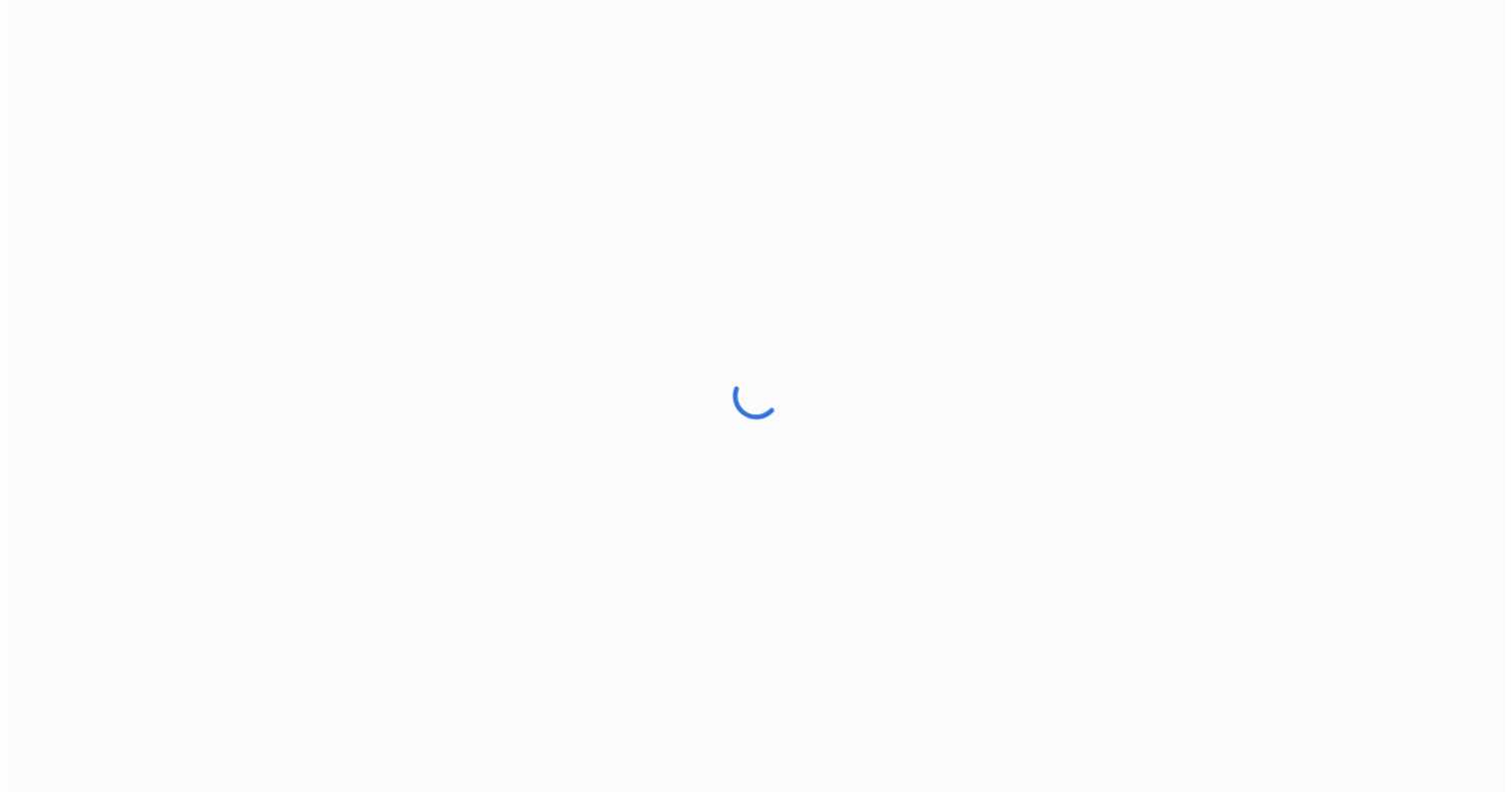 scroll, scrollTop: 0, scrollLeft: 0, axis: both 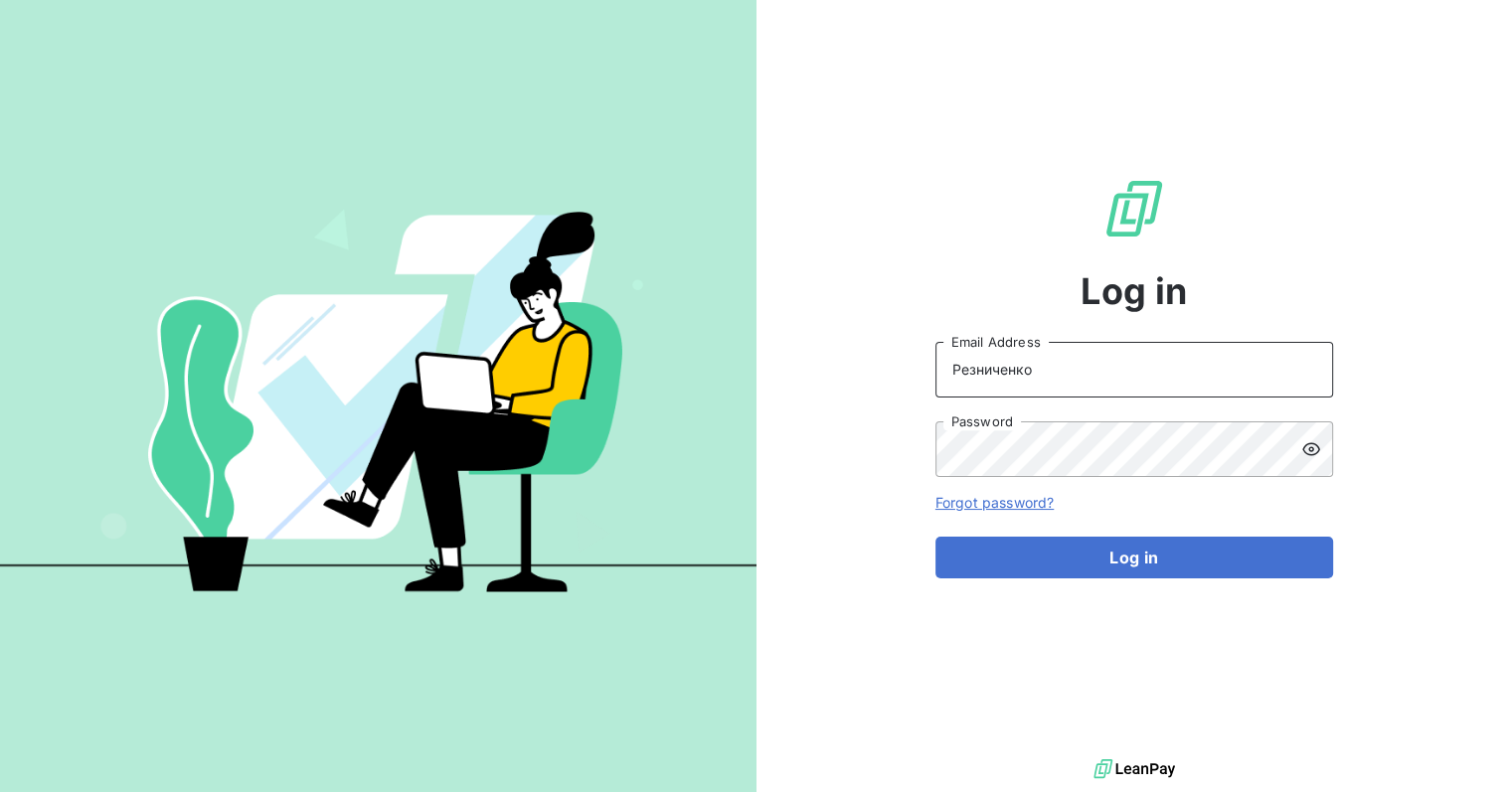 click on "Резниченко" at bounding box center [1134, 370] 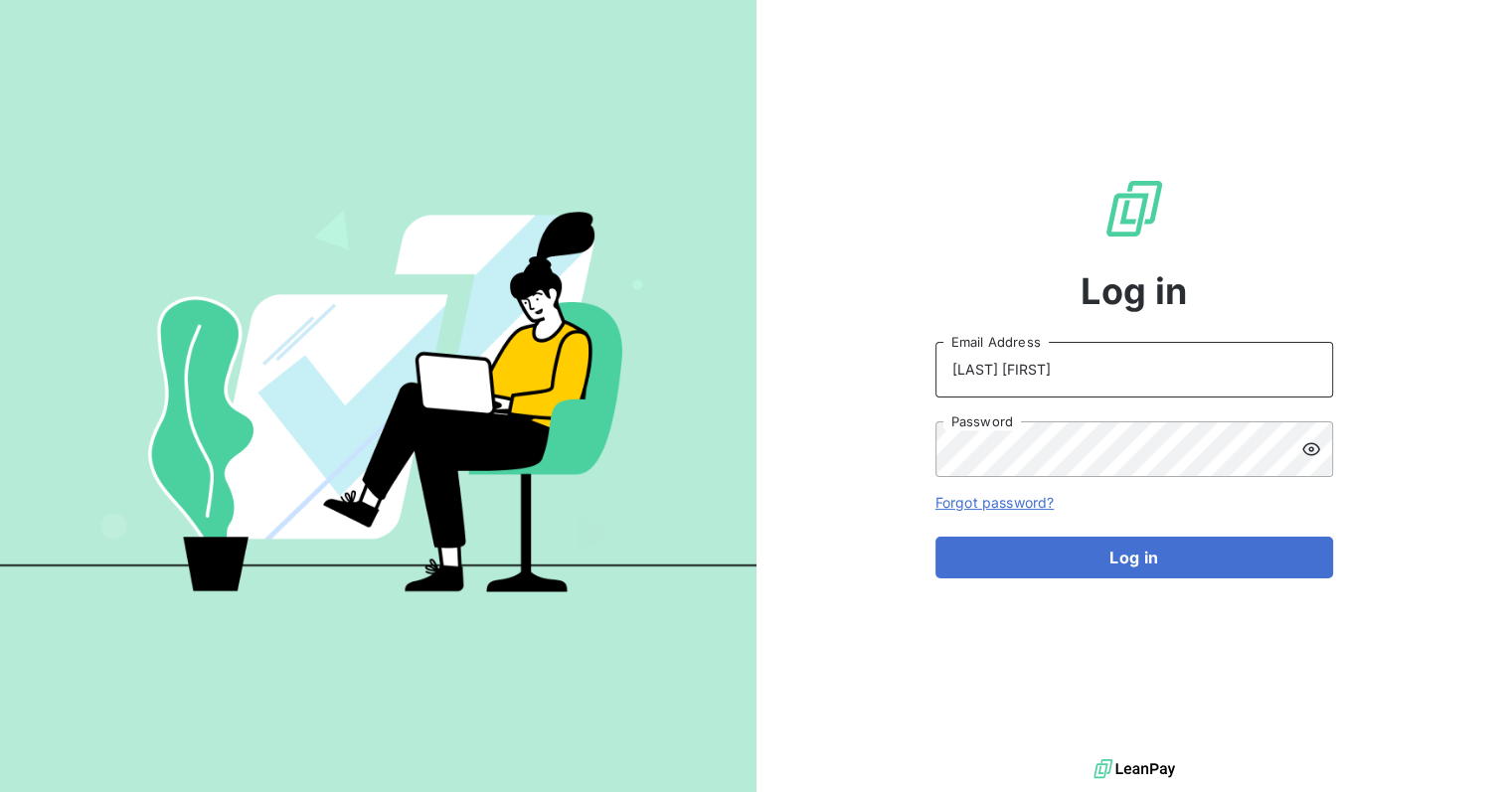 click on "Log in" at bounding box center [1134, 557] 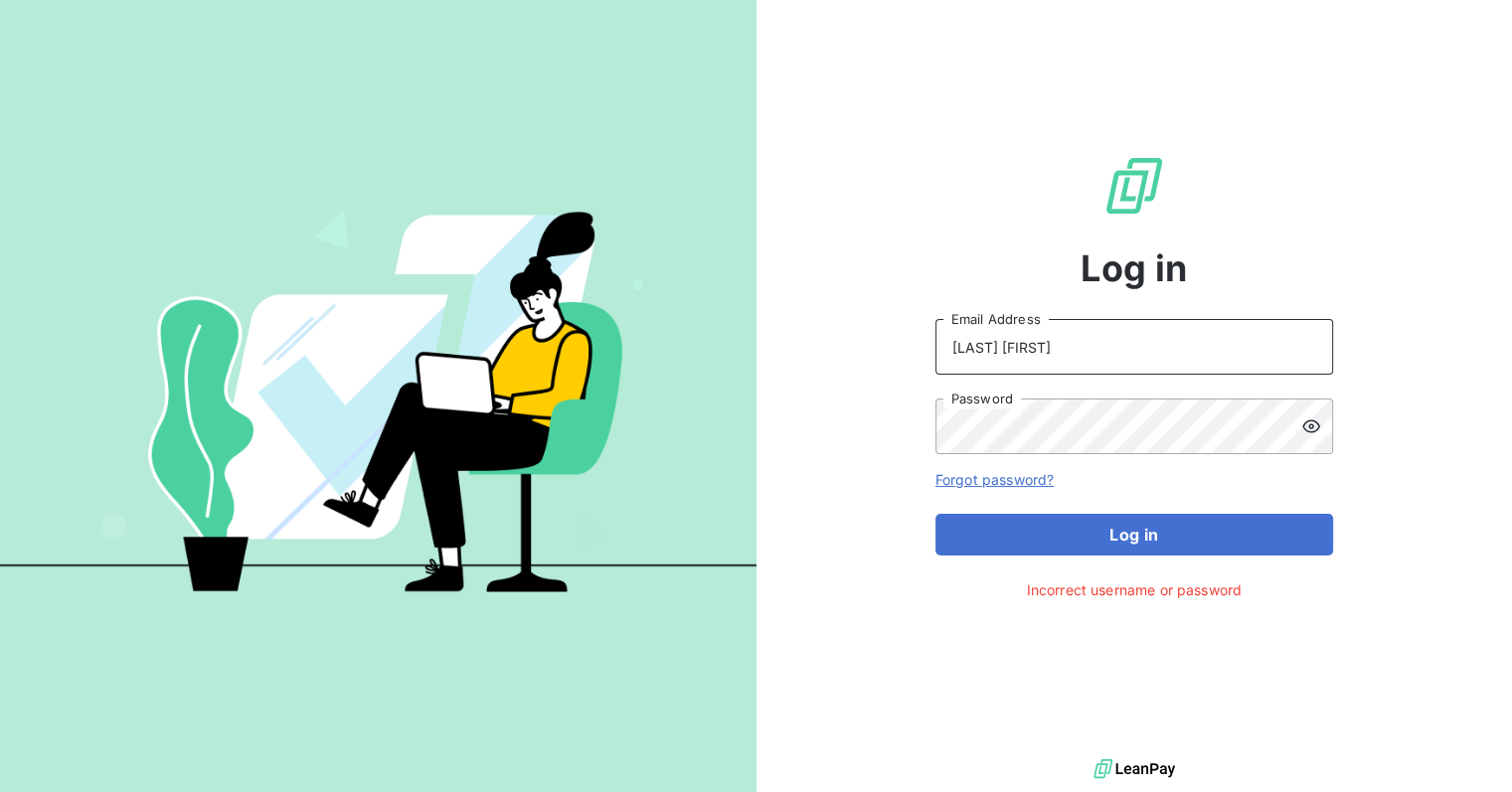 click on "Резниченко Вясеслав" at bounding box center [1134, 347] 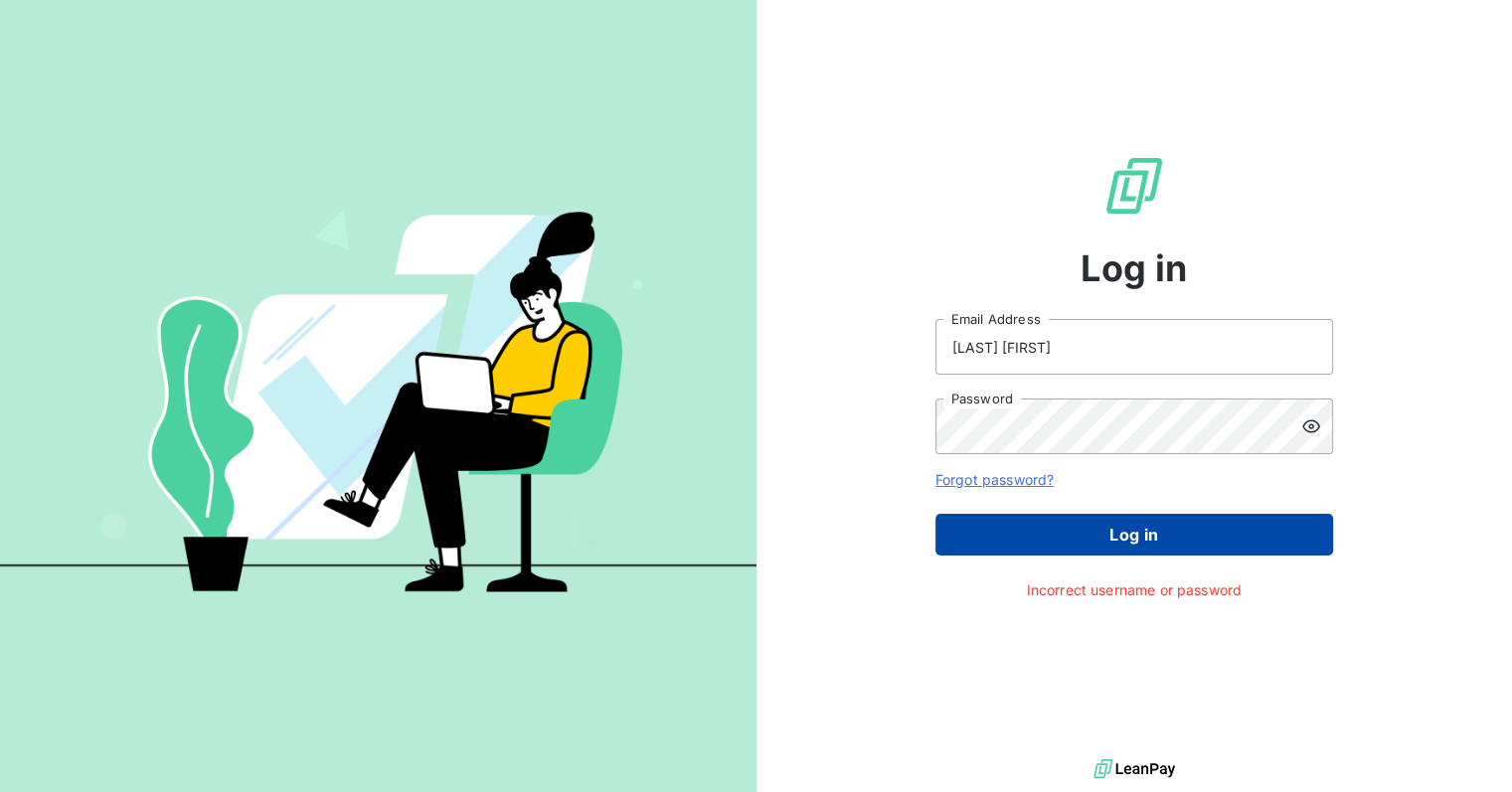 click on "Log in" at bounding box center [1134, 535] 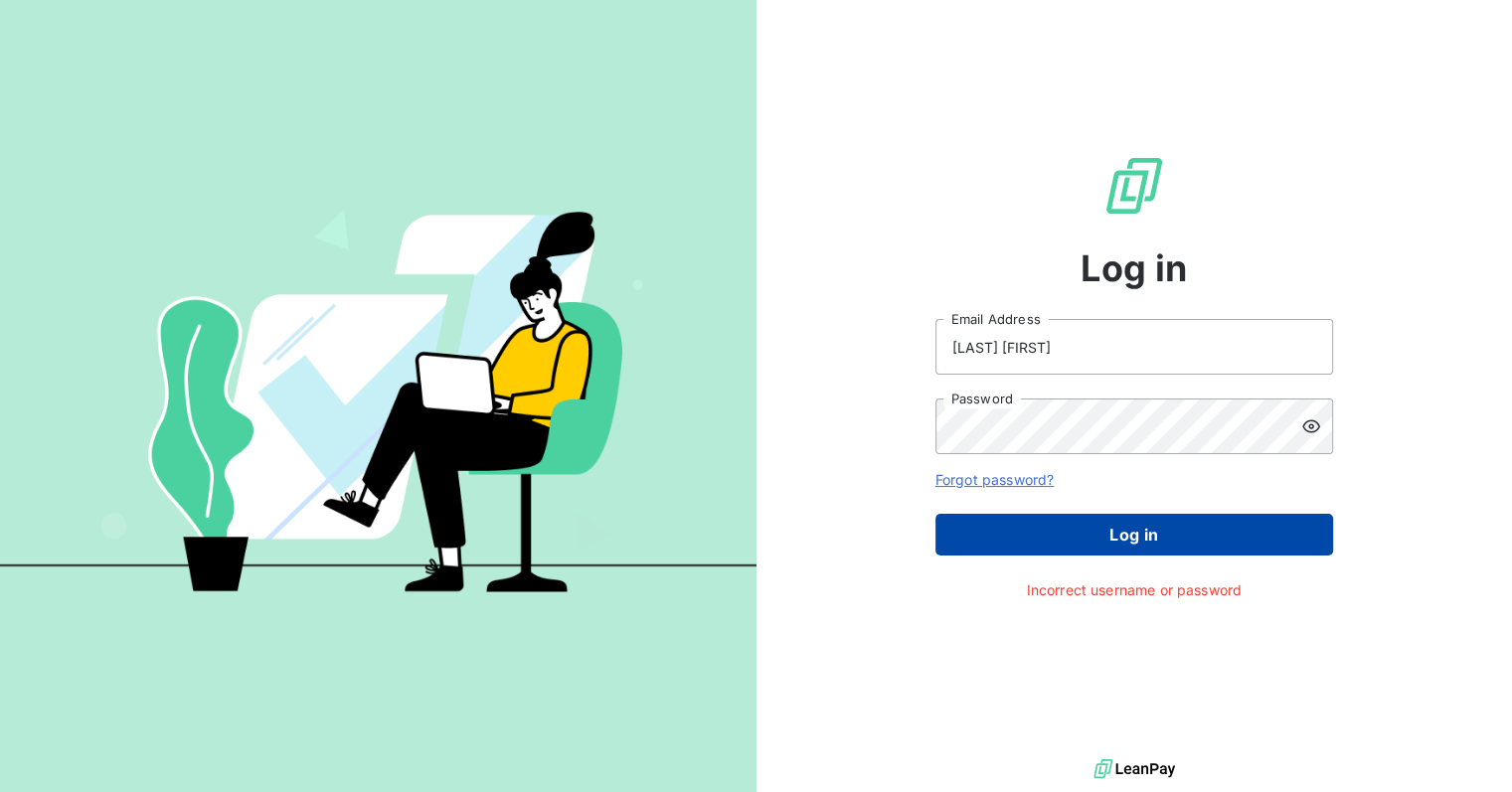 click on "Log in" at bounding box center (1134, 535) 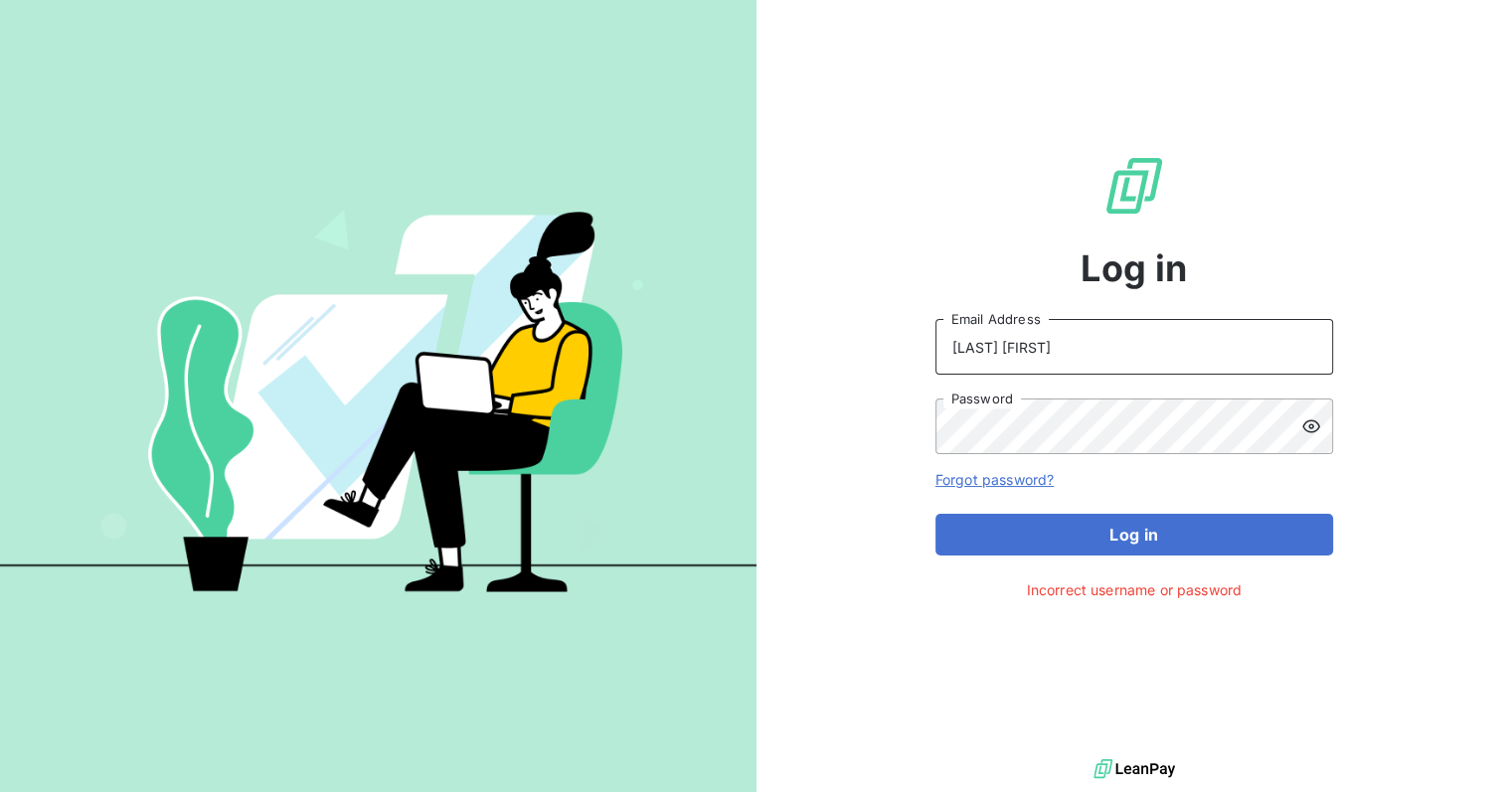 click on "Резниченко Вячеслав" at bounding box center [1134, 347] 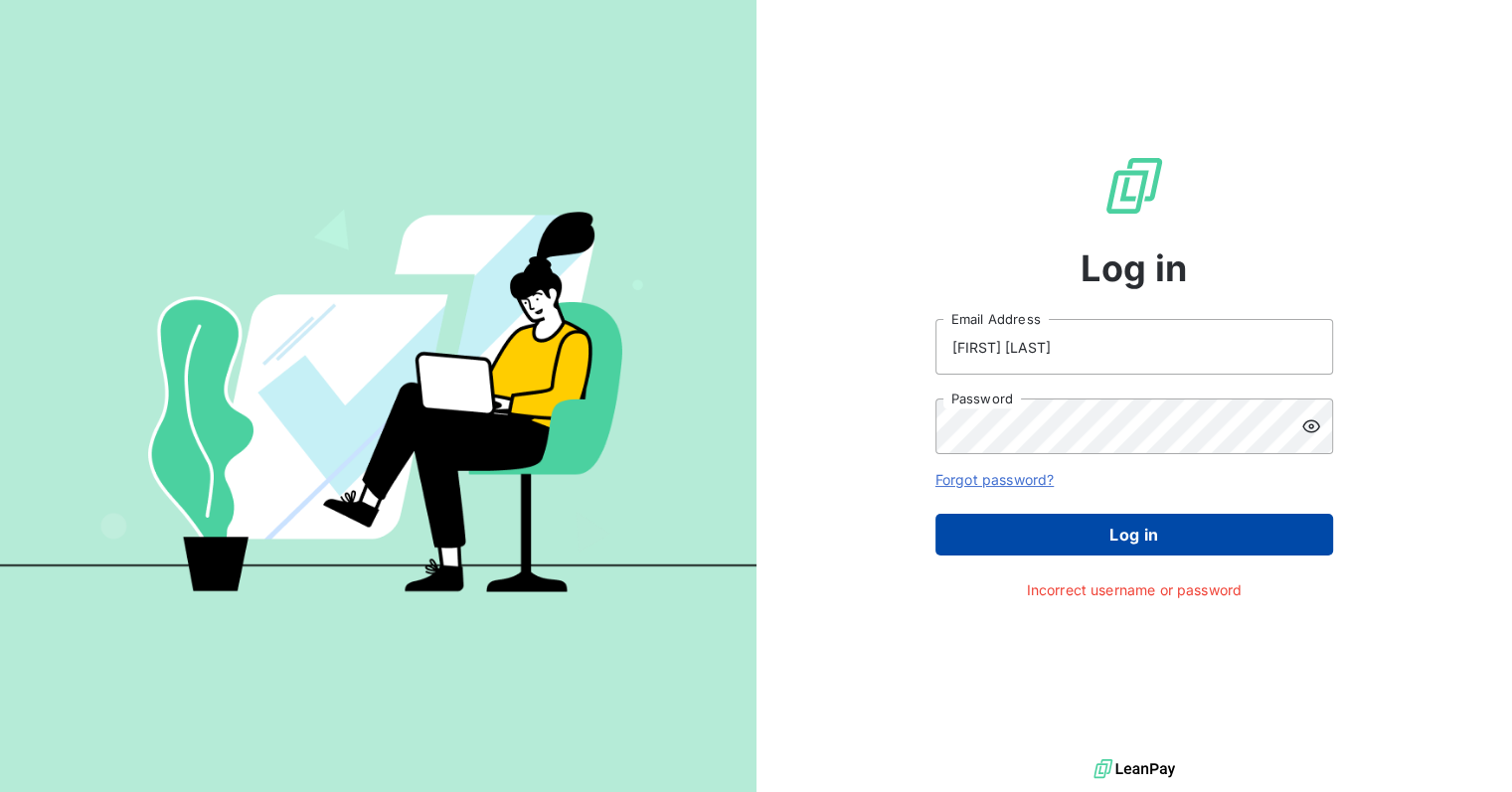 click on "Log in" at bounding box center (1134, 535) 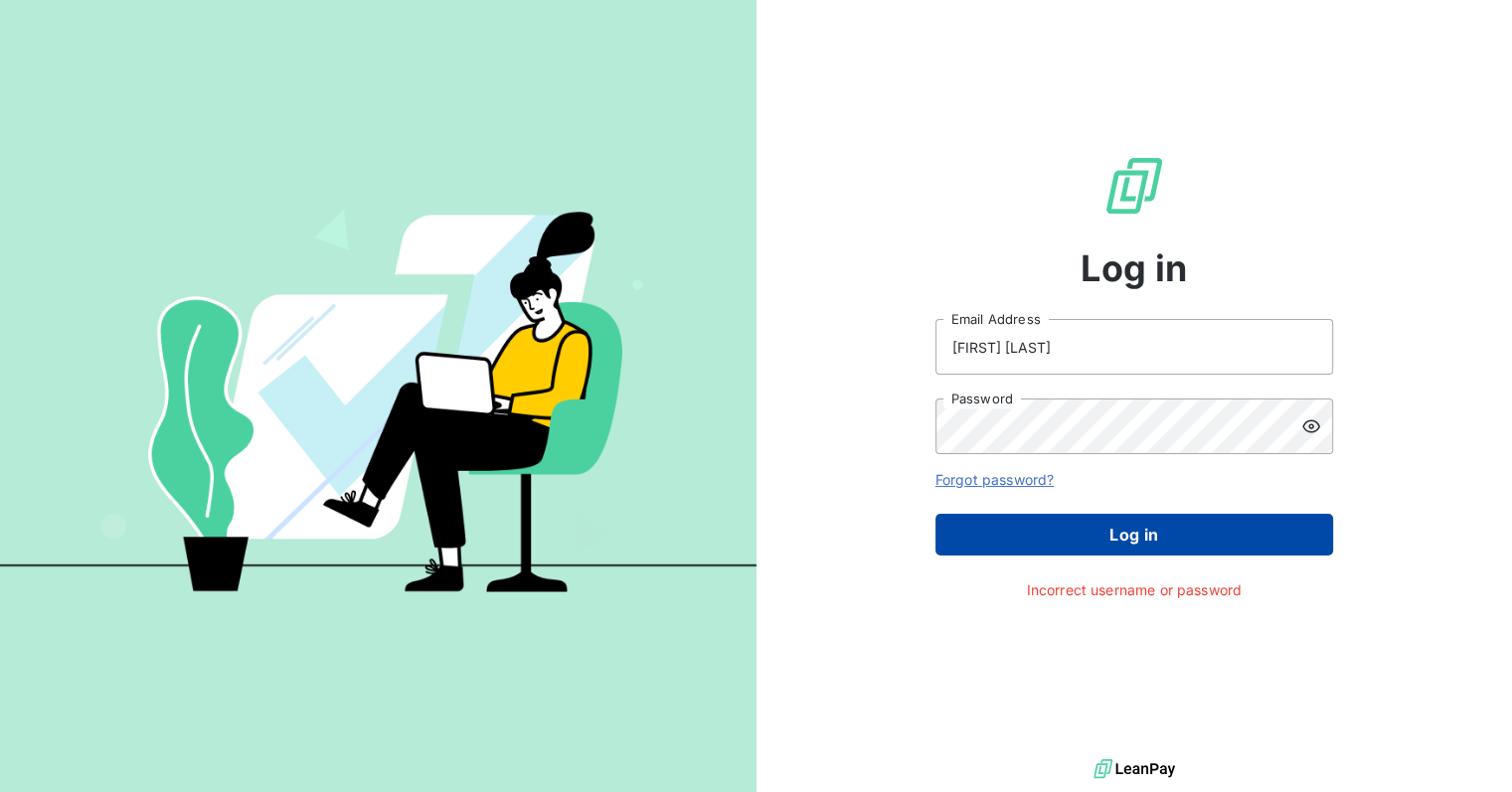 click on "Log in" at bounding box center [1134, 535] 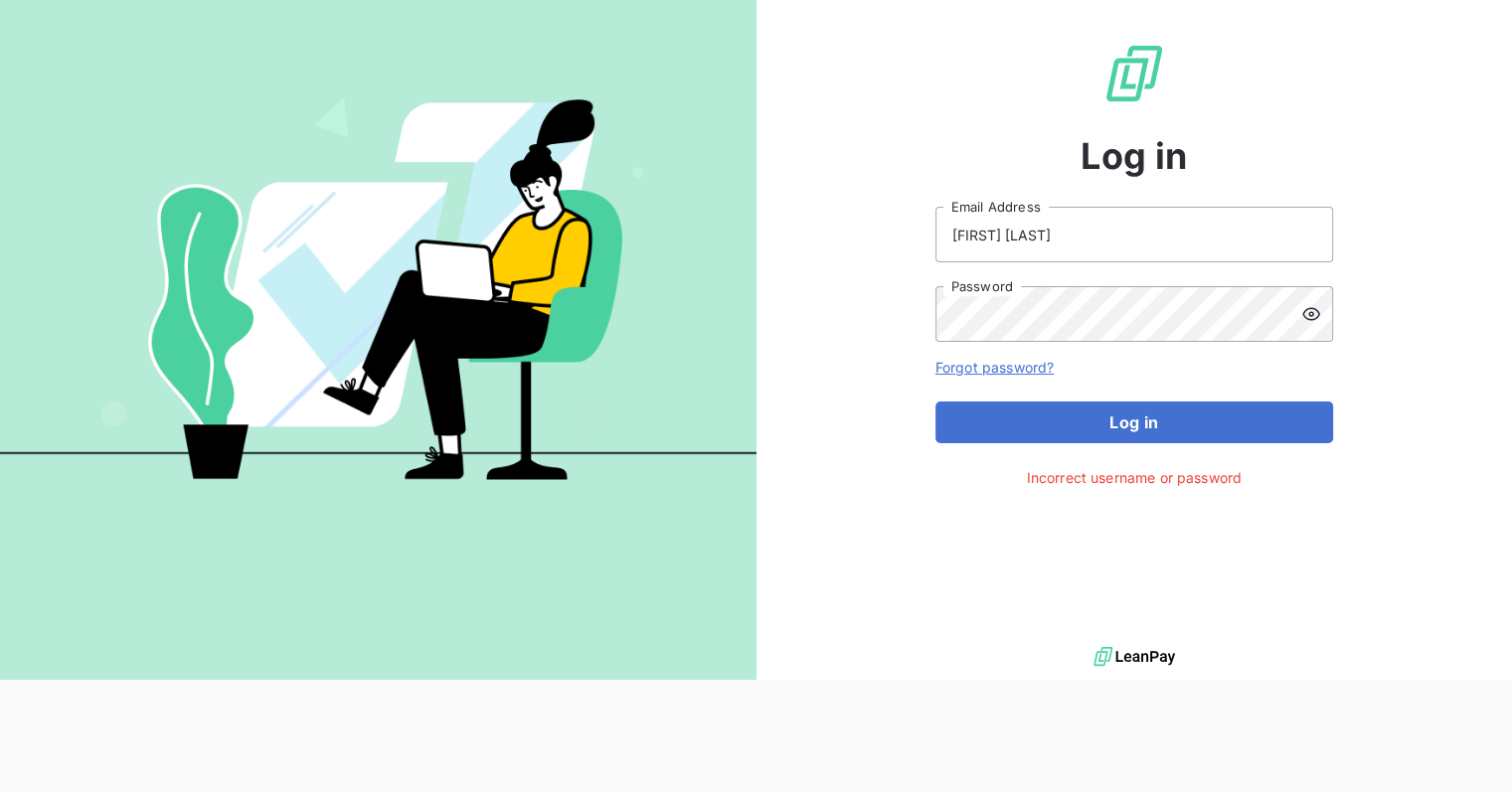 scroll, scrollTop: 0, scrollLeft: 0, axis: both 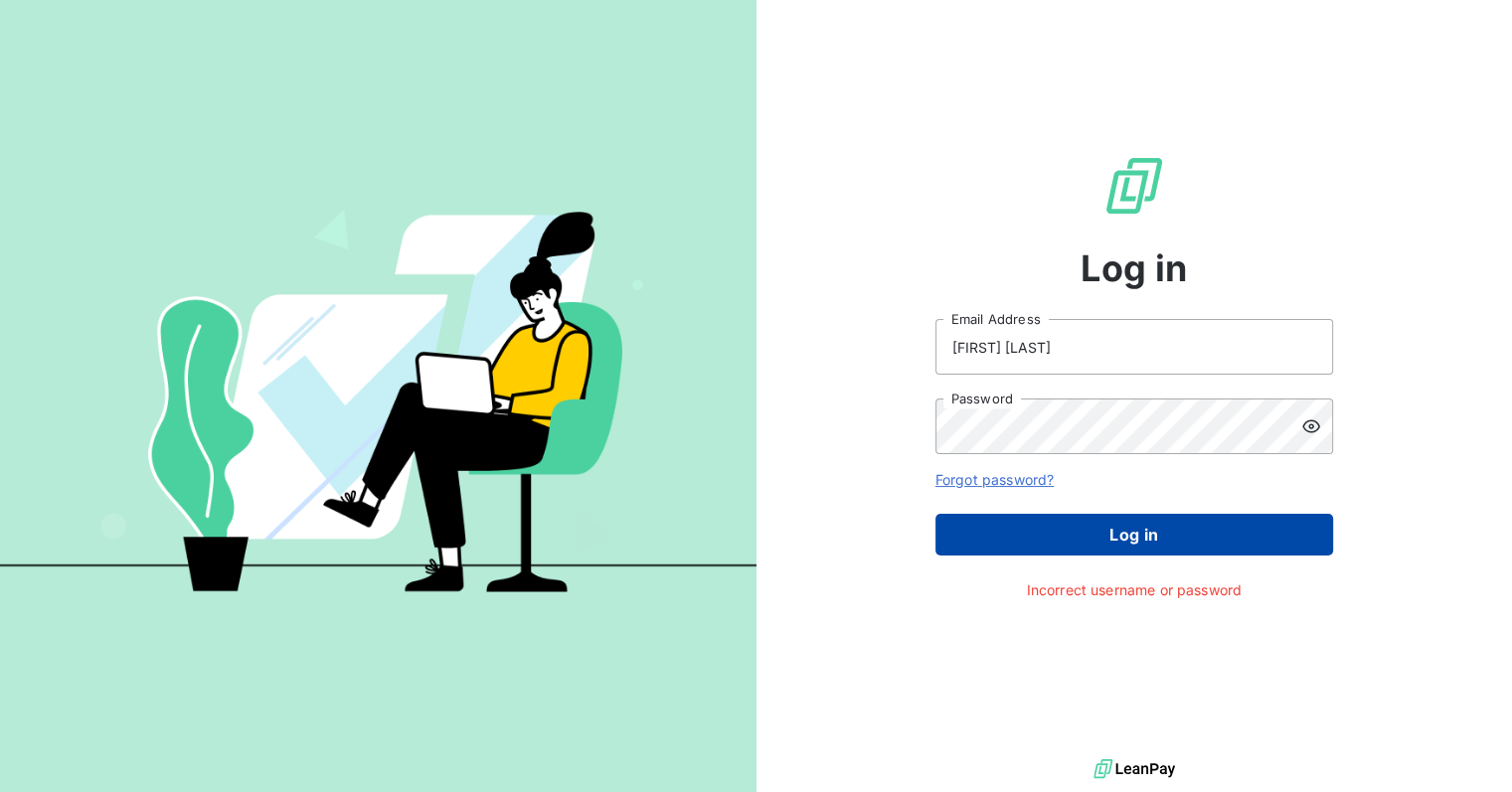 click on "Log in" at bounding box center [1134, 535] 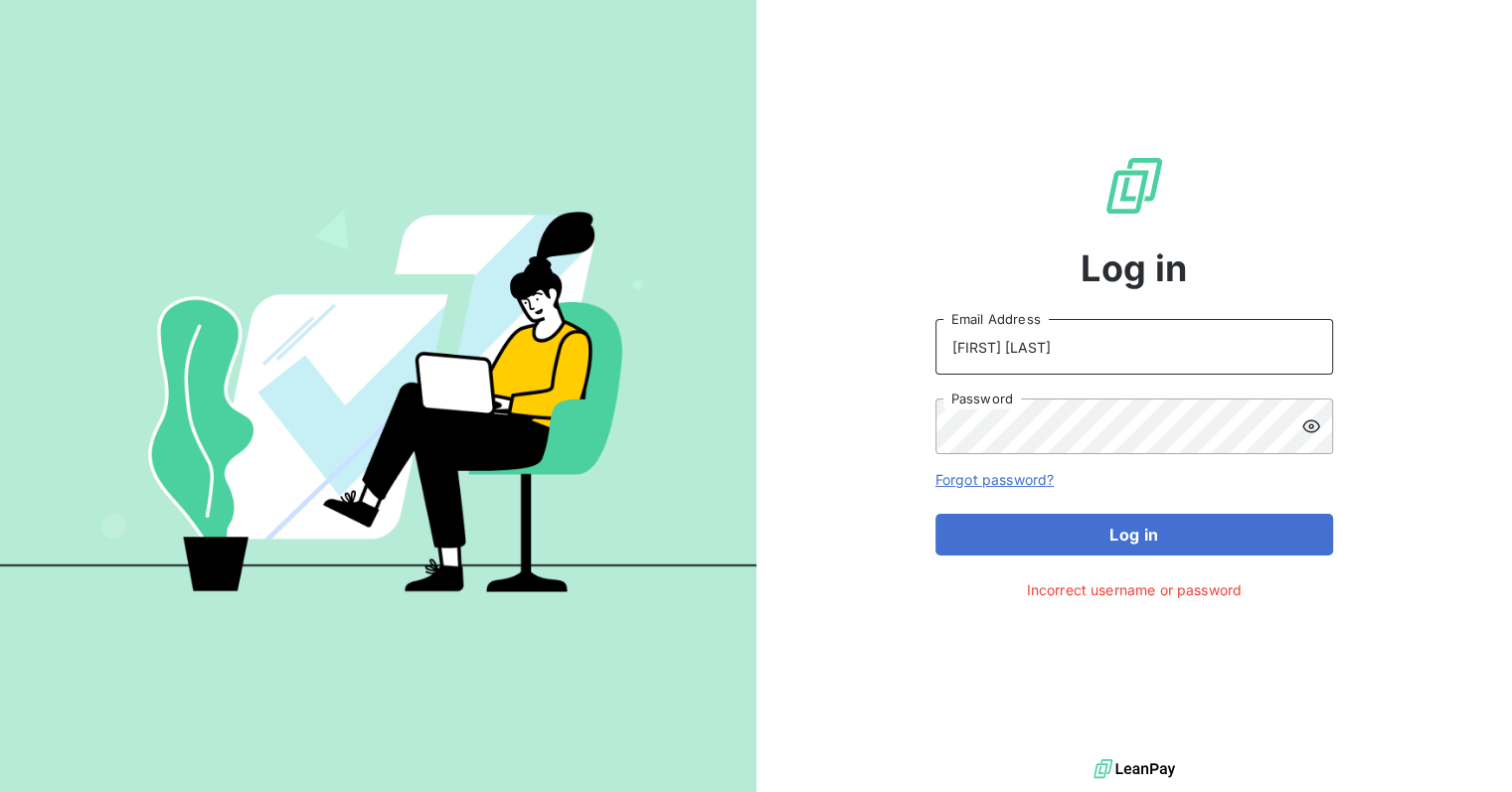 click on "Вячеслав Резниченко" at bounding box center [1134, 347] 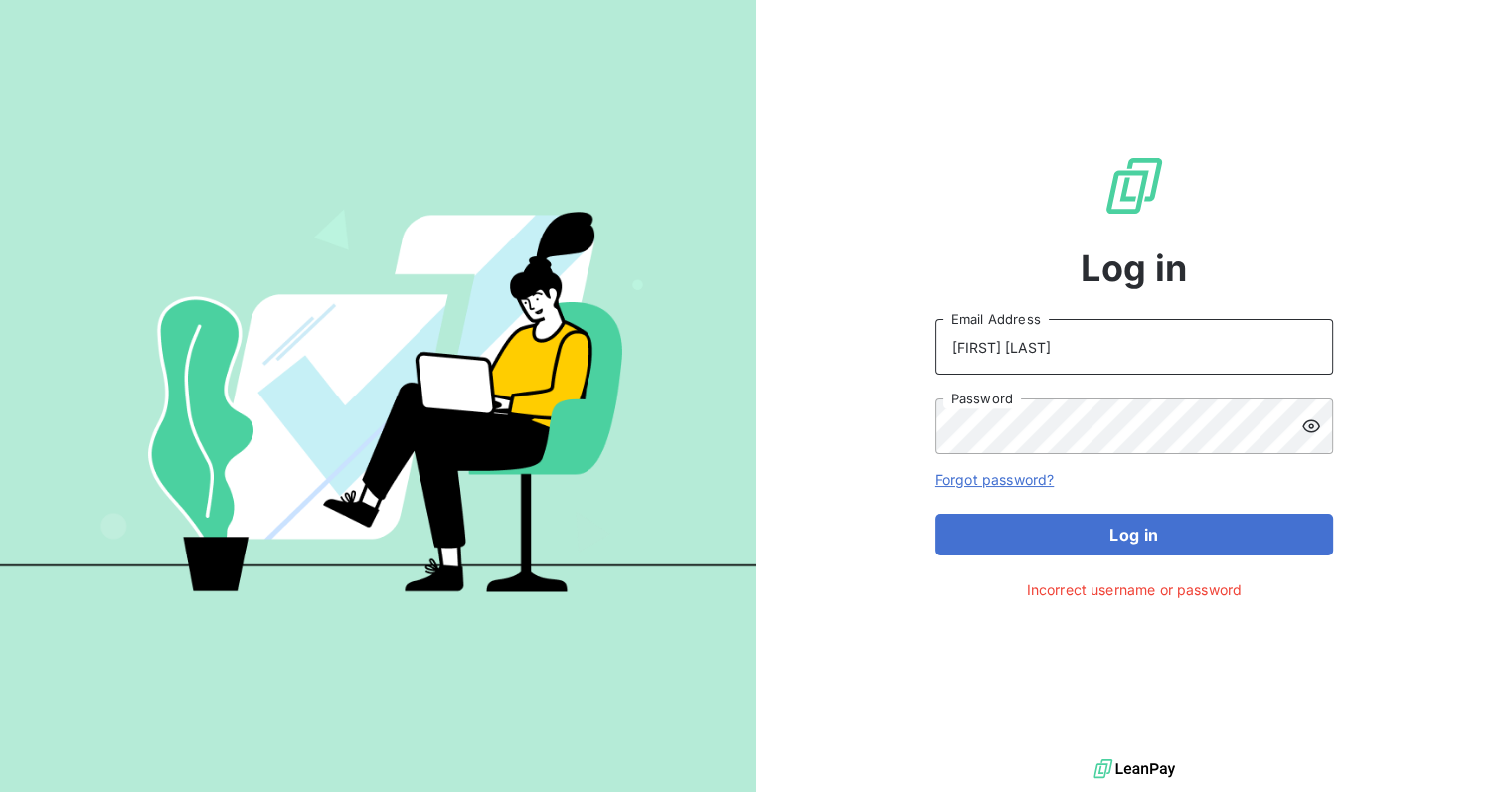 drag, startPoint x: 1162, startPoint y: 362, endPoint x: 923, endPoint y: 347, distance: 239.47025 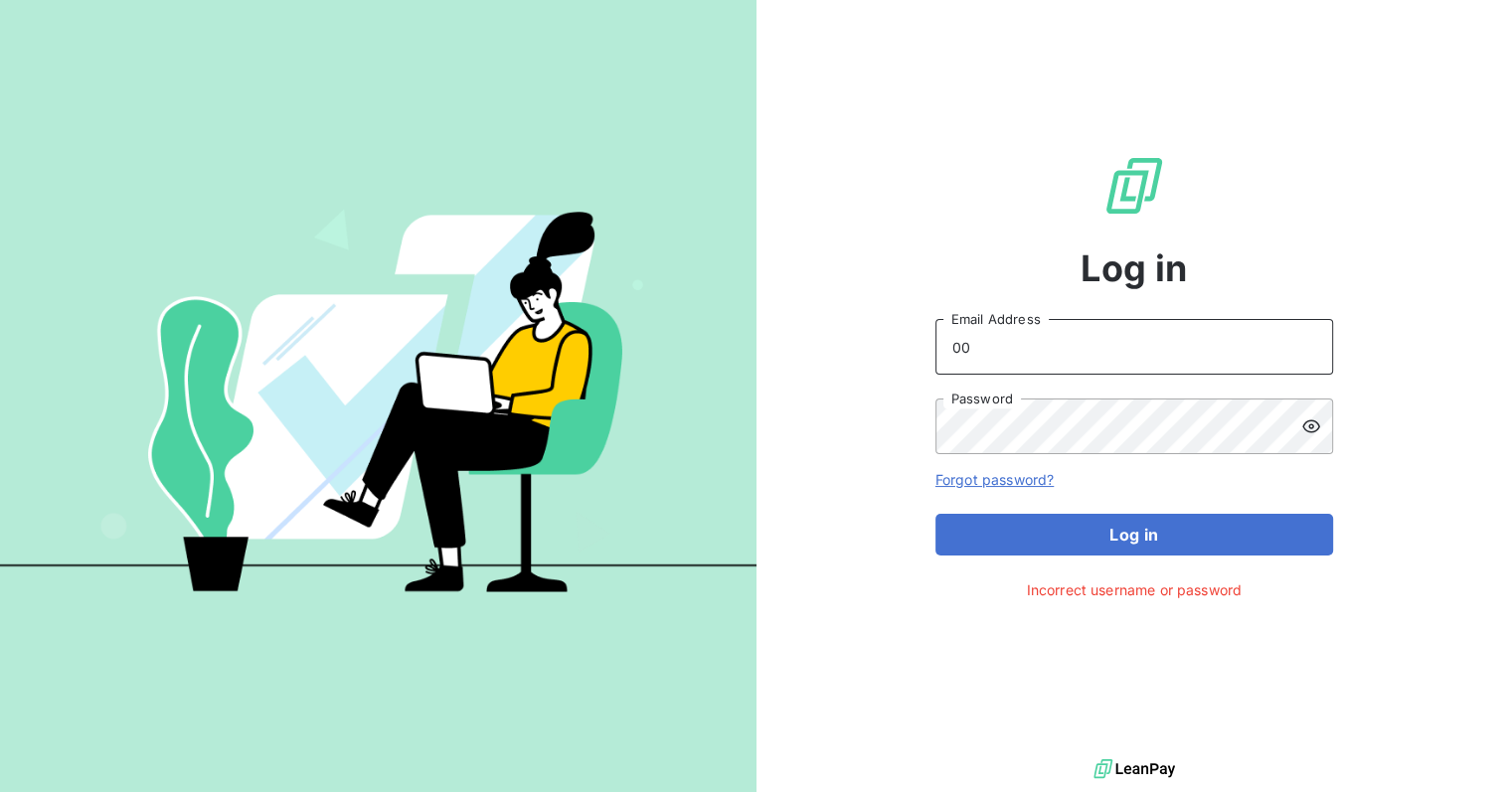 type on "0" 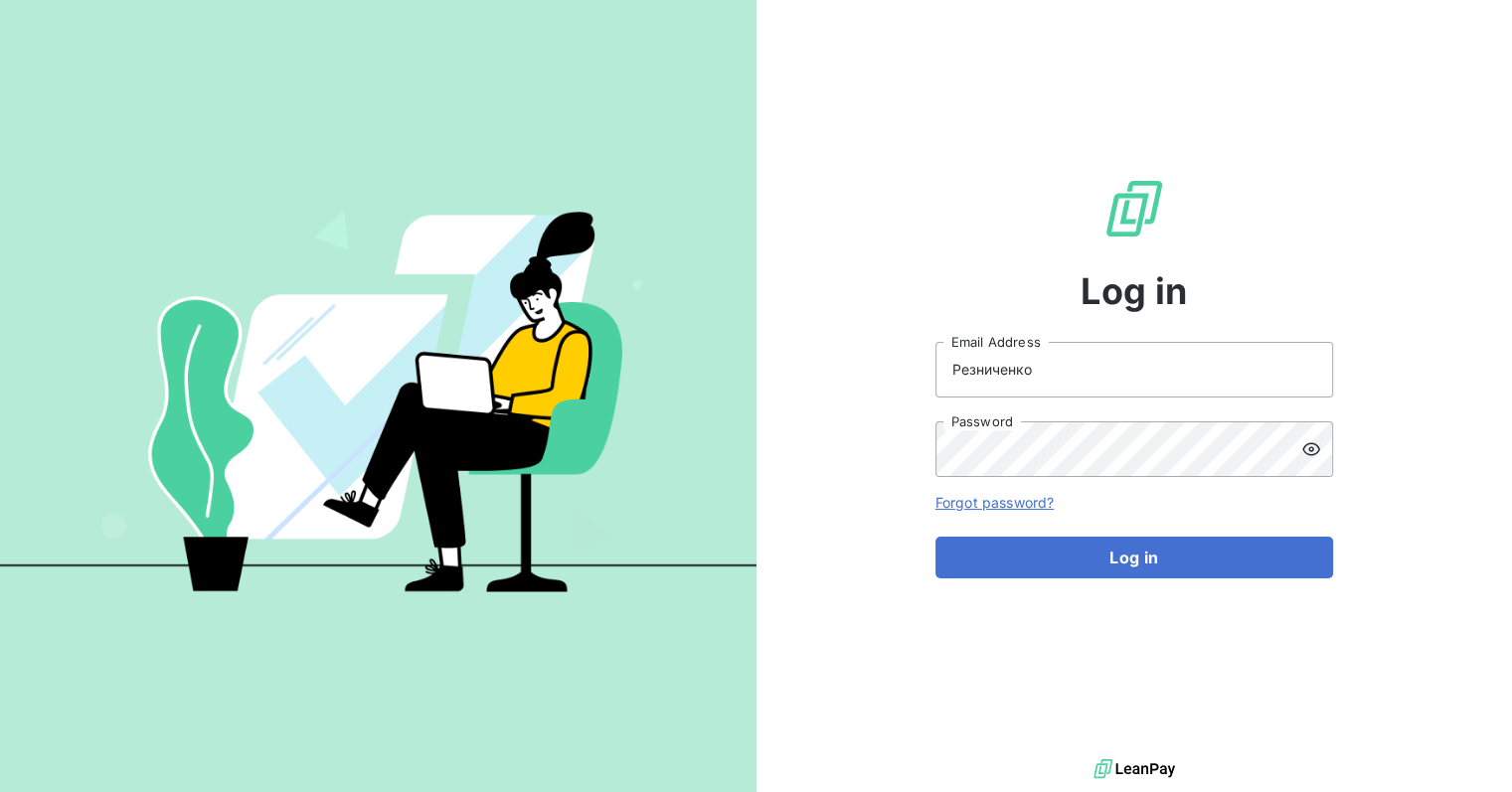 click on "Forgot password?" at bounding box center (994, 502) 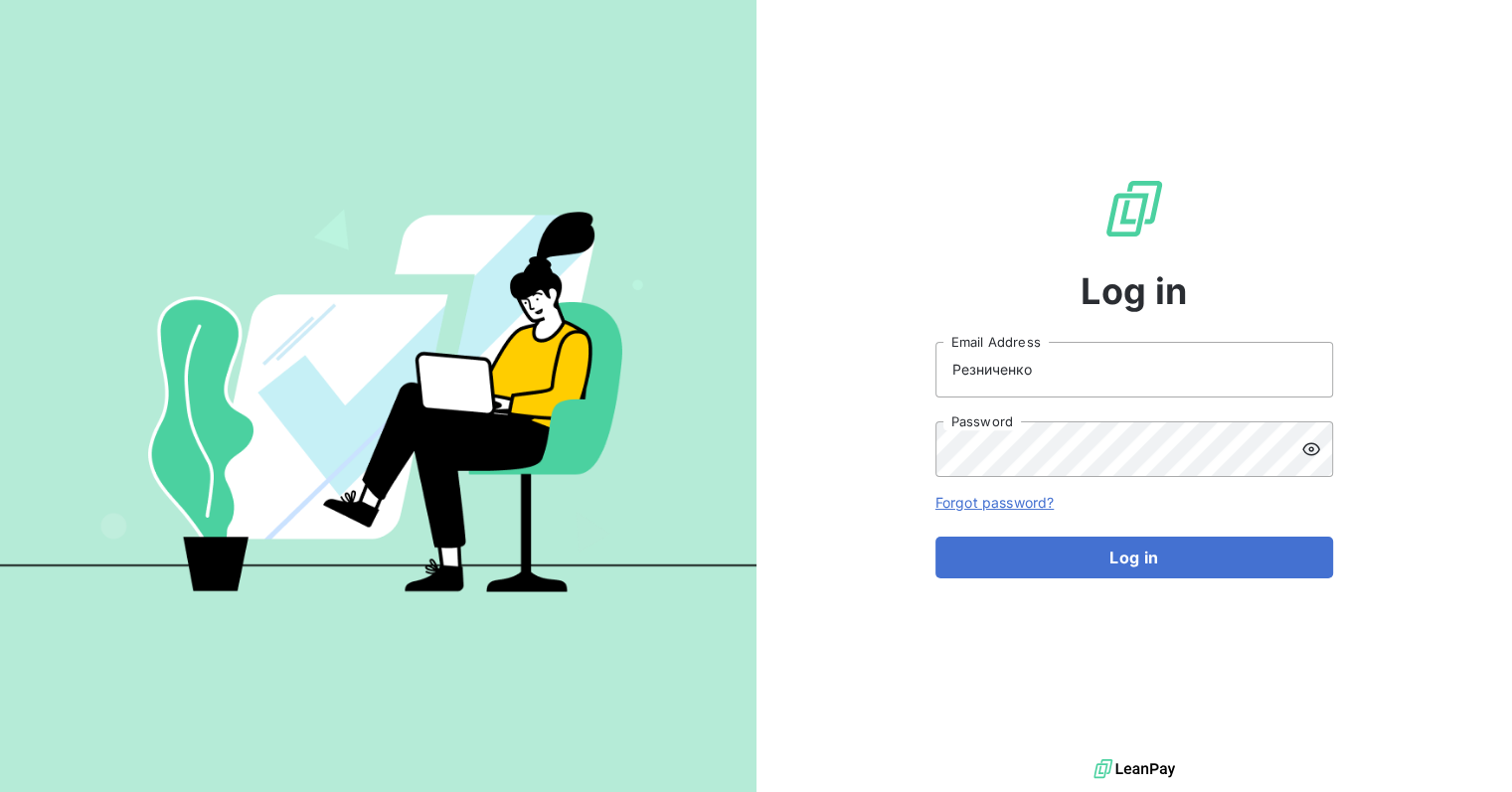 click 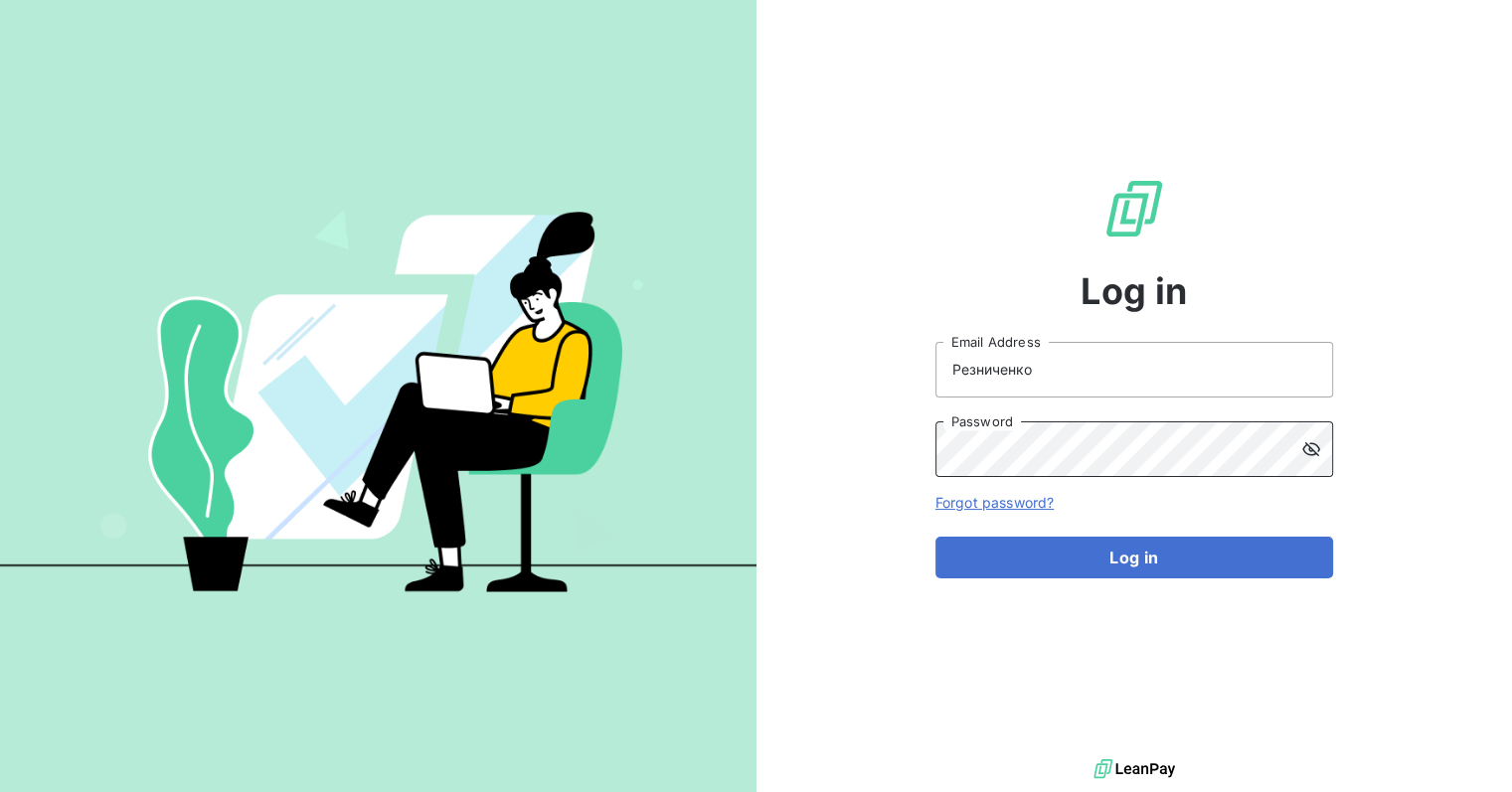 click on "Log in [LAST] Email Address Password Forgot password? Log in" at bounding box center [1134, 377] 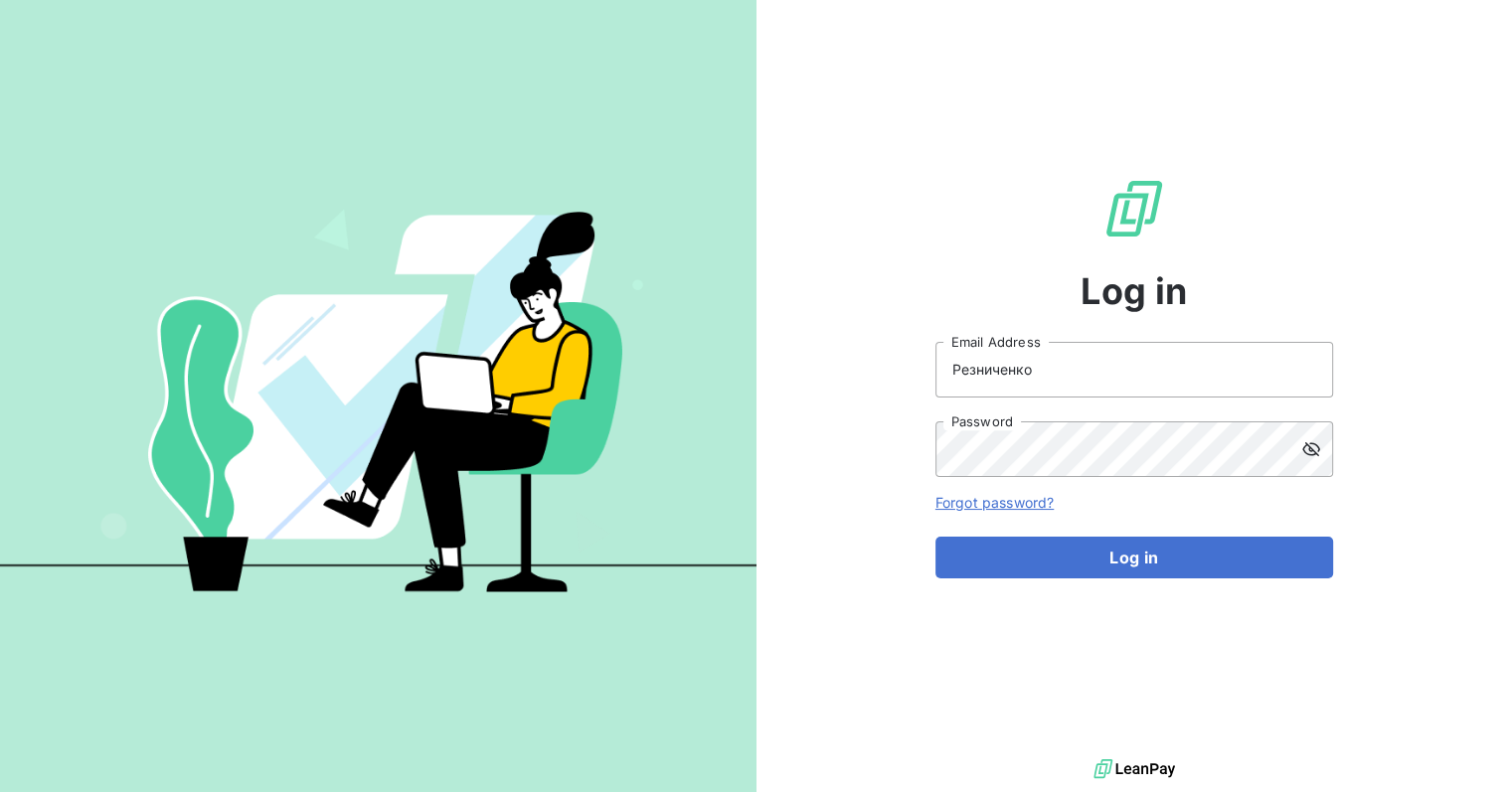 click 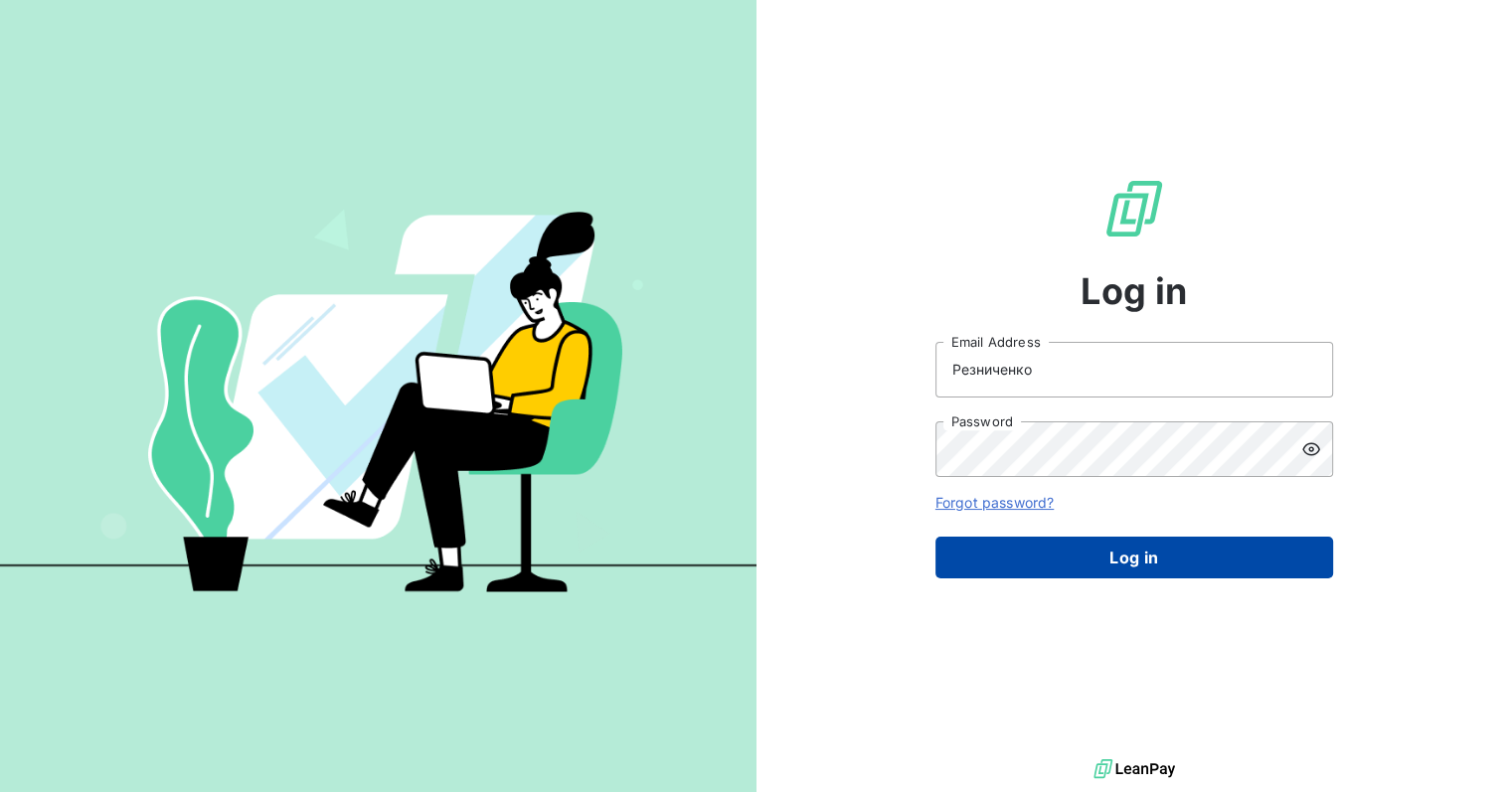 click on "Log in" at bounding box center (1134, 557) 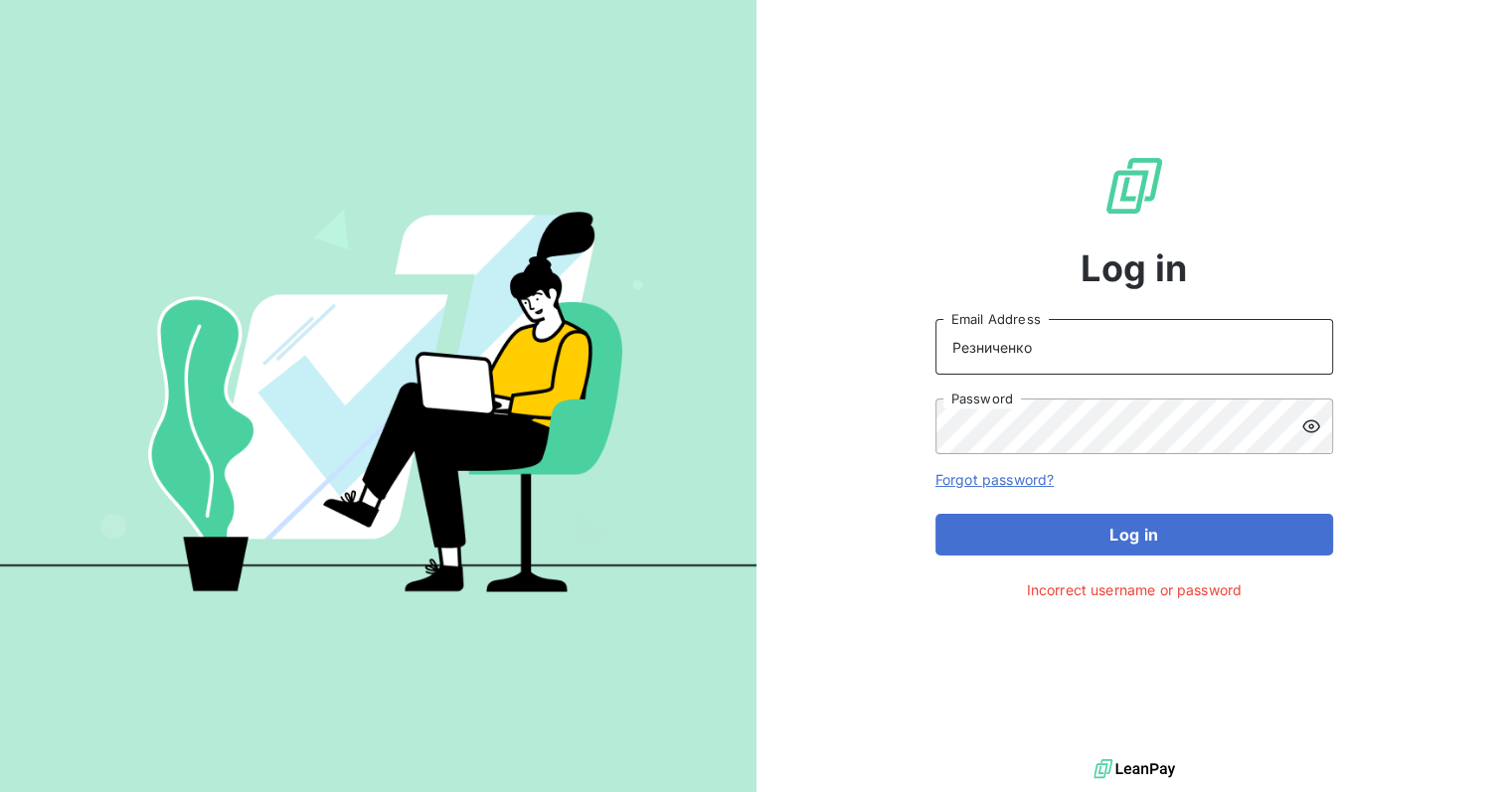 click on "Резниченко" at bounding box center [1134, 347] 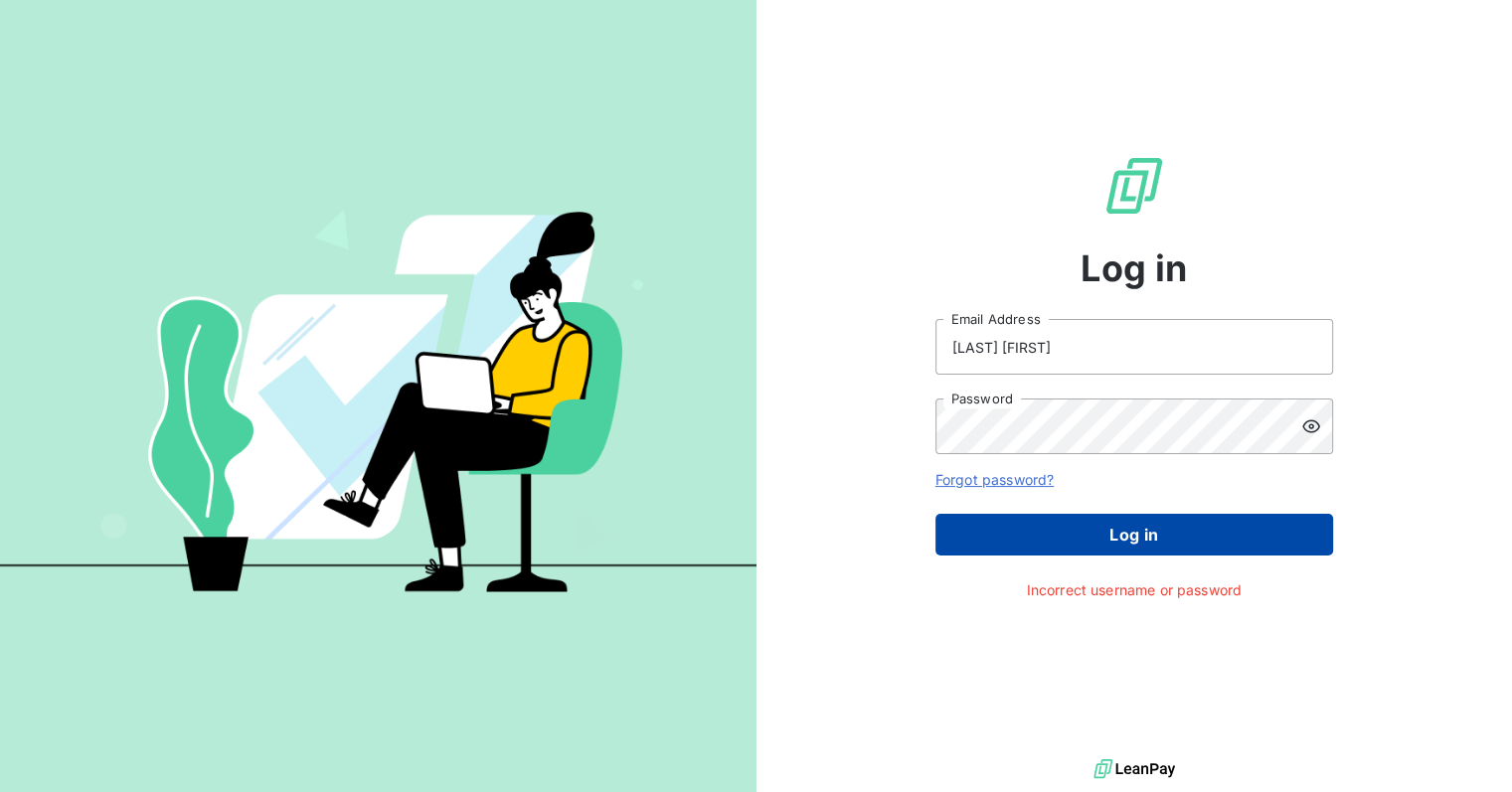 click on "Log in" at bounding box center [1134, 535] 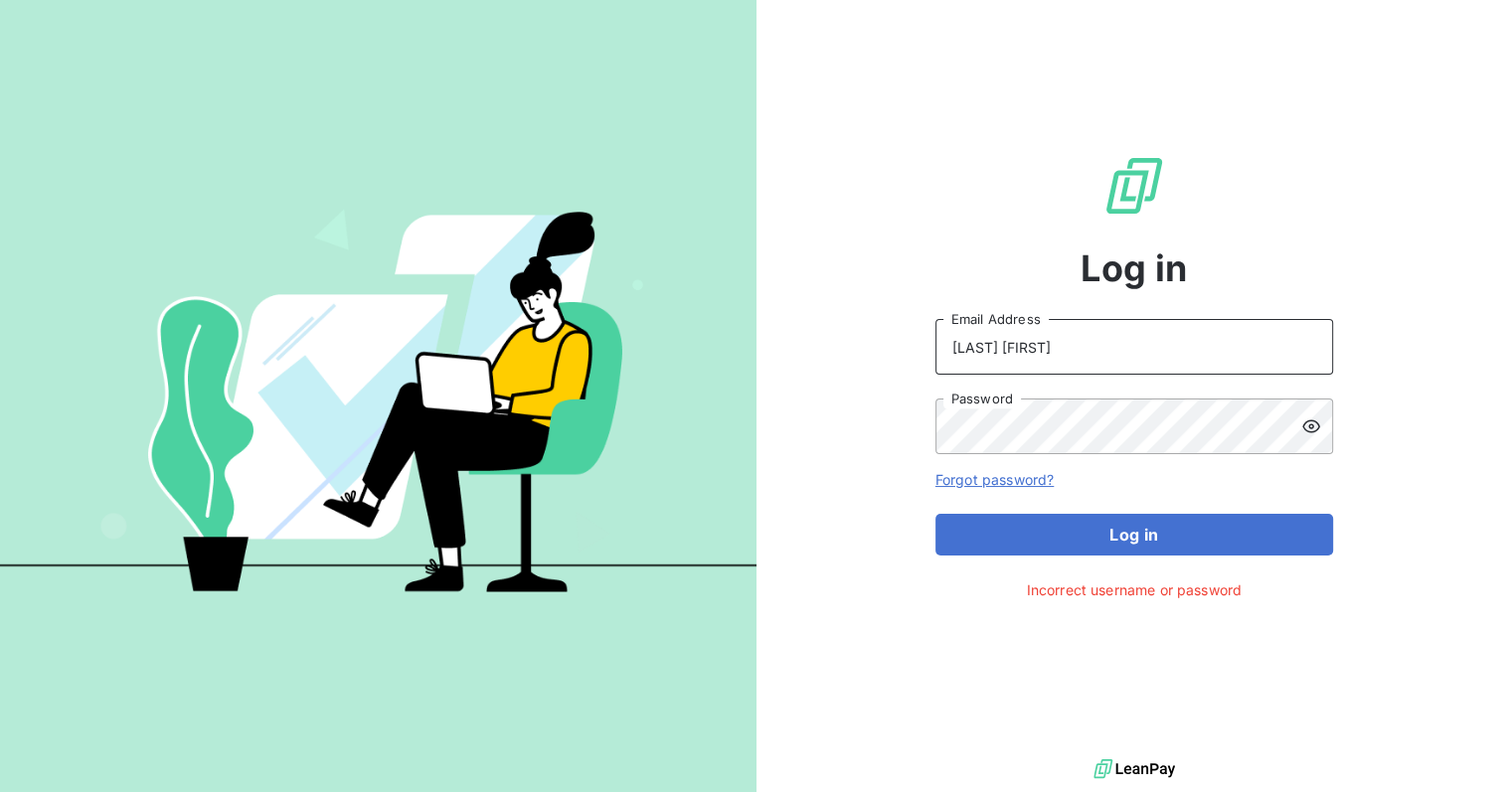 click on "Резниченко Вячеслав" at bounding box center (1134, 347) 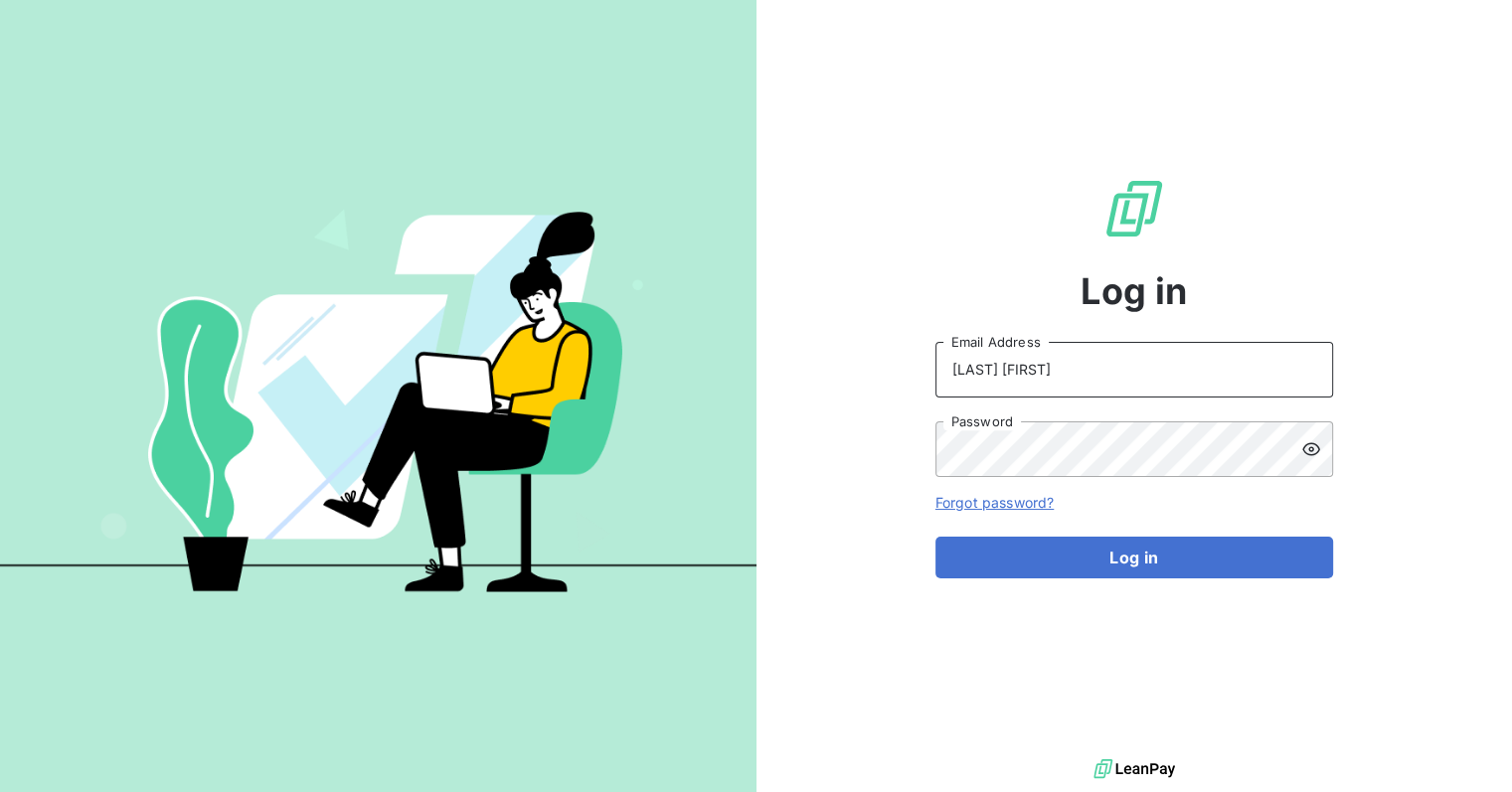 click on "Резниченко Вячеслав" at bounding box center [1134, 370] 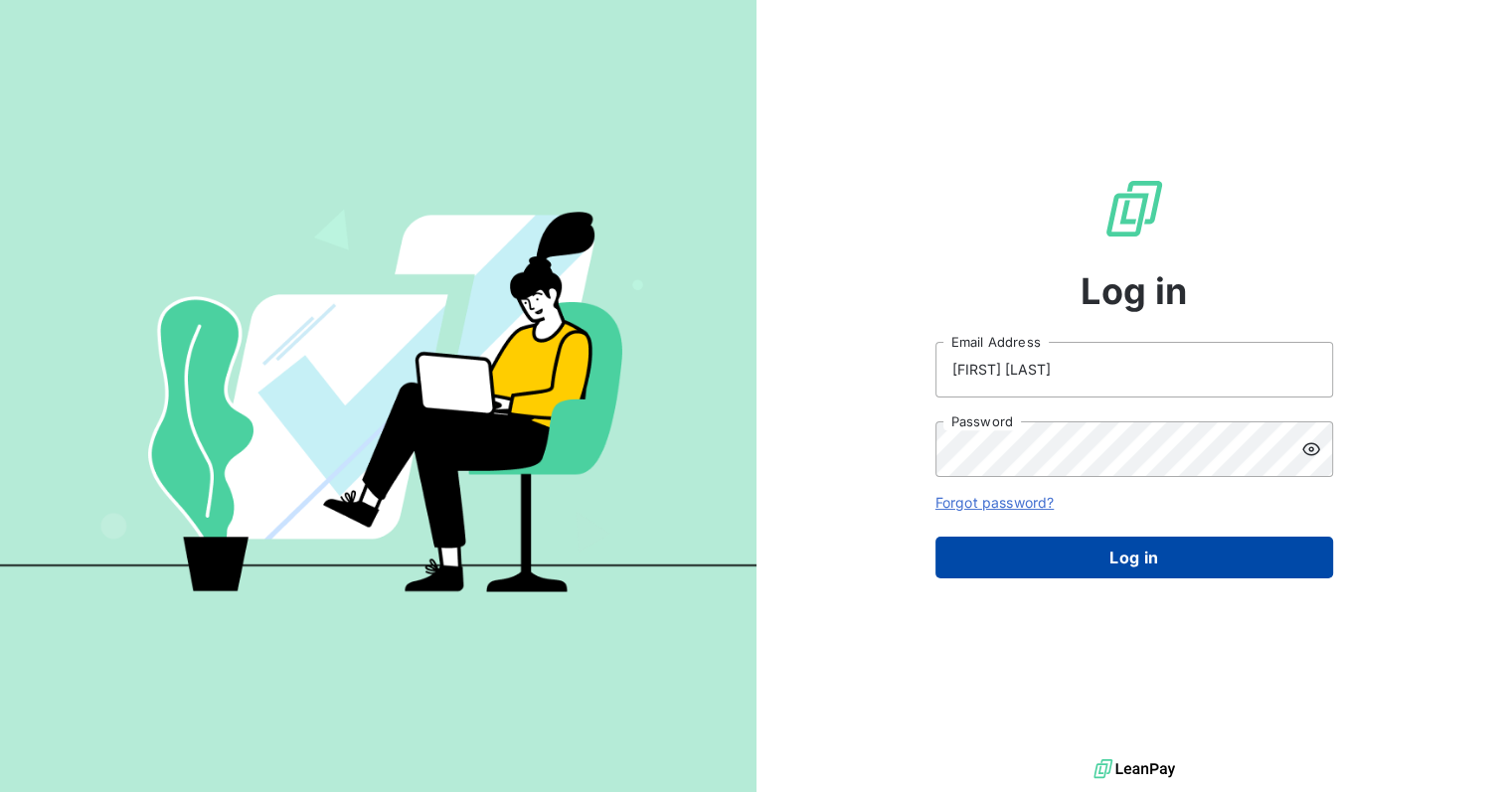 click on "Log in" at bounding box center (1134, 557) 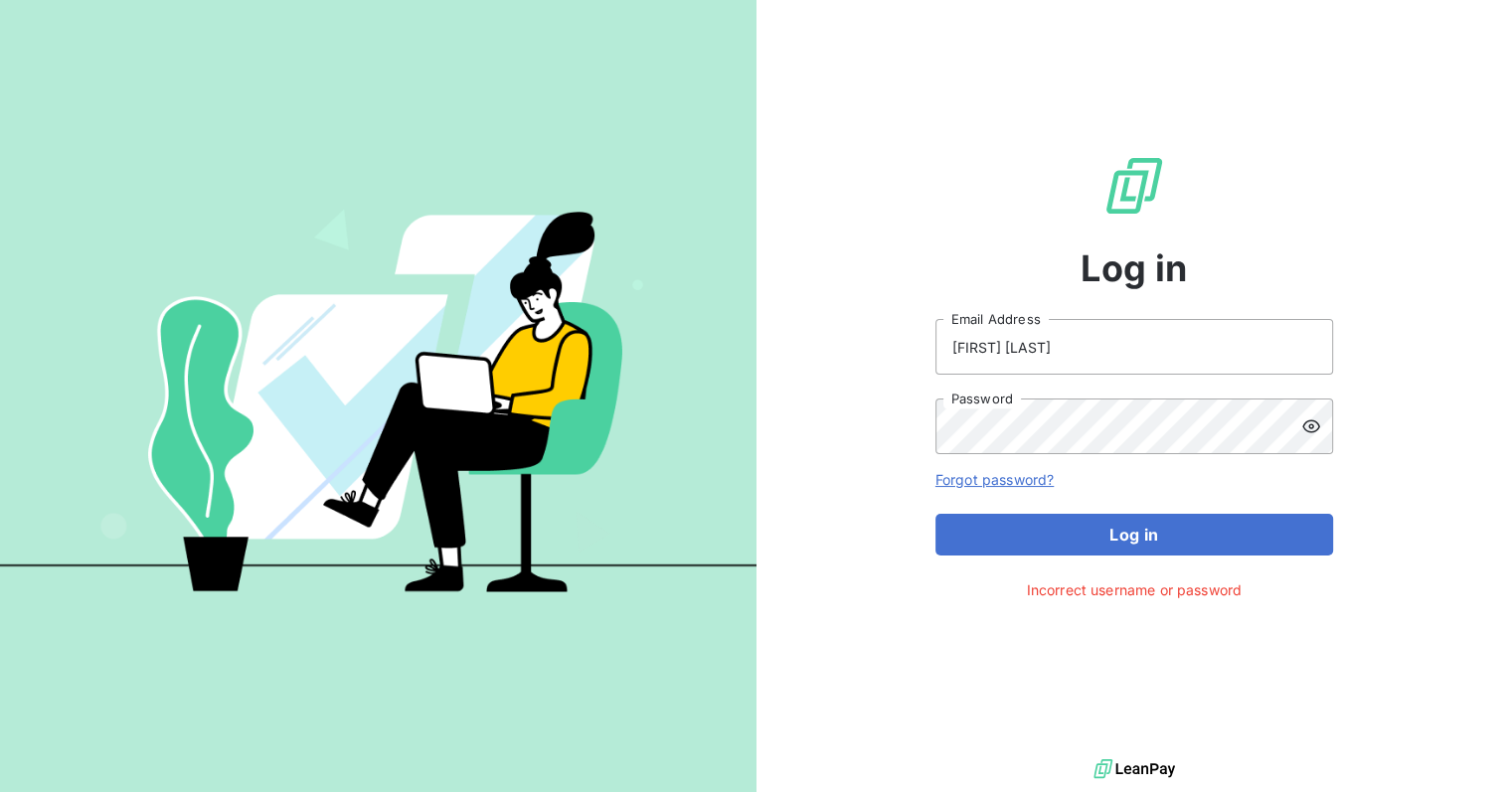 click on "Forgot password?" at bounding box center (994, 479) 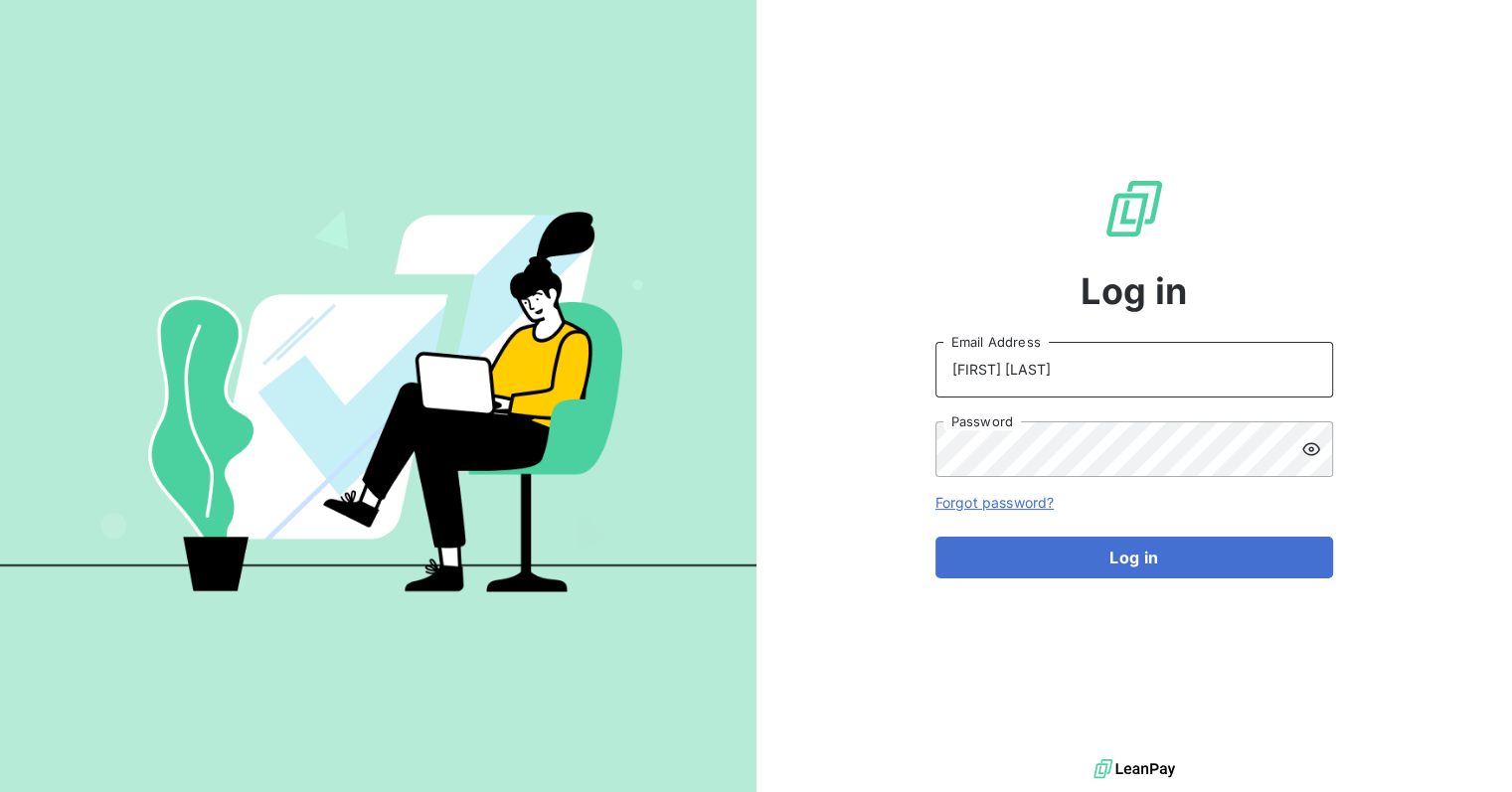 drag, startPoint x: 978, startPoint y: 360, endPoint x: 815, endPoint y: 339, distance: 164.34719 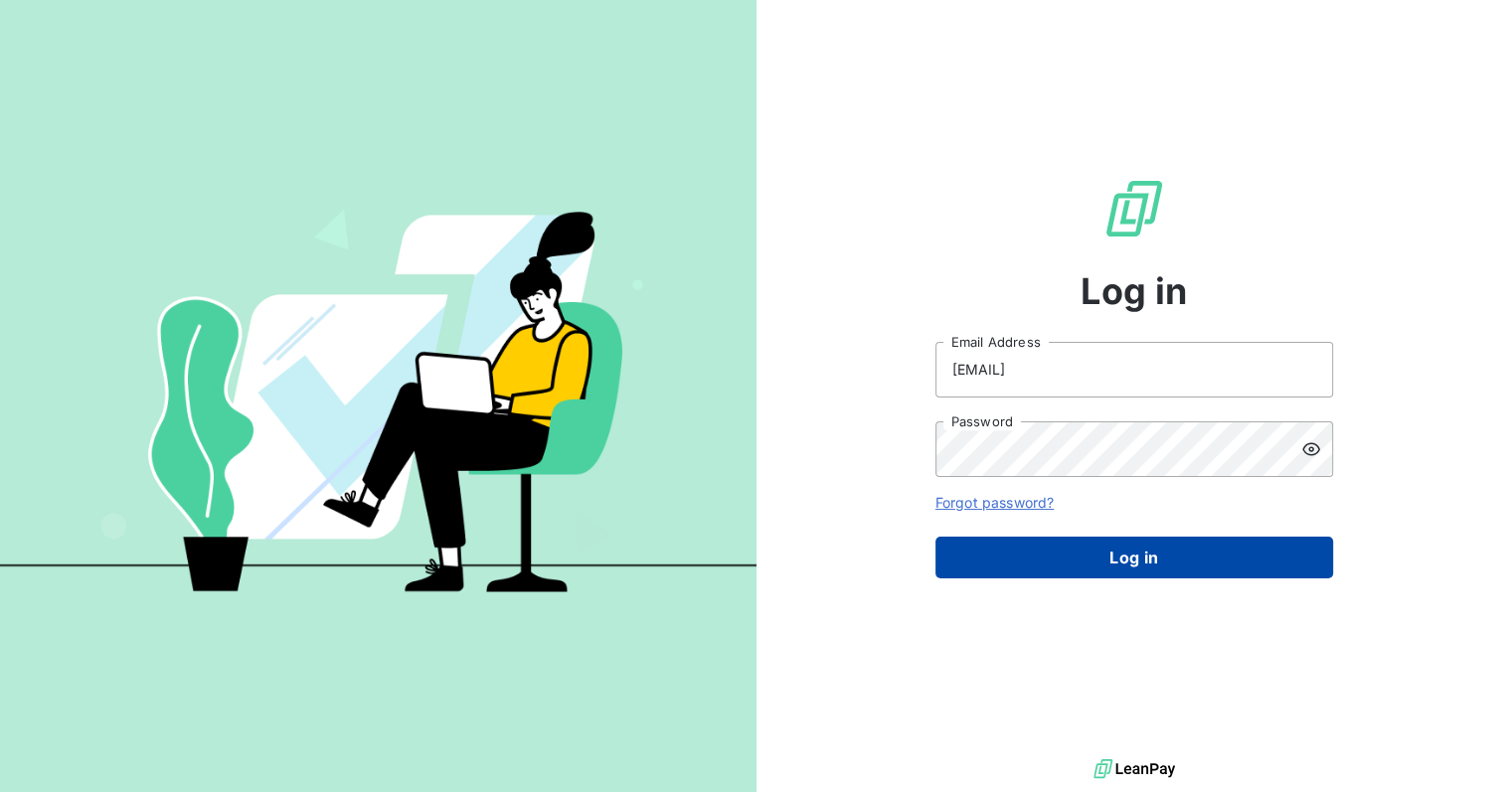 click on "Log in" at bounding box center [1134, 557] 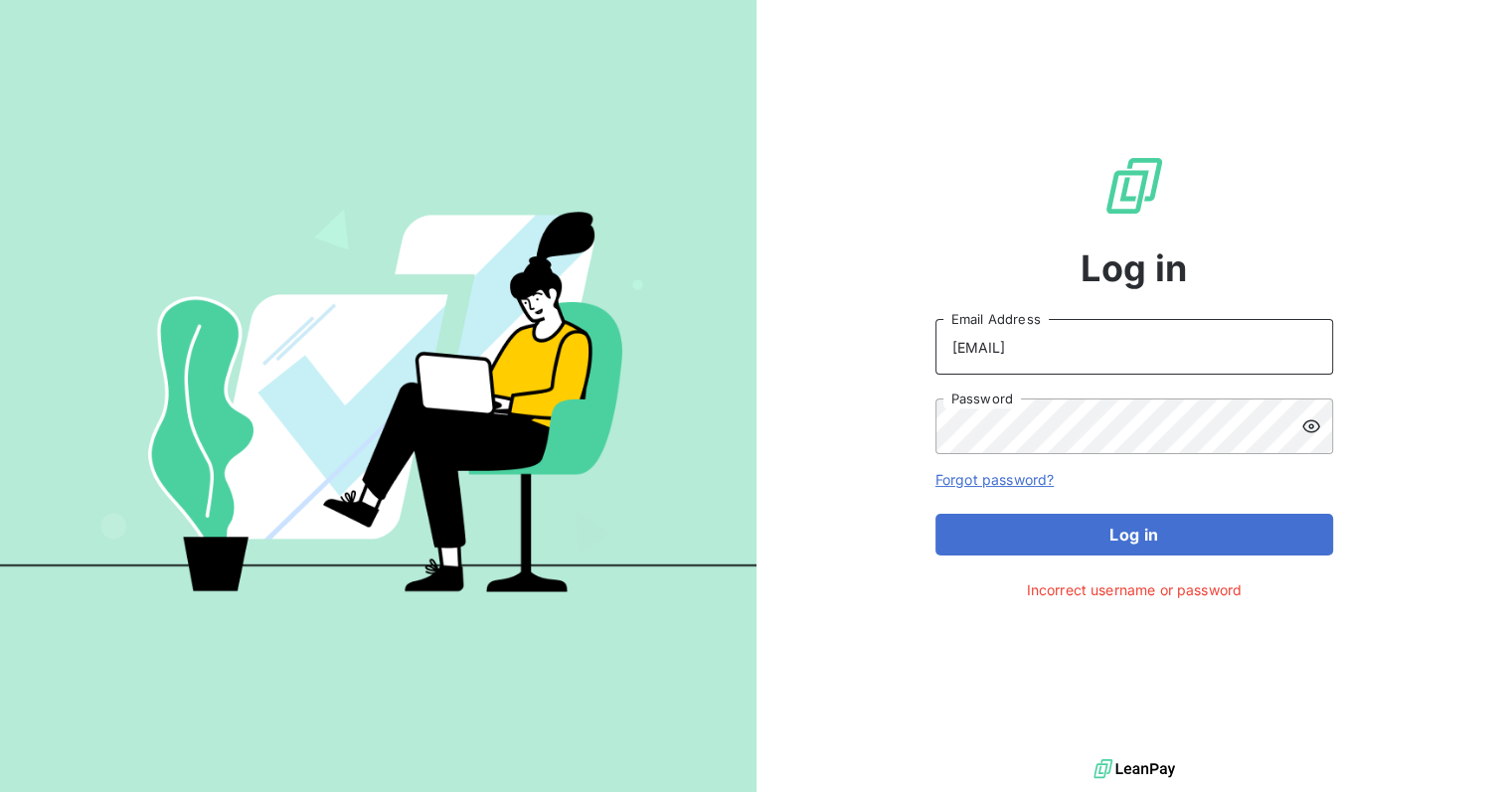 click on "reznichenko@appruvo.ru" at bounding box center [1134, 347] 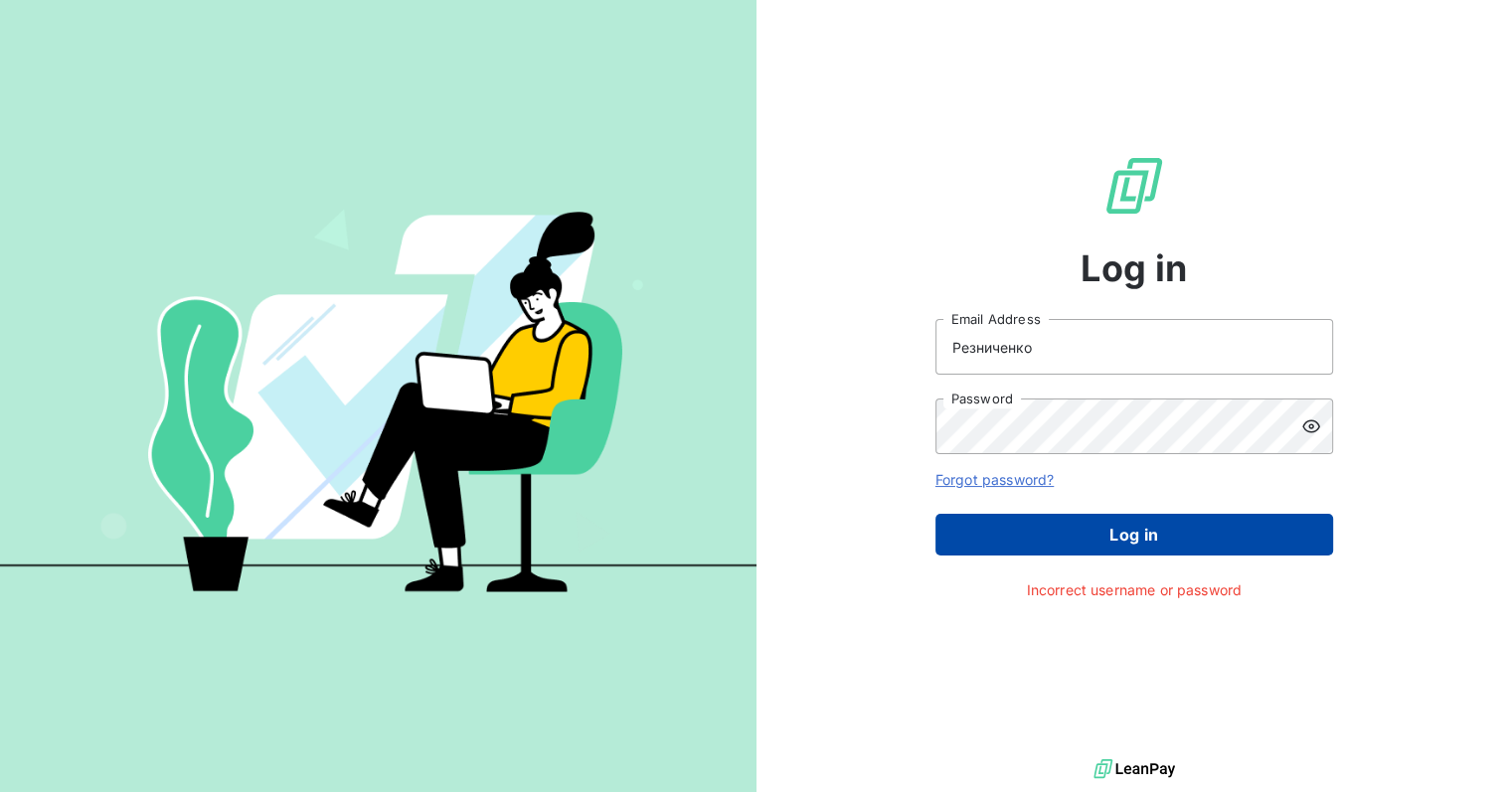 click on "Log in" at bounding box center (1134, 535) 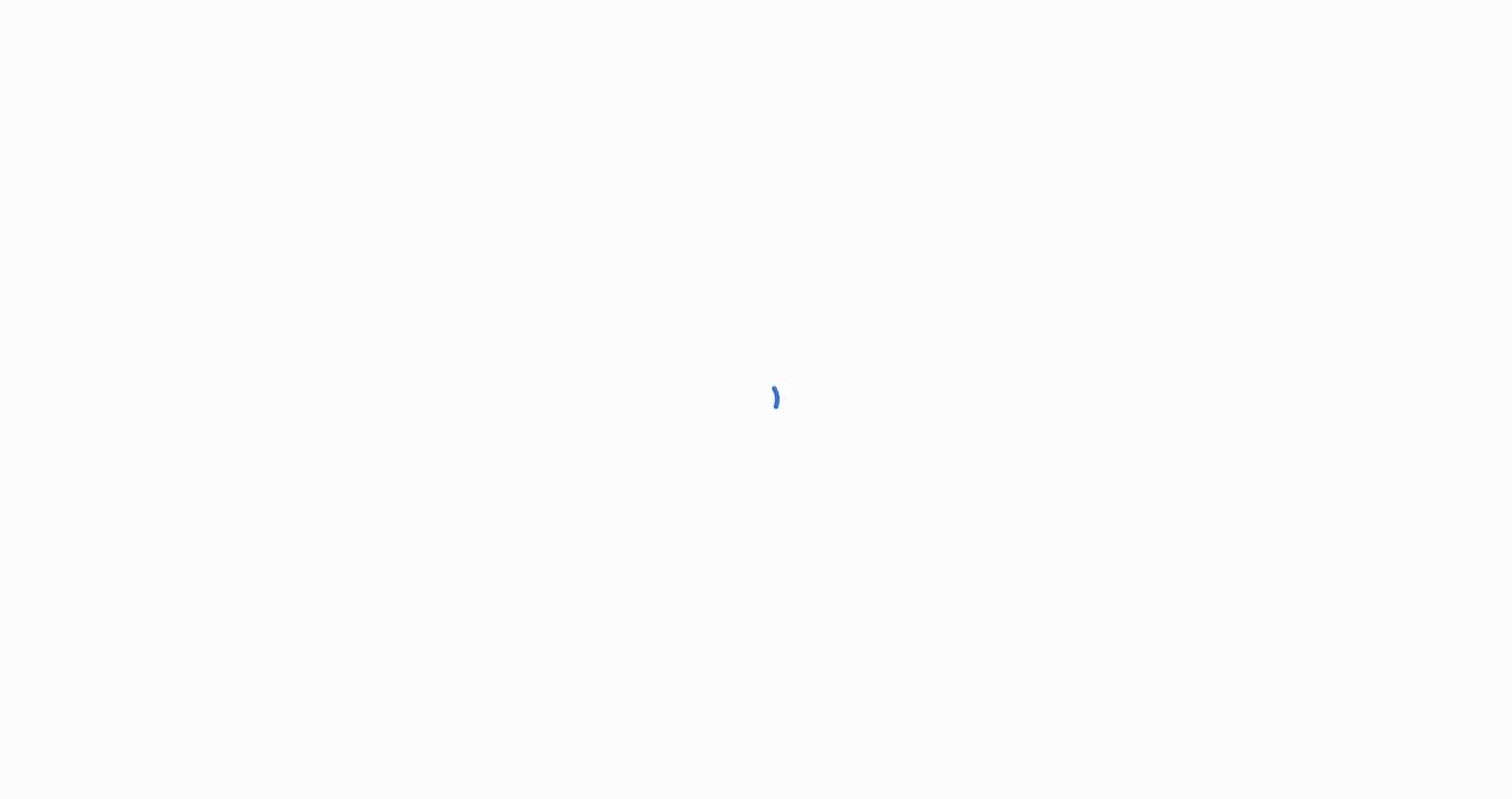 scroll, scrollTop: 0, scrollLeft: 0, axis: both 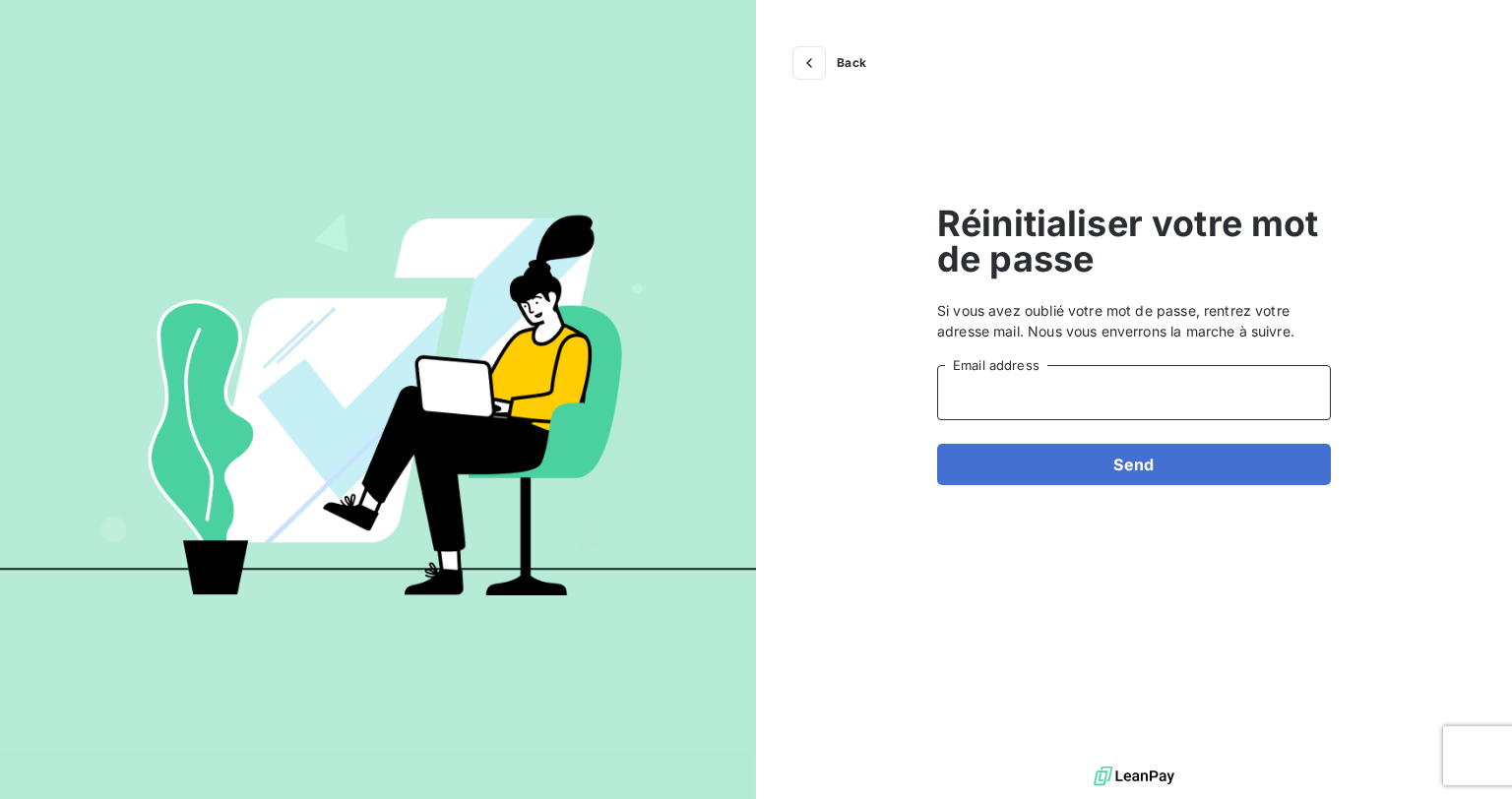 click on "Email address" at bounding box center [1134, 393] 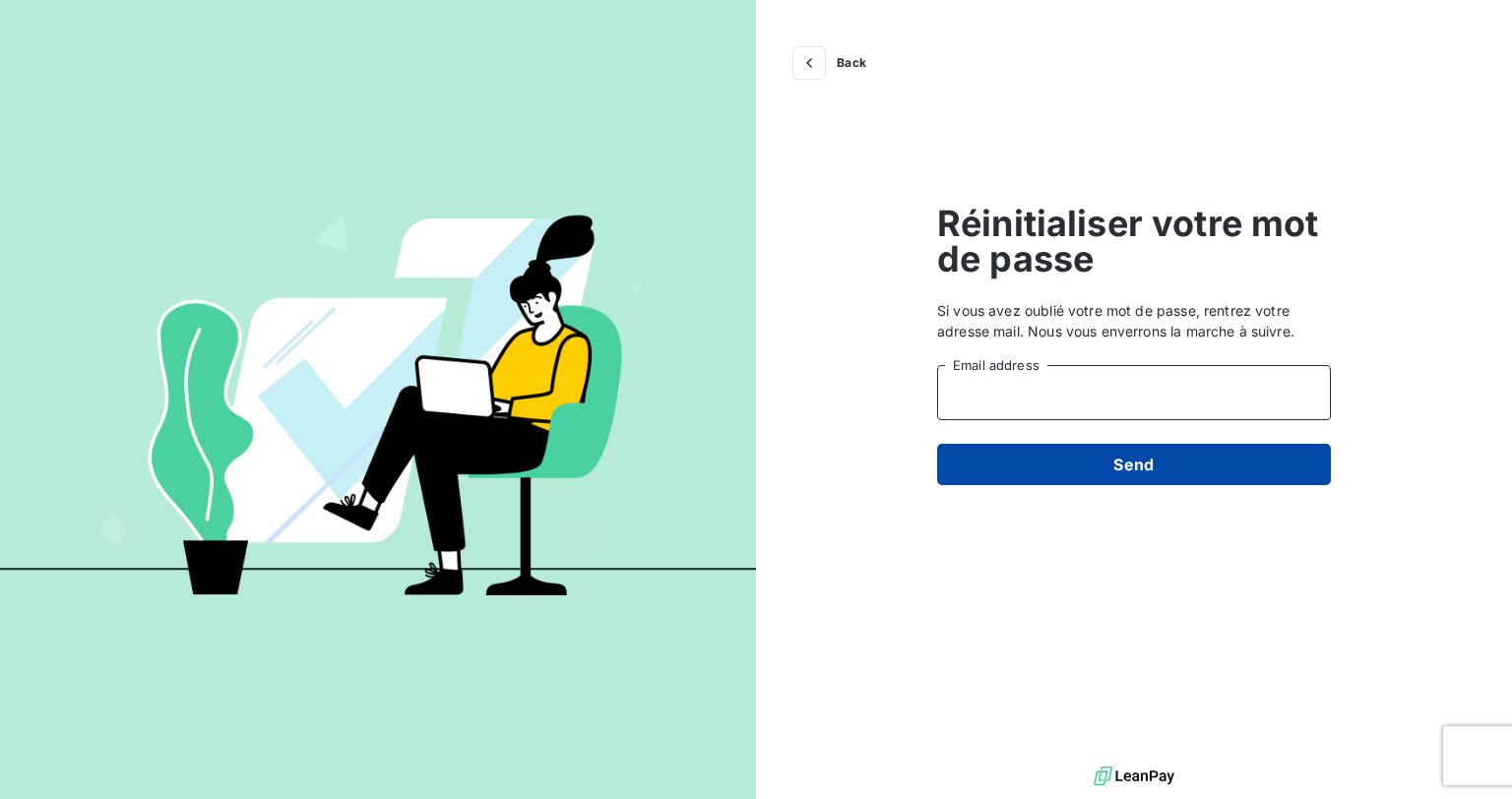 type on "[EMAIL]" 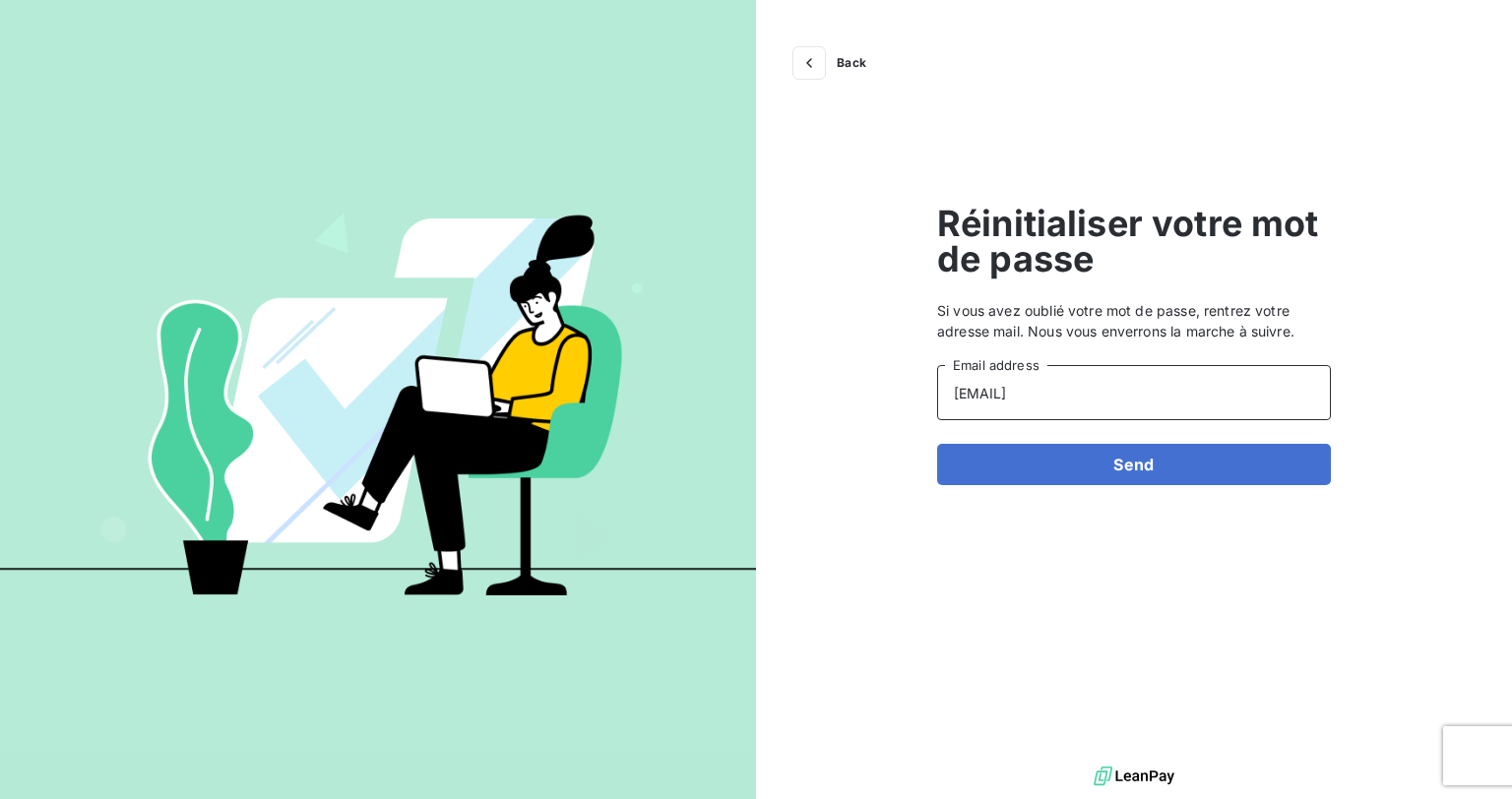 drag, startPoint x: 1153, startPoint y: 398, endPoint x: 860, endPoint y: 383, distance: 293.38371 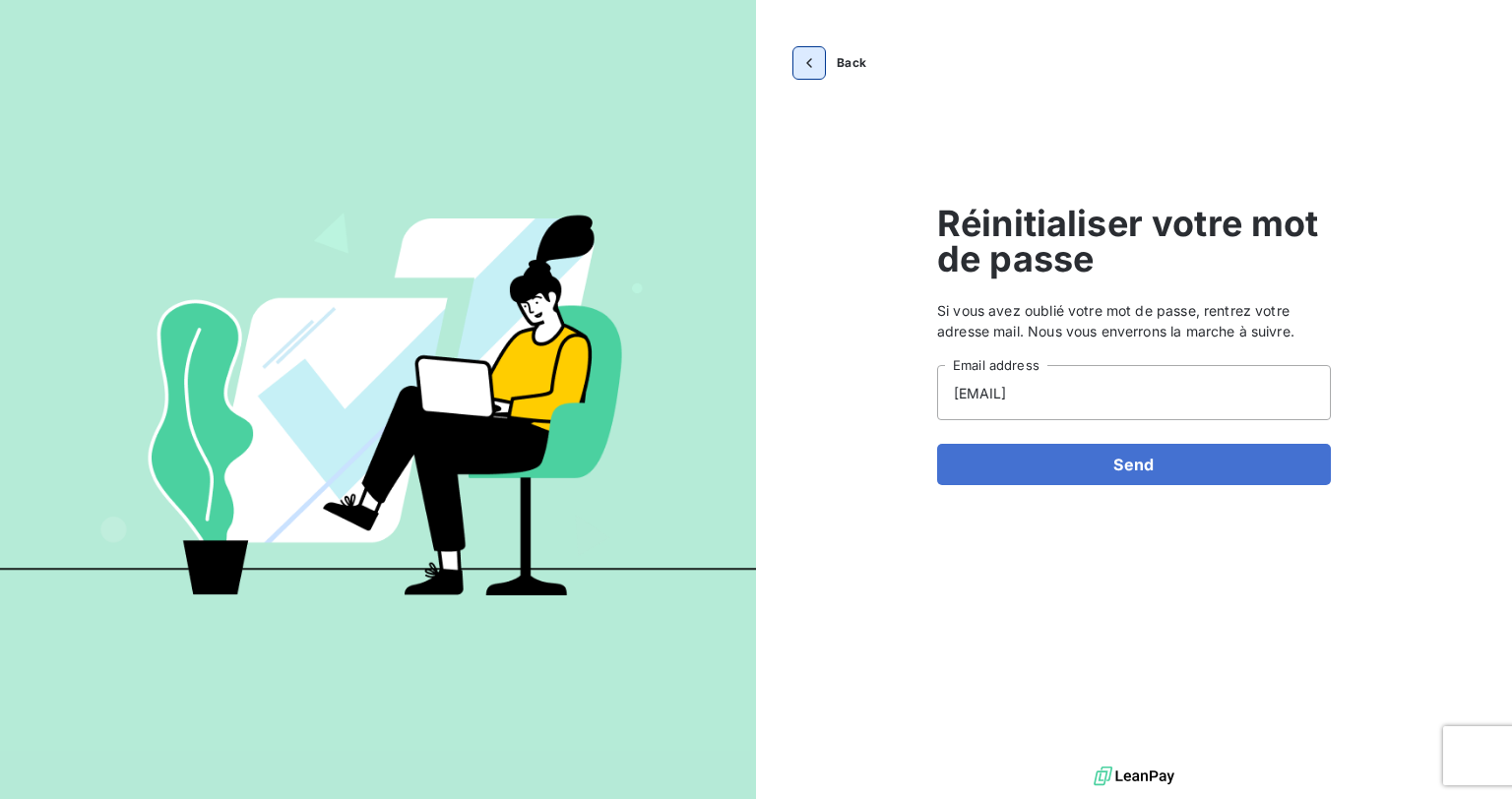 click 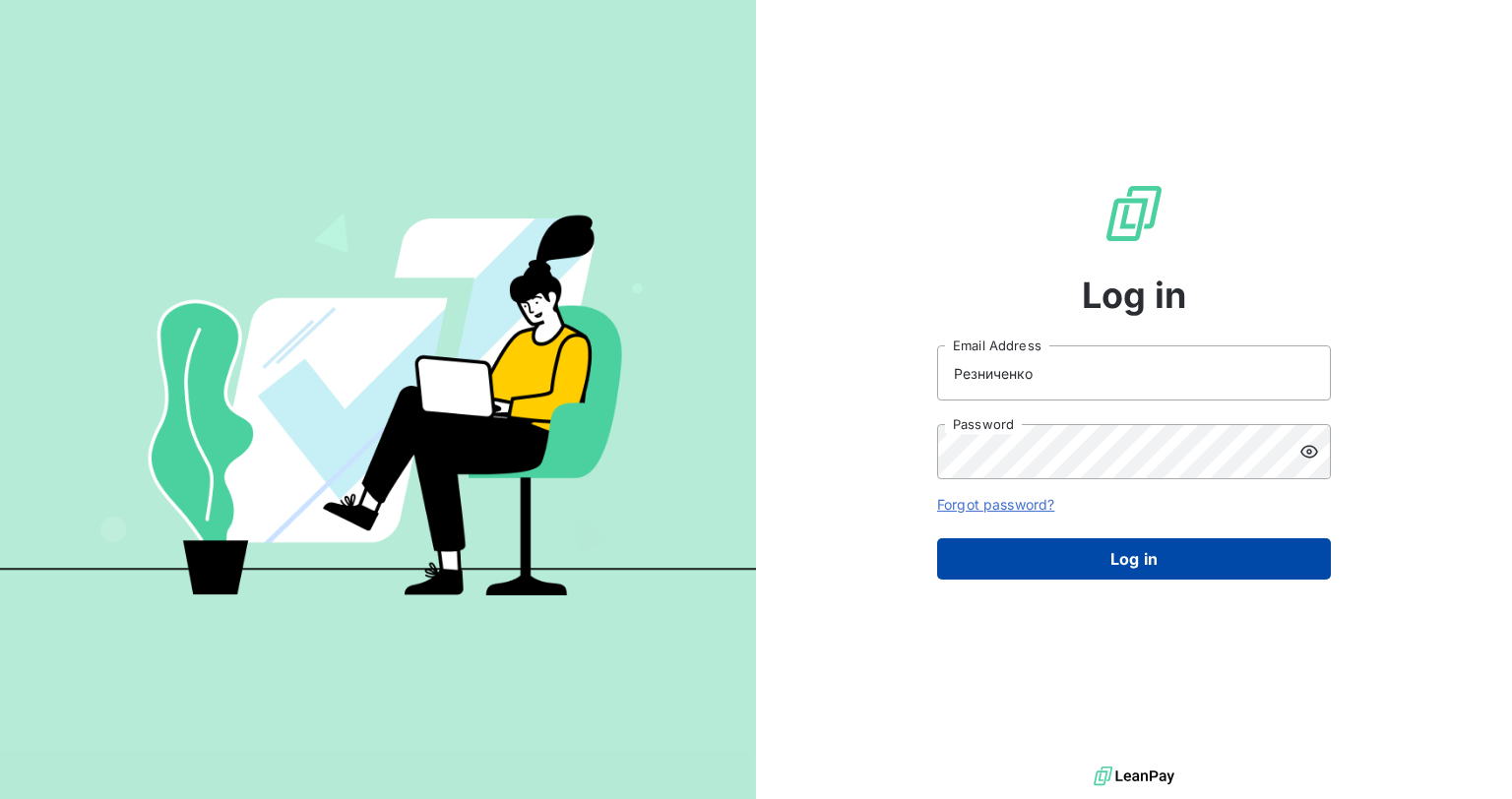 click on "Log in" at bounding box center [1134, 559] 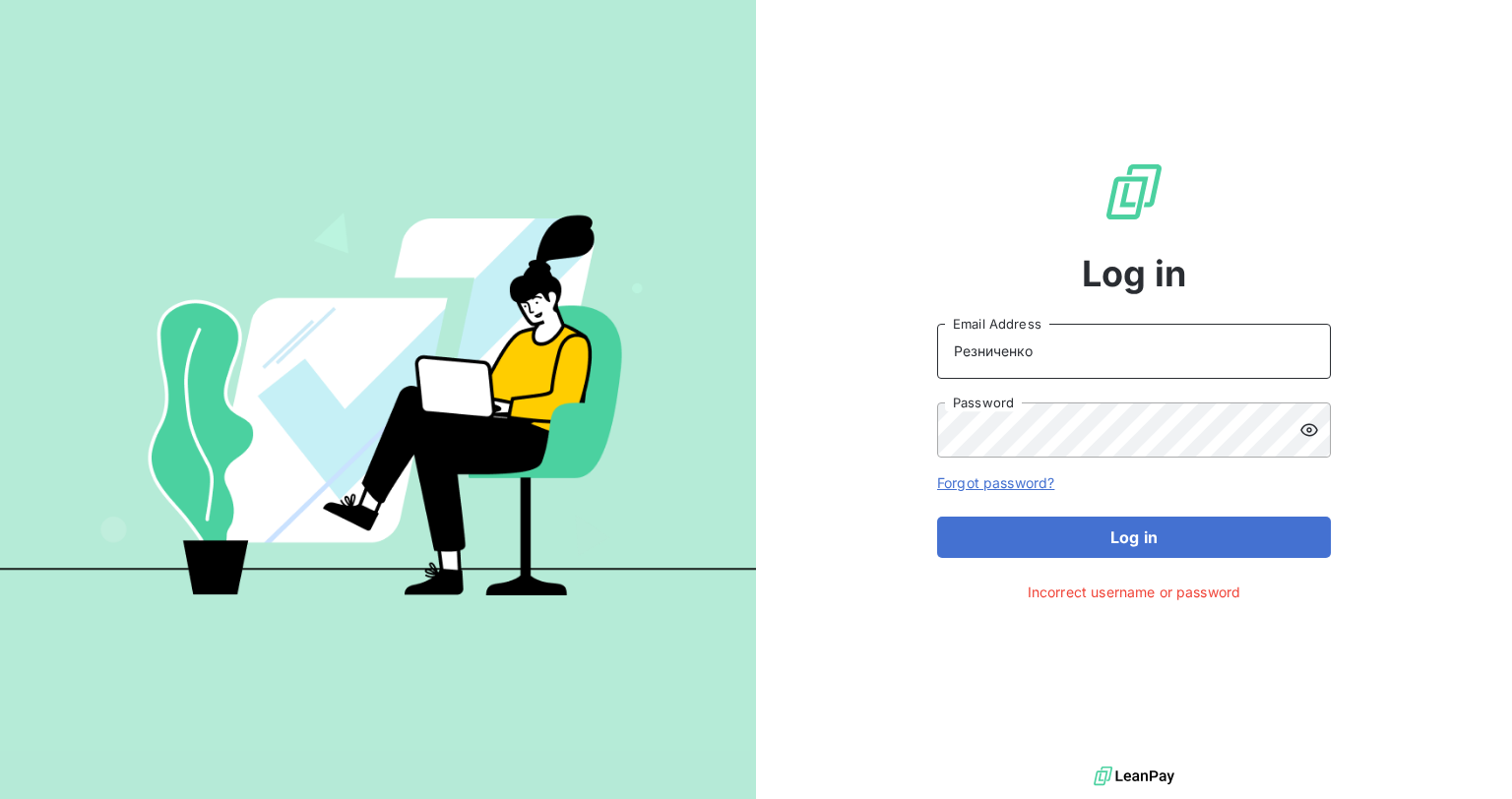 click on "Резниченко" at bounding box center [1134, 351] 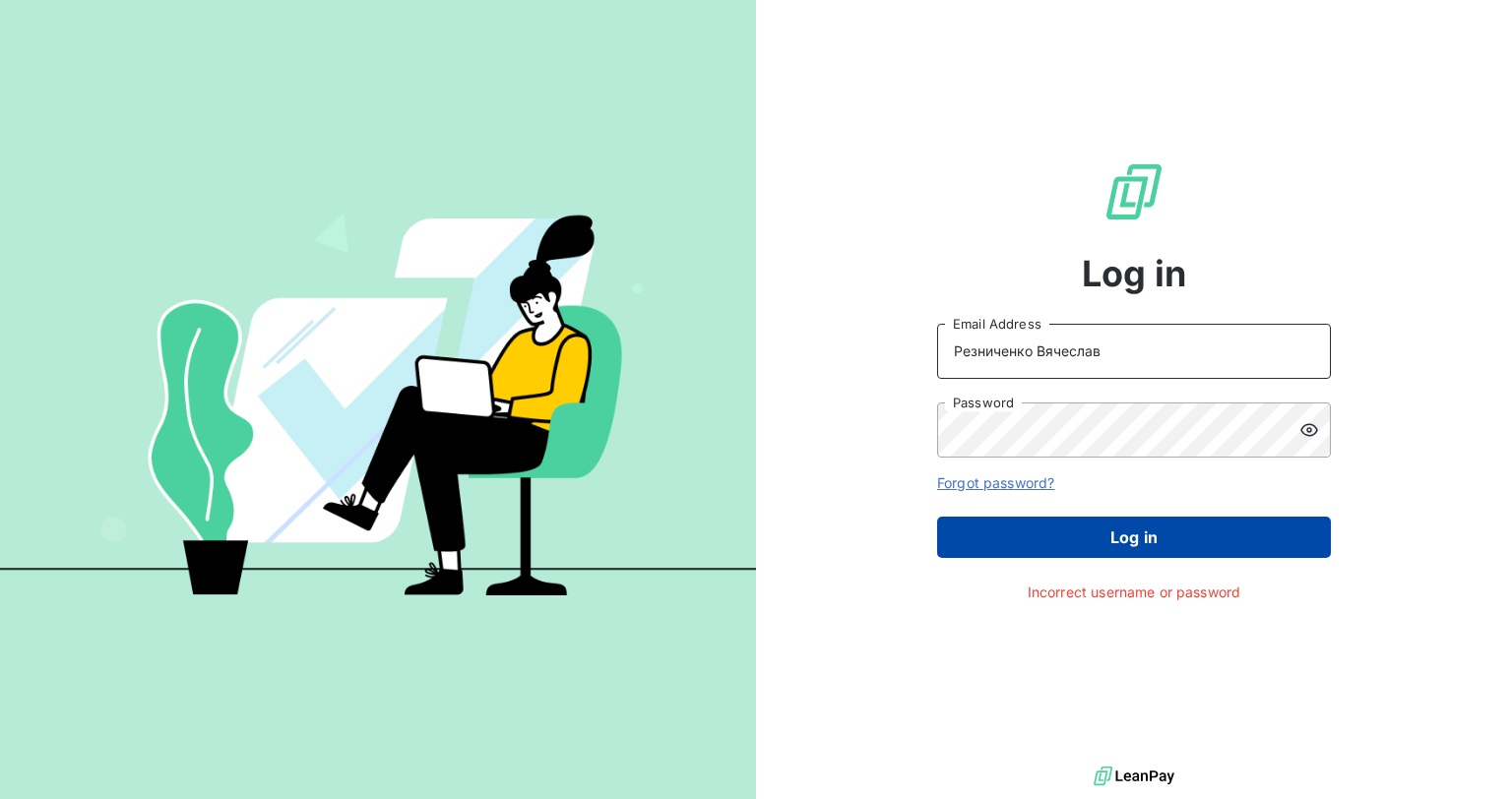 type on "Резниченко Вячеслав" 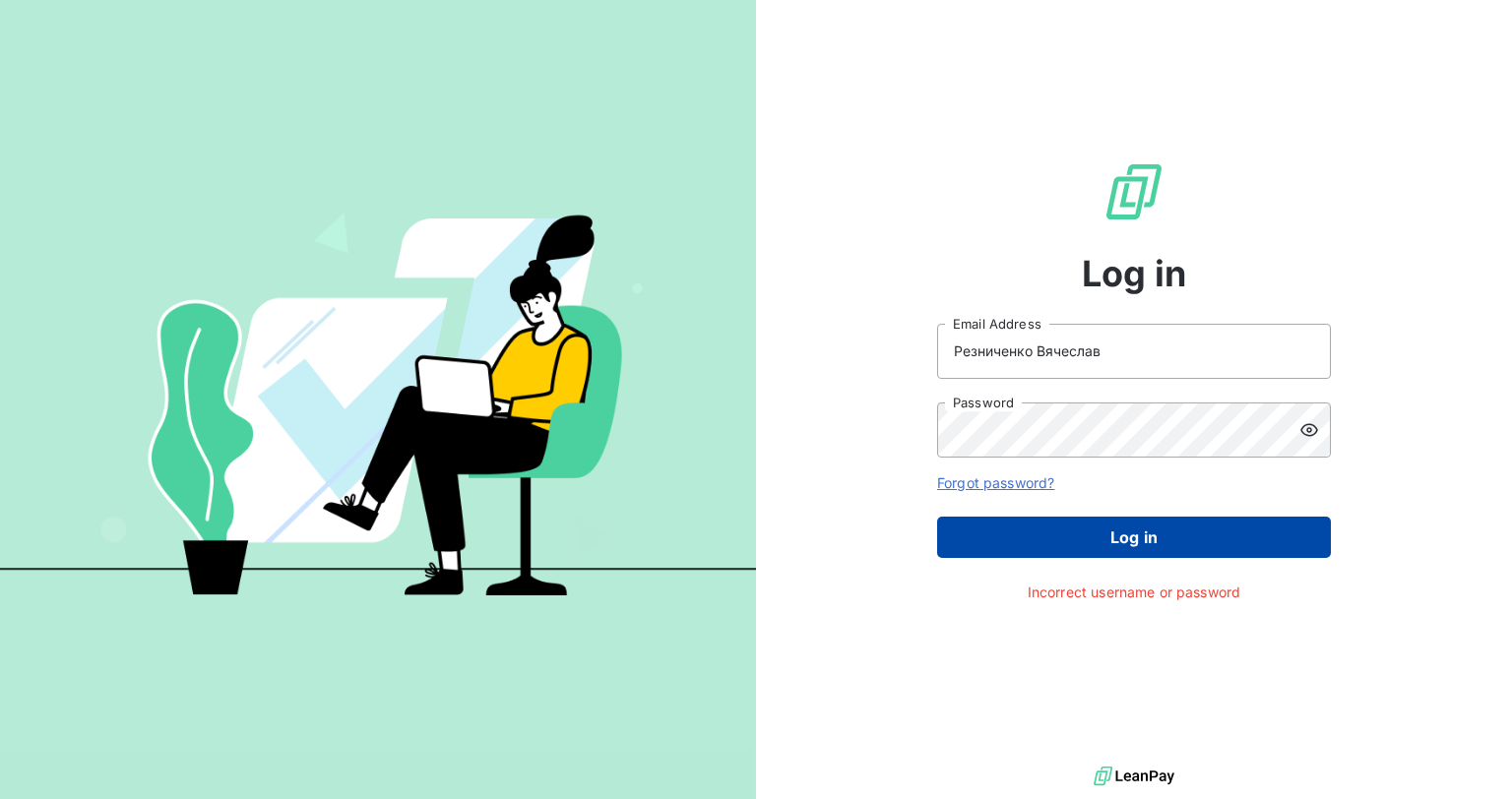 click on "Log in" at bounding box center [1134, 537] 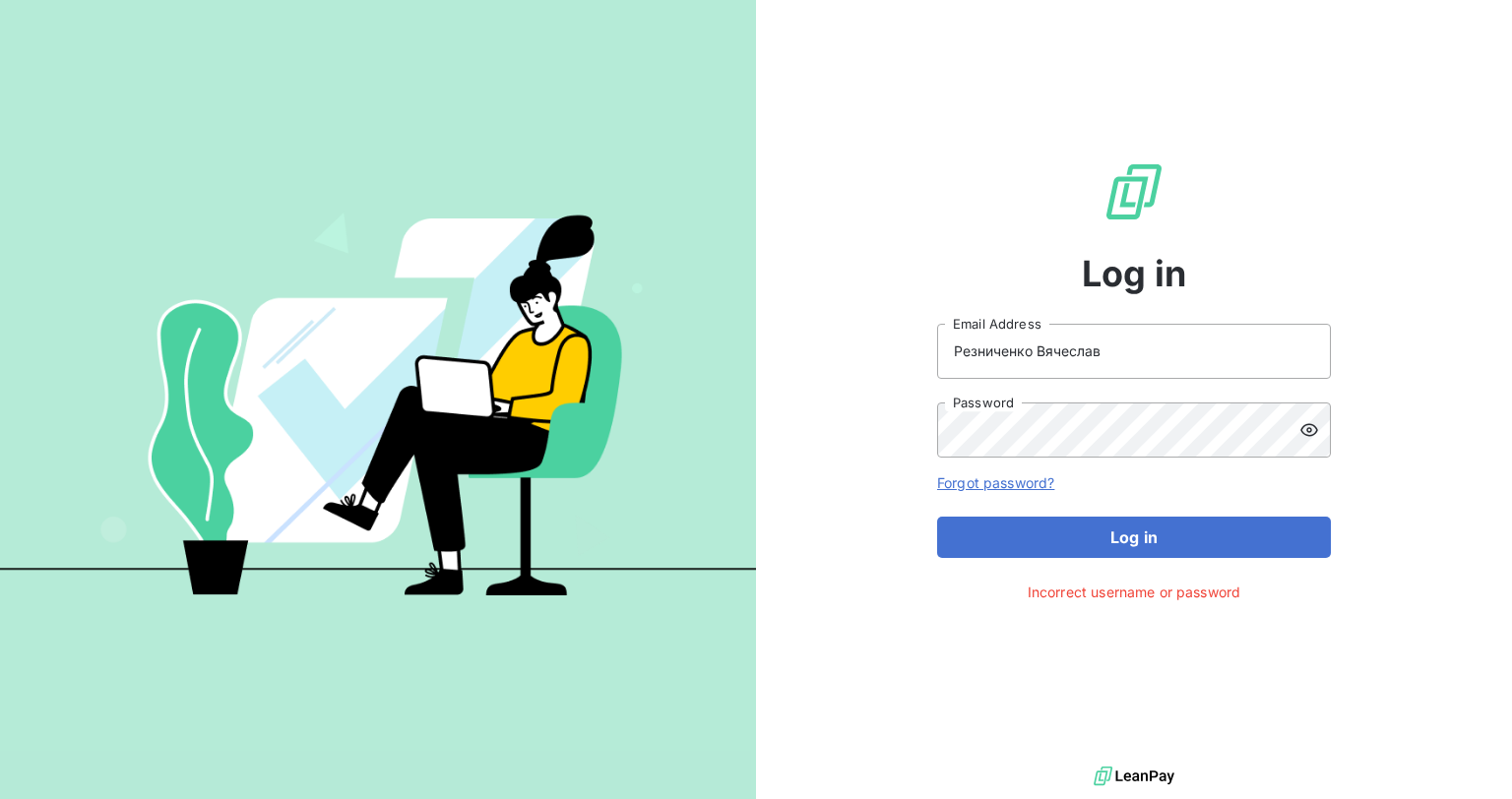 click on "Forgot password?" at bounding box center [995, 482] 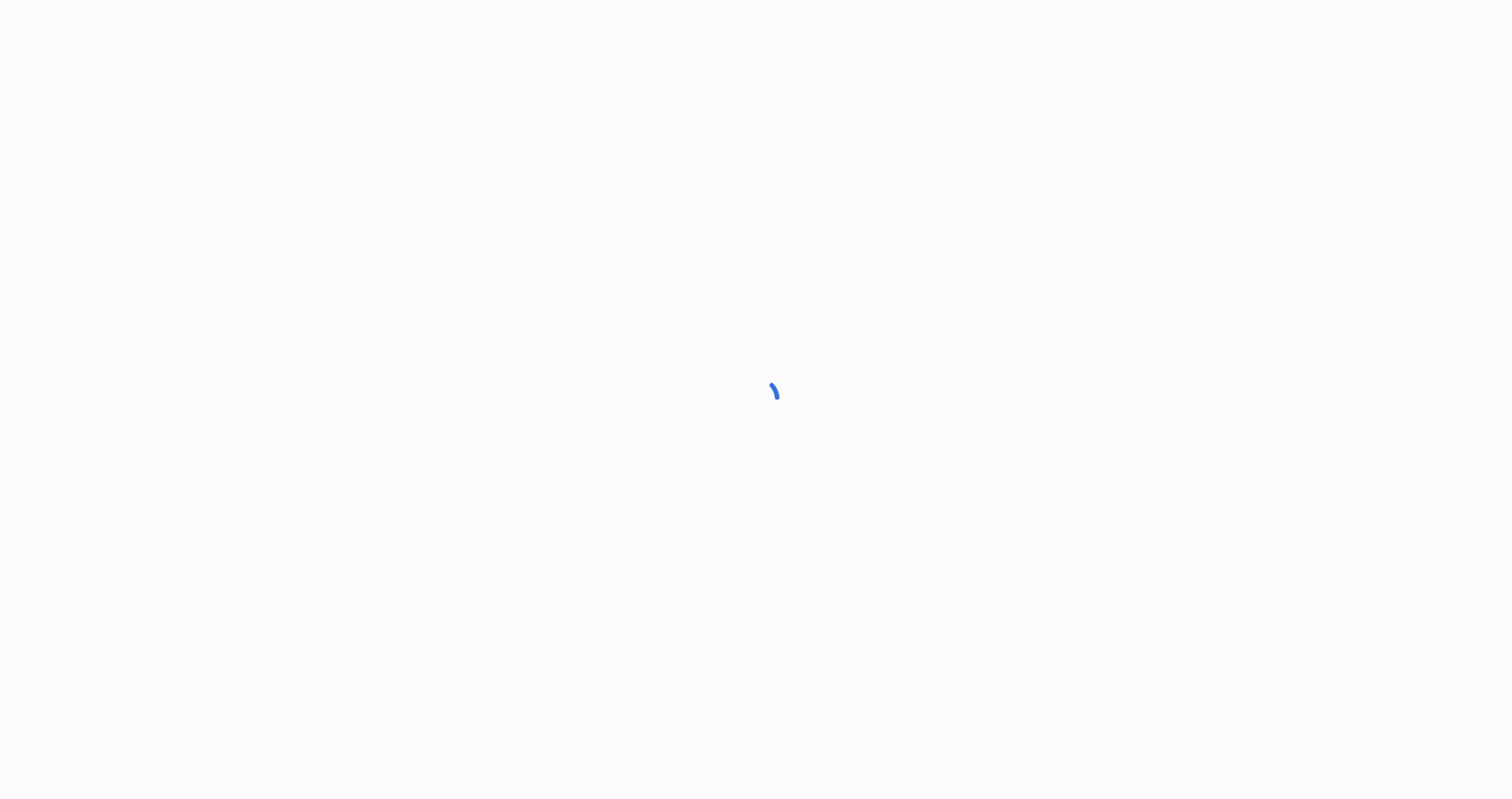 scroll, scrollTop: 0, scrollLeft: 0, axis: both 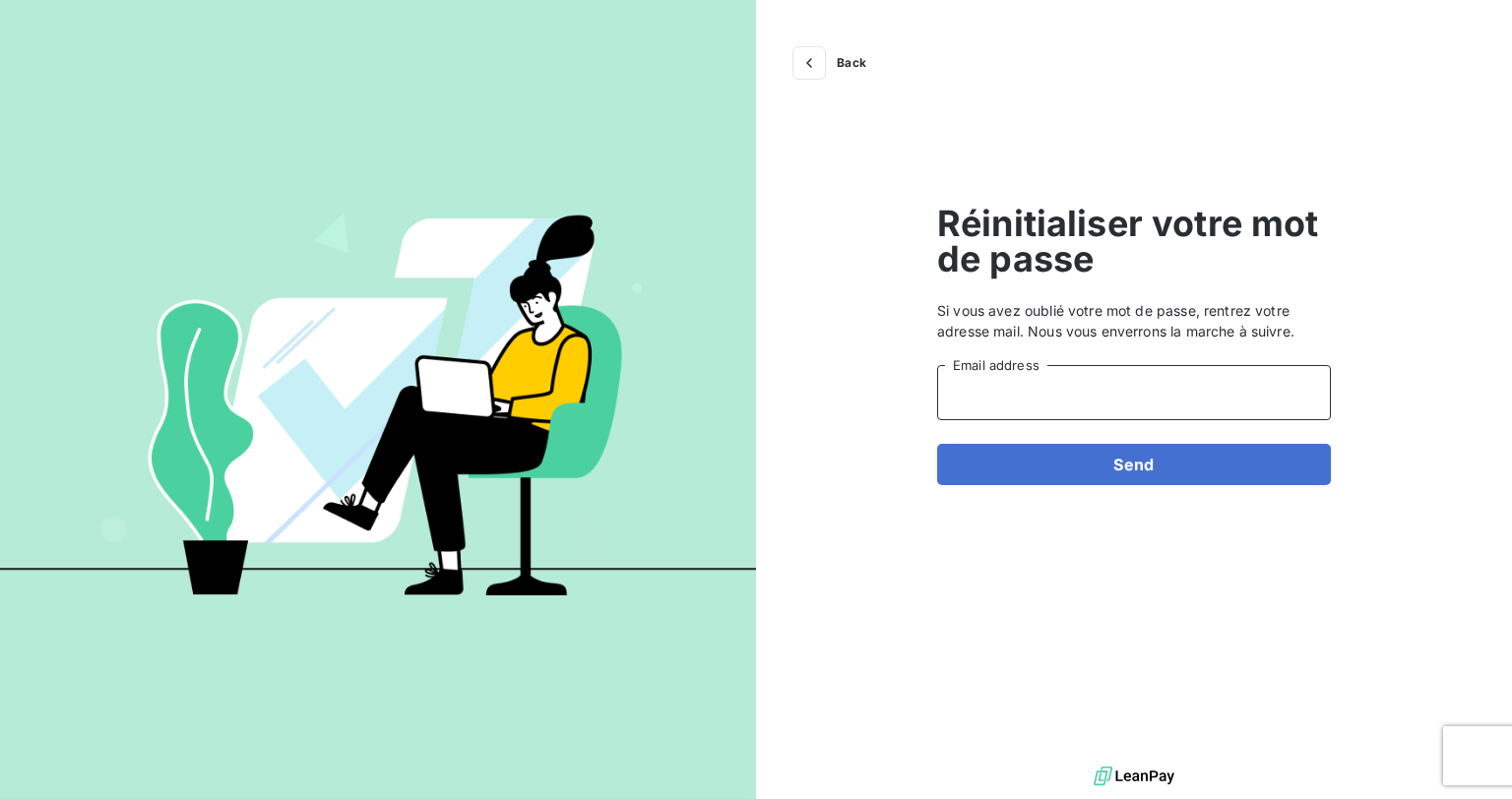 click on "Email address" at bounding box center [1134, 393] 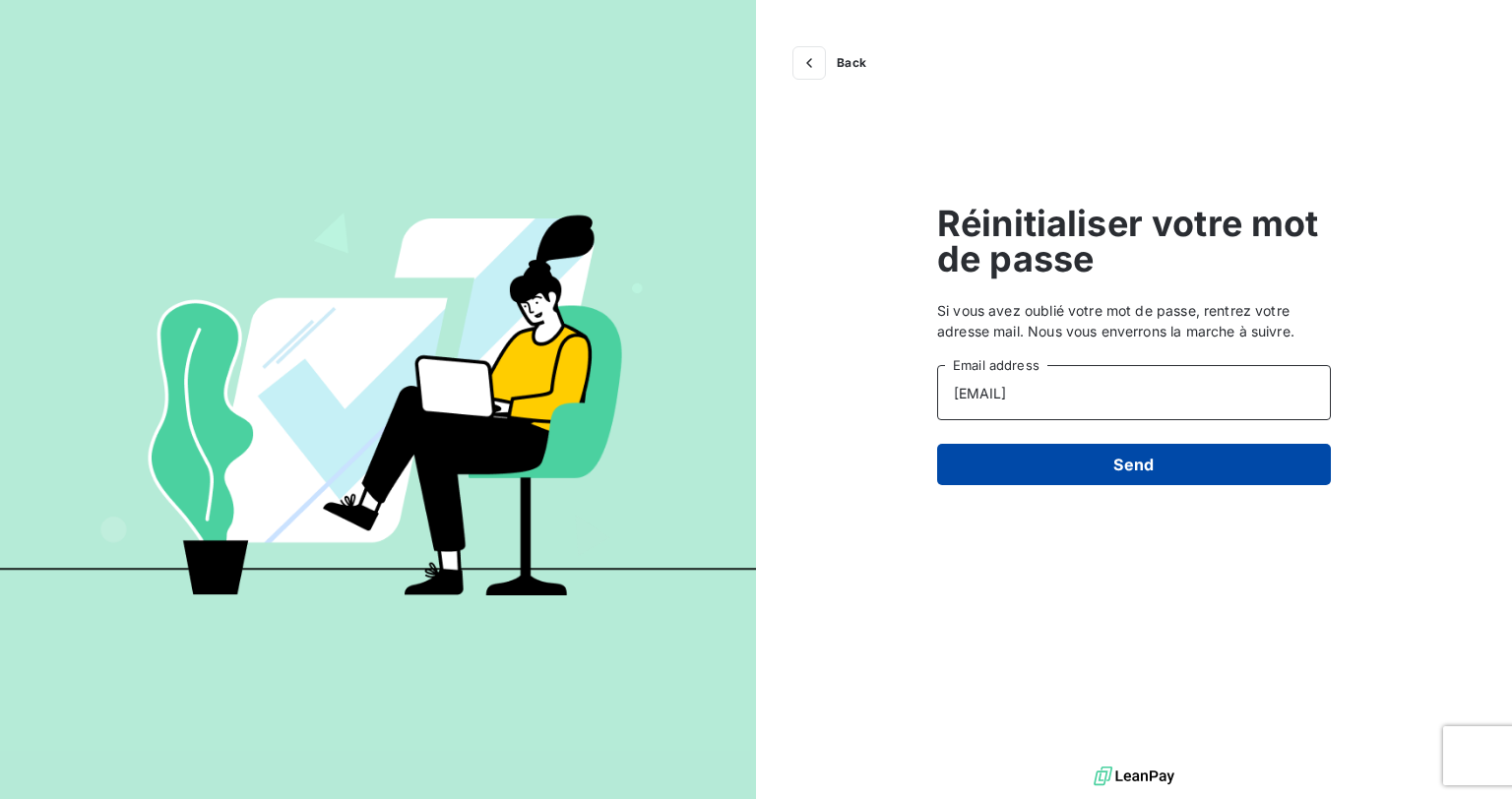 type on "ulinkova@wegiva.com" 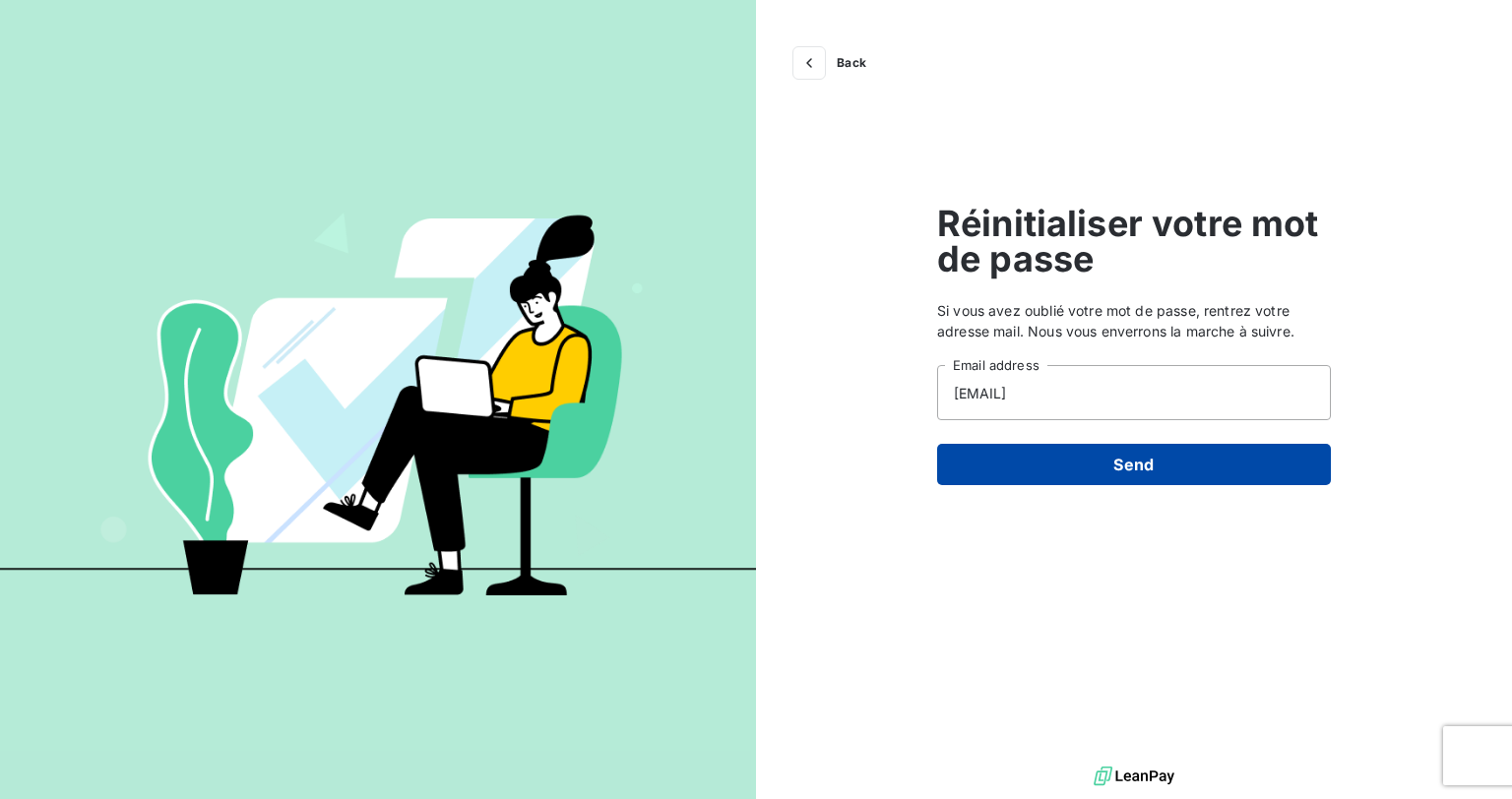 click on "Send" at bounding box center [1134, 464] 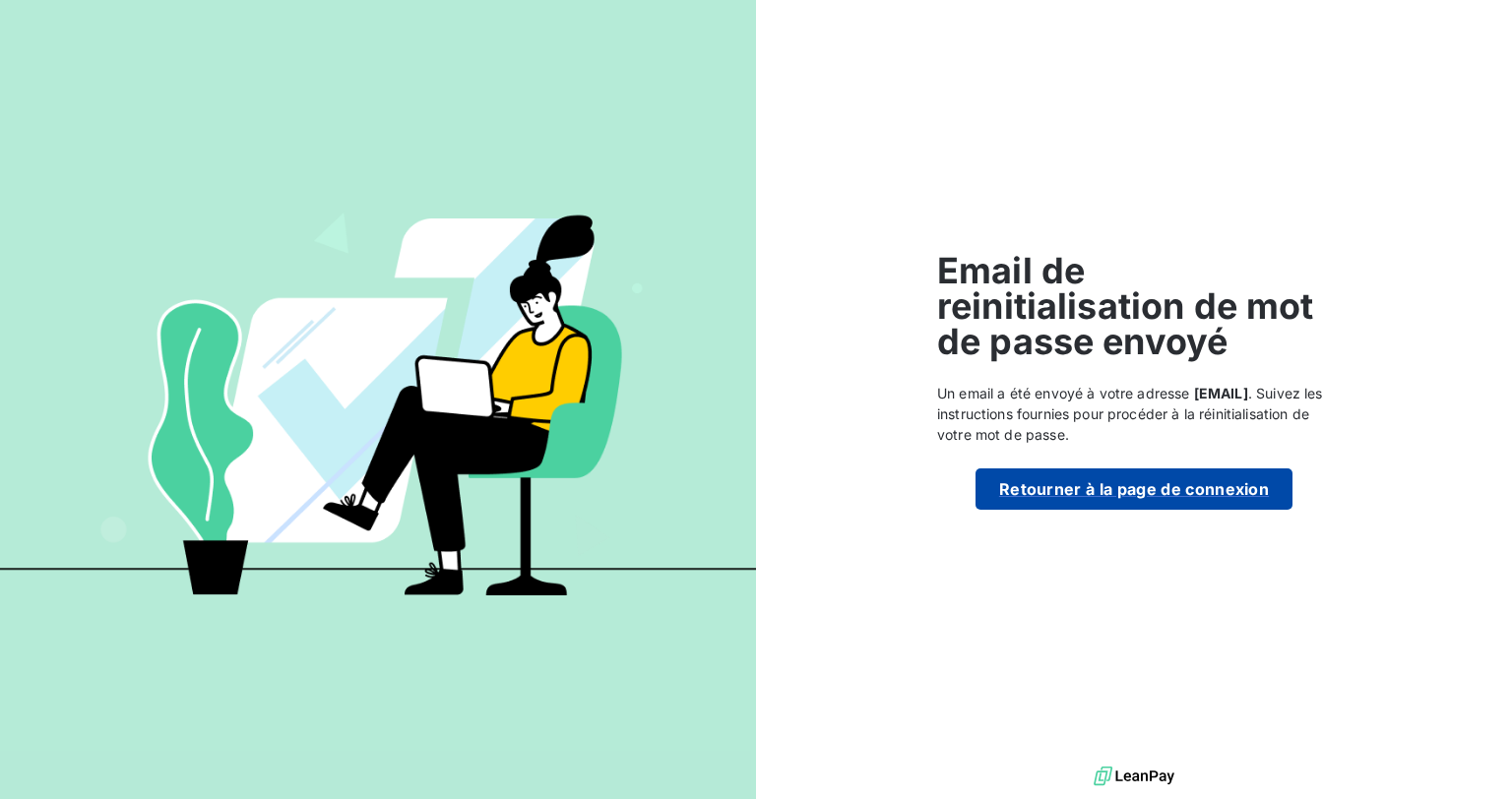 click on "Retourner à la page de connexion" at bounding box center (1134, 489) 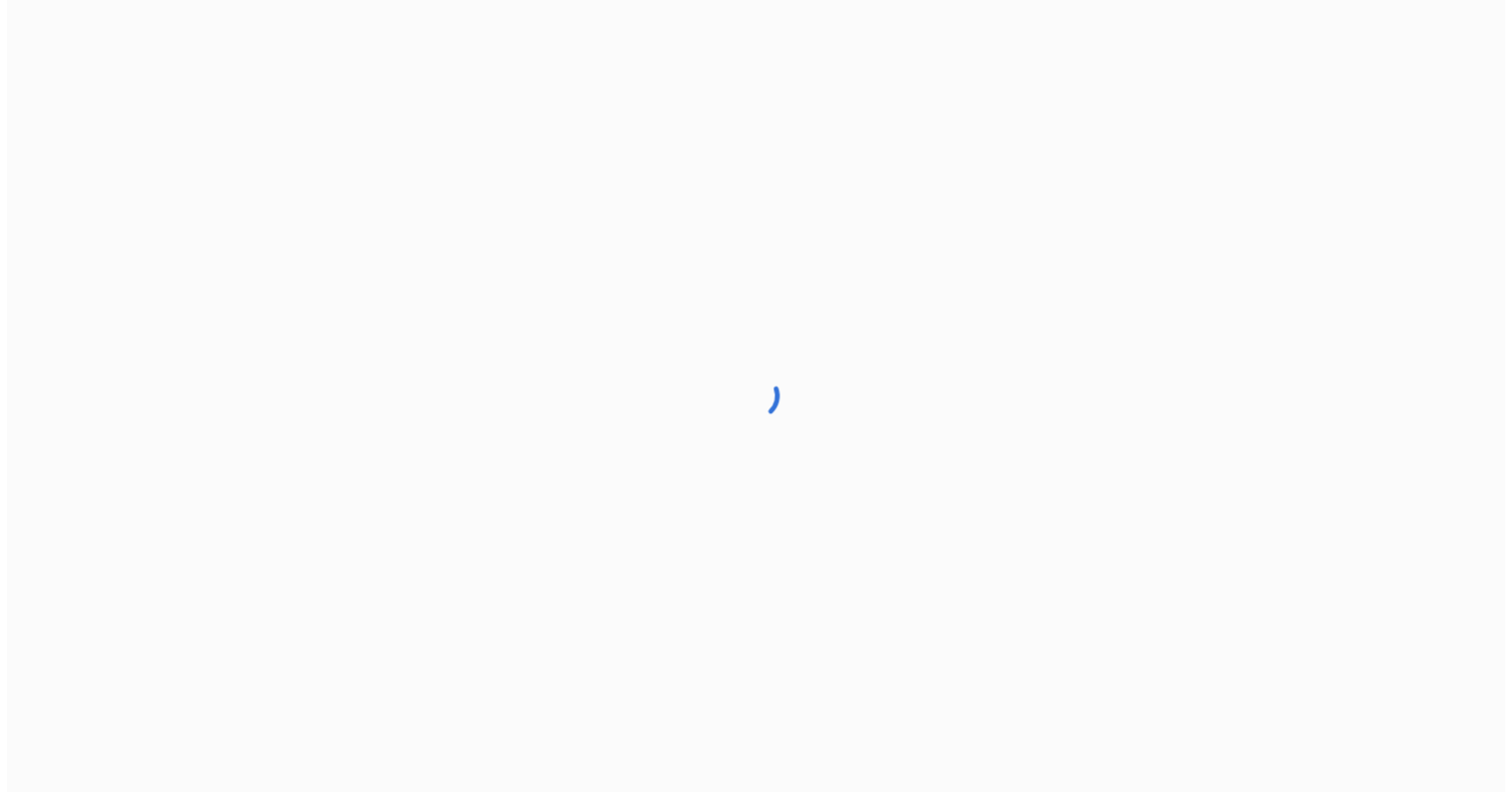 scroll, scrollTop: 0, scrollLeft: 0, axis: both 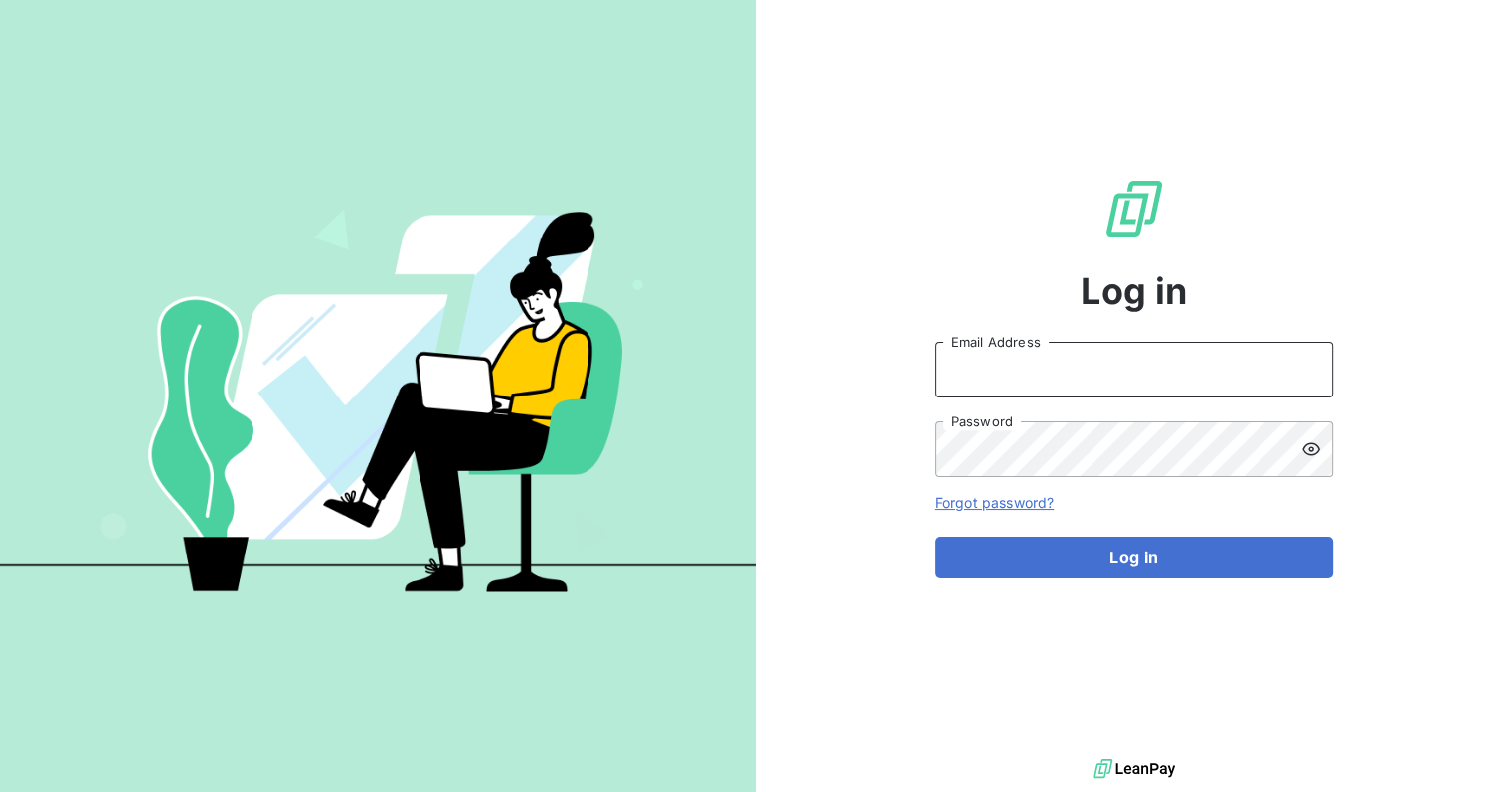 type on "Резниченко" 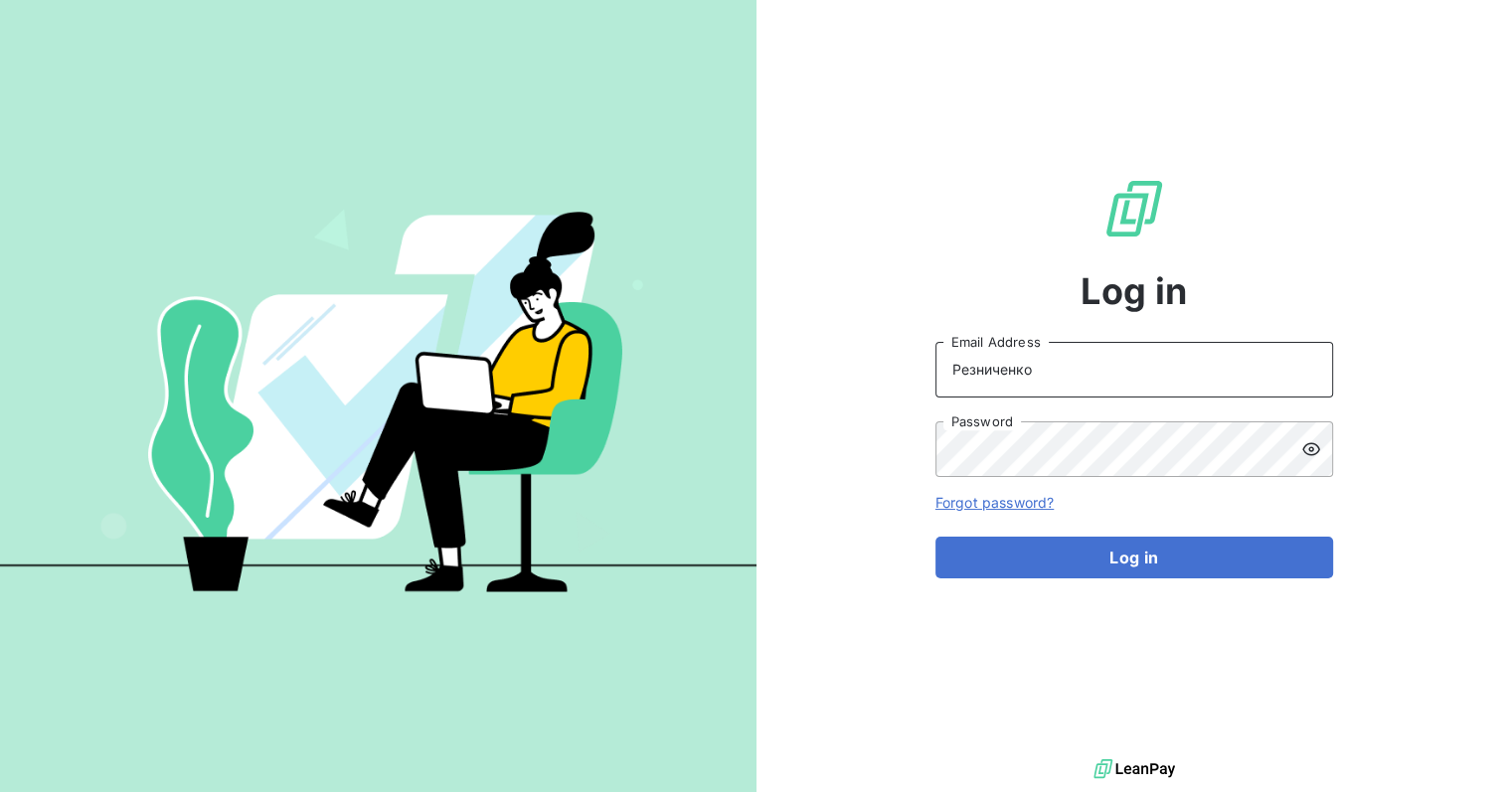 click on "Резниченко" at bounding box center [1134, 370] 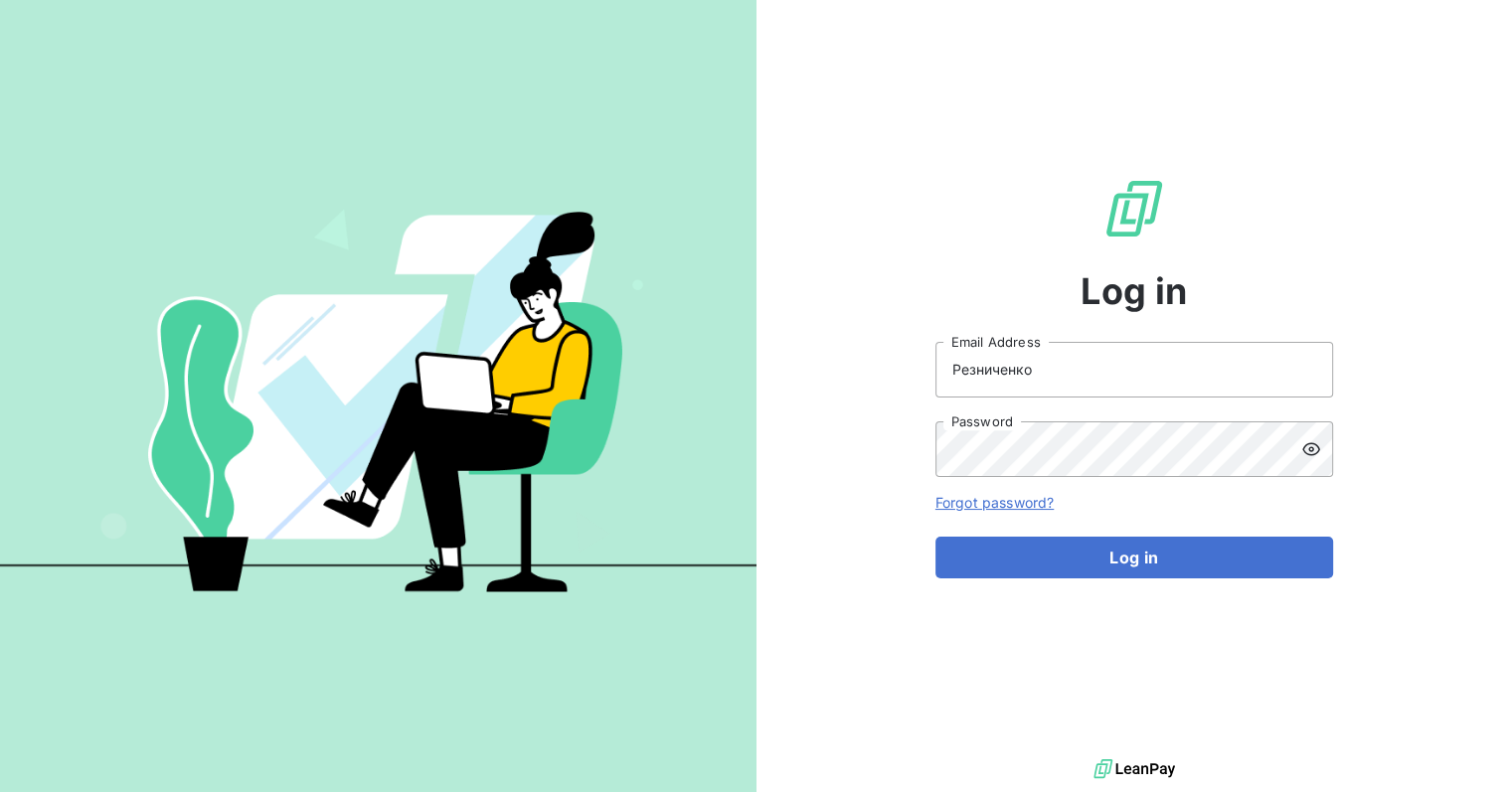 click on "Forgot password?" at bounding box center [994, 502] 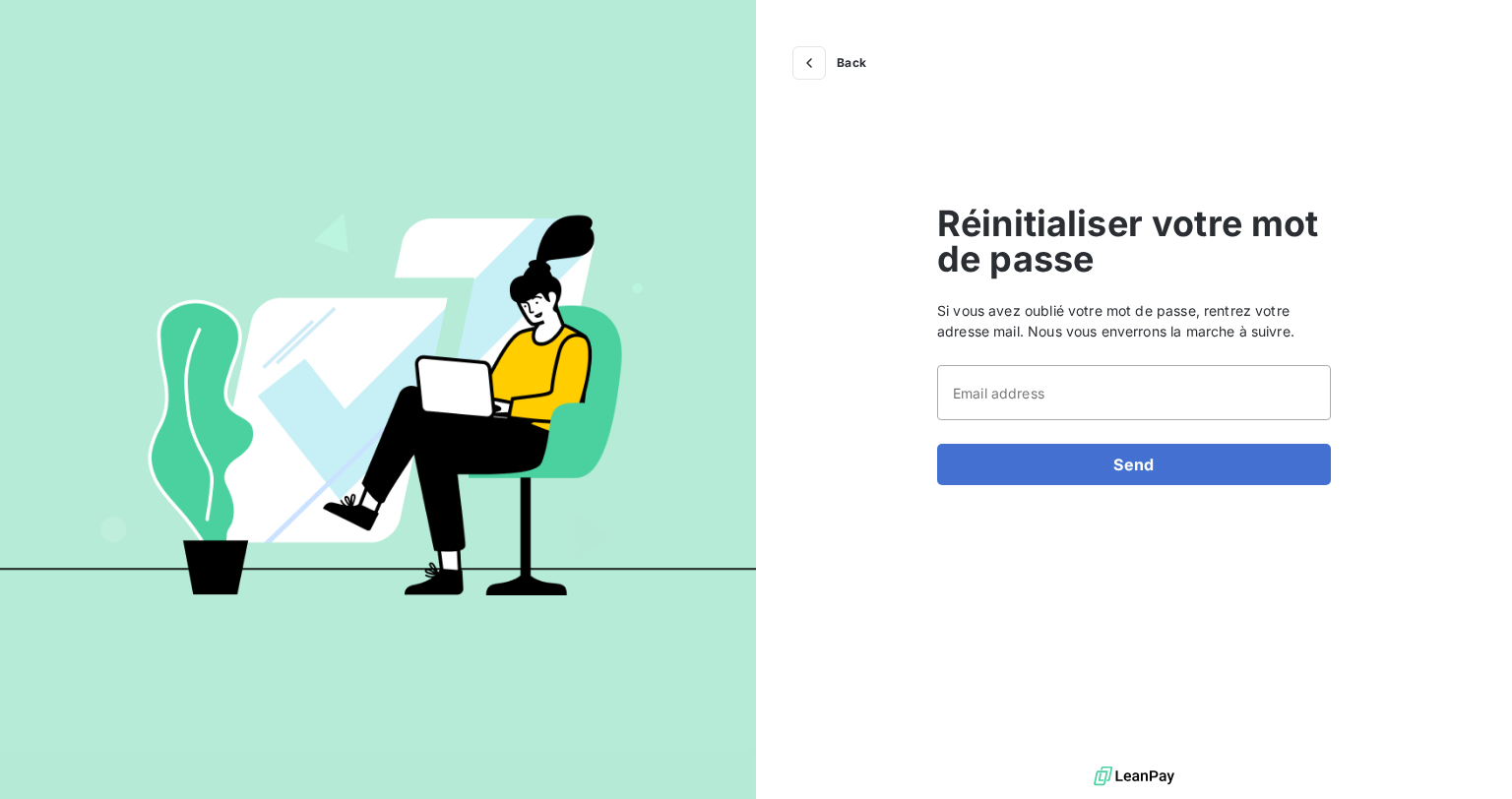 scroll, scrollTop: 0, scrollLeft: 0, axis: both 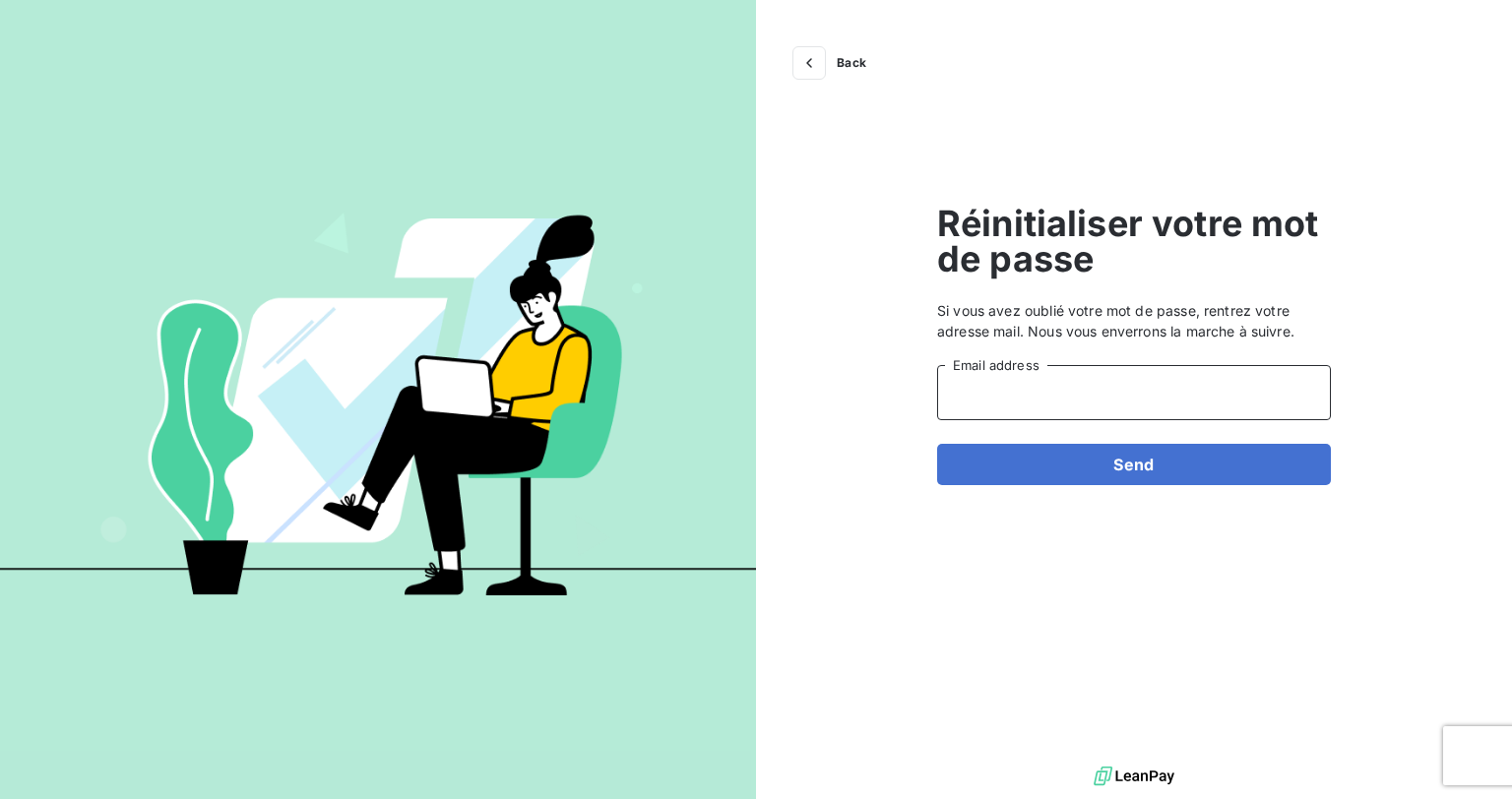 click on "Email address" at bounding box center [1134, 393] 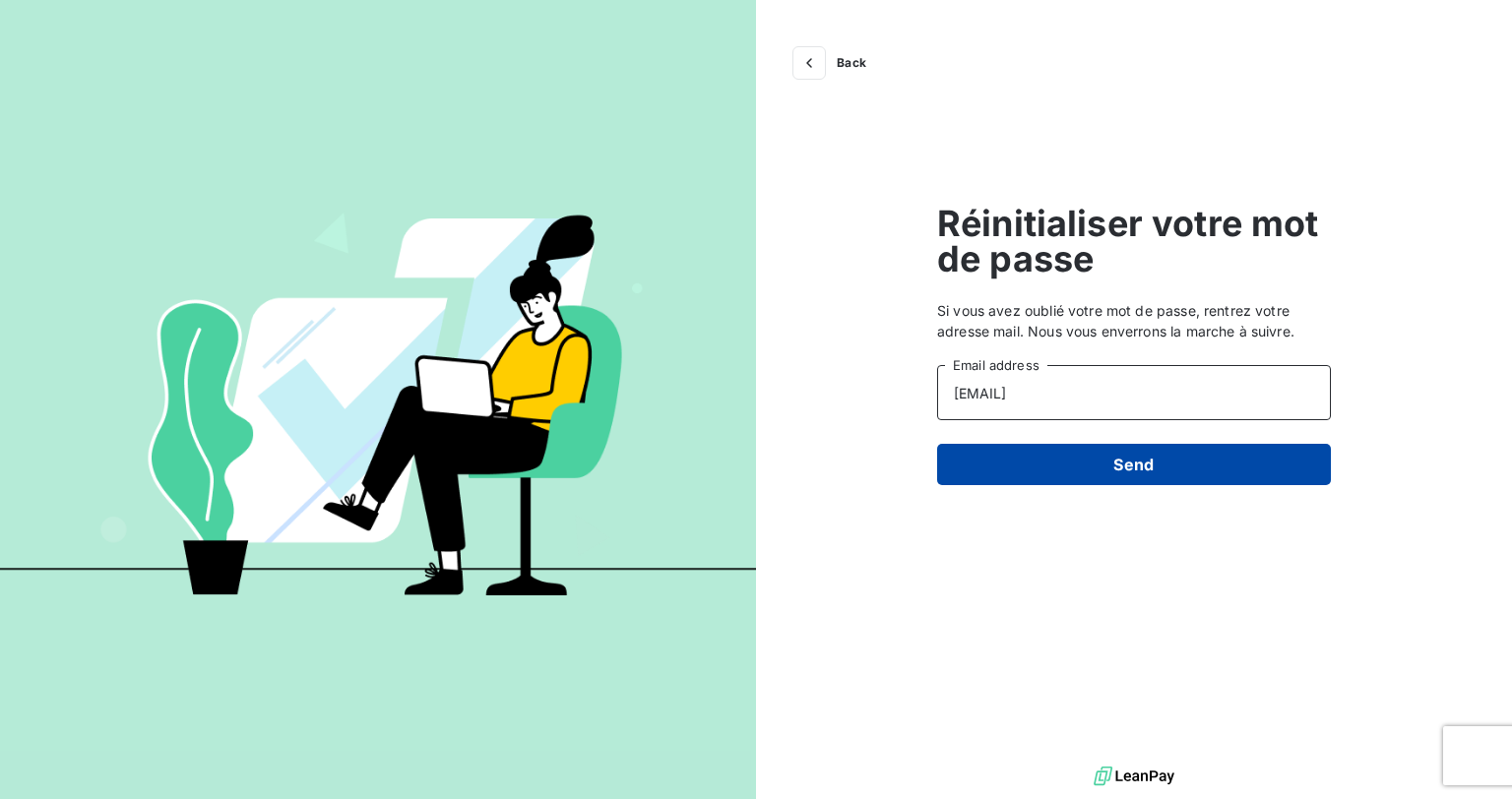 type on "[EMAIL]" 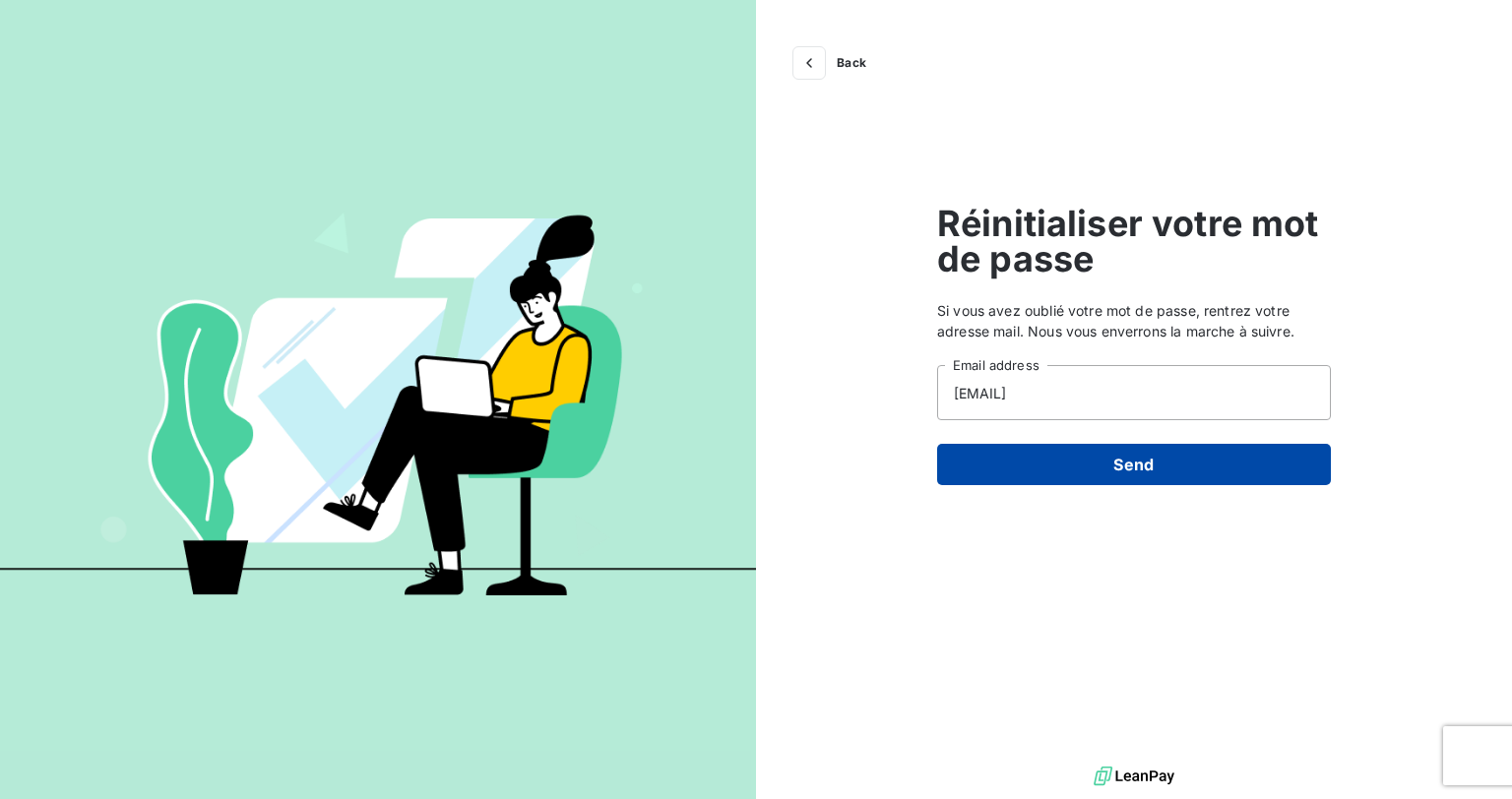 click on "Send" at bounding box center (1134, 464) 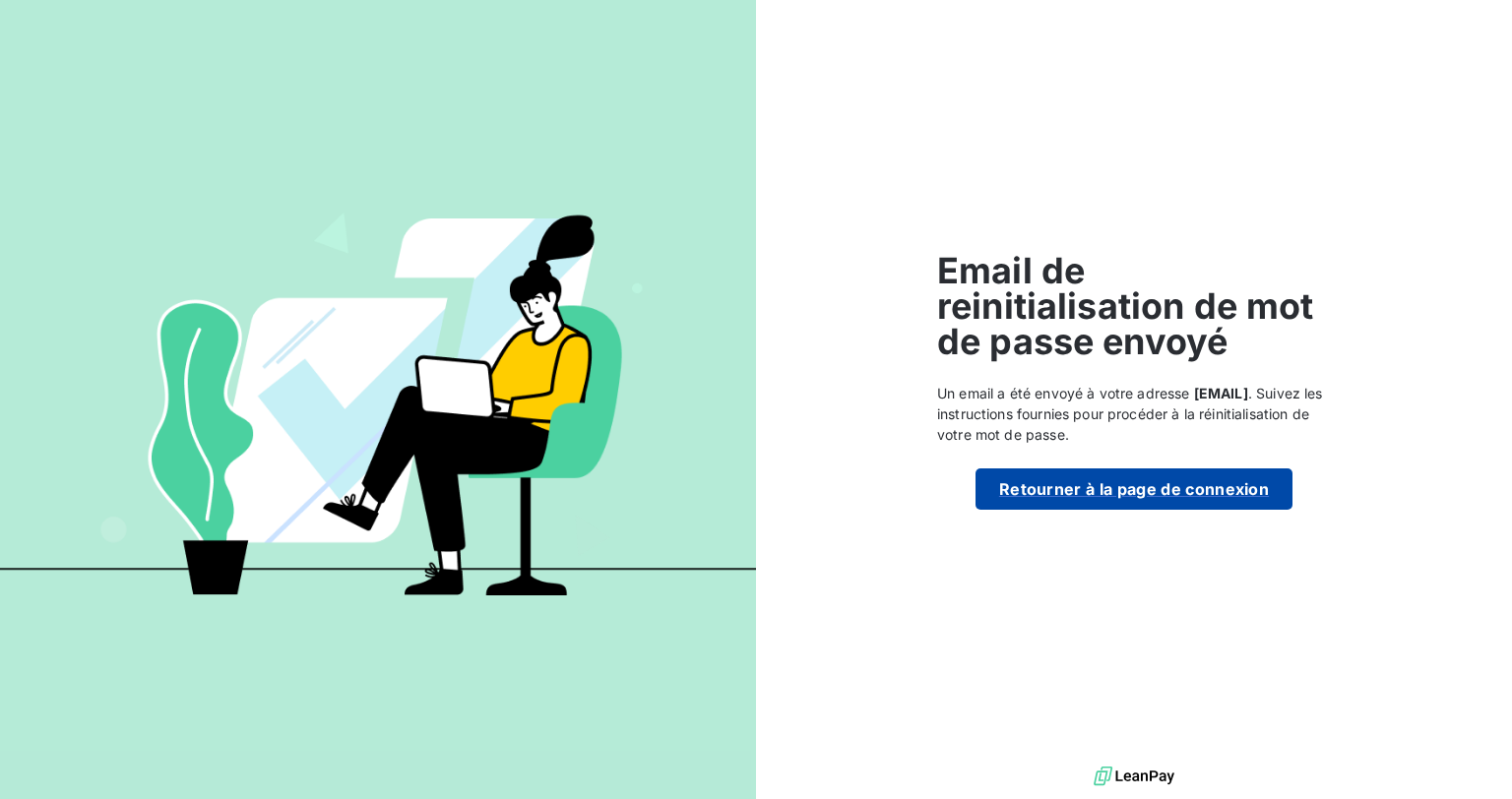 click on "Retourner à la page de connexion" at bounding box center [1134, 489] 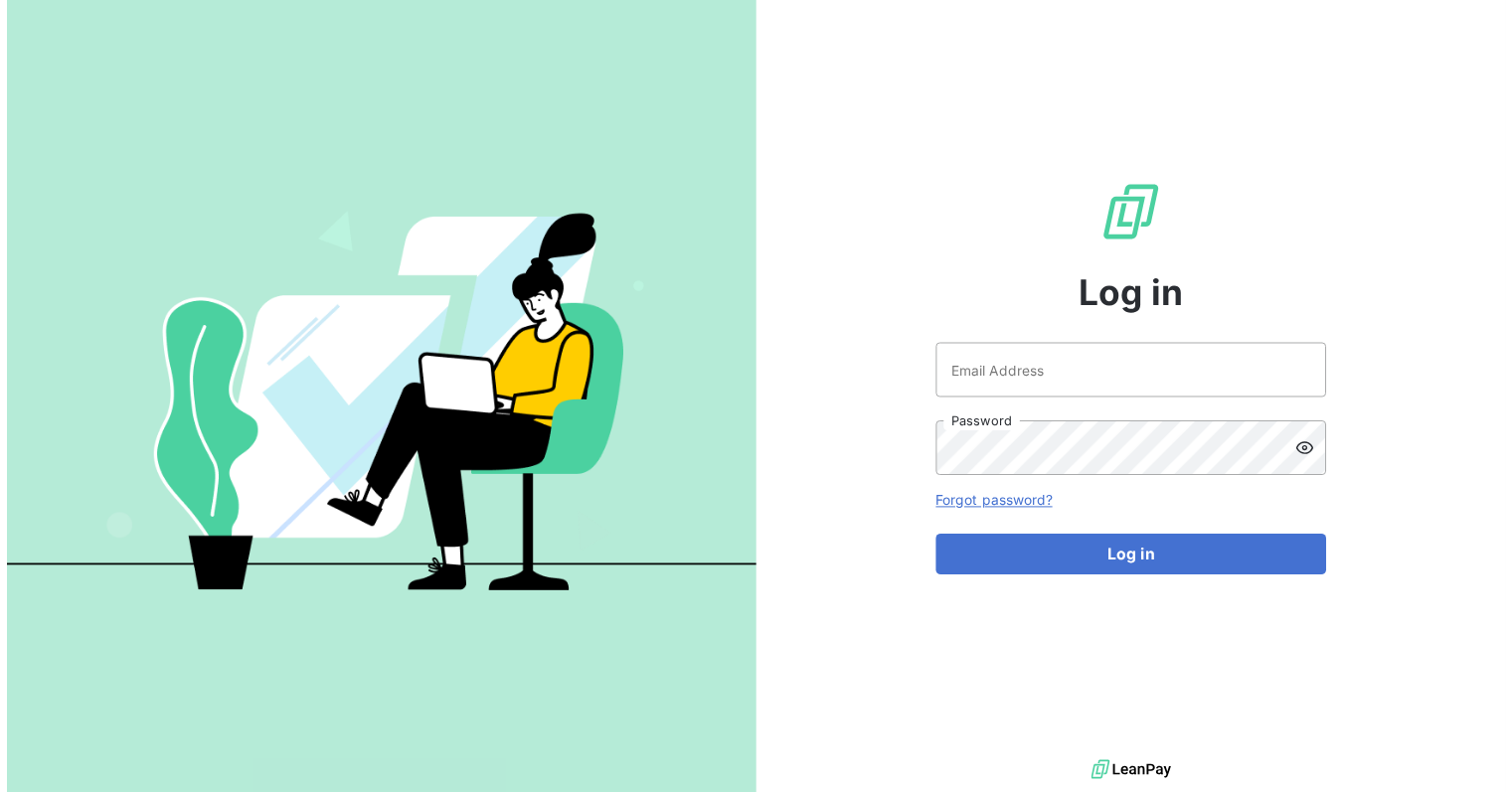 scroll, scrollTop: 0, scrollLeft: 0, axis: both 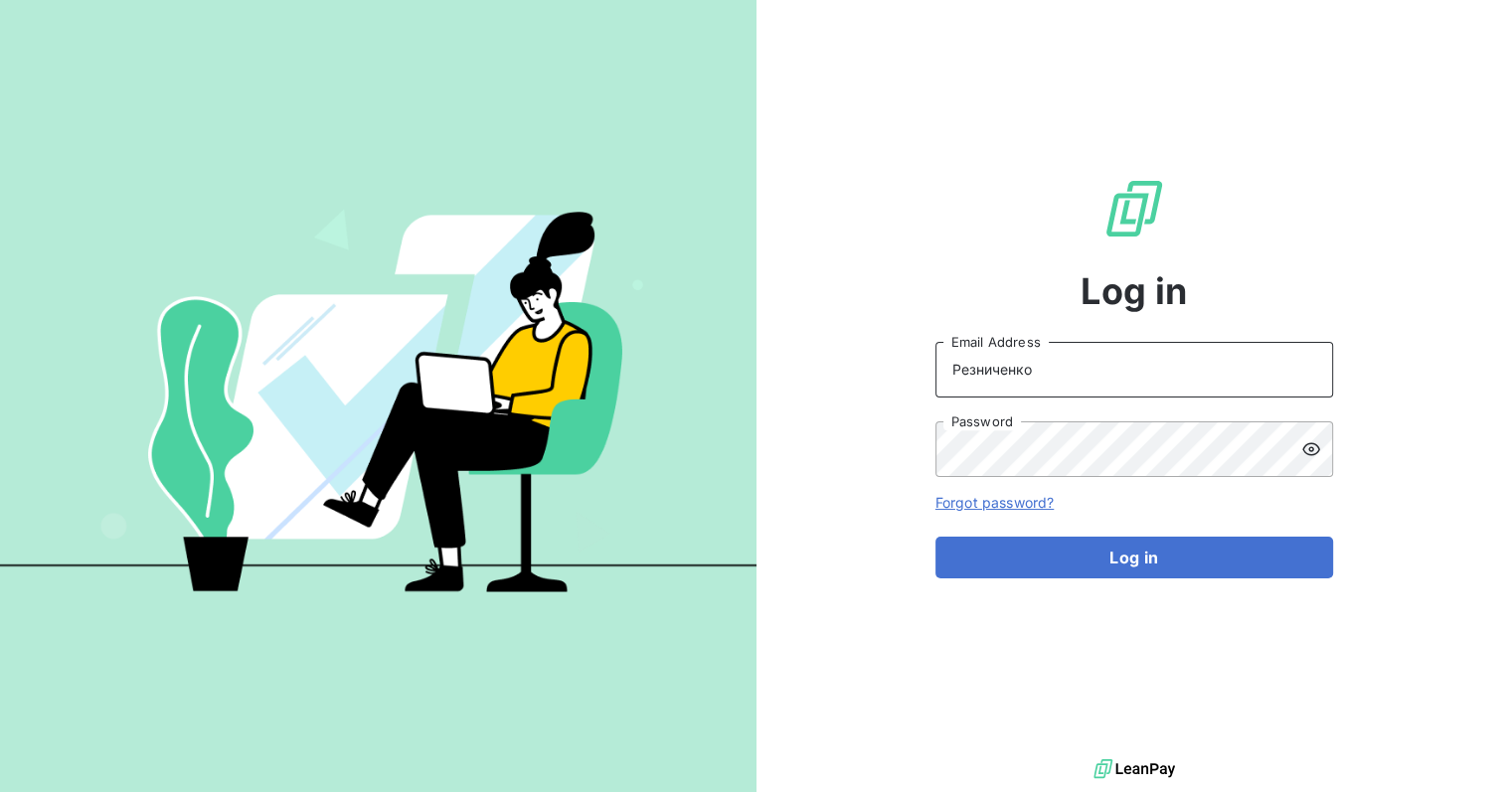 click on "Резниченко" at bounding box center (1134, 370) 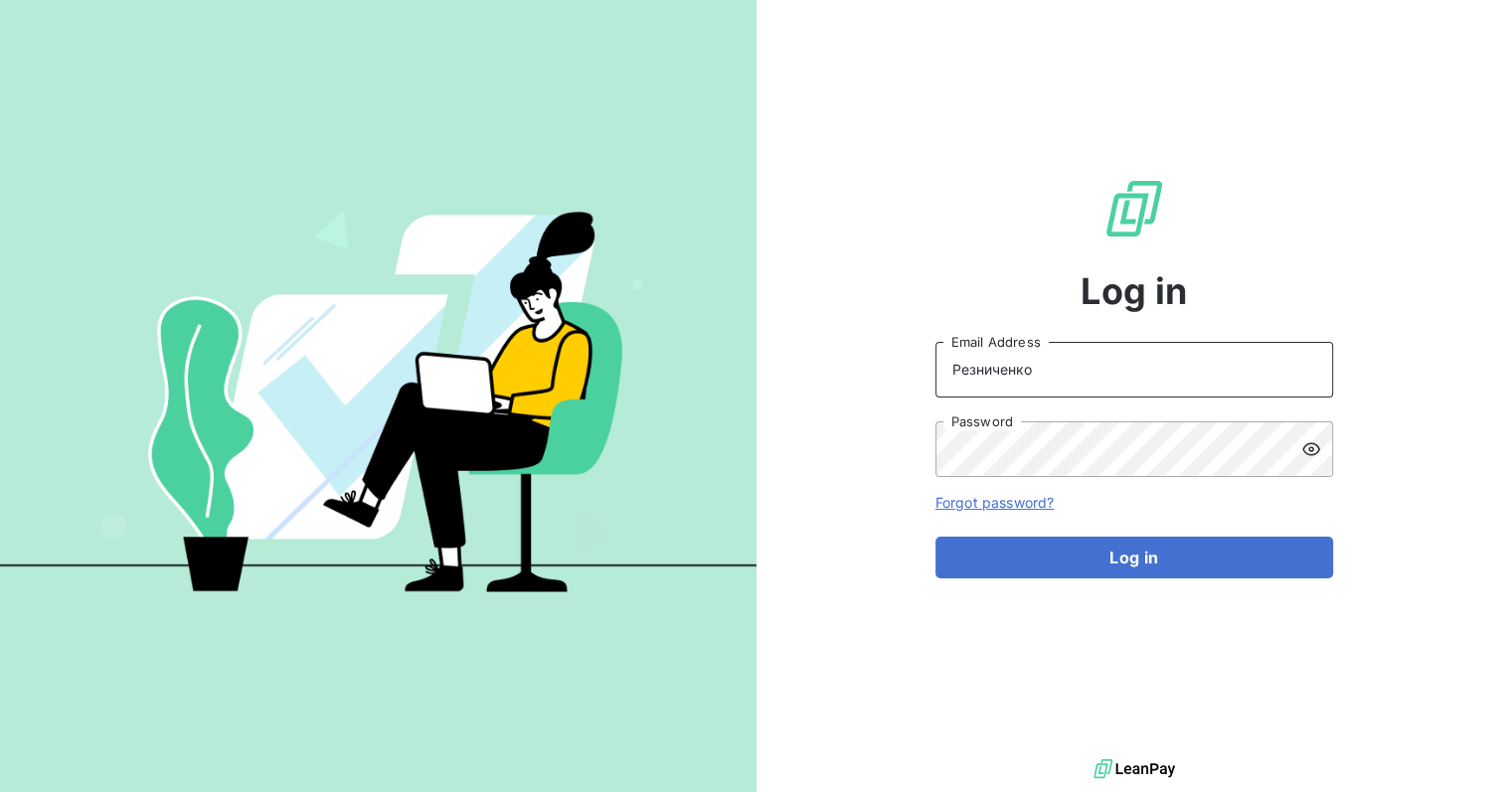 click on "Резниченко" at bounding box center (1134, 370) 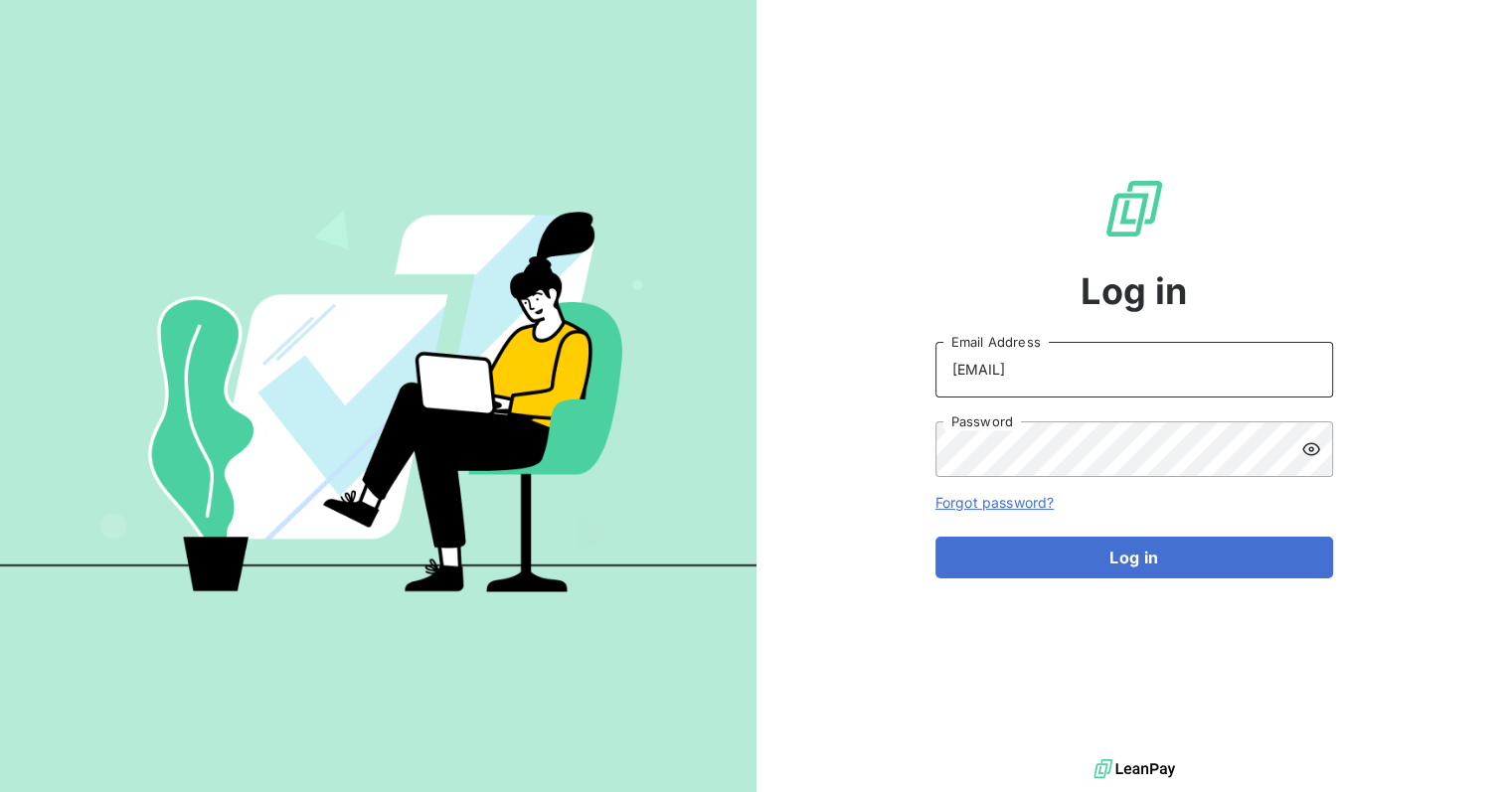 type on "[EMAIL]" 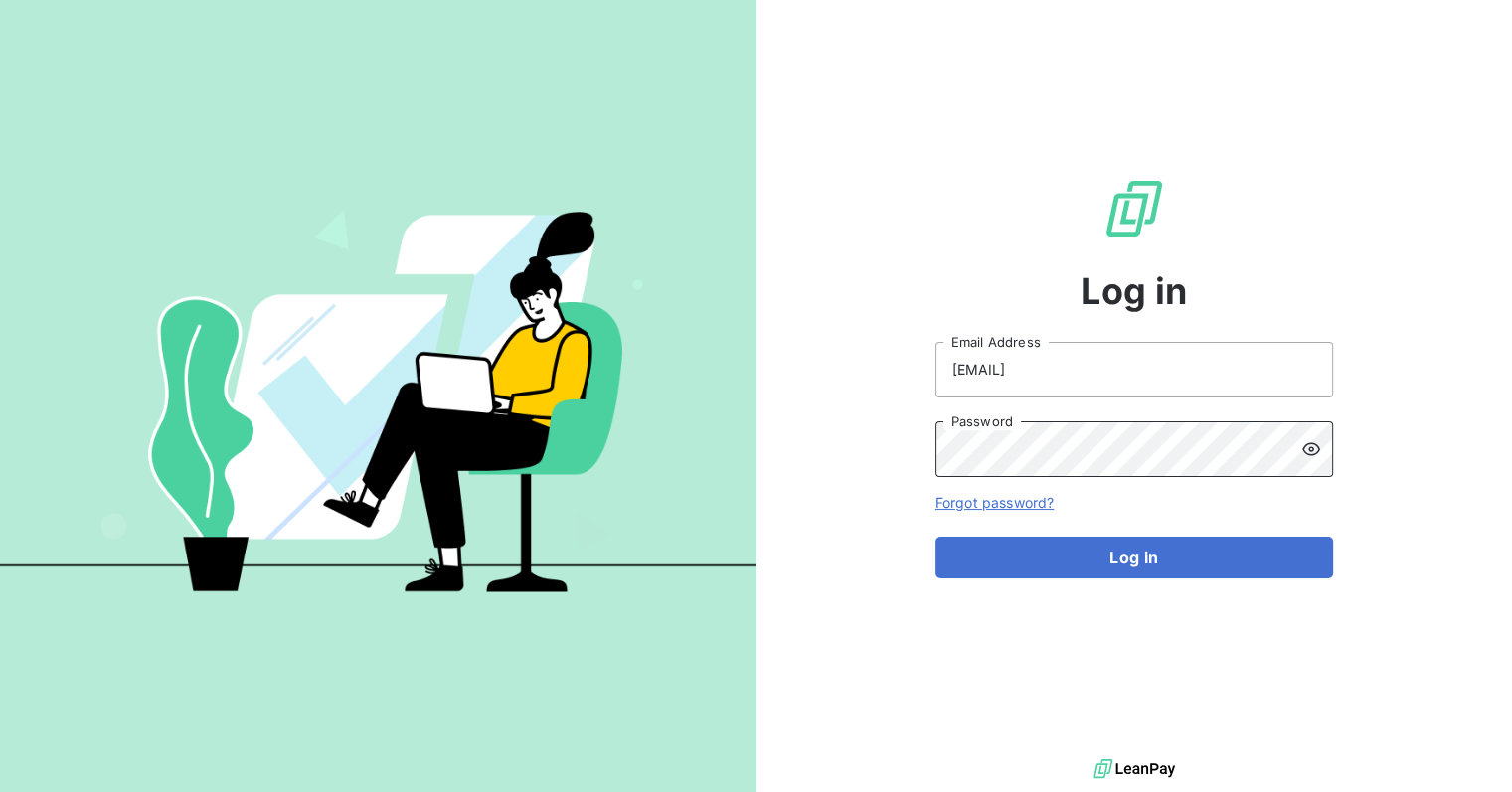 click on "Log in [EMAIL] Email Address Password Forgot password? Log in" at bounding box center [1134, 377] 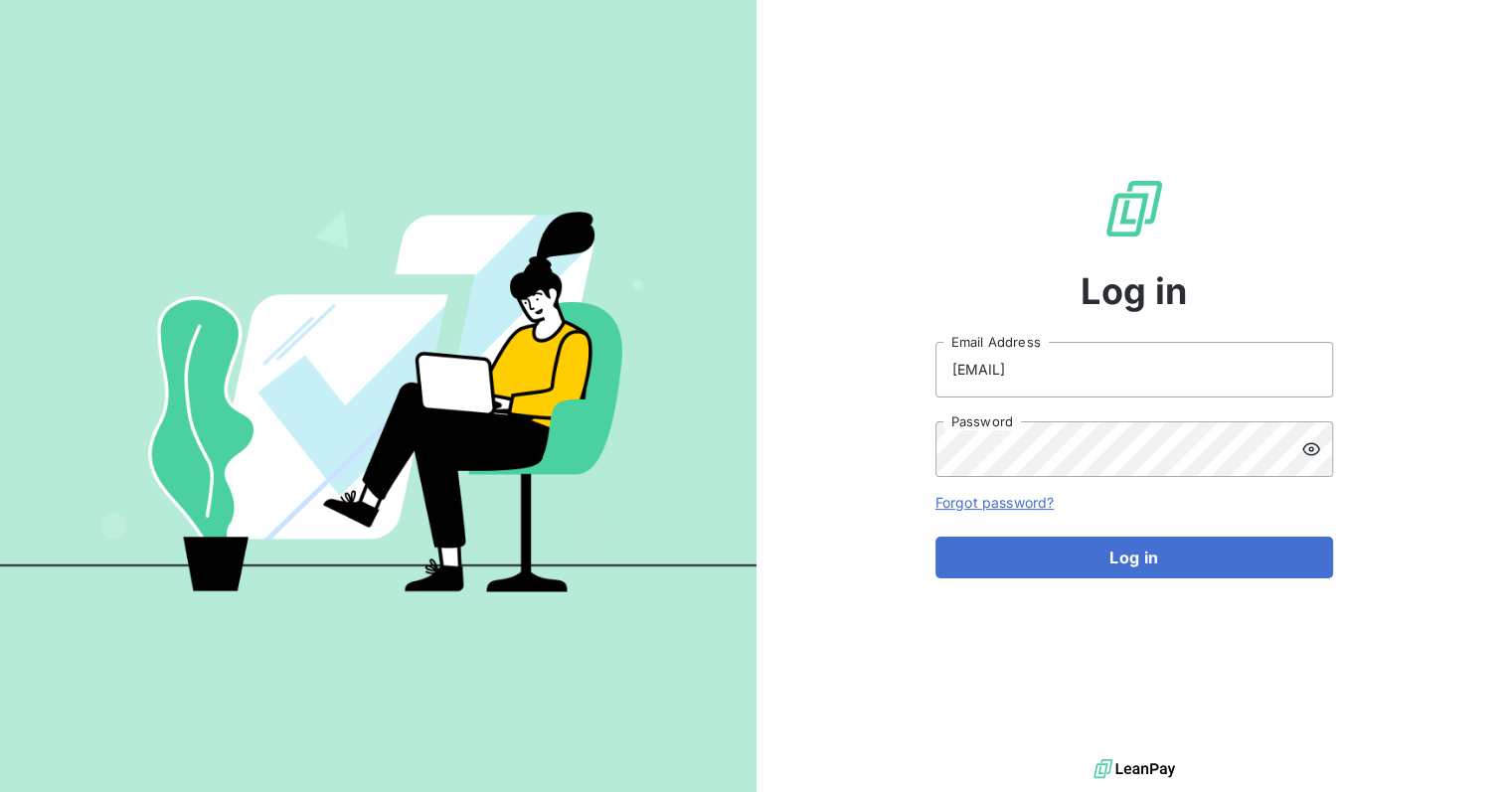 click 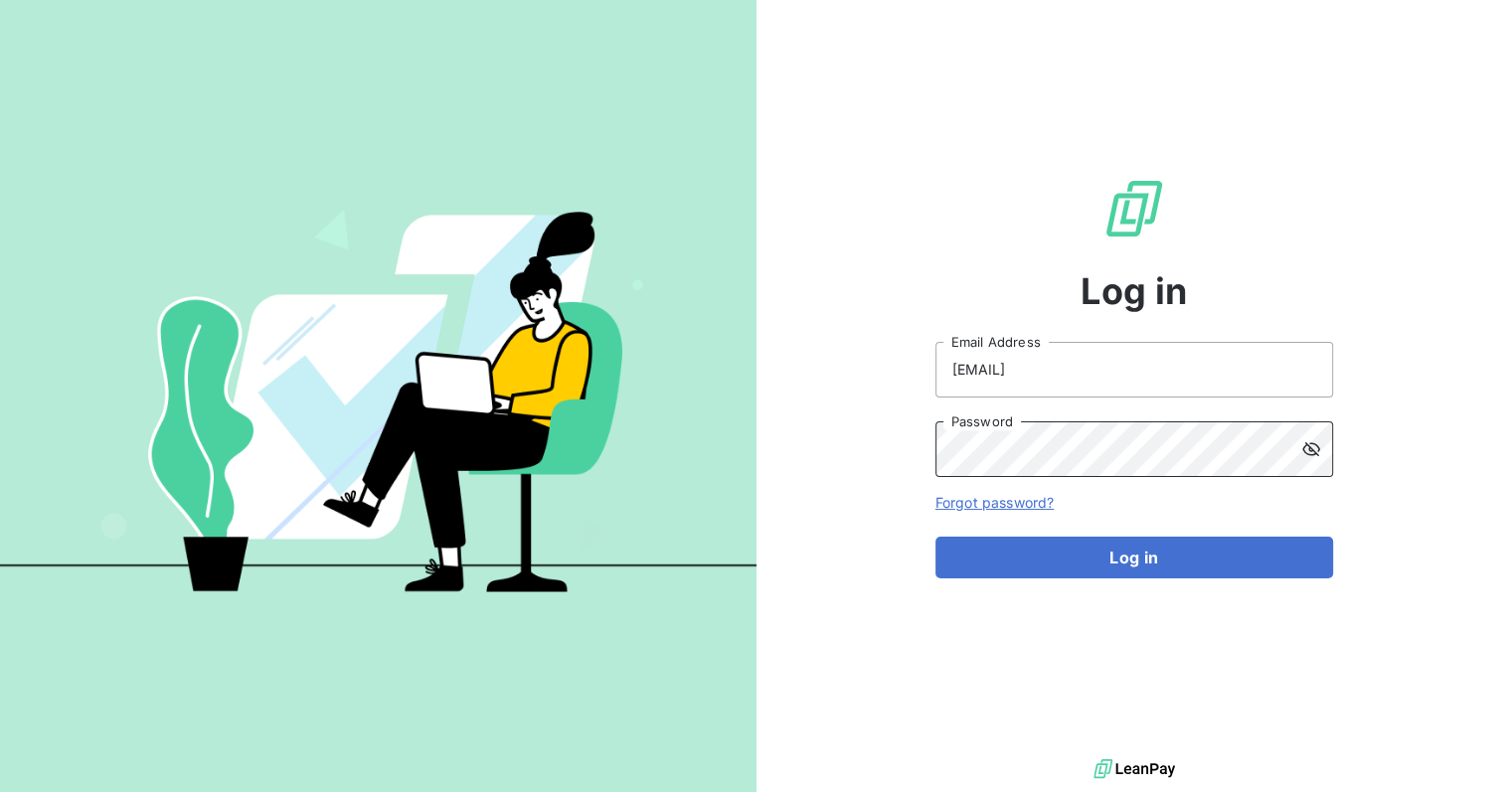 click on "Log in" at bounding box center [1134, 557] 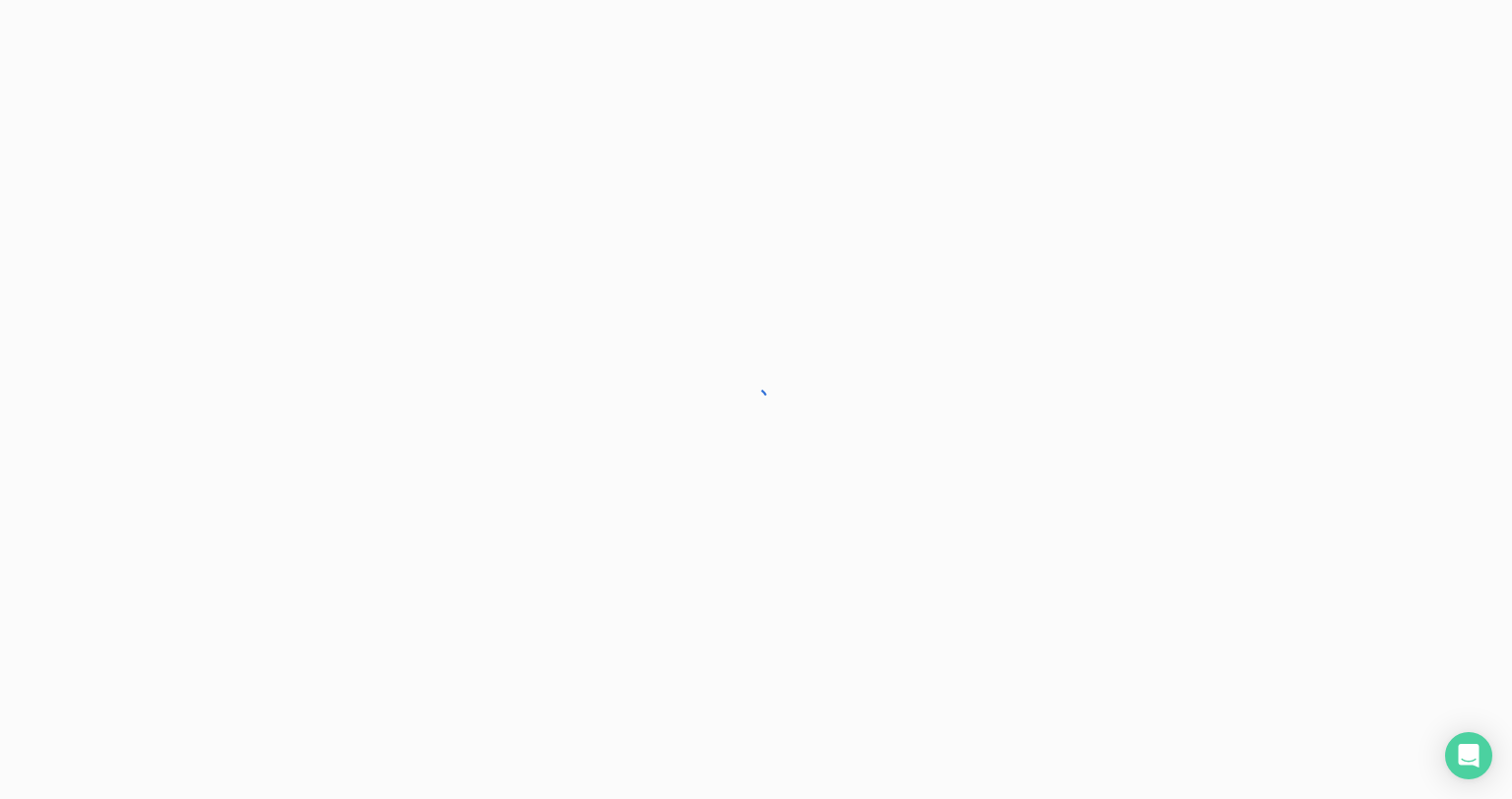 scroll, scrollTop: 0, scrollLeft: 0, axis: both 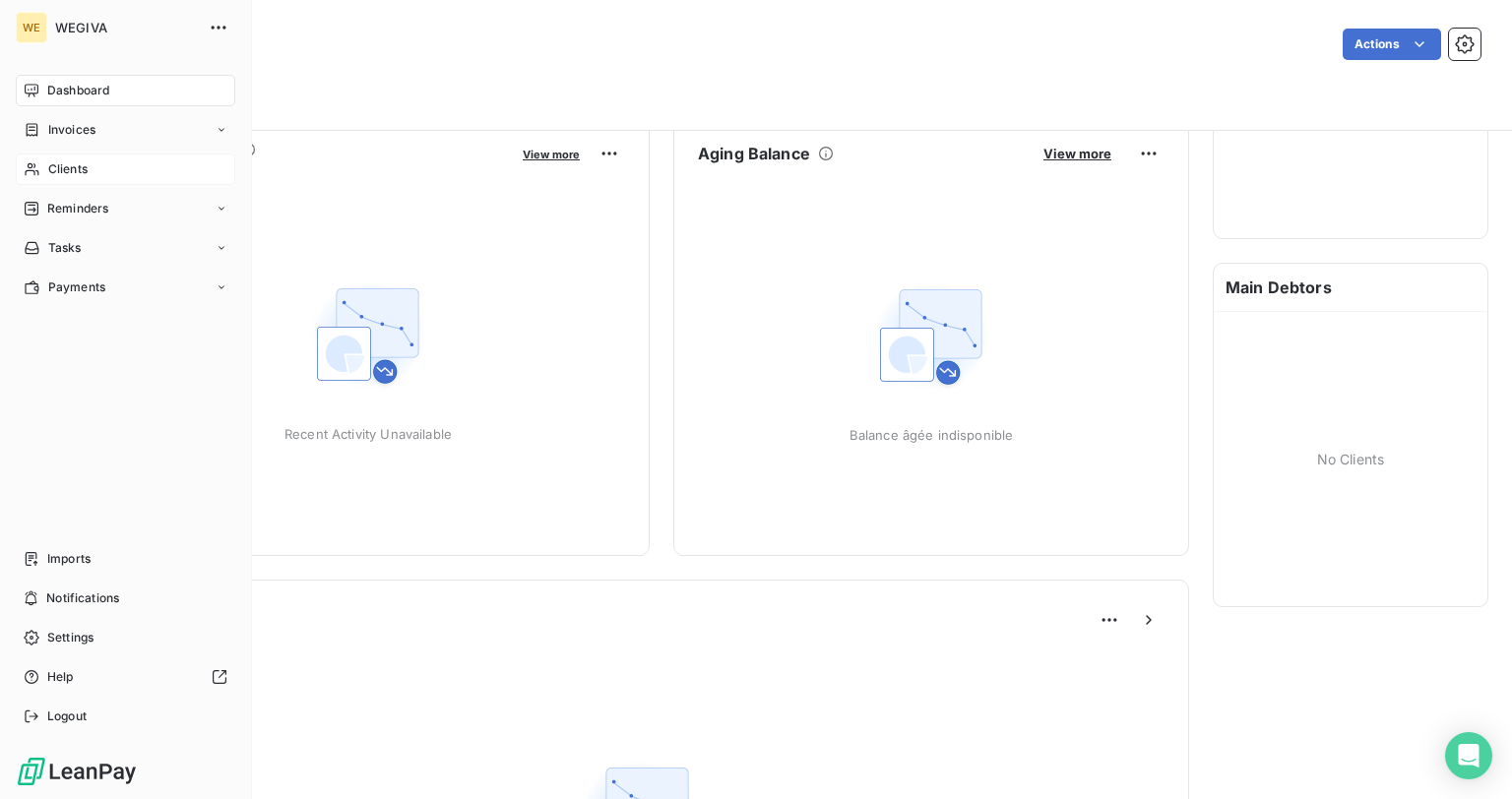 click on "Clients" at bounding box center (125, 169) 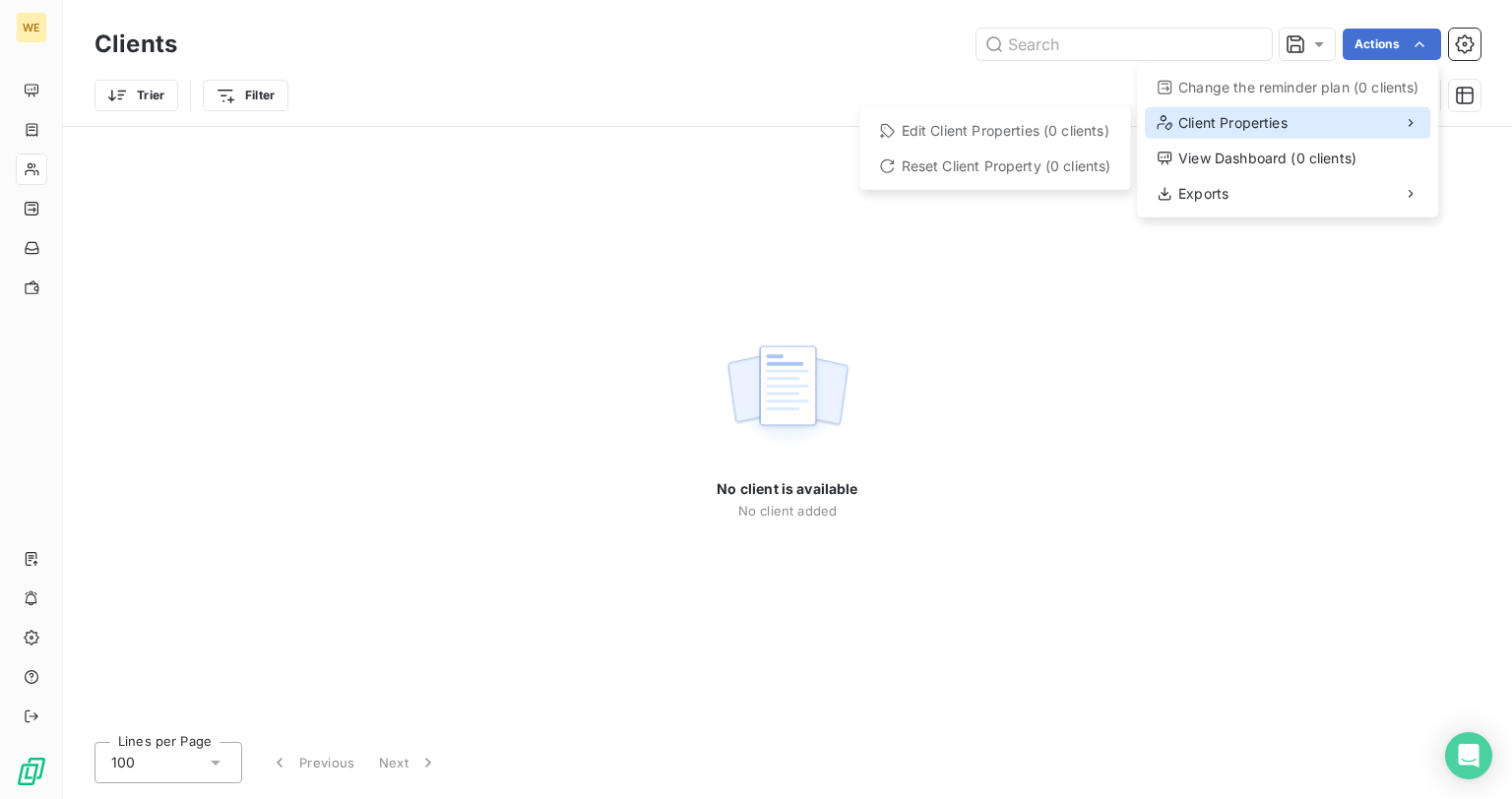 click on "Client Properties" at bounding box center (1288, 123) 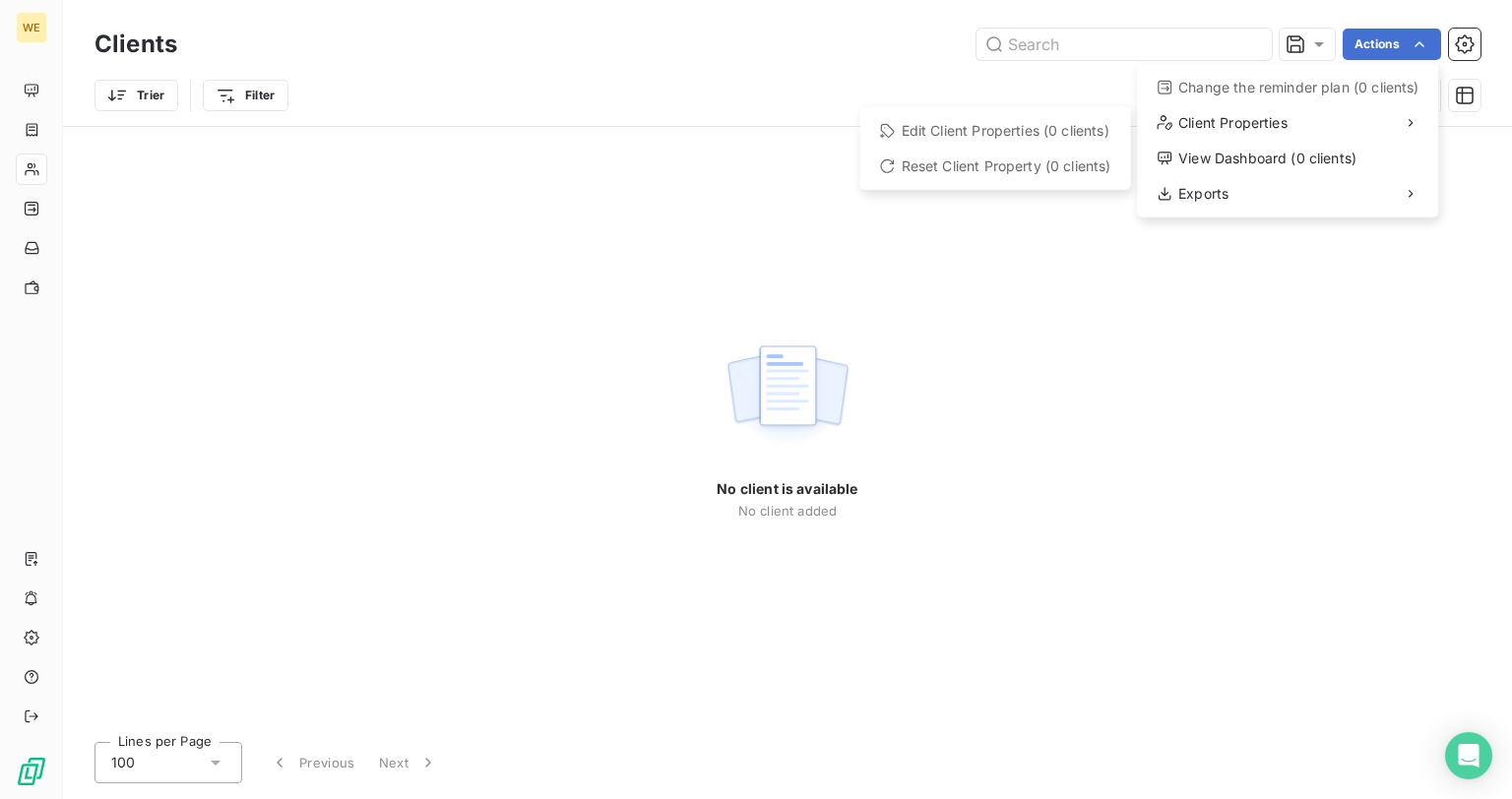 click on "Edit Client Properties (0 clients)" at bounding box center [995, 131] 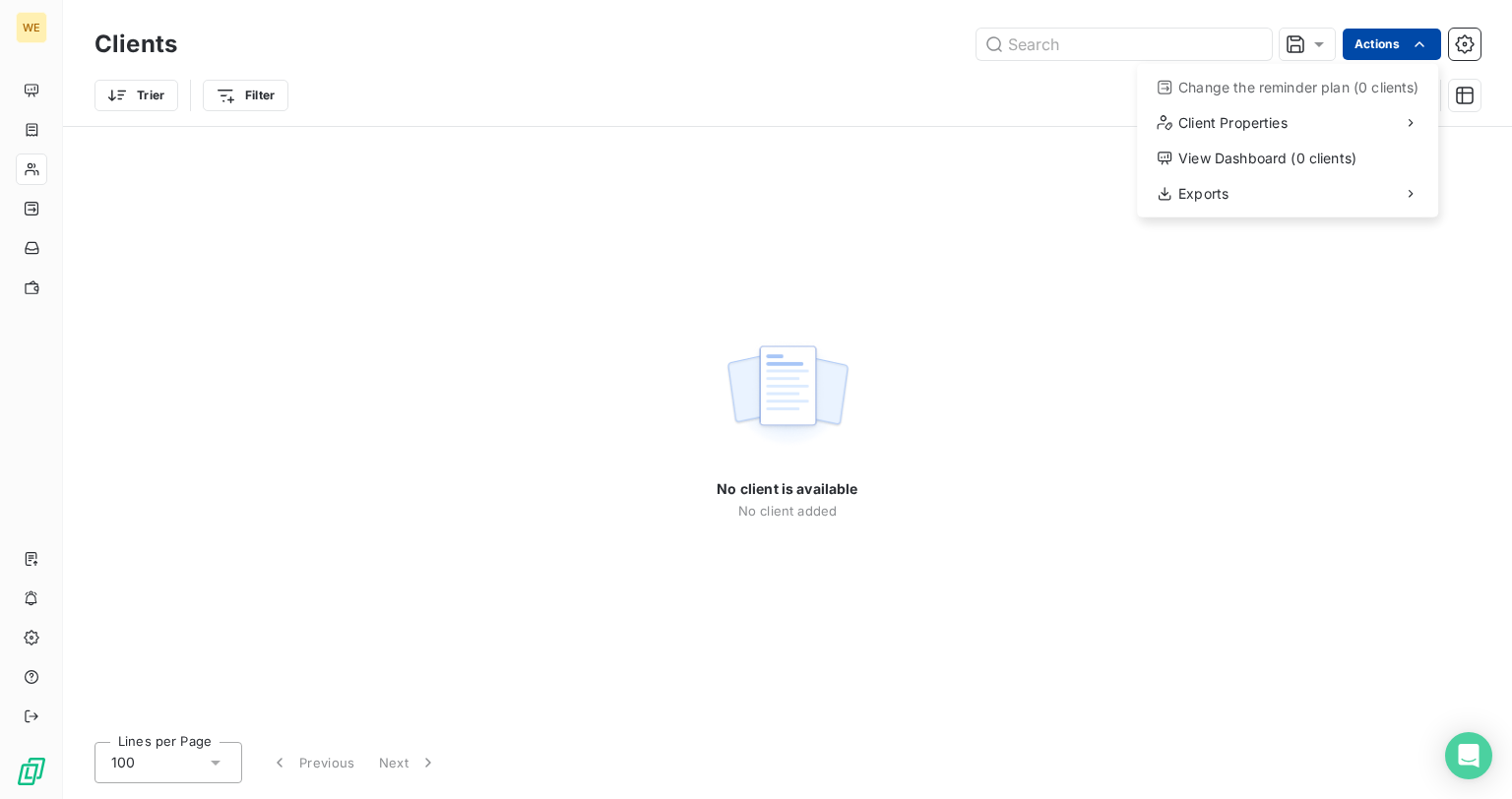 click on "WE Clients Actions Change the reminder plan (0 clients) Client Properties View Dashboard (0 clients) Exports Trier Filter No client is available No client added Lines per Page 100 Previous Next" at bounding box center [756, 400] 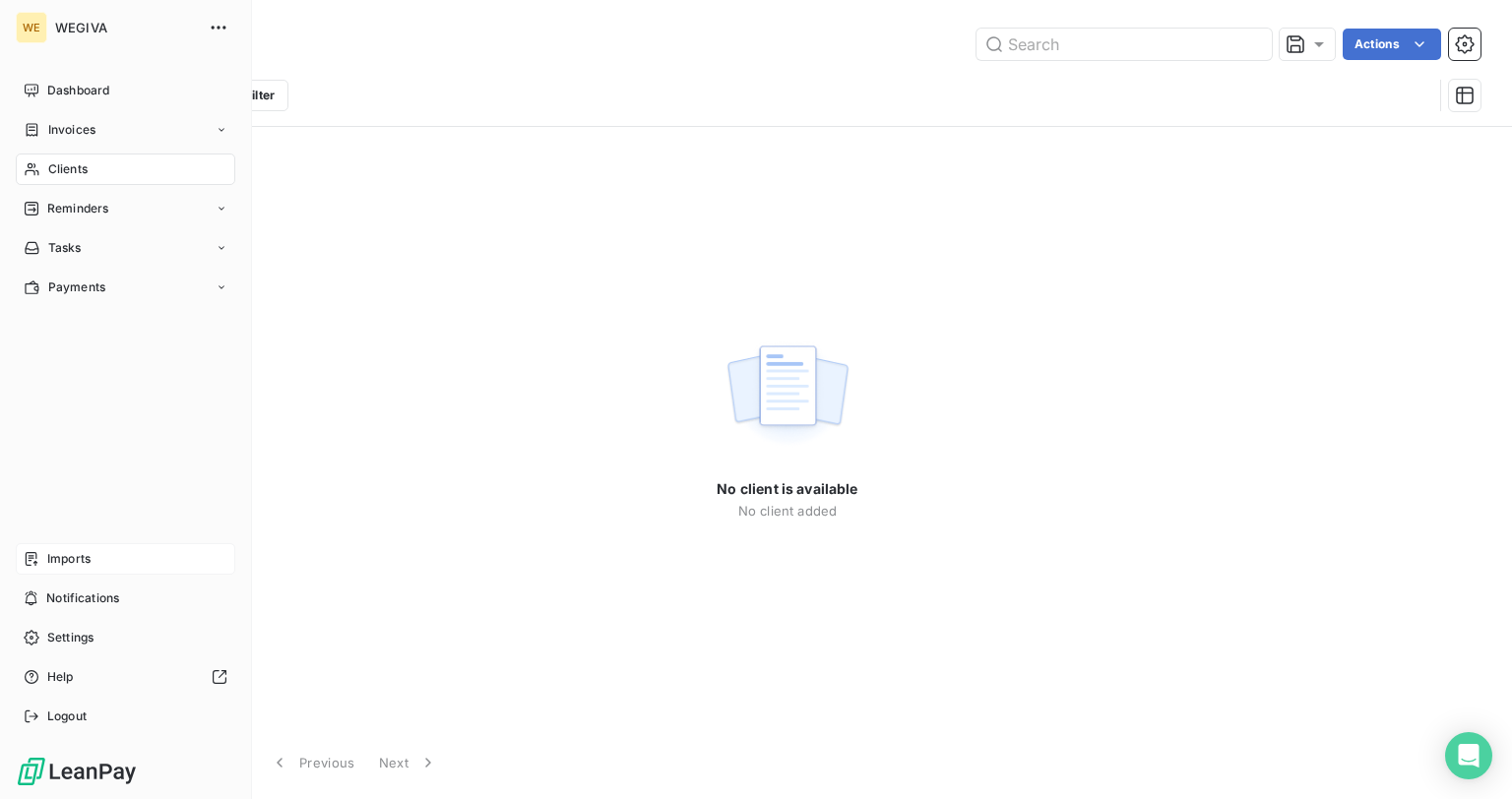 click on "WE WEGIVA Dashboard Invoices Clients Reminders Tasks Payments Imports Notifications Settings Help Logout Clients Actions Trier Filter No client is available No client added Lines per Page 100 Previous Next" at bounding box center [756, 400] 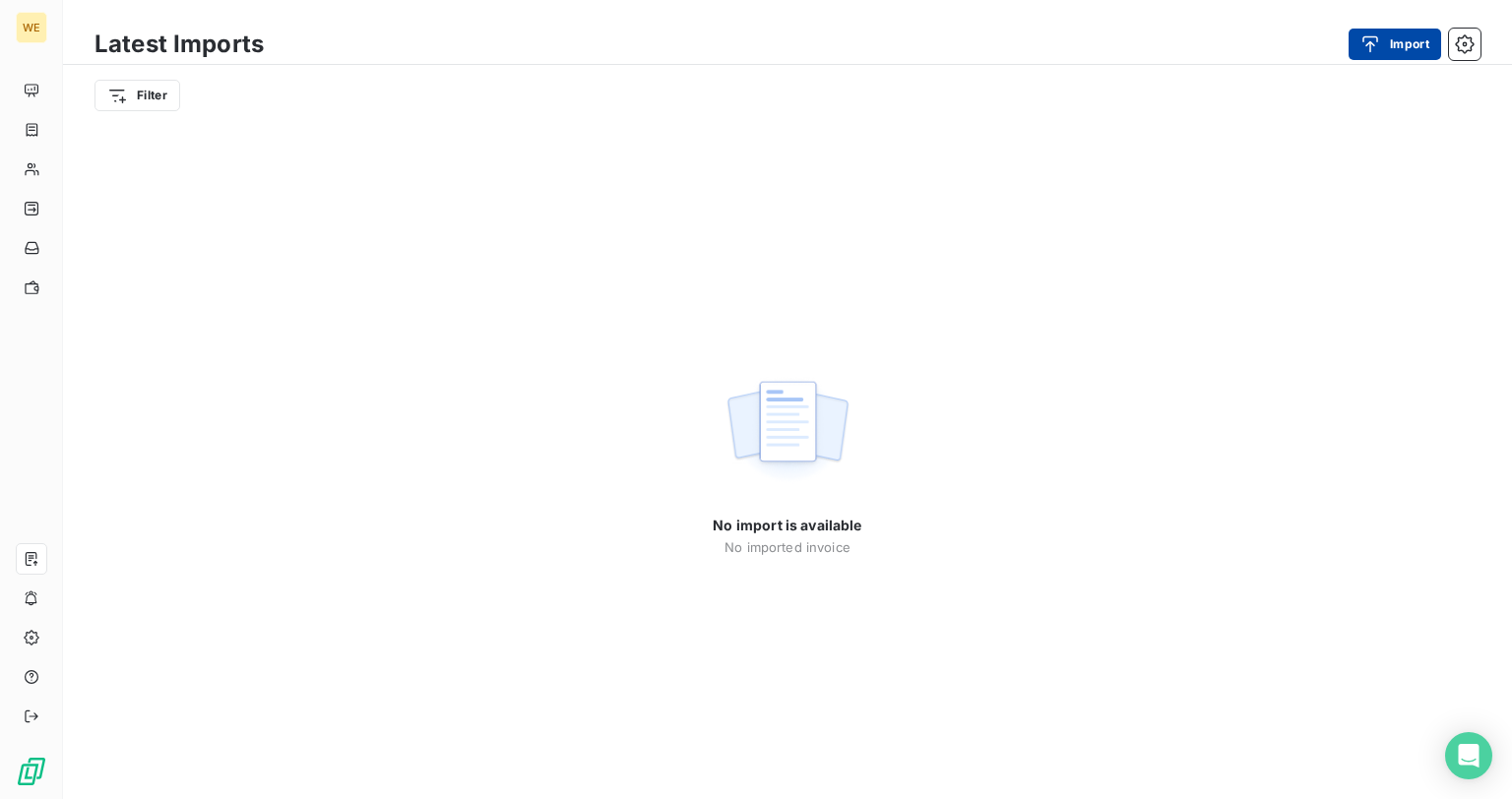 click 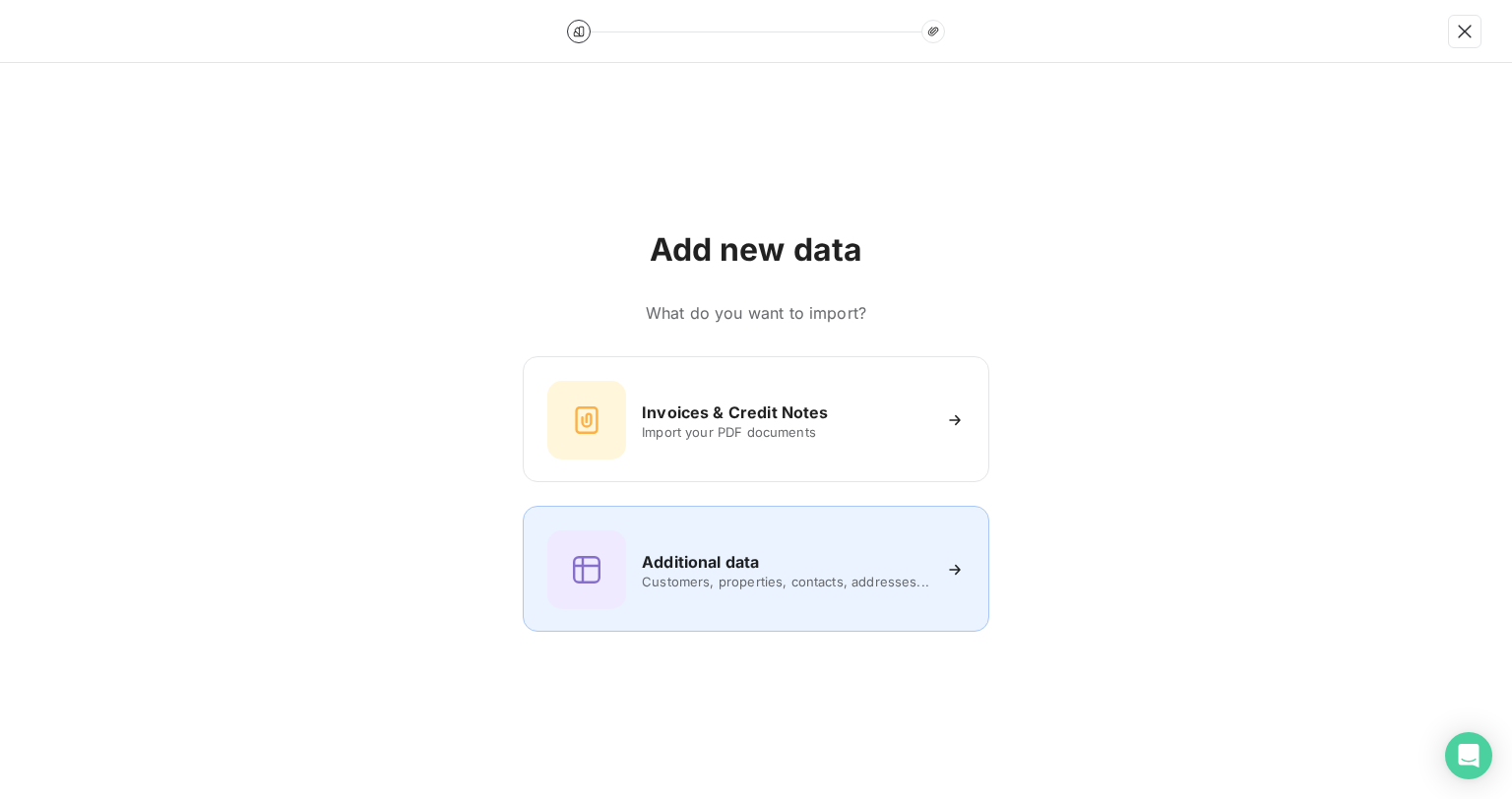 click on "Additional data" at bounding box center [786, 562] 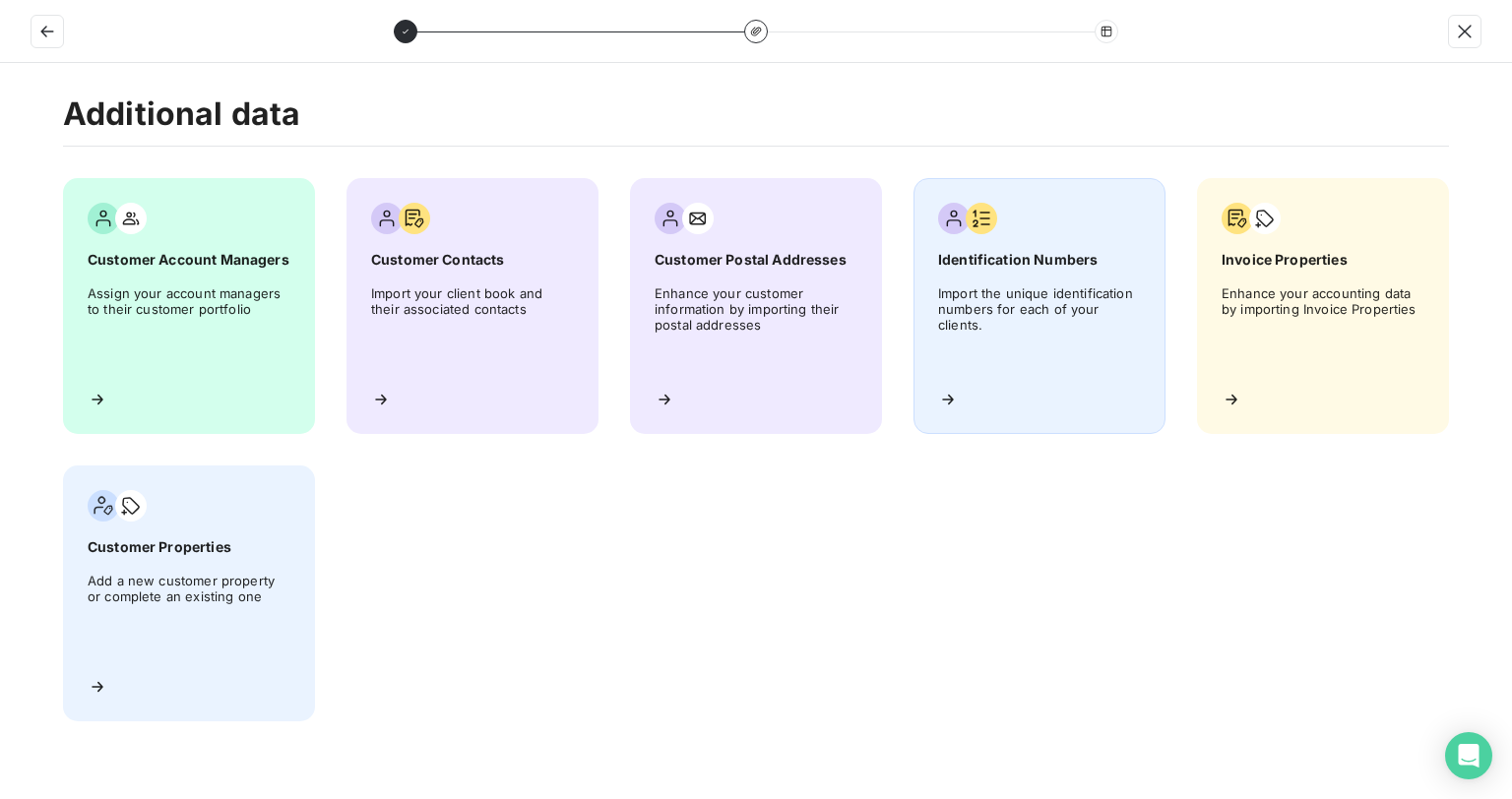 click on "Identification Numbers" at bounding box center [1040, 260] 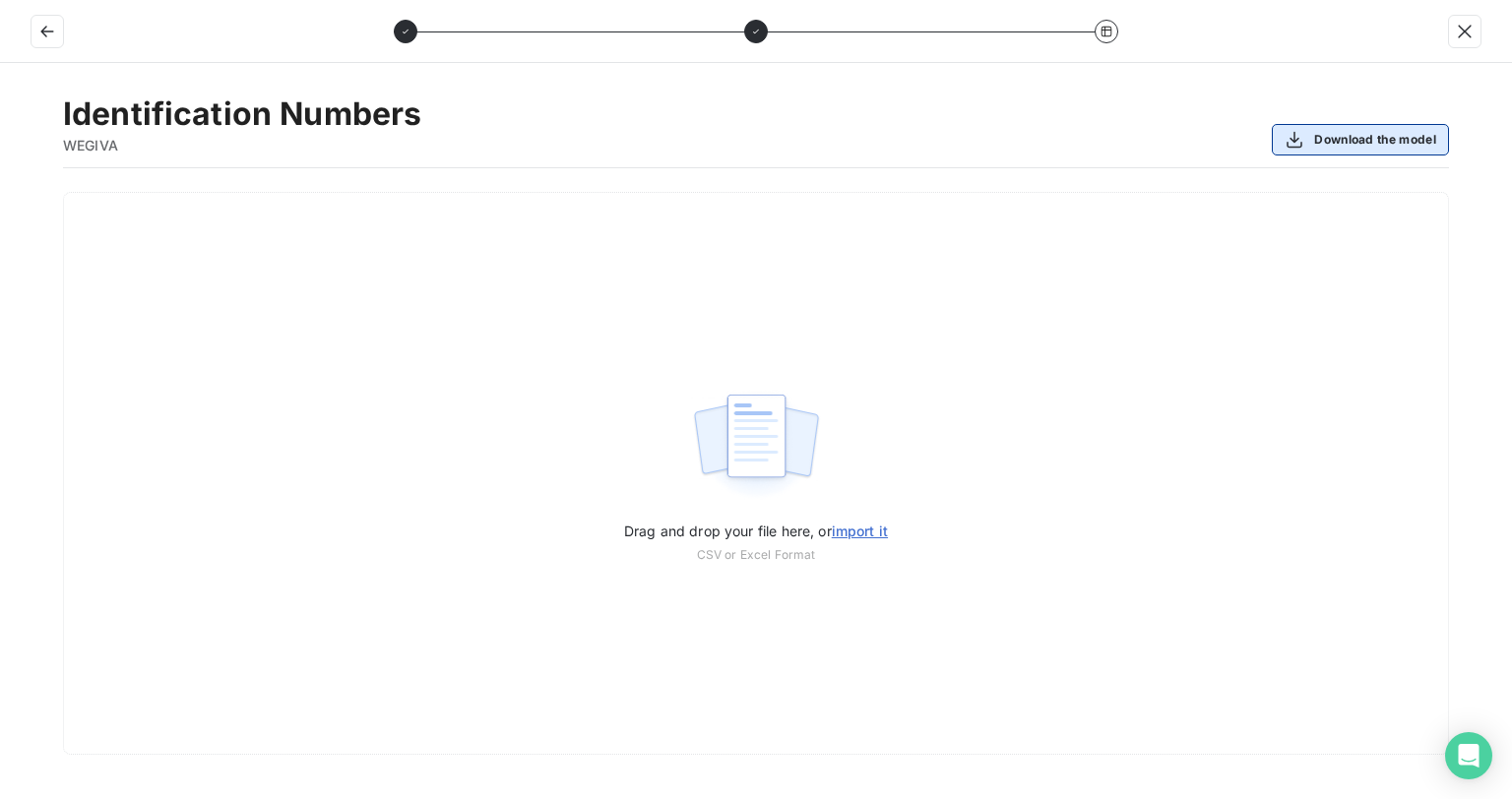 click on "Download the model" at bounding box center (1360, 140) 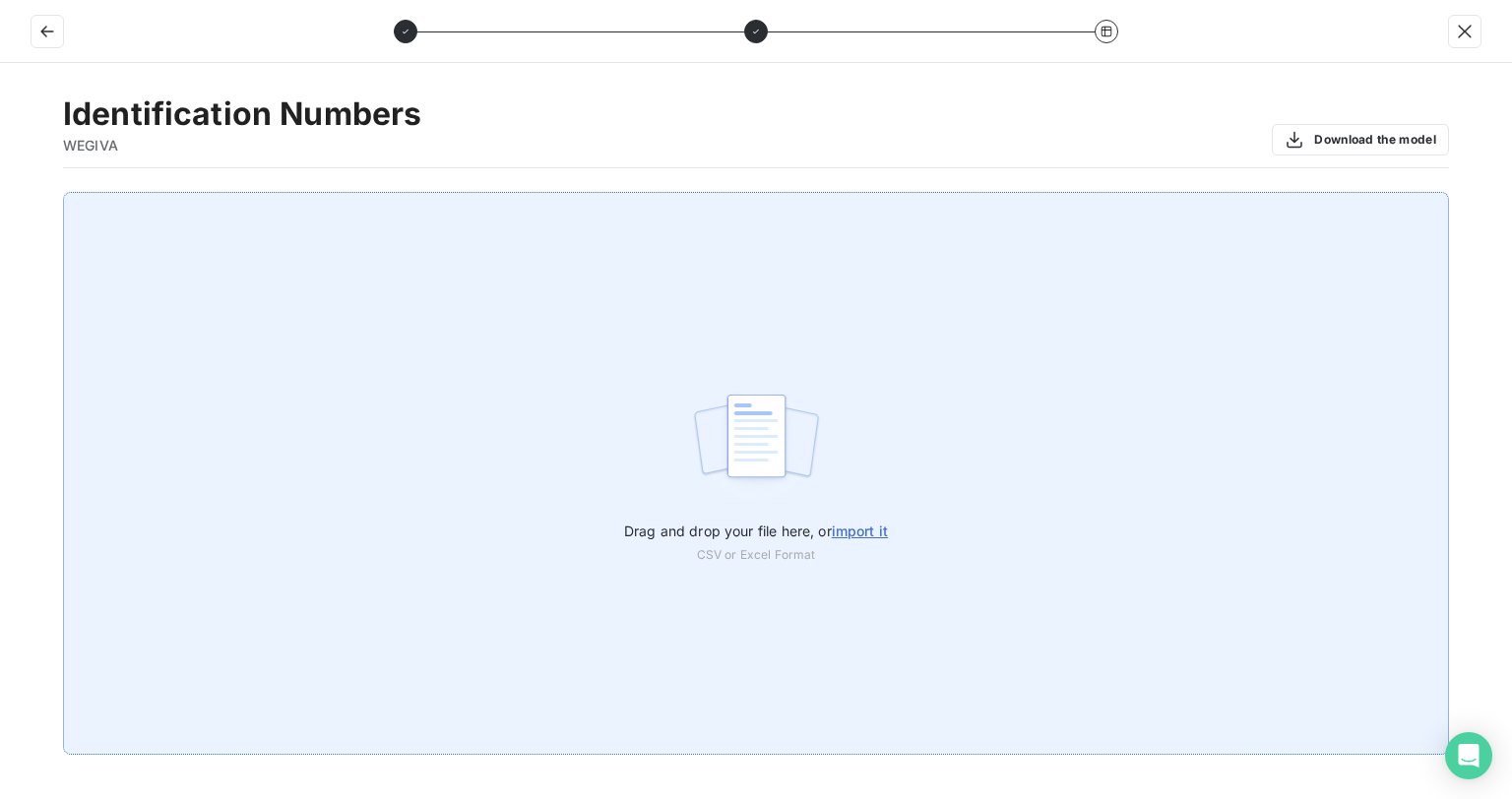 click on "import it" at bounding box center (859, 530) 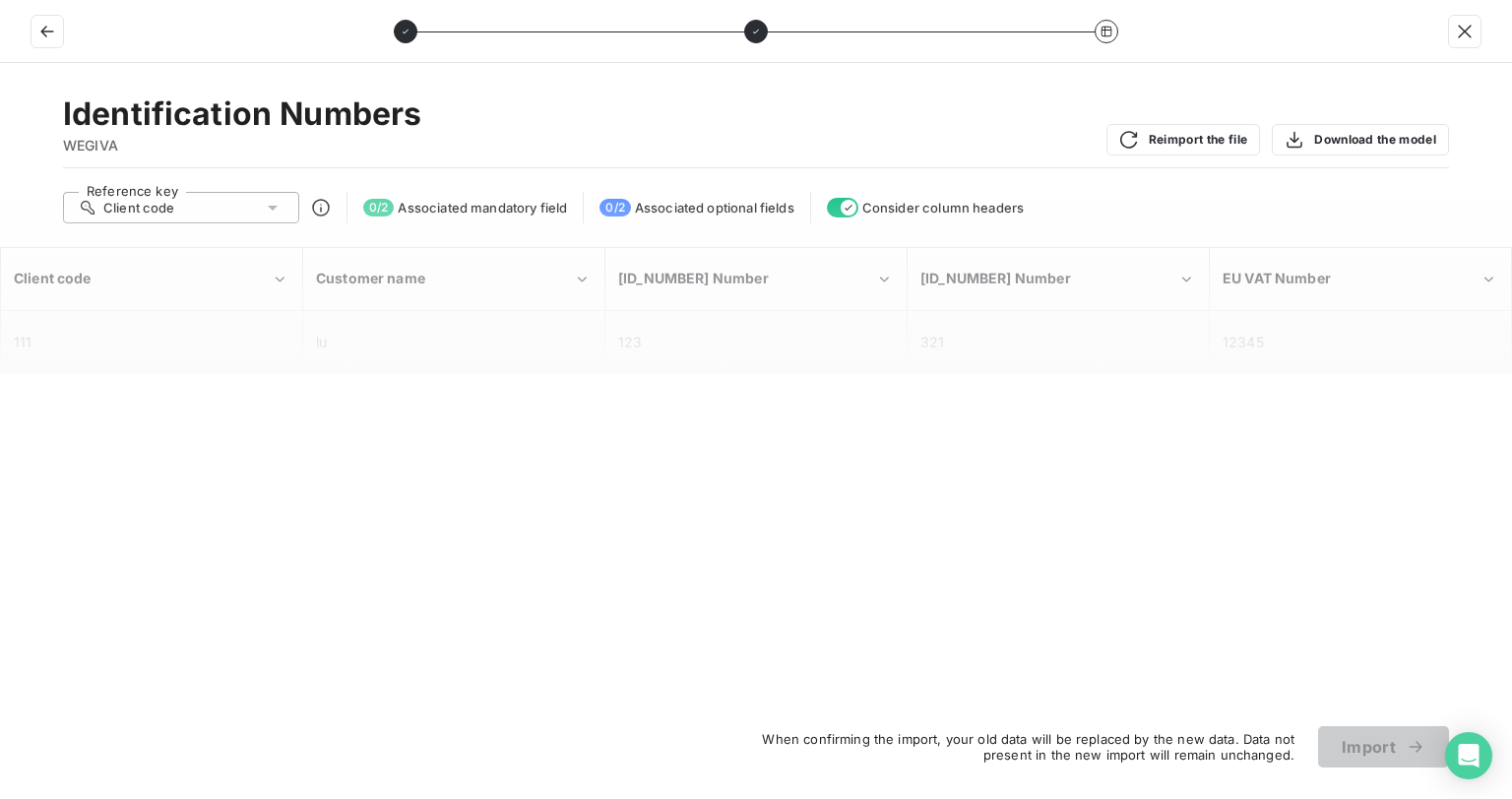 click on "Client code" at bounding box center [181, 208] 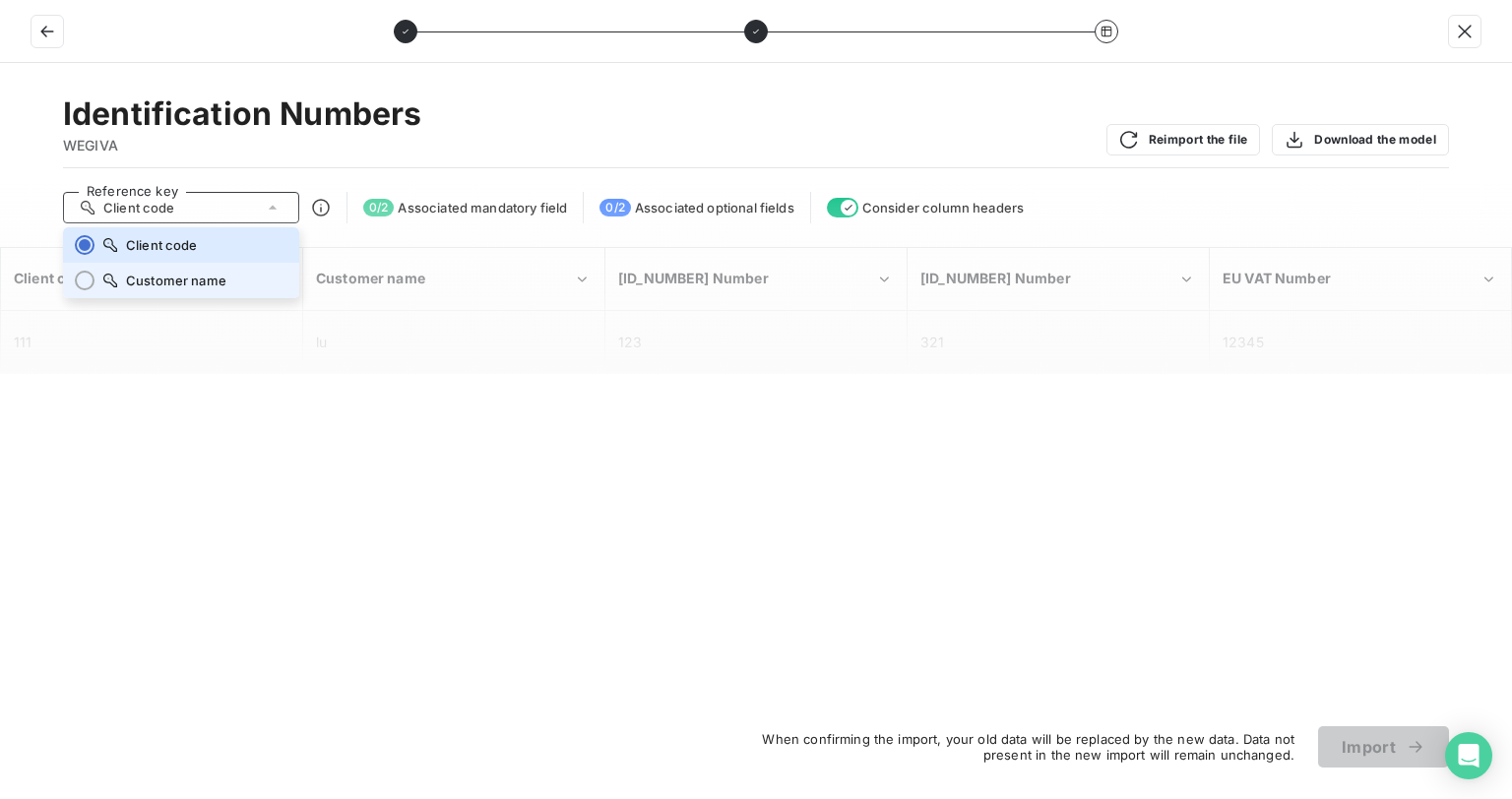 click on "Customer name" at bounding box center [176, 280] 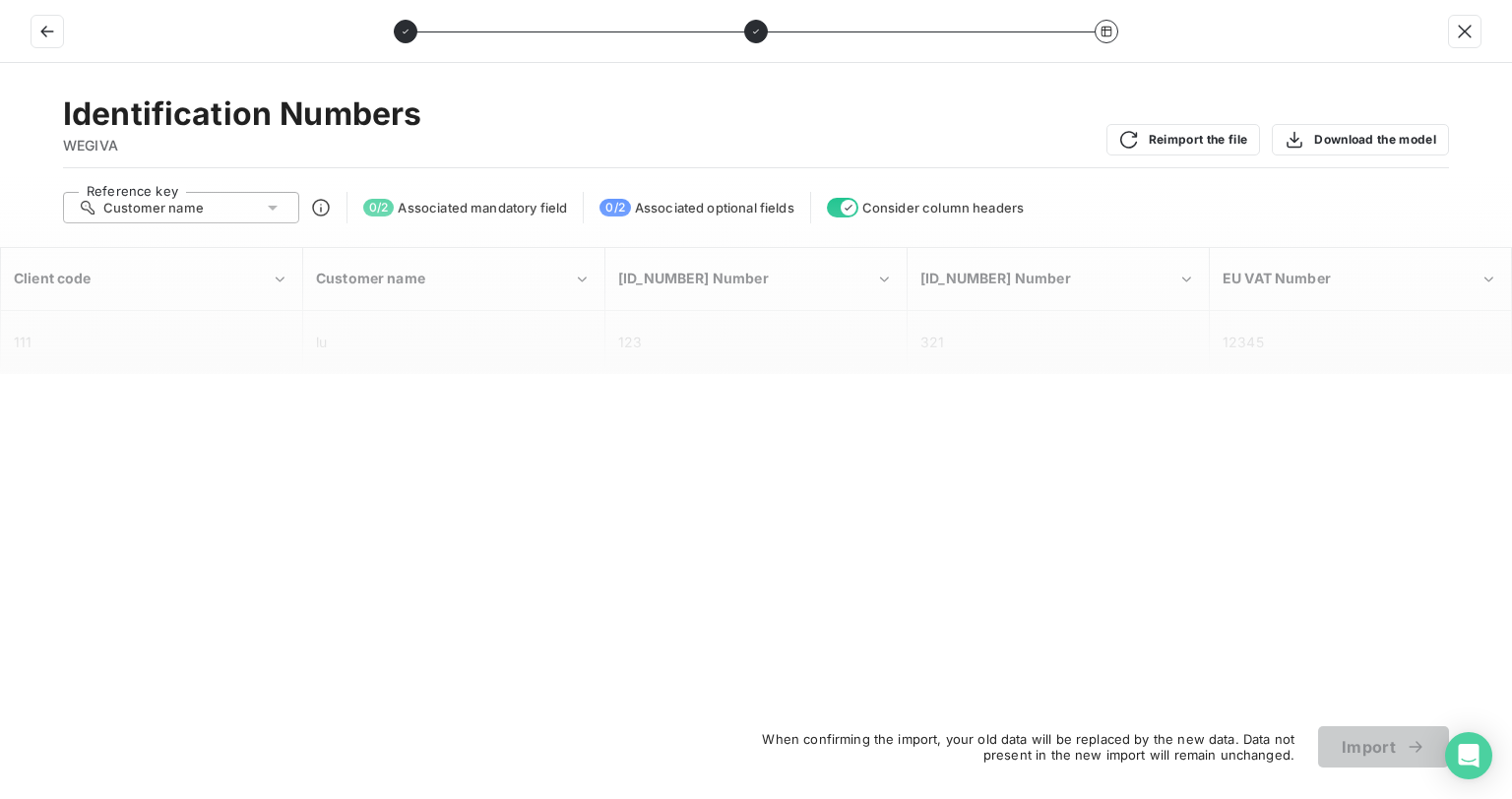 click on "Customer name" at bounding box center (181, 208) 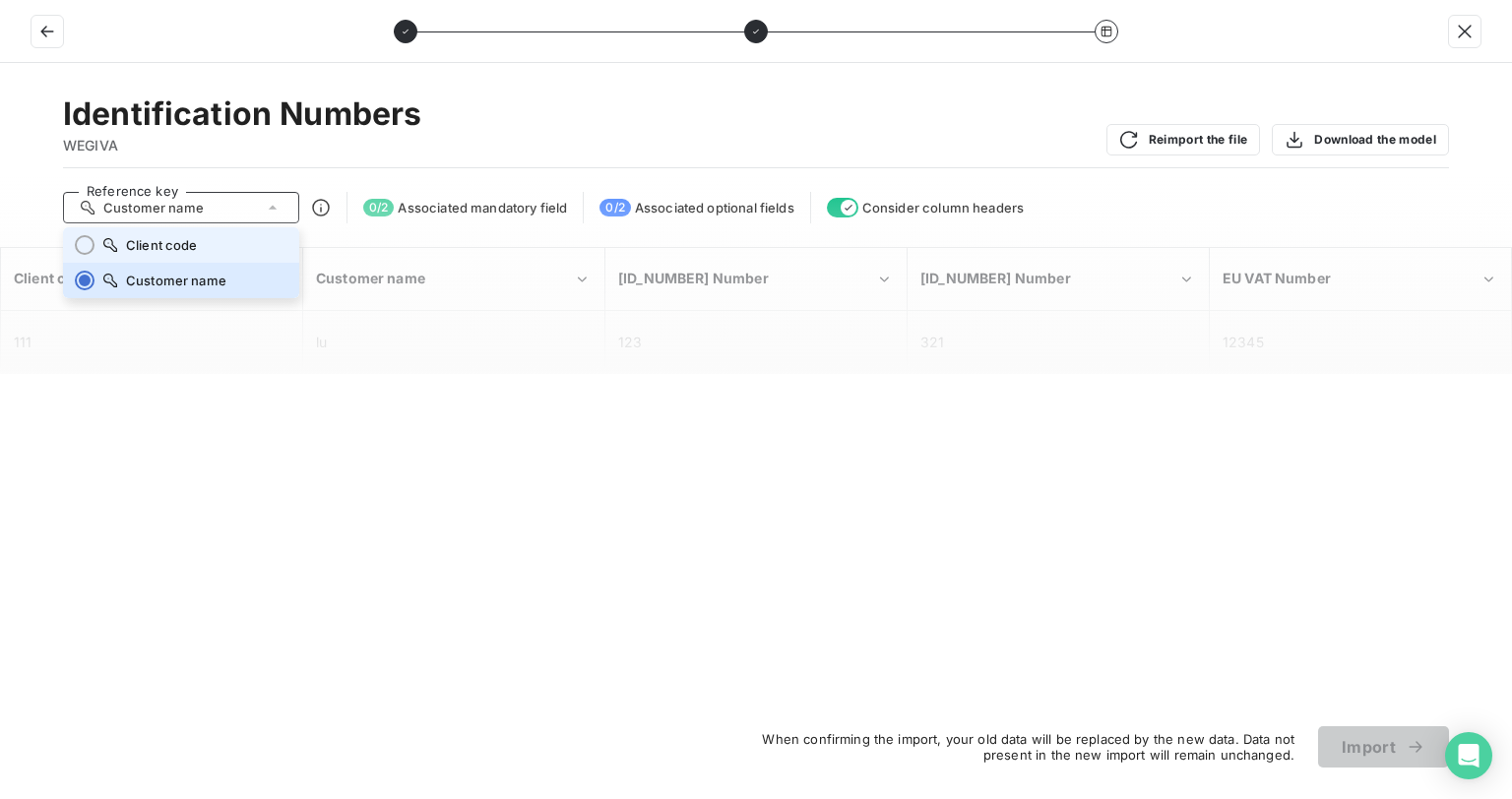 click on "Client code" at bounding box center [181, 245] 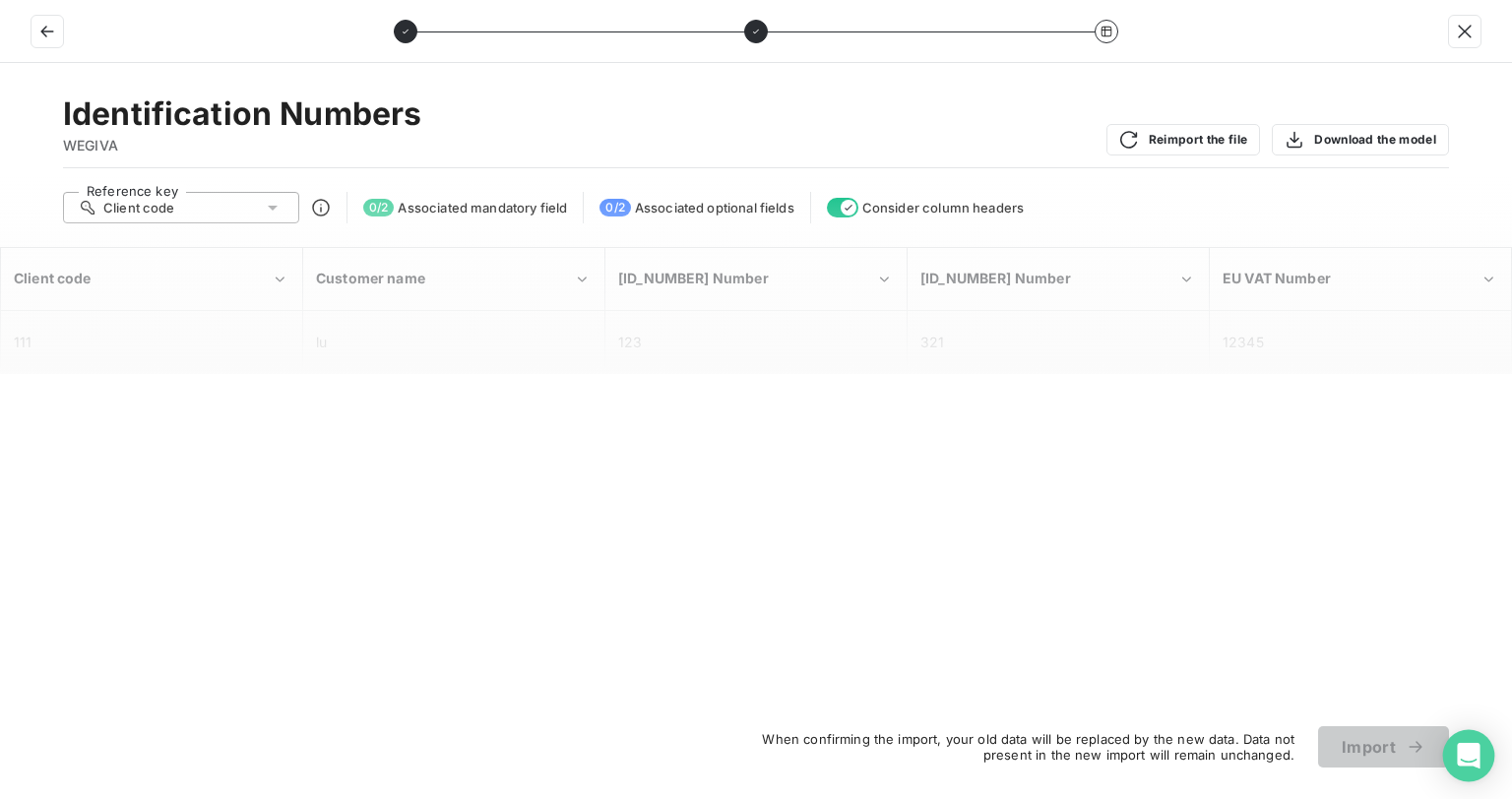 click 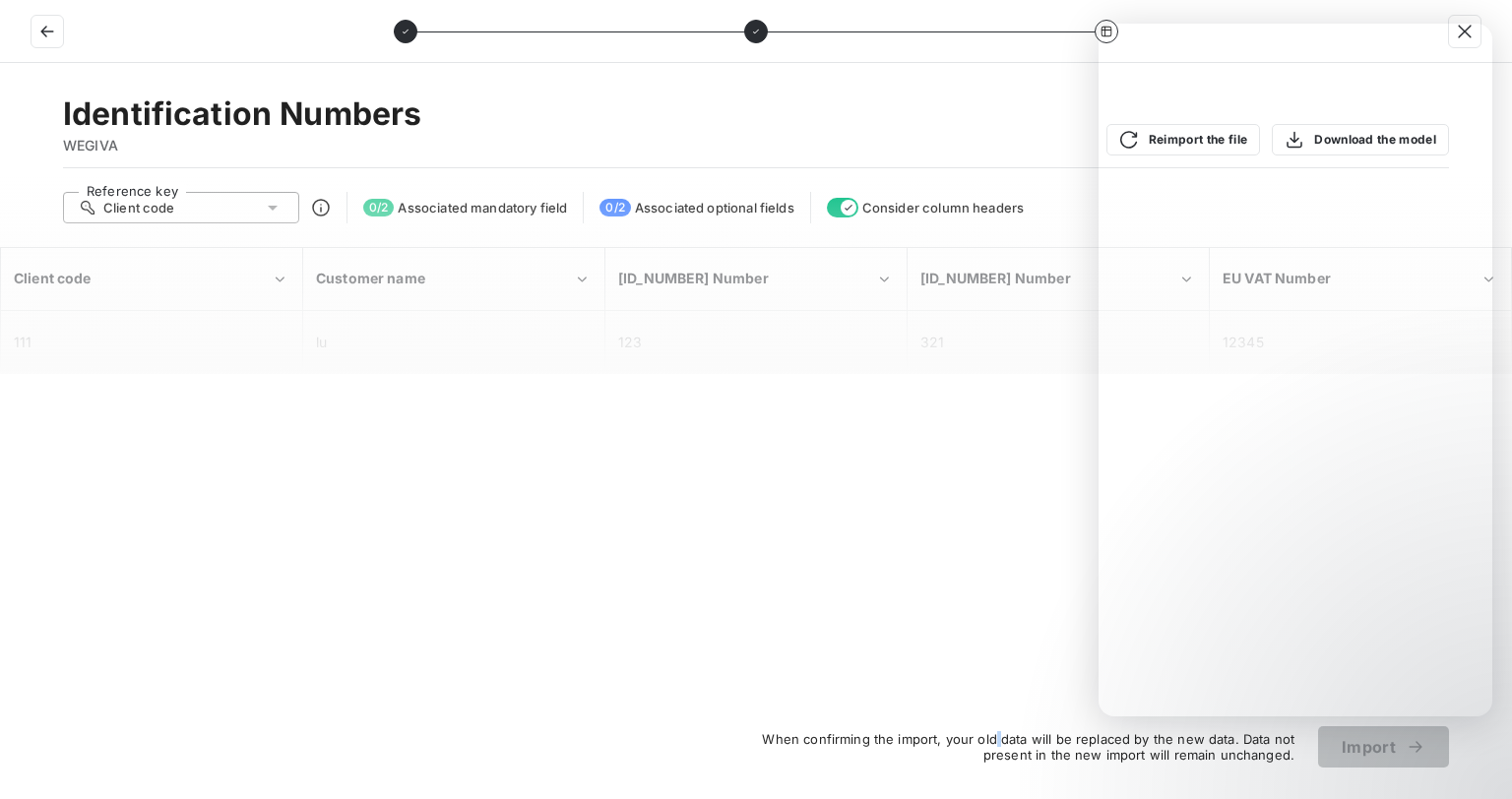 drag, startPoint x: 998, startPoint y: 563, endPoint x: 1511, endPoint y: 725, distance: 537.9712 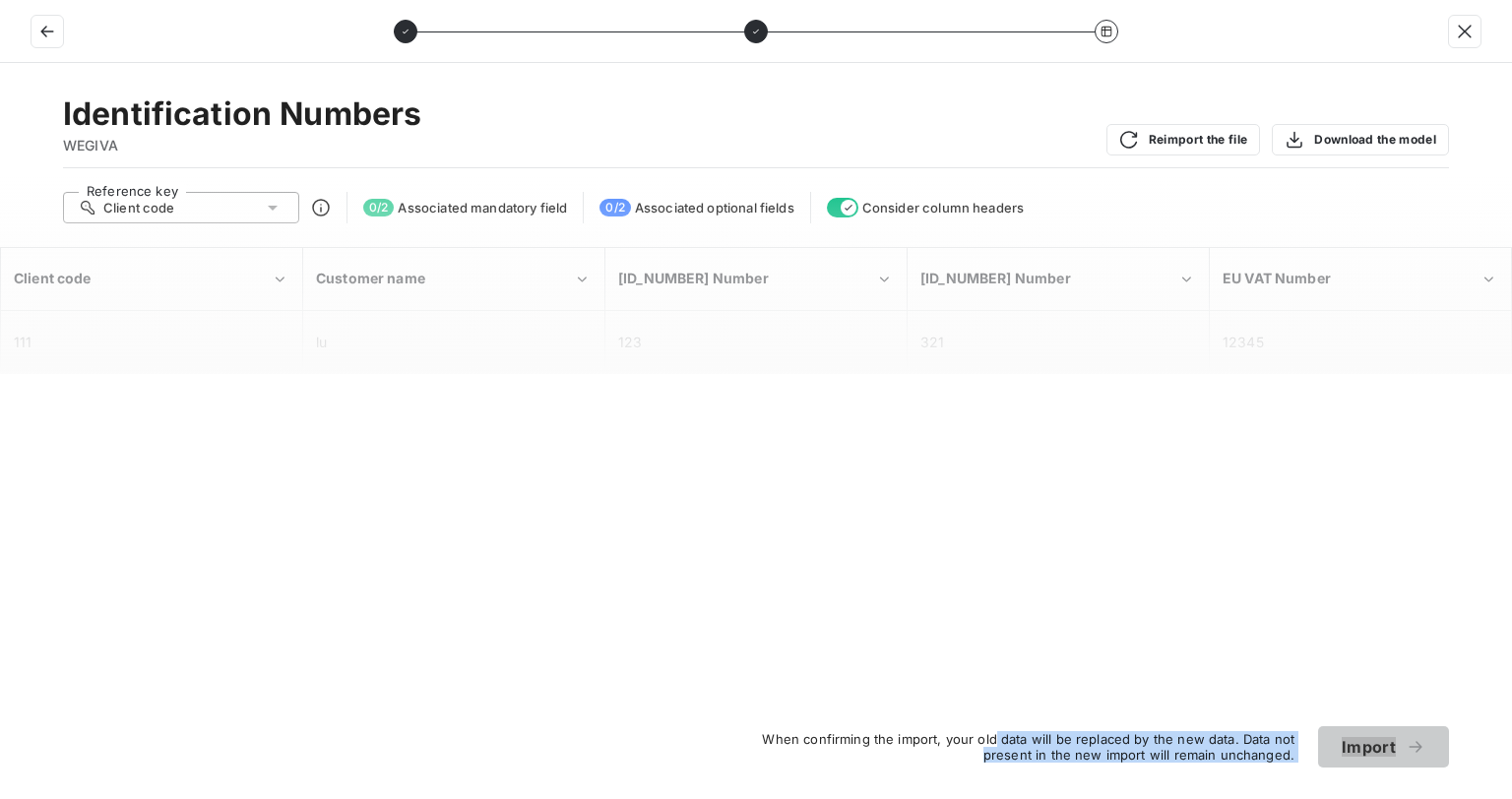 click on "Identification Numbers WEGIVA Reimport the file Download the model Reference key Client code 0 / 2 Associated mandatory field 0 / 2 Associated optional fields Consider column headers Client code Customer name SIREN Number SIRET Number EU VAT Number 111 lu 123 321 12345 When confirming the import, your old data will be replaced by the new data. Data not present in the new import will remain unchanged. Import" at bounding box center [756, 431] 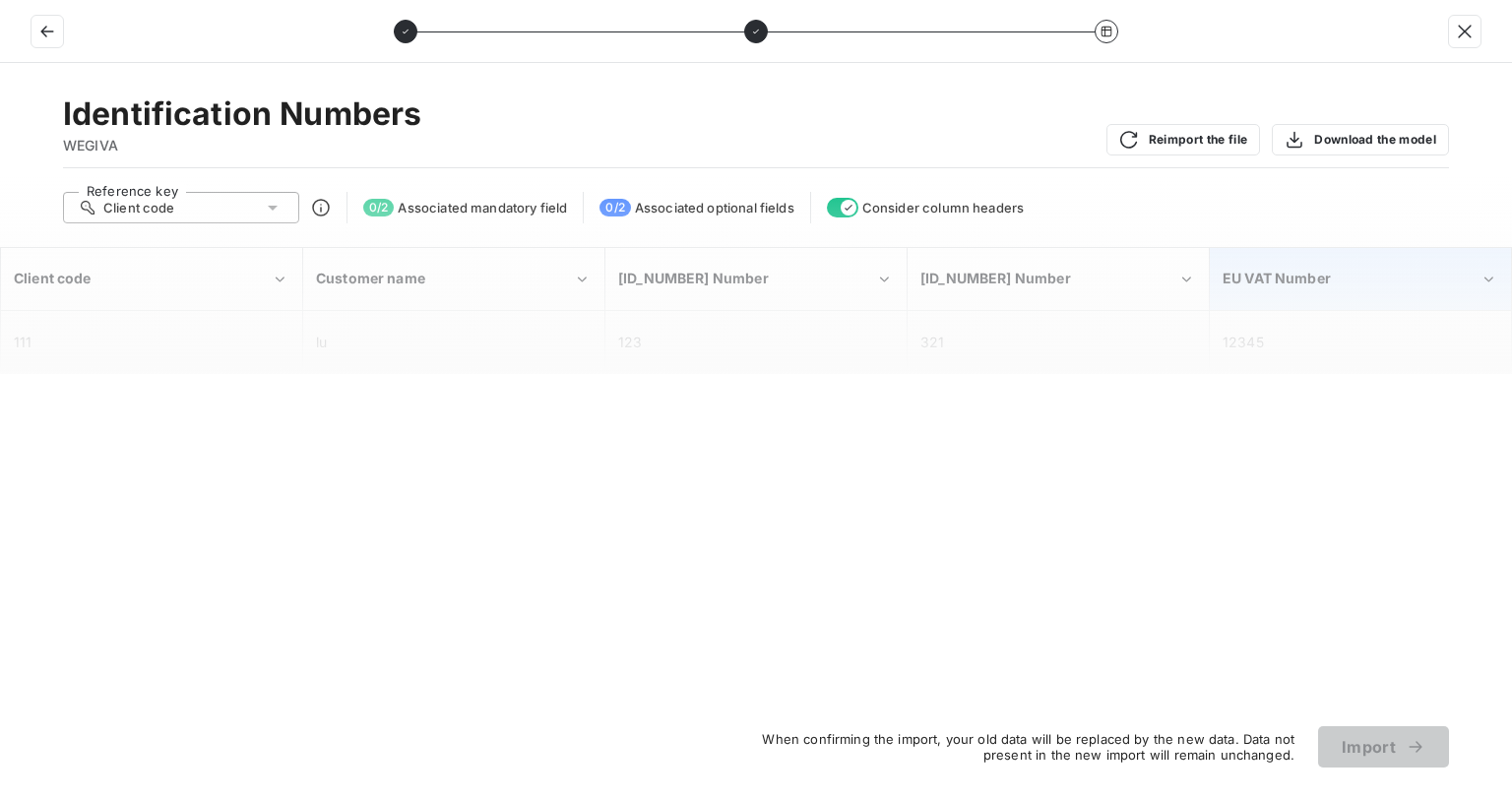 click on "EU VAT Number" at bounding box center [1360, 278] 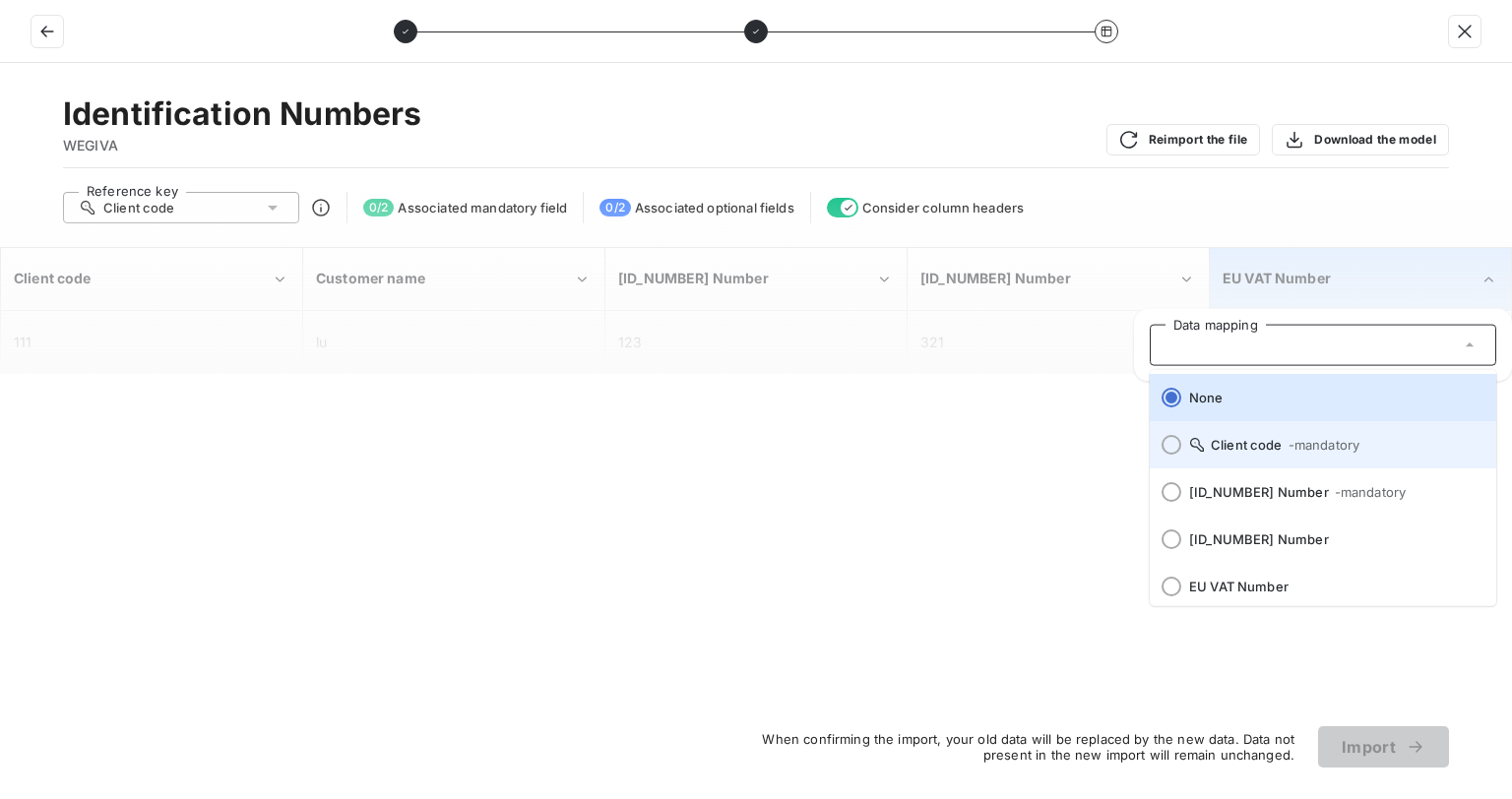 click at bounding box center (1166, 445) 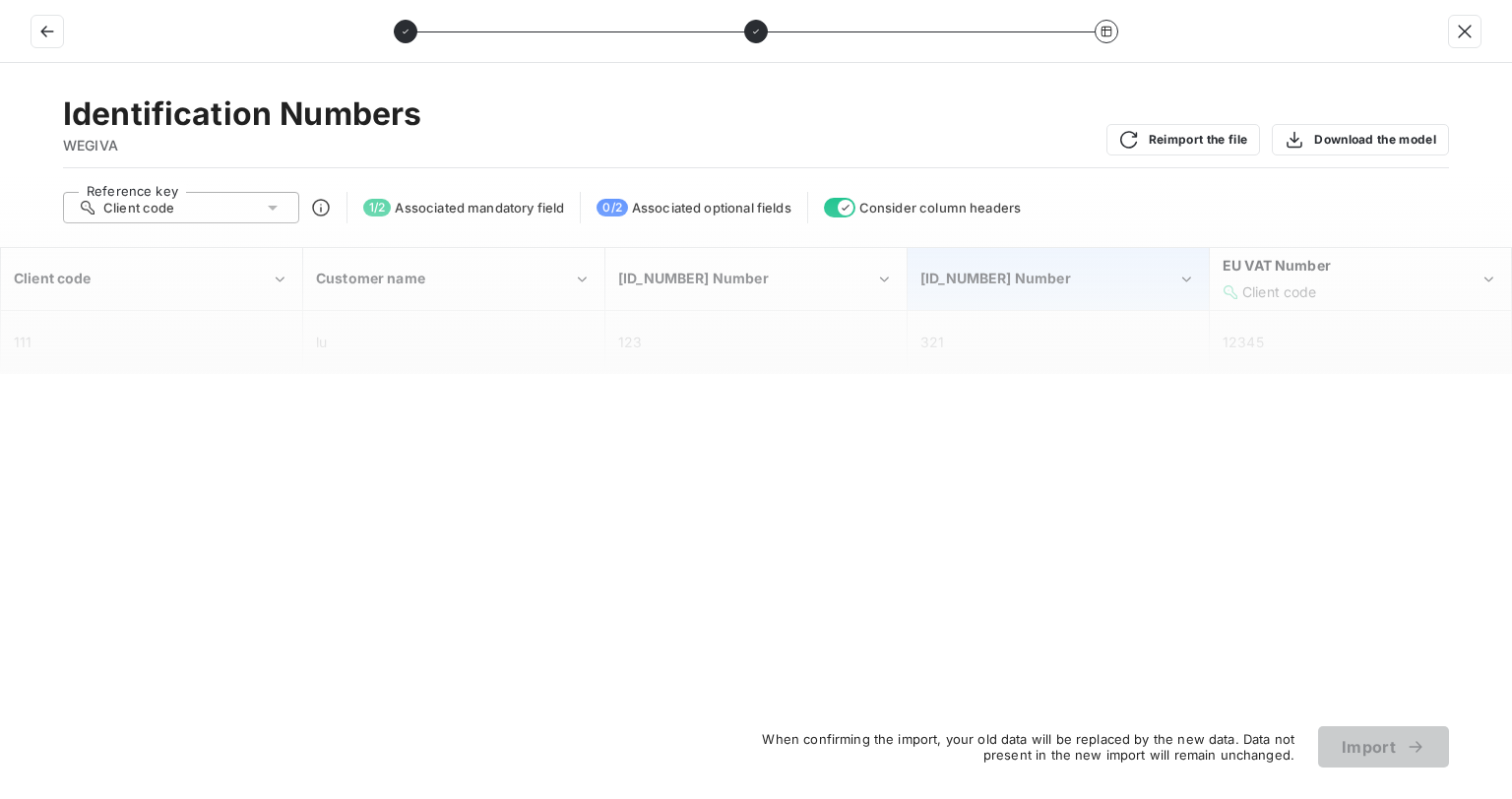 click on "SIRET Number" at bounding box center (1048, 278) 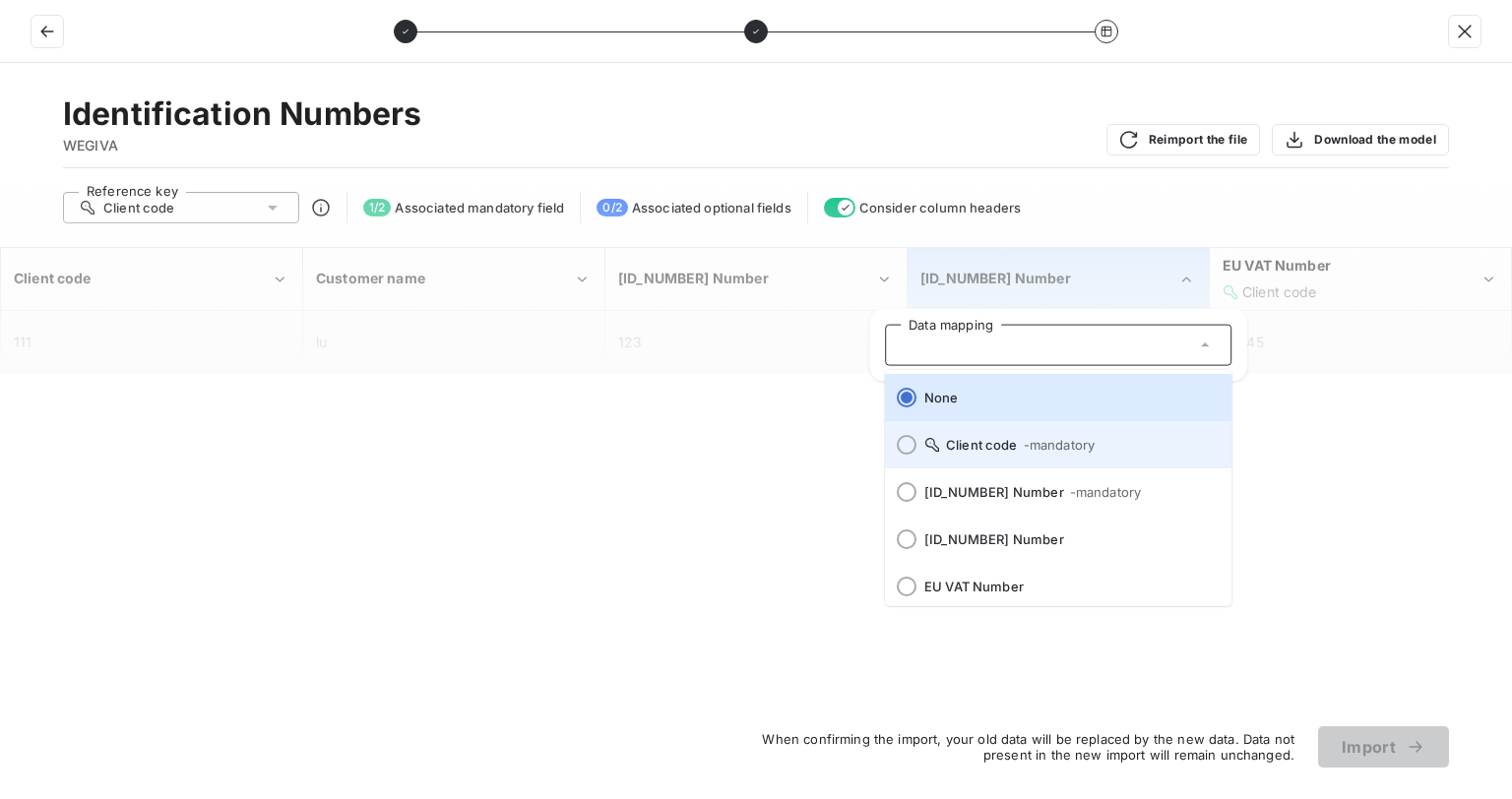 click on "Client code -  mandatory" at bounding box center (1058, 445) 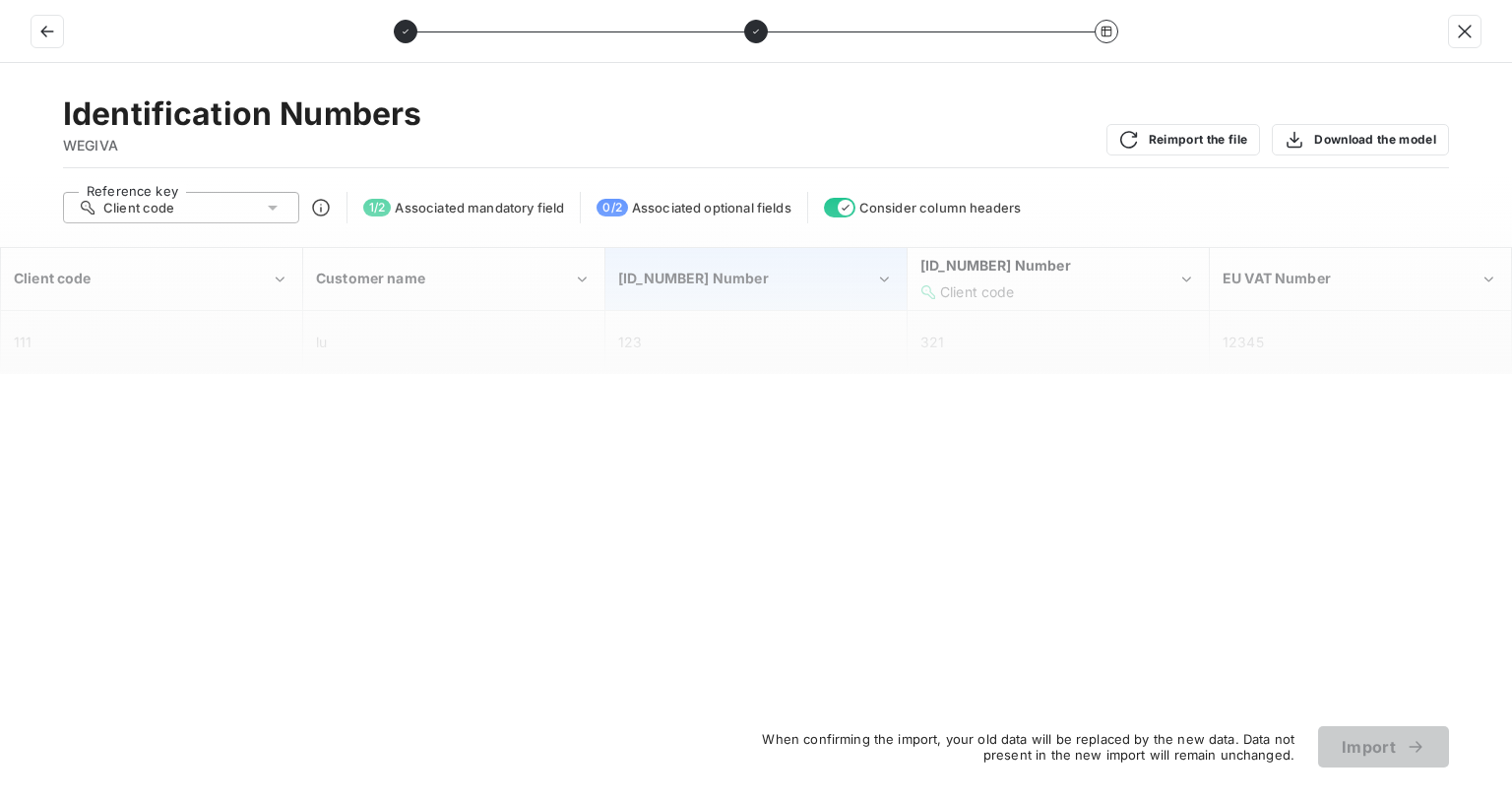 click on "SIREN Number" at bounding box center [746, 278] 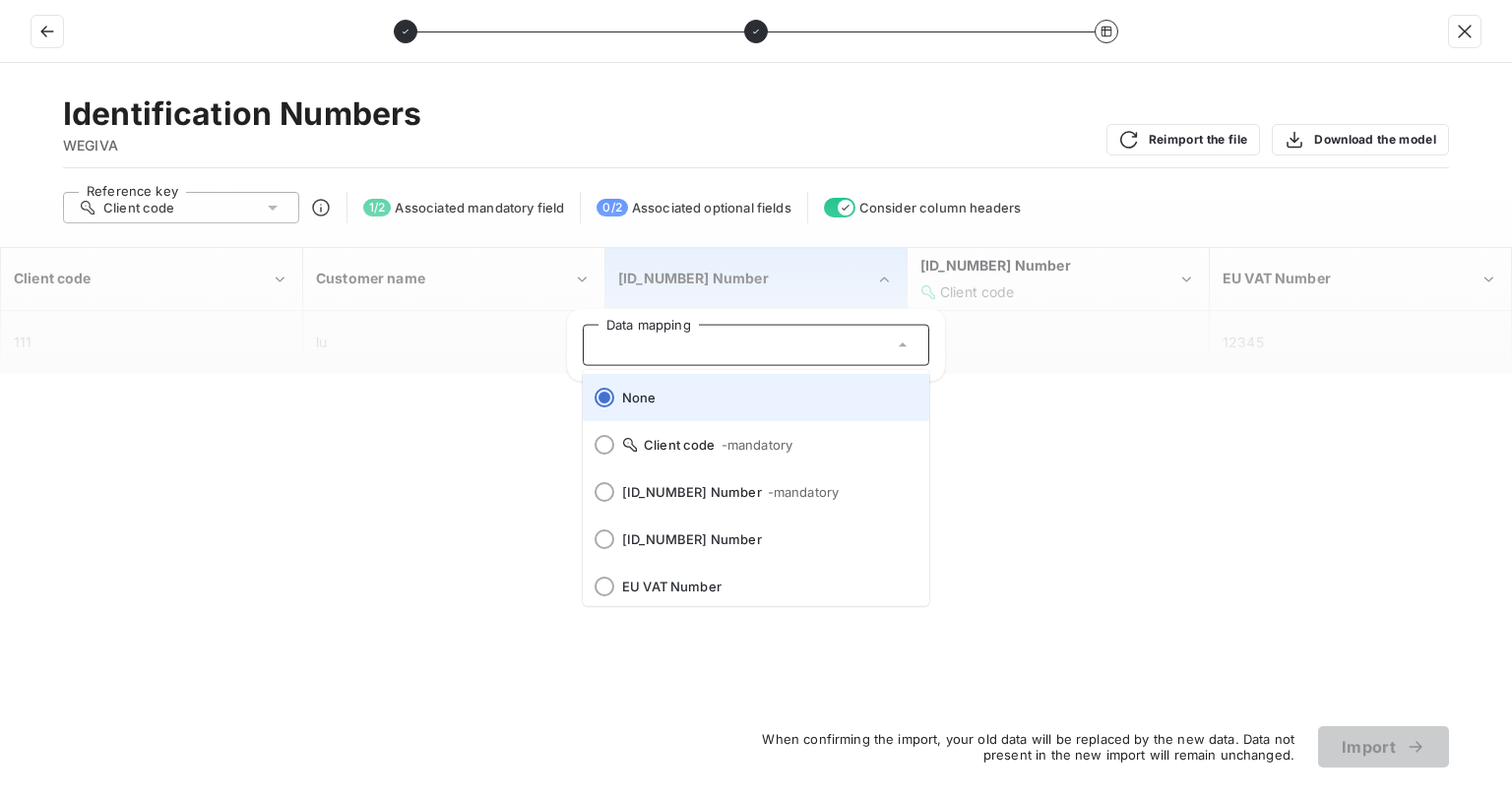 click on "None" at bounding box center (756, 398) 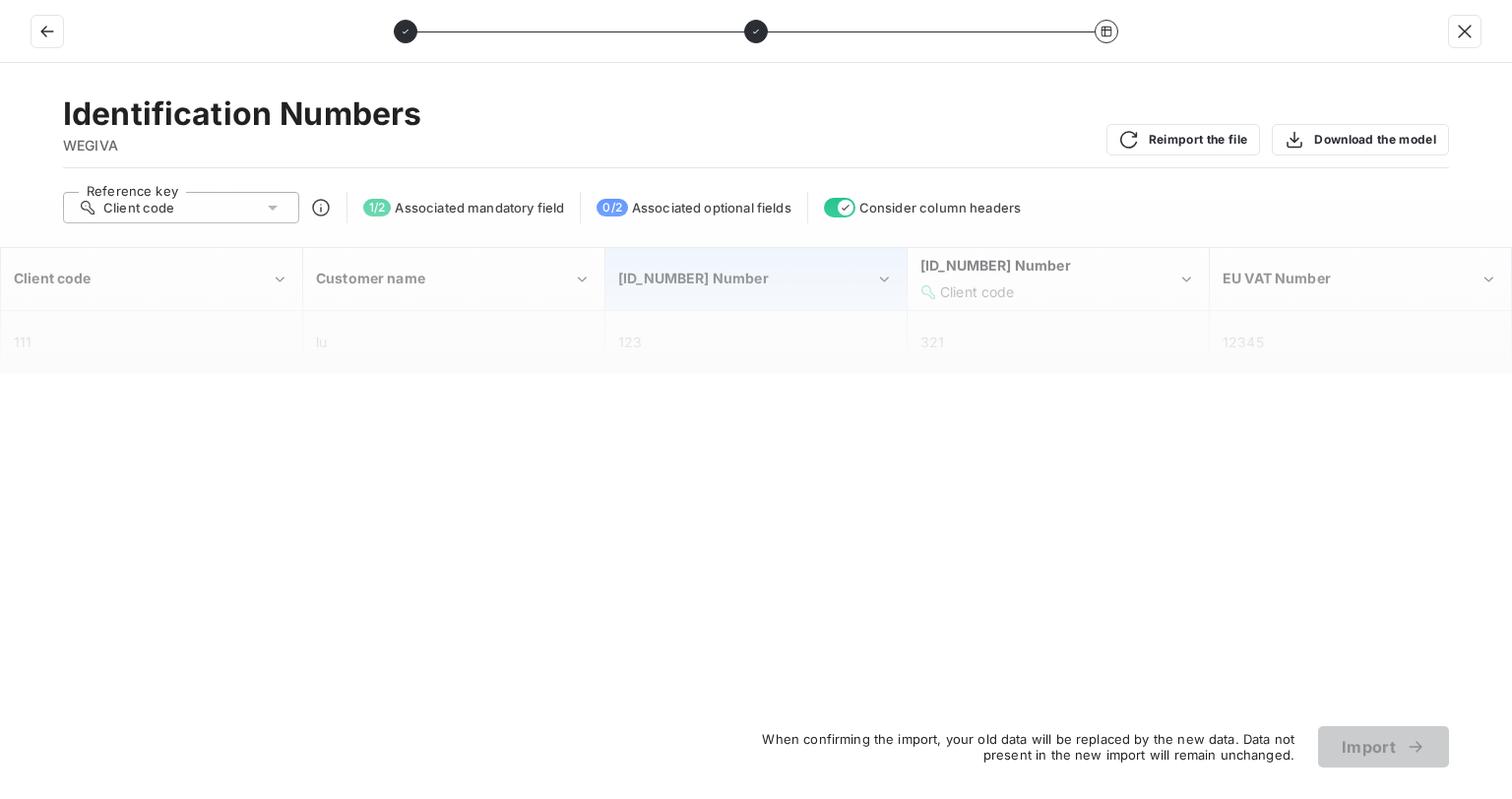 click on "SIREN Number" at bounding box center (746, 278) 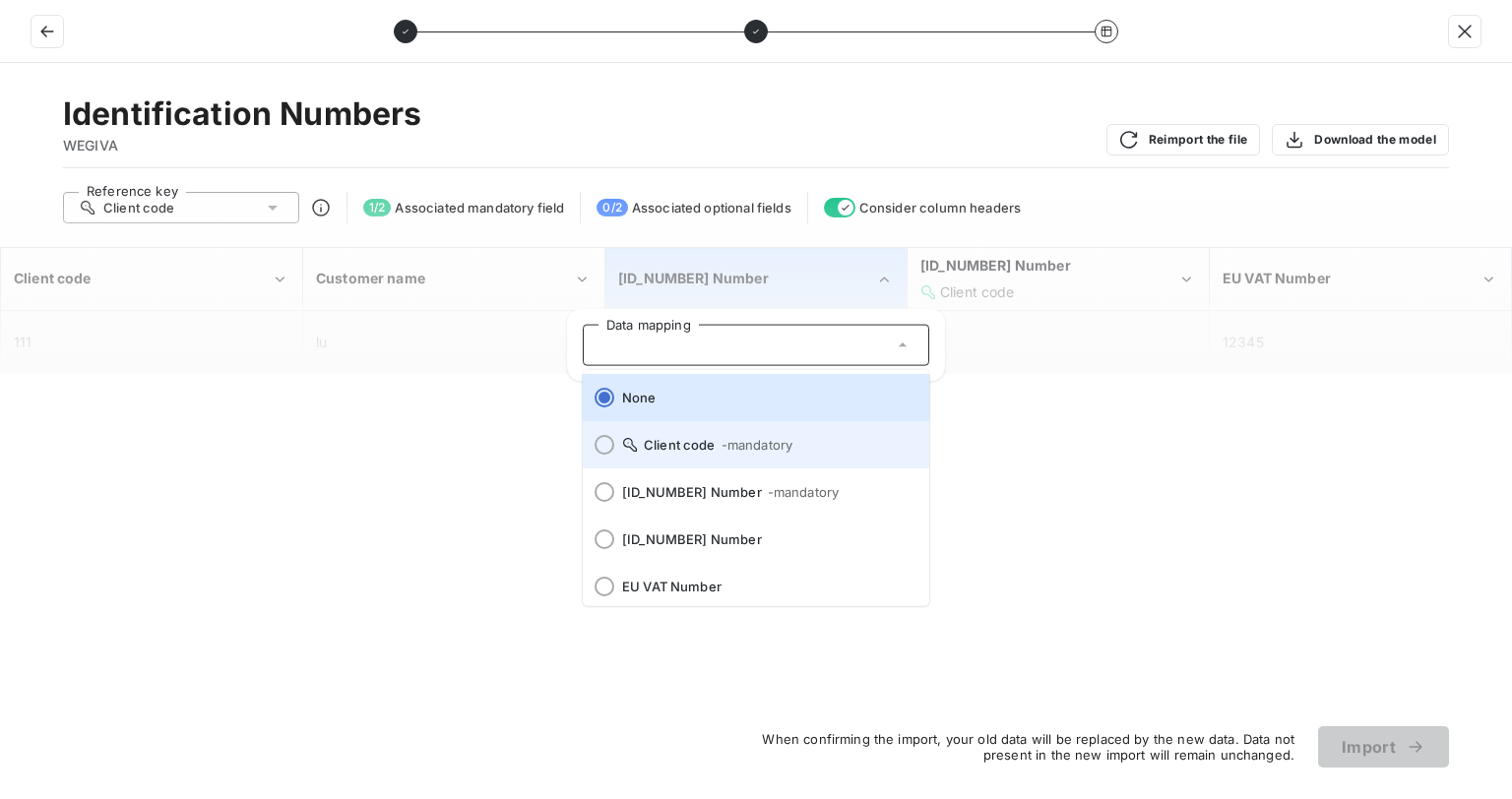 click on "Client code -  mandatory" at bounding box center [768, 445] 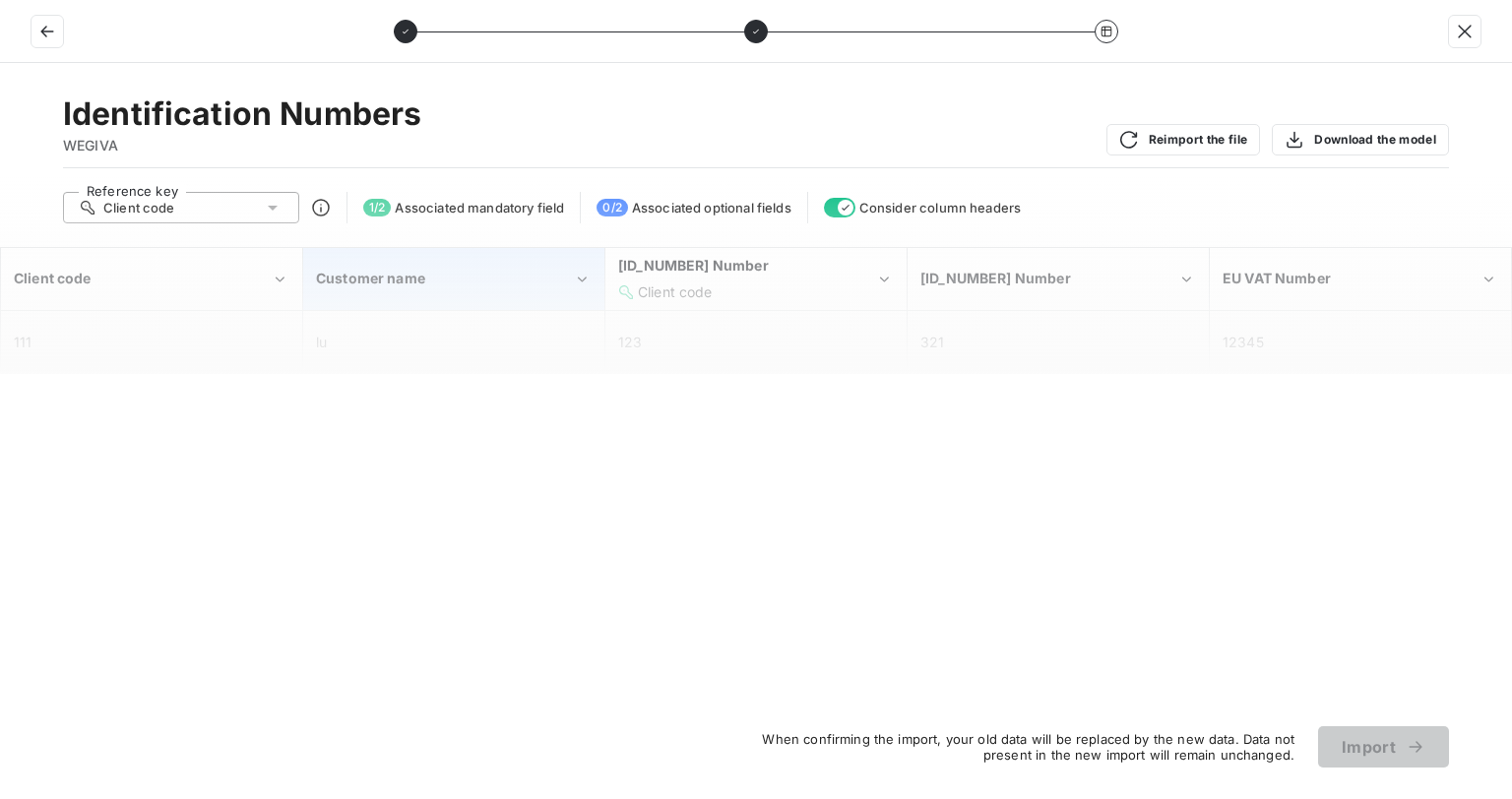 click on "Customer name" at bounding box center [454, 278] 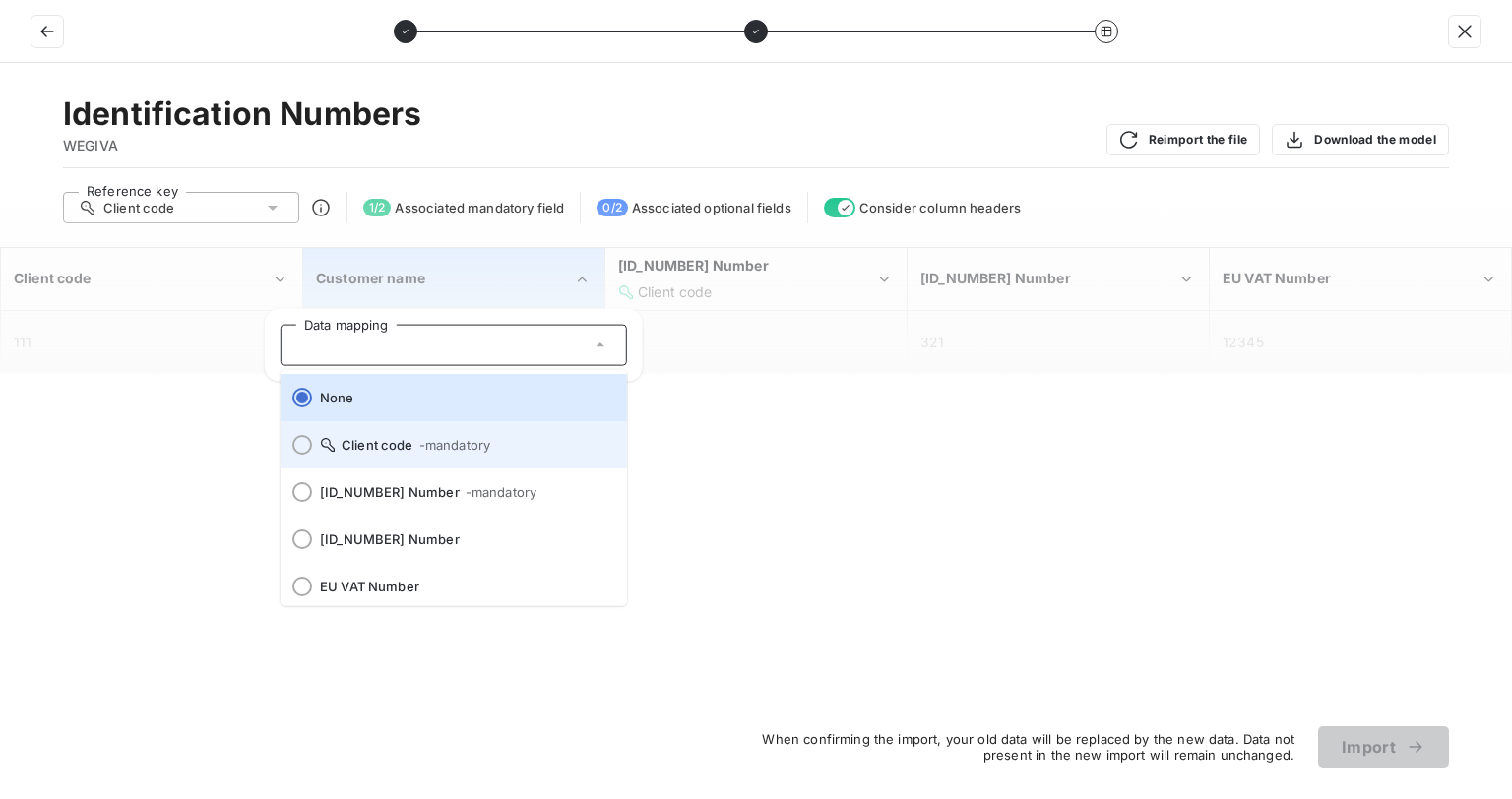 click on "-  mandatory" at bounding box center [454, 445] 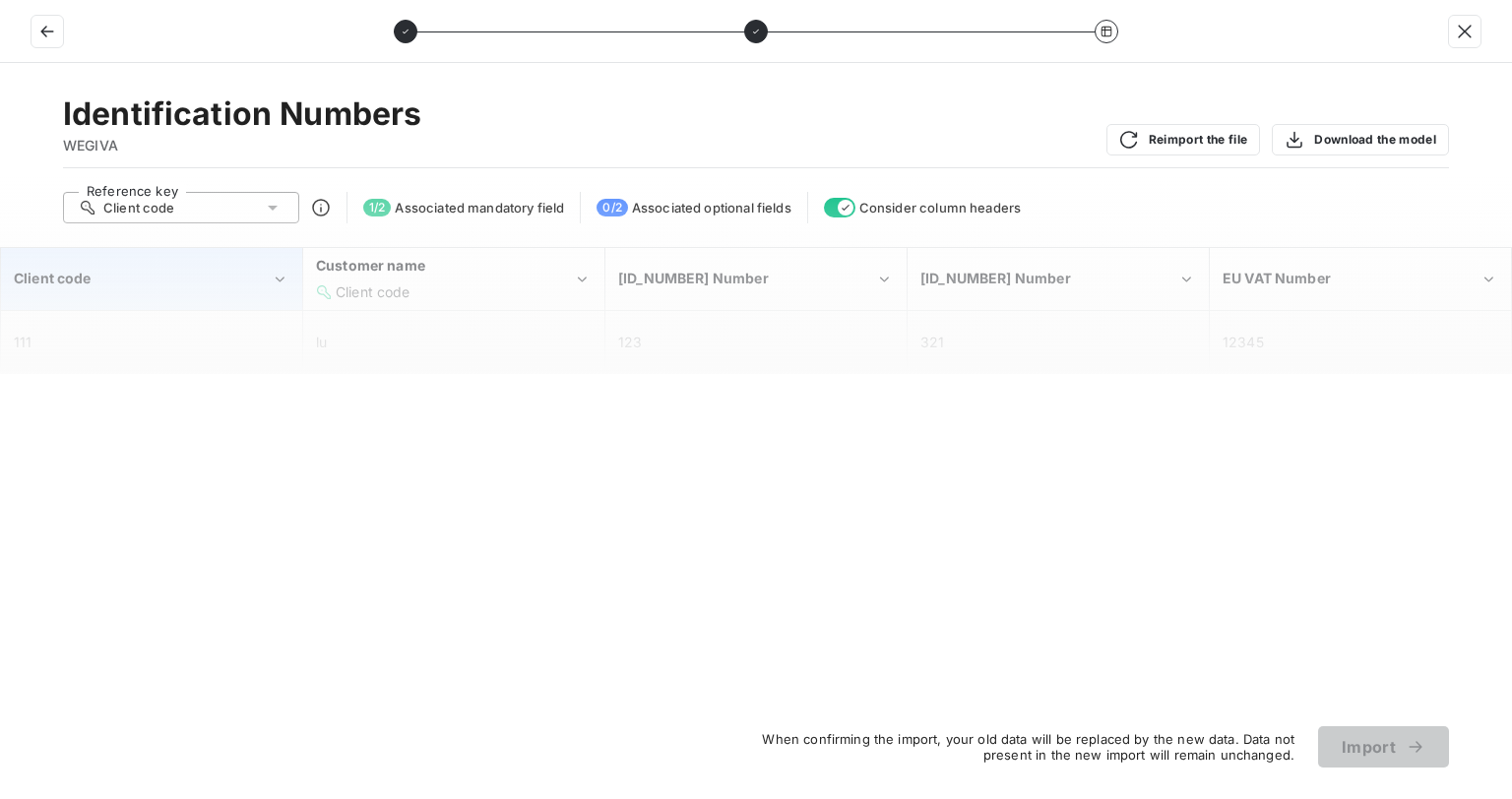 click on "Client code" at bounding box center (142, 278) 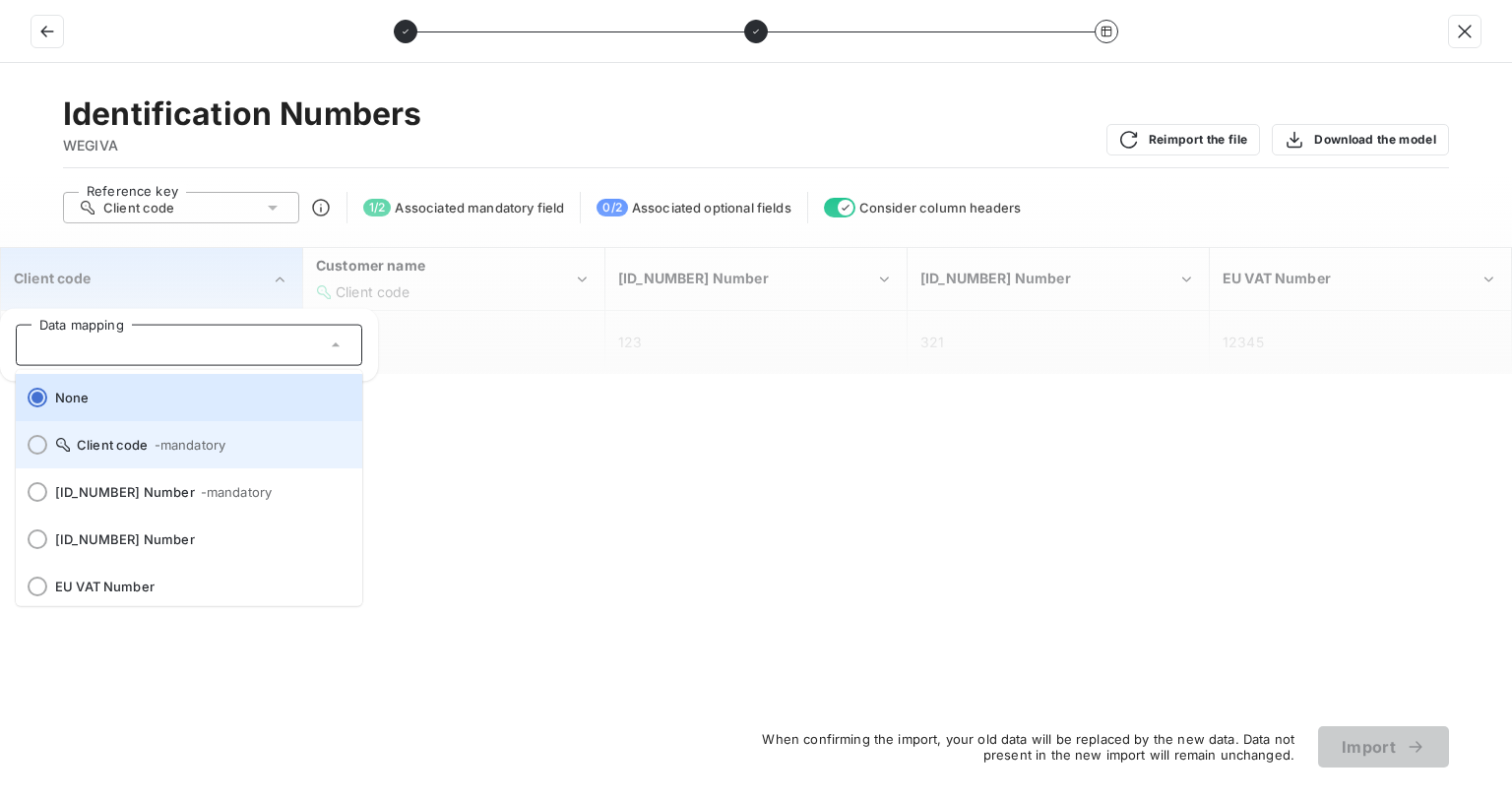click on "-  mandatory" at bounding box center (190, 445) 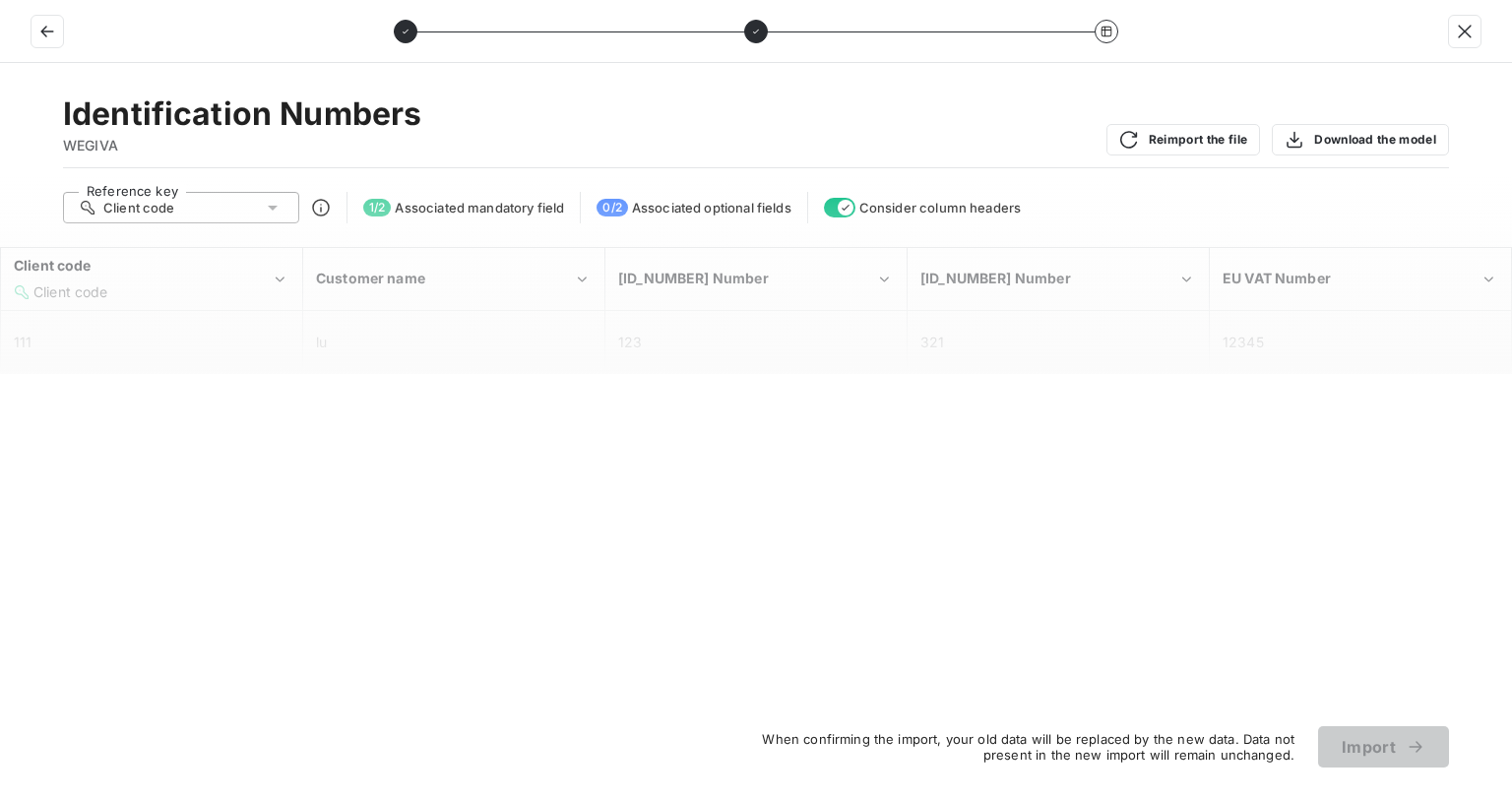 click 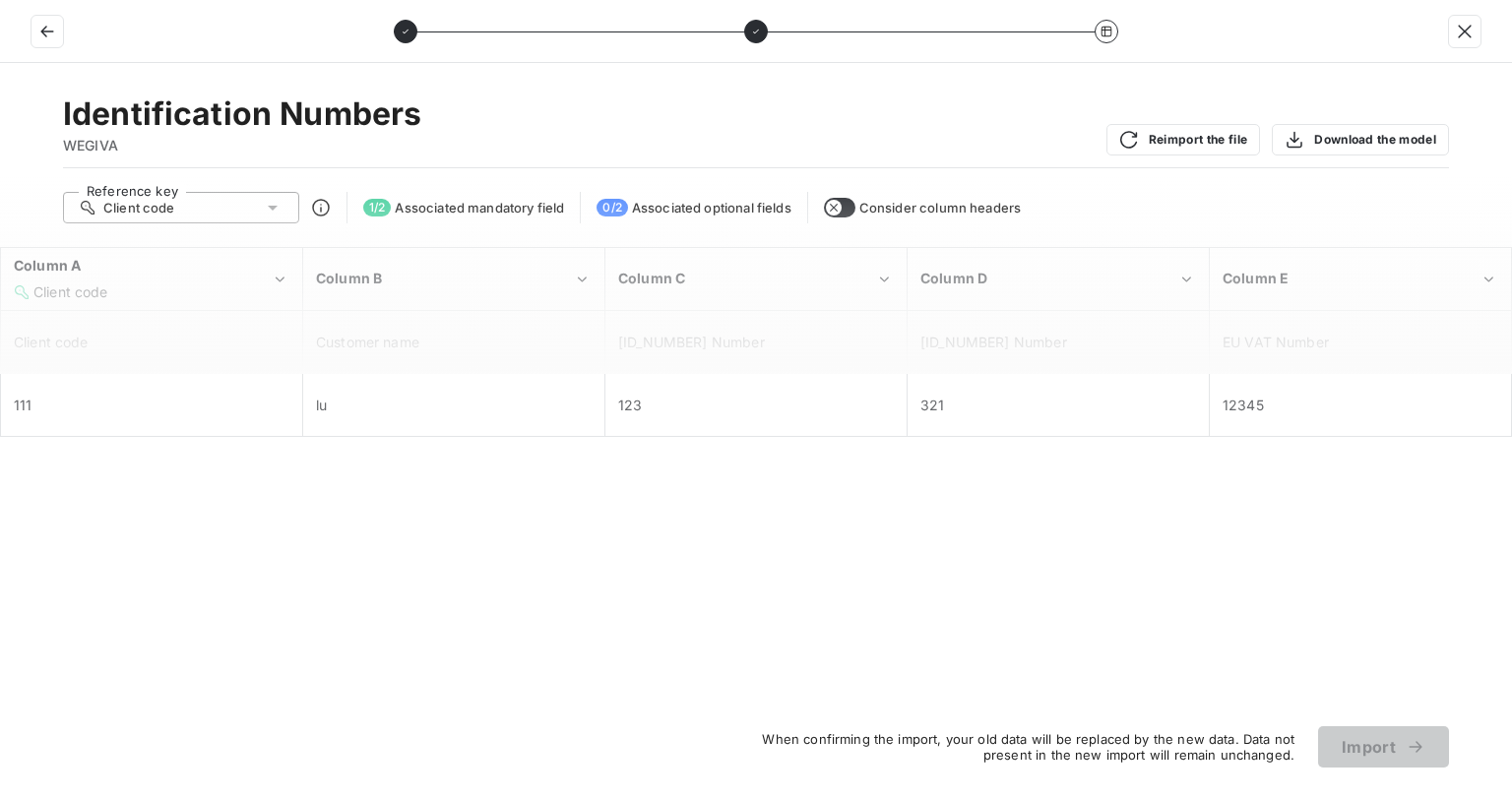 click at bounding box center [840, 208] 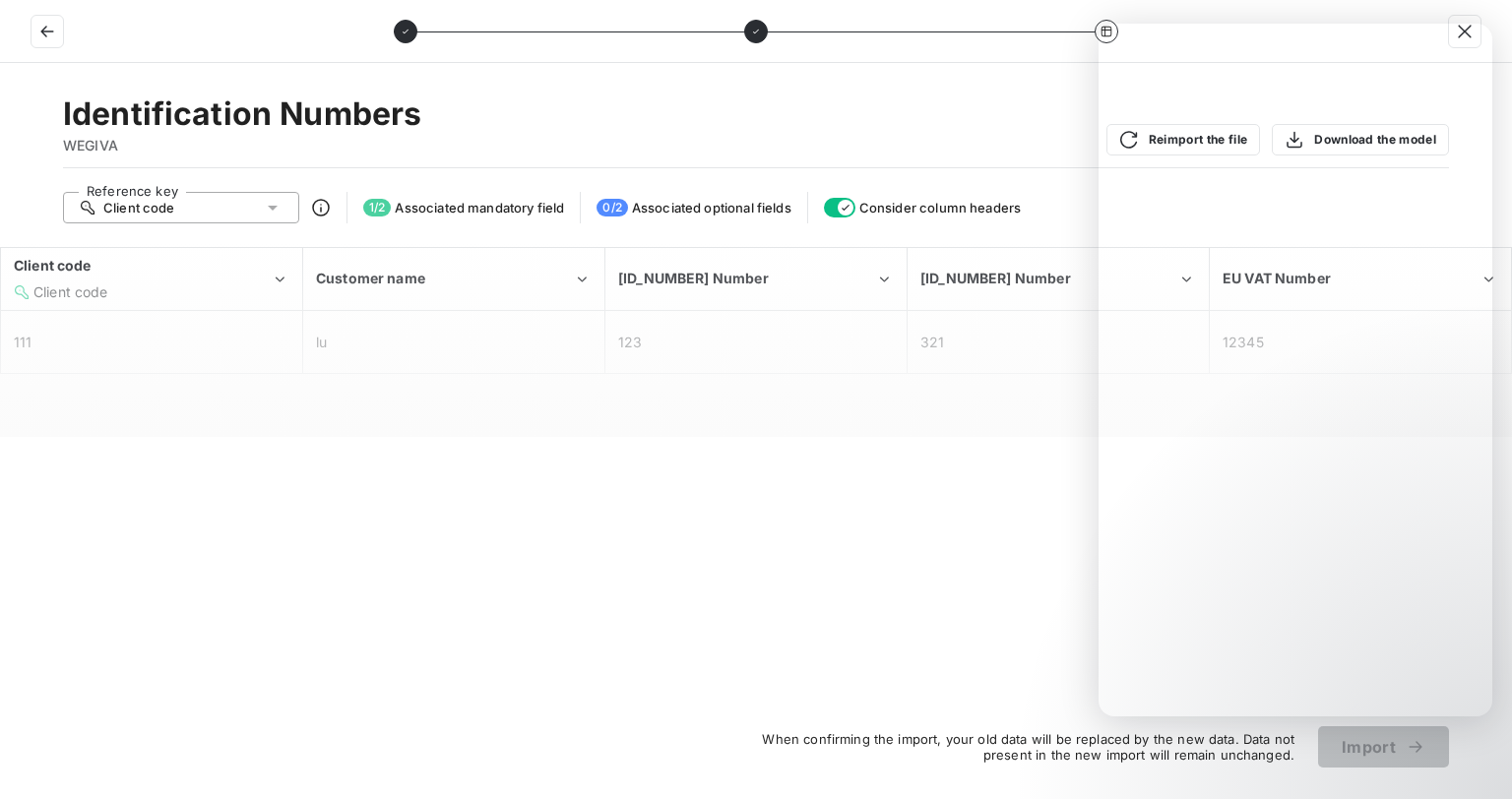 click on "Identification Numbers WEGIVA Reimport the file Download the model Reference key Client code 1 / 2 Associated mandatory field 0 / 2 Associated optional fields Consider column headers Client code Client code Customer name SIREN Number SIRET Number EU VAT Number 111 lu 123 321 12345 When confirming the import, your old data will be replaced by the new data. Data not present in the new import will remain unchanged. Import" at bounding box center [756, 431] 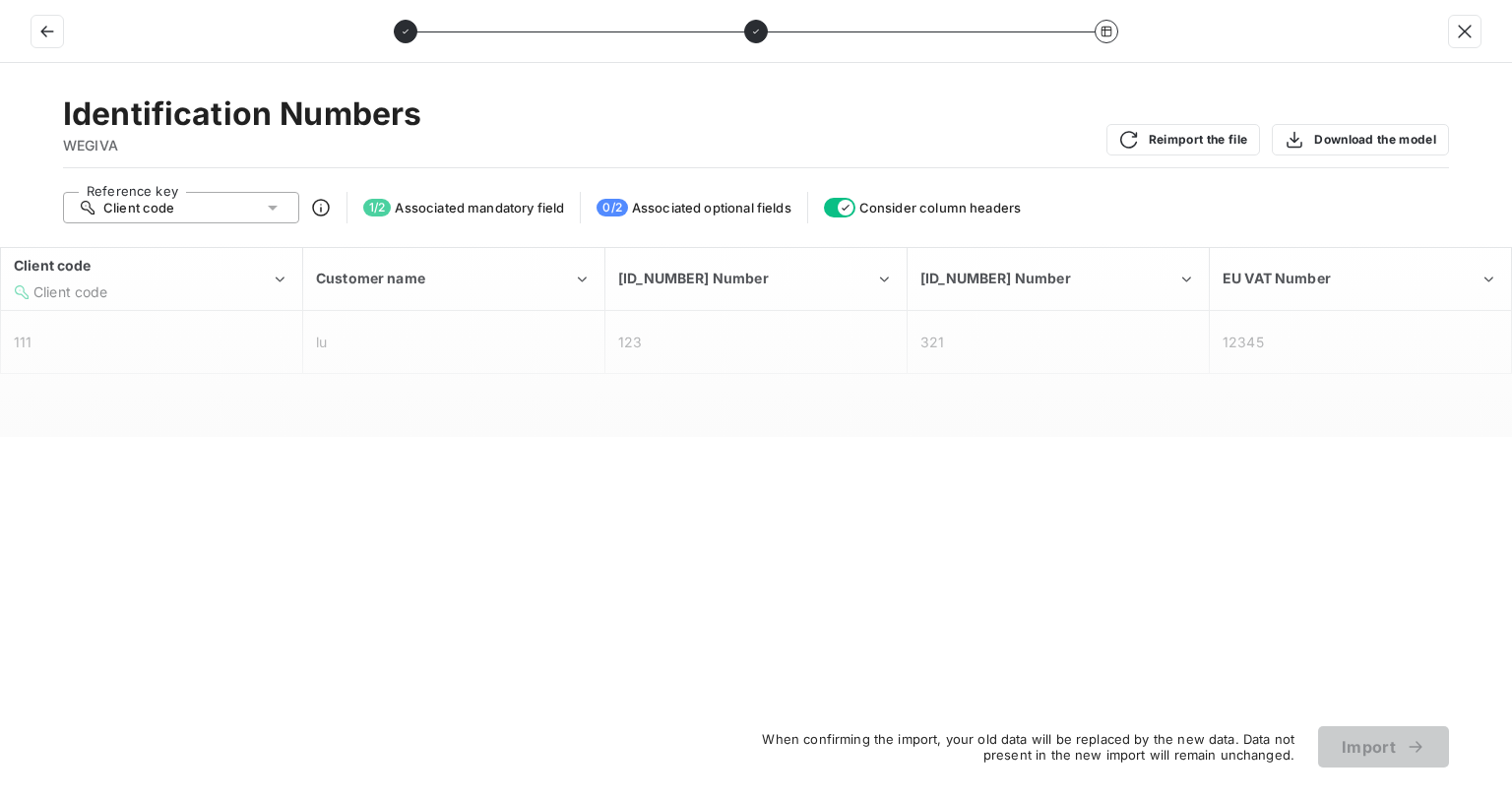 click 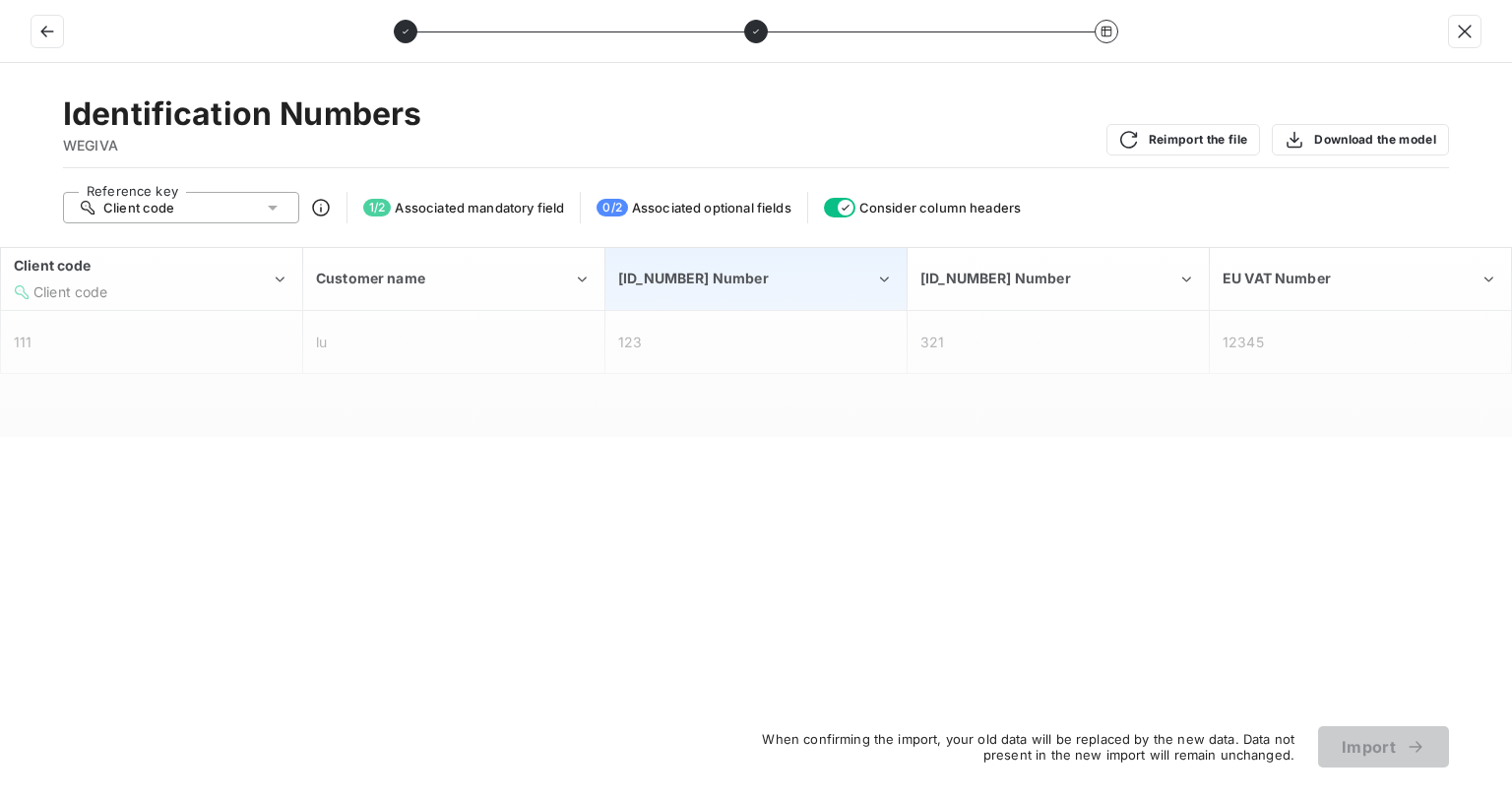 click on "SIREN Number" at bounding box center [746, 278] 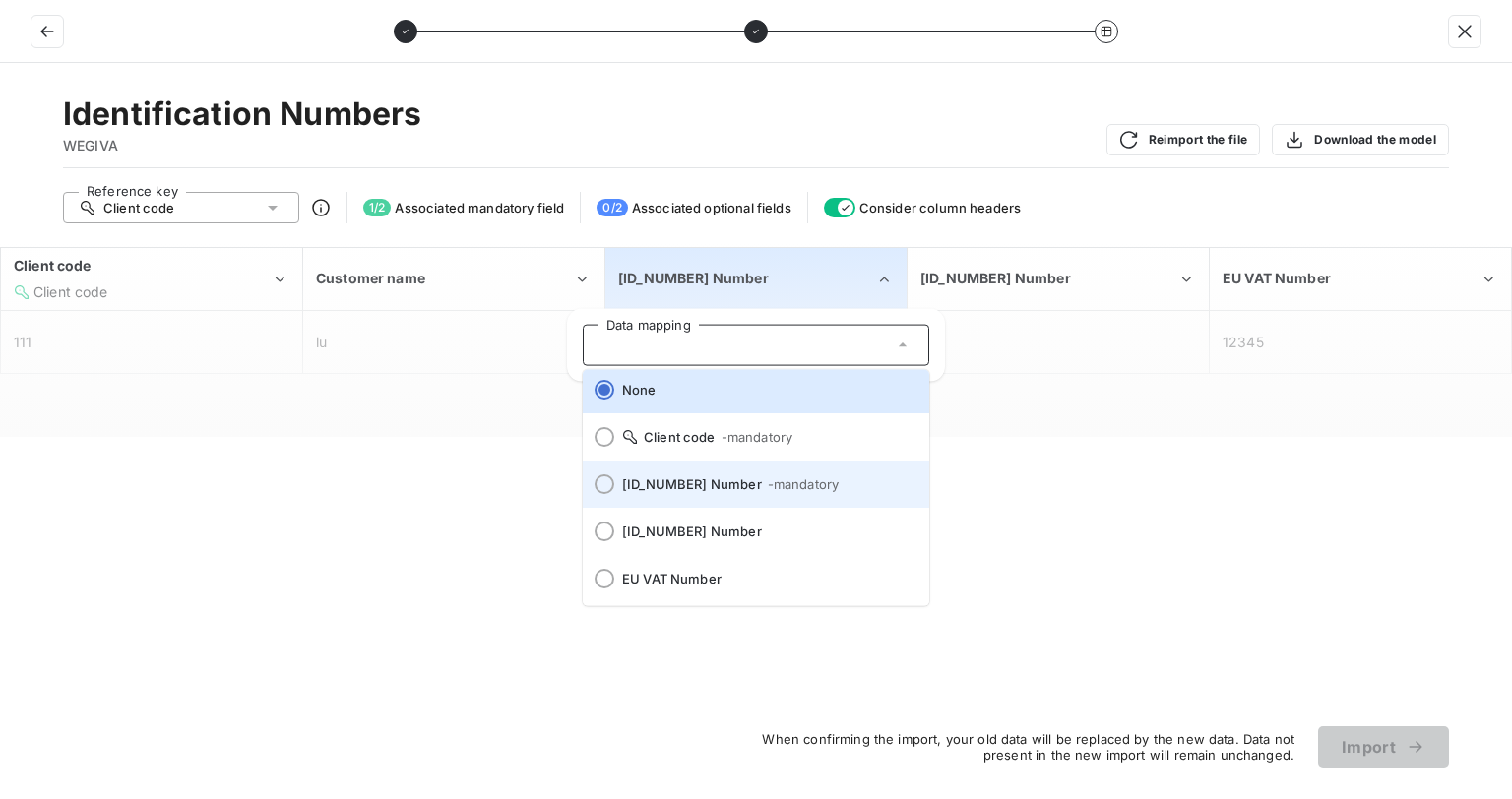 scroll, scrollTop: 7, scrollLeft: 0, axis: vertical 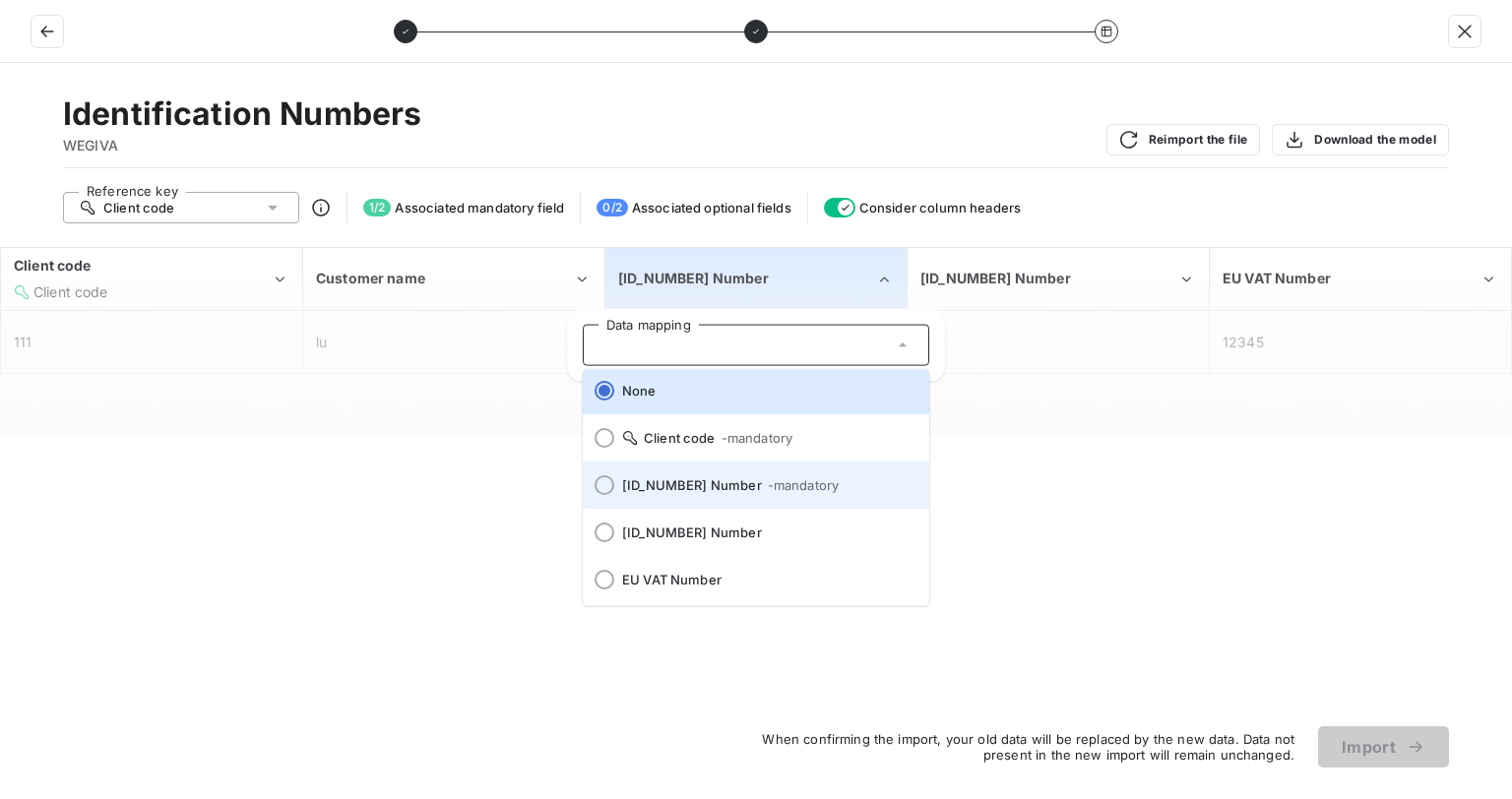 click at bounding box center [604, 485] 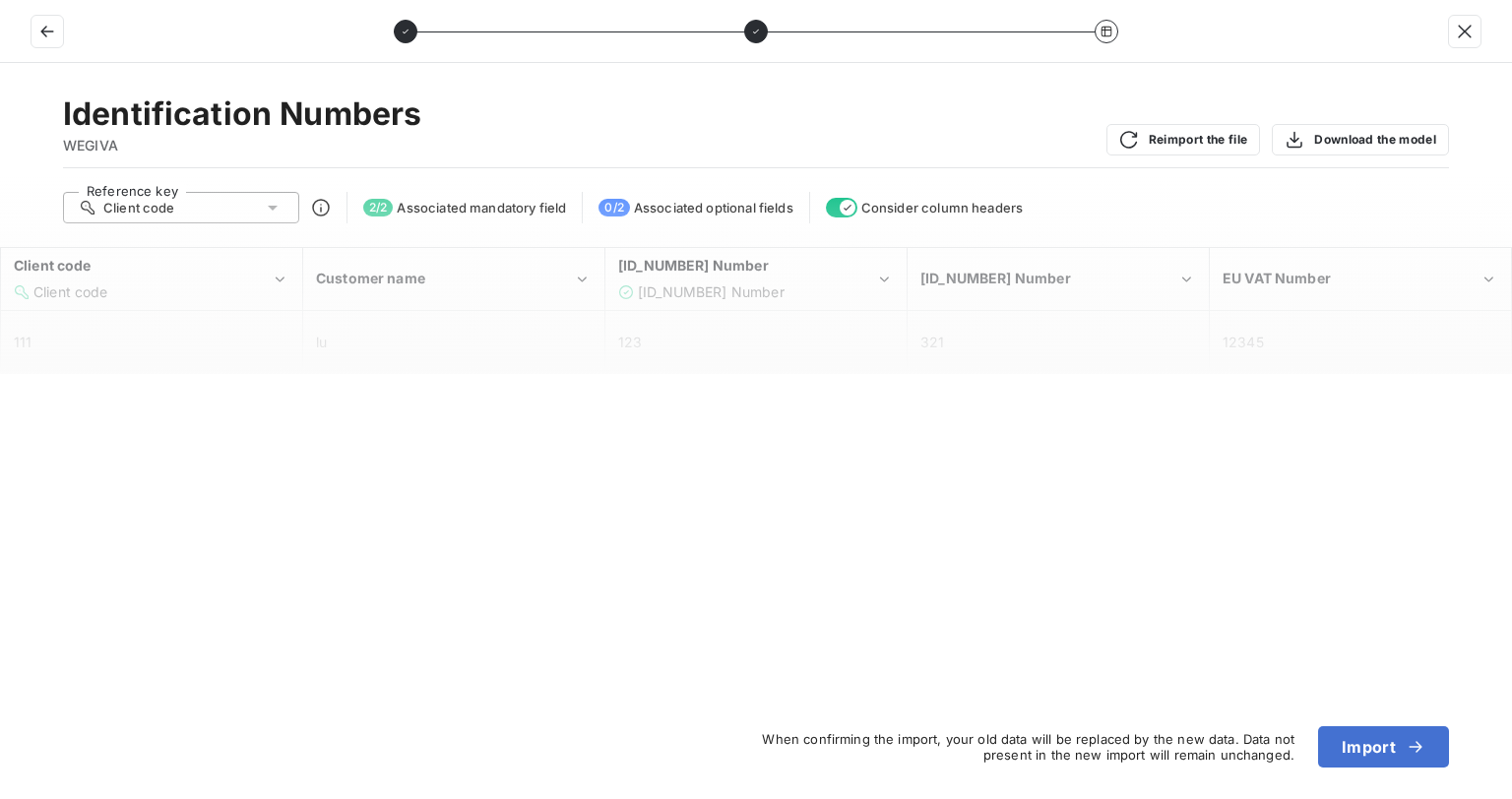 click on "Identification Numbers WEGIVA Reimport the file Download the model Reference key Client code 2 / 2 Associated mandatory field 0 / 2 Associated optional fields Consider column headers Client code Client code Customer name SIREN Number SIREN Number SIRET Number EU VAT Number 111 lu 123 321 12345 When confirming the import, your old data will be replaced by the new data. Data not present in the new import will remain unchanged. Import" at bounding box center [756, 431] 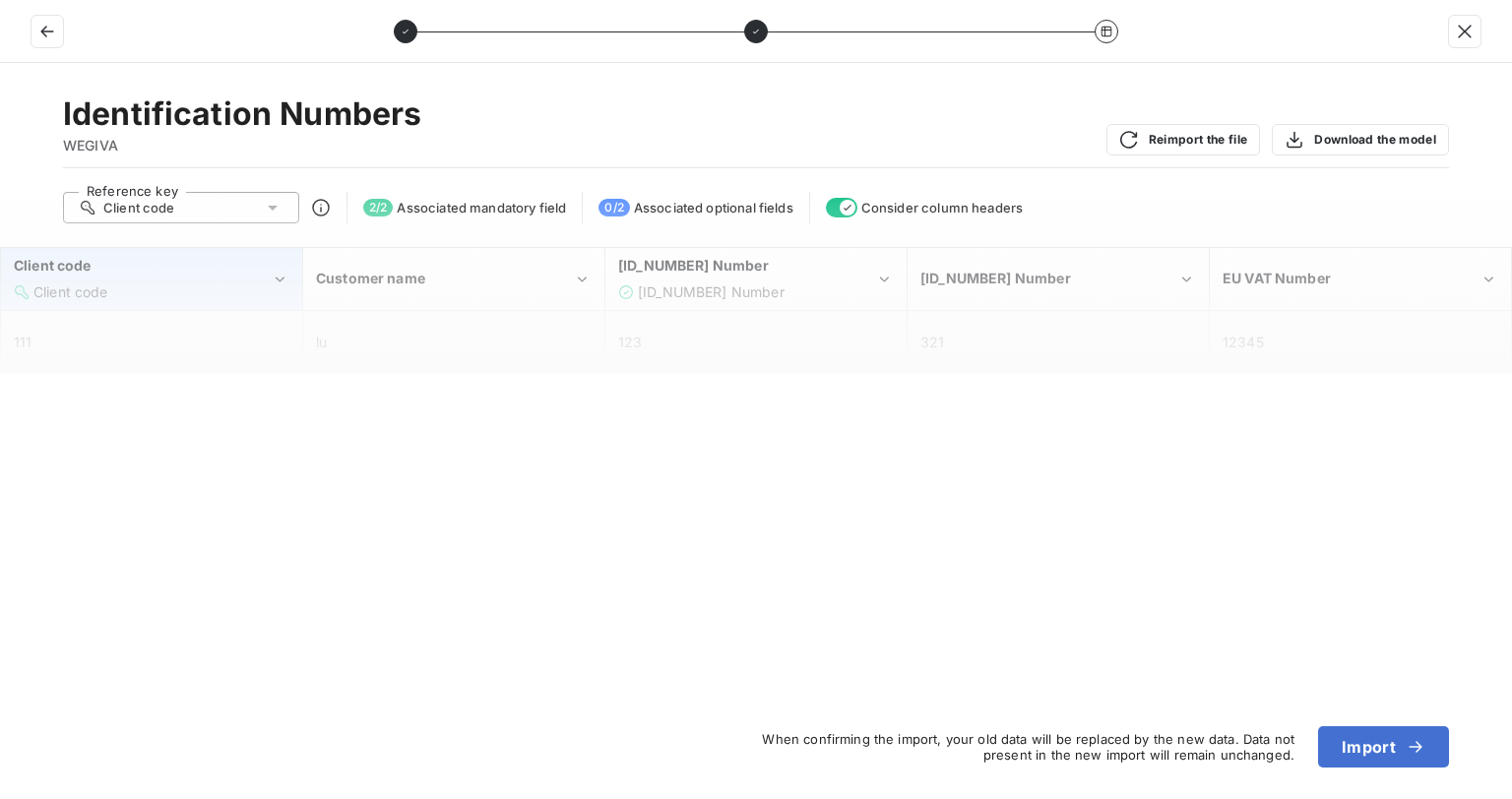 click on "Client code" at bounding box center (142, 266) 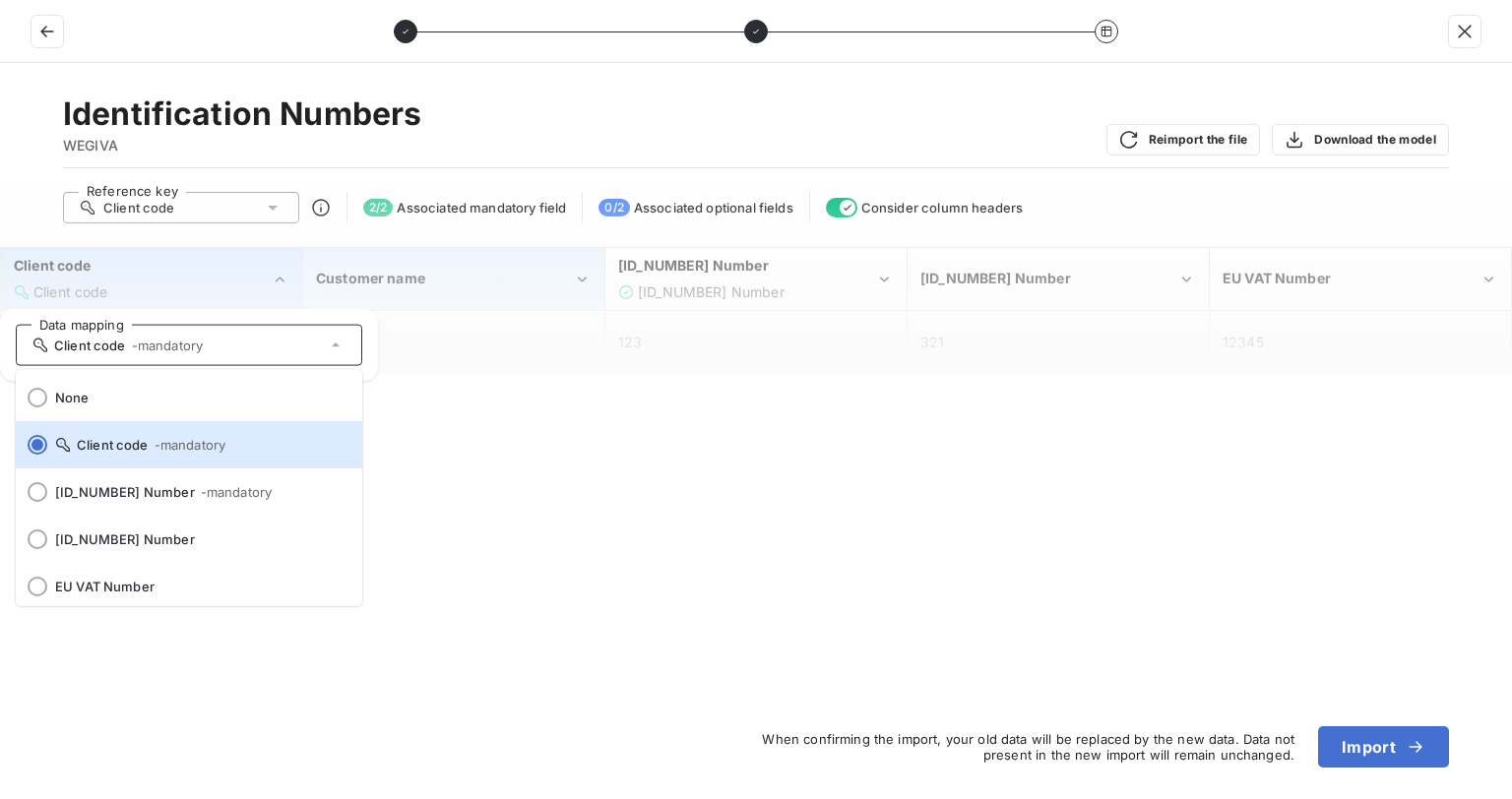 click on "Customer name" at bounding box center [444, 278] 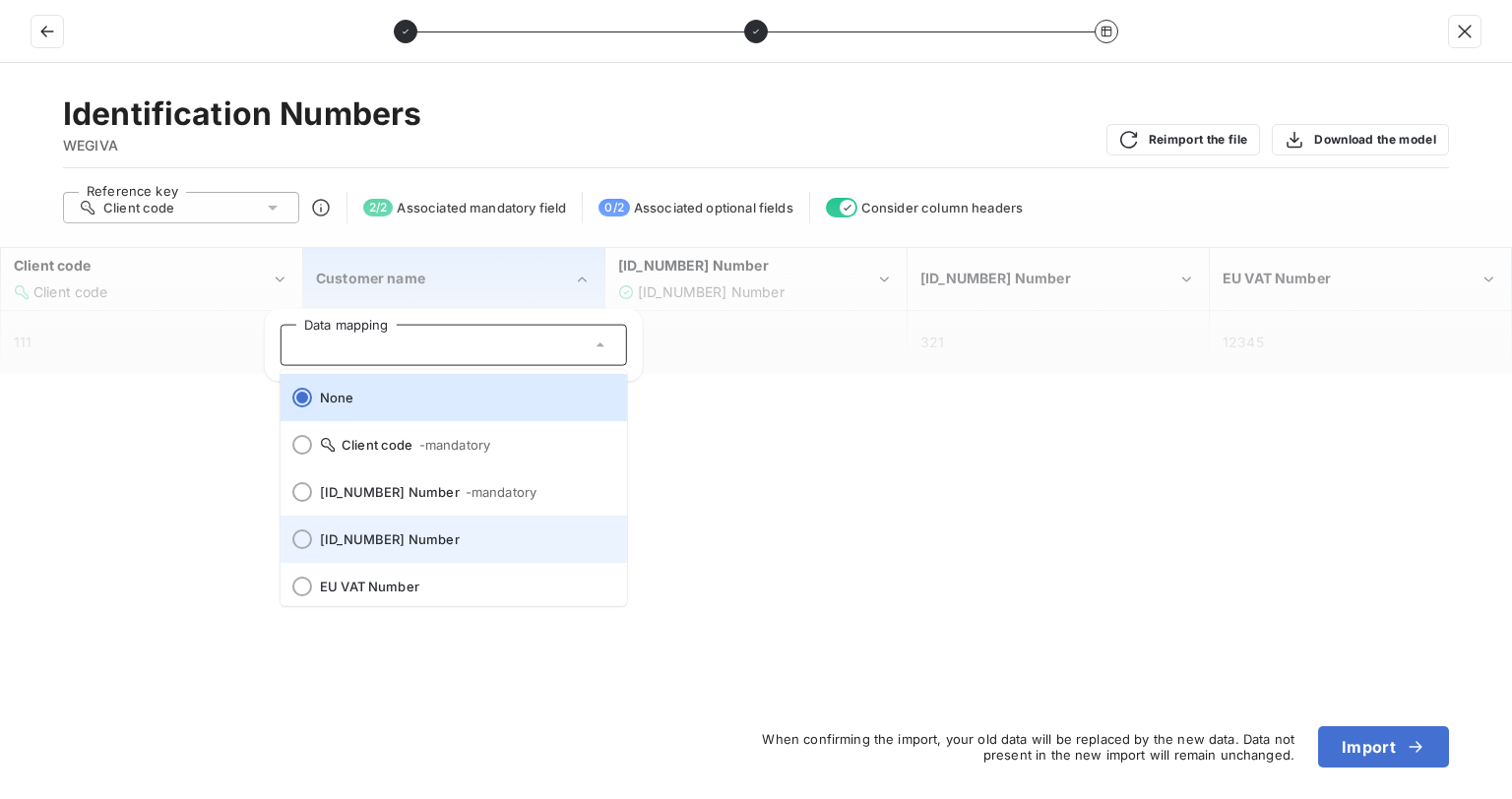 scroll, scrollTop: 8, scrollLeft: 0, axis: vertical 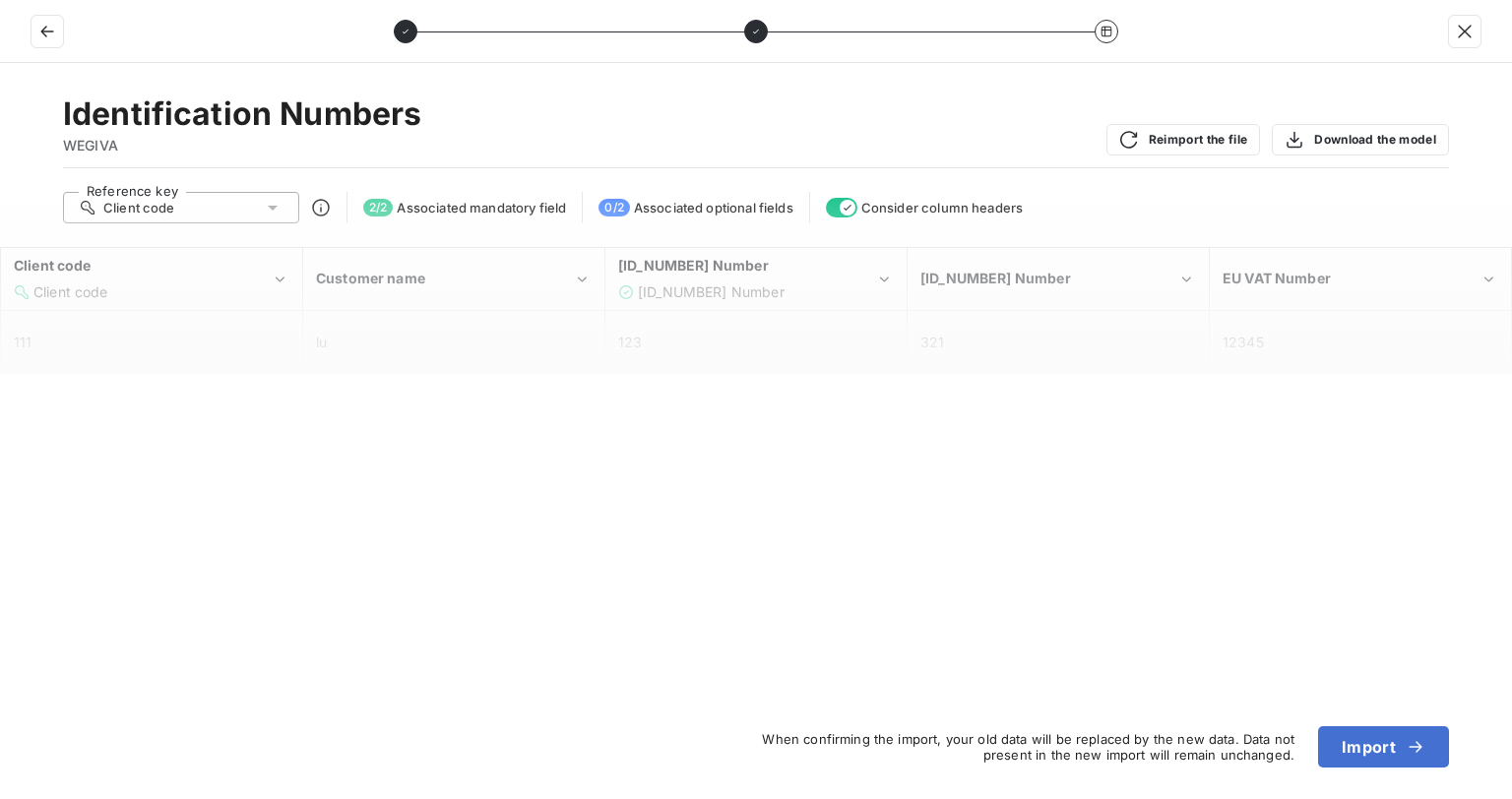 click on "Identification Numbers WEGIVA Reimport the file Download the model Reference key Client code 2 / 2 Associated mandatory field 0 / 2 Associated optional fields Consider column headers Client code Client code Customer name SIREN Number SIREN Number SIRET Number EU VAT Number 111 lu 123 321 12345 When confirming the import, your old data will be replaced by the new data. Data not present in the new import will remain unchanged. Import" at bounding box center (756, 431) 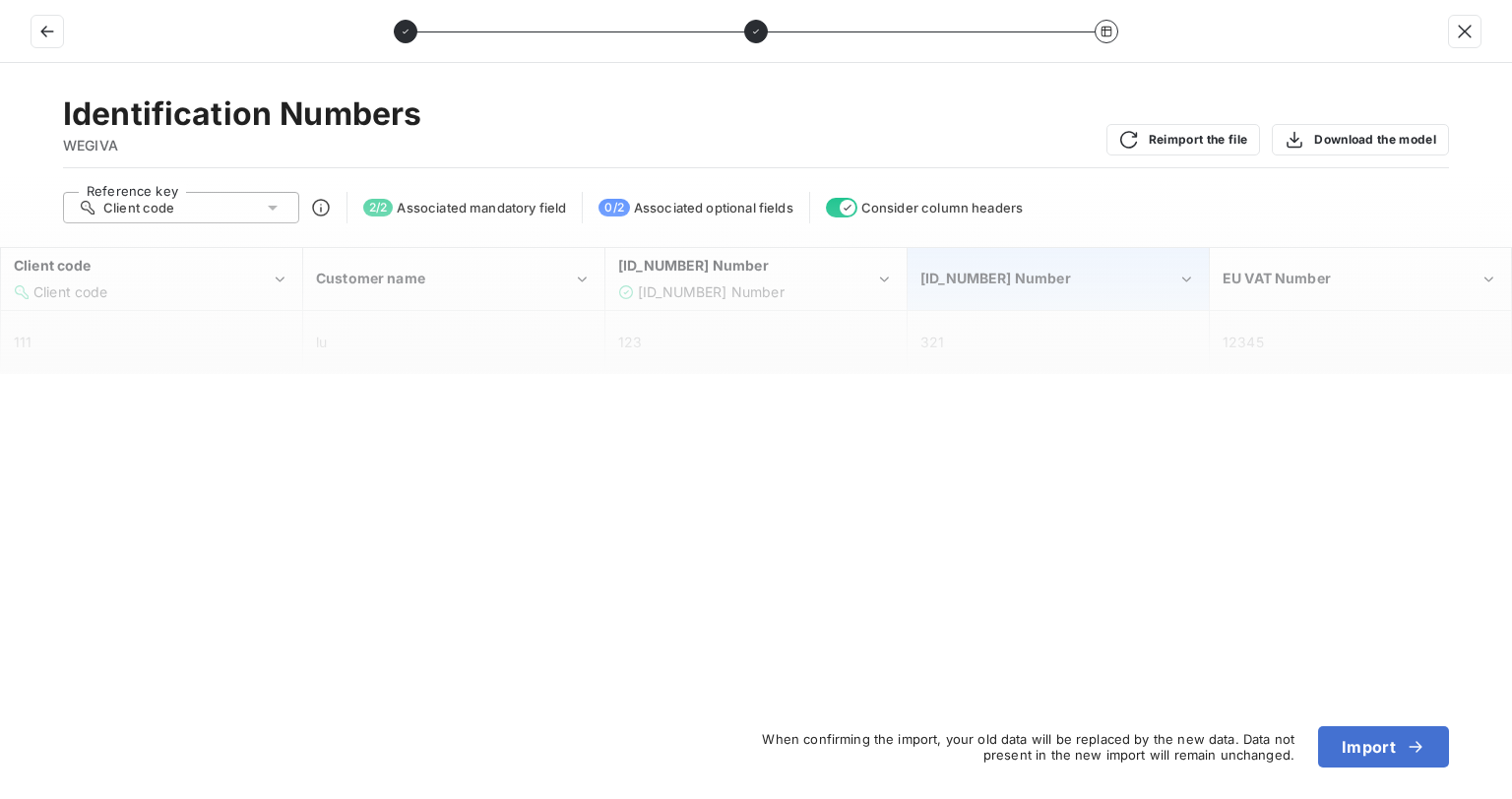 click on "SIRET Number" at bounding box center [1058, 278] 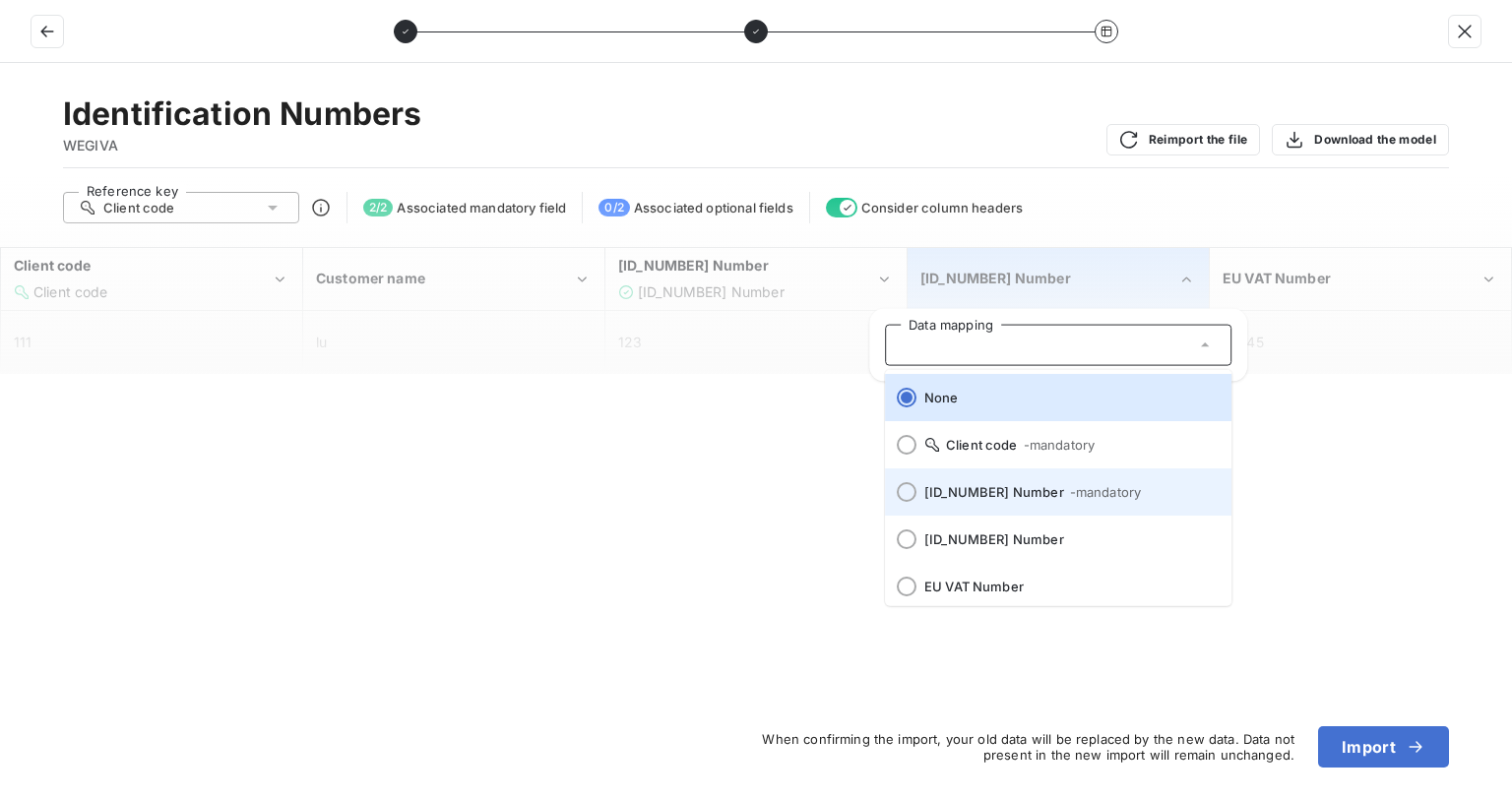 scroll, scrollTop: 7, scrollLeft: 0, axis: vertical 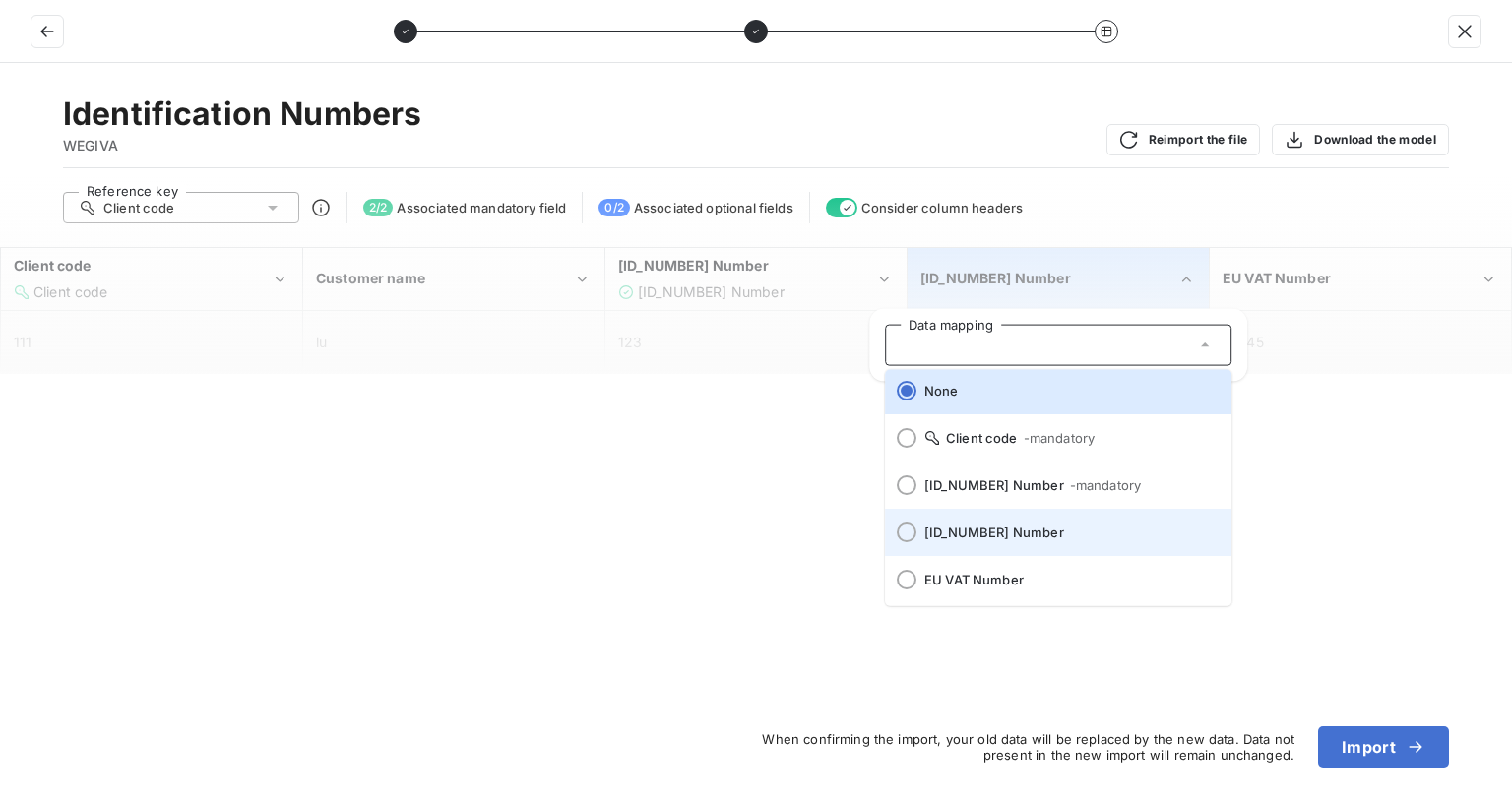 click on "SIRET Number" at bounding box center (1058, 532) 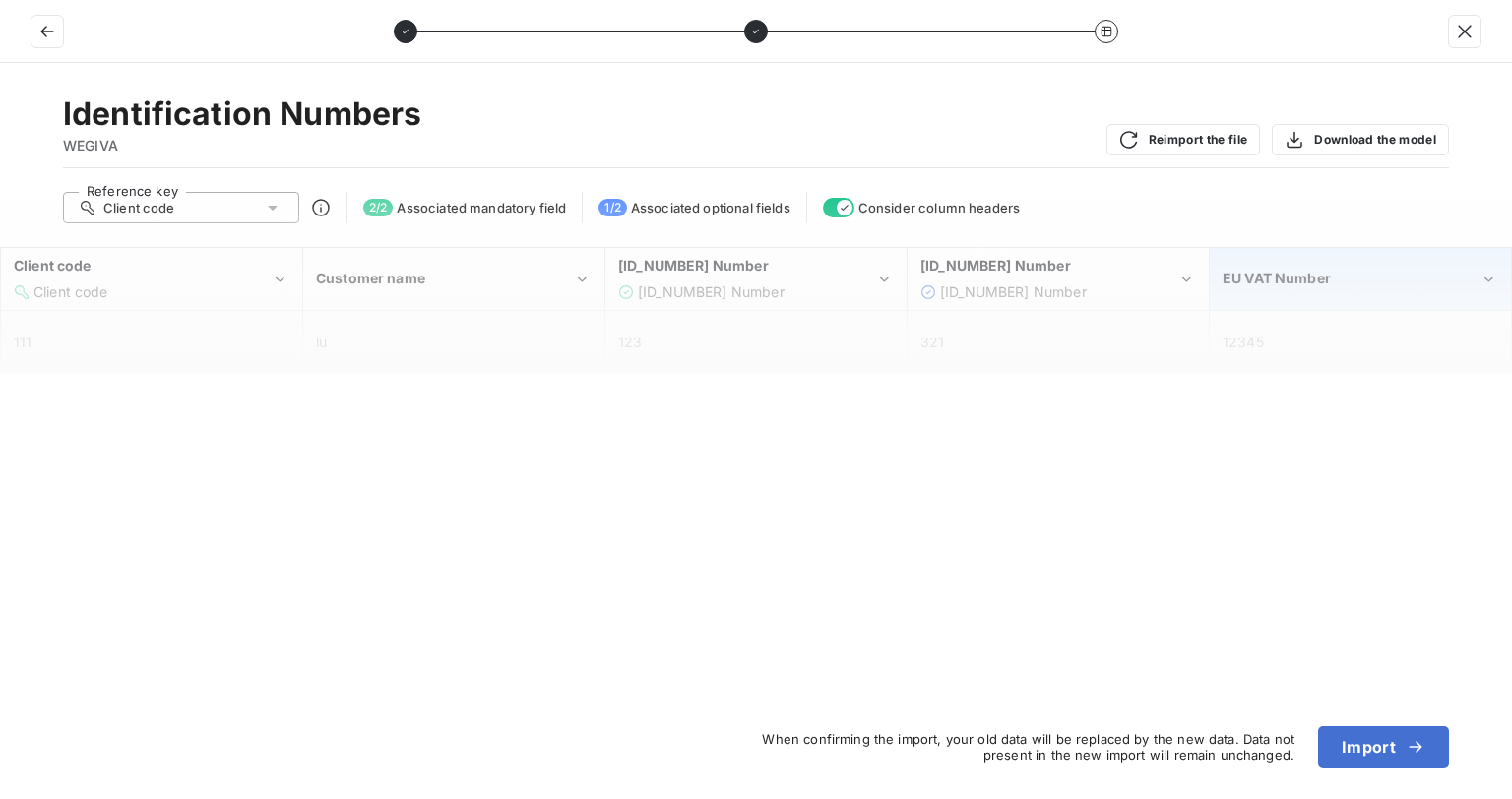 click on "EU VAT Number" at bounding box center [1351, 278] 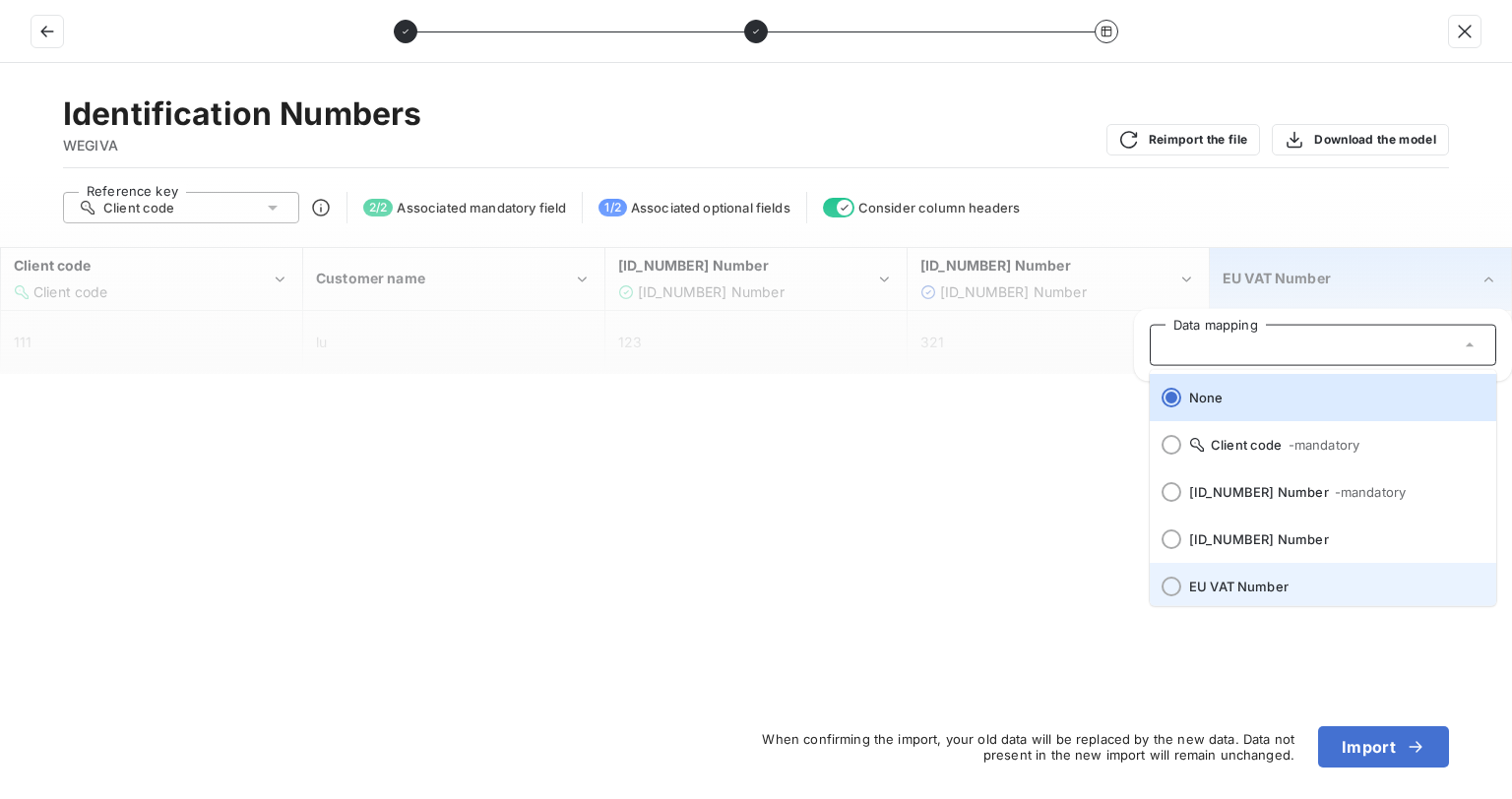 click on "EU VAT Number" at bounding box center (1335, 586) 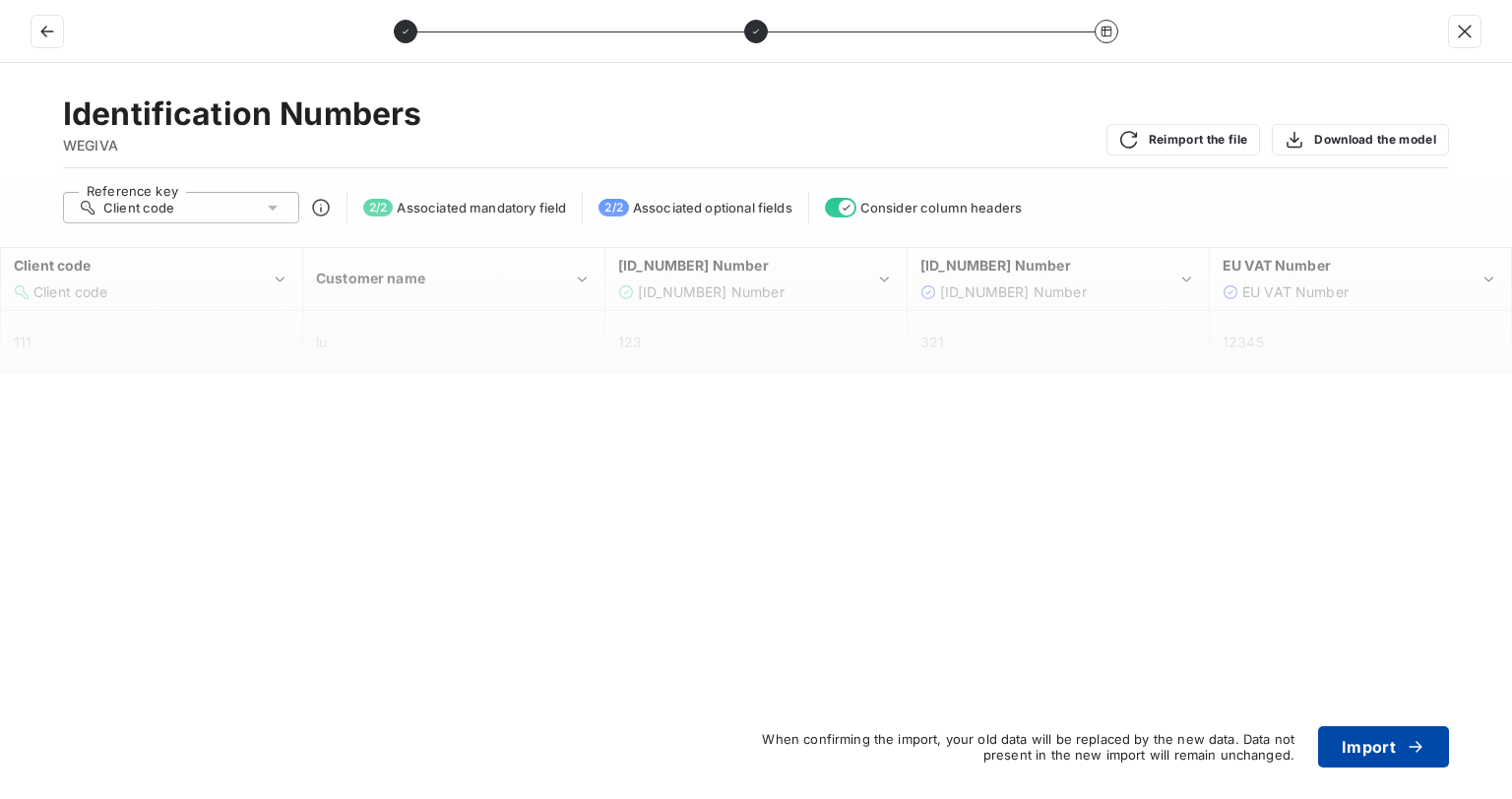 click on "Import" at bounding box center [1383, 747] 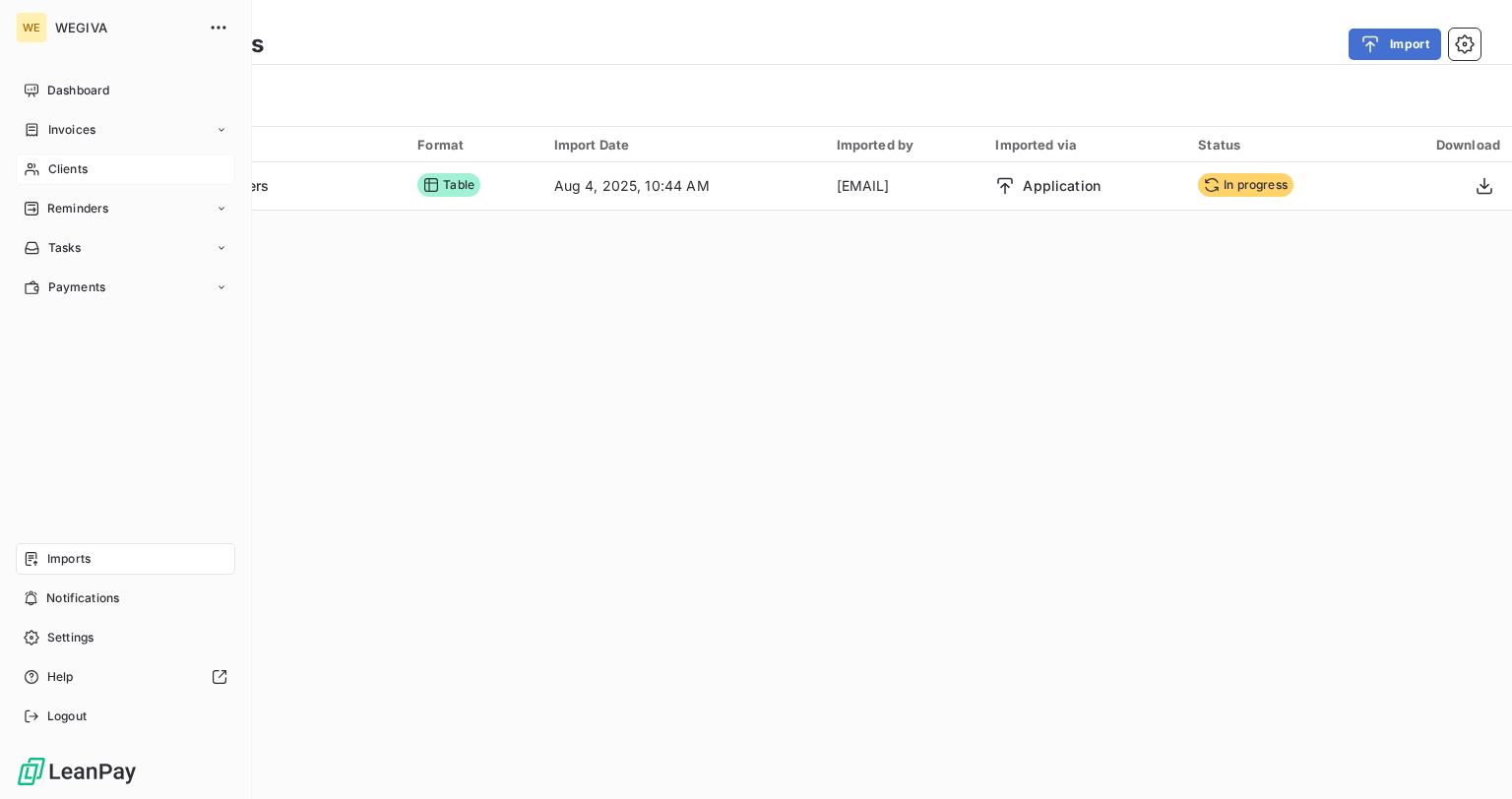 click on "Clients" at bounding box center (68, 169) 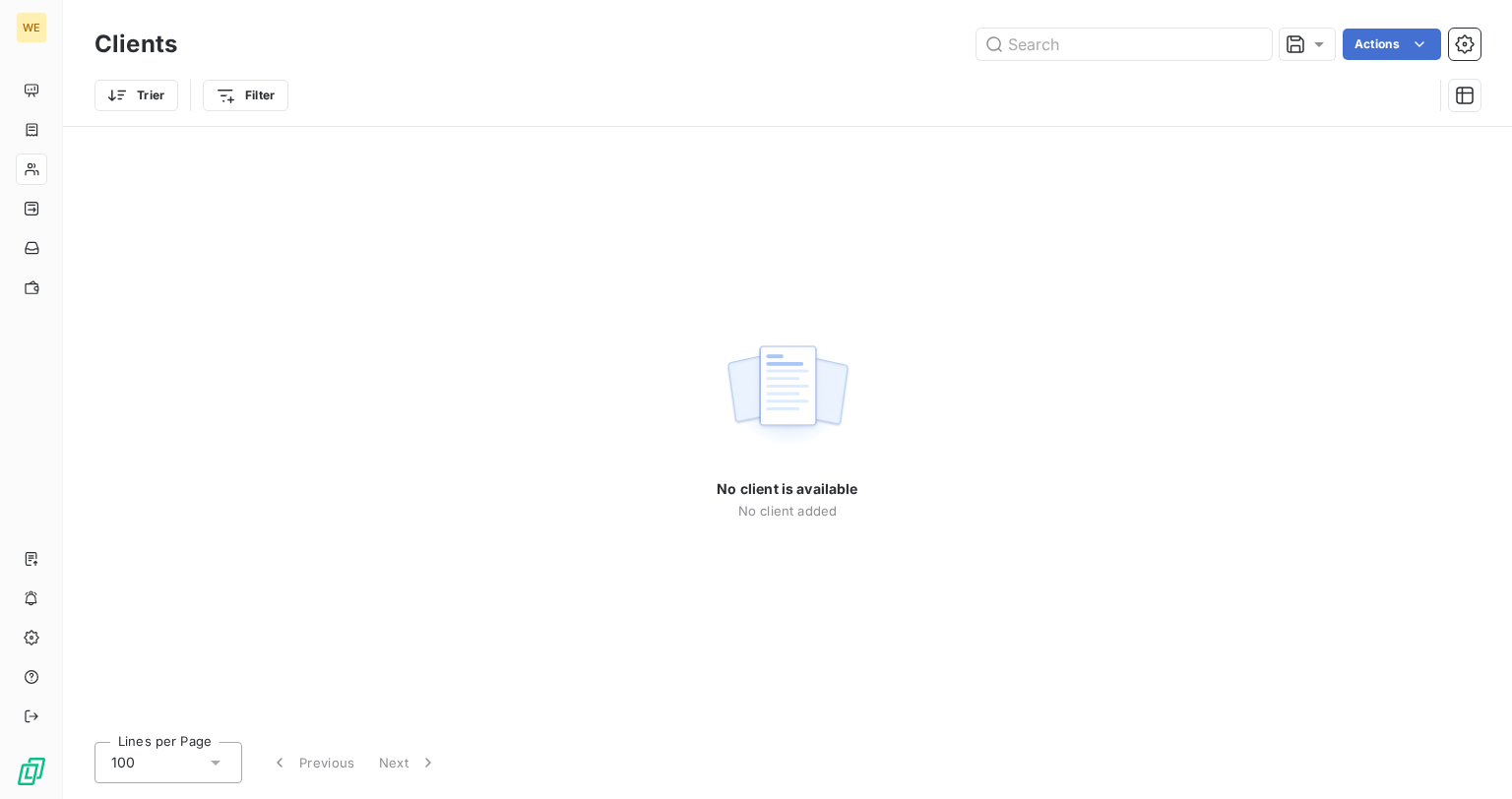 click on "No client is available No client added" at bounding box center [788, 426] 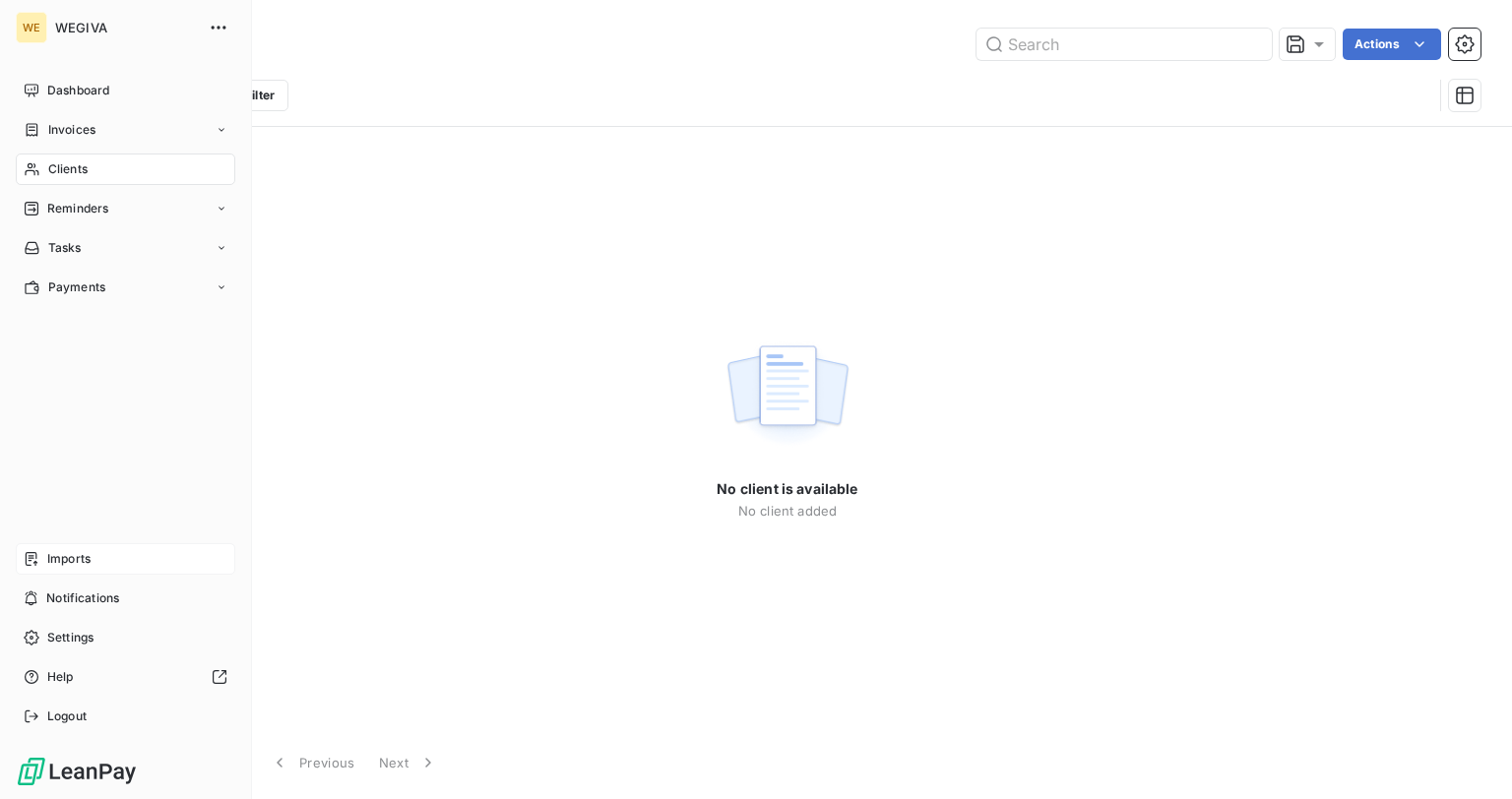click on "Imports" at bounding box center [69, 559] 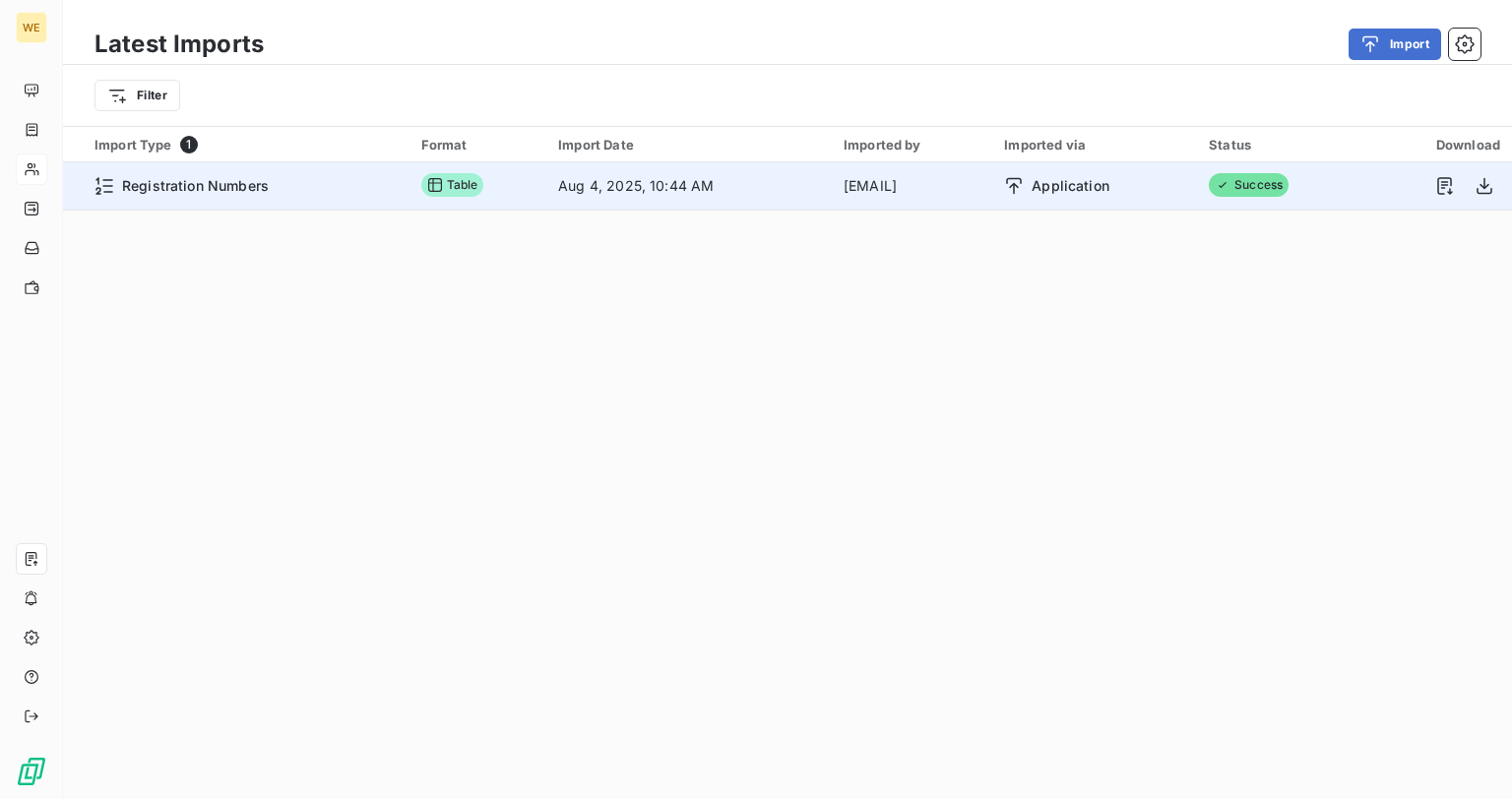 click 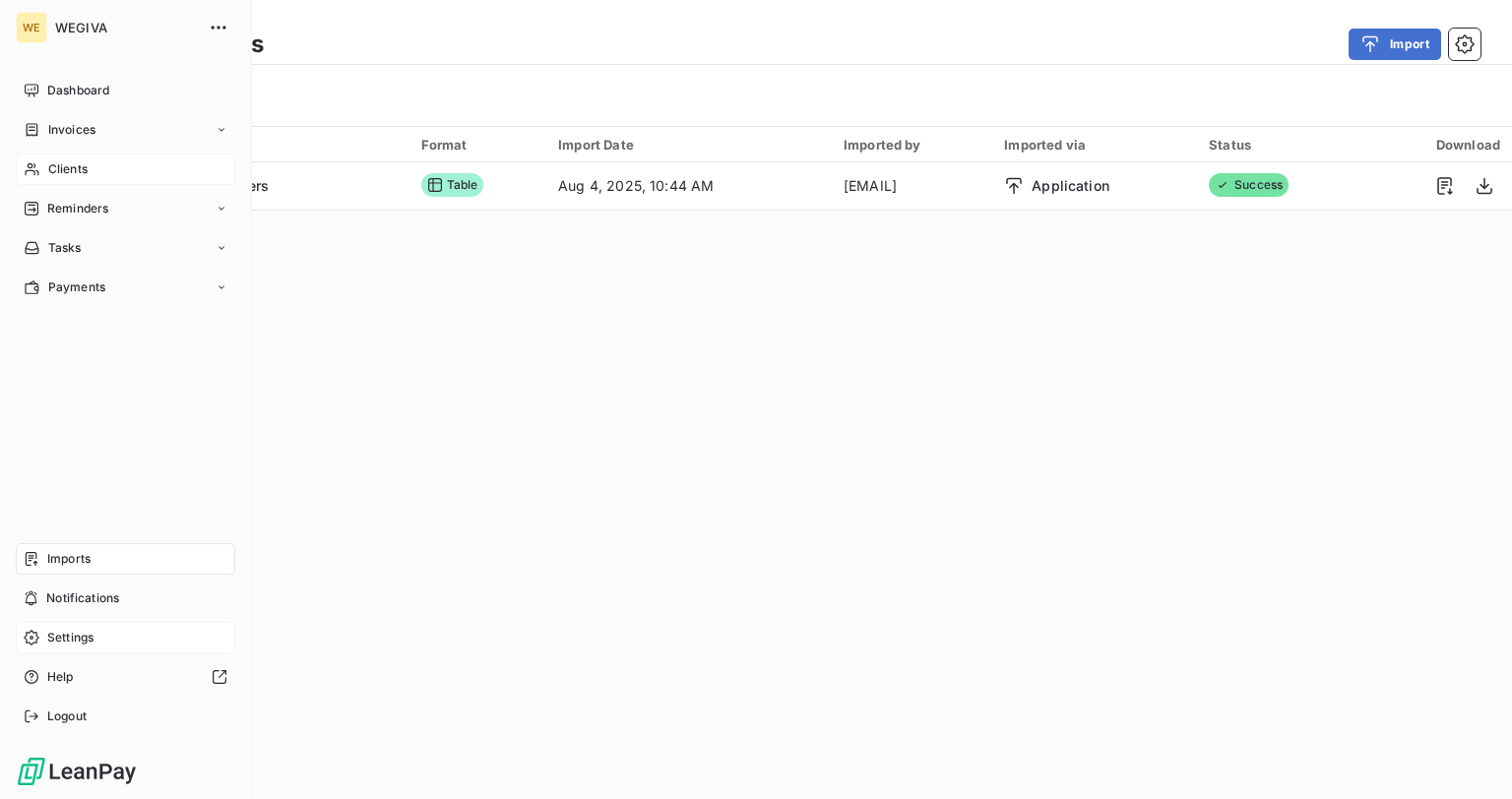 click on "Settings" at bounding box center [125, 638] 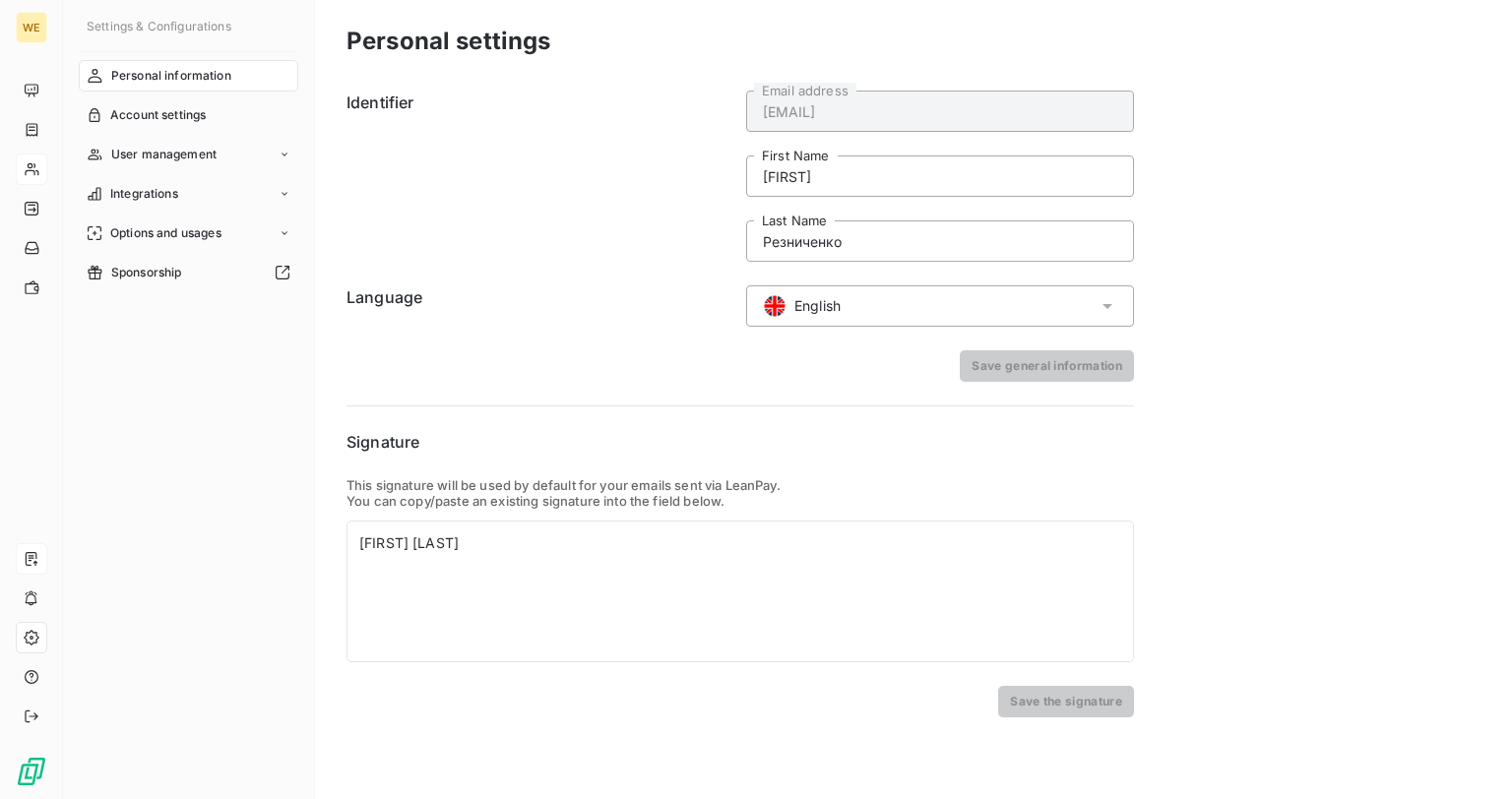 click on "English" at bounding box center (940, 306) 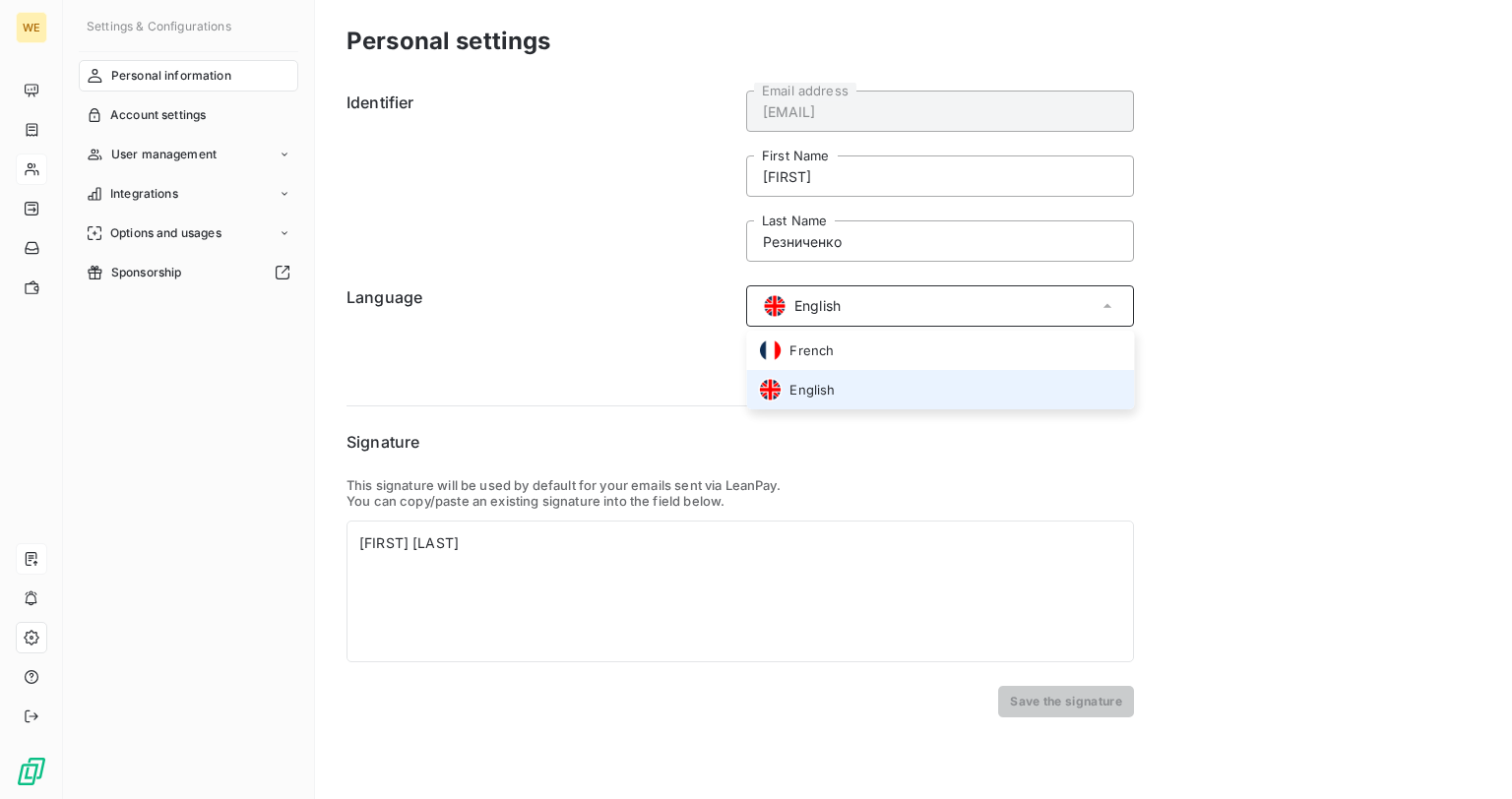 click on "English" at bounding box center [940, 390] 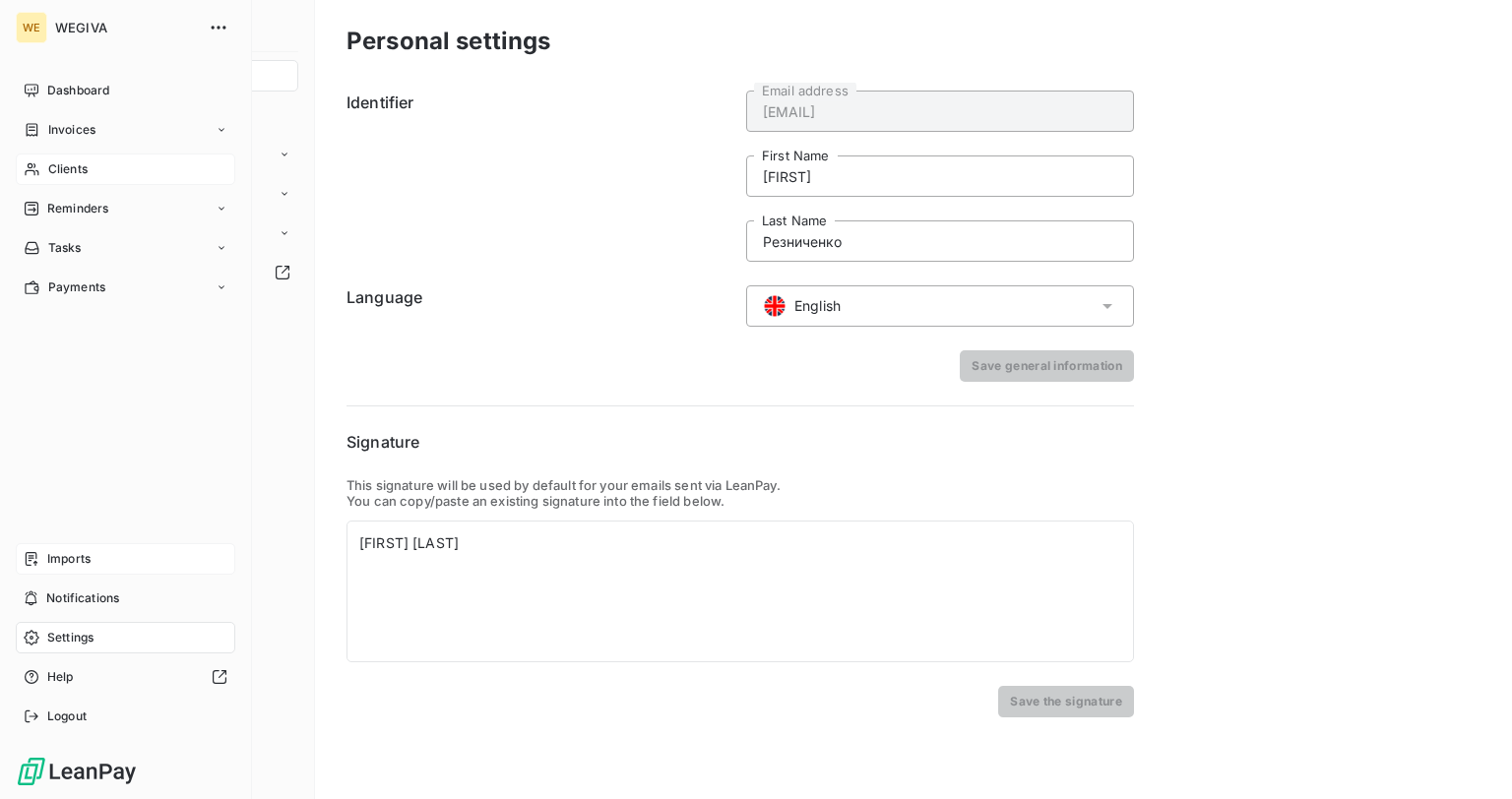 click on "Clients" at bounding box center (68, 169) 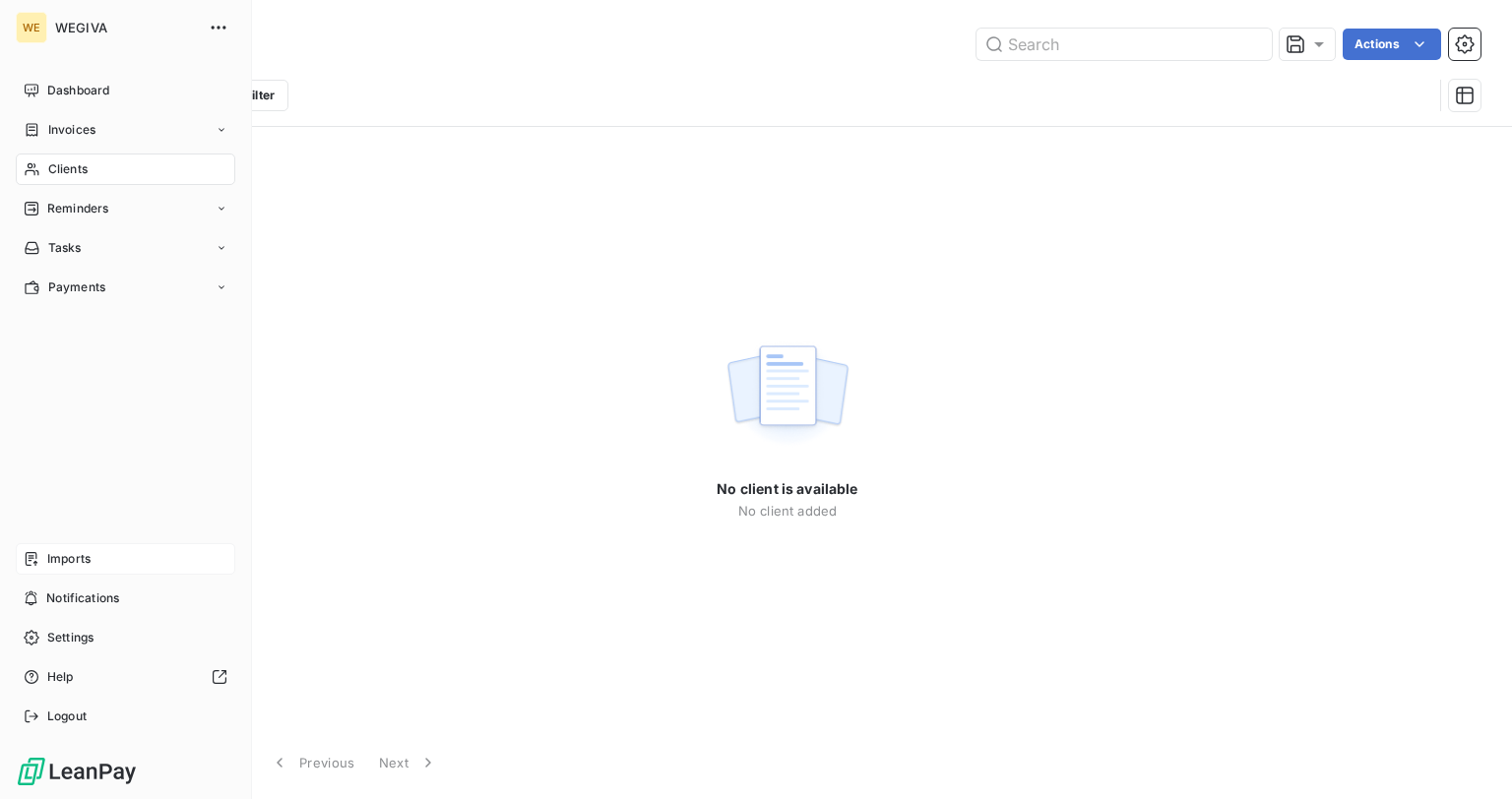click on "Imports" at bounding box center [69, 559] 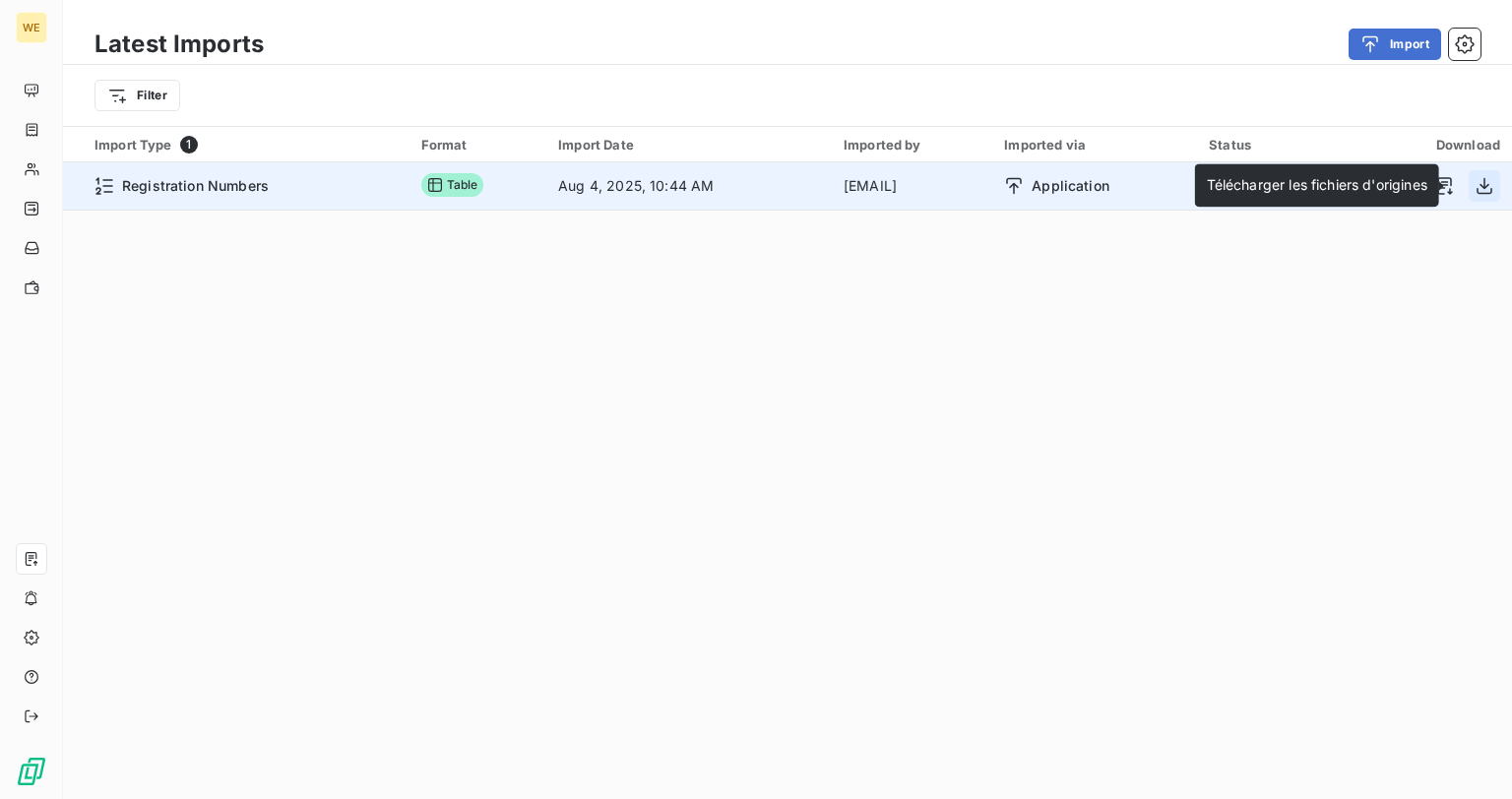 click 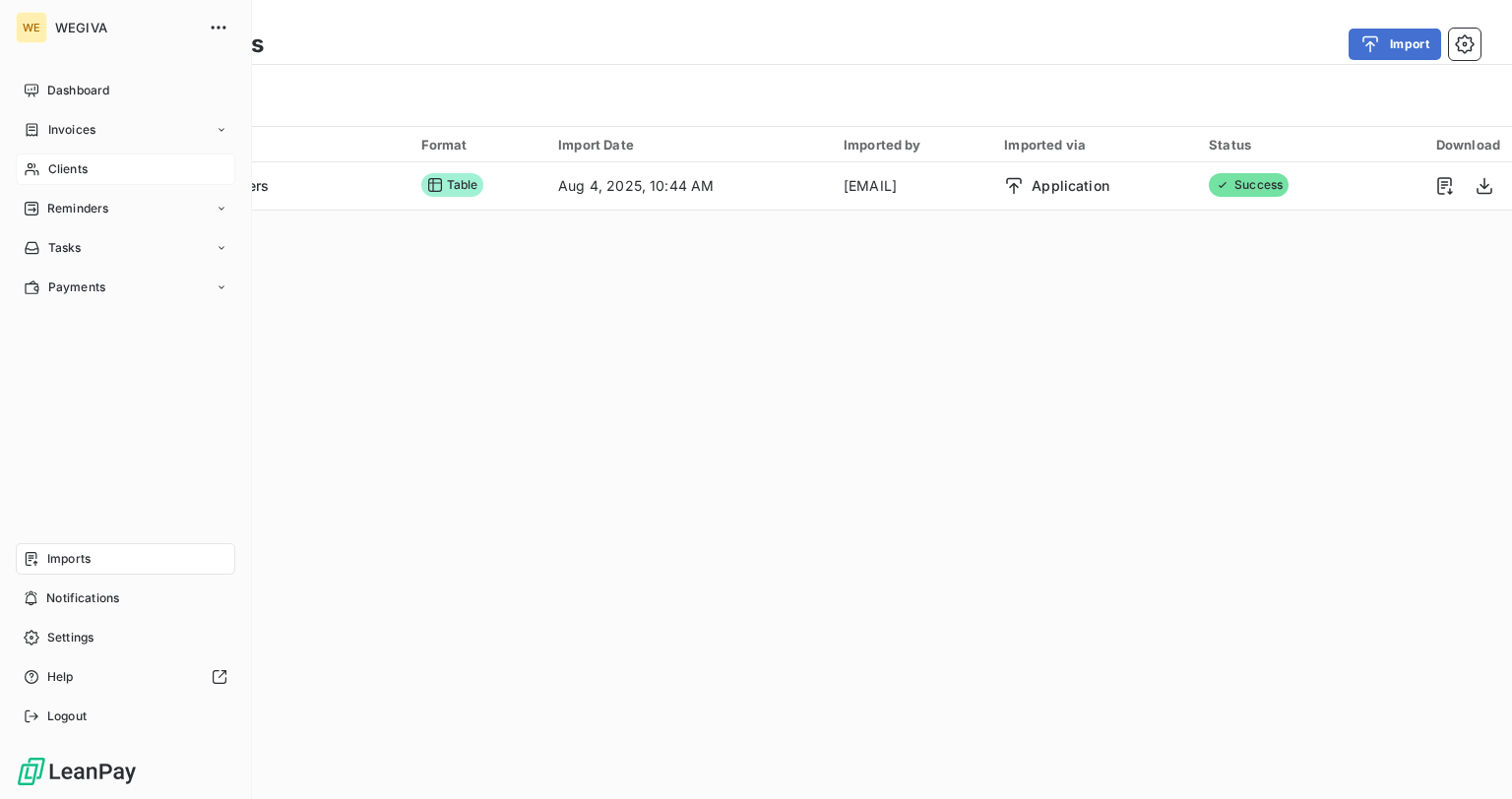 click 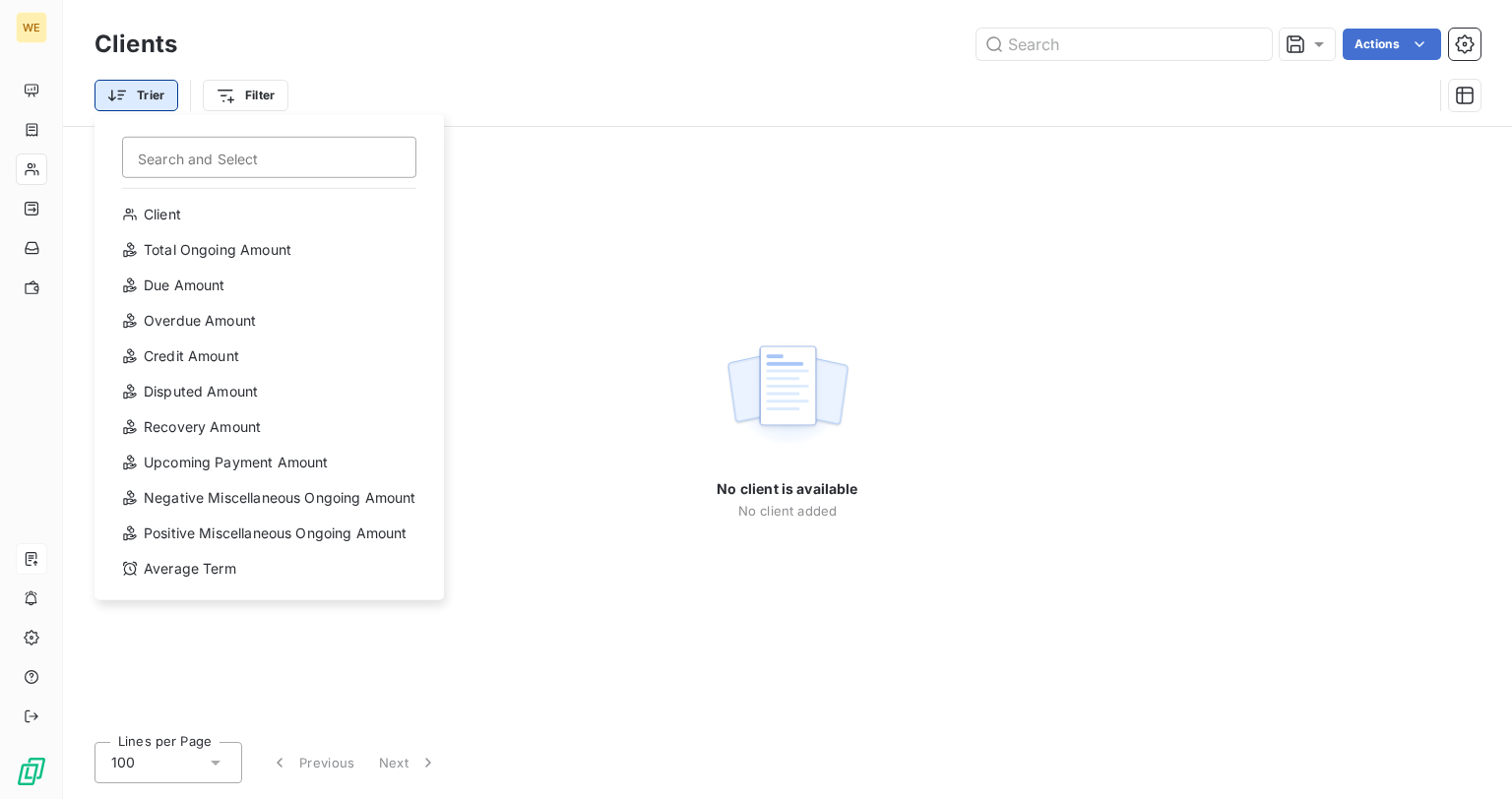 click on "WE Clients Actions Trier Search and Select Client Total Ongoing Amount Due Amount Overdue Amount Credit Amount Disputed Amount Recovery Amount Upcoming Payment Amount Negative Miscellaneous Ongoing Amount Positive Miscellaneous Ongoing Amount Average Term Filter No client is available No client added Lines per Page 100 Previous Next" at bounding box center (756, 400) 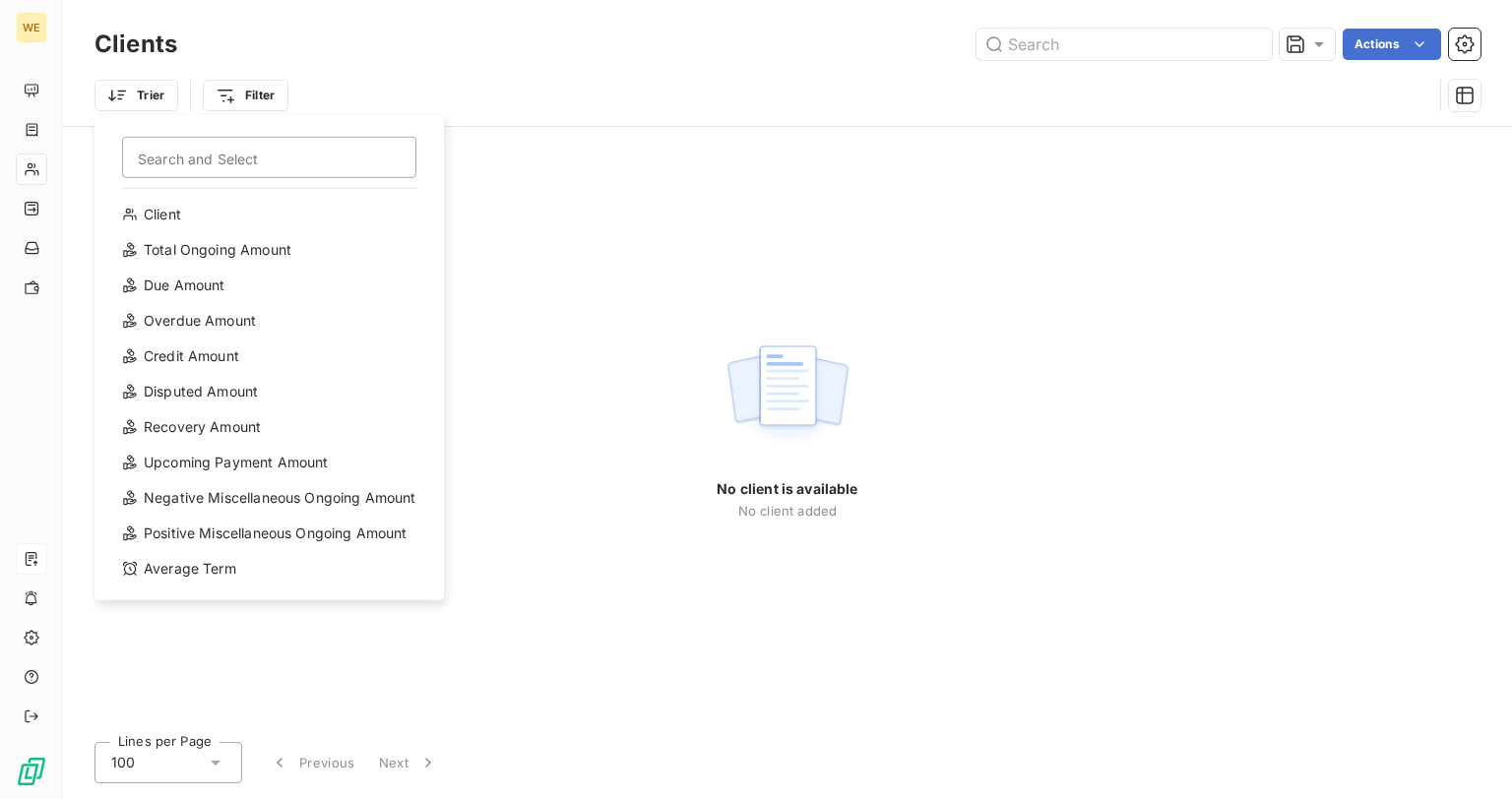 click on "WE Clients Actions Trier Search and Select Client Total Ongoing Amount Due Amount Overdue Amount Credit Amount Disputed Amount Recovery Amount Upcoming Payment Amount Negative Miscellaneous Ongoing Amount Positive Miscellaneous Ongoing Amount Average Term Filter No client is available No client added Lines per Page 100 Previous Next" at bounding box center (756, 400) 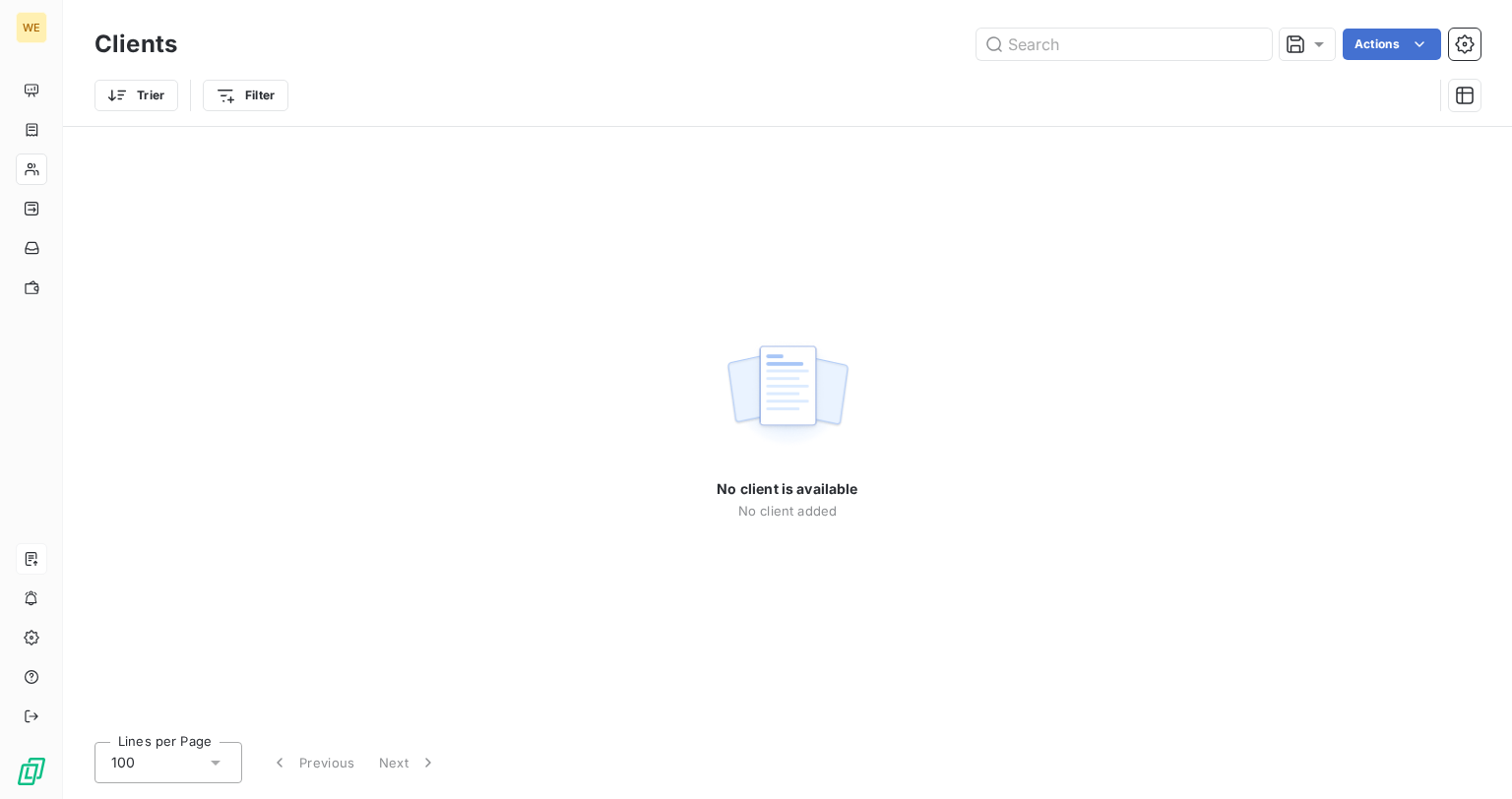click on "WE Clients Actions Trier Filter No client is available No client added Lines per Page 100 Previous Next" at bounding box center (756, 400) 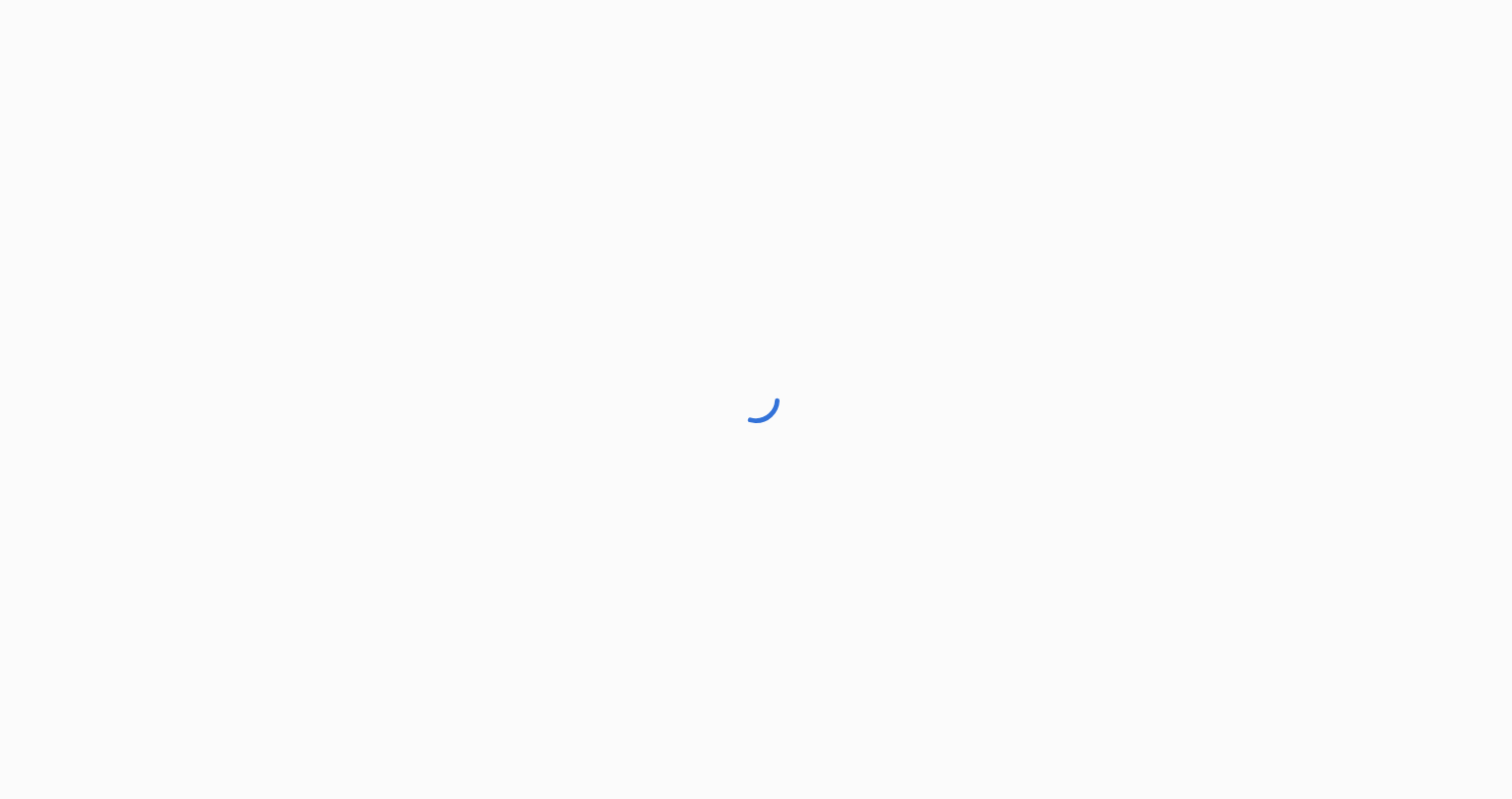 scroll, scrollTop: 0, scrollLeft: 0, axis: both 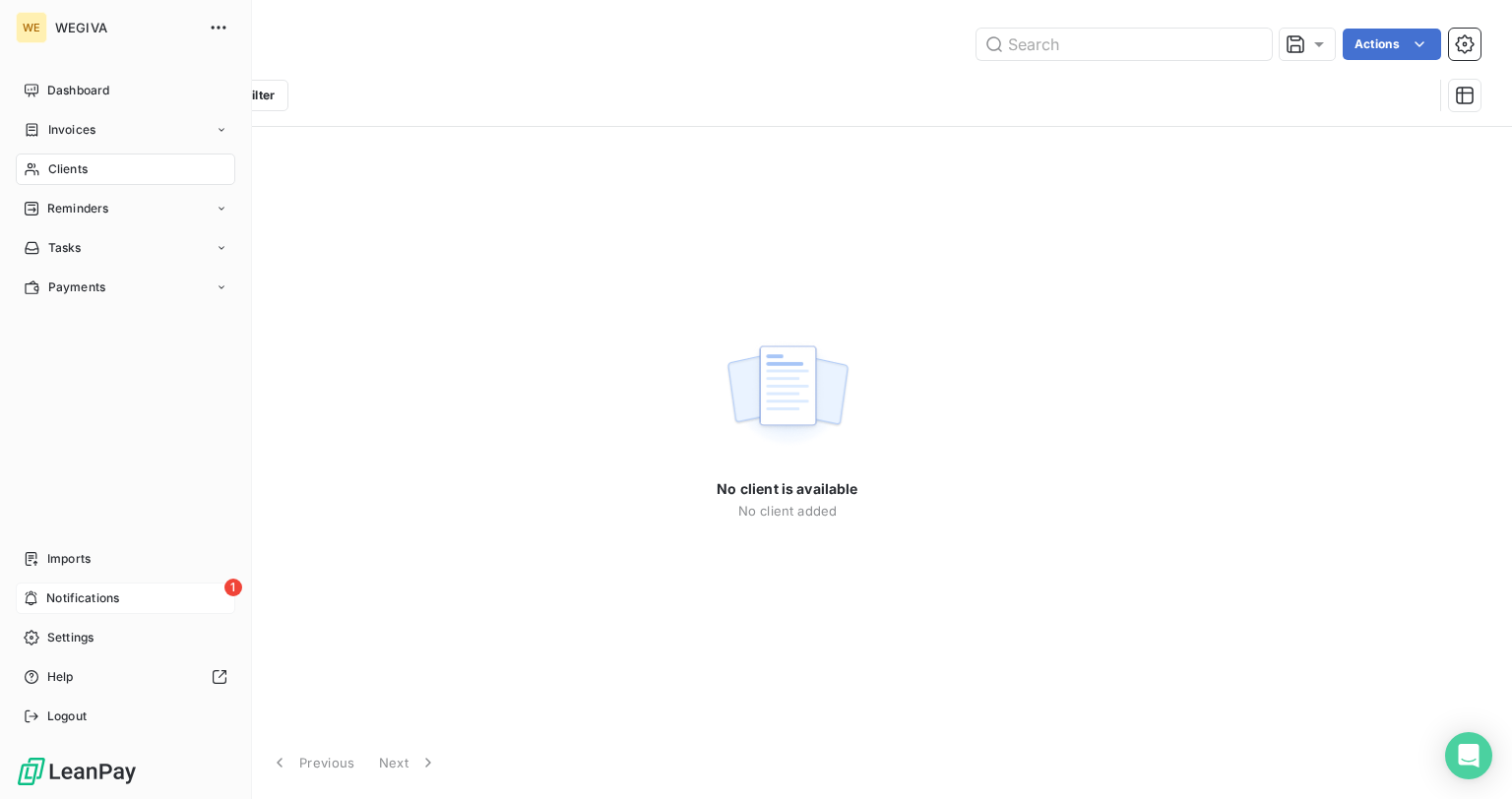 click on "1 Notifications" at bounding box center (125, 598) 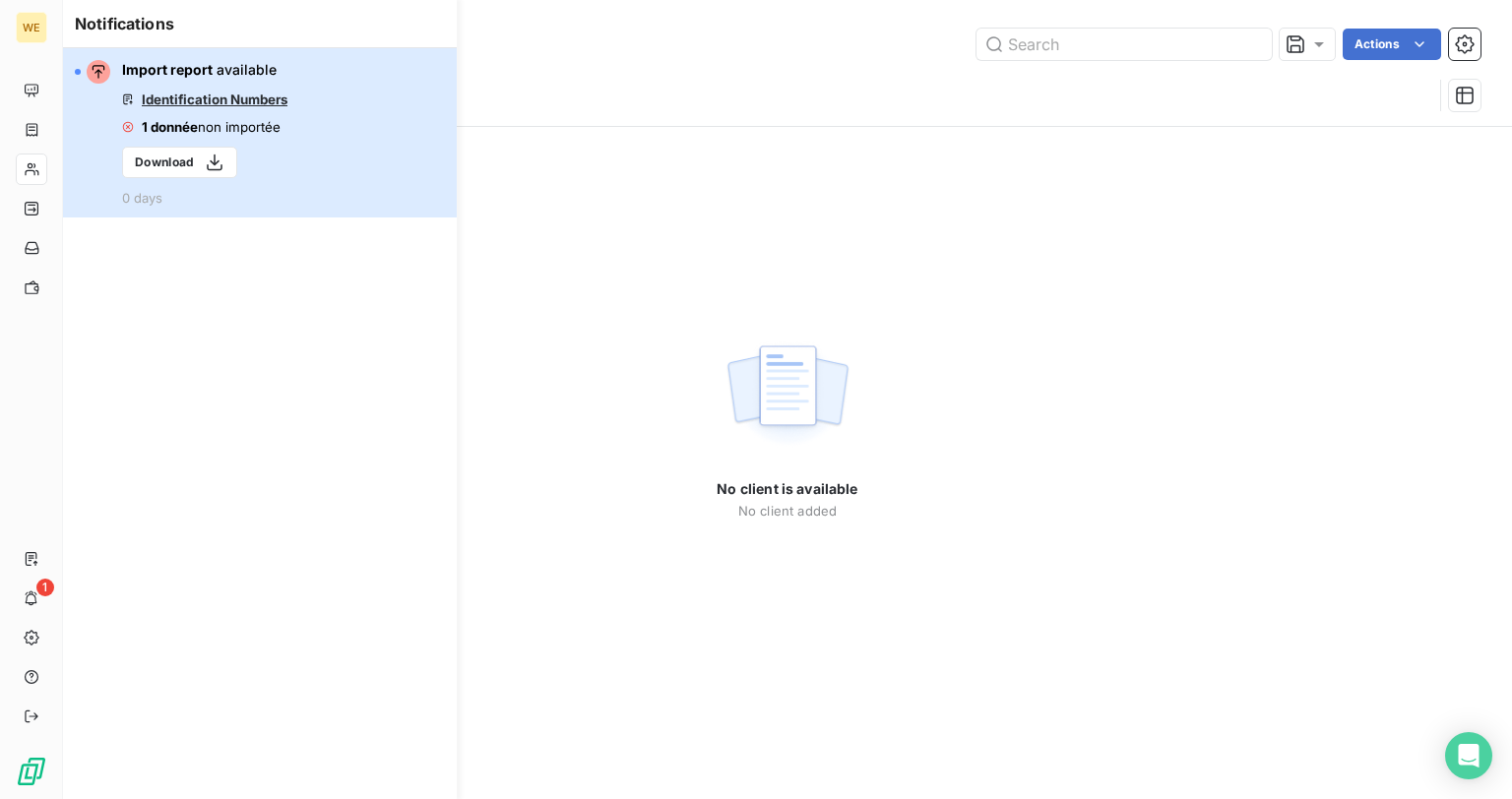 click on "Identification Numbers" at bounding box center [215, 99] 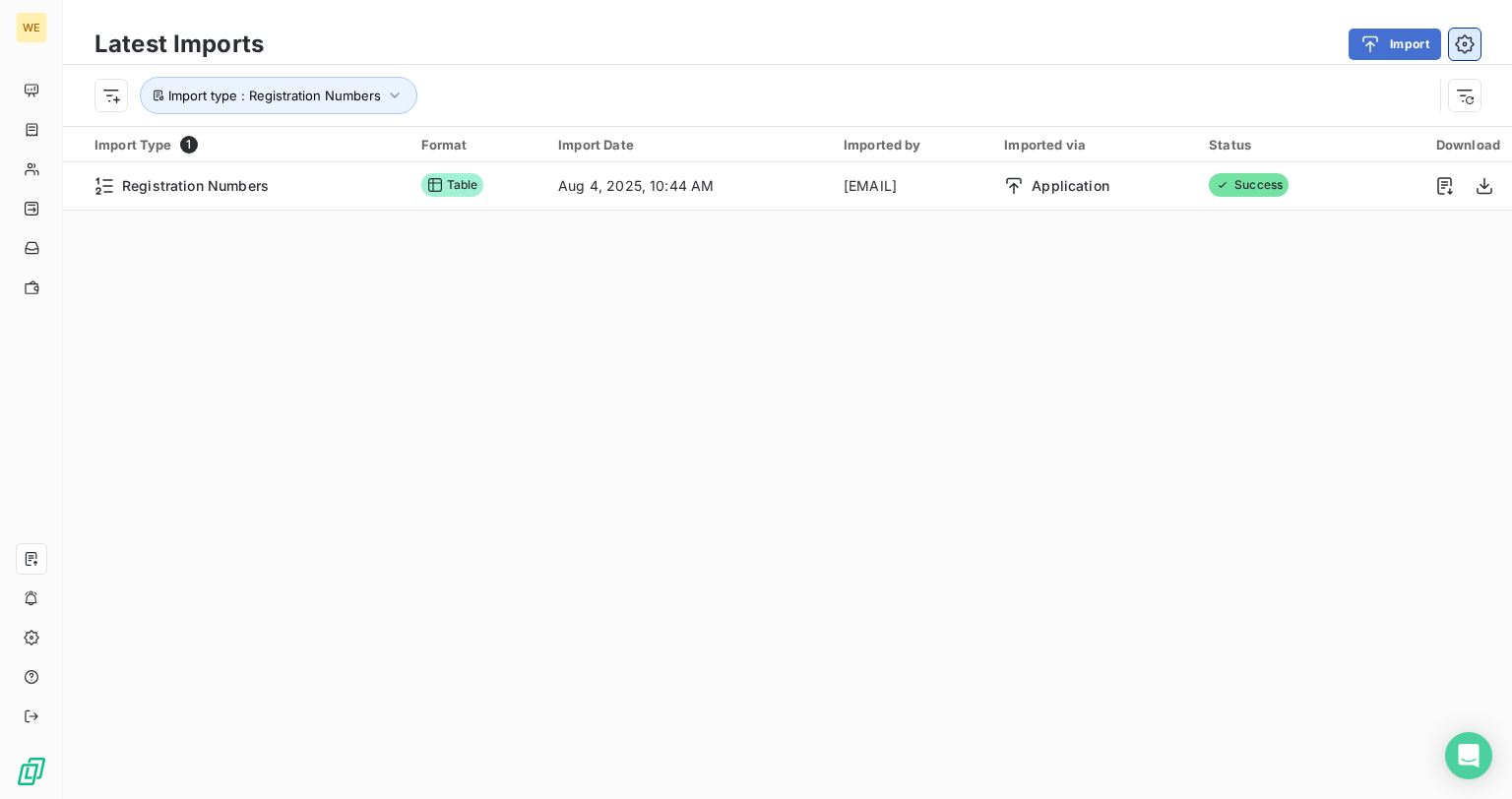click 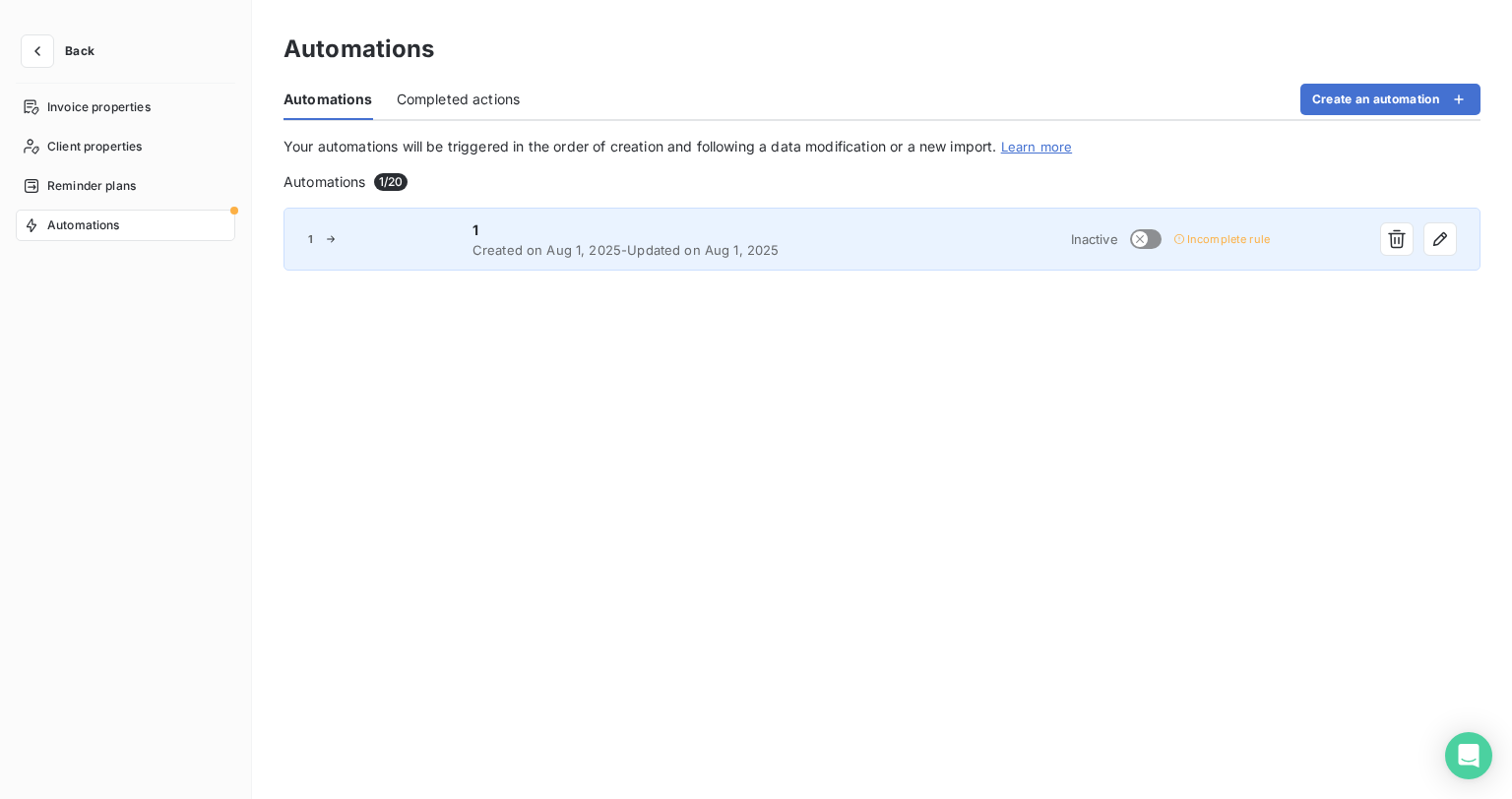 click on "Incomplete rule" at bounding box center (1228, 239) 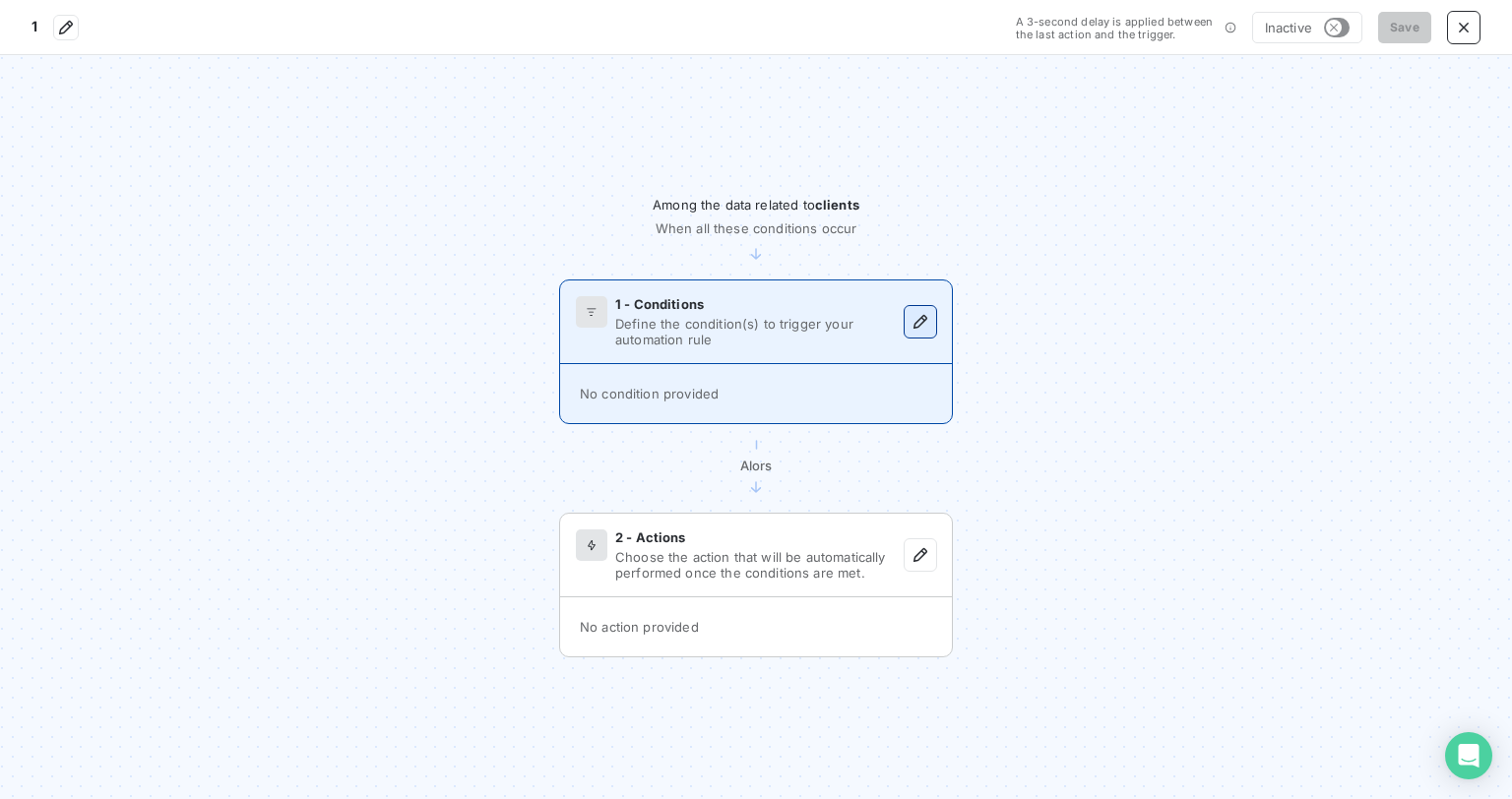 click 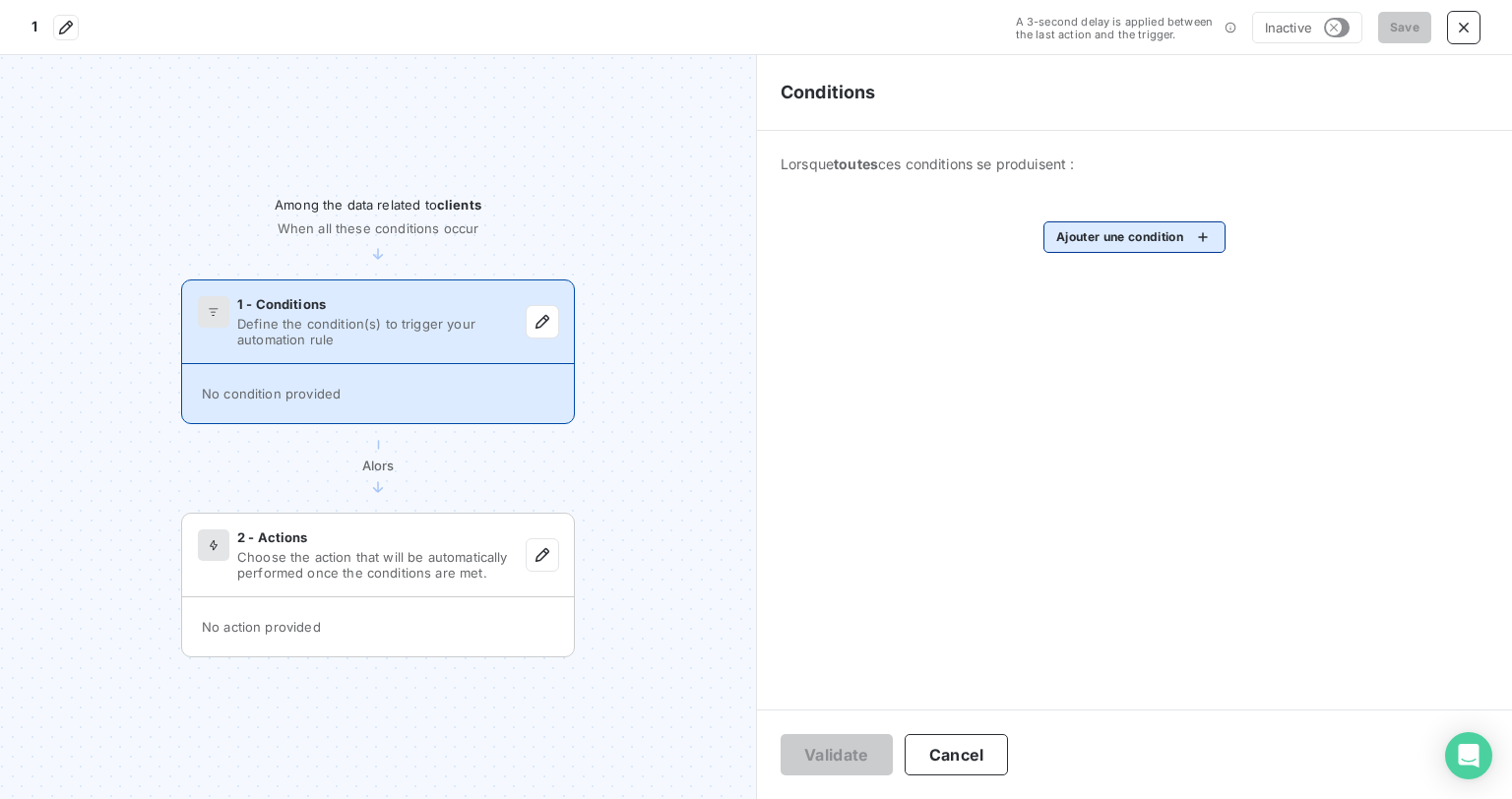 click on "1 A 3-second delay is applied between the last action and the trigger. Inactive Save Among the data related to  clients When all these conditions occur 1 - Conditions Define the condition(s) to trigger your automation rule No condition provided Alors 2 - Actions Choose the action that will be automatically performed once the conditions are met. No action provided Conditions Lorsque  toutes  ces conditions se produisent :  Ajouter une condition Validate Cancel" at bounding box center [756, 400] 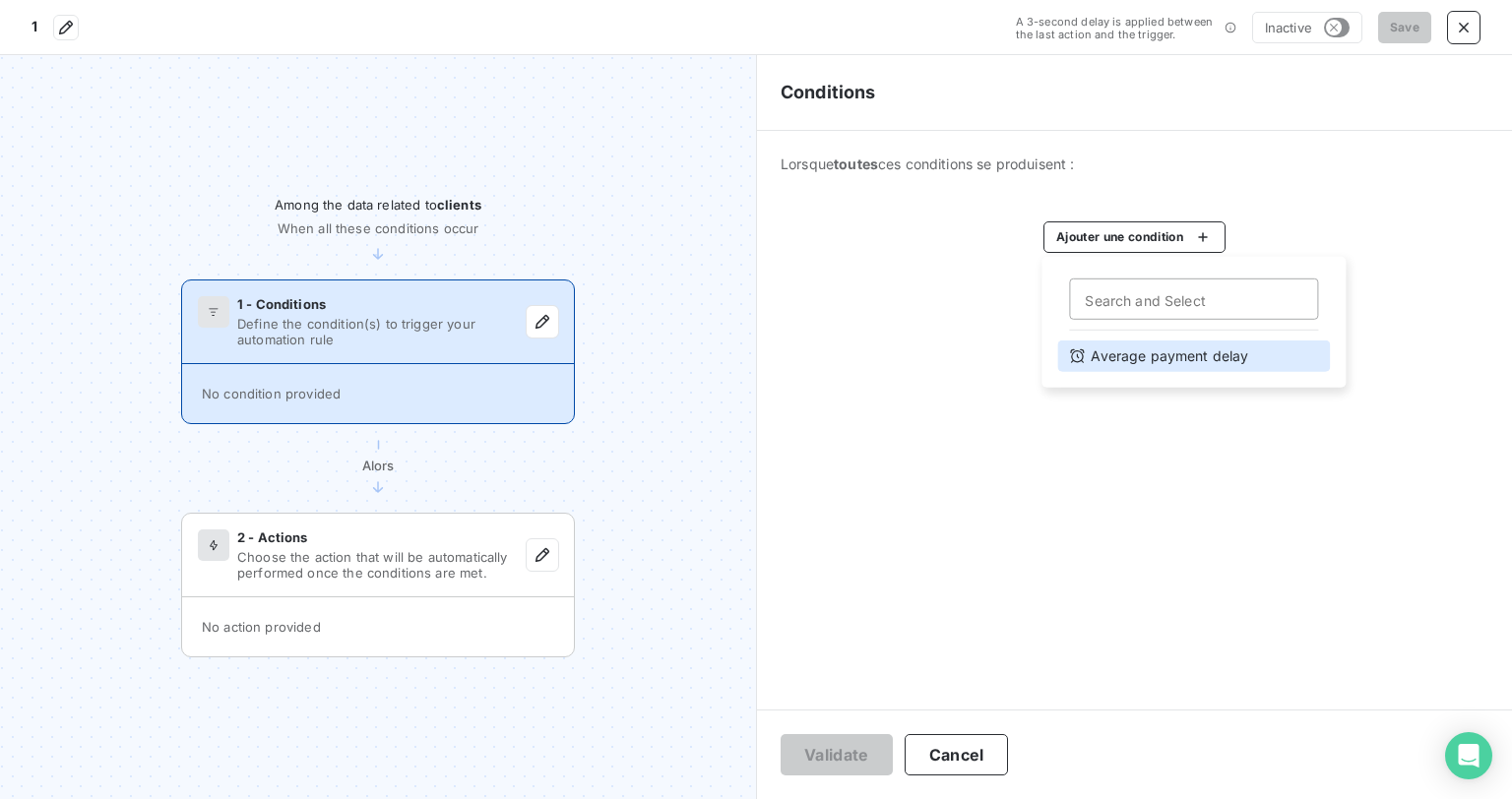 click on "Average payment delay" at bounding box center (1193, 356) 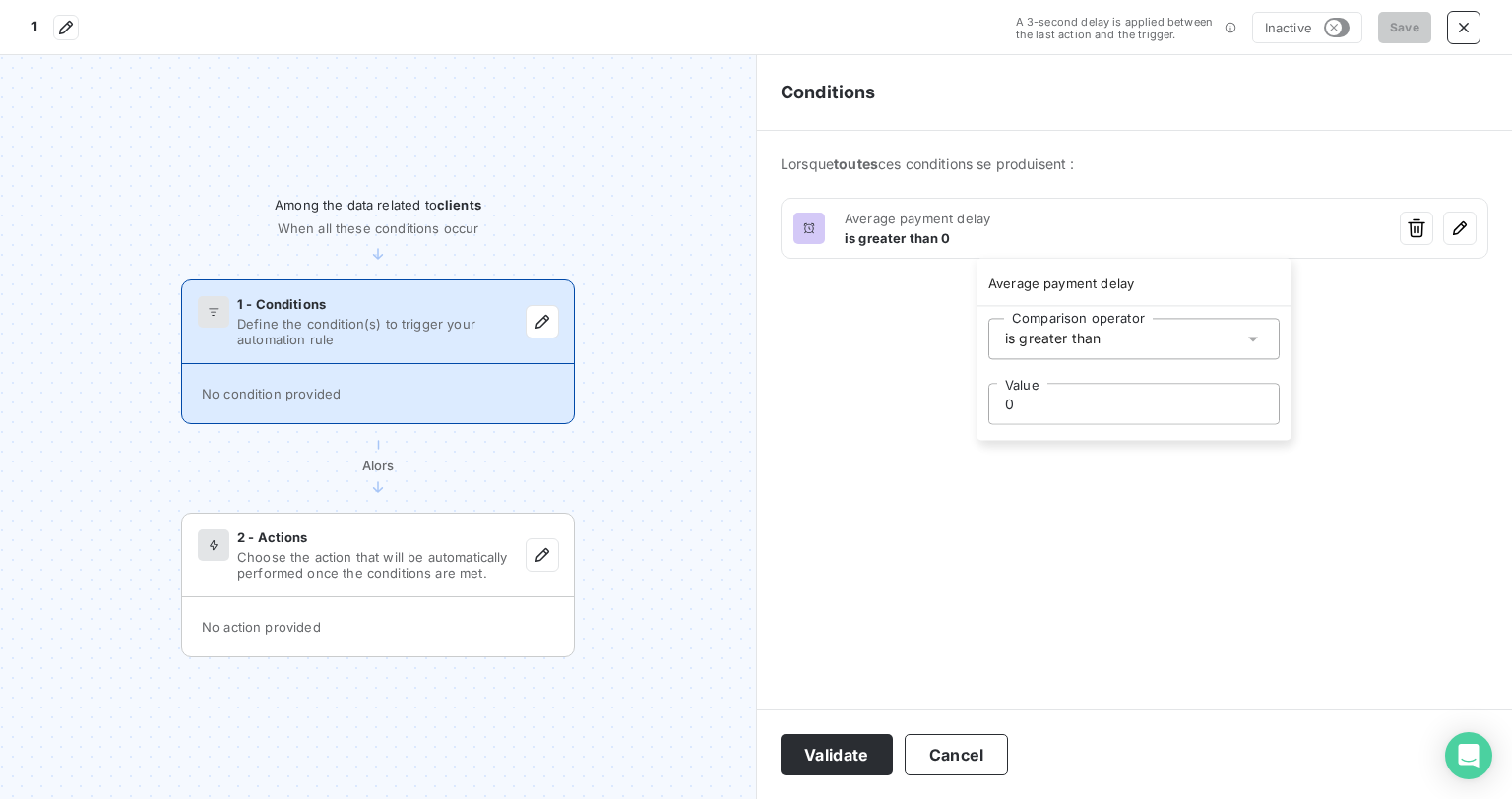 click on "is greater than" at bounding box center (1134, 338) 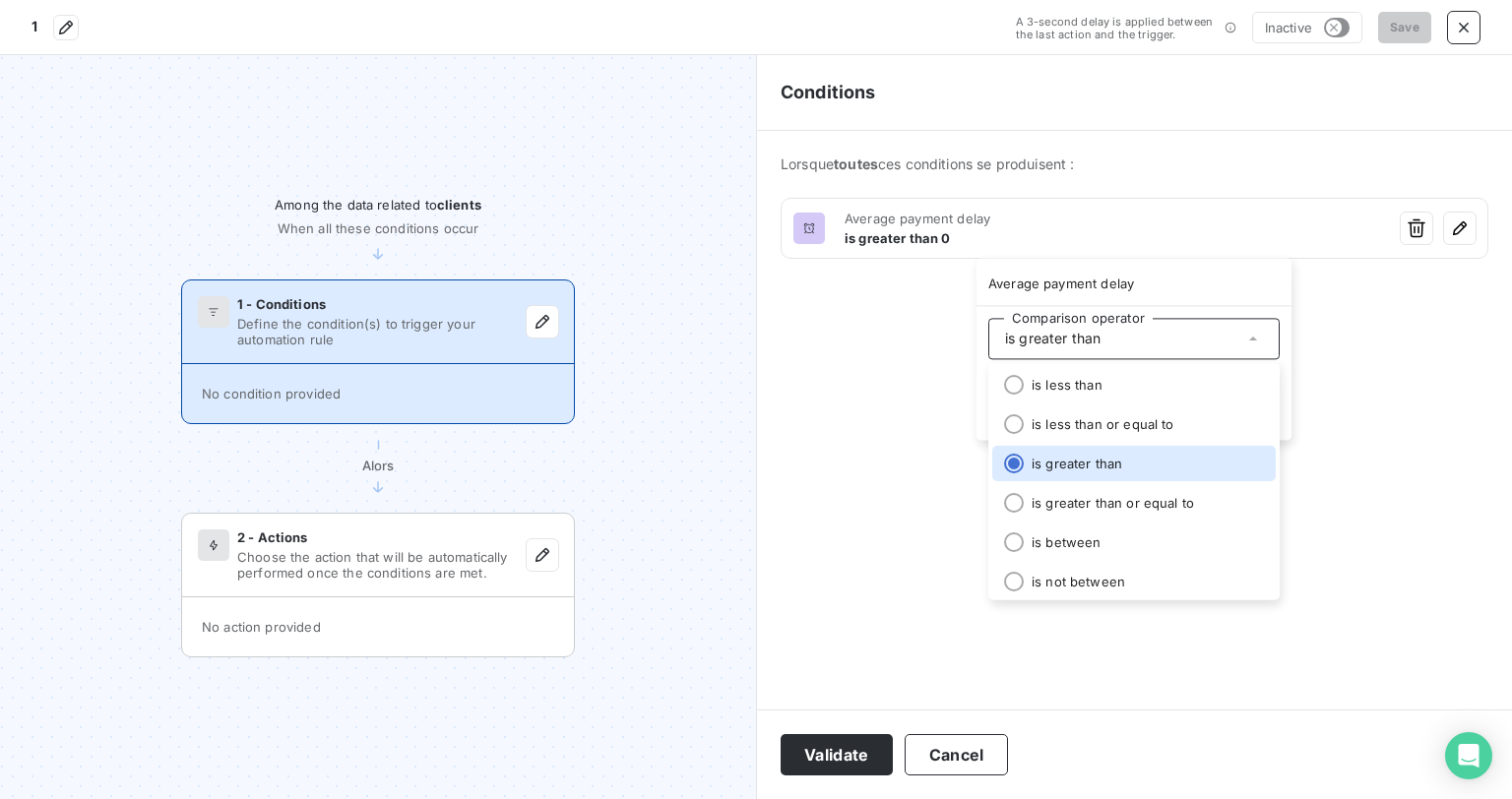 click on "1 A 3-second delay is applied between the last action and the trigger. Inactive Save Among the data related to  clients When all these conditions occur 1 - Conditions Define the condition(s) to trigger your automation rule No condition provided Alors 2 - Actions Choose the action that will be automatically performed once the conditions are met. No action provided Conditions Lorsque  toutes  ces conditions se produisent :  Average payment delay is greater than 0 Ajouter une condition Validate Cancel
Average payment delay Comparison operator is greater than is less than is less than or equal to is greater than is greater than or equal to is between is not between 0 Value" at bounding box center (756, 400) 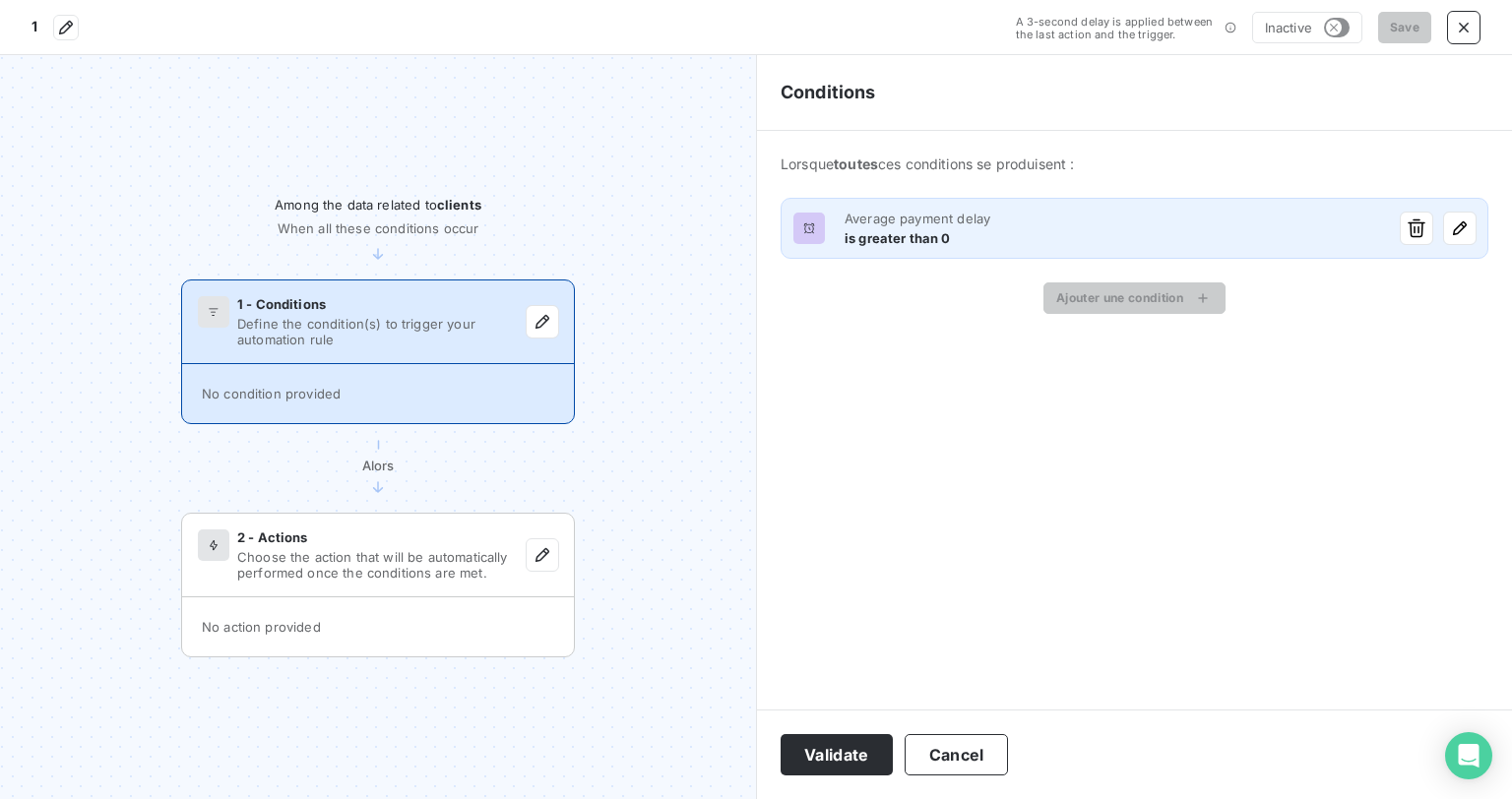 click on "Average payment delay is greater than 0" at bounding box center [1134, 228] 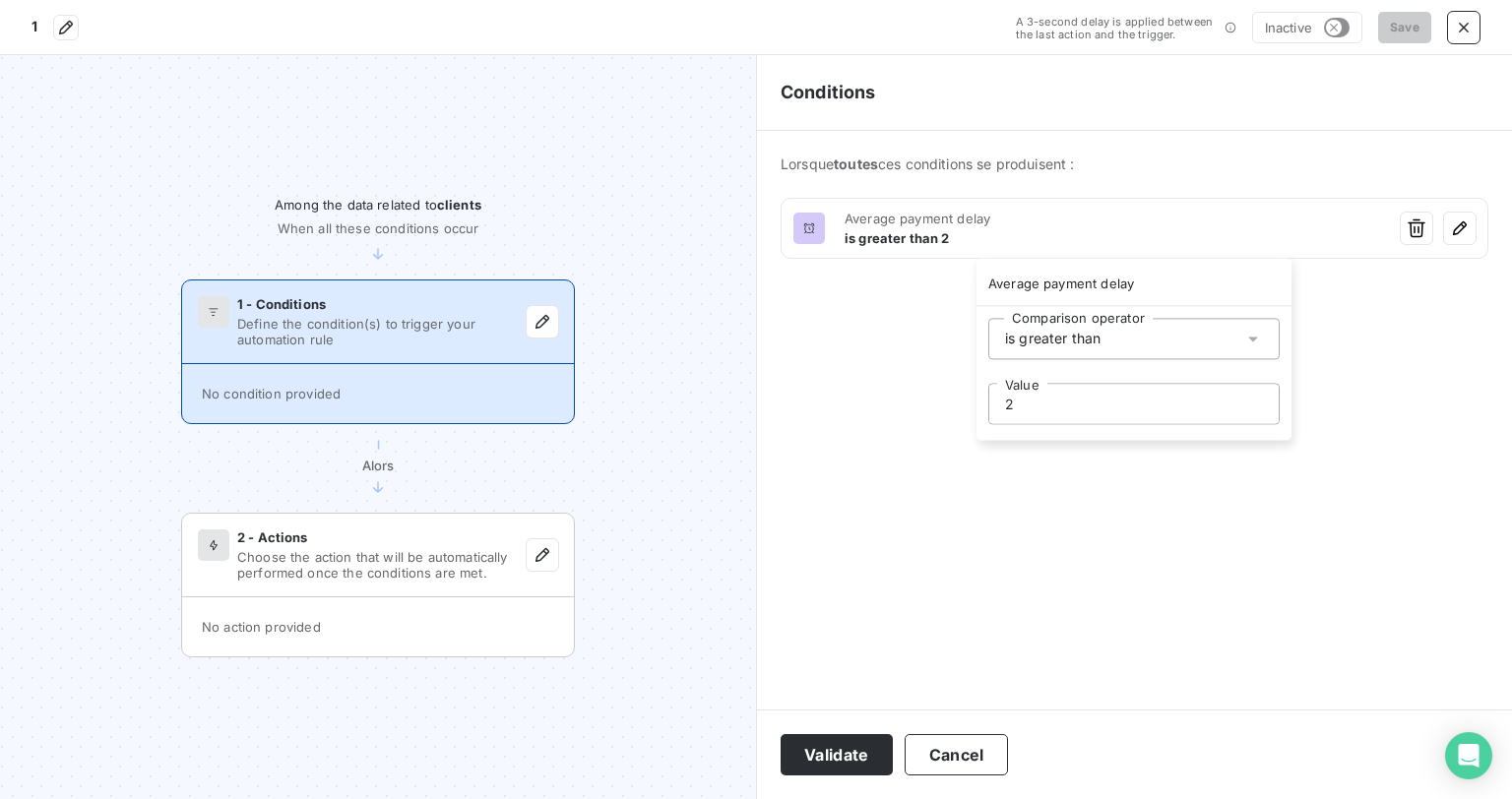 click on "1 A 3-second delay is applied between the last action and the trigger. Inactive Save Among the data related to  clients When all these conditions occur 1 - Conditions Define the condition(s) to trigger your automation rule No condition provided Alors 2 - Actions Choose the action that will be automatically performed once the conditions are met. No action provided Conditions Lorsque  toutes  ces conditions se produisent :  Average payment delay is greater than 2 Ajouter une condition Validate Cancel
Average payment delay Comparison operator is greater than 2 Value" at bounding box center [756, 400] 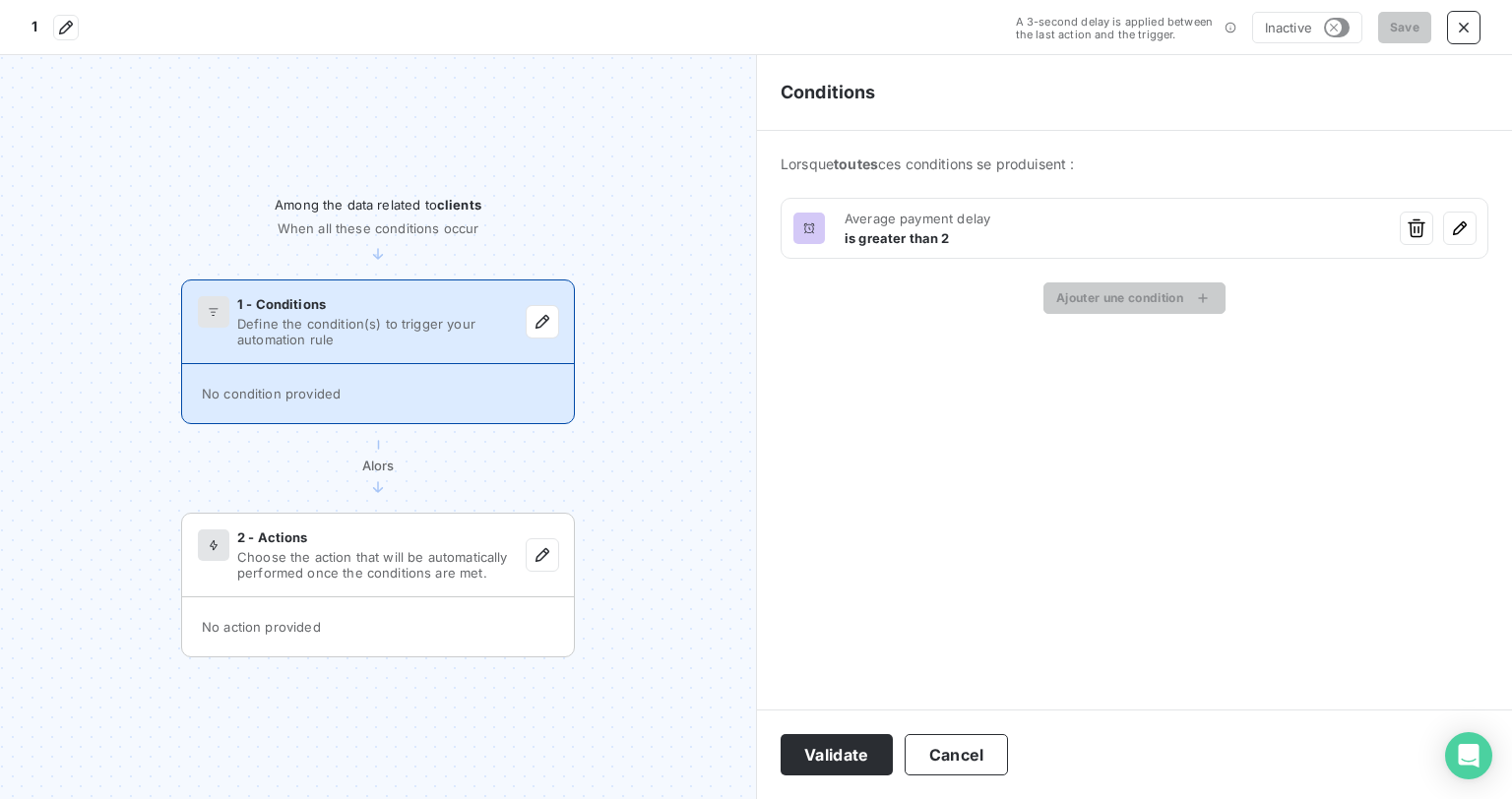 click on "Validate" at bounding box center (837, 755) 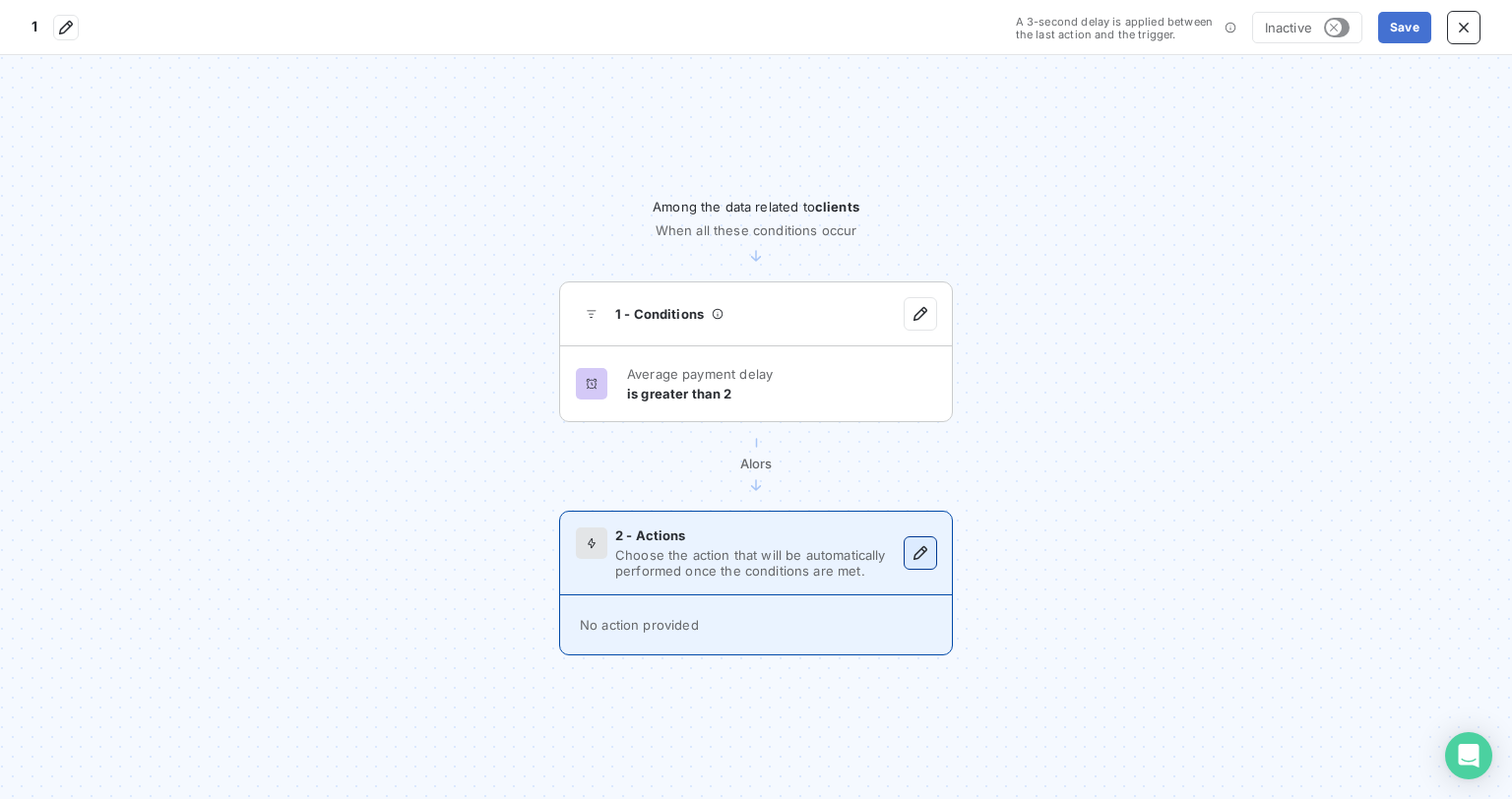 click 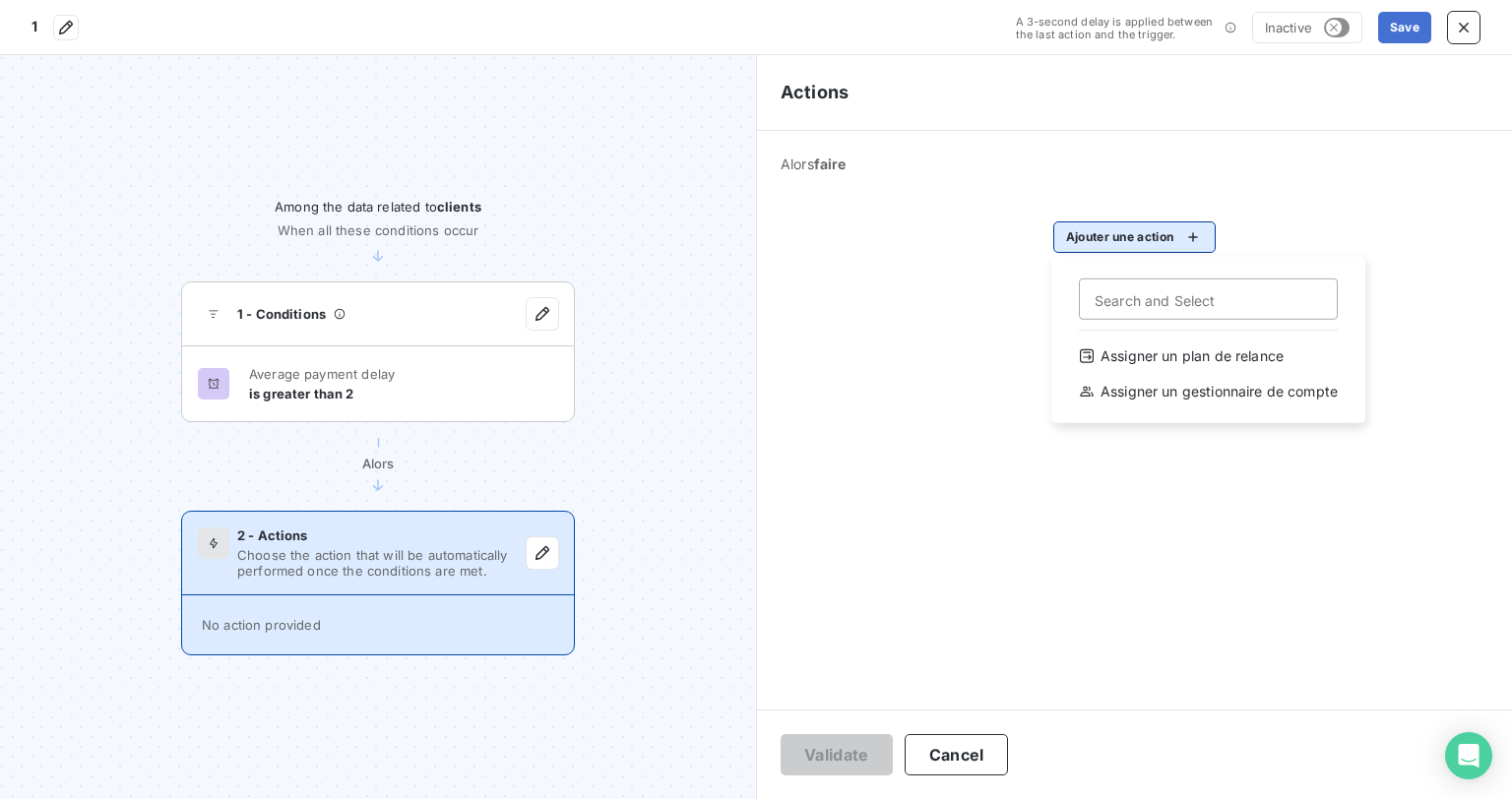 click on "1 A 3-second delay is applied between the last action and the trigger. Inactive Save Among the data related to  clients When all these conditions occur 1 - Conditions Average payment delay is greater than 2 Alors 2 - Actions Choose the action that will be automatically performed once the conditions are met. No action provided Actions Alors  faire Ajouter une action Search and Select Assigner un plan de relance Assigner un gestionnaire de compte Validate Cancel" at bounding box center (756, 400) 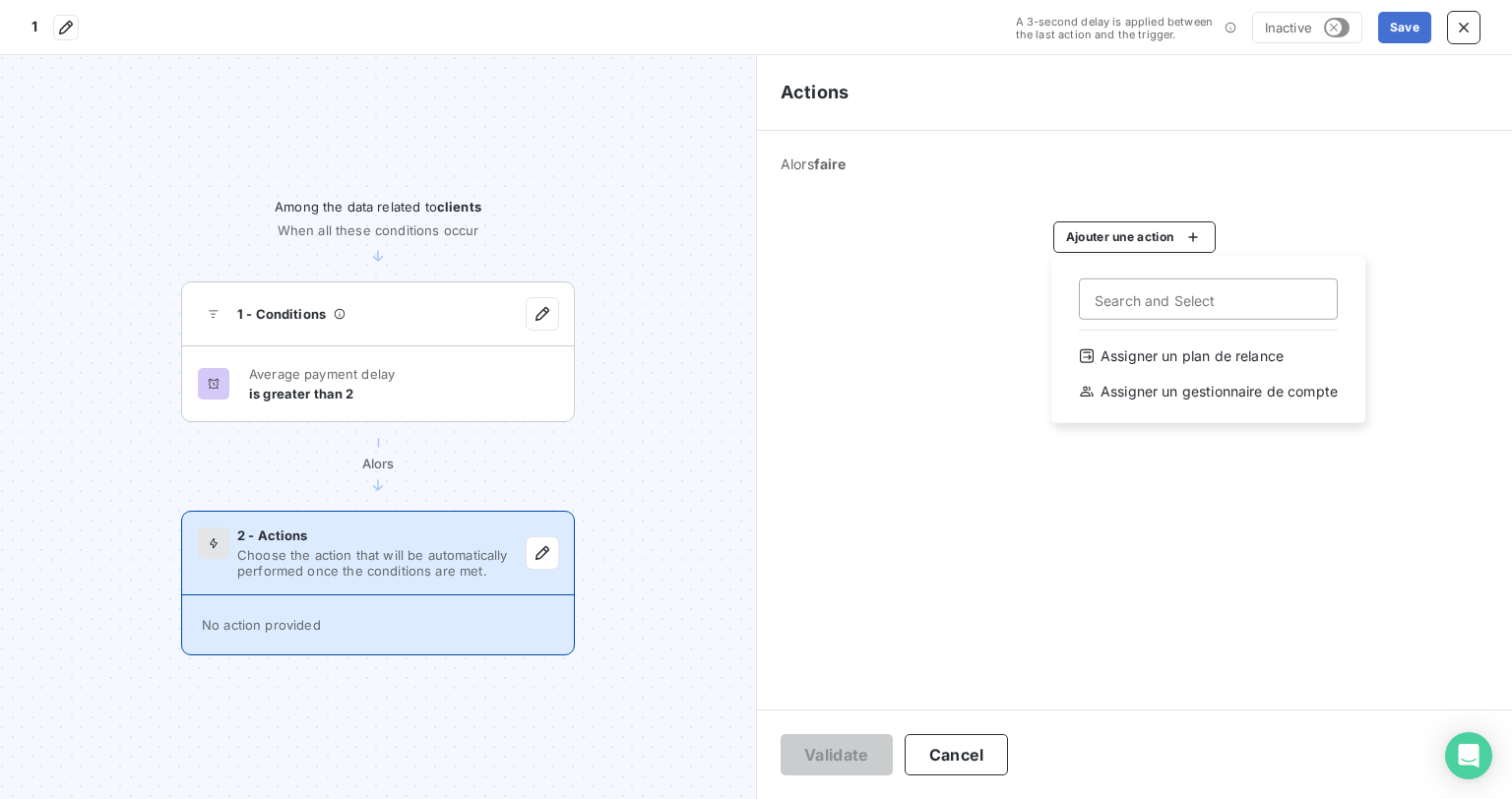 click on "Search and Select" at bounding box center [1208, 299] 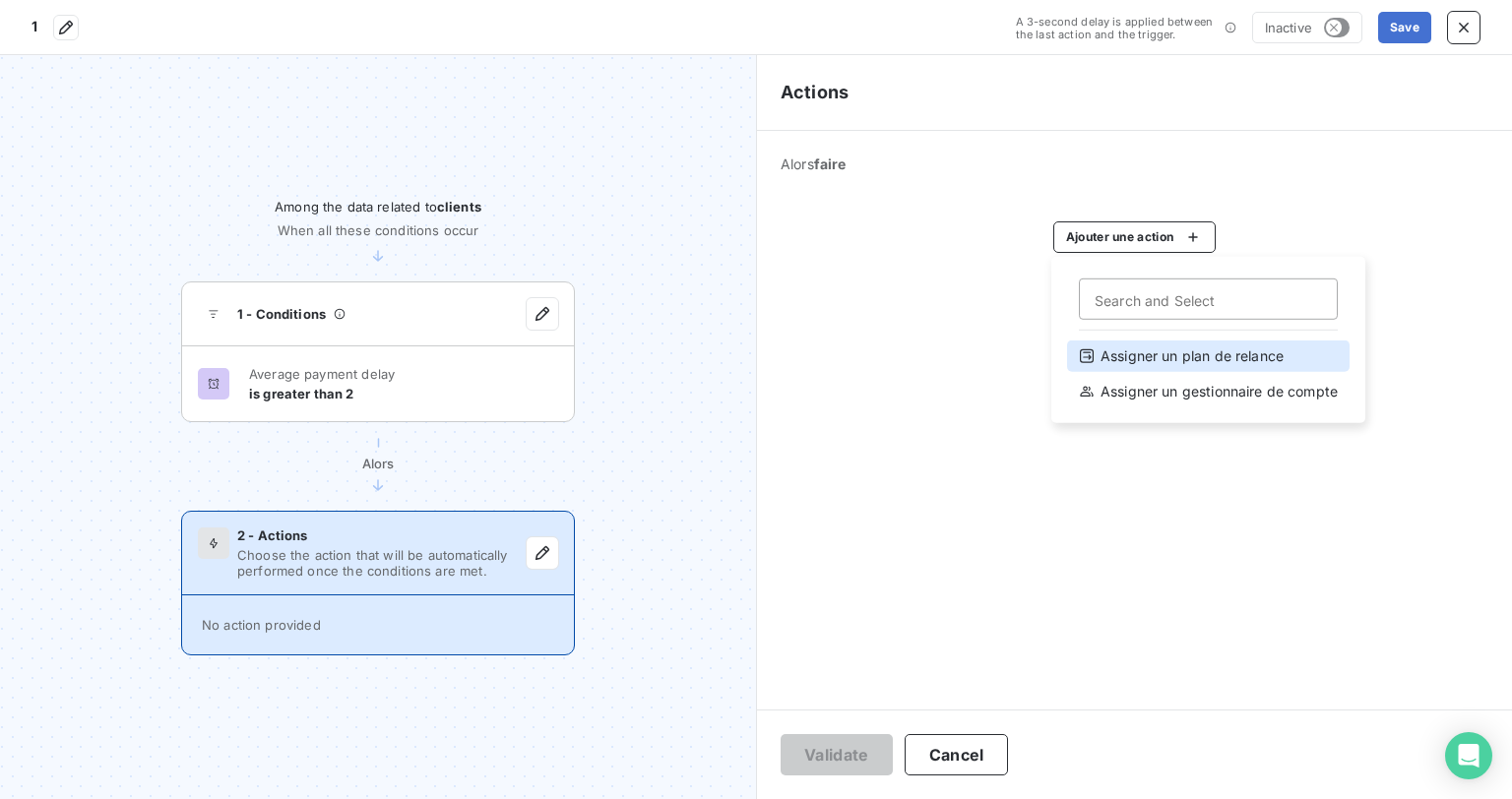 click on "Assigner un plan de relance" at bounding box center (1208, 356) 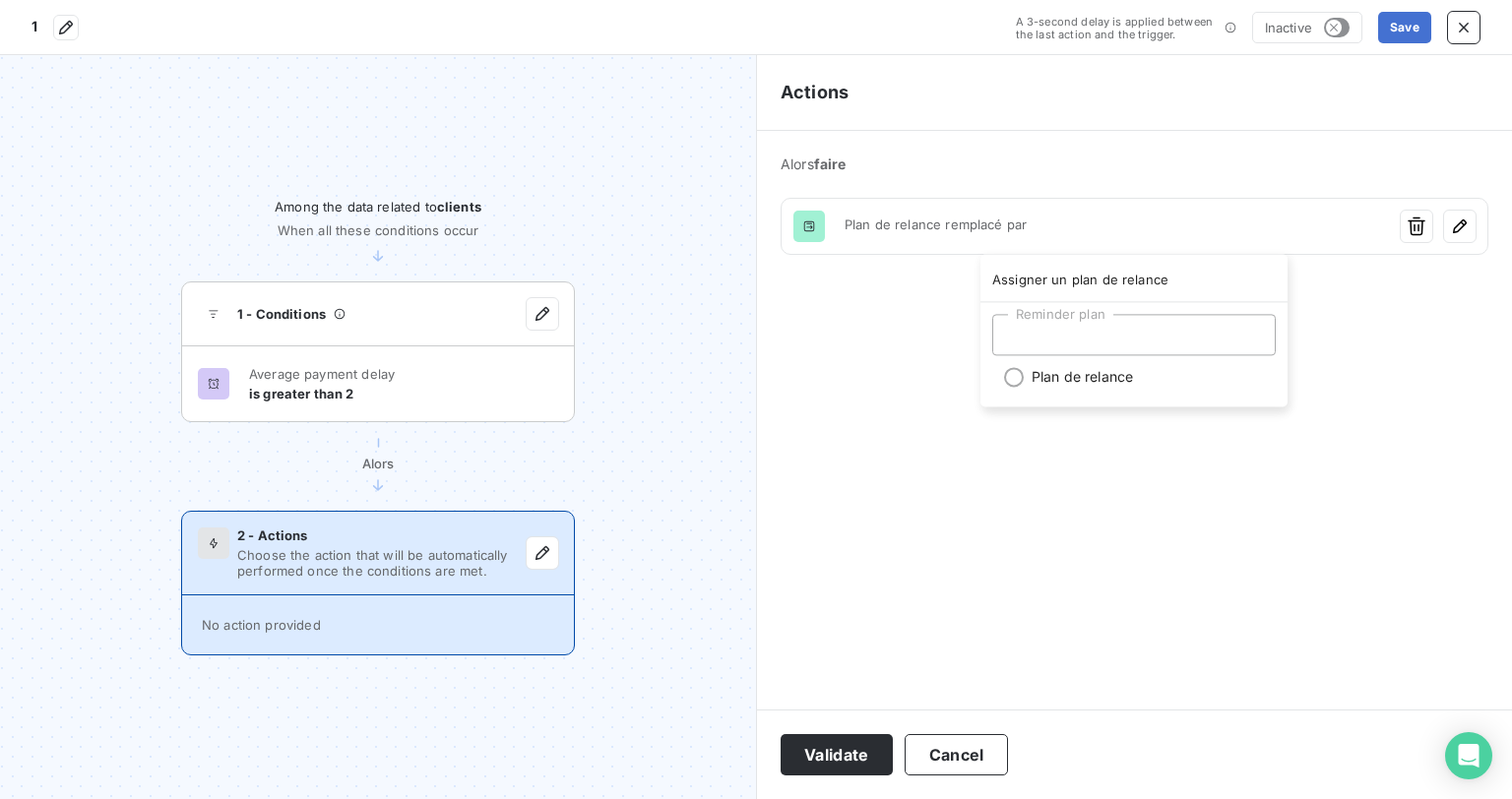 click at bounding box center (1134, 335) 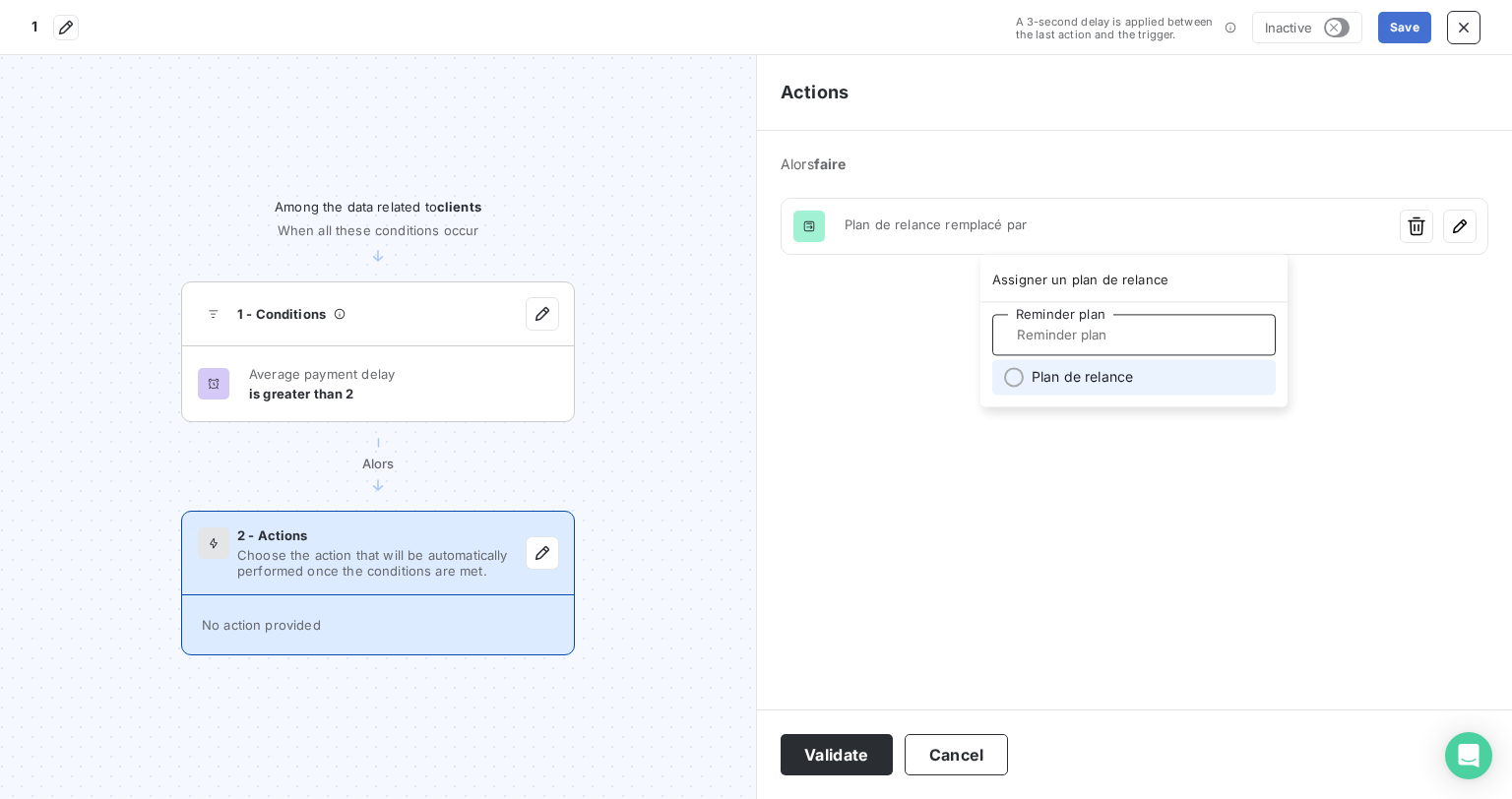 click on "Plan de relance" at bounding box center [1134, 377] 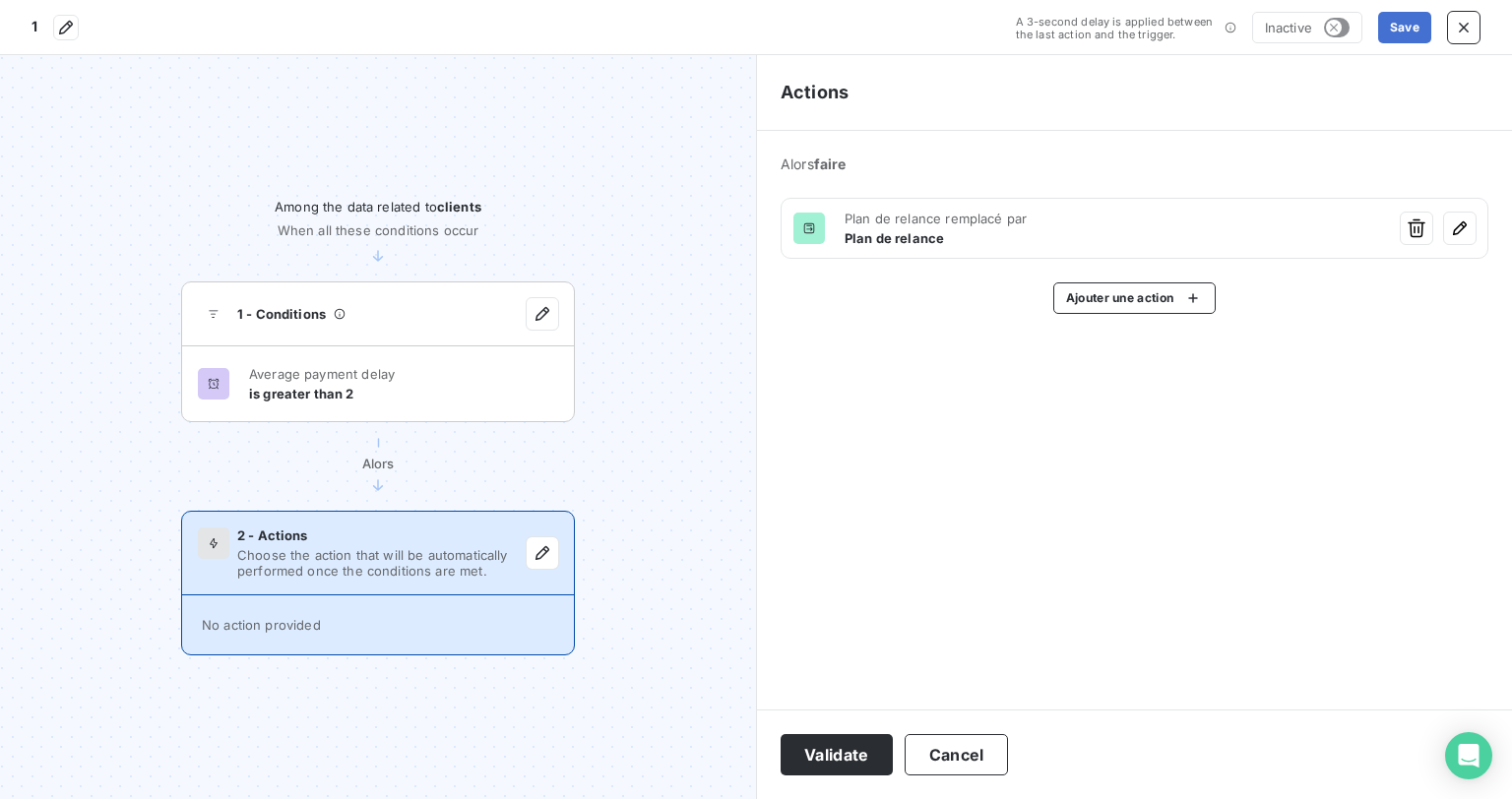 click on "1 A 3-second delay is applied between the last action and the trigger. Inactive Save Among the data related to  clients When all these conditions occur 1 - Conditions Average payment delay is greater than 2 Alors 2 - Actions Choose the action that will be automatically performed once the conditions are met. No action provided Actions Alors  faire Plan de relance remplacé par Plan de relance Ajouter une action Validate Cancel" at bounding box center [756, 400] 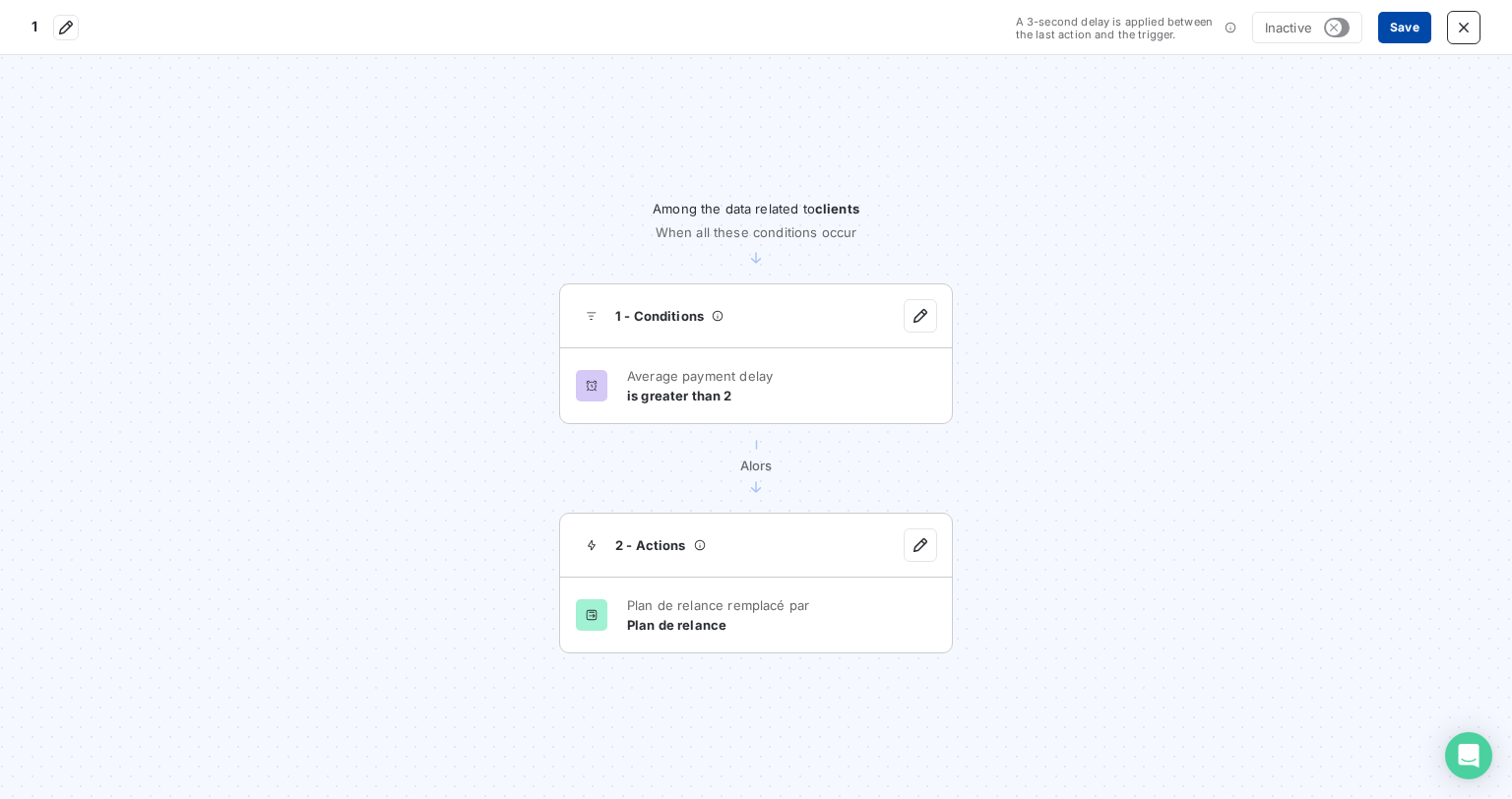 click on "Save" at bounding box center (1405, 28) 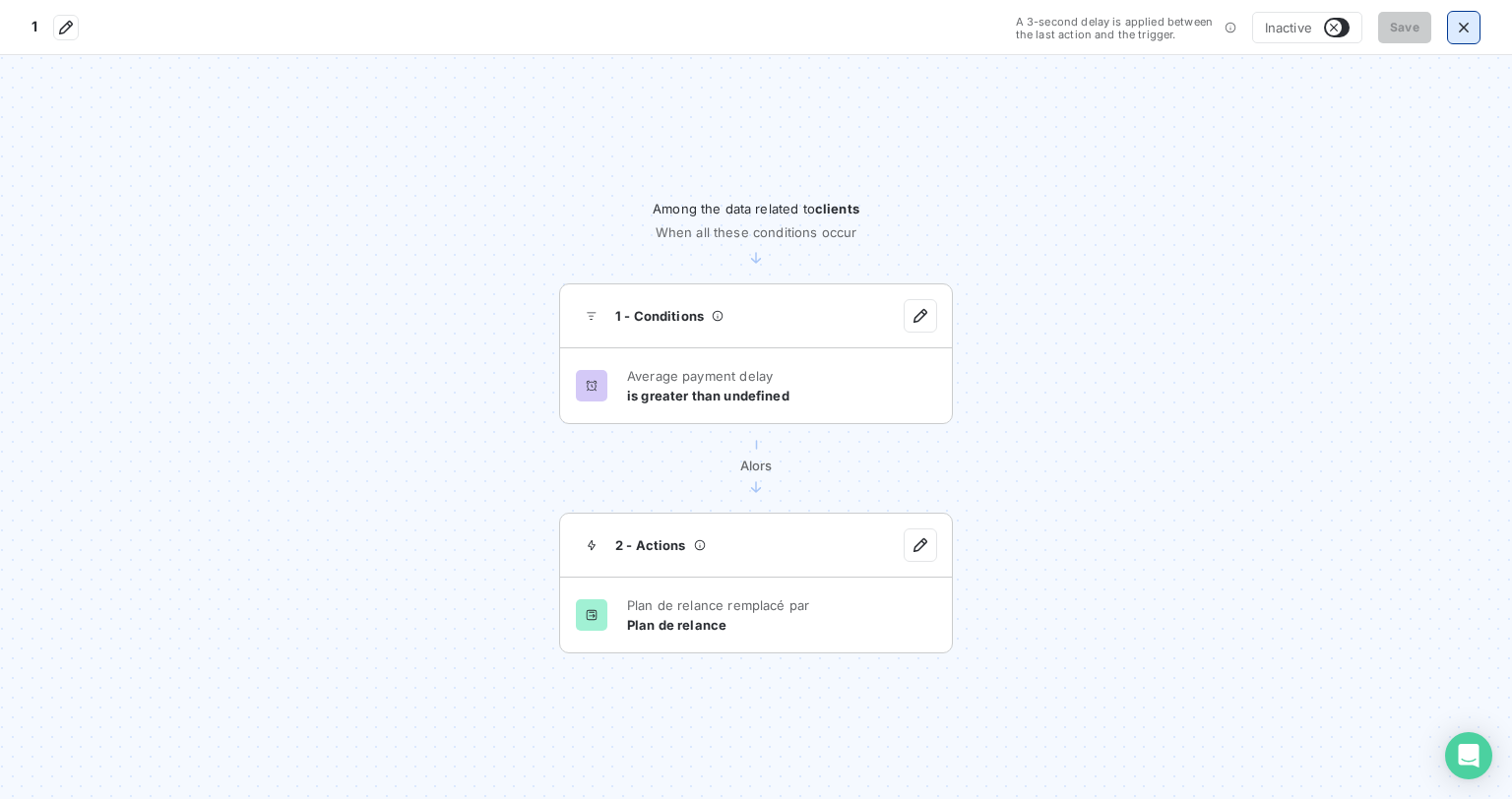 click at bounding box center (1464, 28) 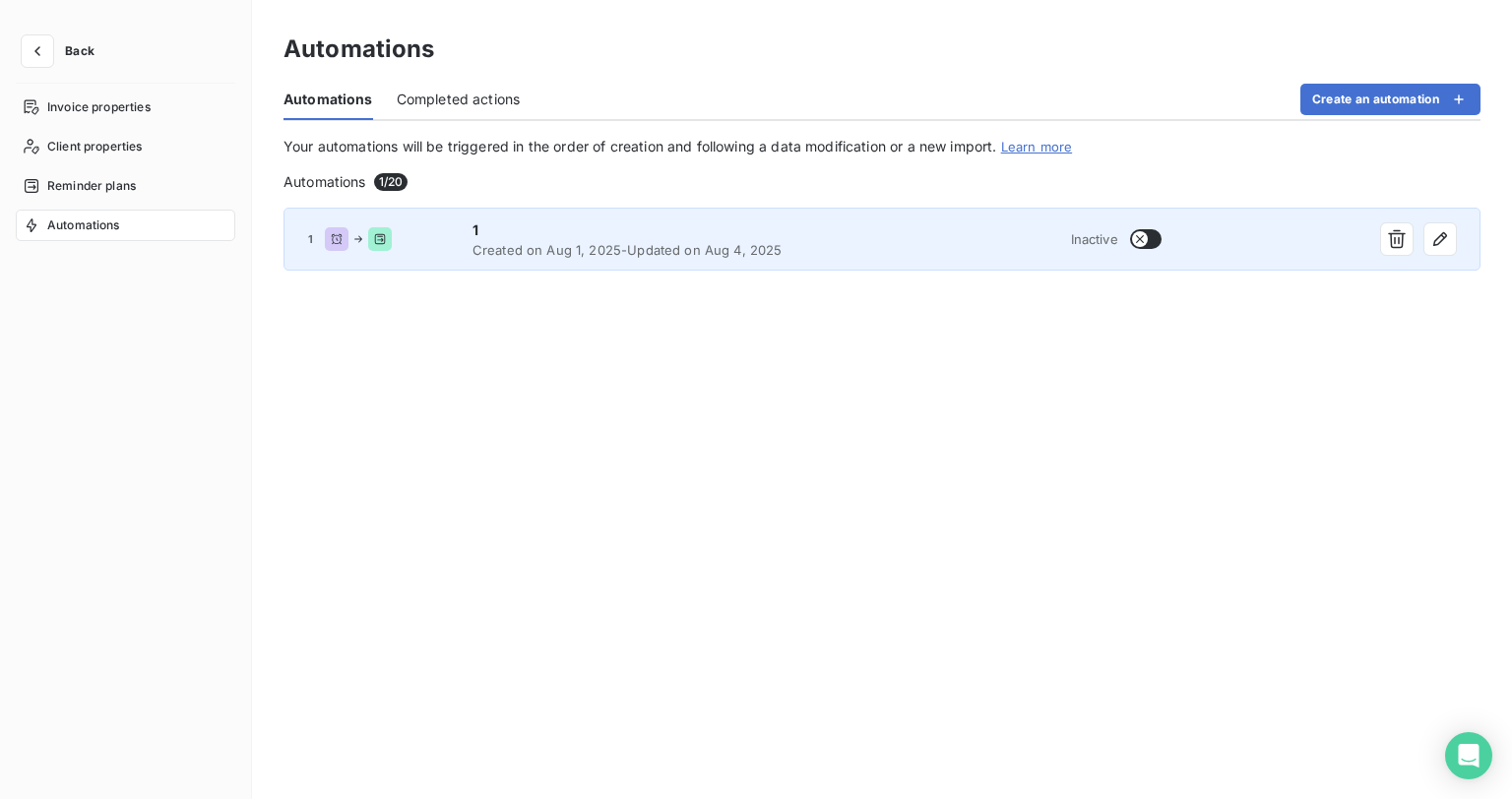 click 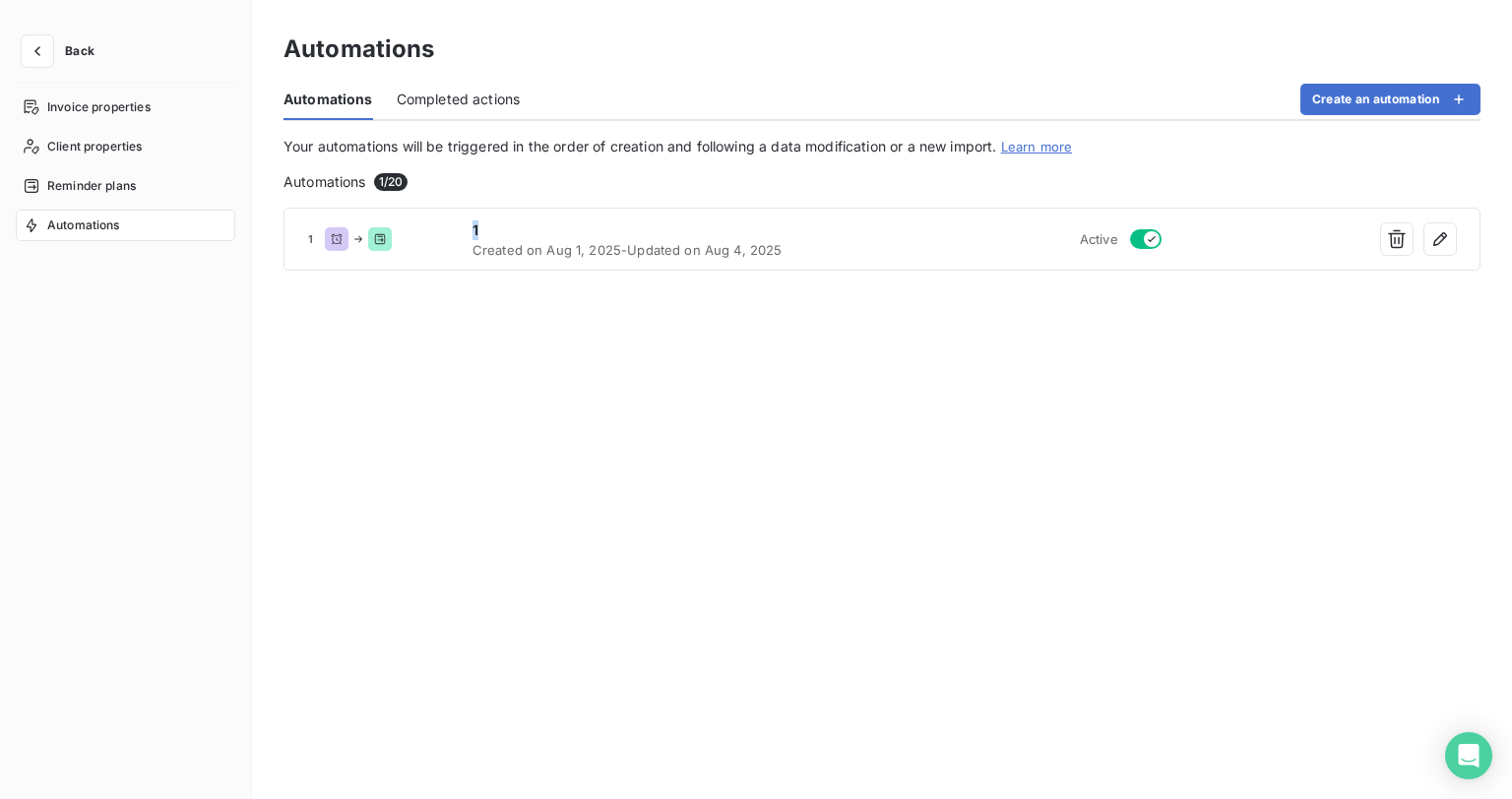 drag, startPoint x: 524, startPoint y: 226, endPoint x: 429, endPoint y: 491, distance: 281.51377 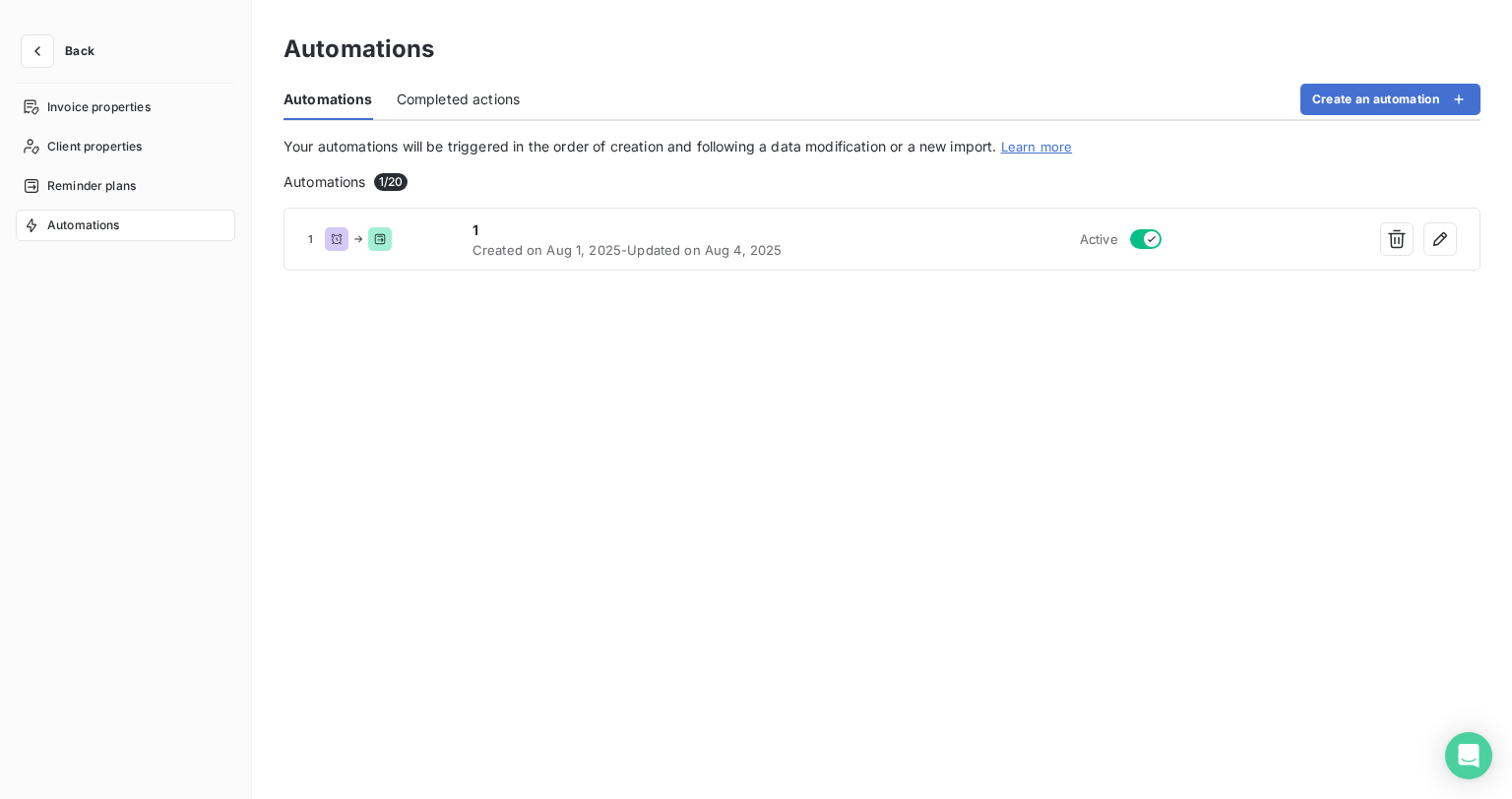 click on "1 1 Created on Aug 1, 2025  -  Updated on Aug 4, 2025 Active" at bounding box center (882, 487) 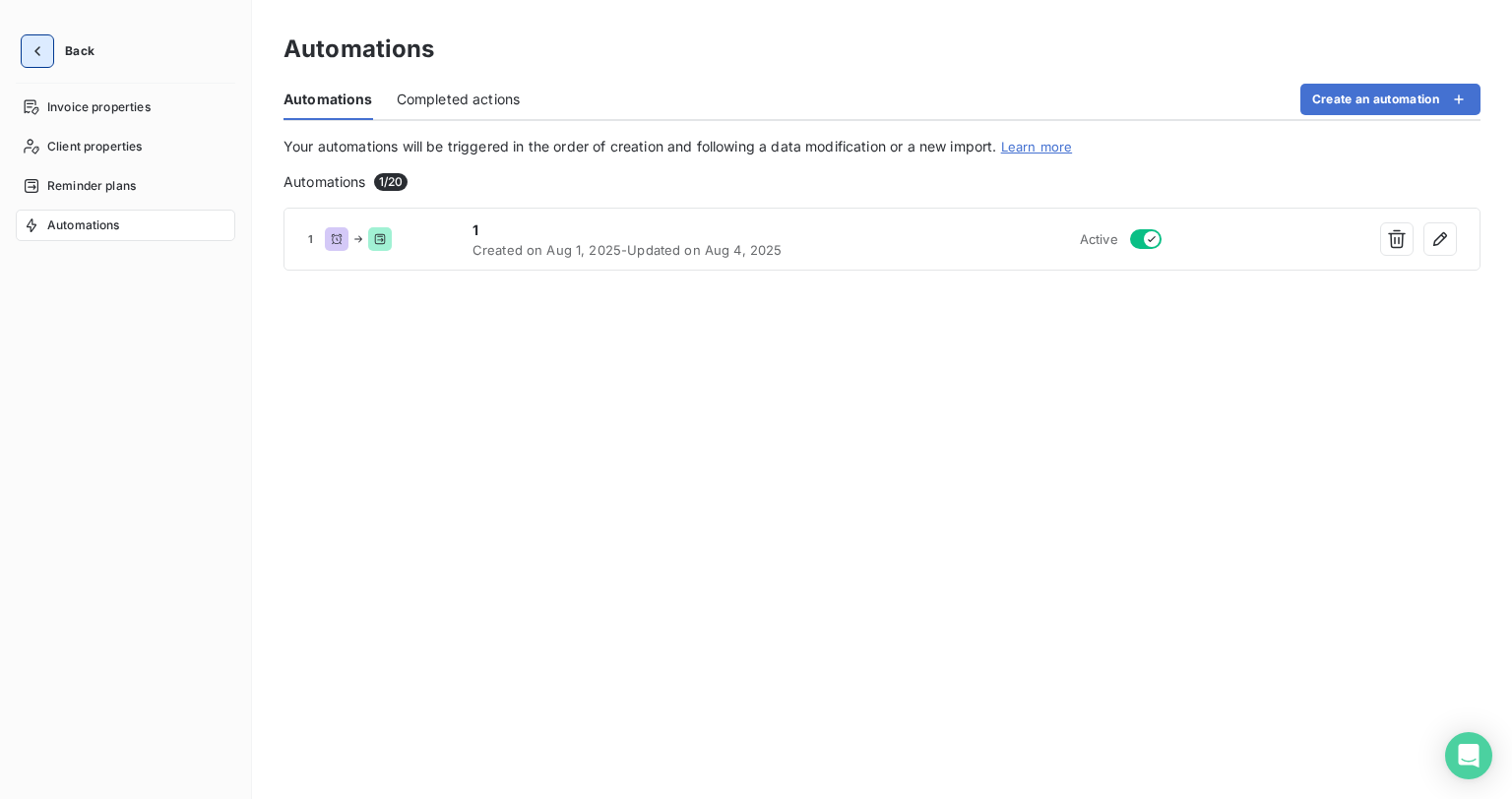 click 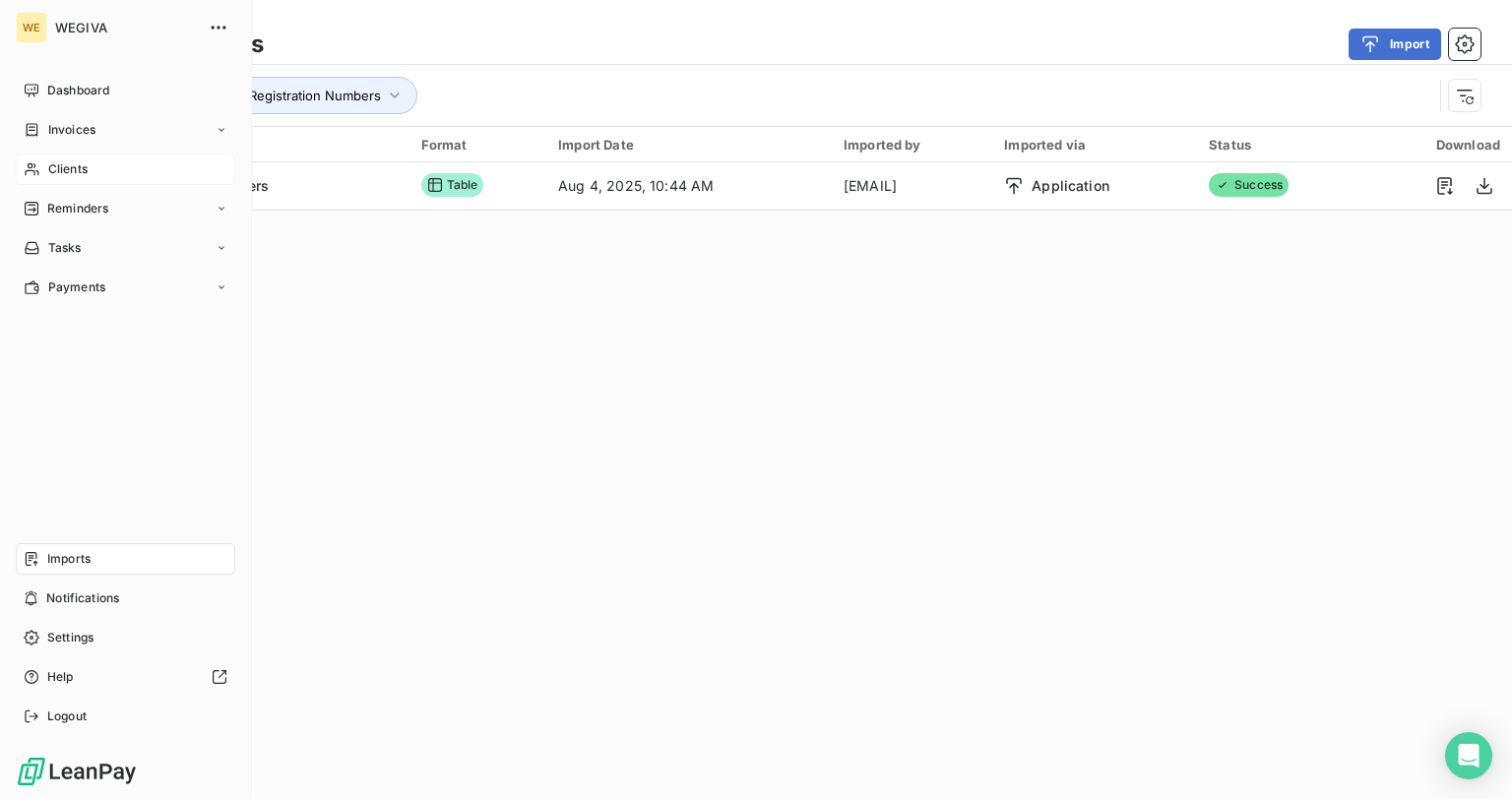 click on "Clients" at bounding box center (68, 169) 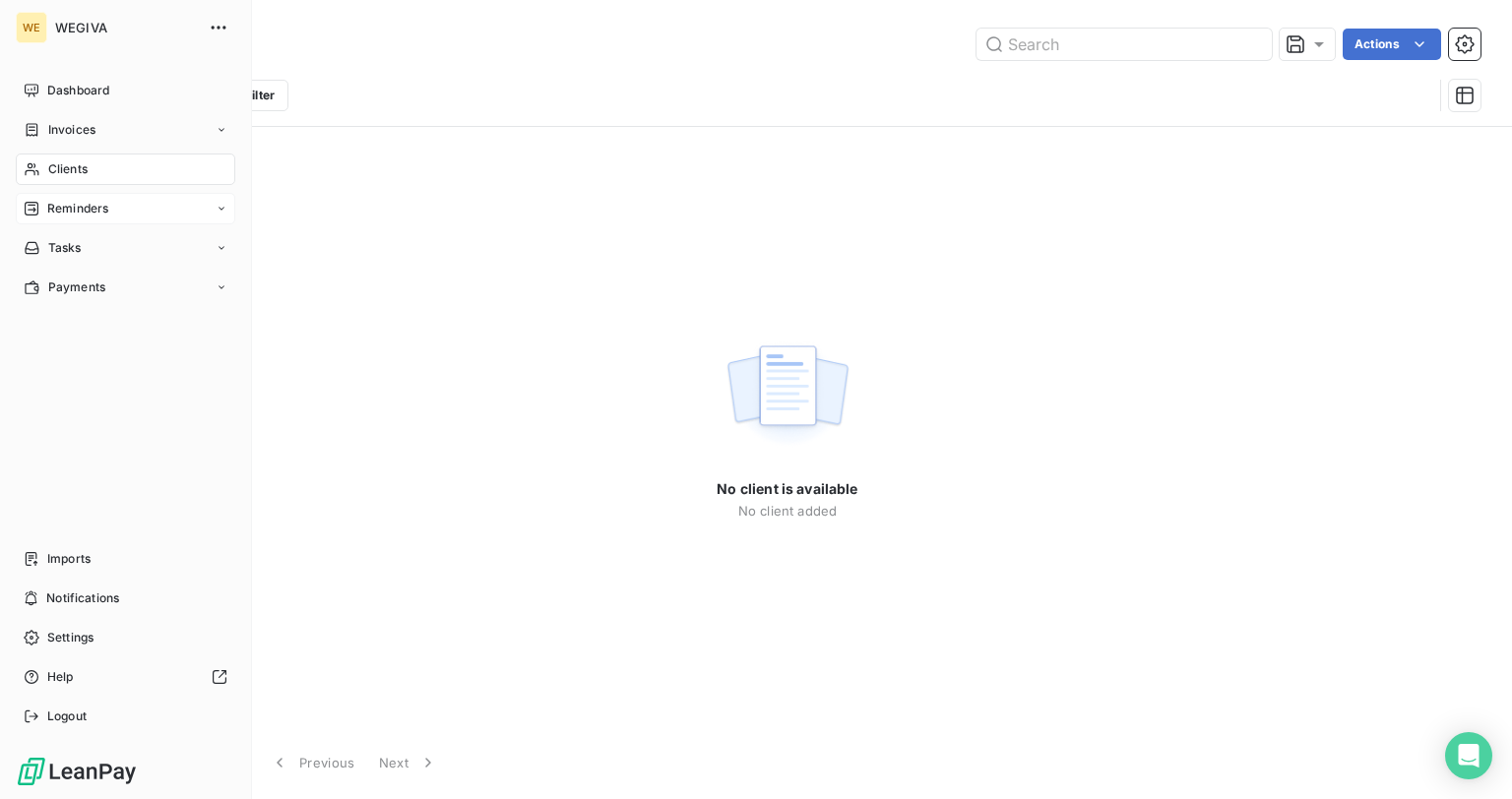 click on "Reminders" at bounding box center [78, 209] 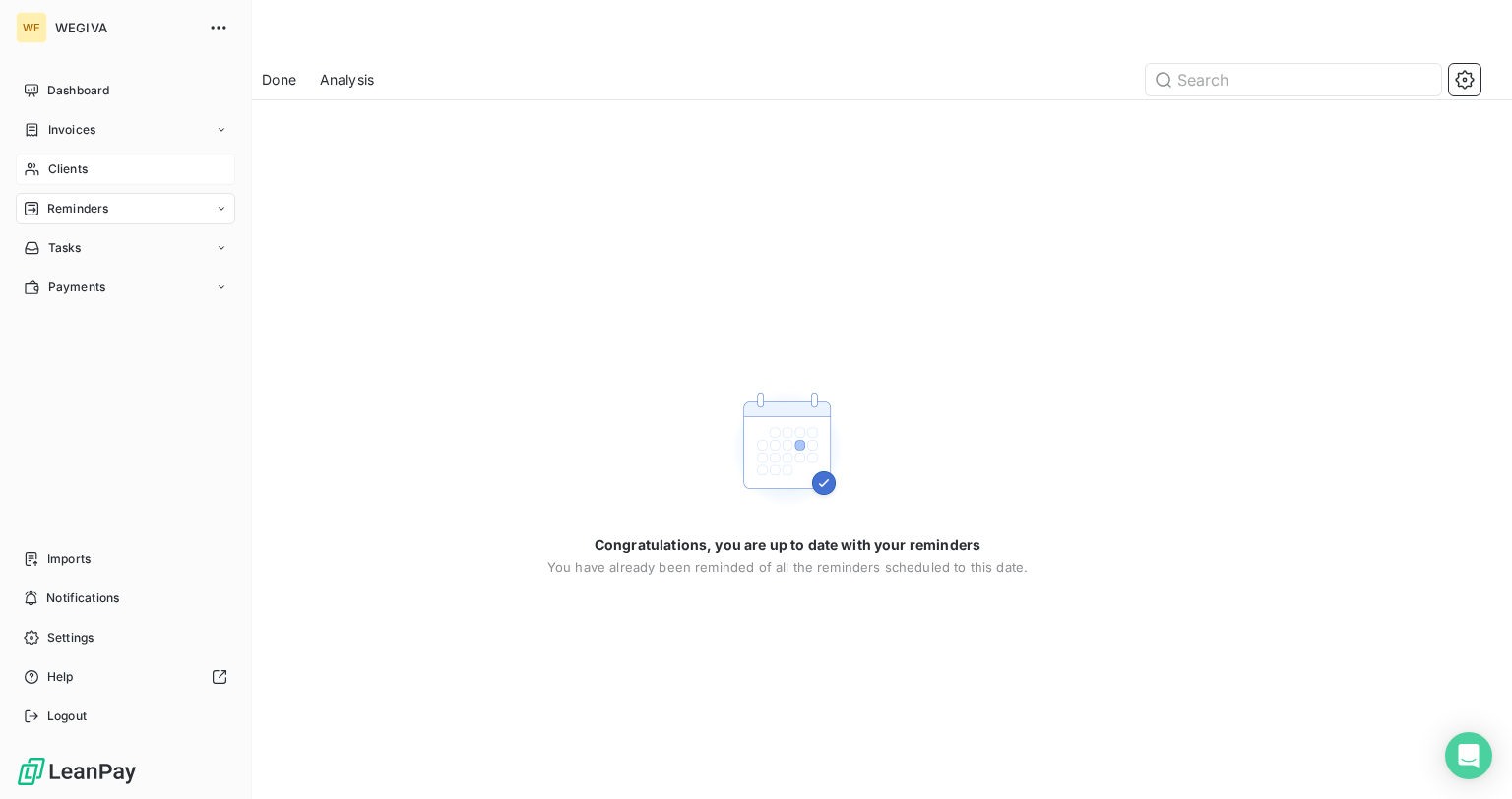 click on "Clients" at bounding box center [125, 169] 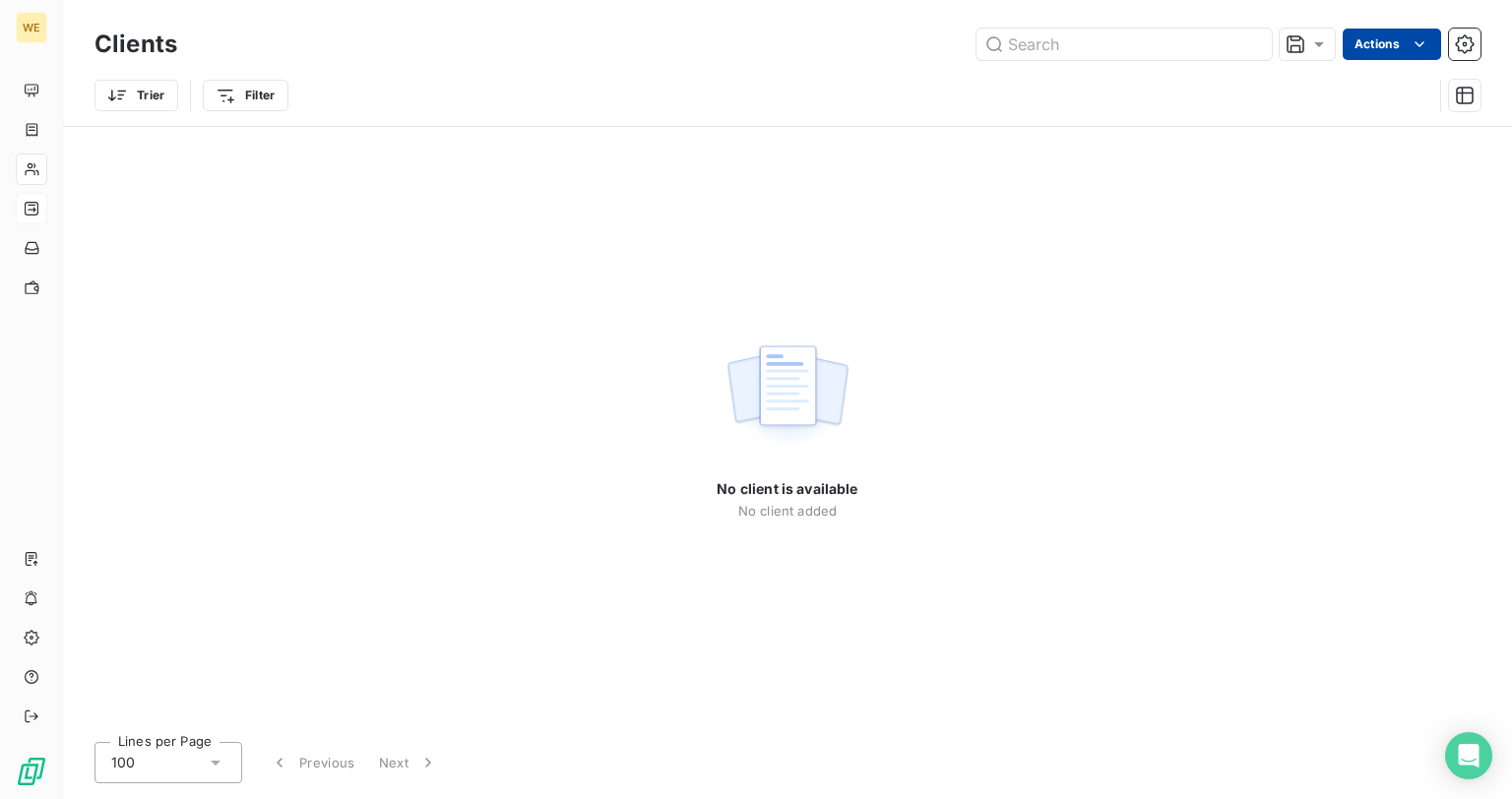 click on "WE Clients Actions Trier Filter No client is available No client added Lines per Page 100 Previous Next" at bounding box center [756, 400] 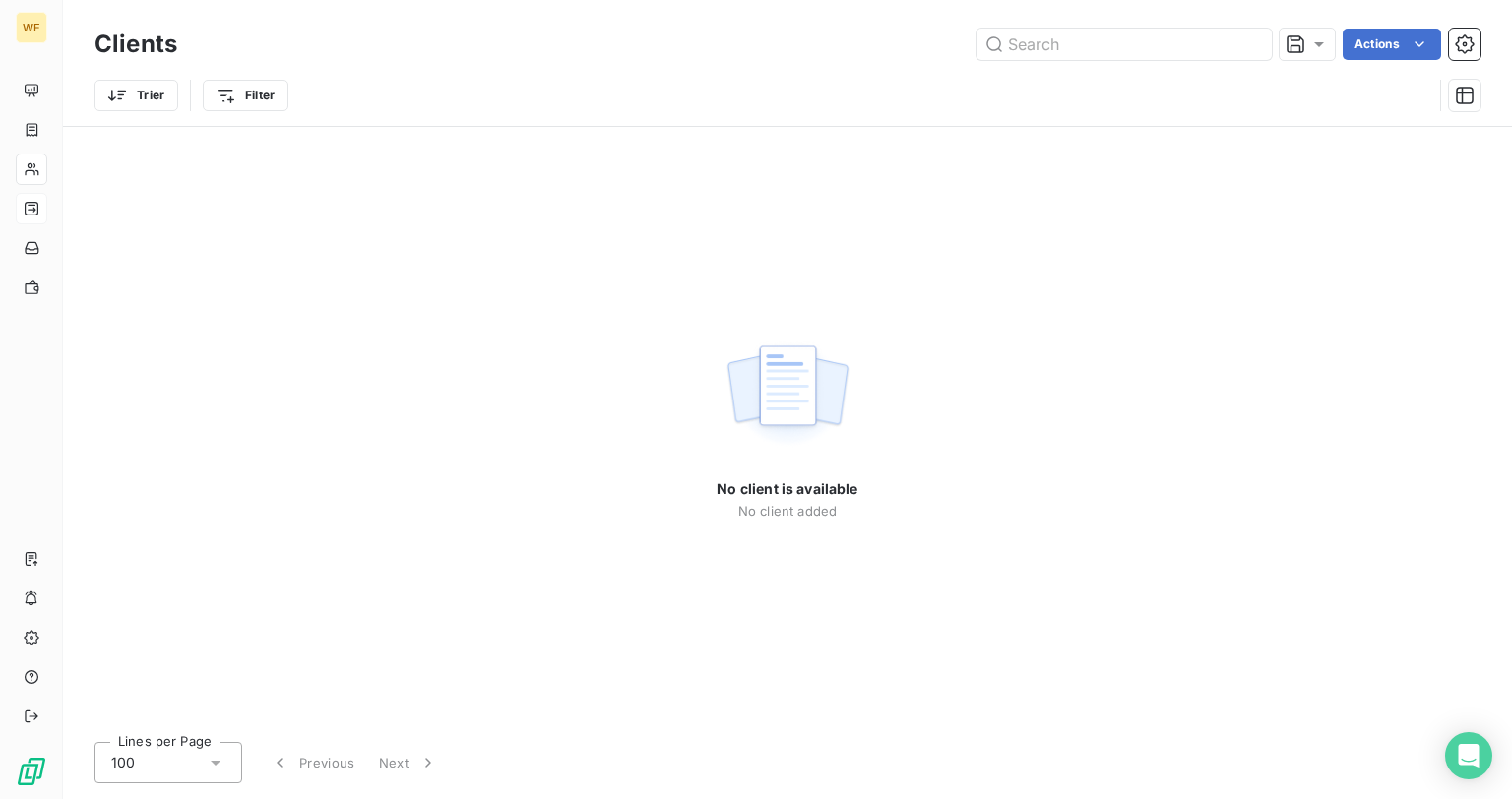 click on "WE Clients Actions Trier Filter No client is available No client added Lines per Page 100 Previous Next" at bounding box center (756, 400) 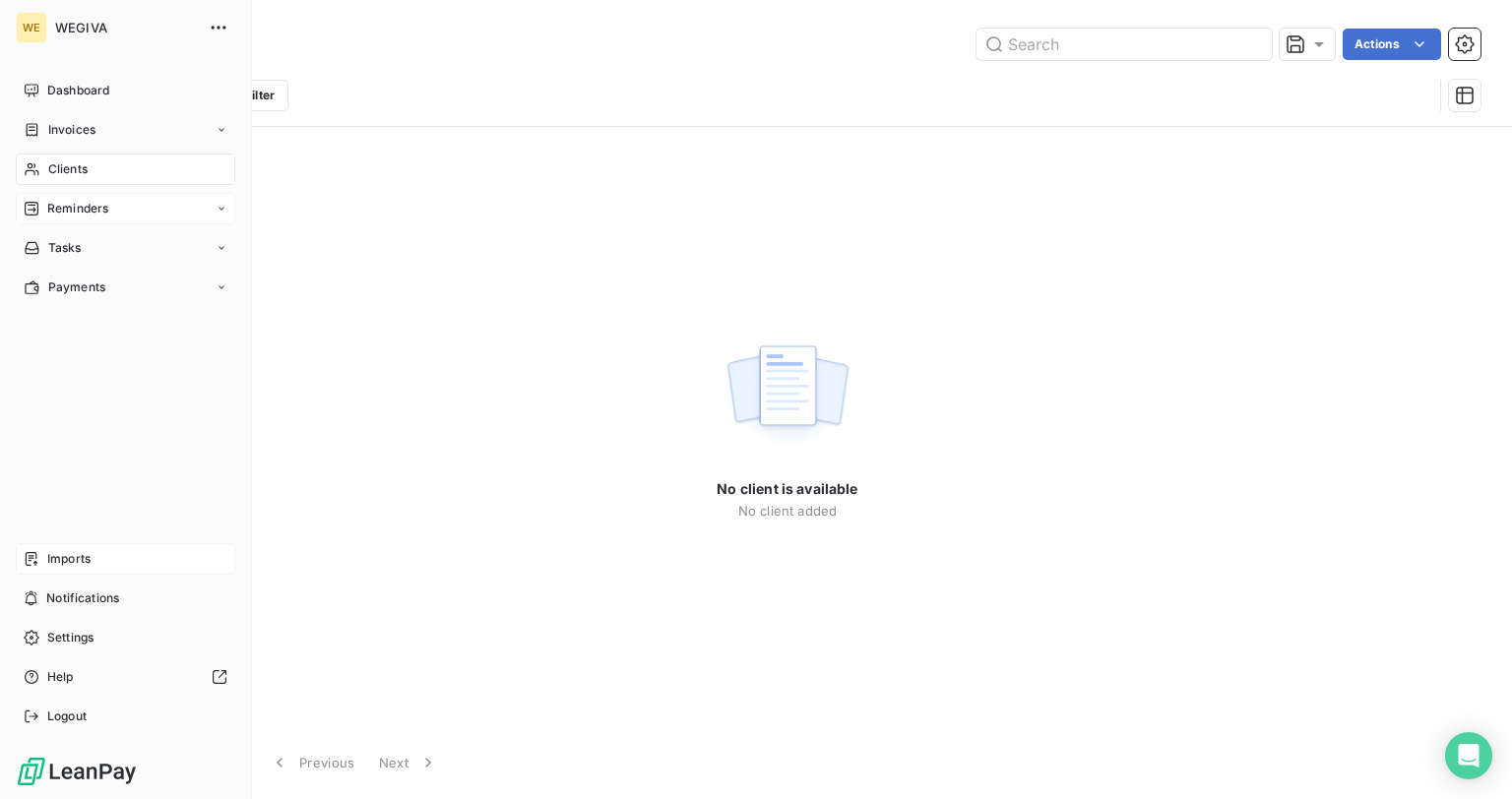 click on "Imports" at bounding box center (125, 559) 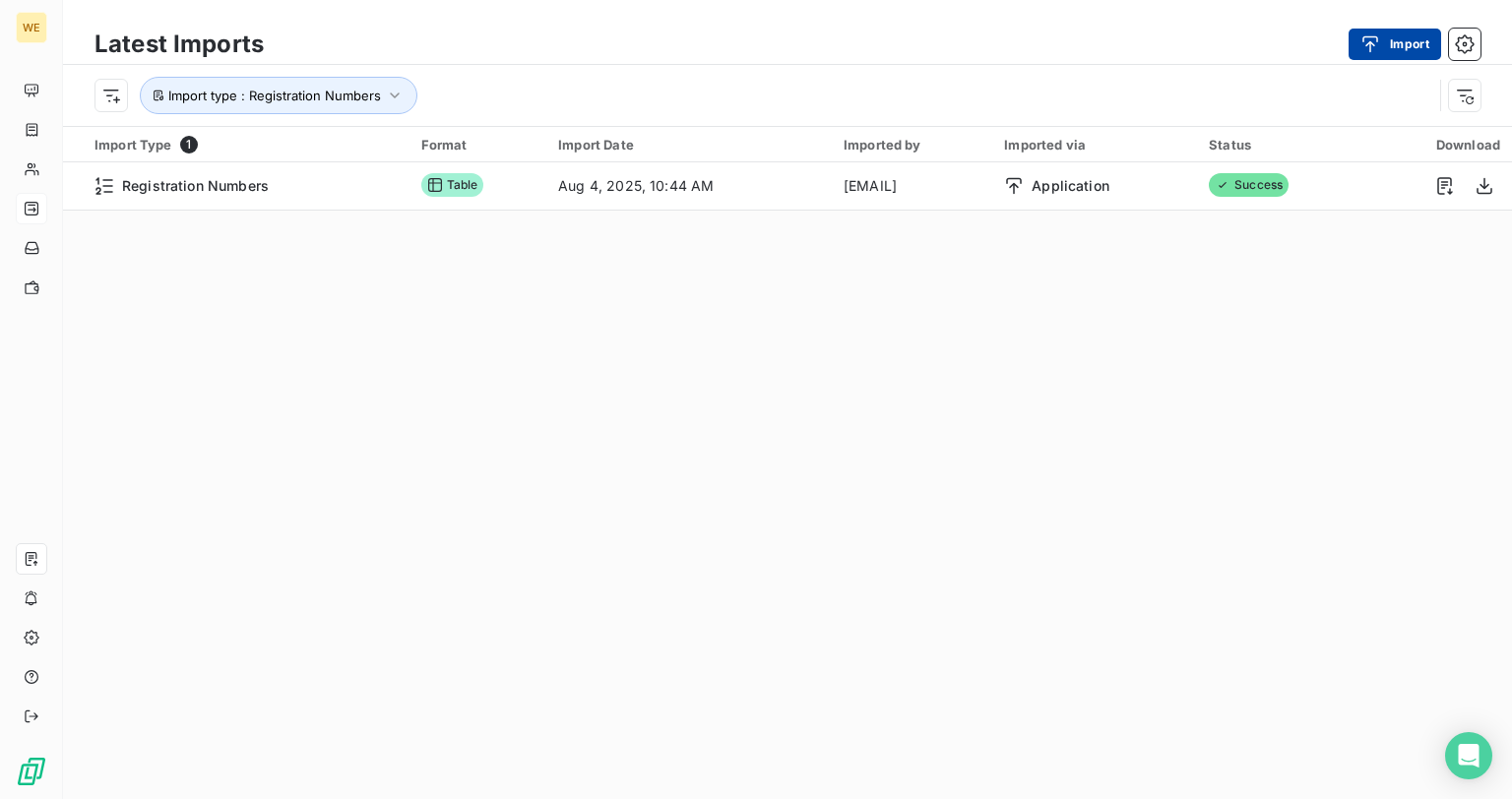 click at bounding box center [1375, 44] 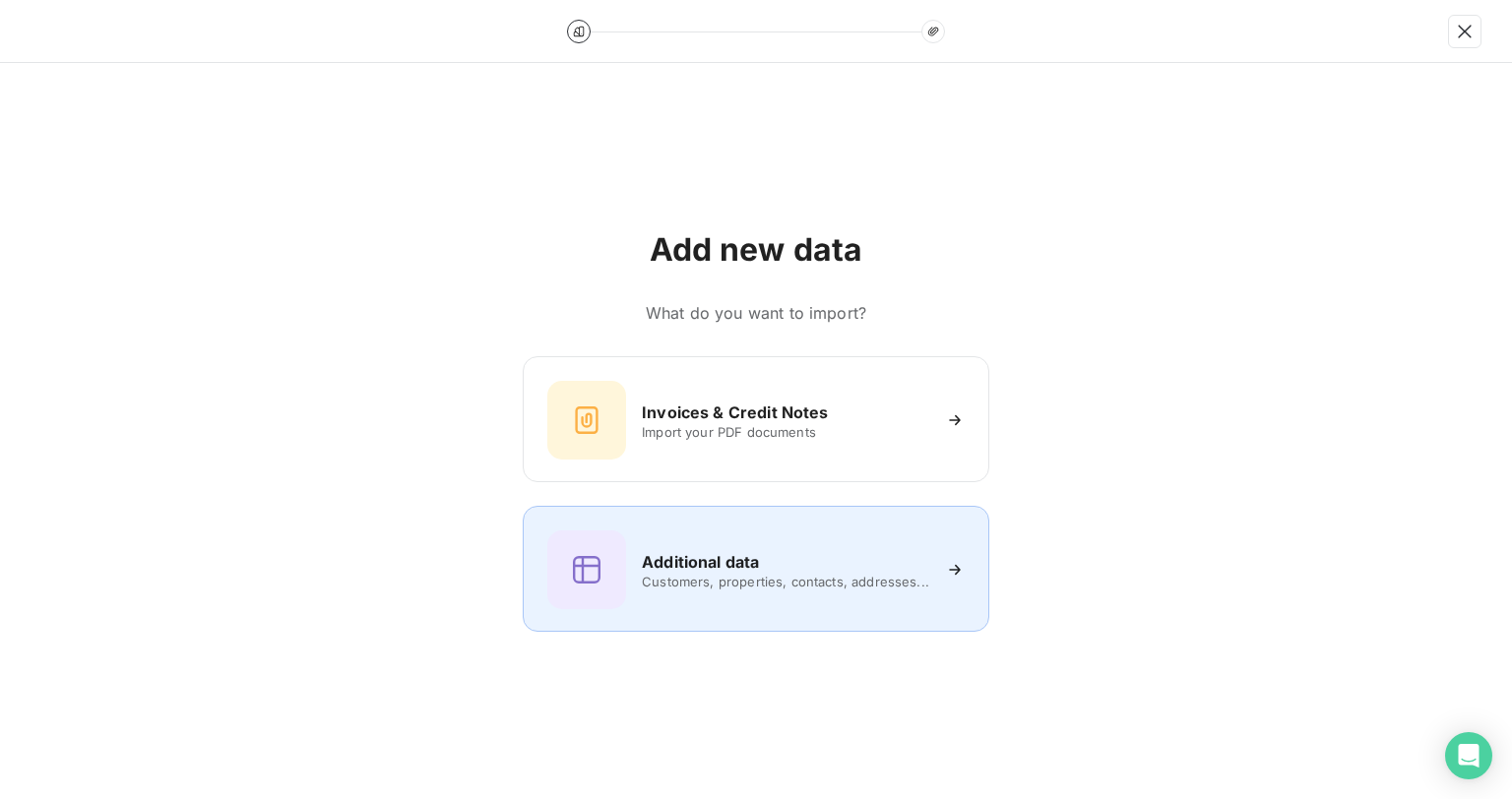 click on "Additional data" at bounding box center (700, 562) 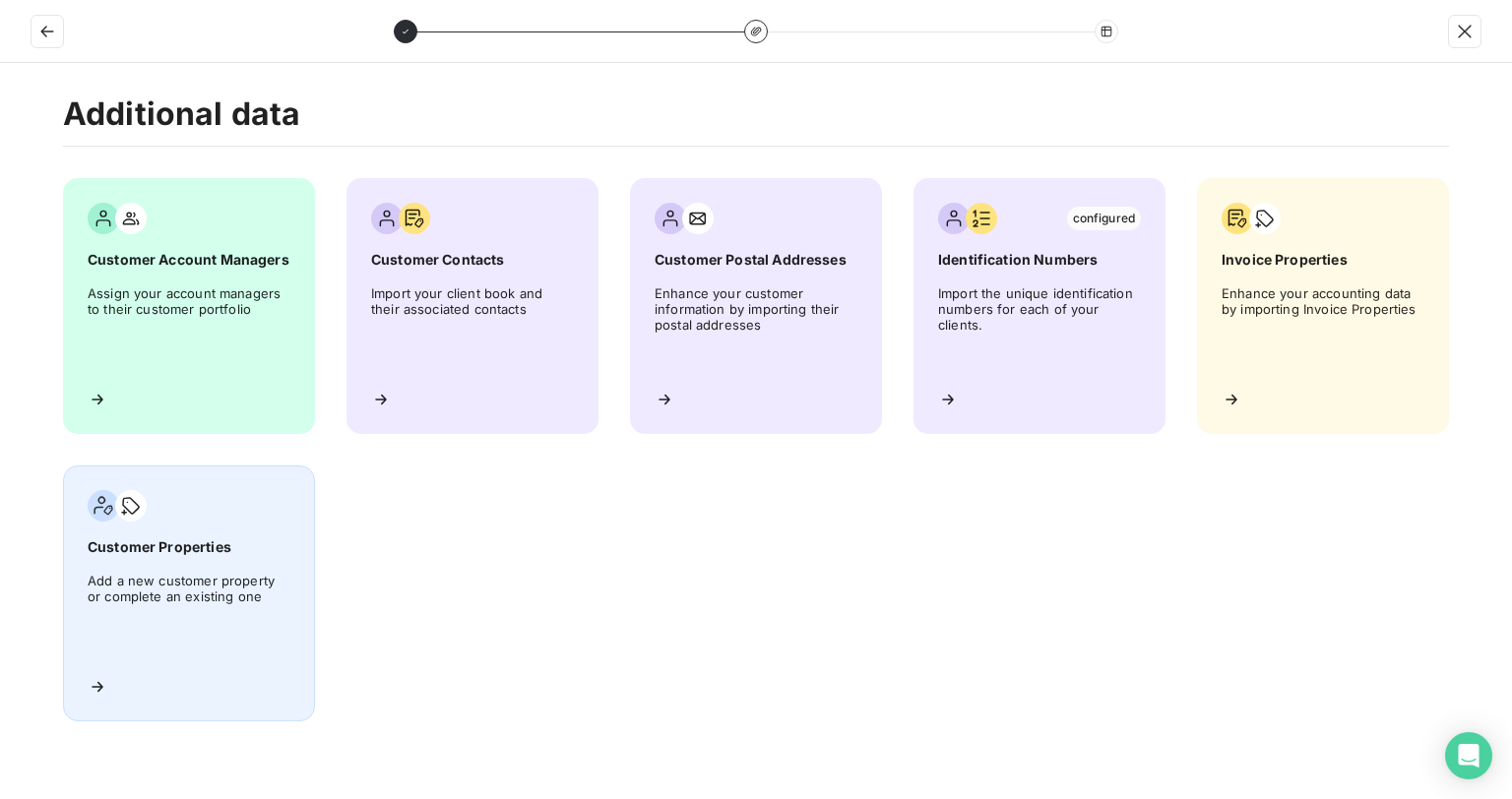 click on "Customer Properties" at bounding box center [189, 547] 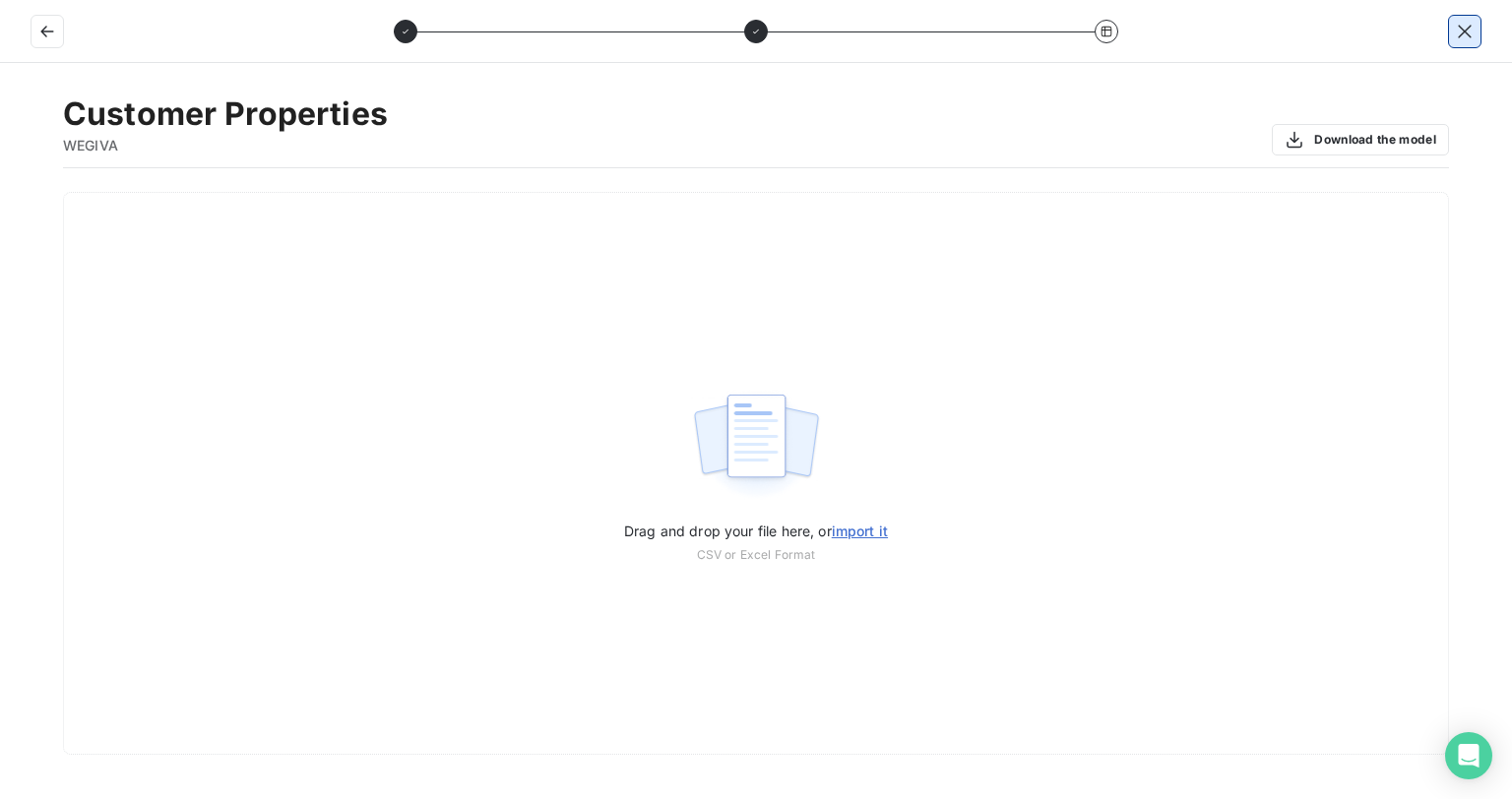 click 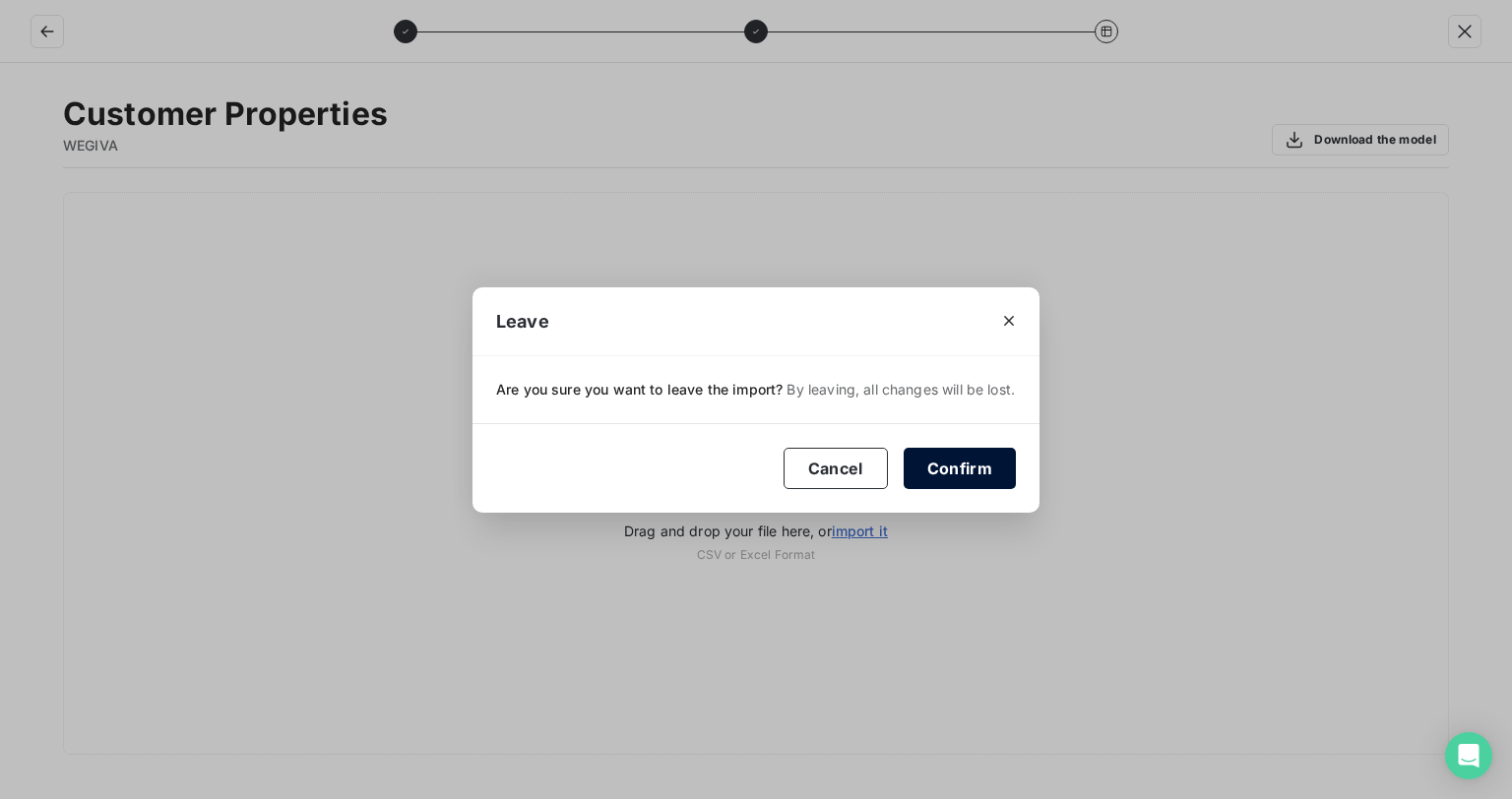 click on "Confirm" at bounding box center (960, 468) 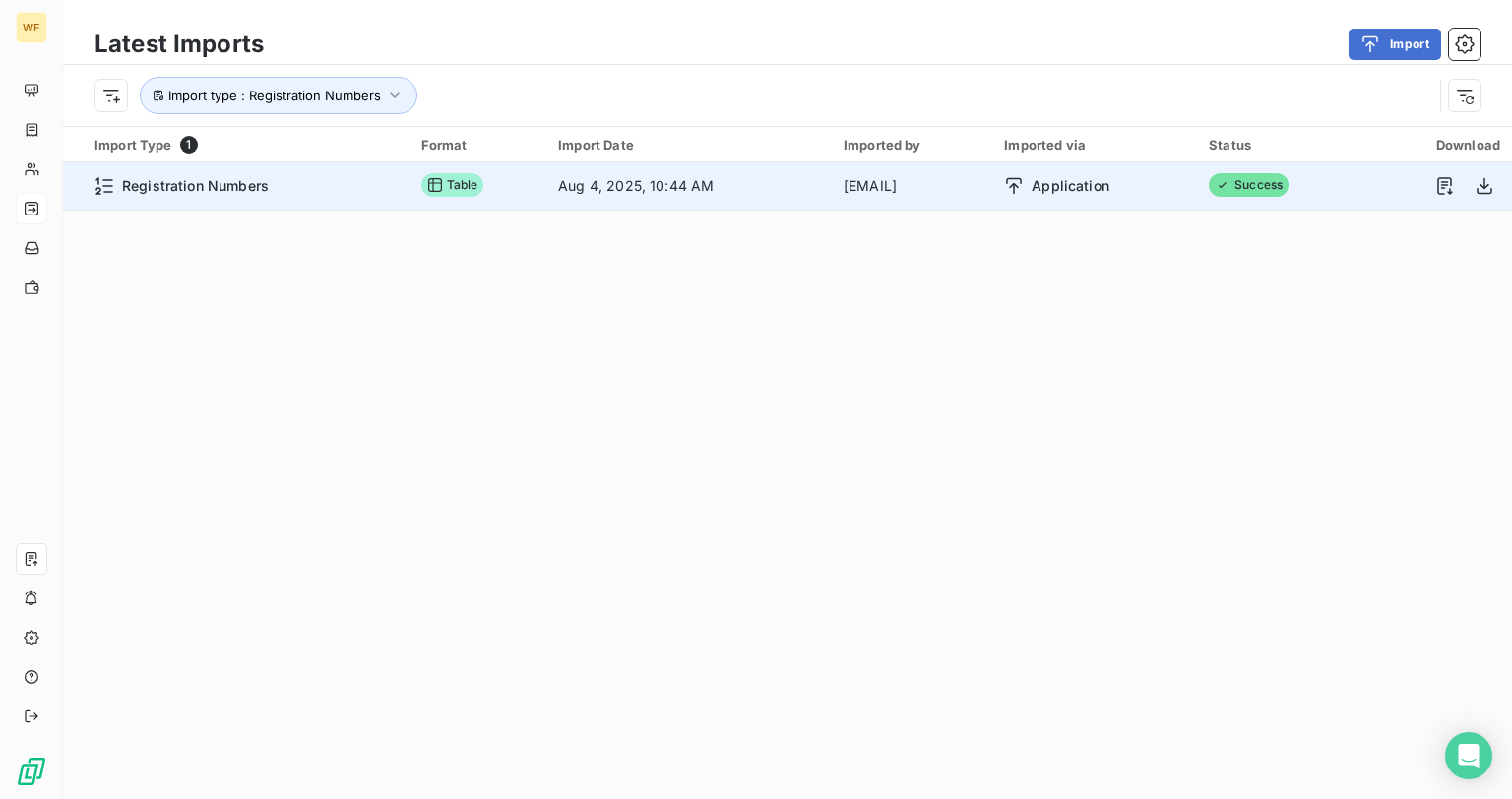 click on "Registration Numbers" at bounding box center (195, 186) 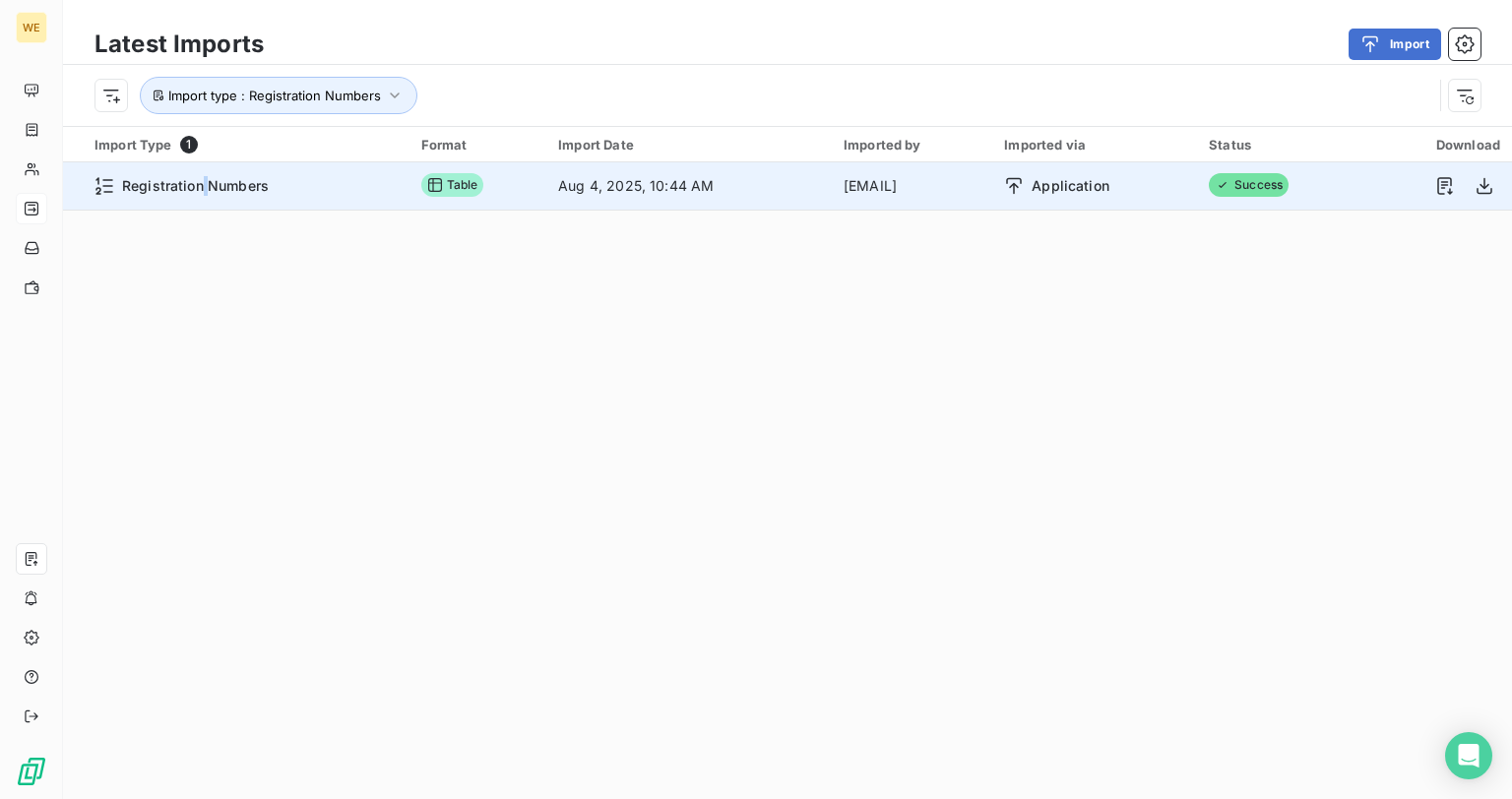 click on "Registration Numbers" at bounding box center (195, 186) 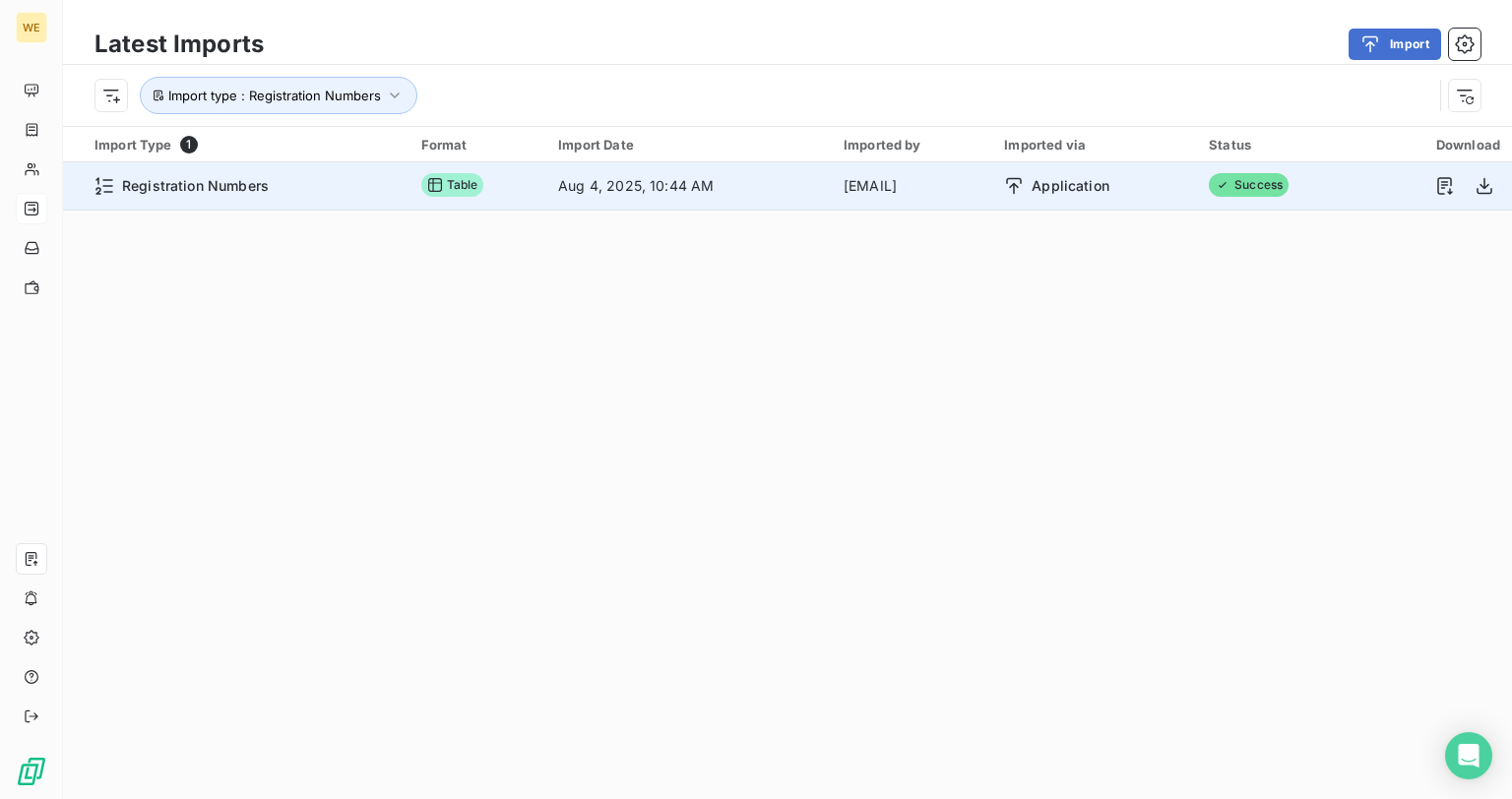 click on "Registration Numbers" at bounding box center (195, 186) 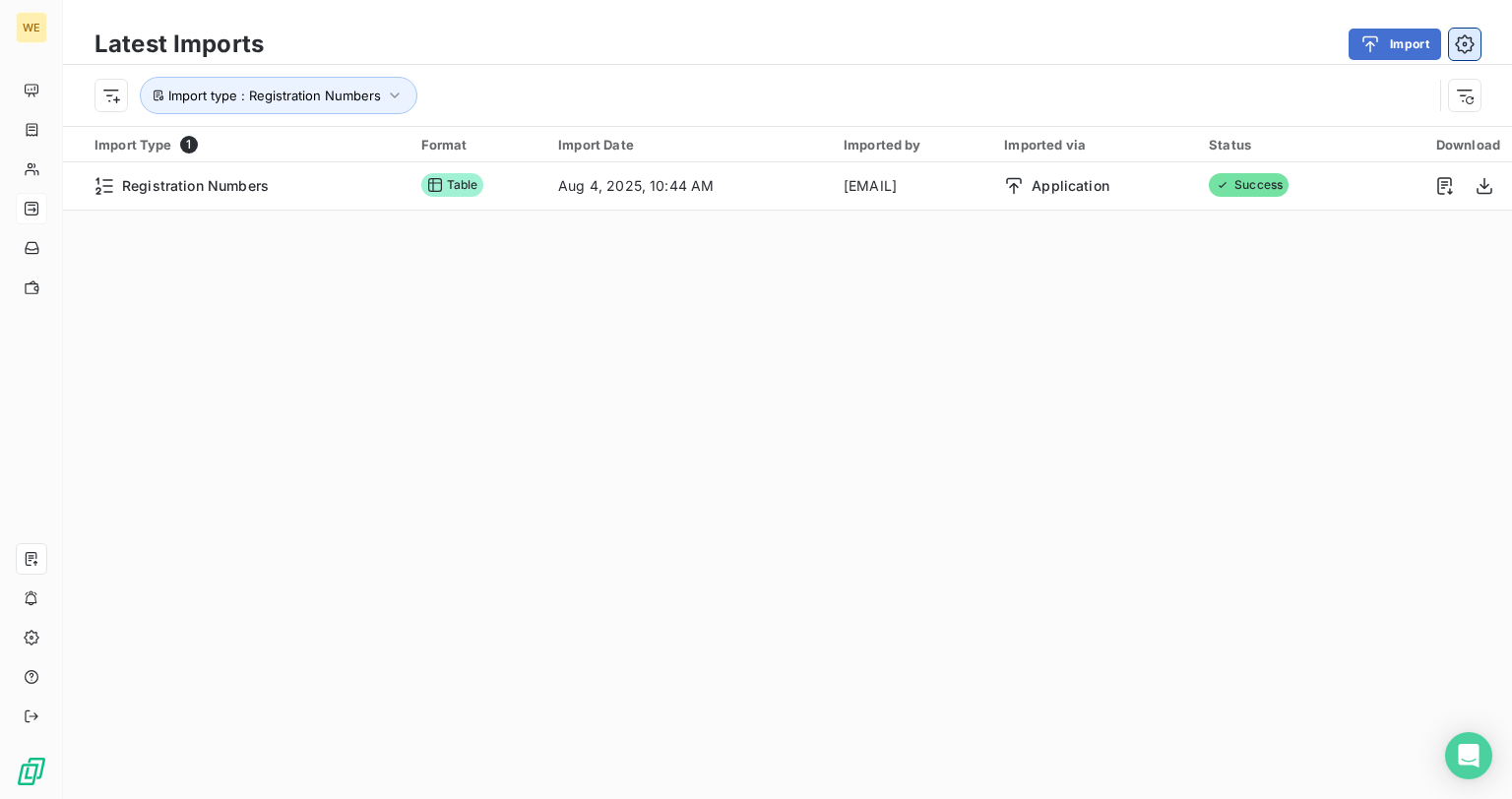 click 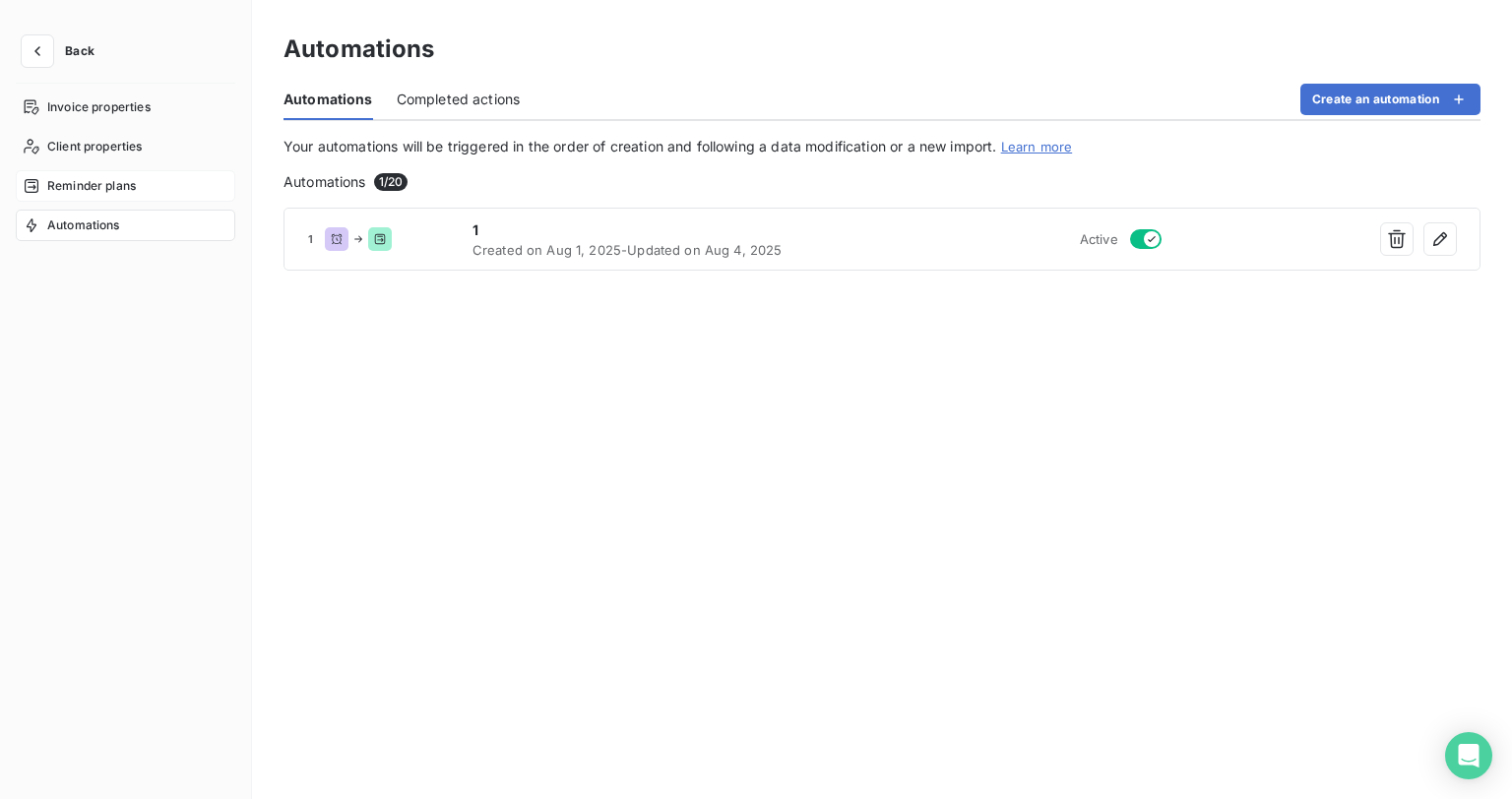 click on "Reminder plans" at bounding box center (125, 186) 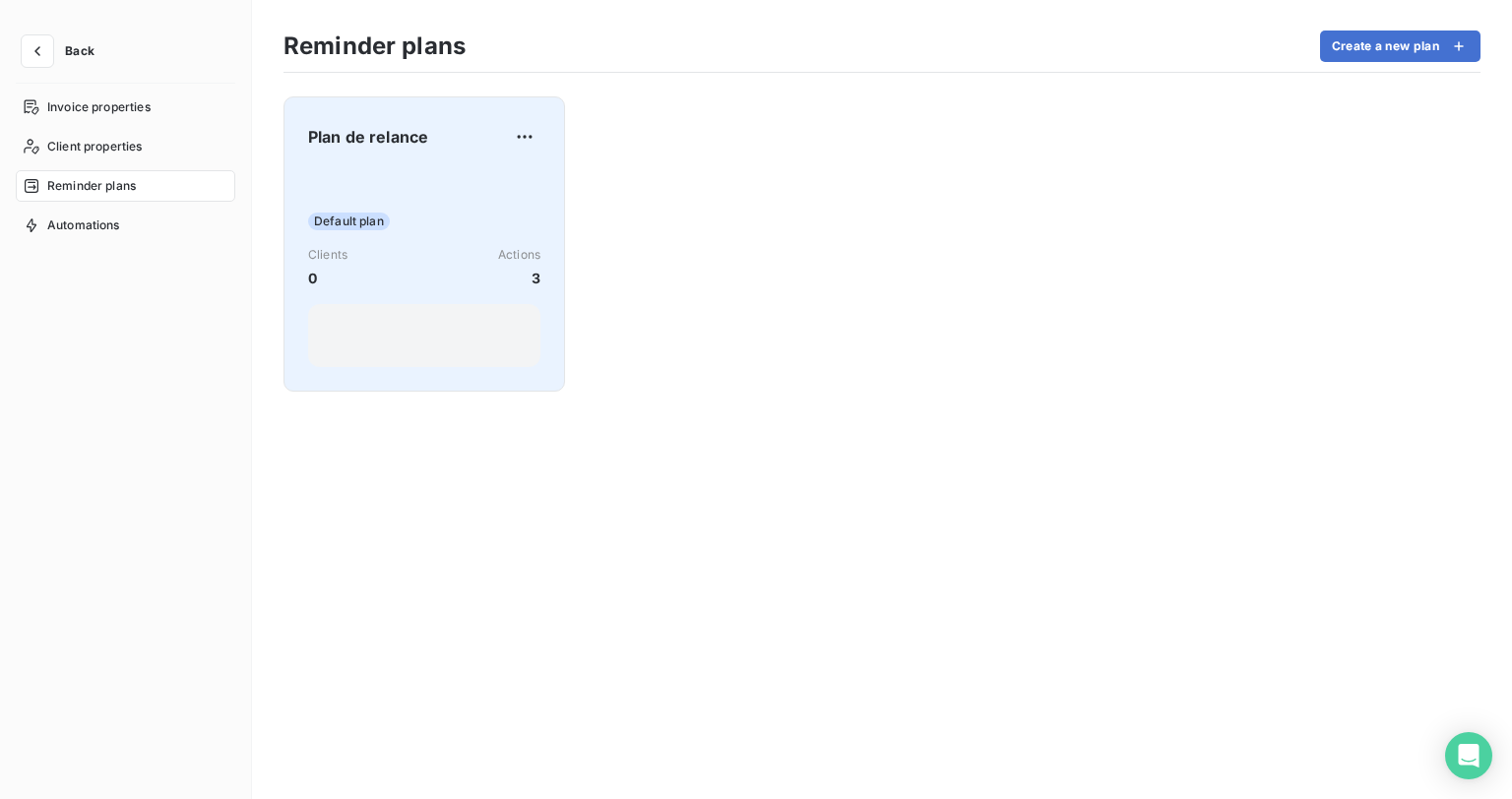 click on "Plan de relance Default plan Clients 0 Actions 3" at bounding box center (424, 244) 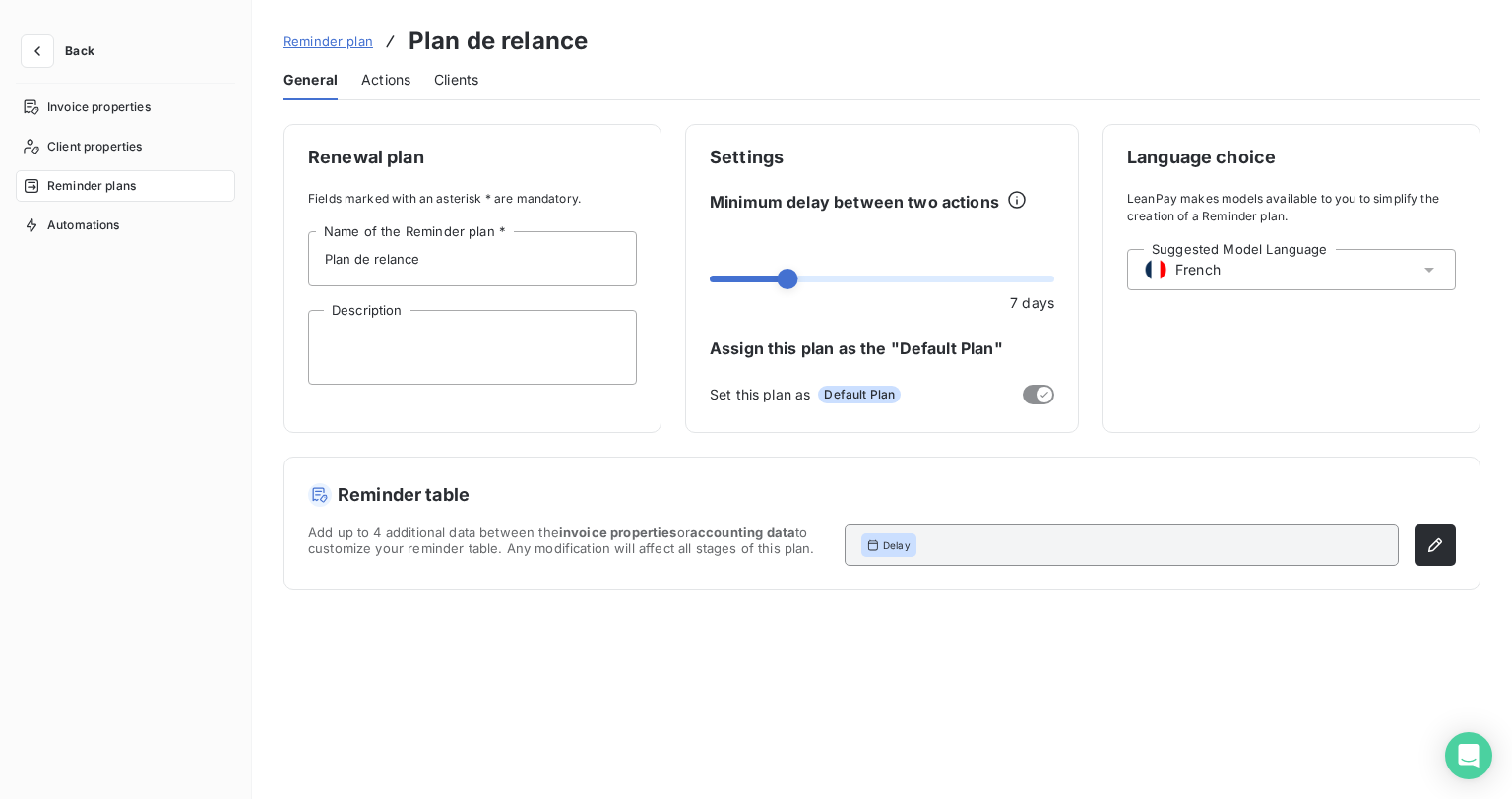 click on "Clients" at bounding box center (456, 80) 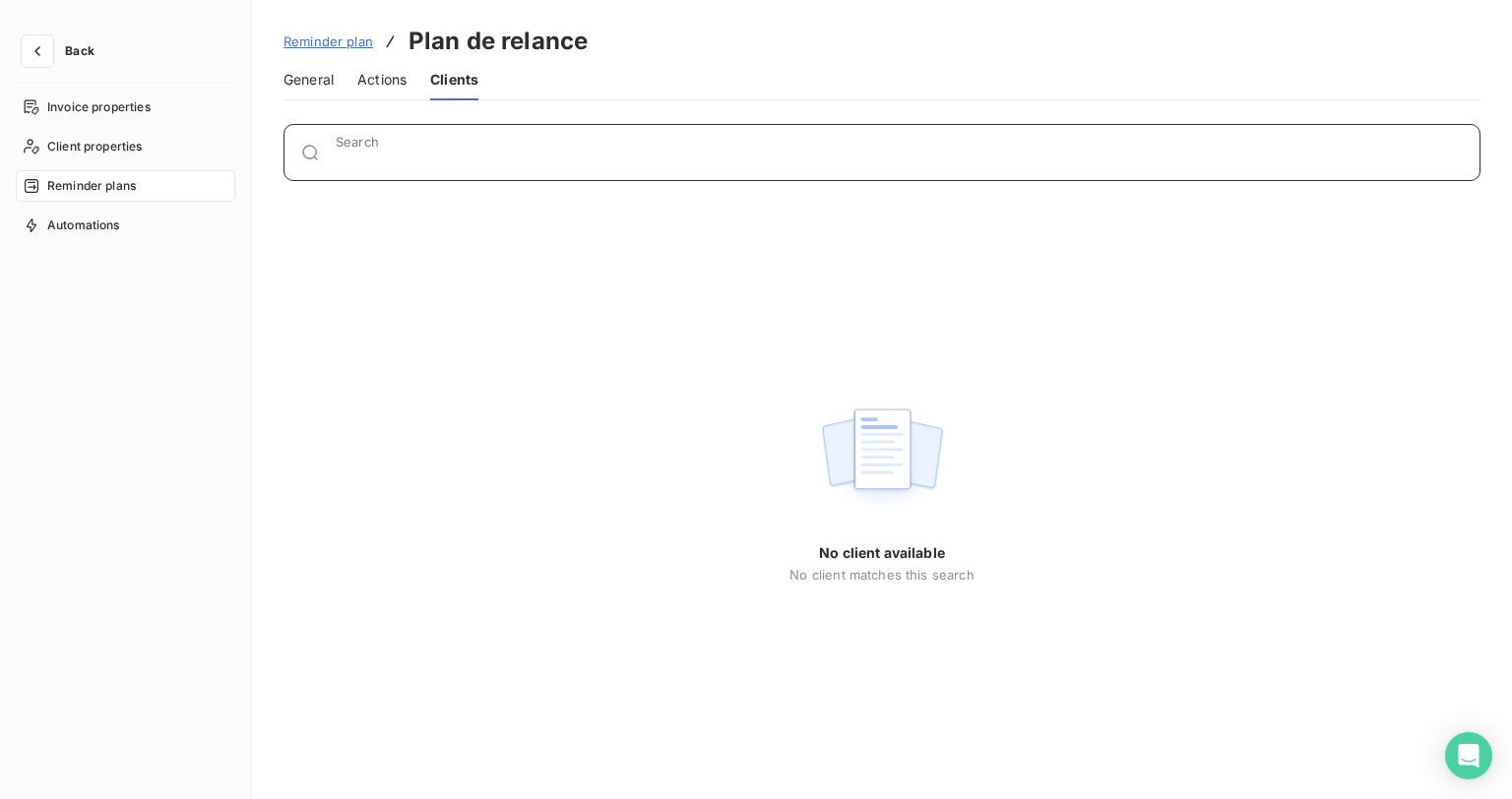 click on "Search" at bounding box center (908, 160) 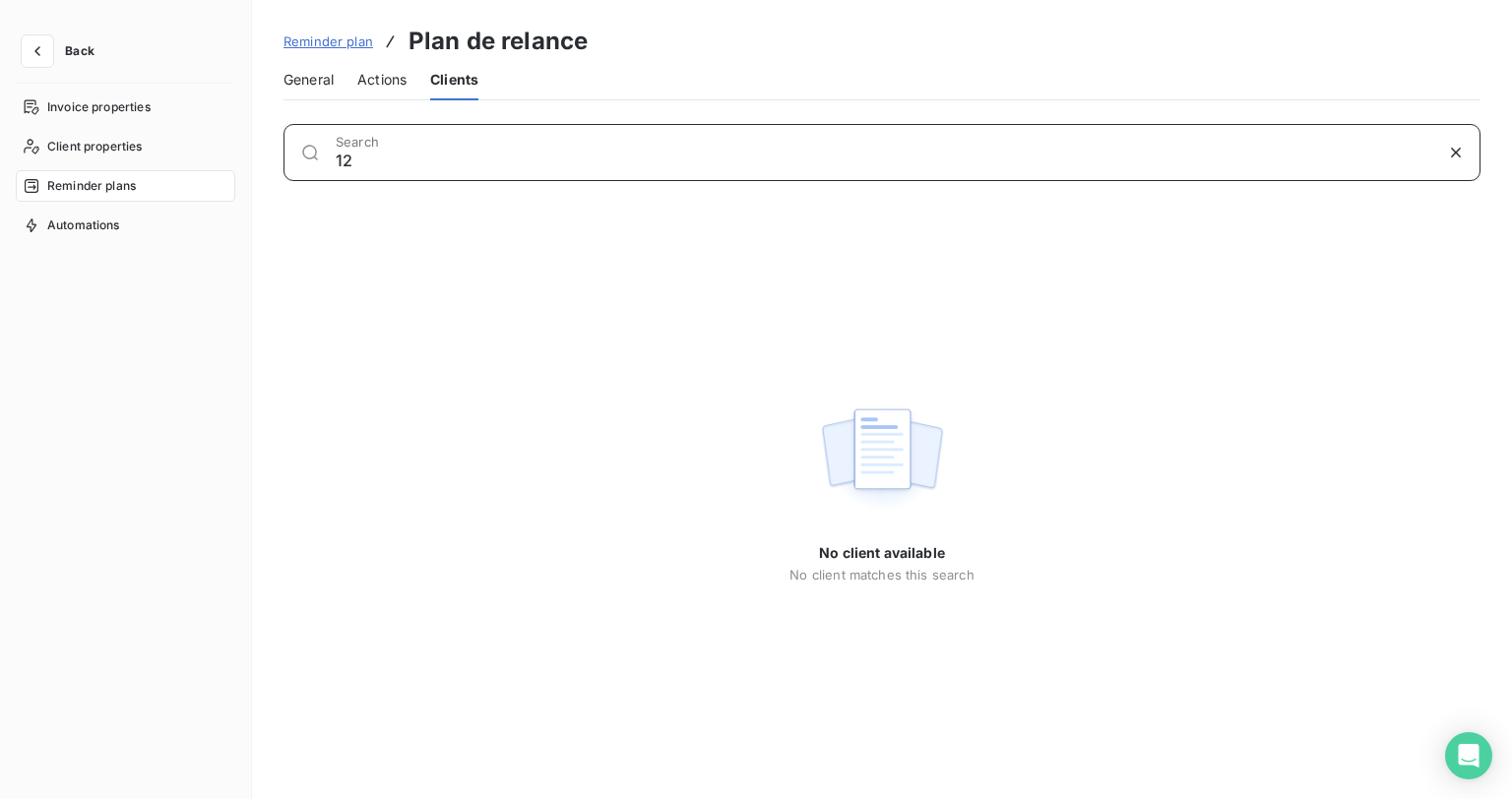 type on "1" 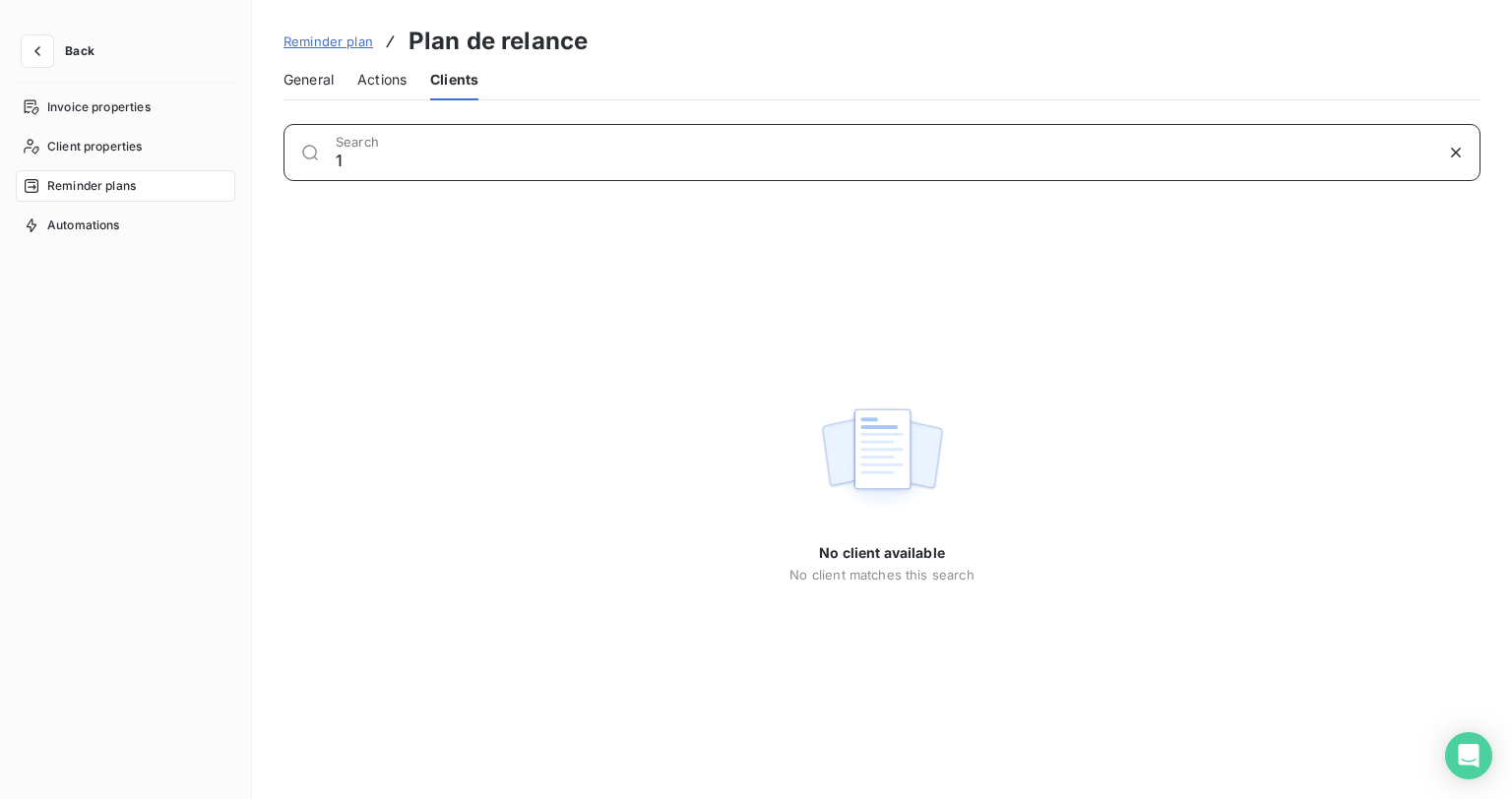 type 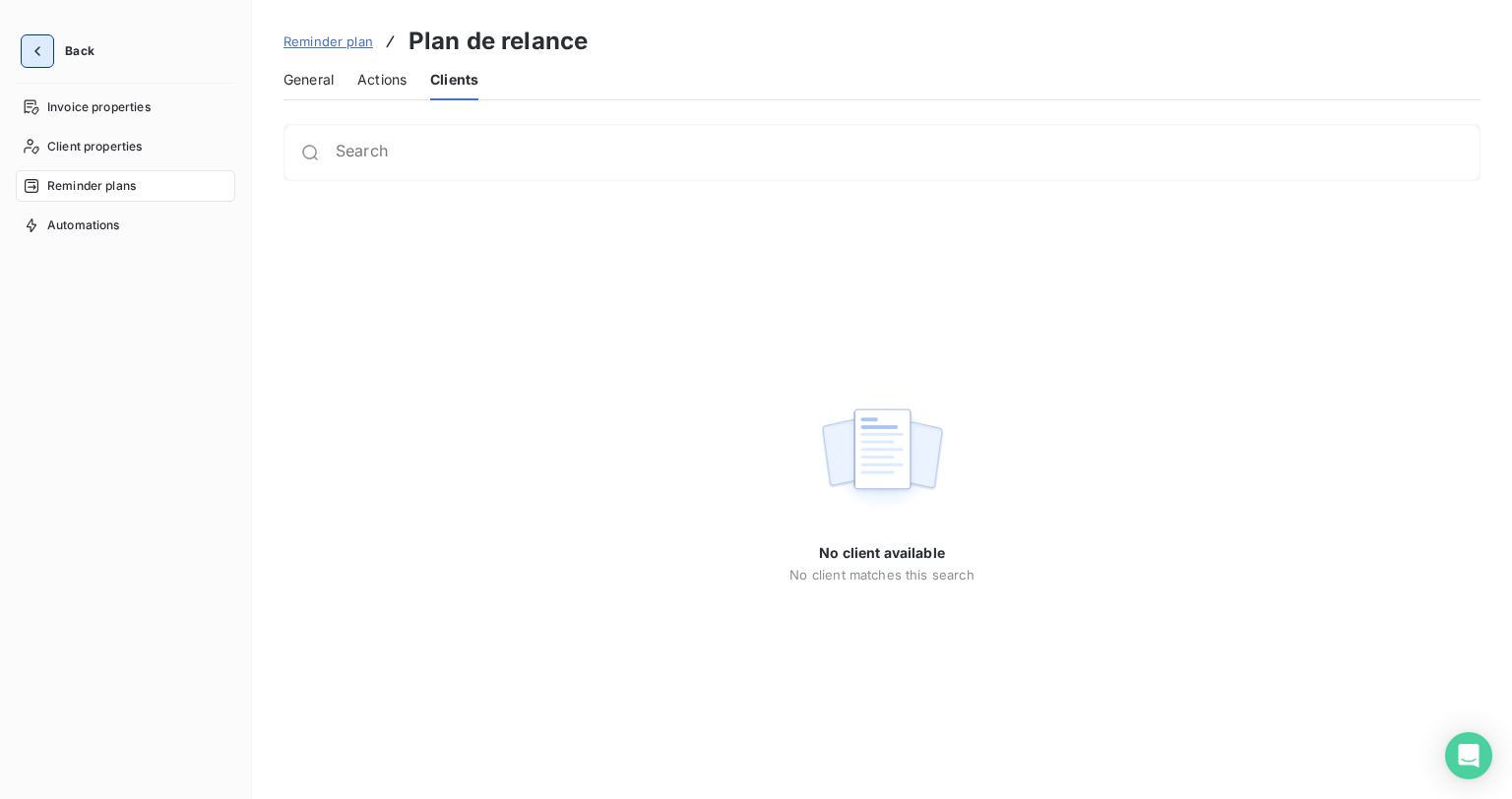click at bounding box center (37, 51) 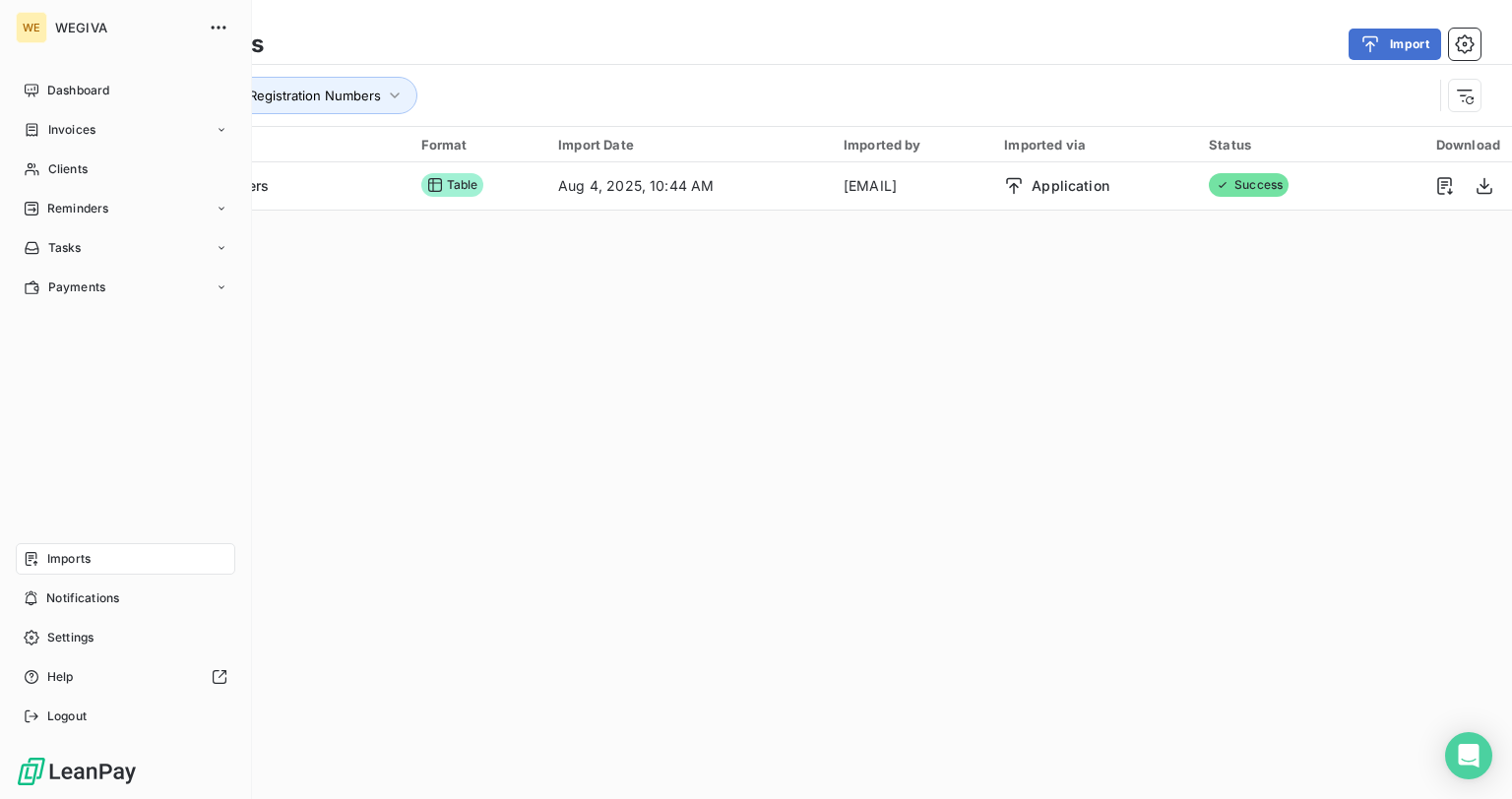 click on "Imports" at bounding box center [125, 559] 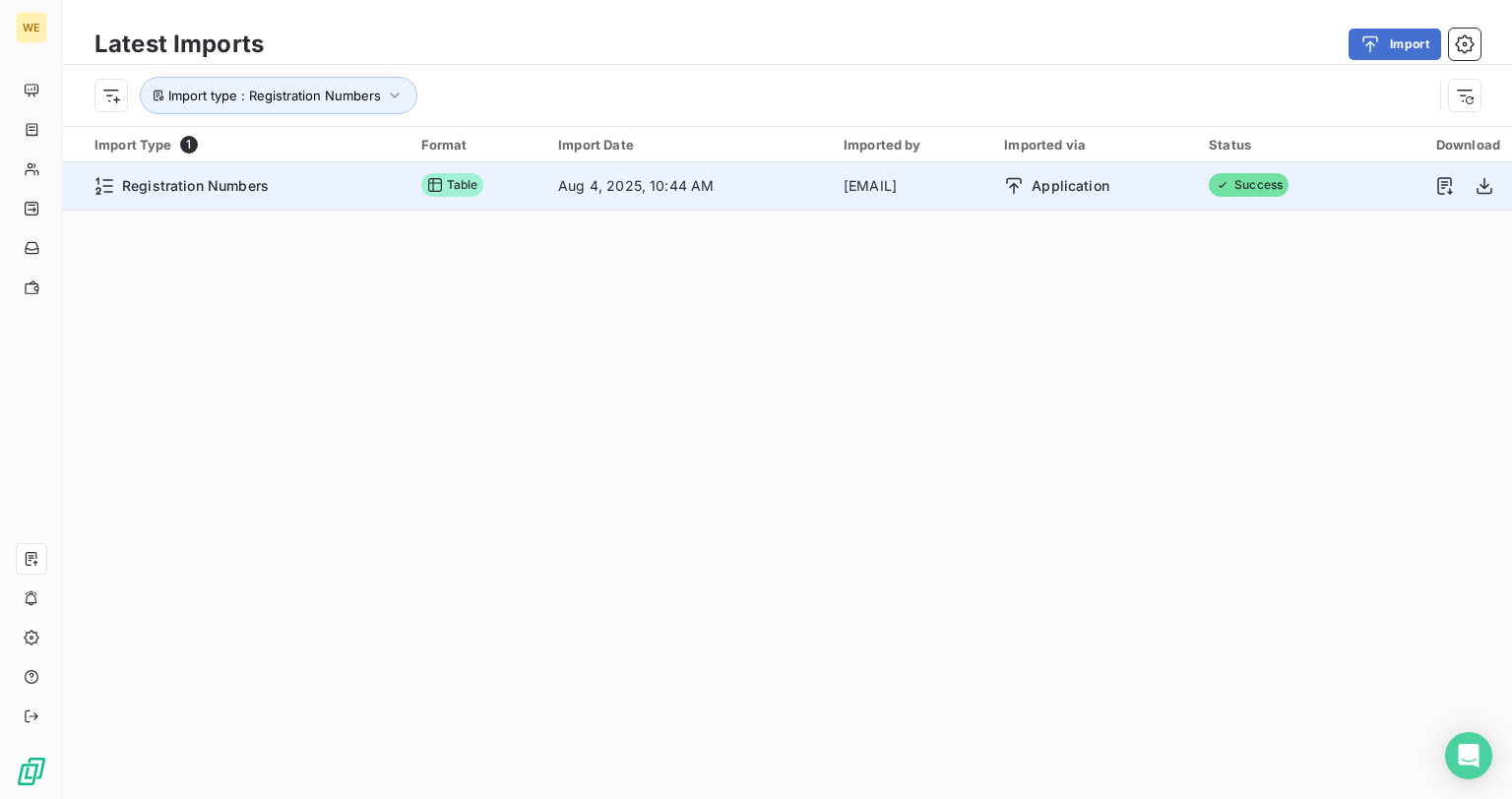 click on "Registration Numbers" at bounding box center (246, 186) 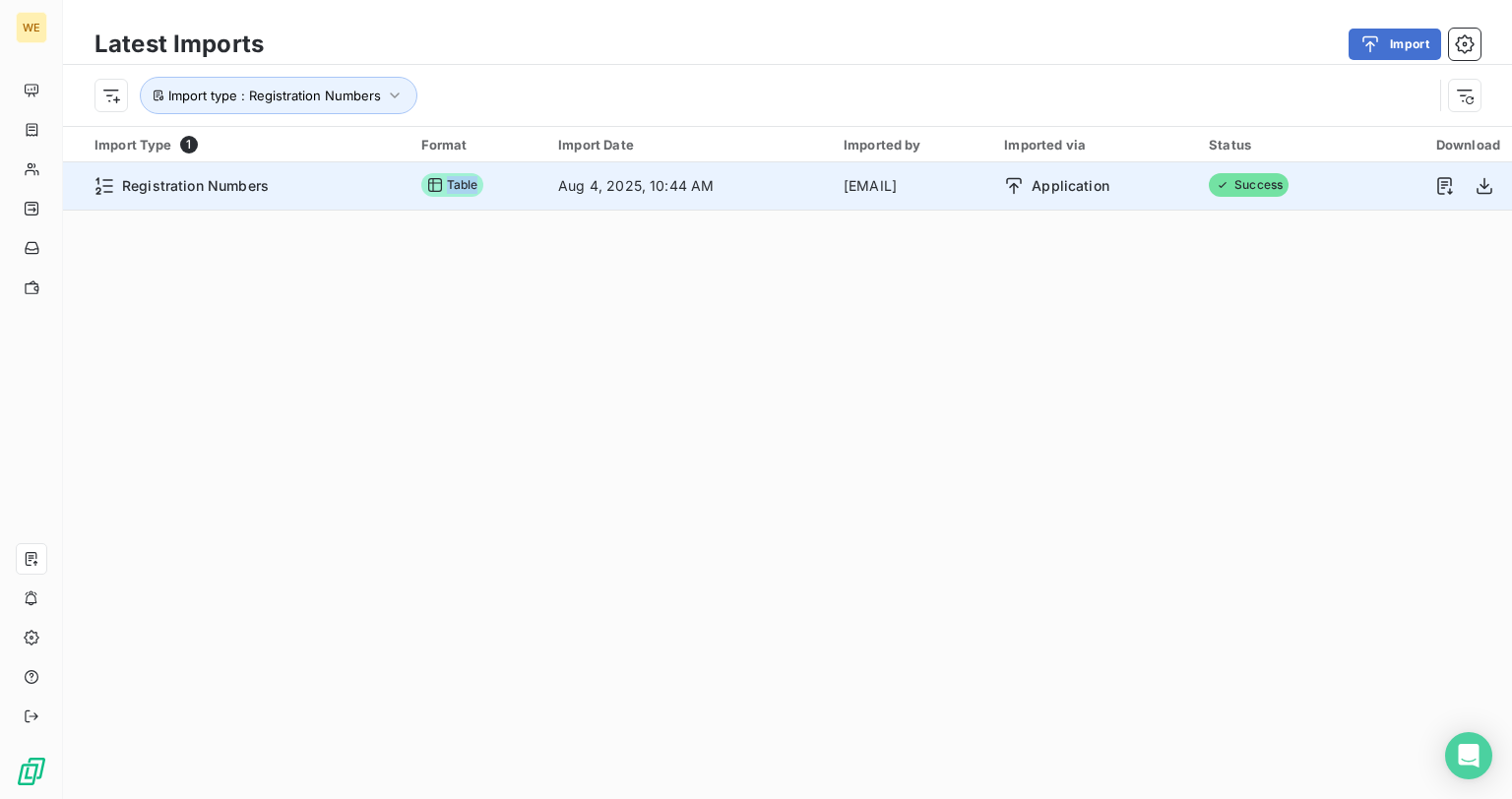 click on "Table" at bounding box center (453, 185) 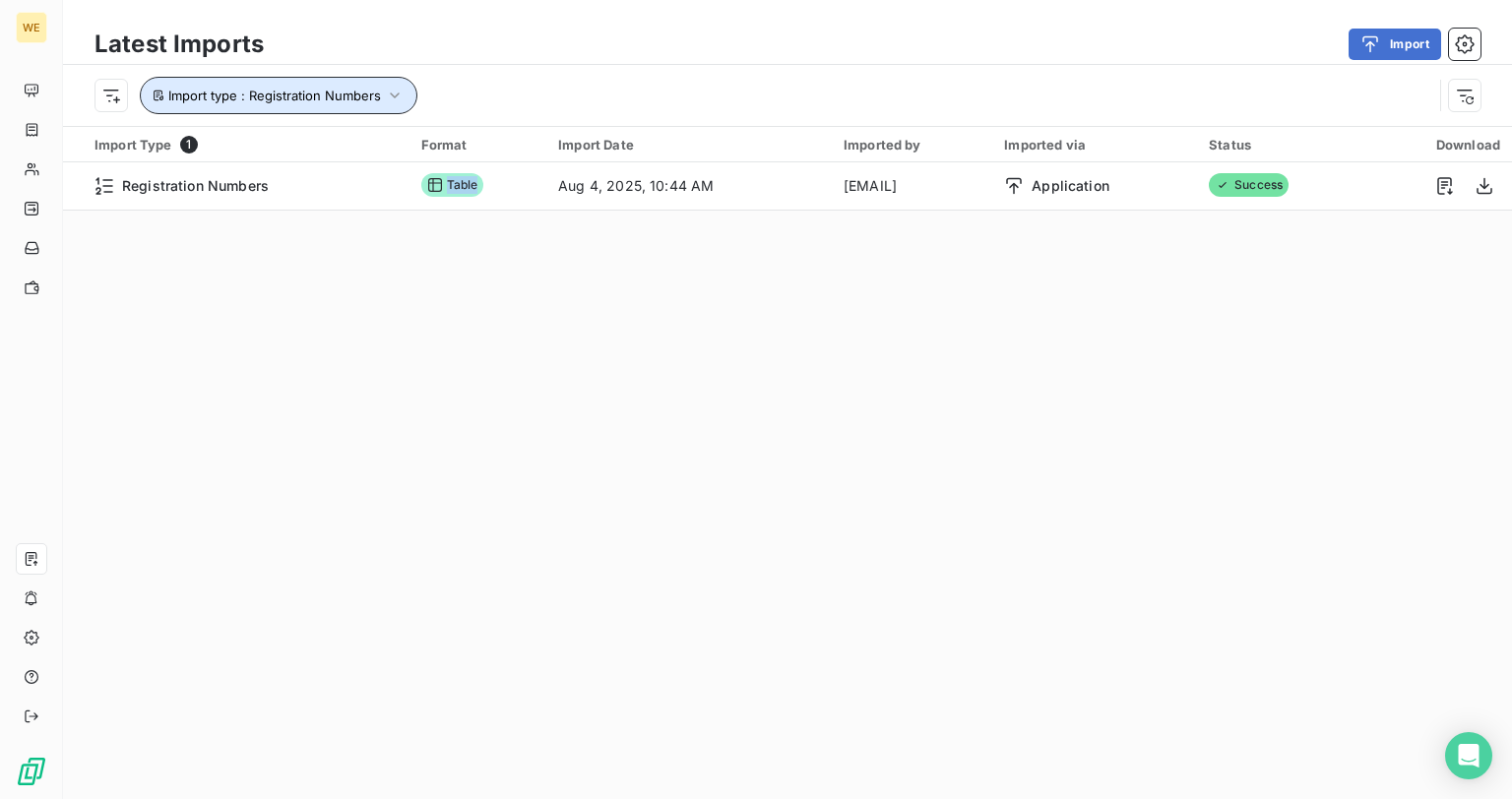 click on "Import type  : Registration Numbers" at bounding box center [275, 95] 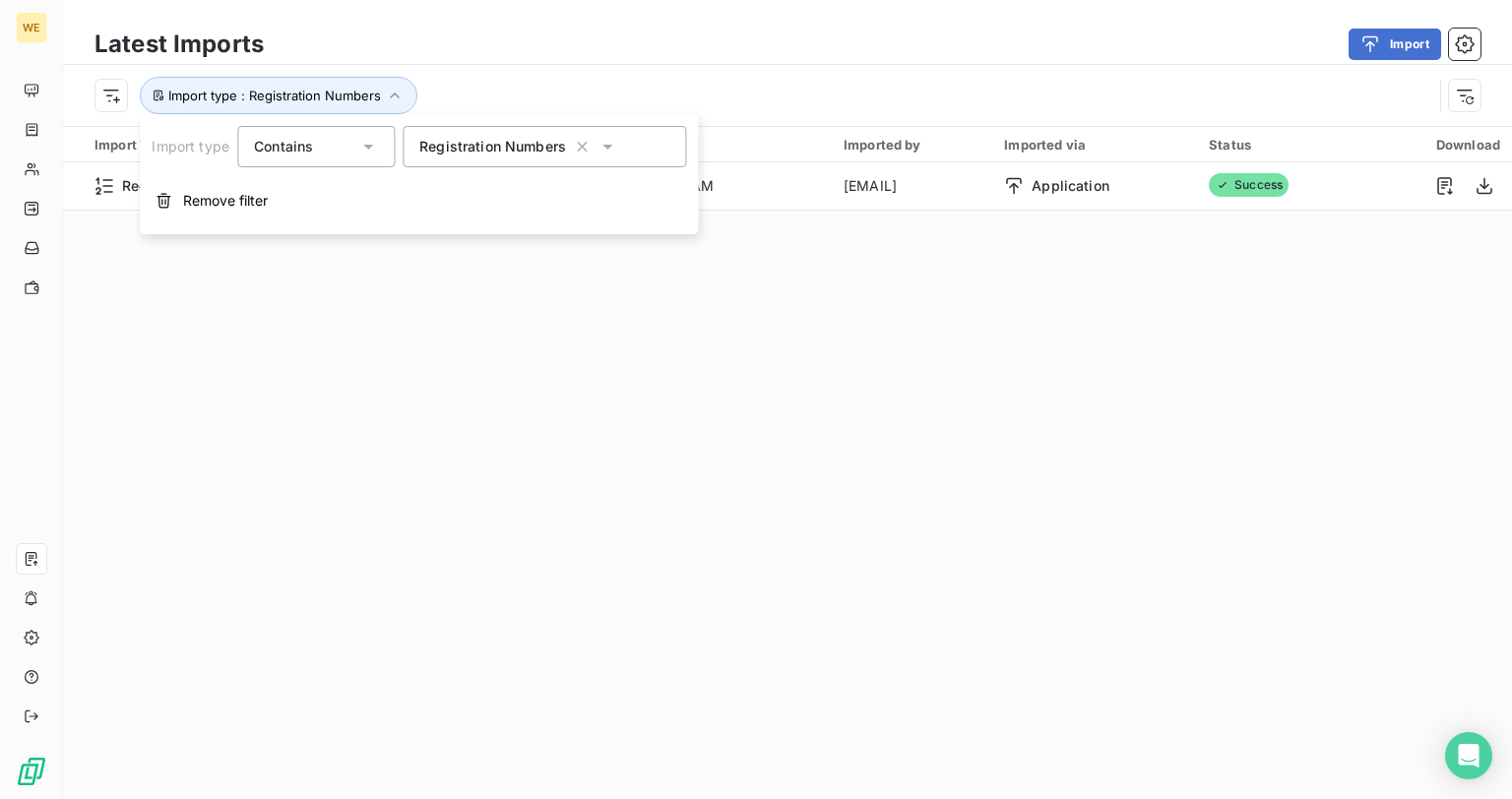 click on "Registration Numbers" at bounding box center (492, 147) 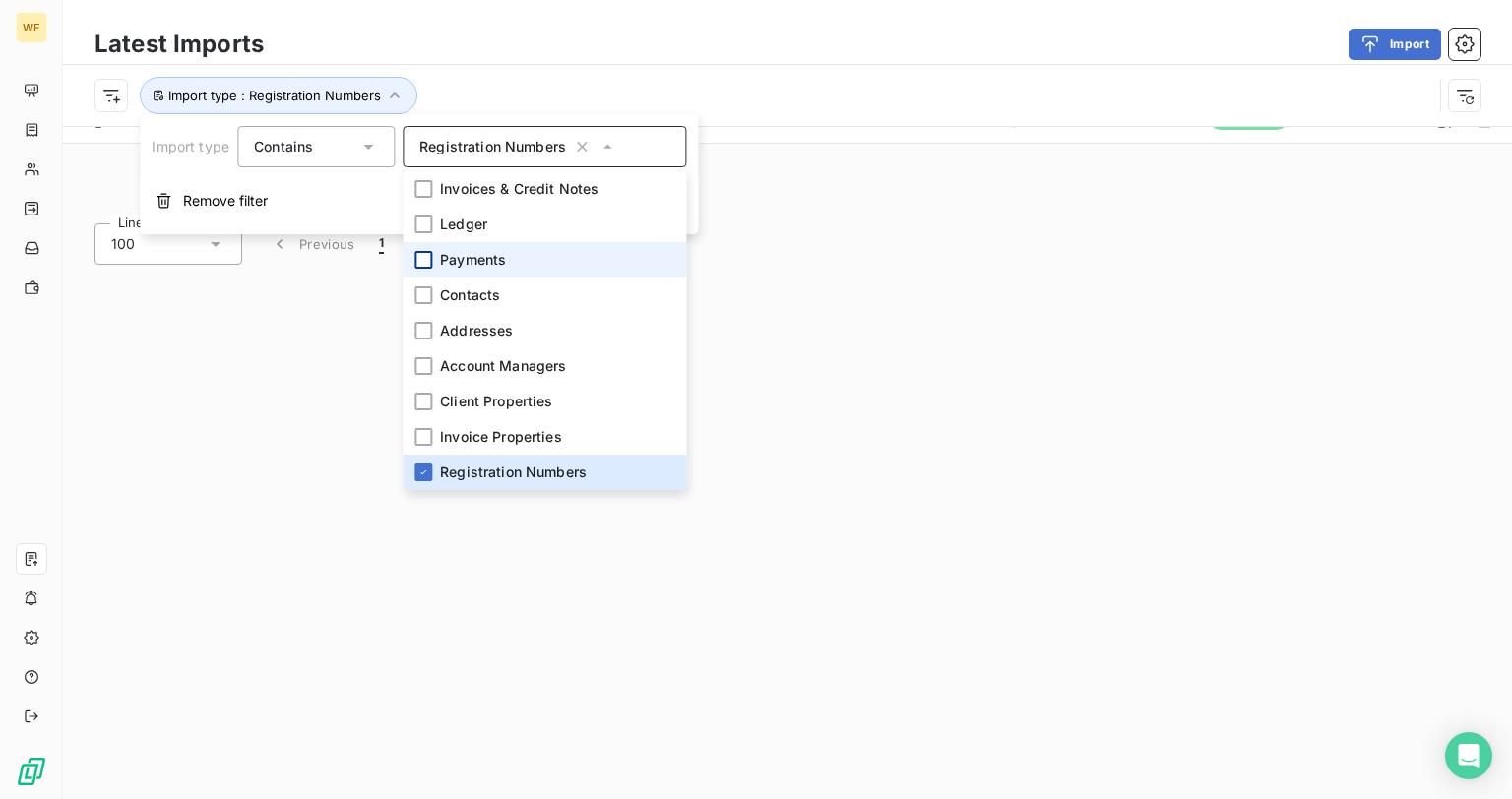 scroll, scrollTop: 65, scrollLeft: 0, axis: vertical 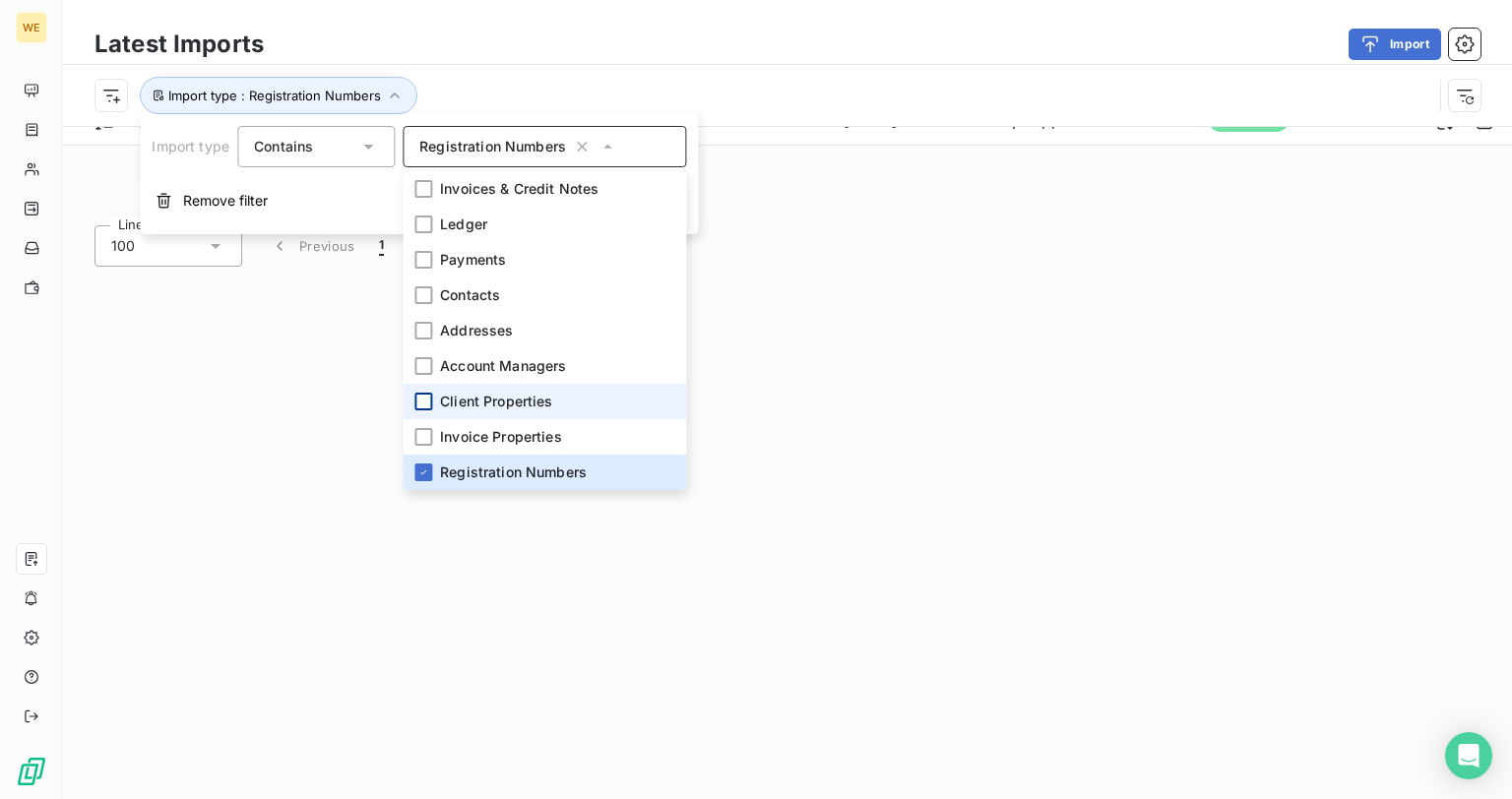 click at bounding box center (423, 401) 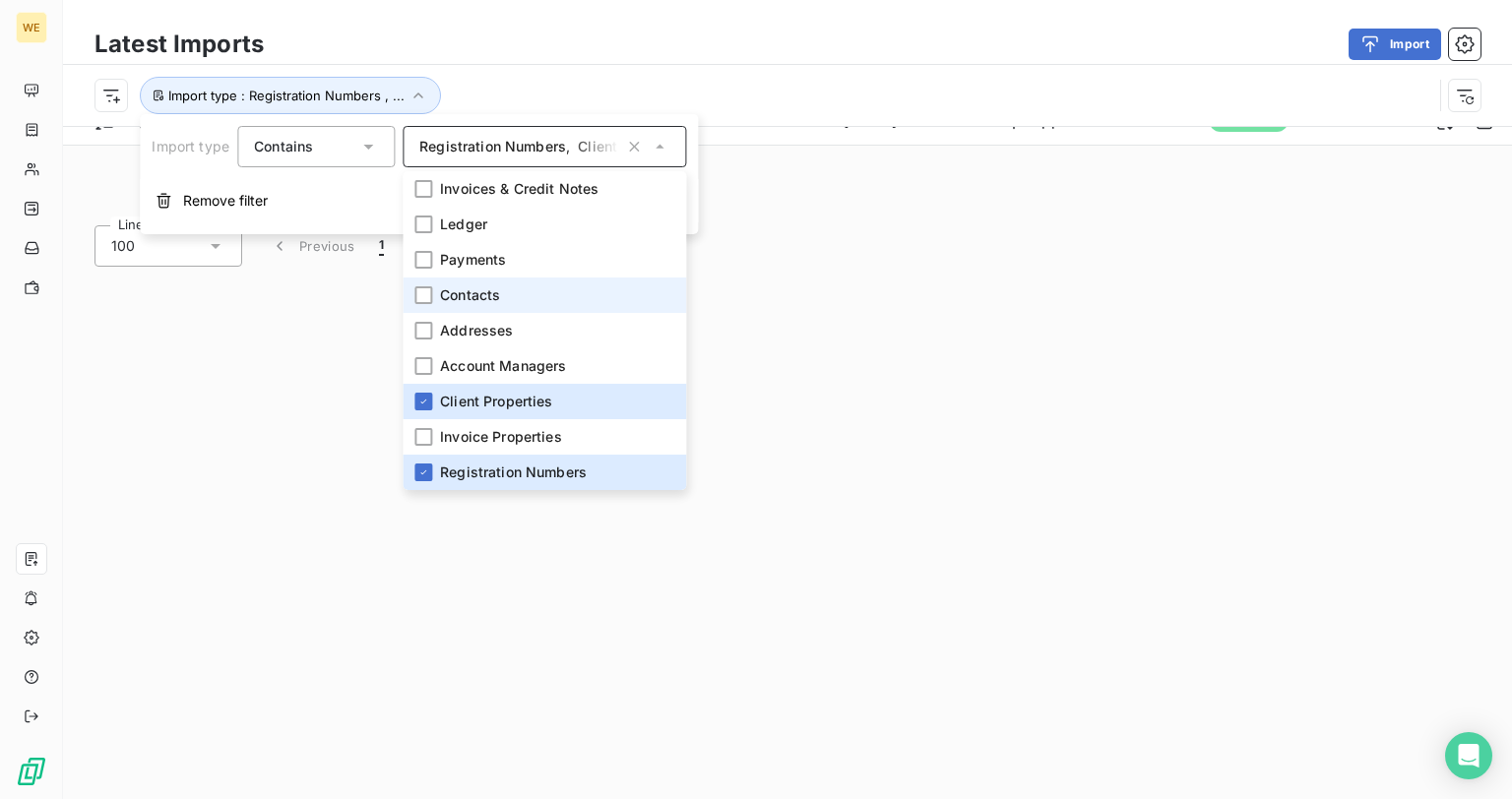 click on "Contacts" at bounding box center (544, 295) 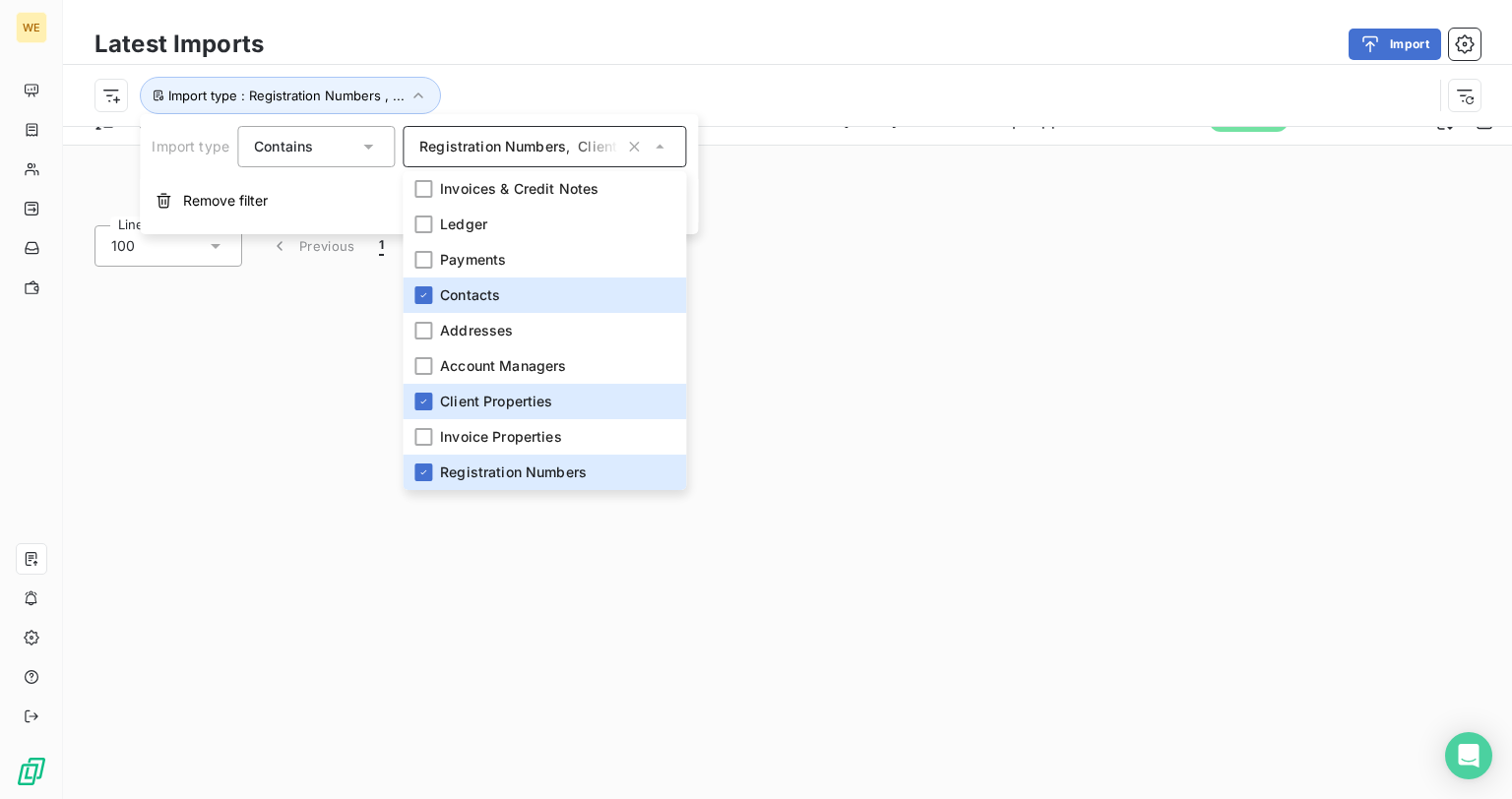 click on "Latest Imports Import Import type  : Registration Numbers , ... Import Type 1 Format Import Date Imported by Imported via Status Download Registration Numbers Table Aug 4, 2025, 10:44 AM ulinkova@wegiva.com   Application Success Lines per Page 100 Previous 1 Next" at bounding box center (788, 400) 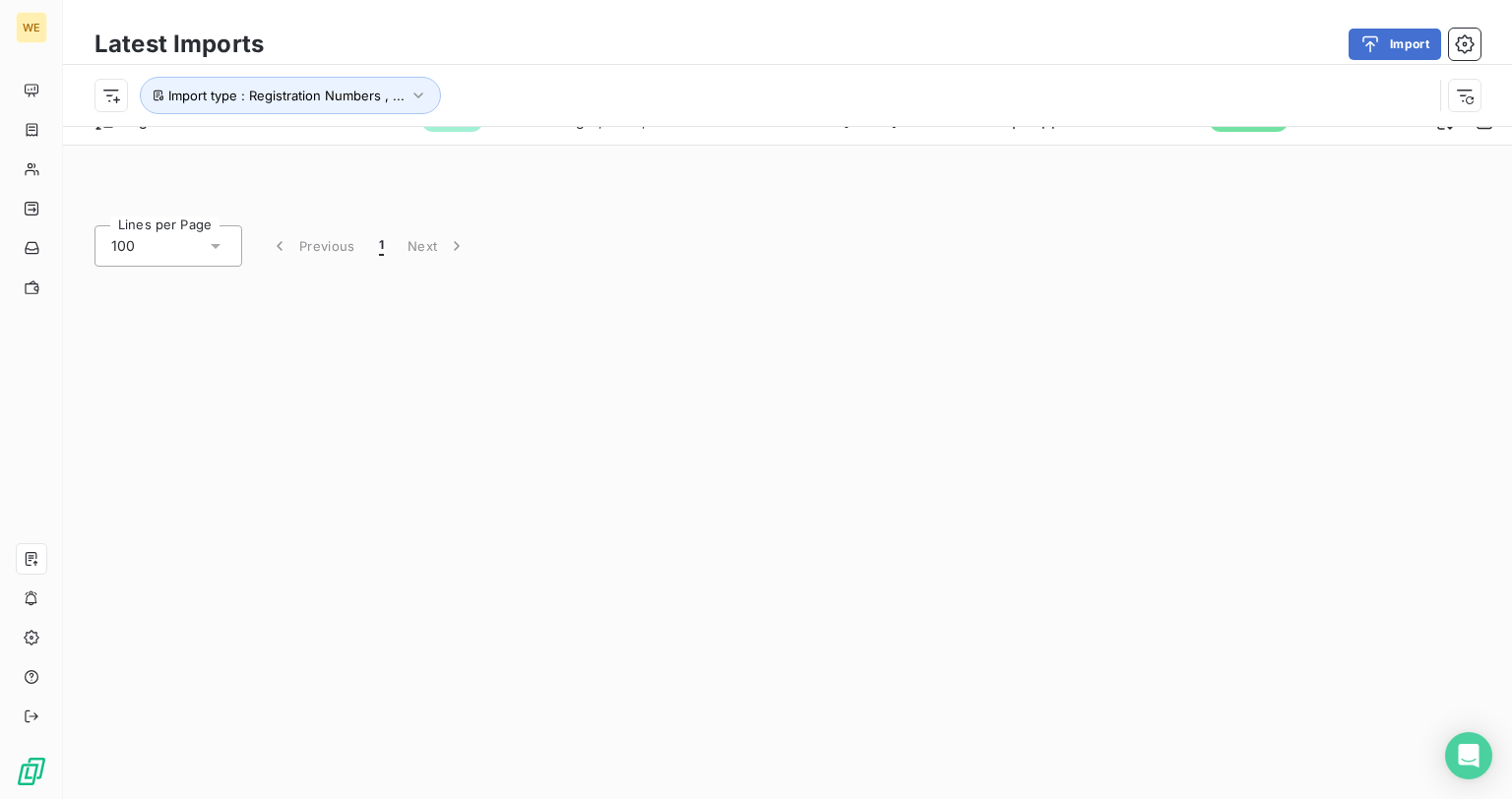 scroll, scrollTop: 0, scrollLeft: 0, axis: both 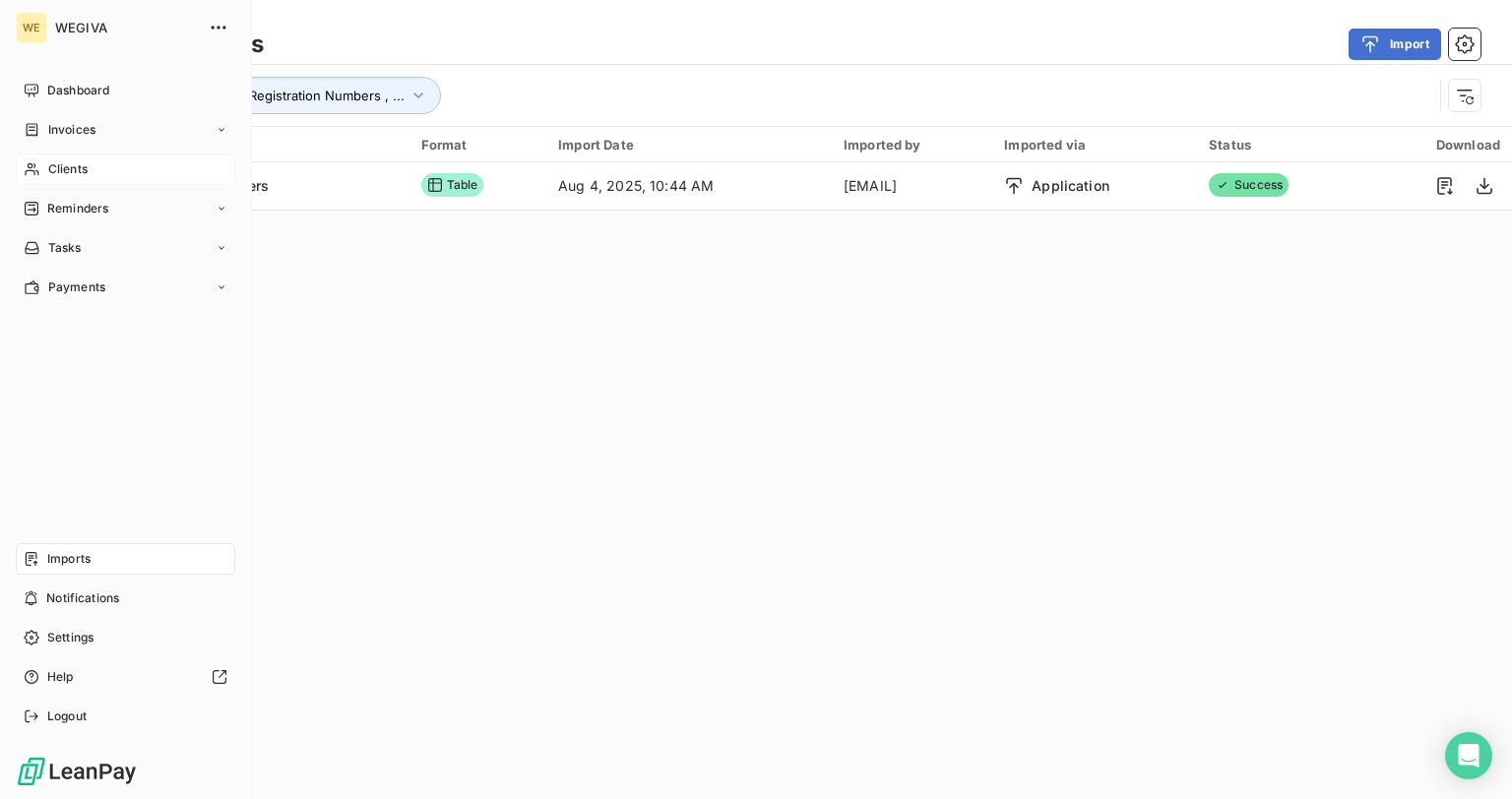 click on "Clients" at bounding box center (125, 169) 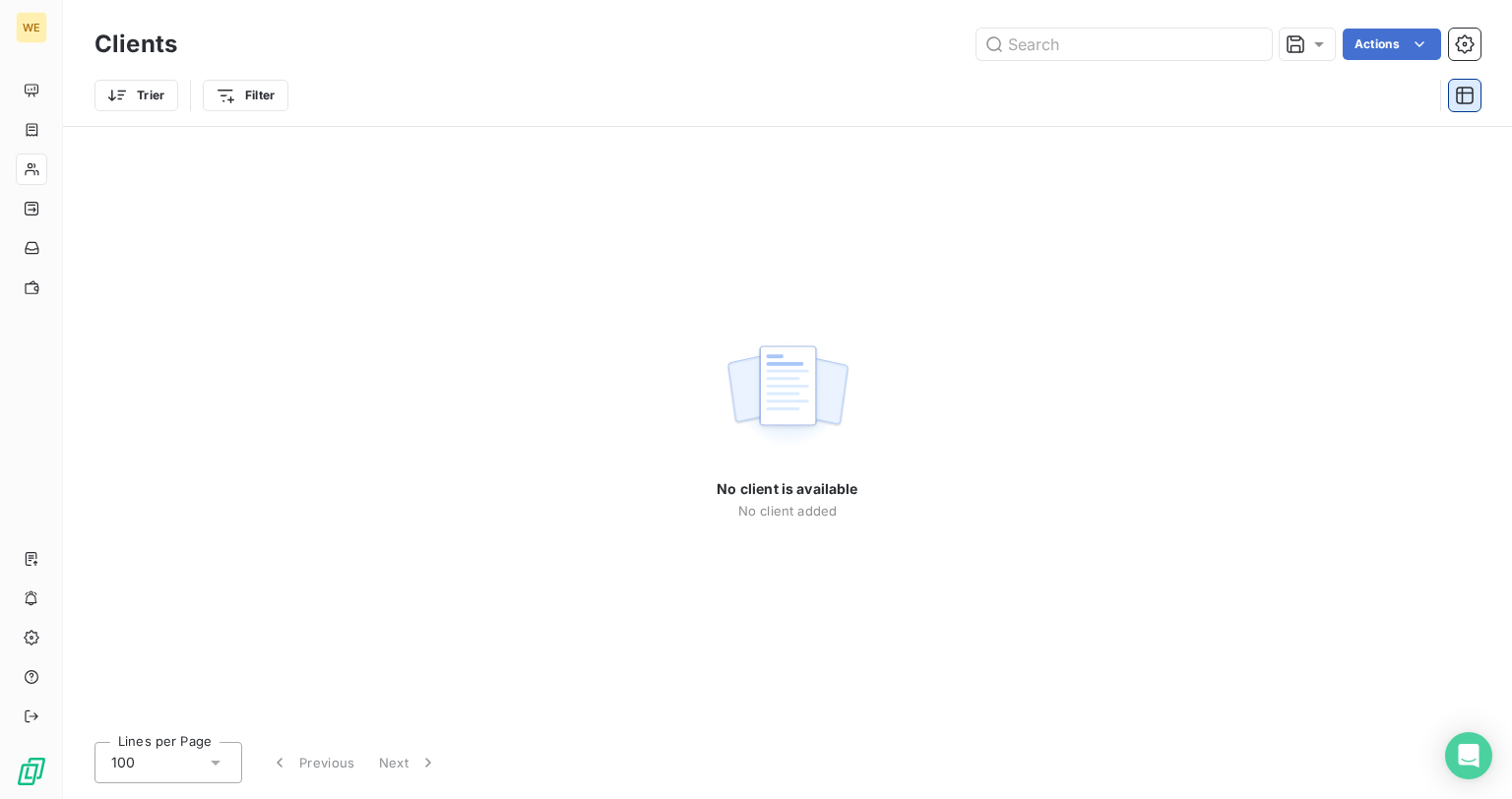 click 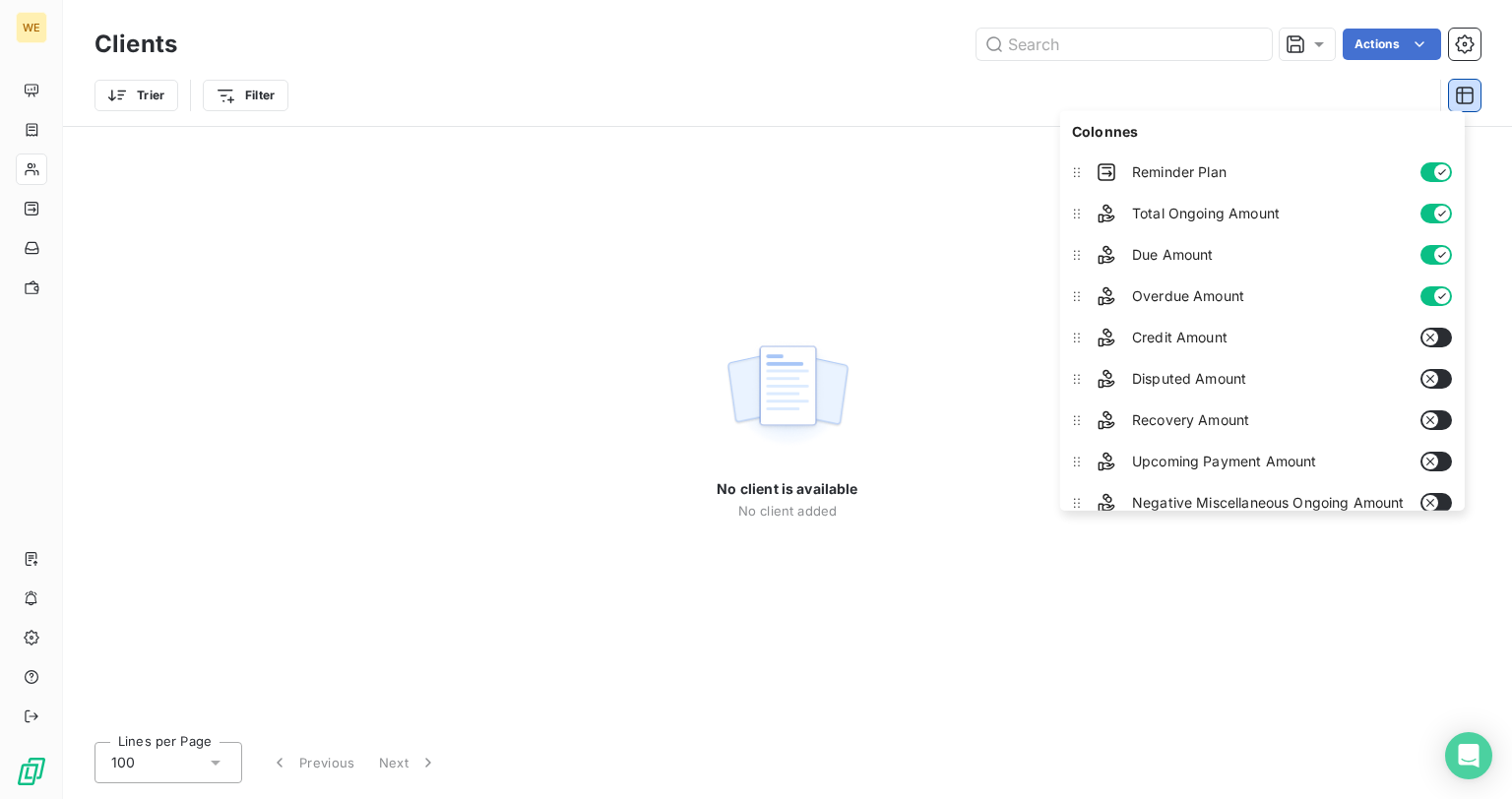 scroll, scrollTop: 2, scrollLeft: 0, axis: vertical 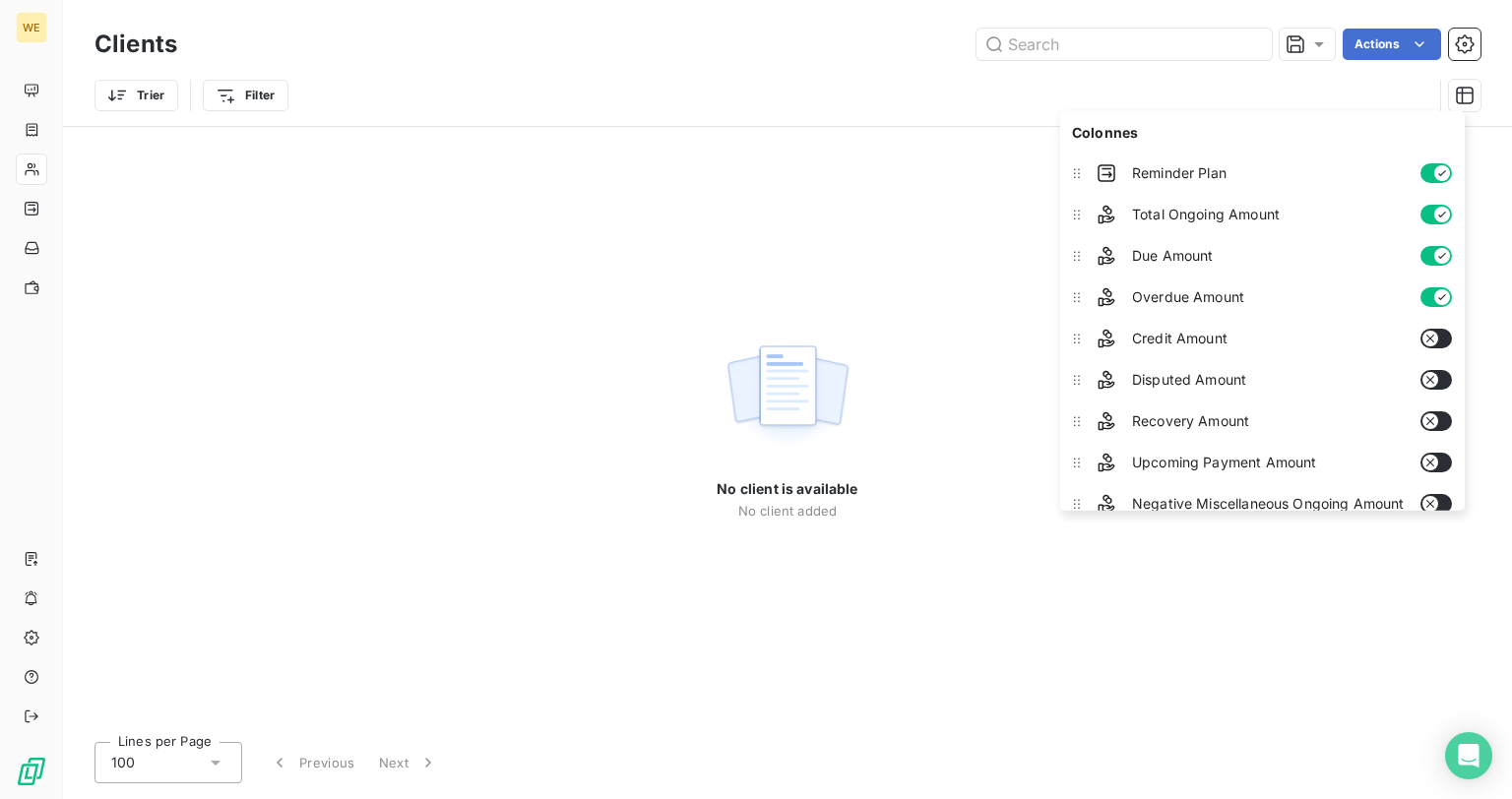 click on "No client is available No client added" at bounding box center [787, 426] 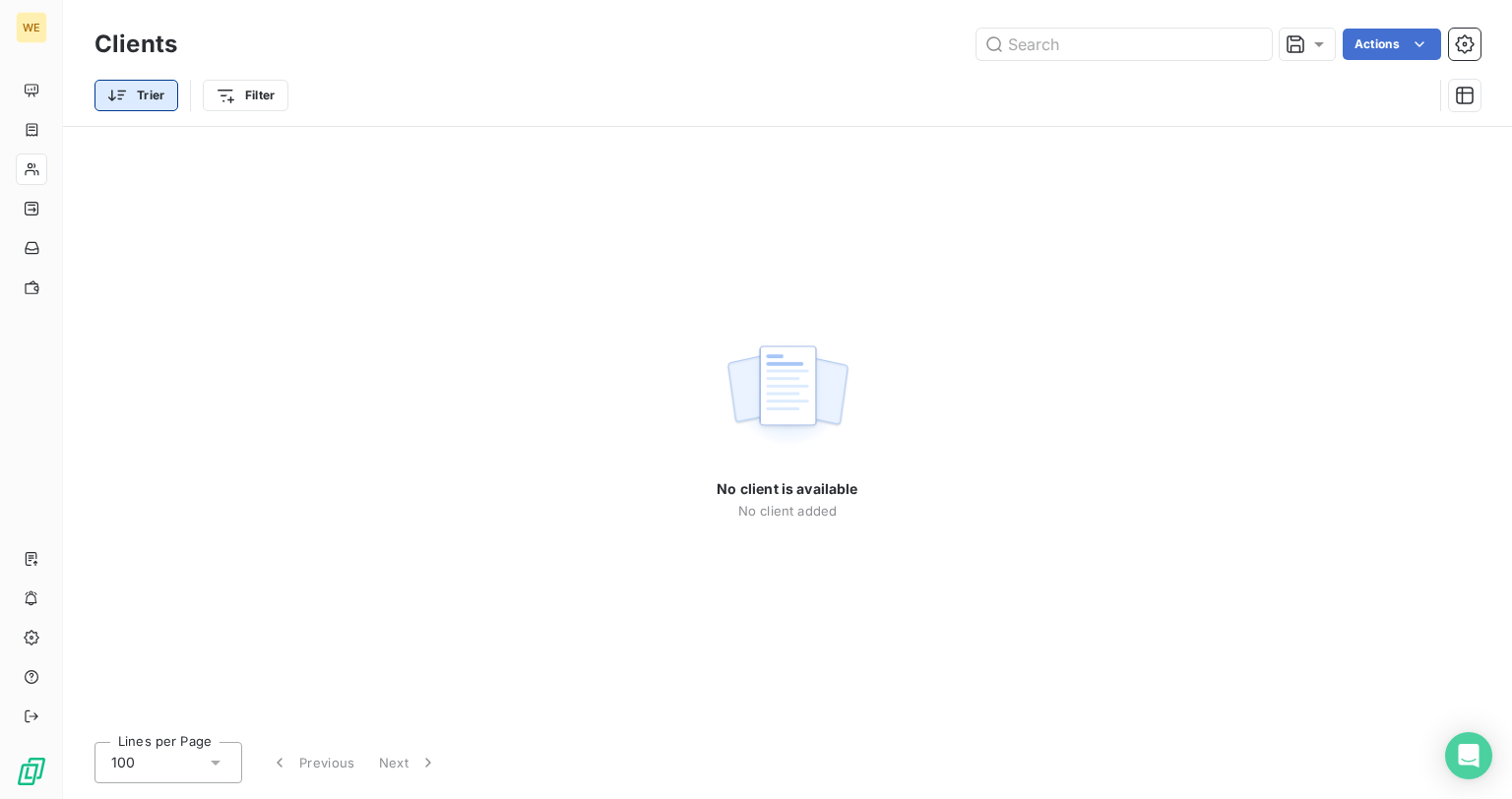 click on "WE Clients Actions Trier Filter No client is available No client added Lines per Page 100 Previous Next" at bounding box center [756, 400] 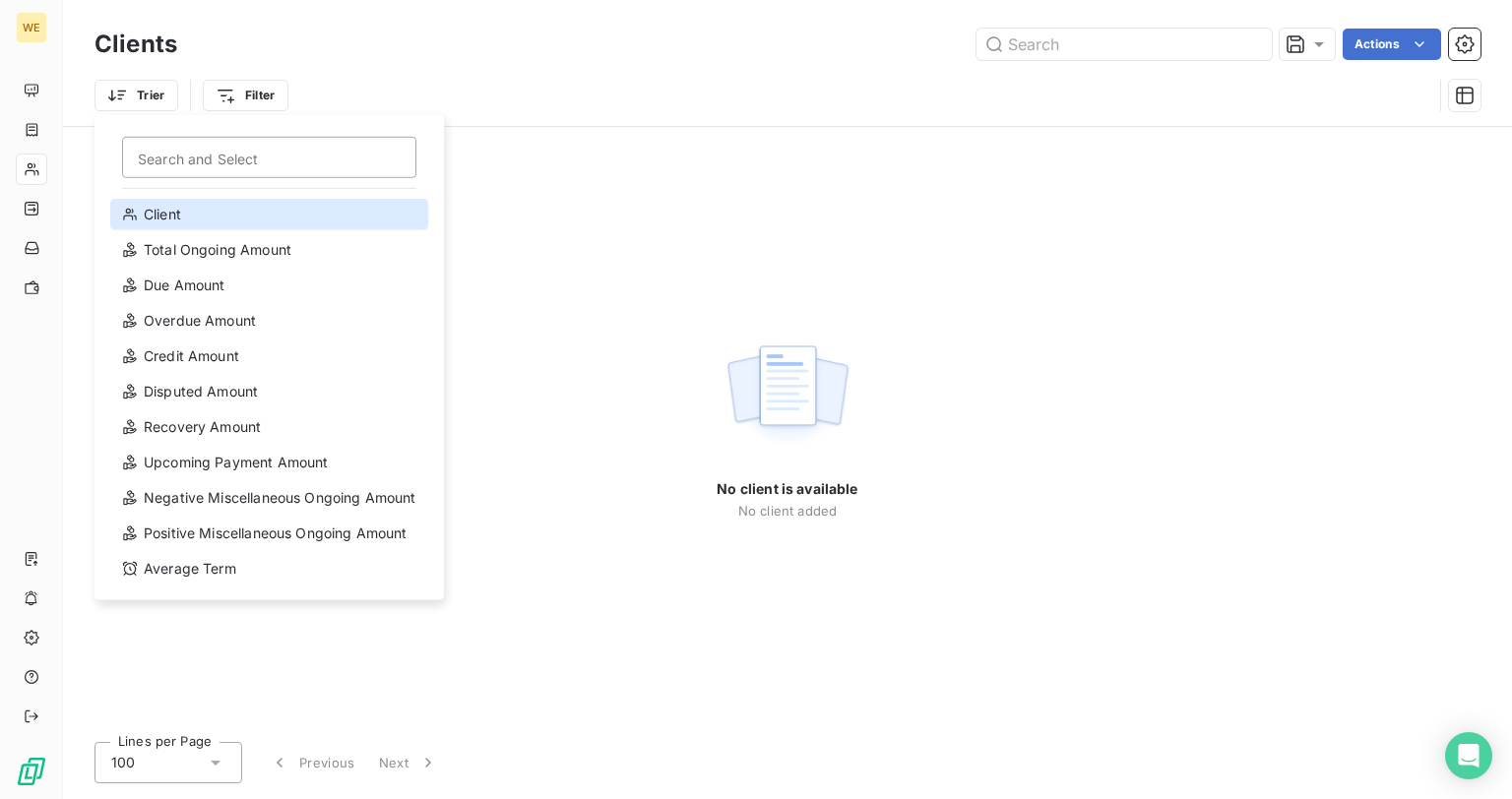 click on "Client" at bounding box center (269, 215) 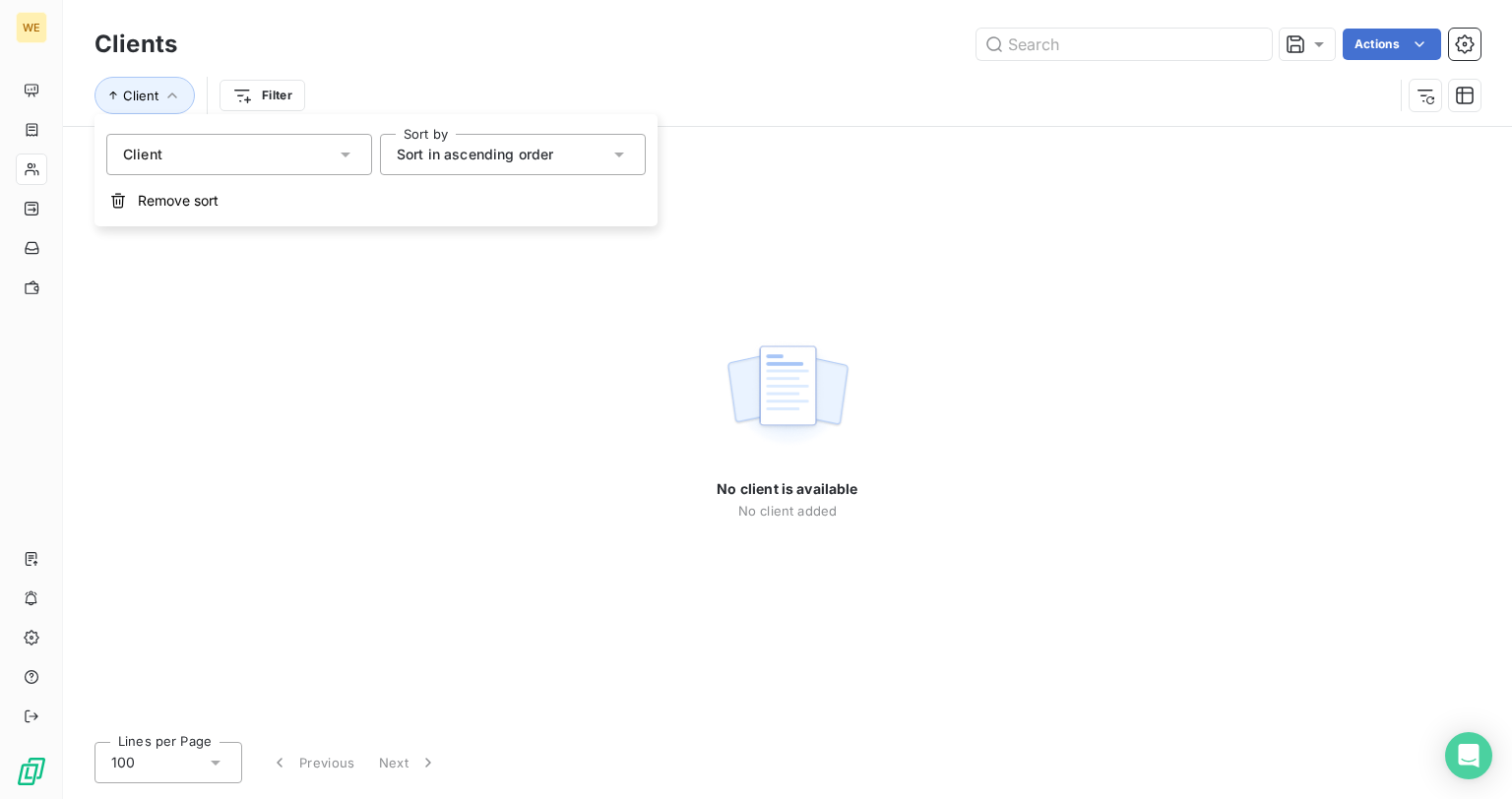 click on "Sort in ascending order" at bounding box center (474, 154) 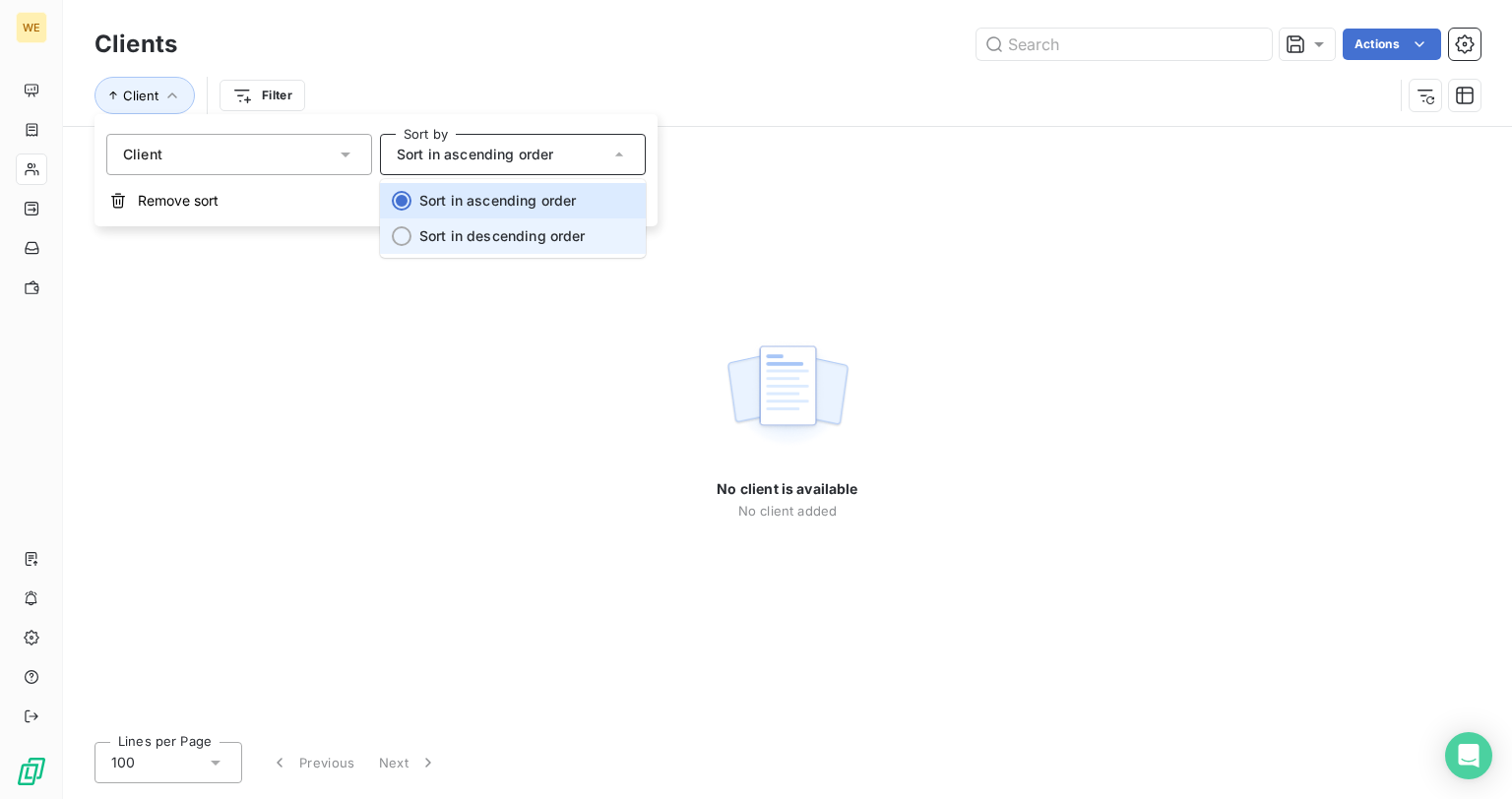 click on "Sort in descending order" at bounding box center (502, 235) 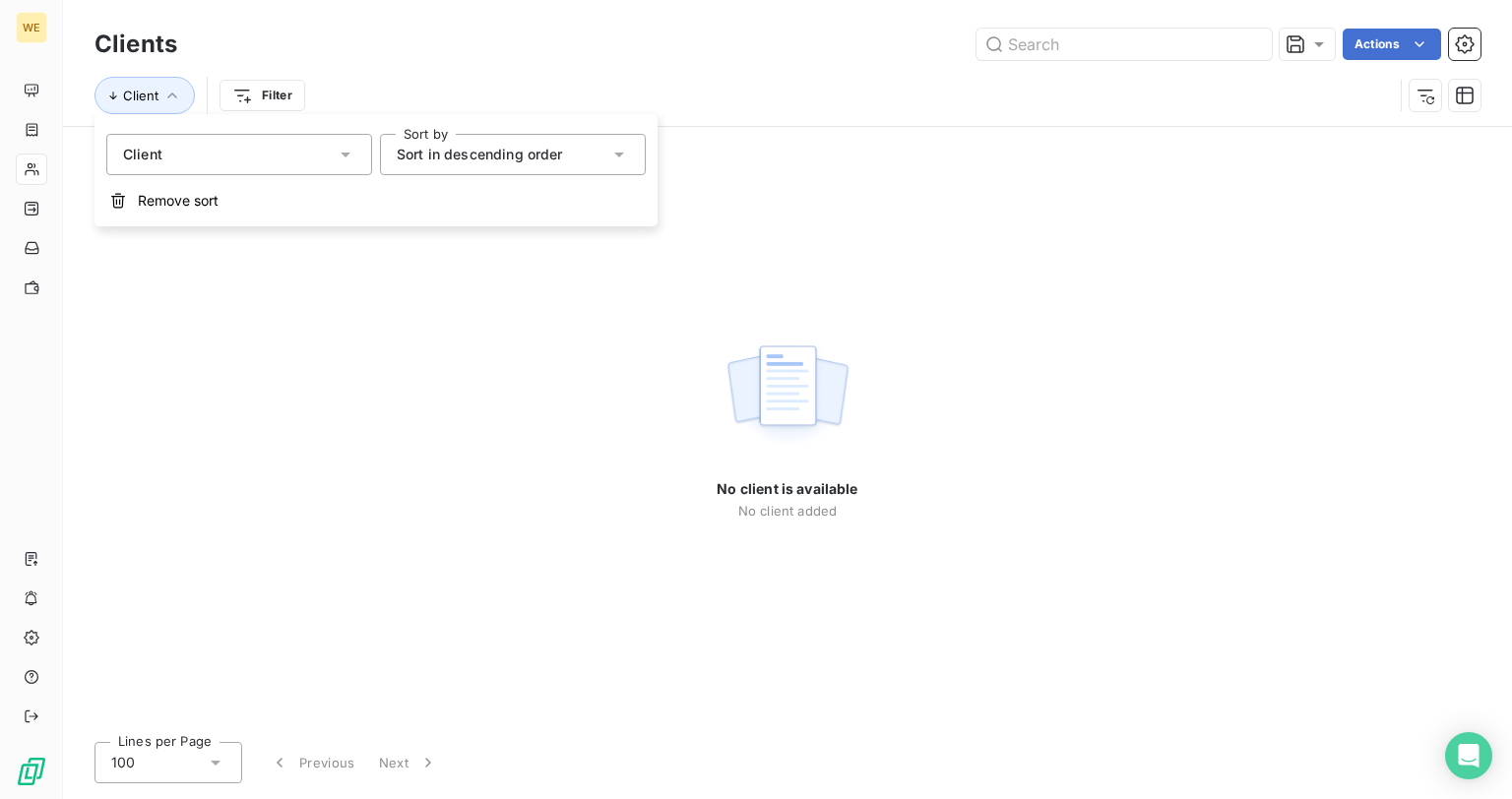 click on "Sort in descending order" at bounding box center [503, 154] 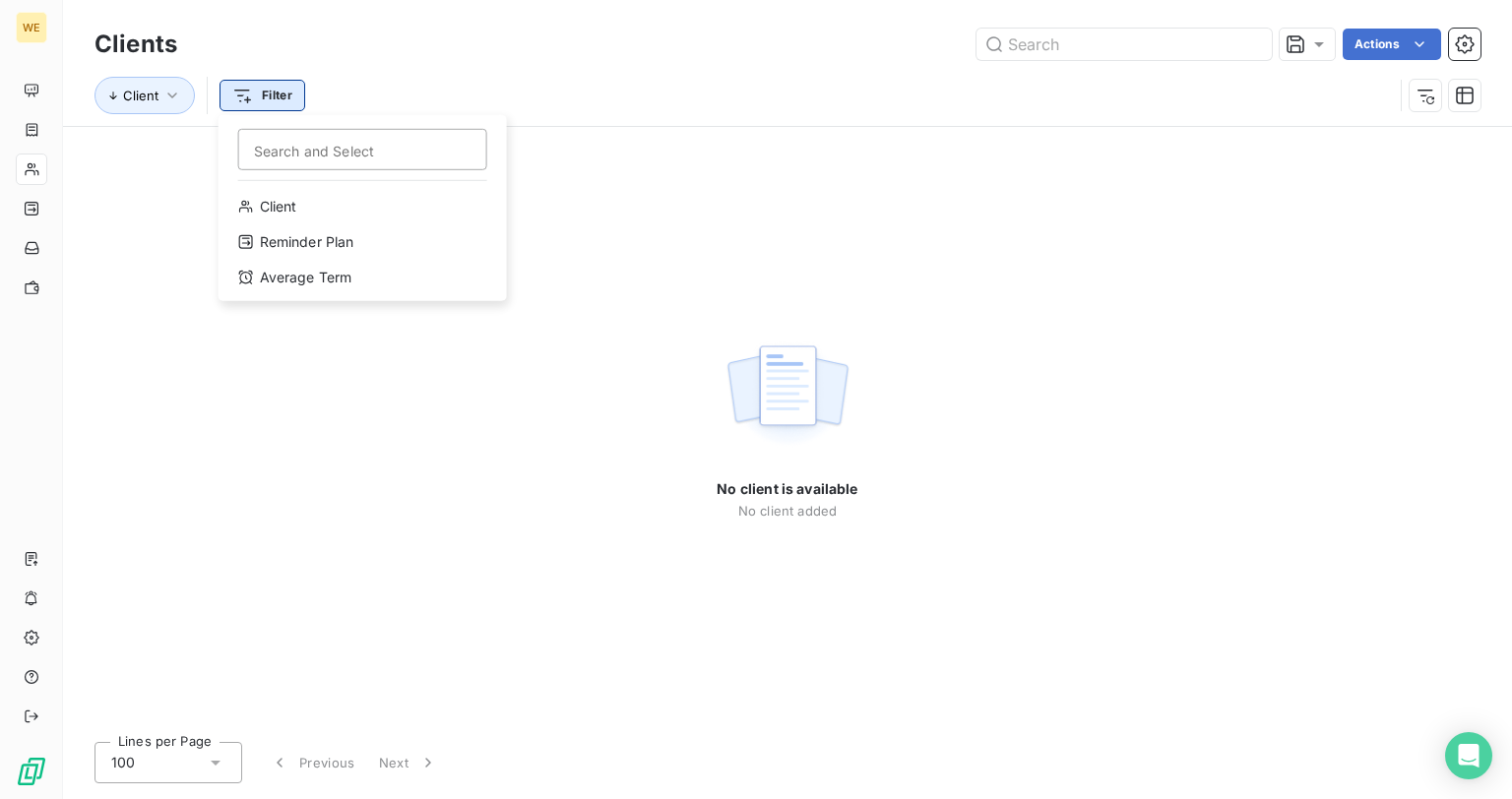 click on "WE Clients Actions Client Filter Search and Select Client Reminder Plan Average Term No client is available No client added Lines per Page 100 Previous Next" at bounding box center [756, 400] 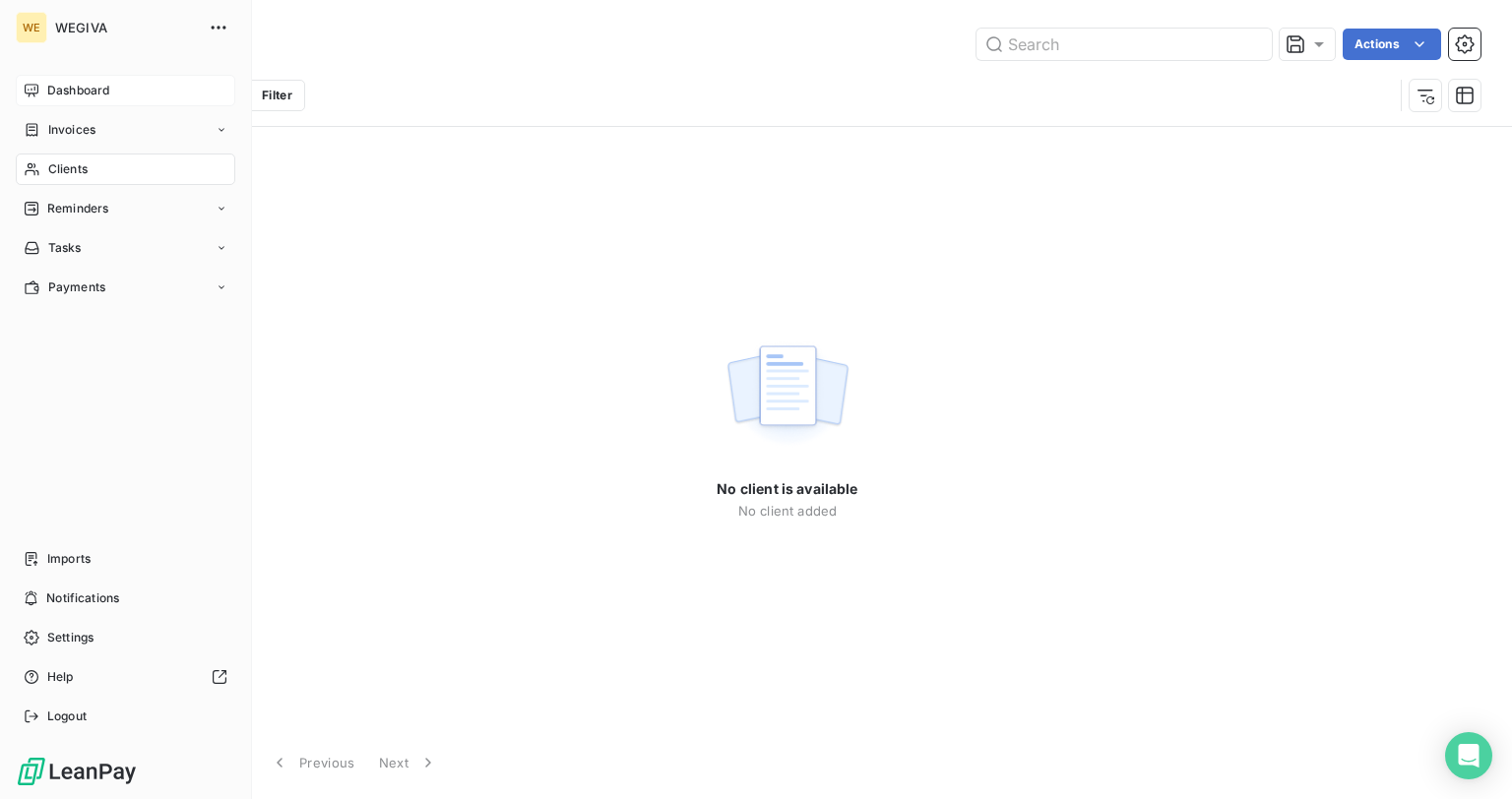 click on "WE WEGIVA Dashboard Invoices Clients Reminders Tasks Payments Imports Notifications Settings Help Logout Clients Actions Client Filter No client is available No client added Lines per Page 100 Previous Next" at bounding box center (756, 400) 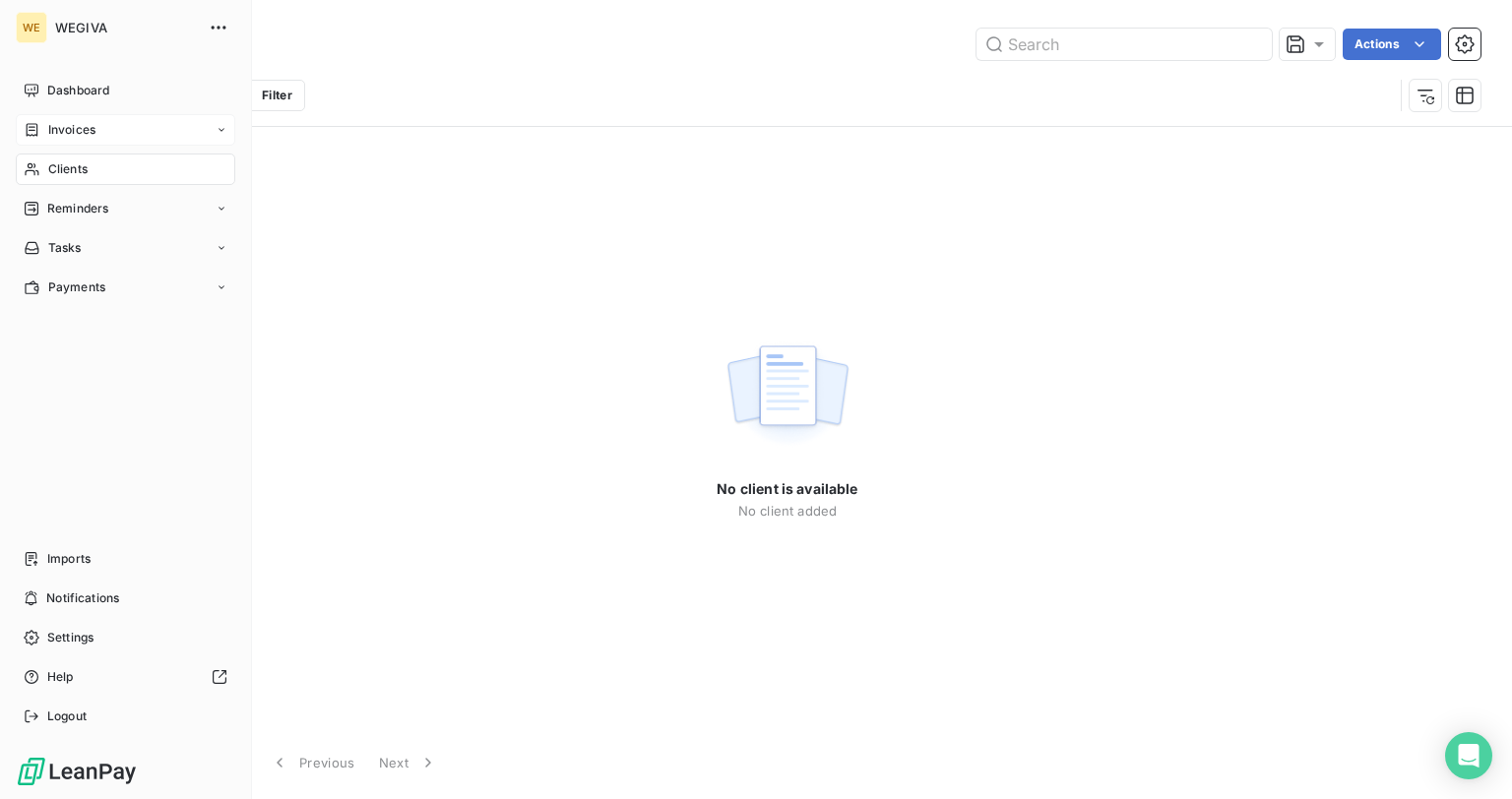click on "Invoices" at bounding box center [72, 130] 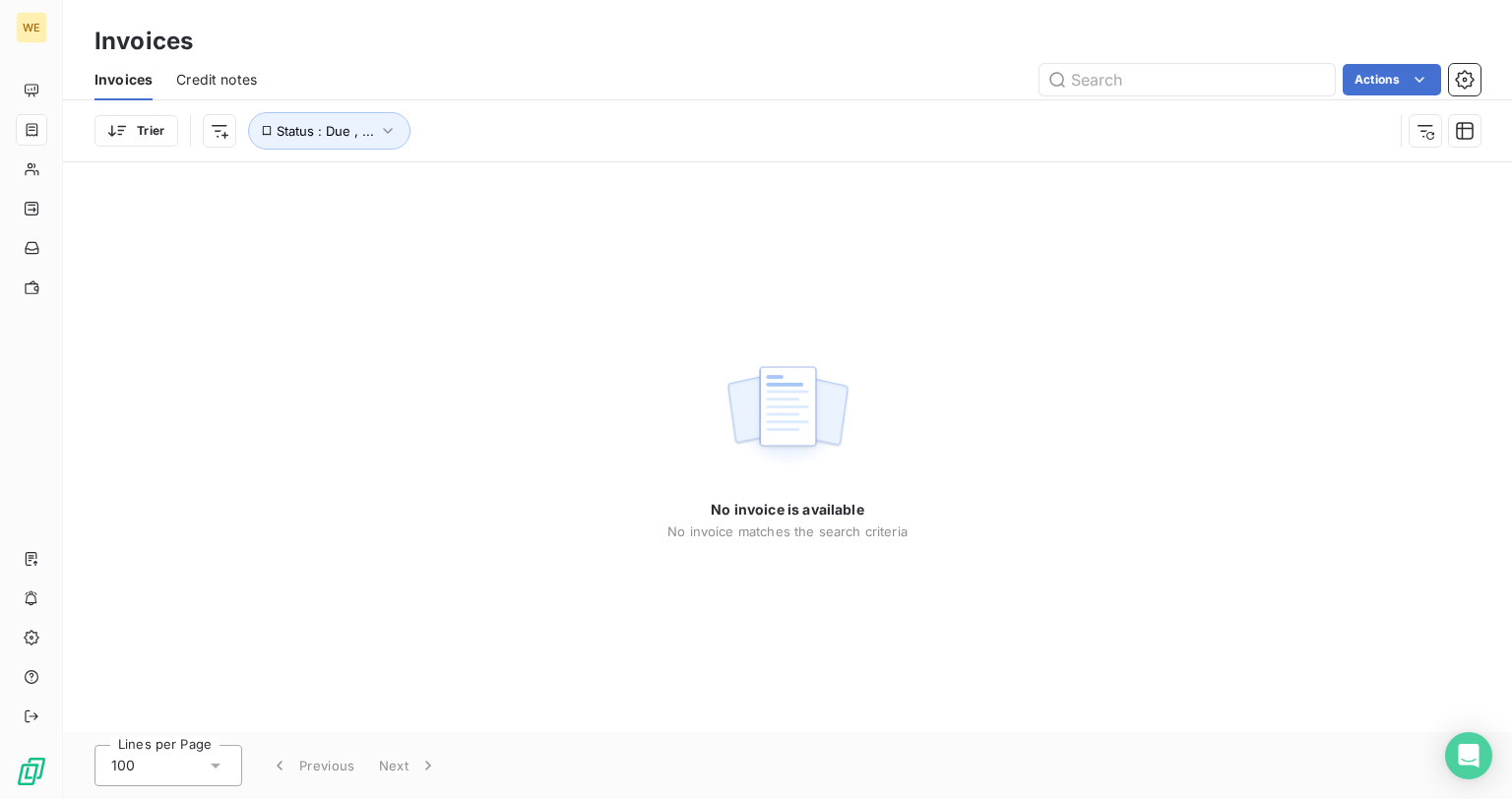 click on "Credit notes" at bounding box center (217, 80) 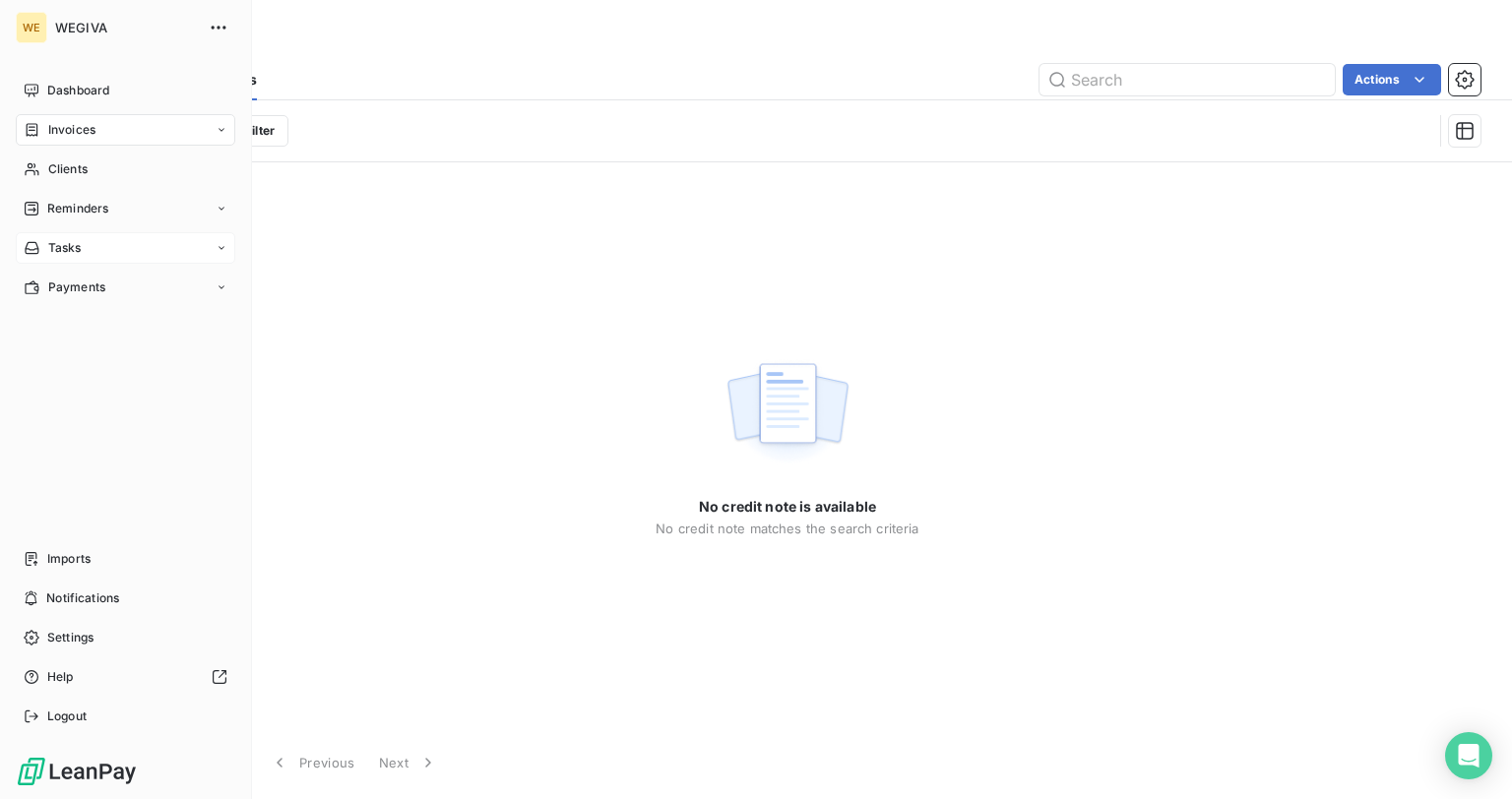 click on "Tasks" at bounding box center [125, 248] 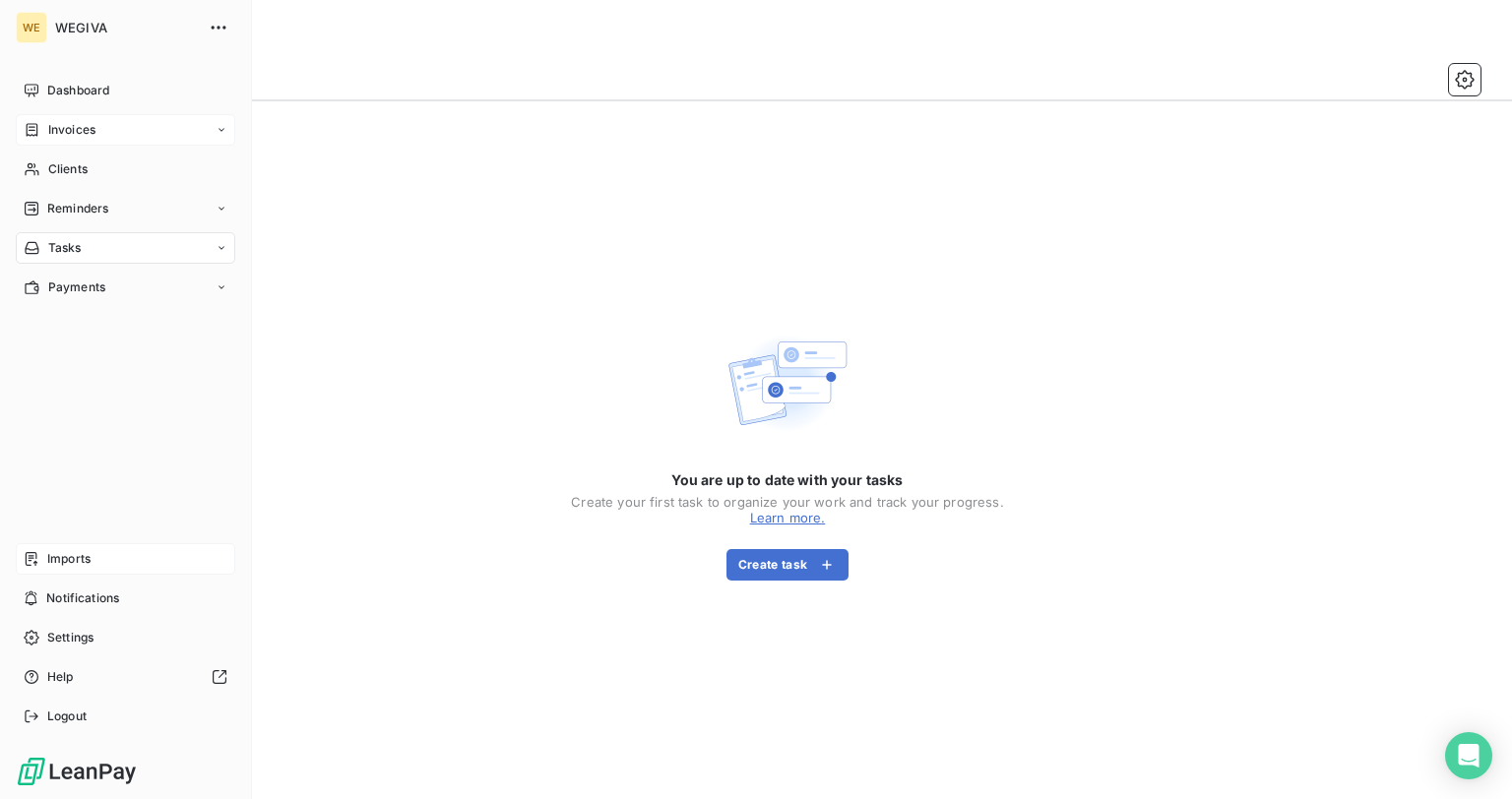 click on "Imports" at bounding box center [125, 559] 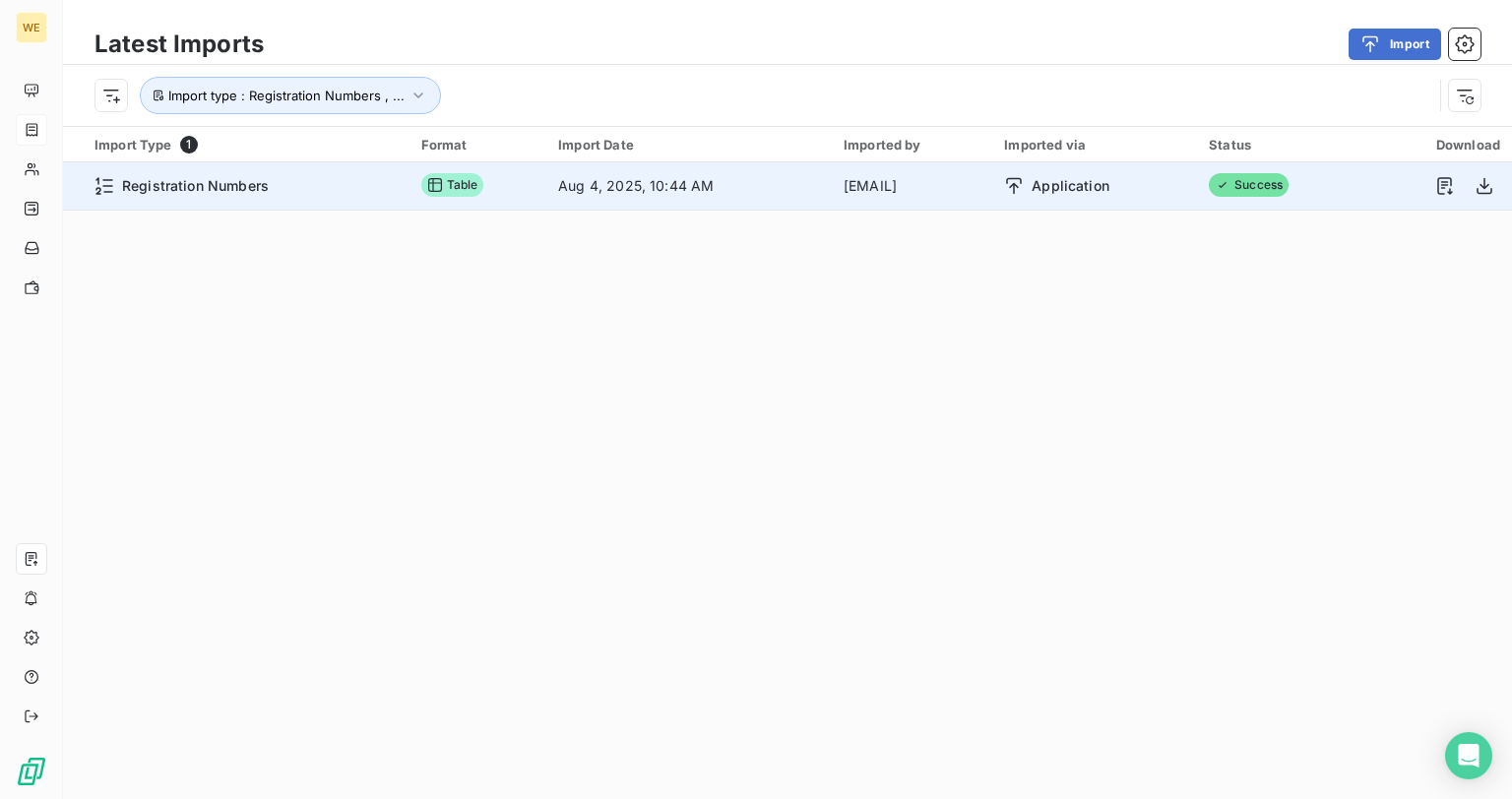 click on "Aug 4, 2025, 10:44 AM" at bounding box center [689, 186] 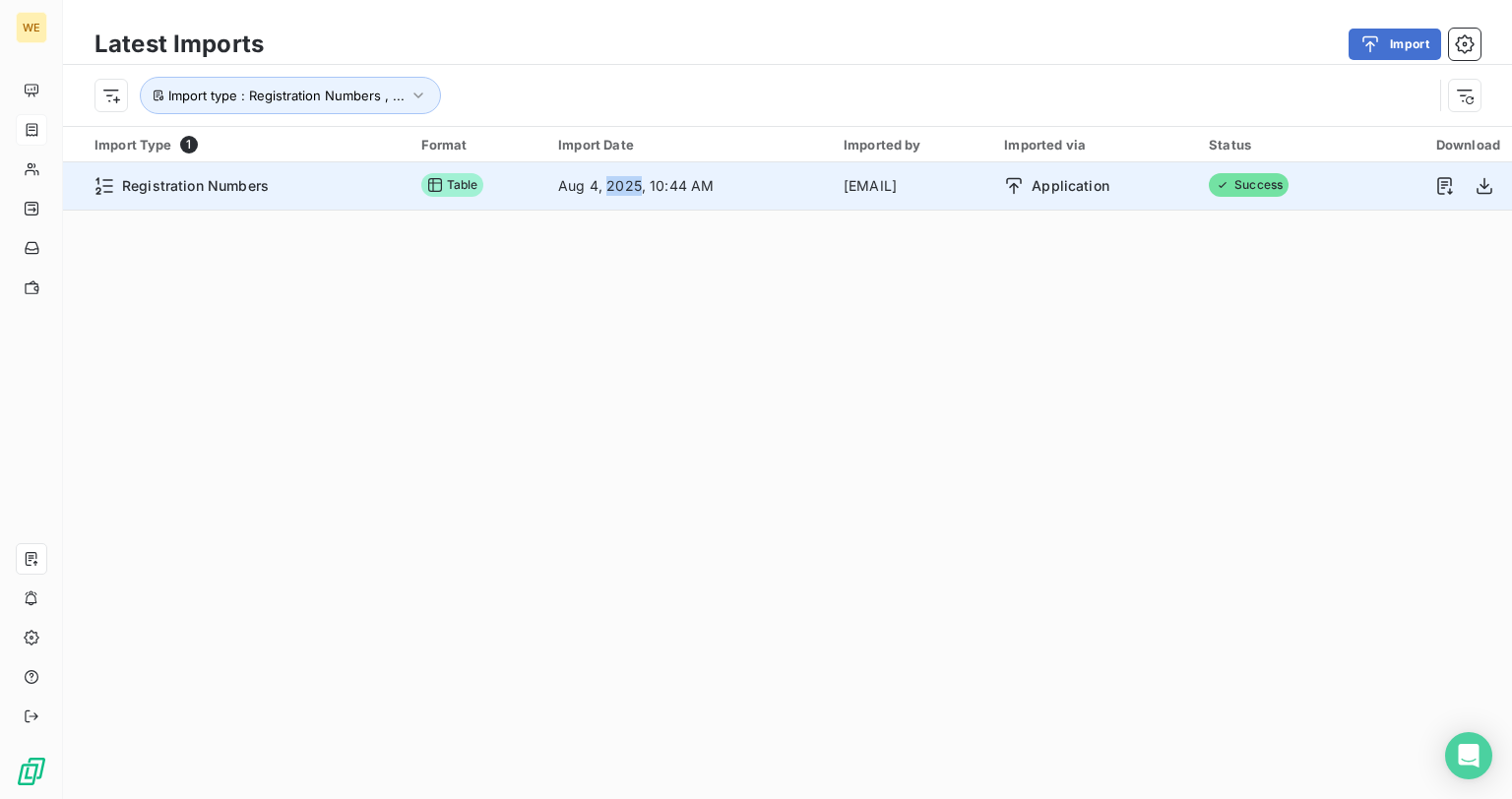 click on "Aug 4, 2025, 10:44 AM" at bounding box center [689, 186] 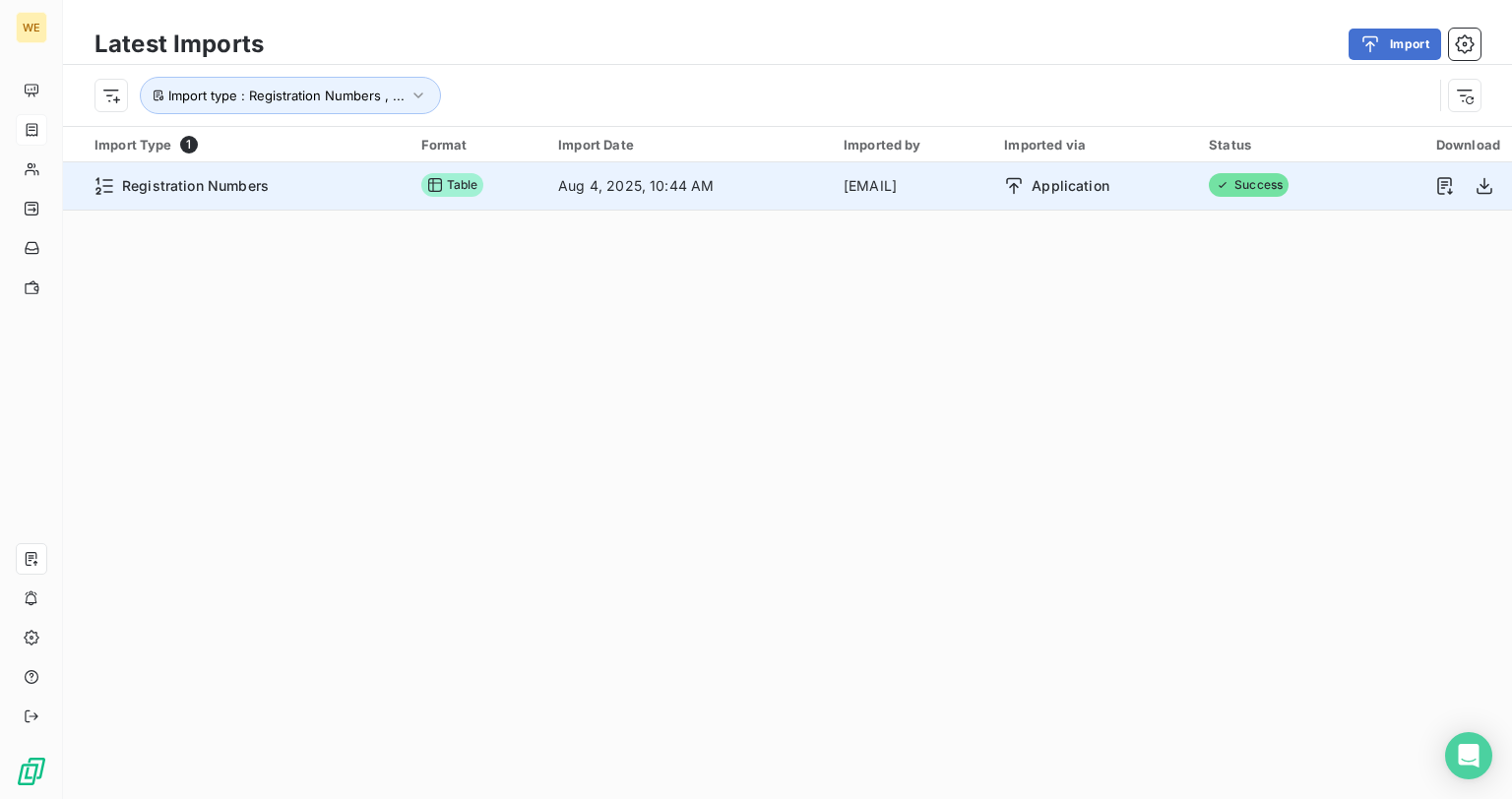 click on "Registration Numbers" at bounding box center (195, 186) 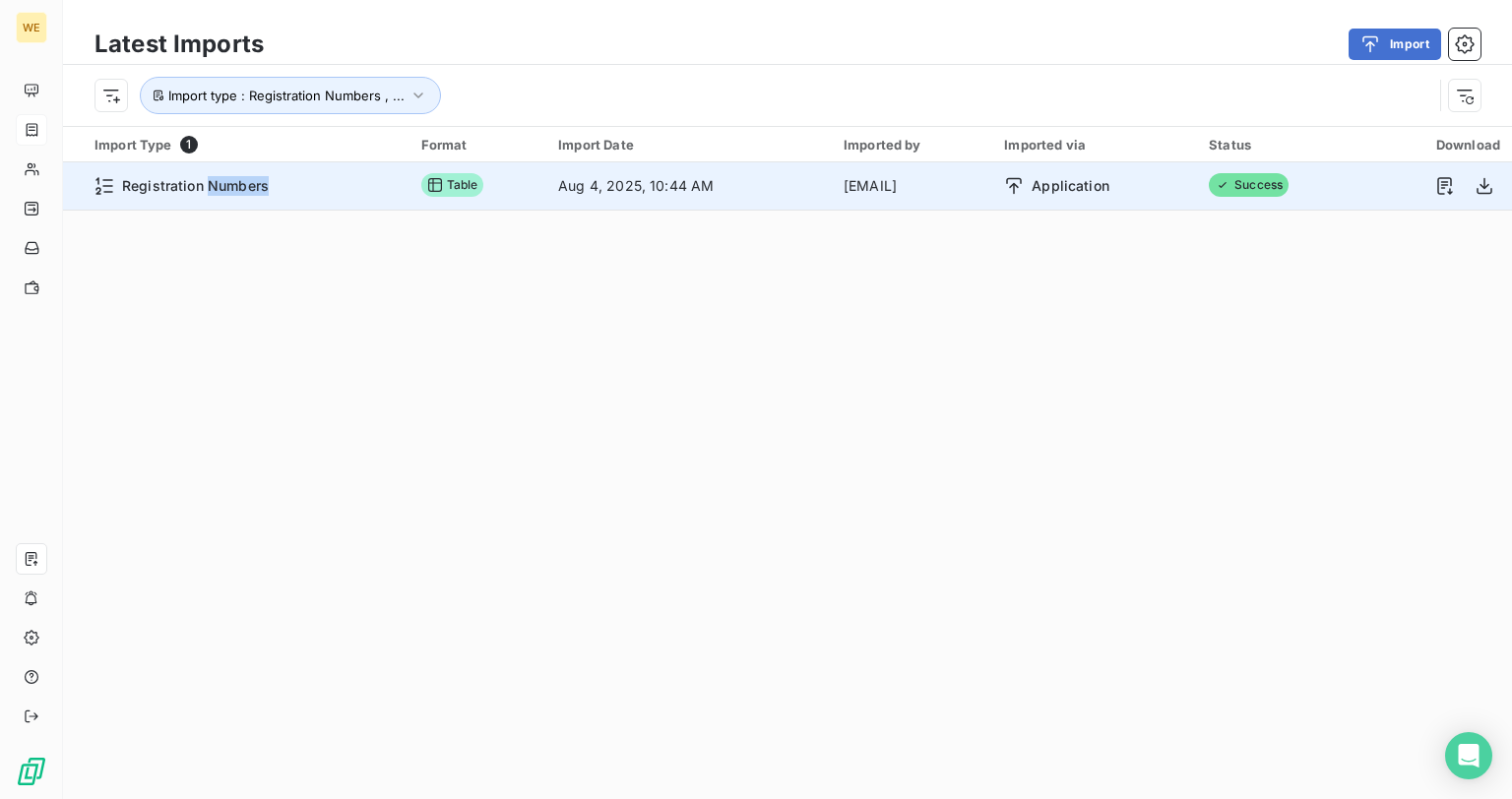 click on "Registration Numbers" at bounding box center (195, 186) 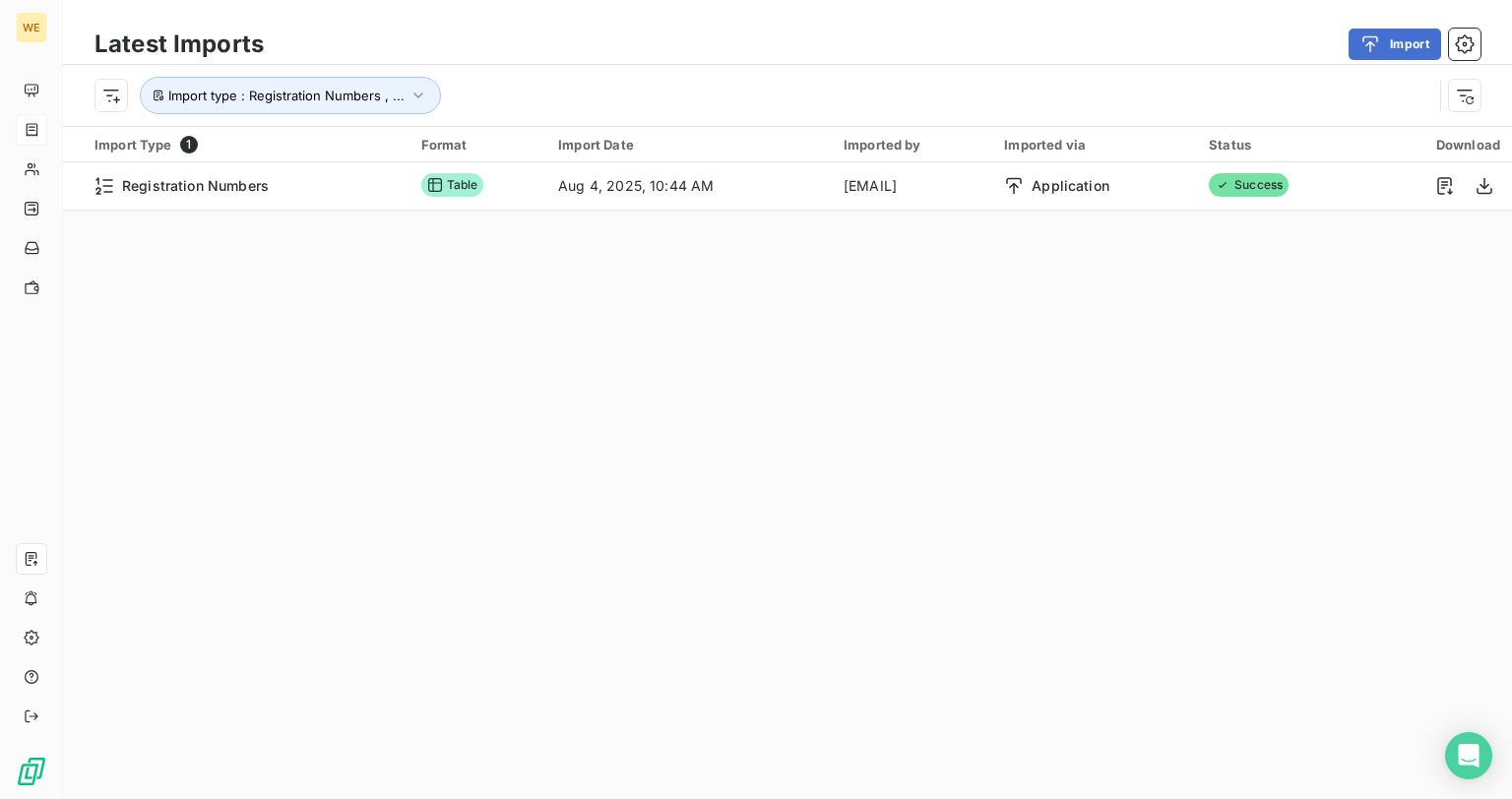 click on "Import Type 1 Format Import Date Imported by Imported via Status Download Registration Numbers Table Aug 4, 2025, 10:44 AM ulinkova@wegiva.com   Application Success" at bounding box center (788, 202) 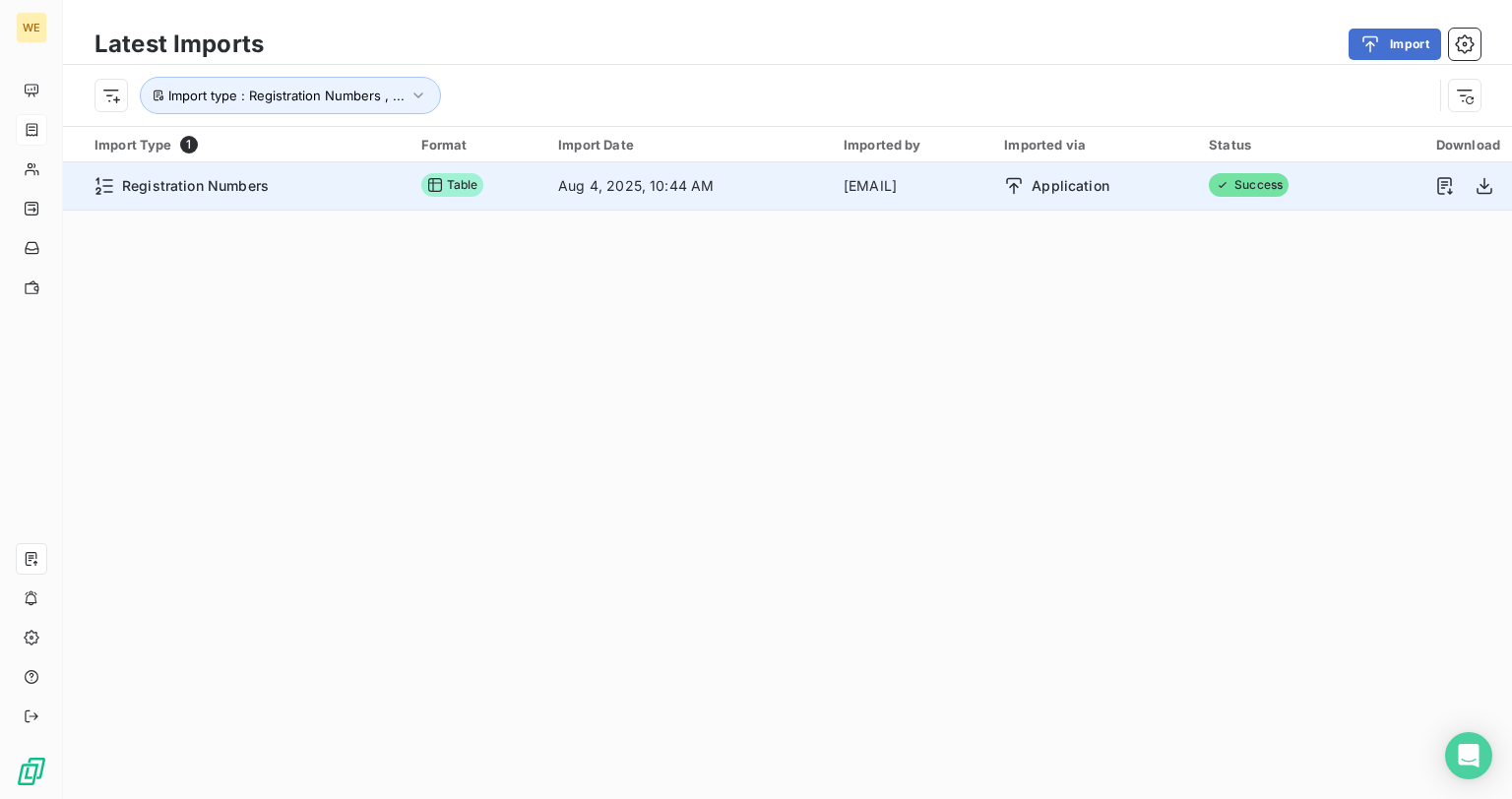 click 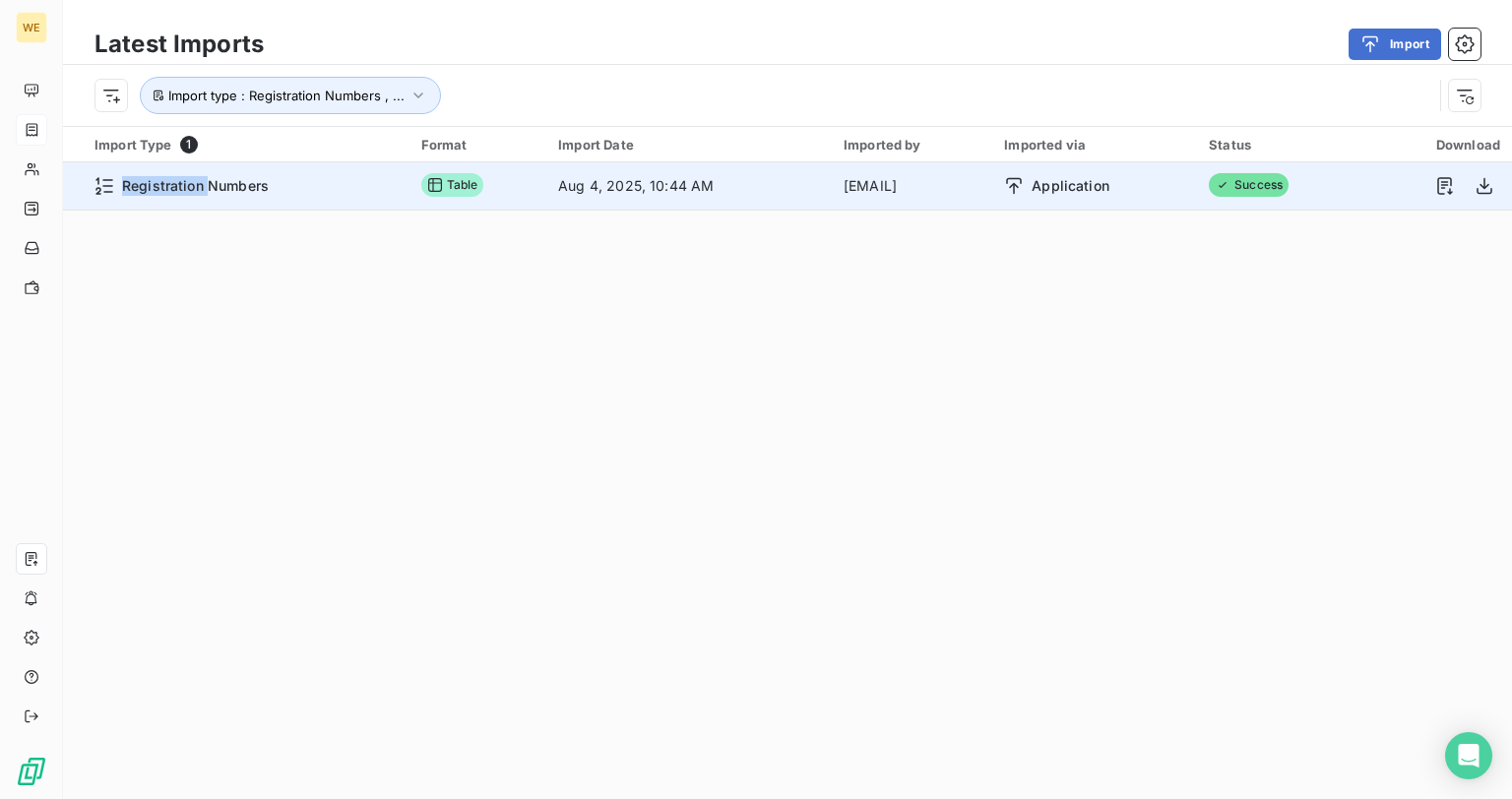 click 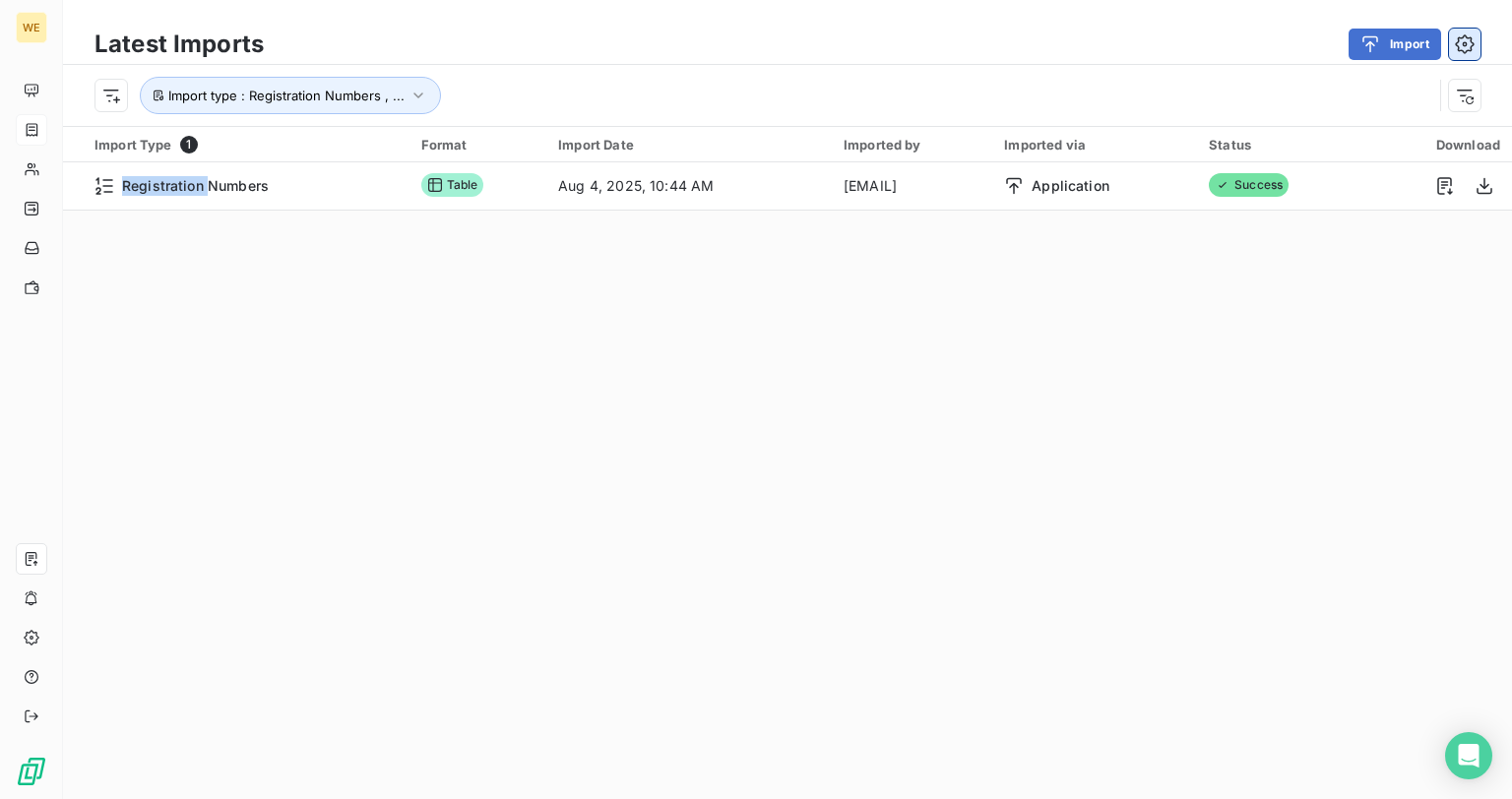 click 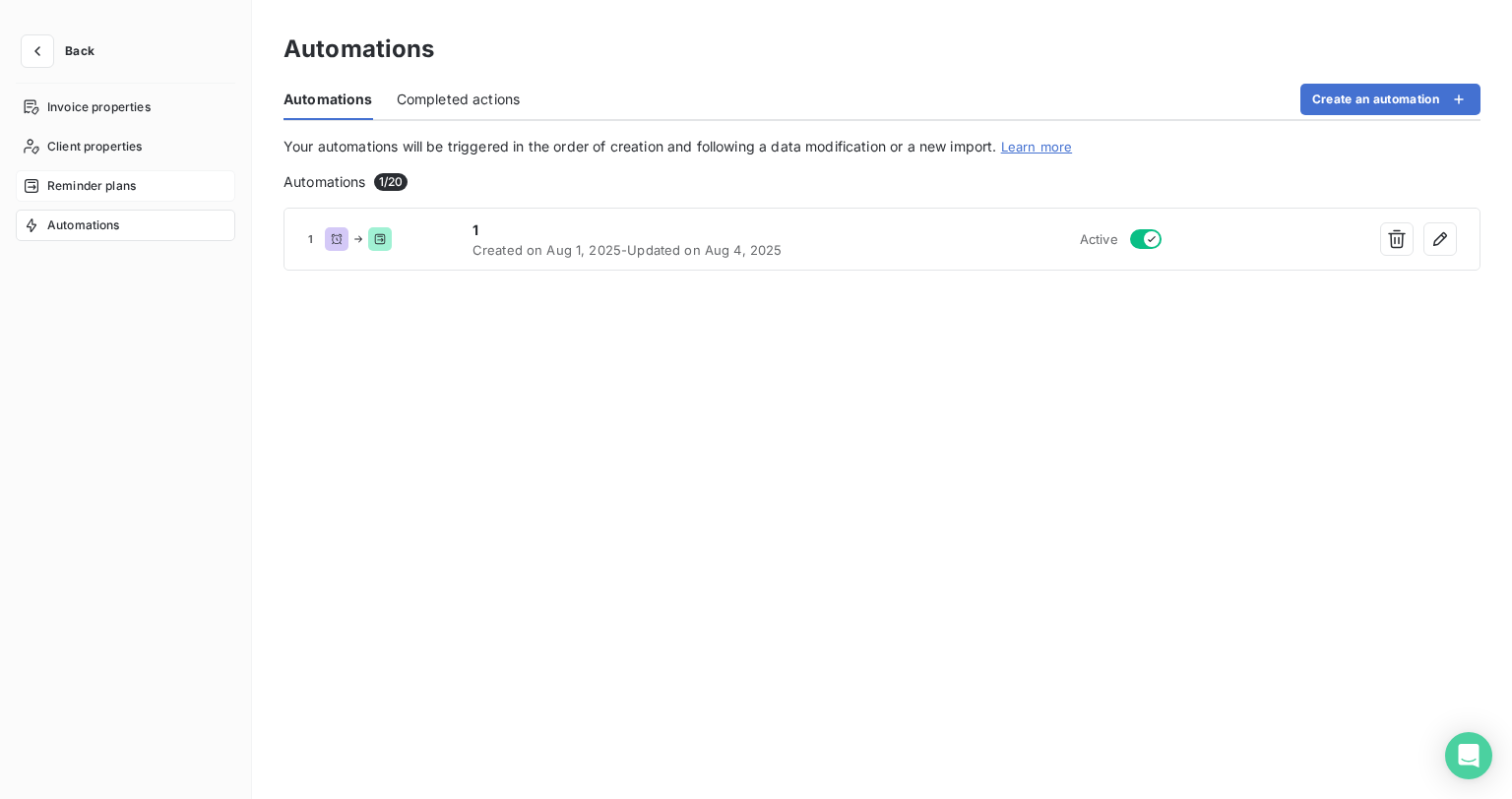 click on "Reminder plans" at bounding box center (92, 186) 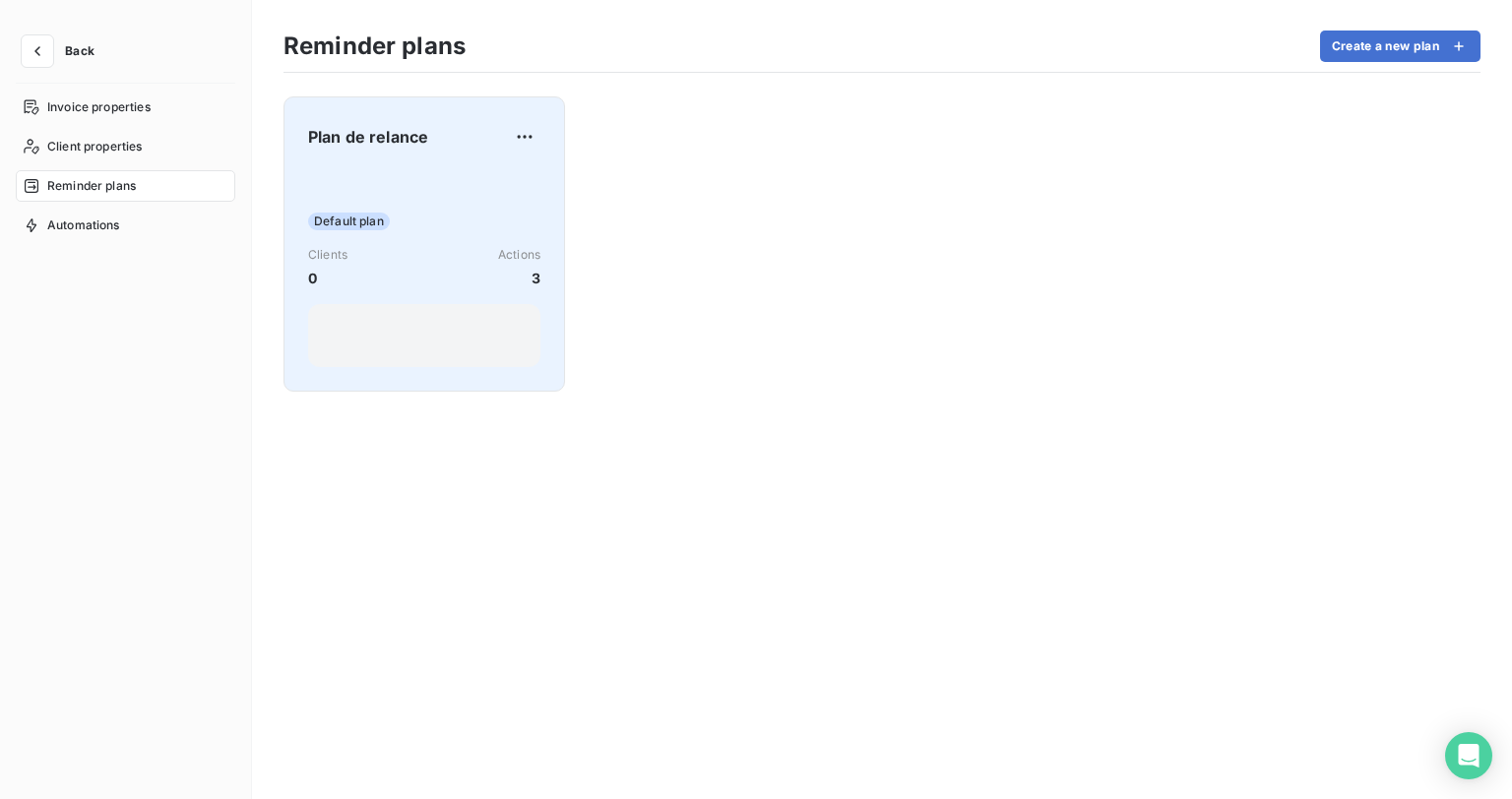 click on "Default plan" at bounding box center [348, 221] 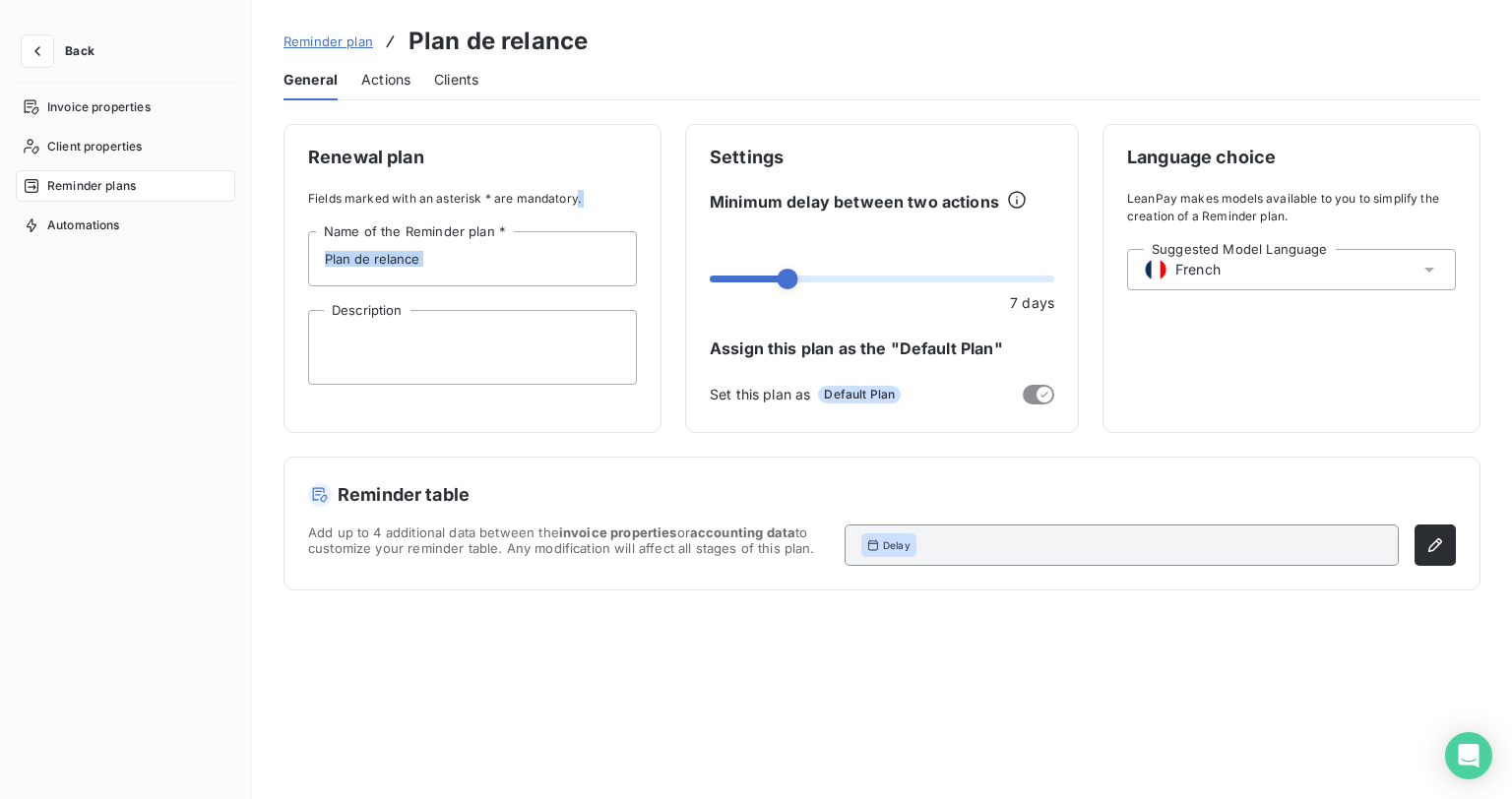 click on "Renewal plan Fields marked with an asterisk * are mandatory. Plan de relance Name of the Reminder plan * Description" at bounding box center (472, 278) 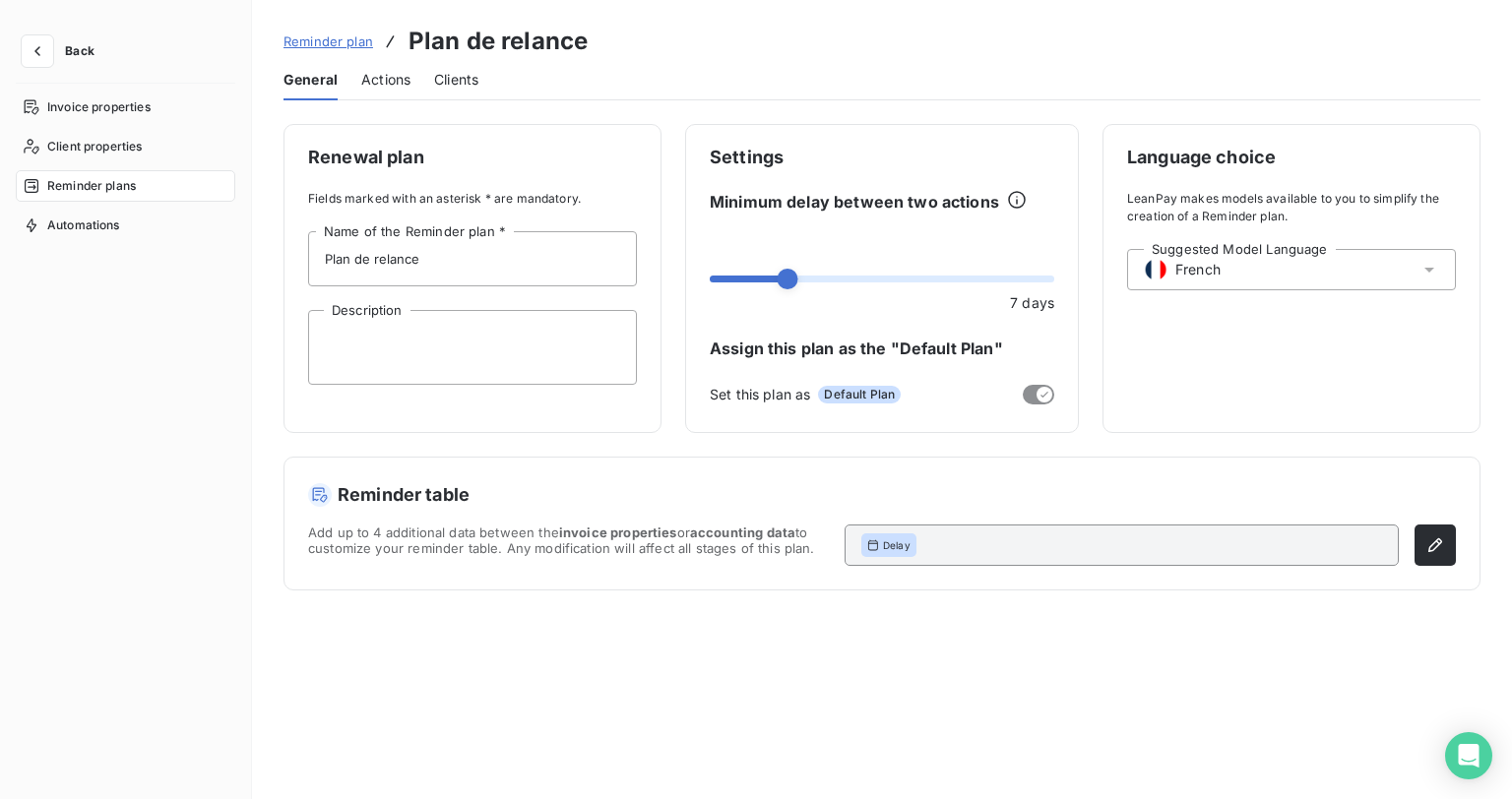 click on "Renewal plan Fields marked with an asterisk * are mandatory. Plan de relance Name of the Reminder plan * Description Settings Minimum delay between two actions 7   days Assign this plan as the "Default Plan" Set this plan as Default Plan Language choice LeanPay makes models available to you to simplify the creation of a Reminder plan. Suggested Model Language   French Reminder table Add up to 4 additional data between the  invoice properties  or   accounting data  to customize your reminder table. Any modification will affect all stages of this plan. Delay" at bounding box center [882, 450] 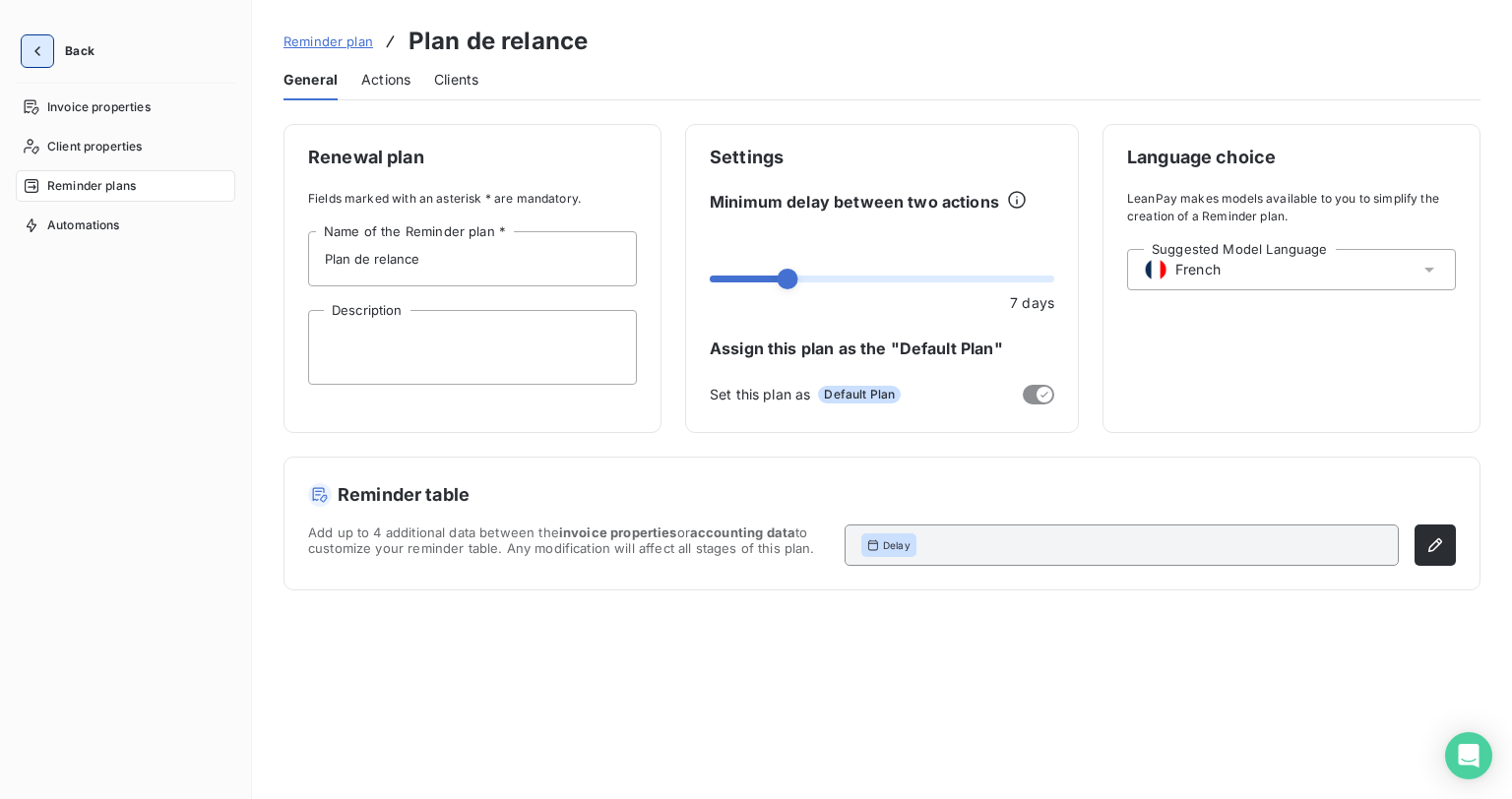 click 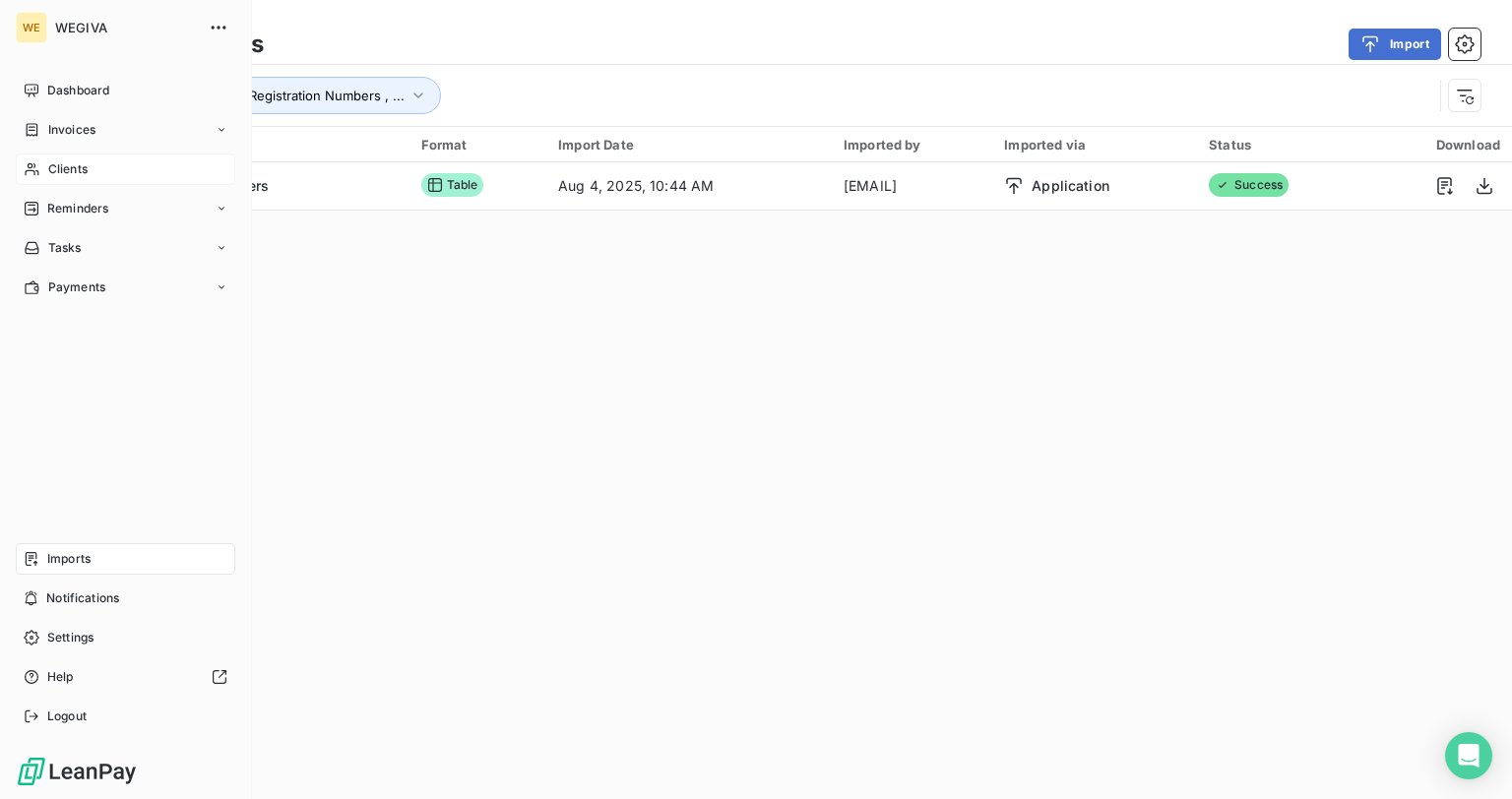 click 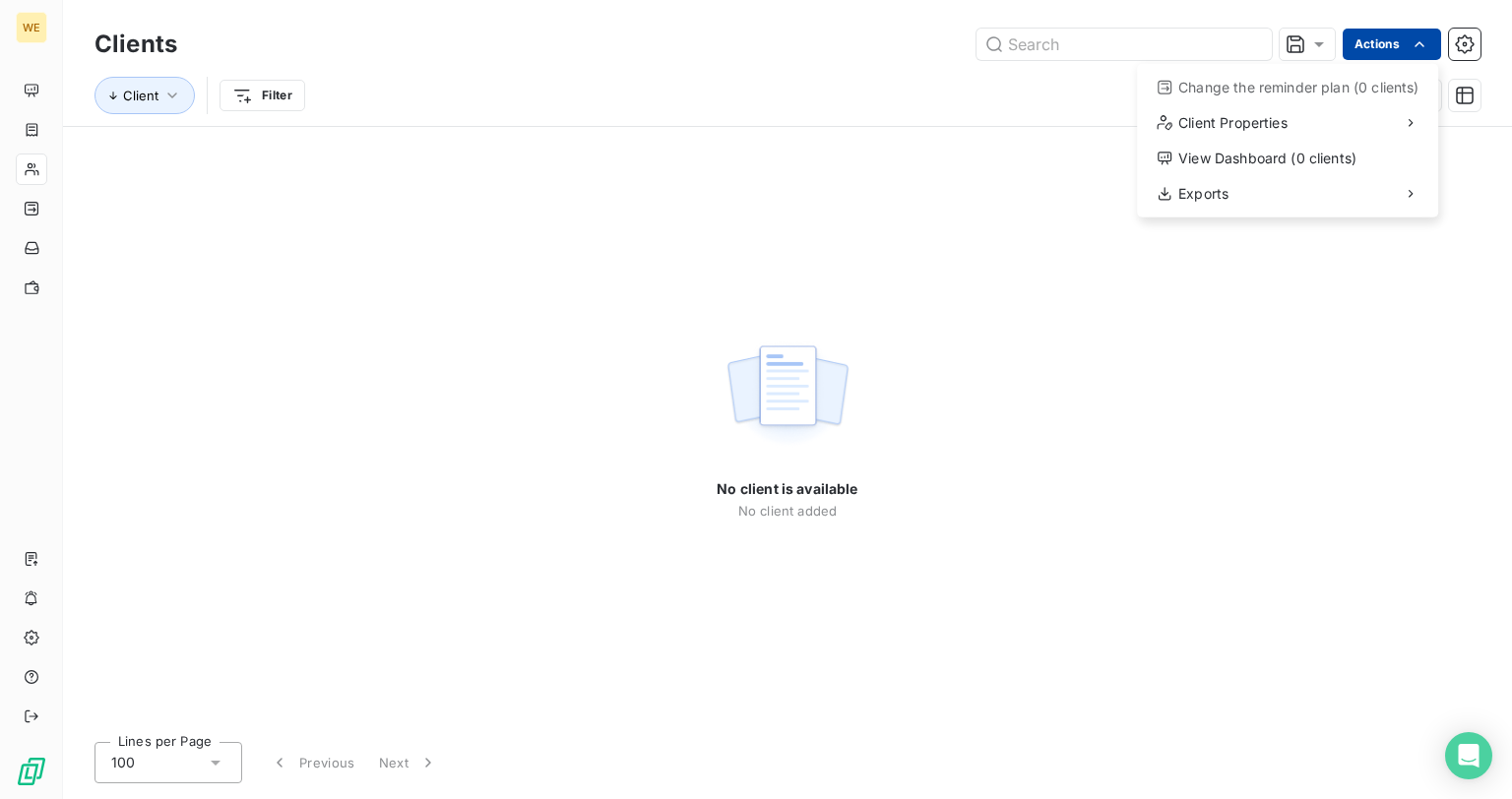 click on "WE Clients Actions Change the reminder plan (0 clients) Client Properties View Dashboard (0 clients) Exports Client Filter No client is available No client added Lines per Page 100 Previous Next" at bounding box center (756, 400) 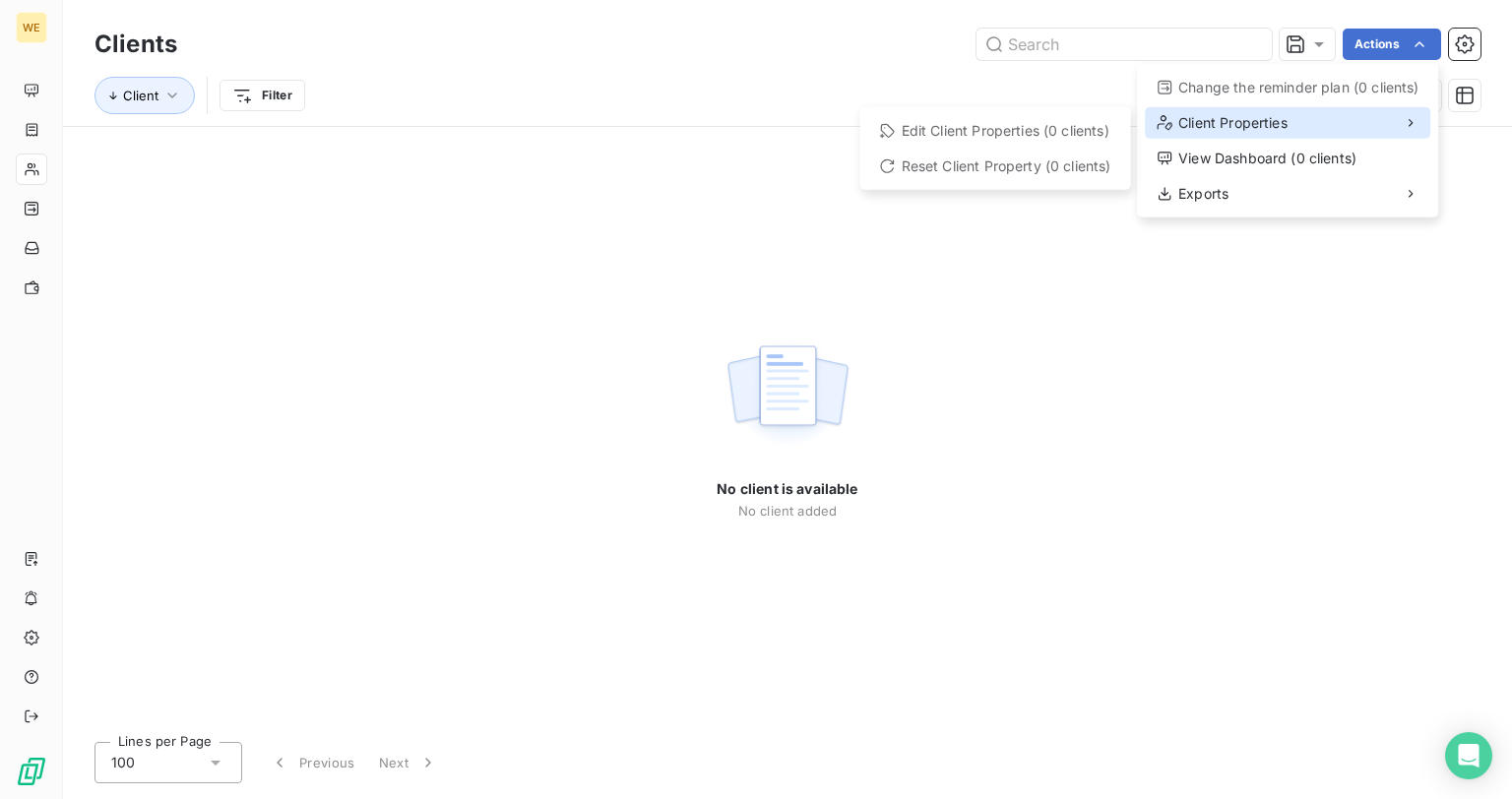 click on "Client Properties" at bounding box center (1288, 123) 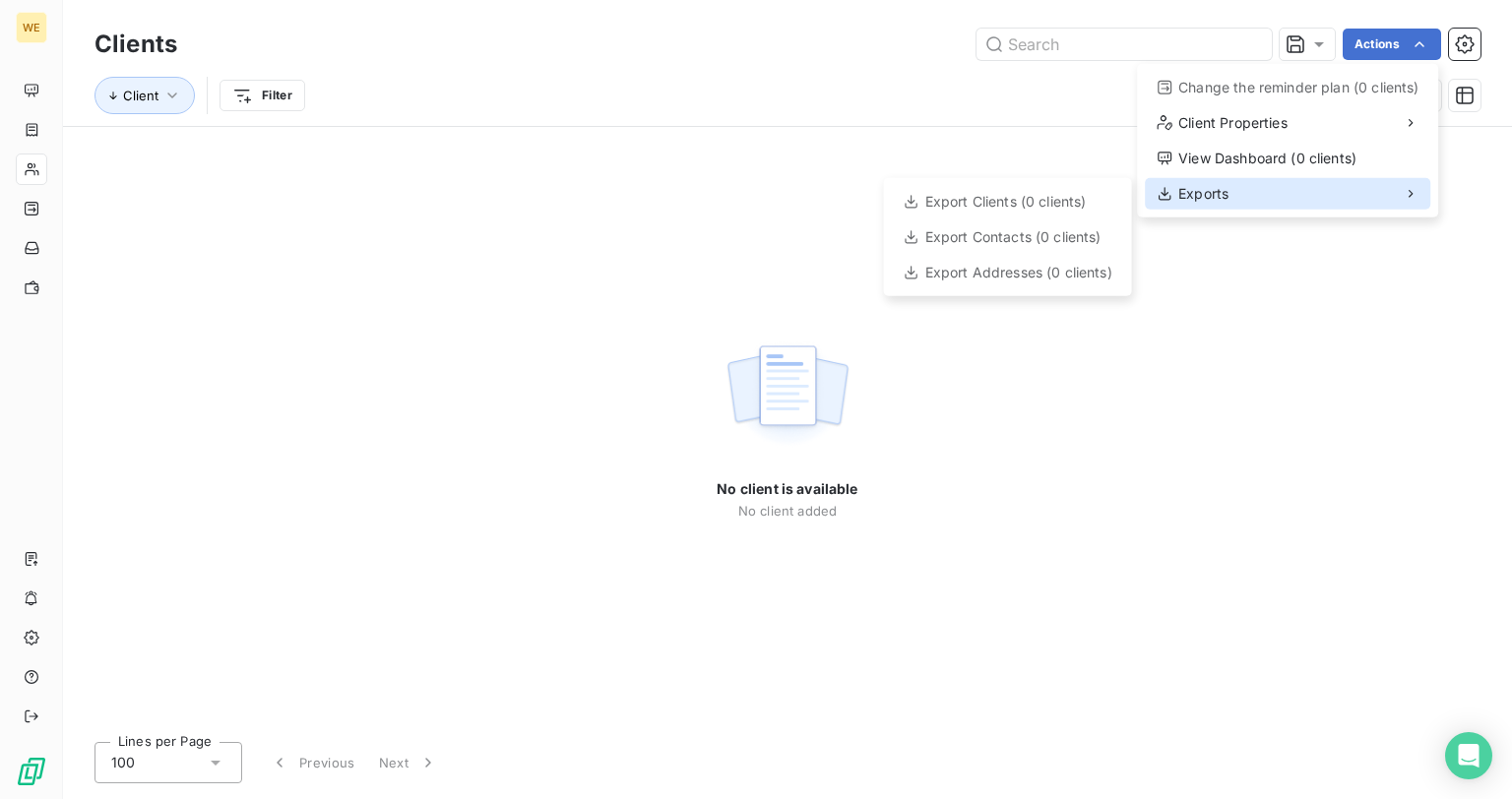 click on "Exports" at bounding box center (1203, 194) 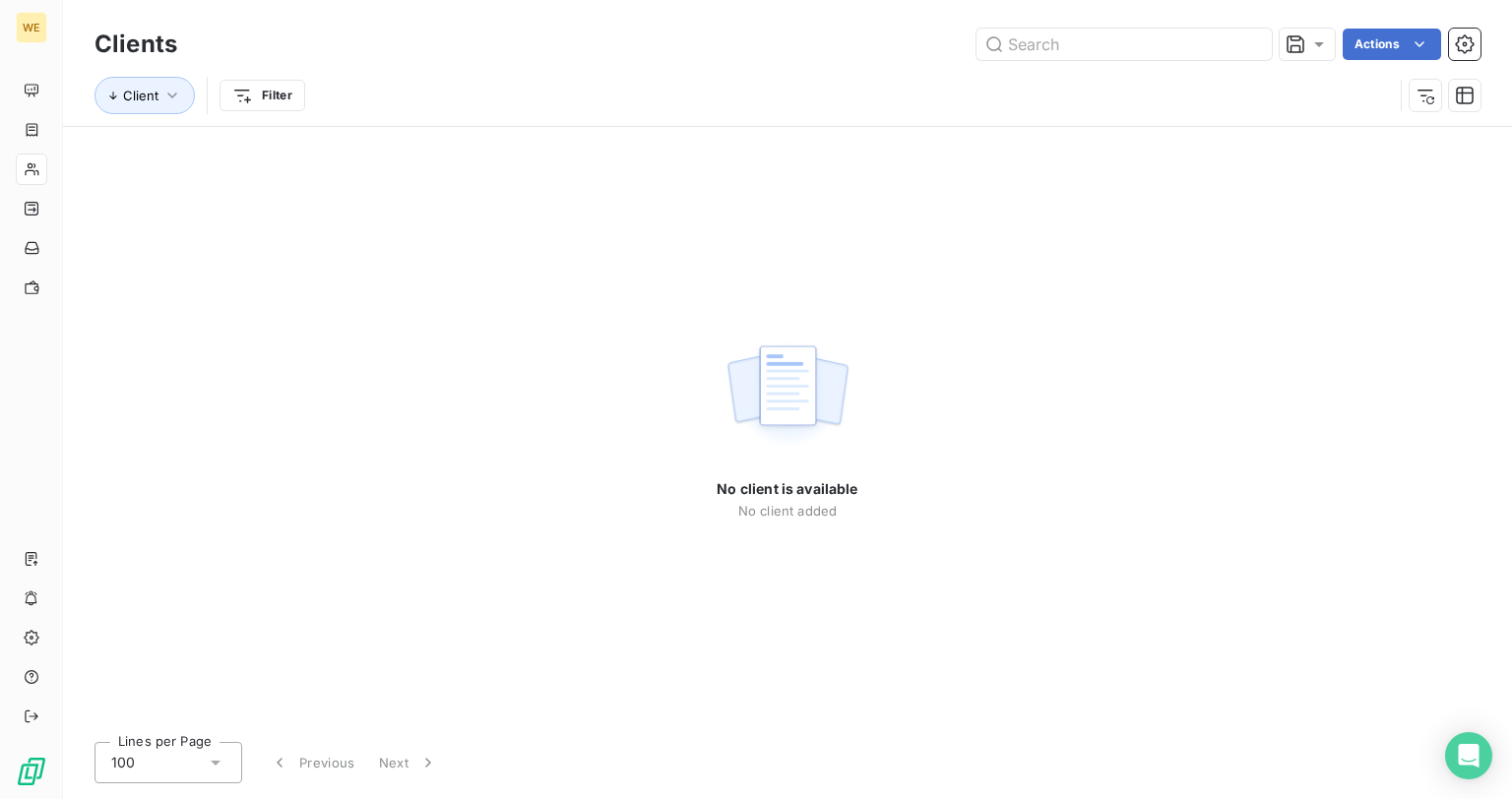 click on "WE Clients Actions Client Filter No client is available No client added Lines per Page 100 Previous Next" at bounding box center (756, 400) 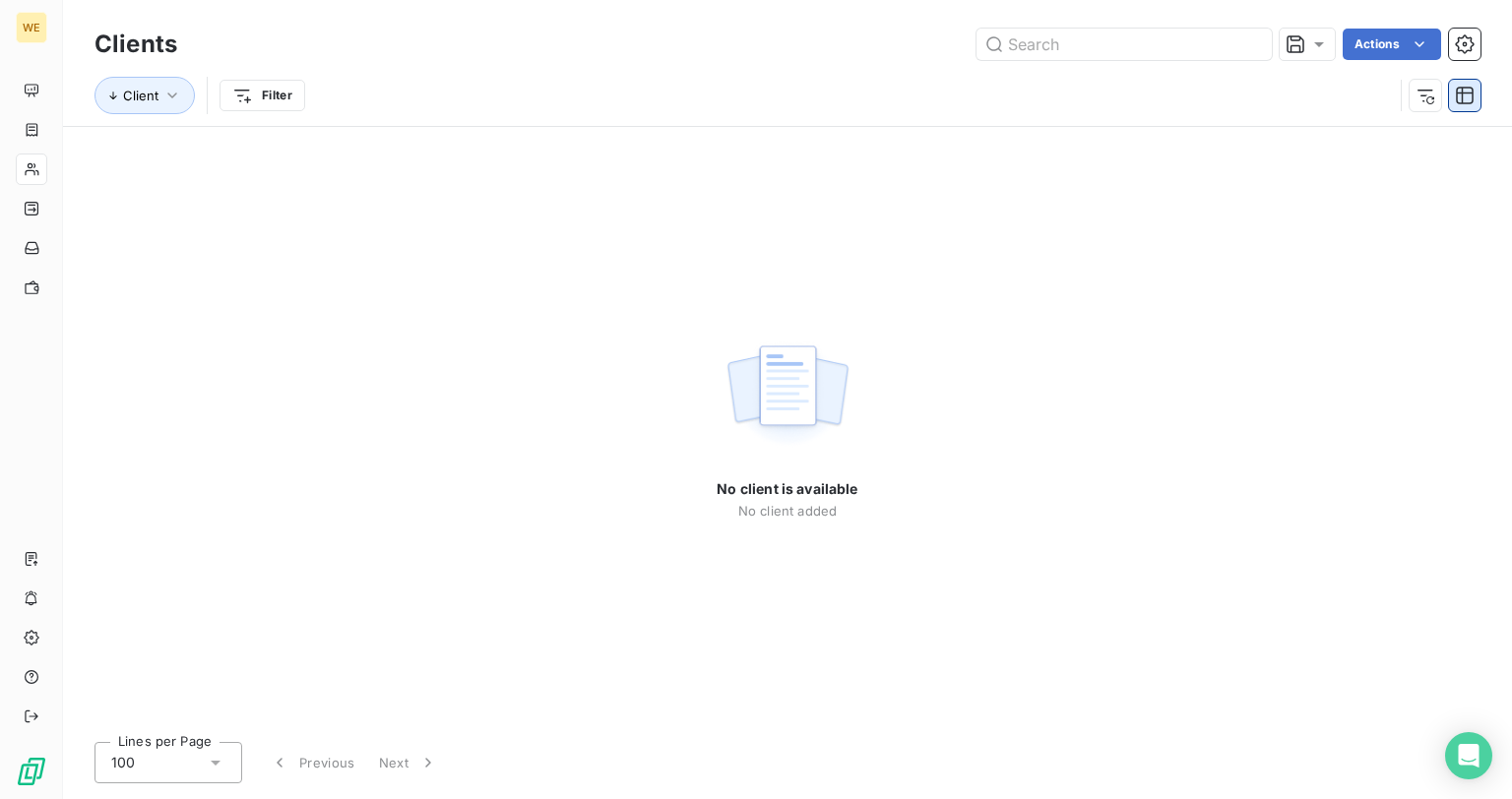 click 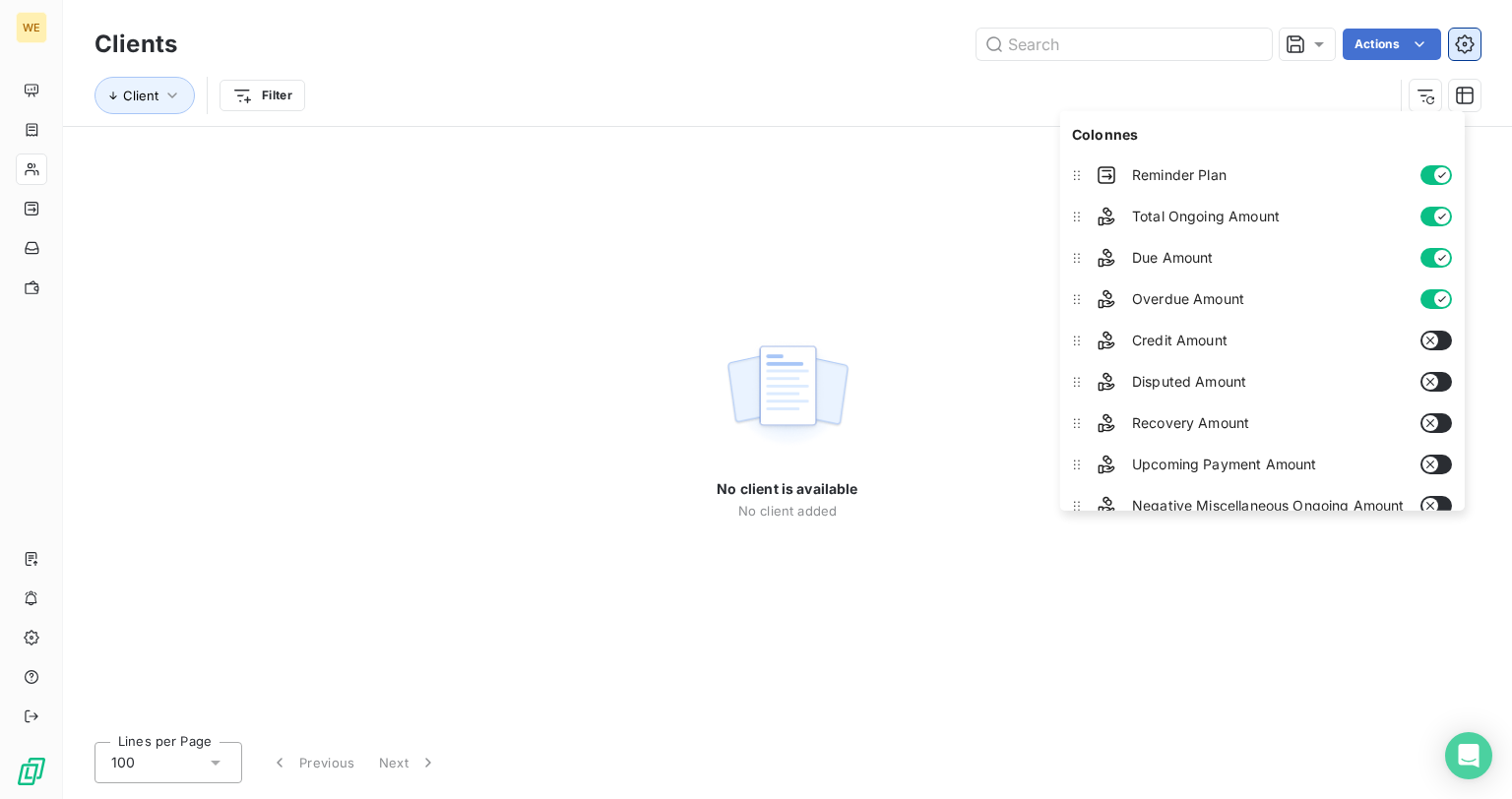 click 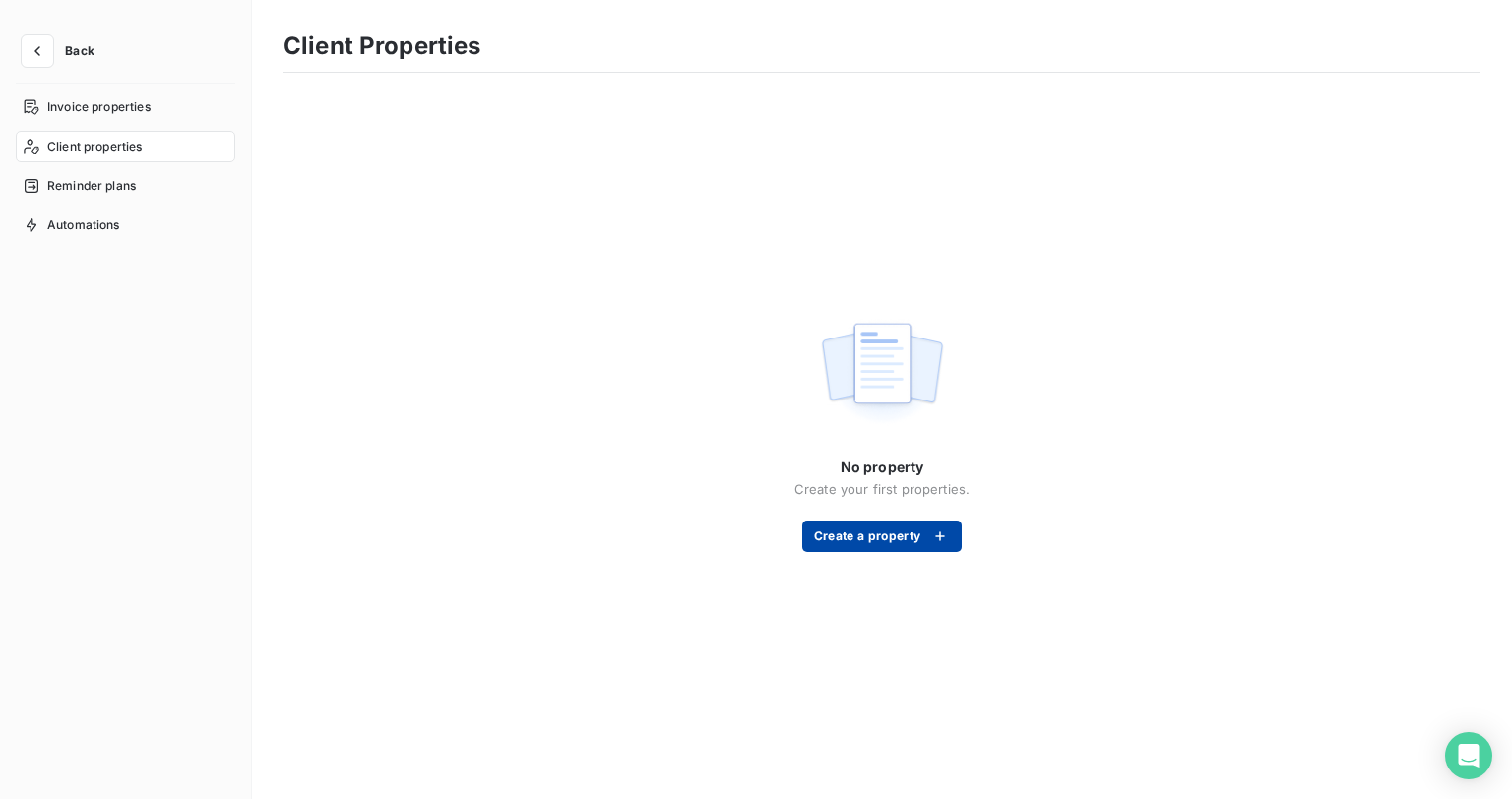 click 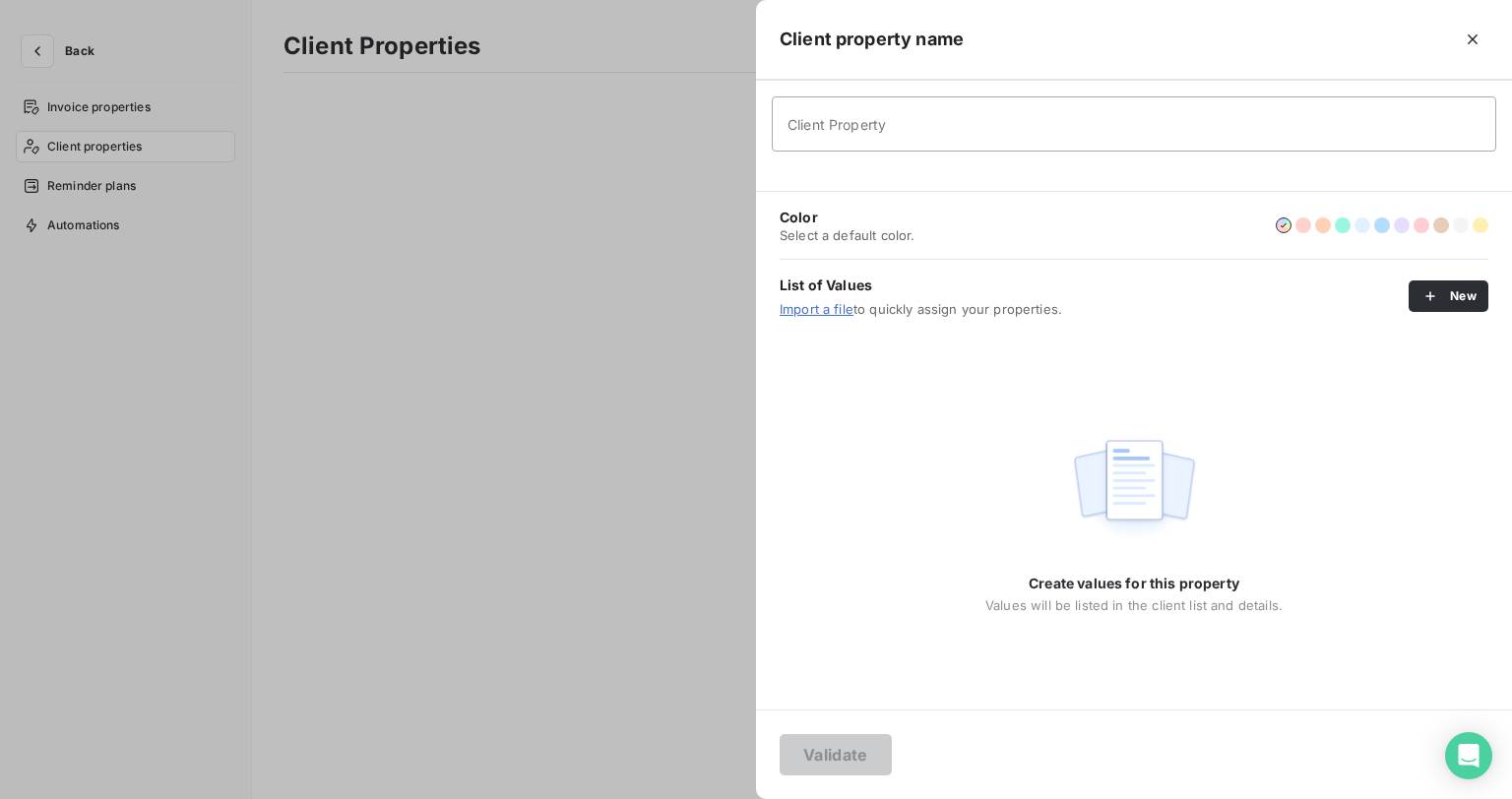 click on "Client Property" at bounding box center (1134, 124) 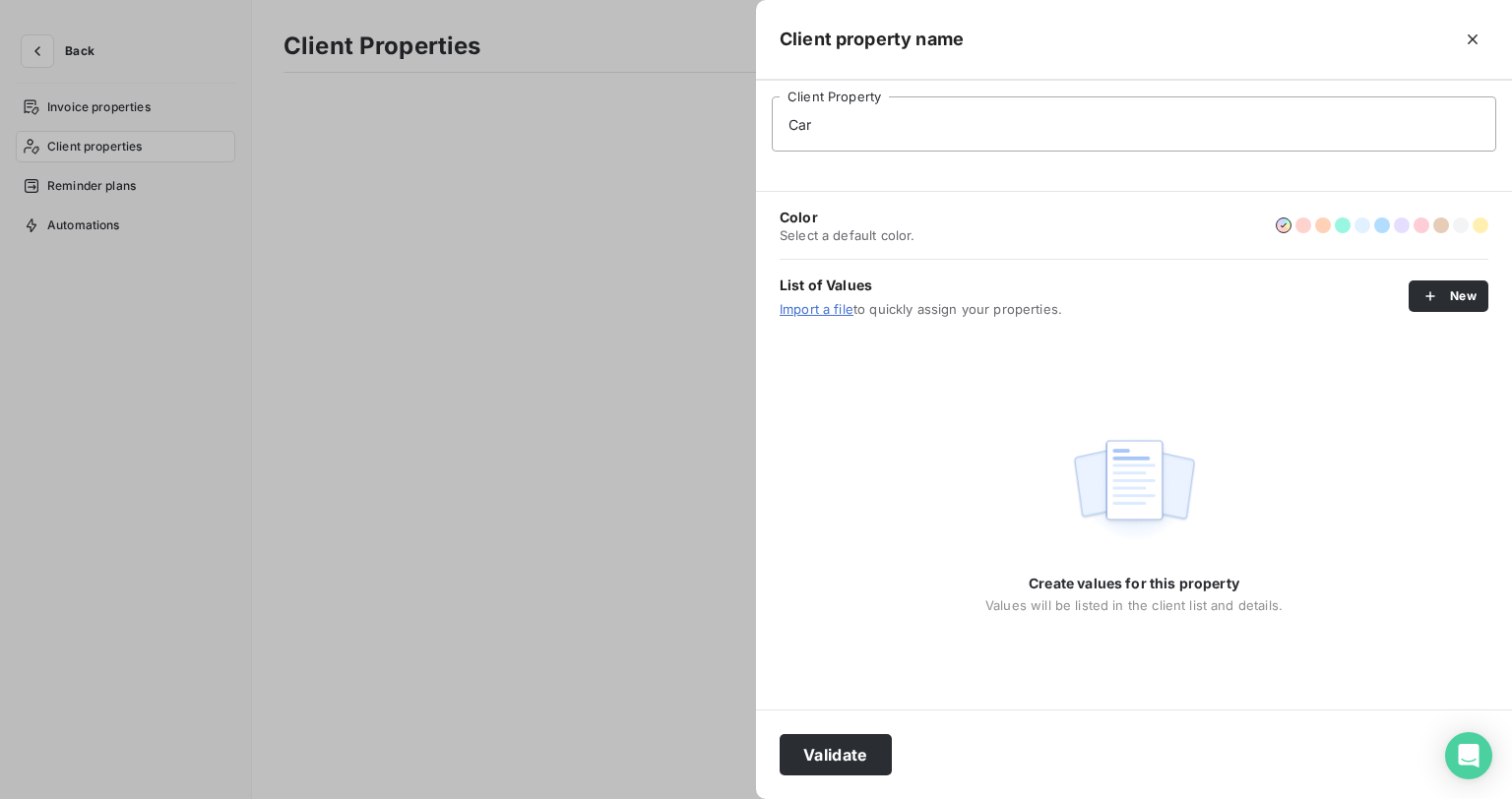 type on "Car" 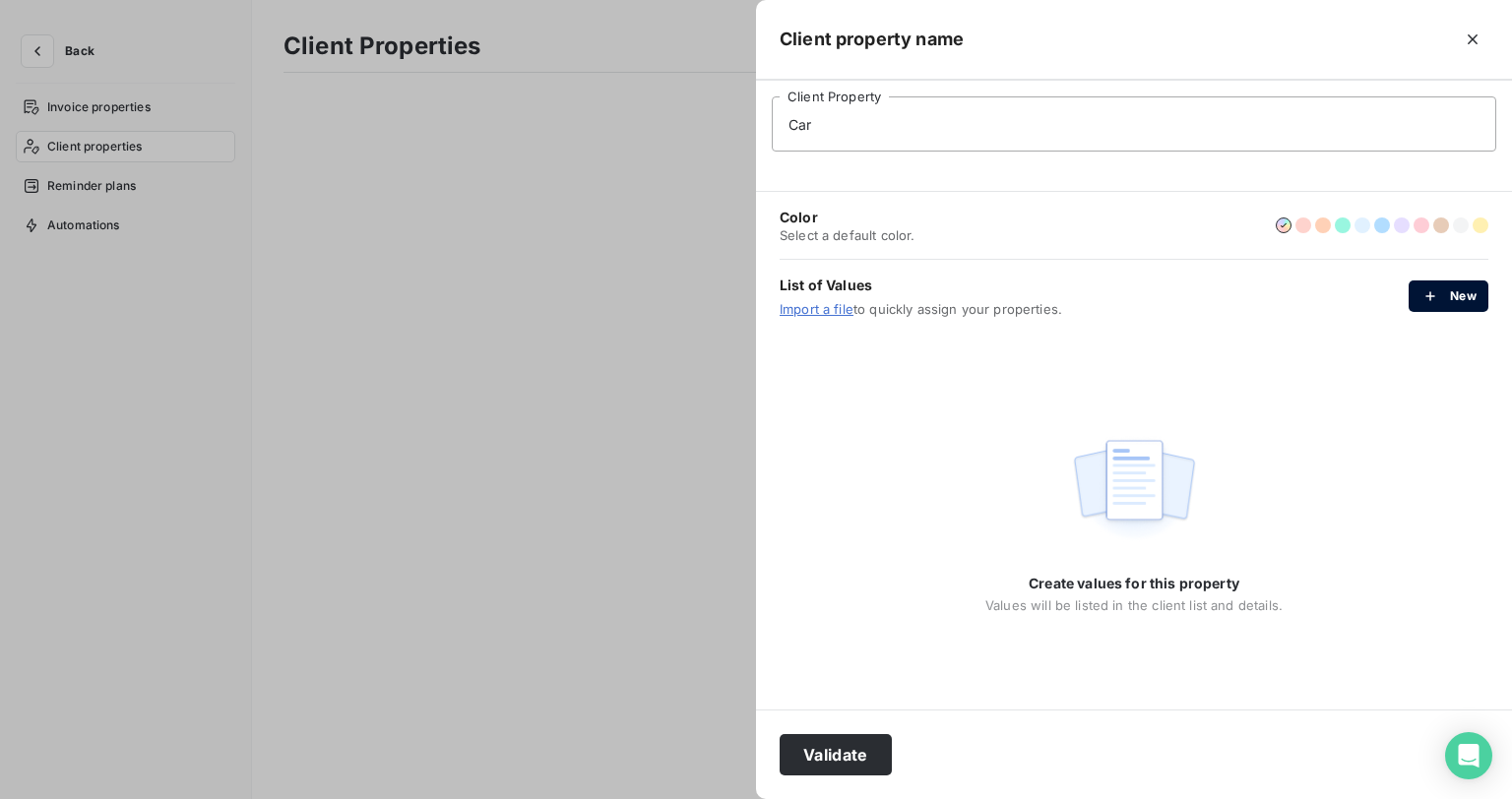 click on "New" at bounding box center (1448, 296) 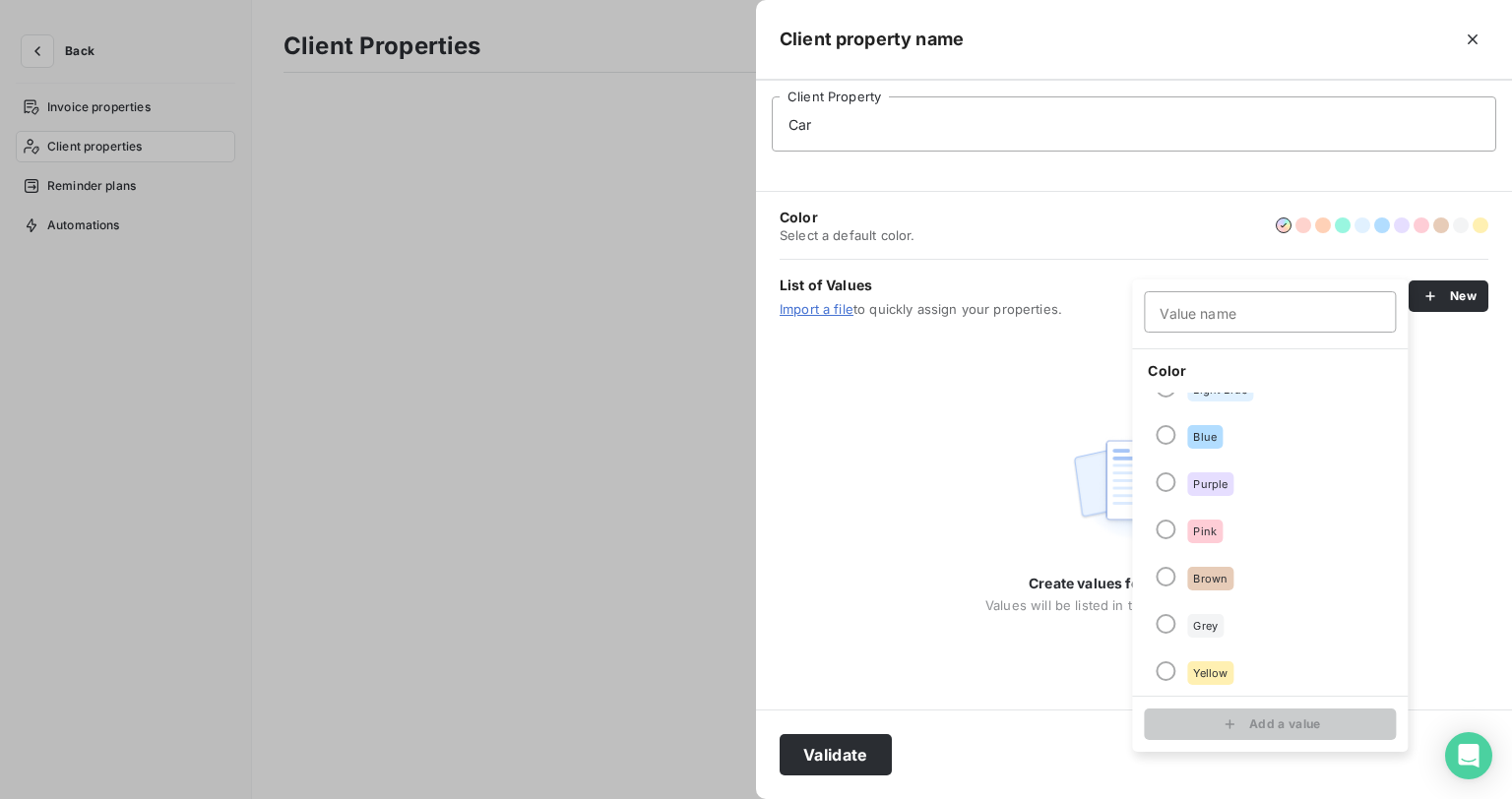 scroll, scrollTop: 0, scrollLeft: 0, axis: both 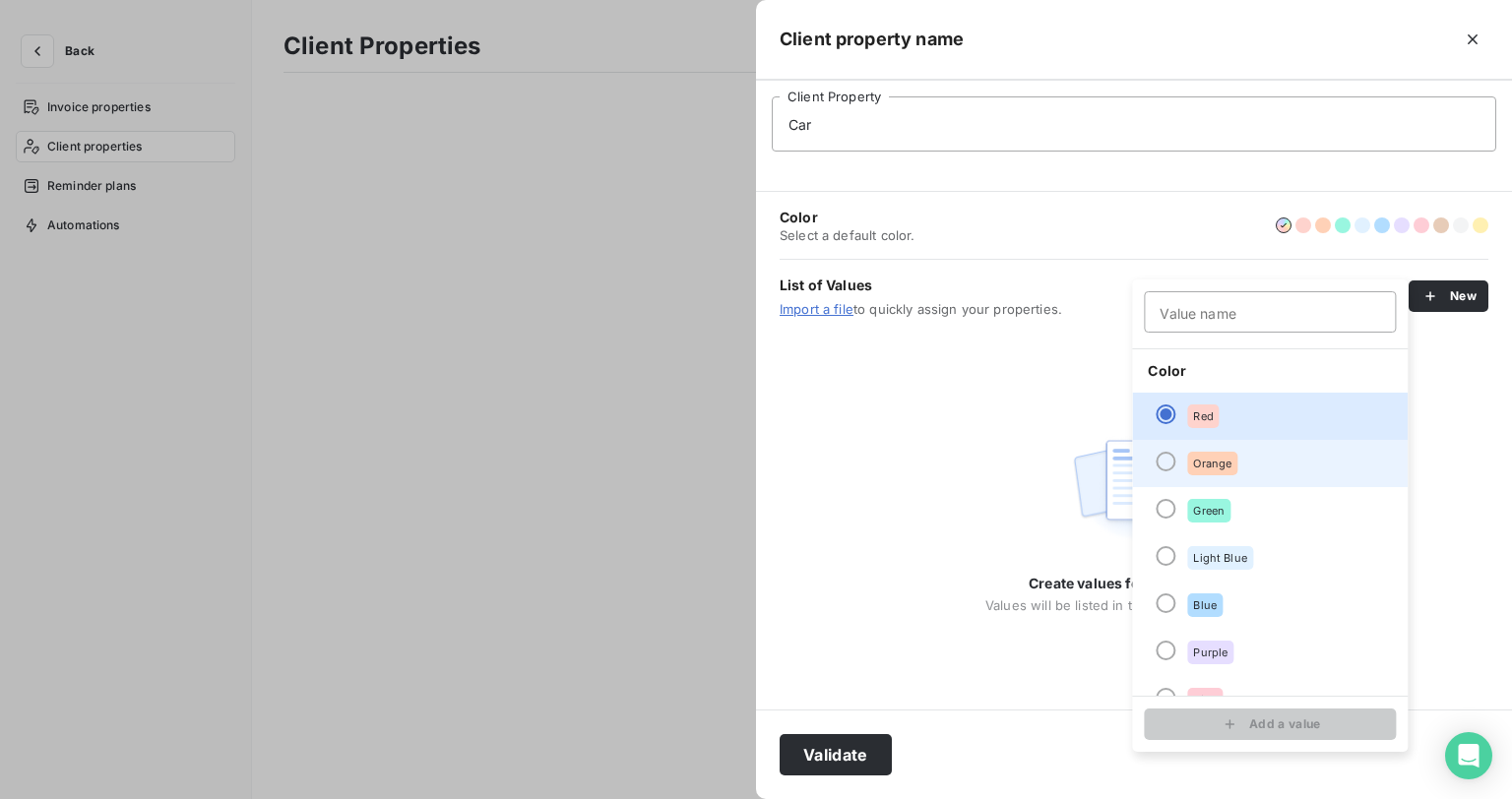 click on "Orange" at bounding box center [1212, 463] 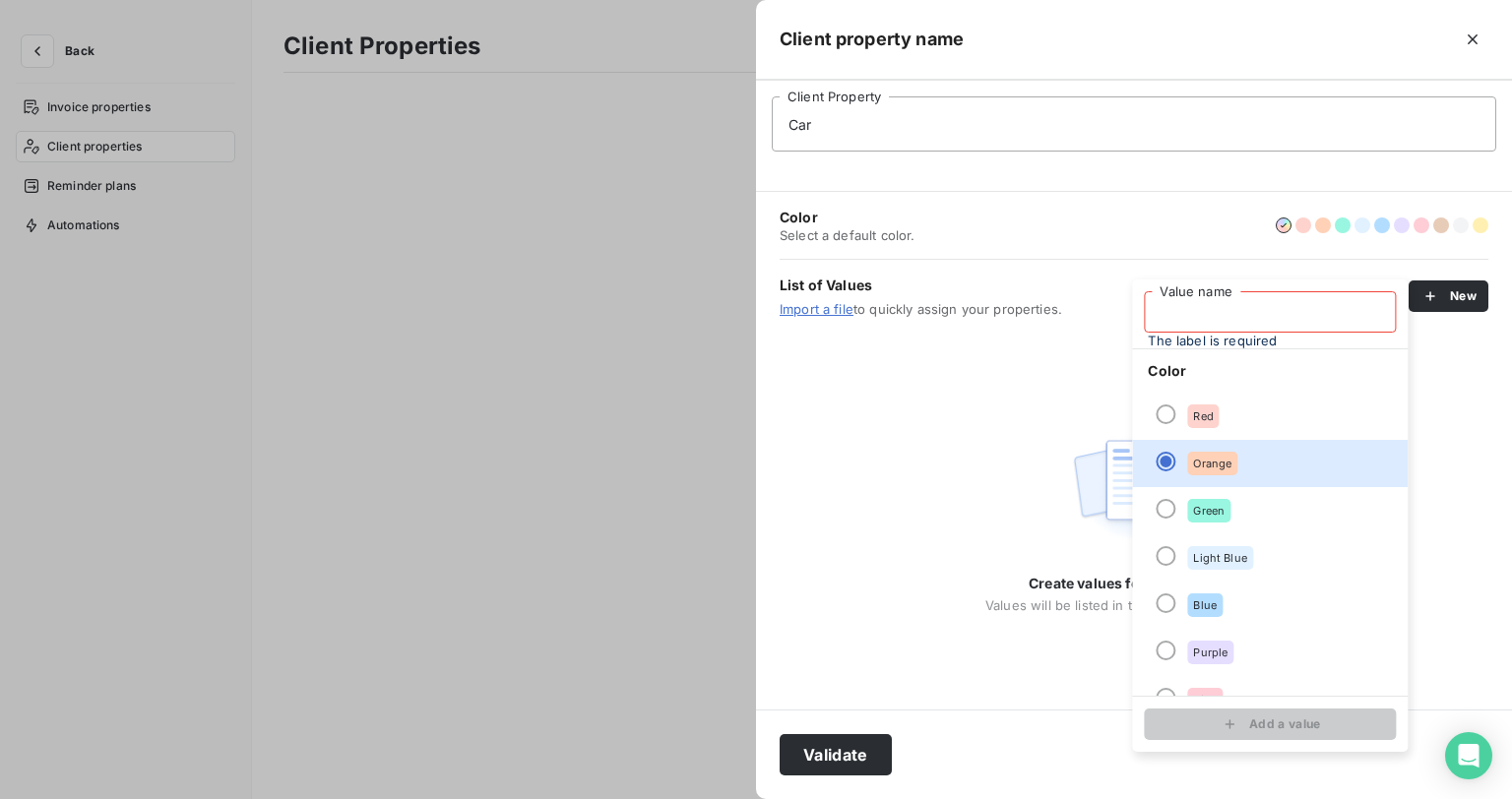 click on "Value name" at bounding box center [1270, 312] 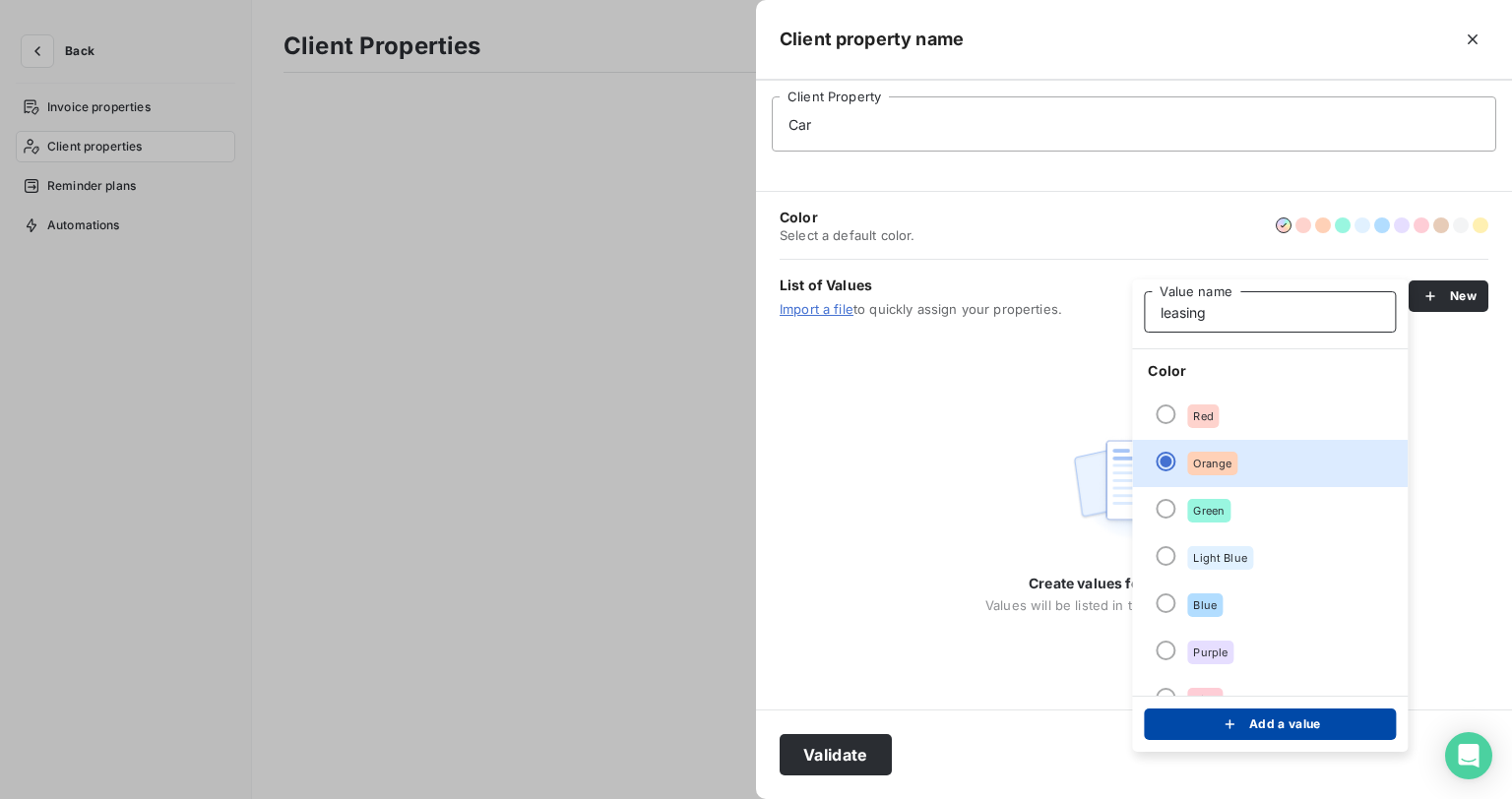type on "leasing" 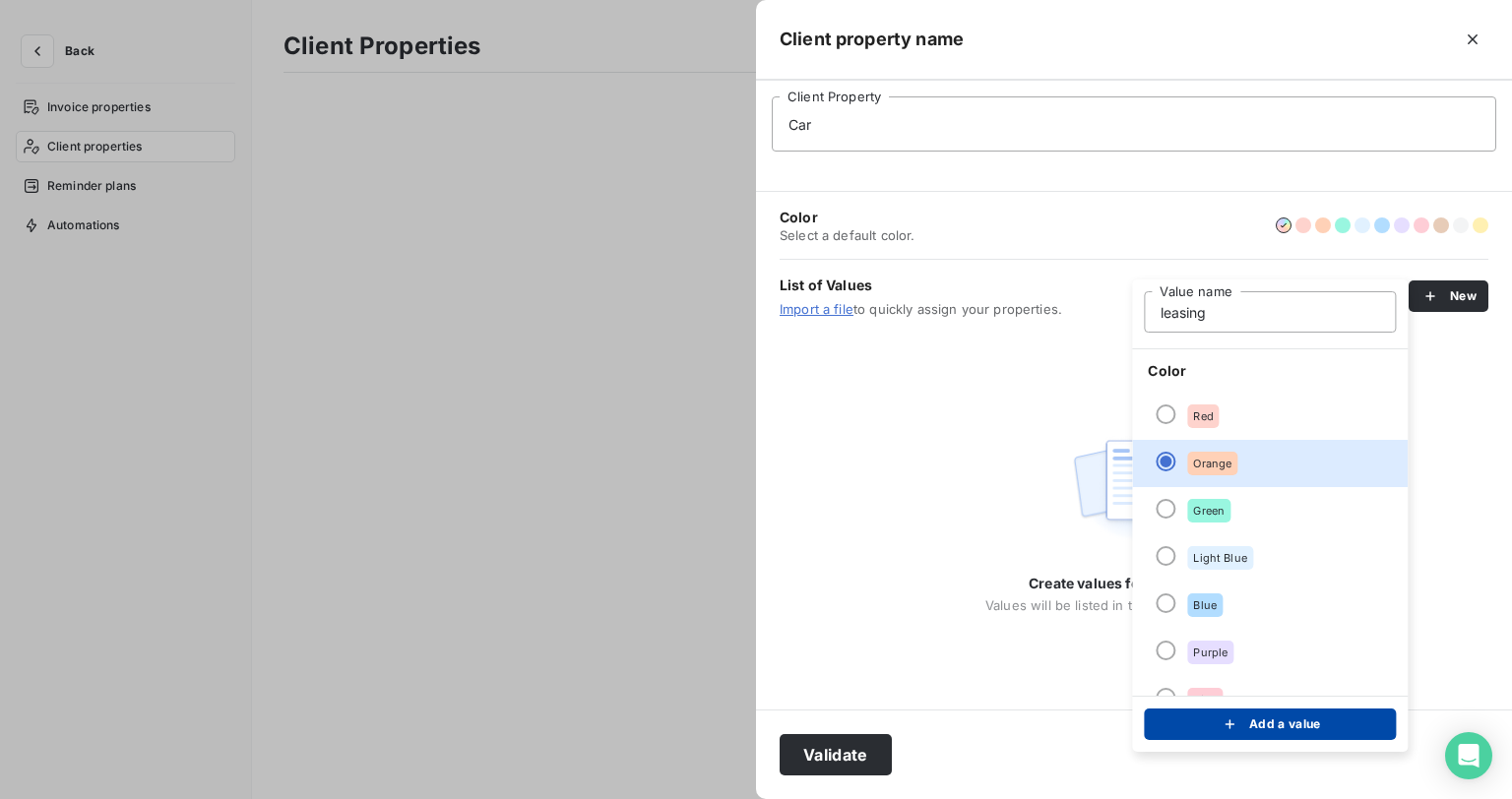 click on "Add a value" at bounding box center (1270, 724) 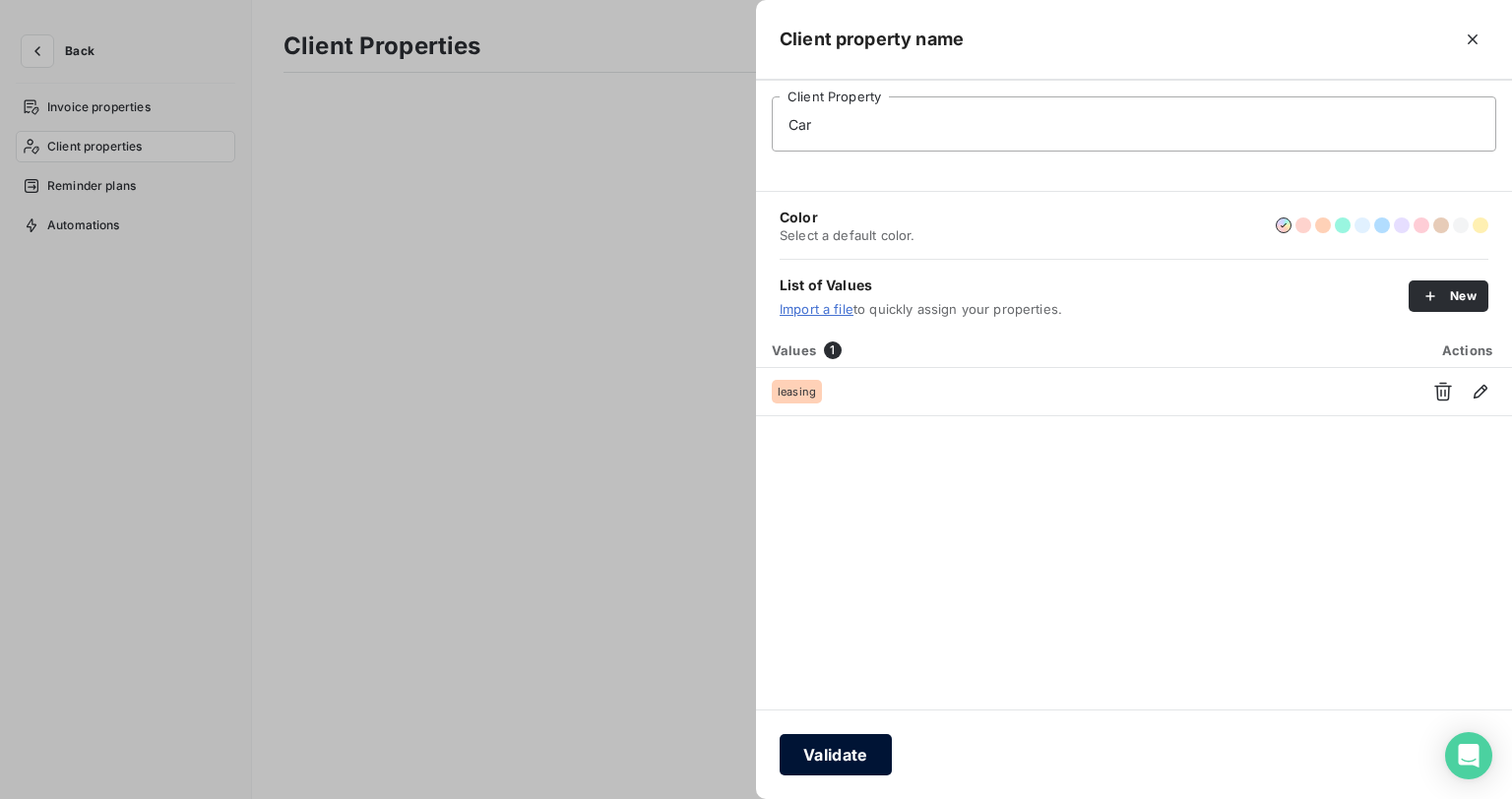 click on "Validate" at bounding box center (836, 755) 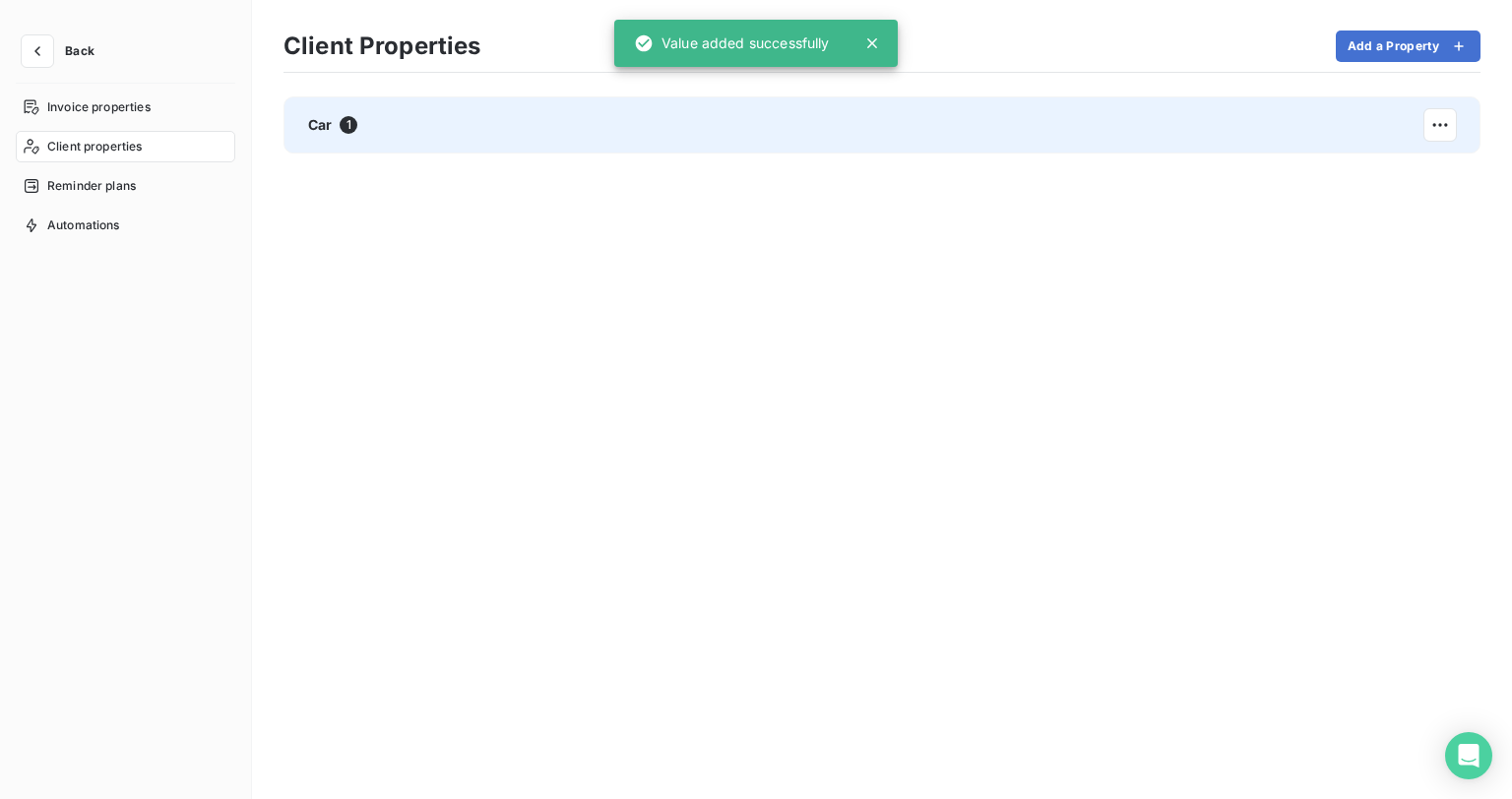 click on "Car 1" at bounding box center (882, 125) 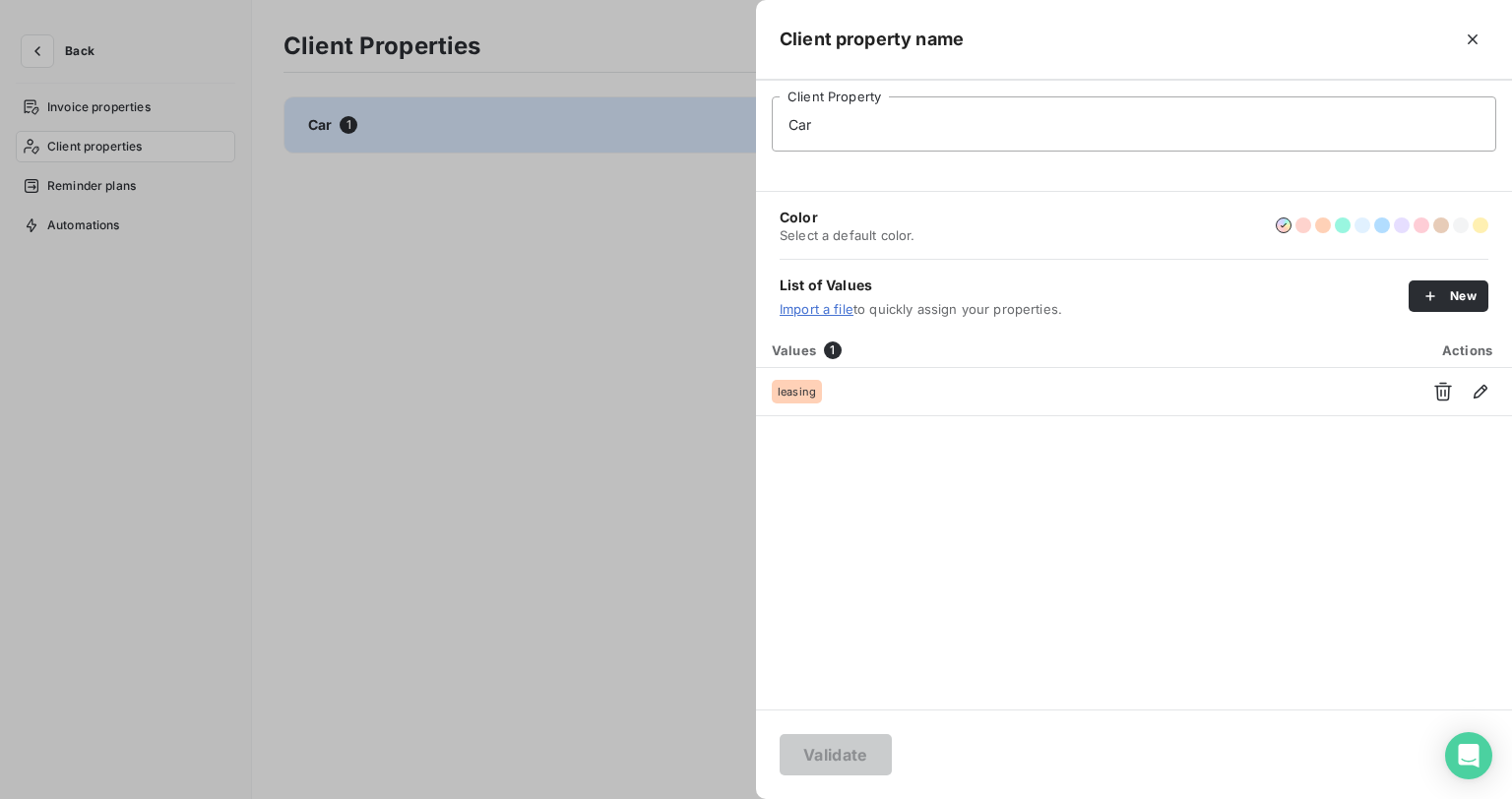 click at bounding box center (756, 400) 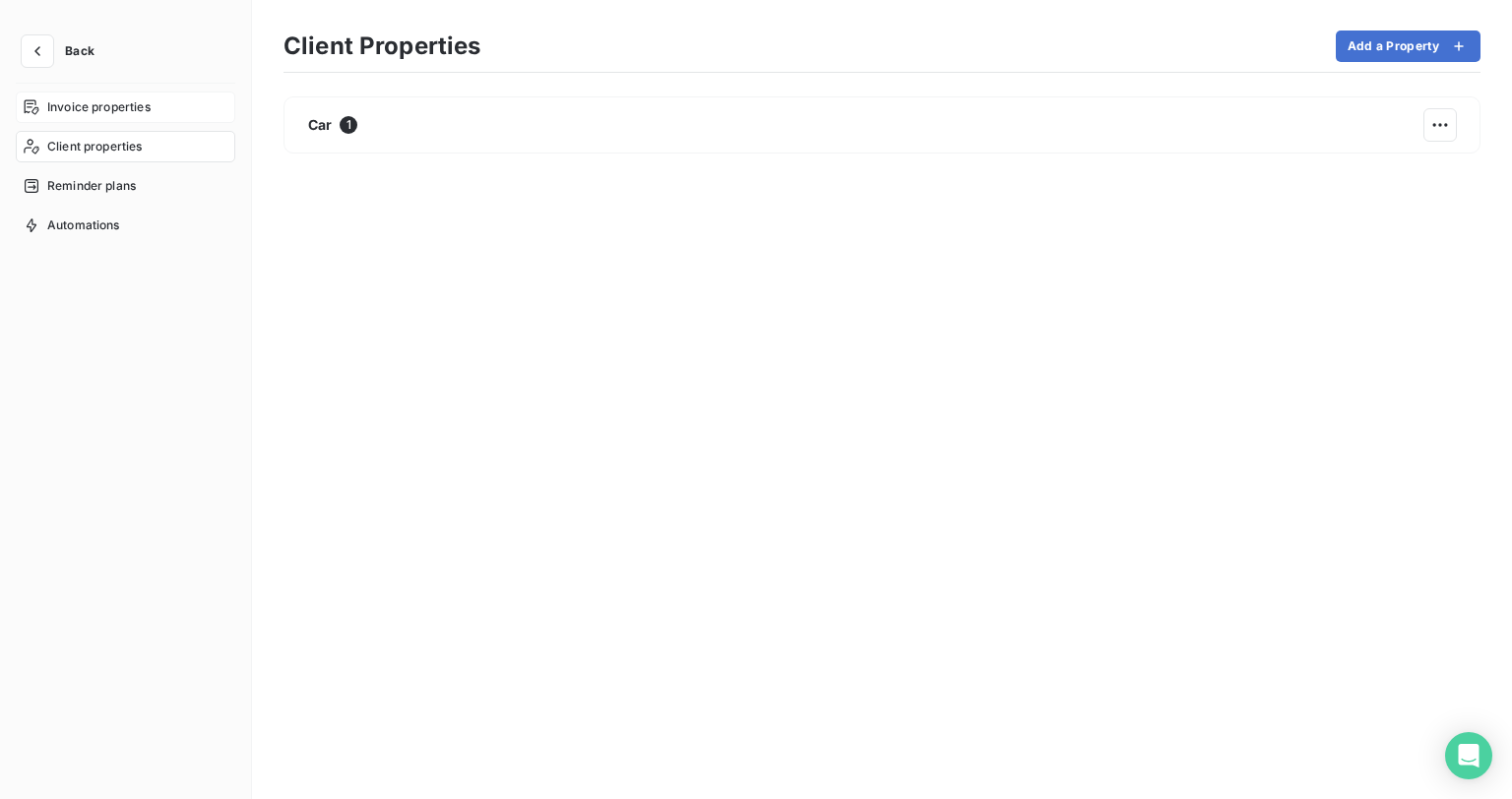 click on "Invoice properties" at bounding box center [98, 107] 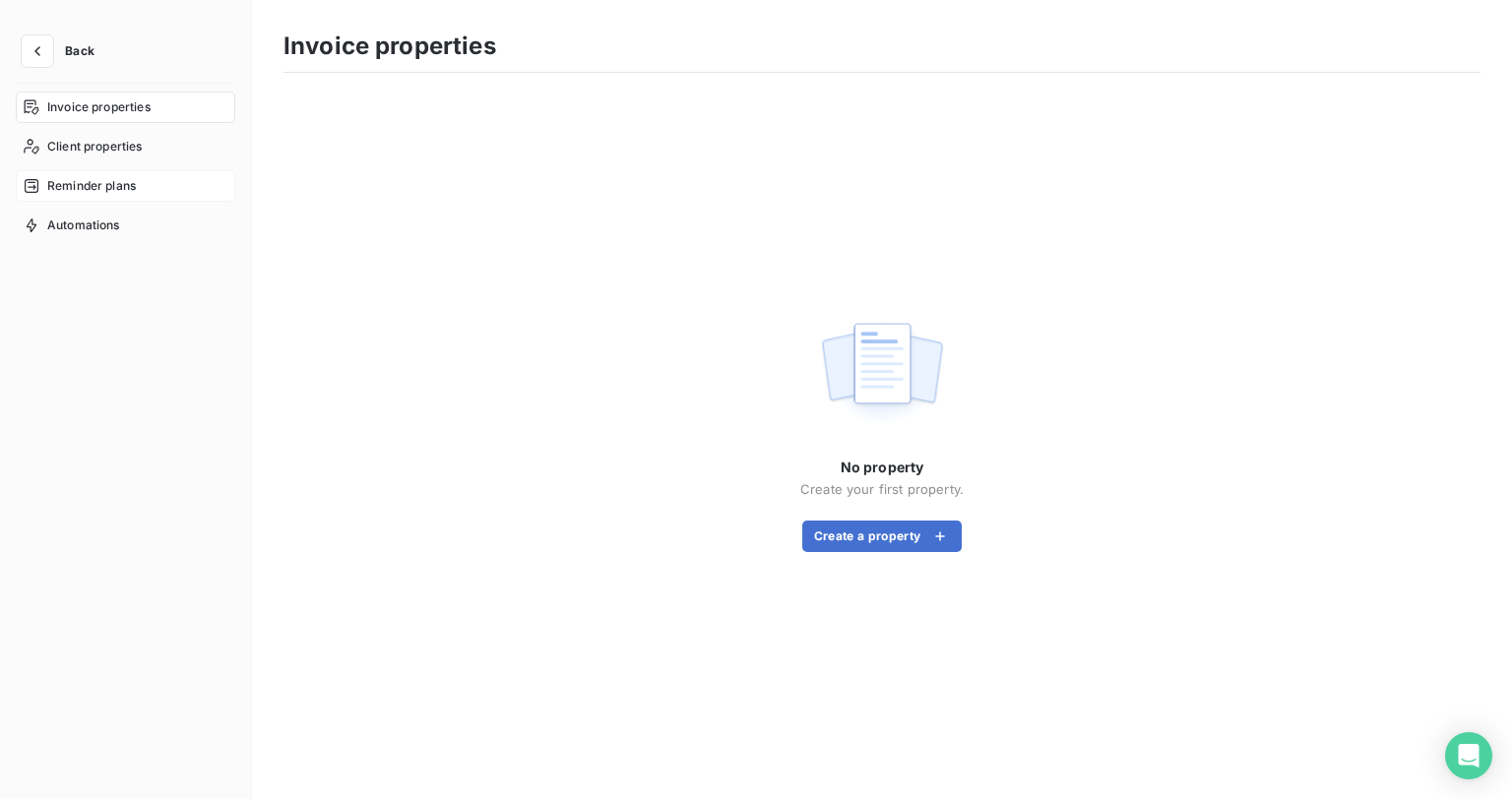 click on "Reminder plans" at bounding box center [92, 186] 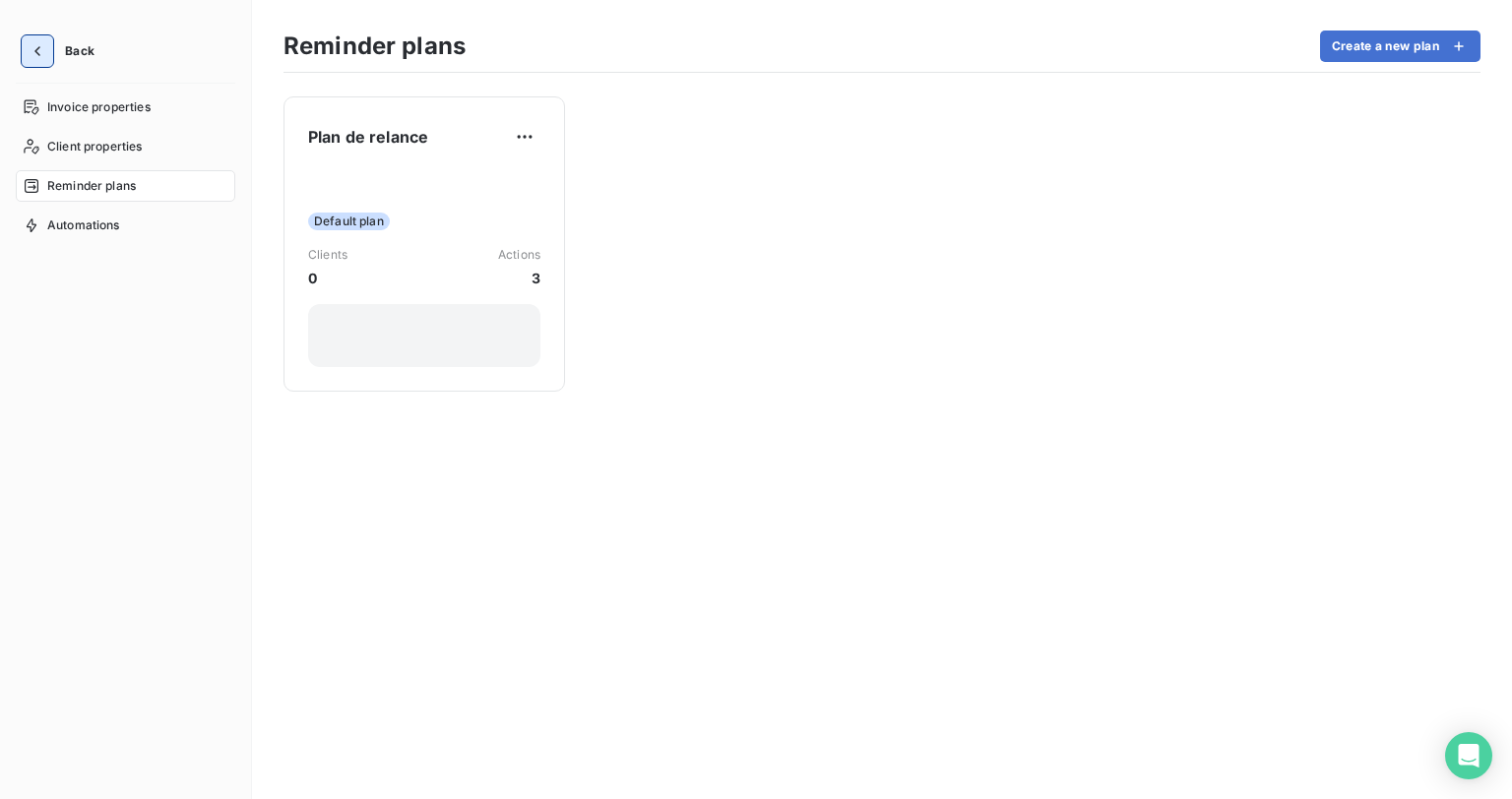 click at bounding box center (37, 51) 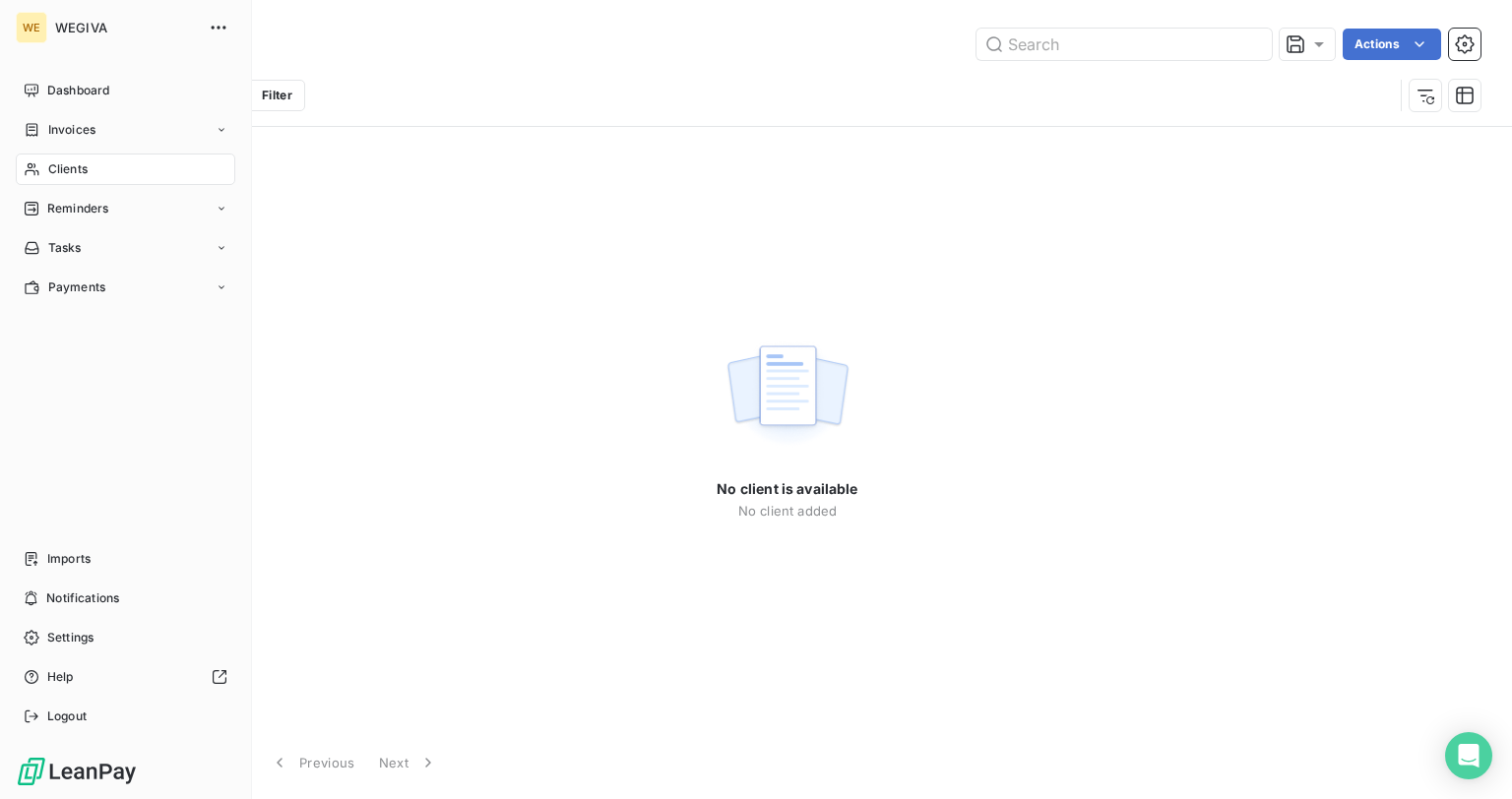 click on "Clients" at bounding box center [125, 169] 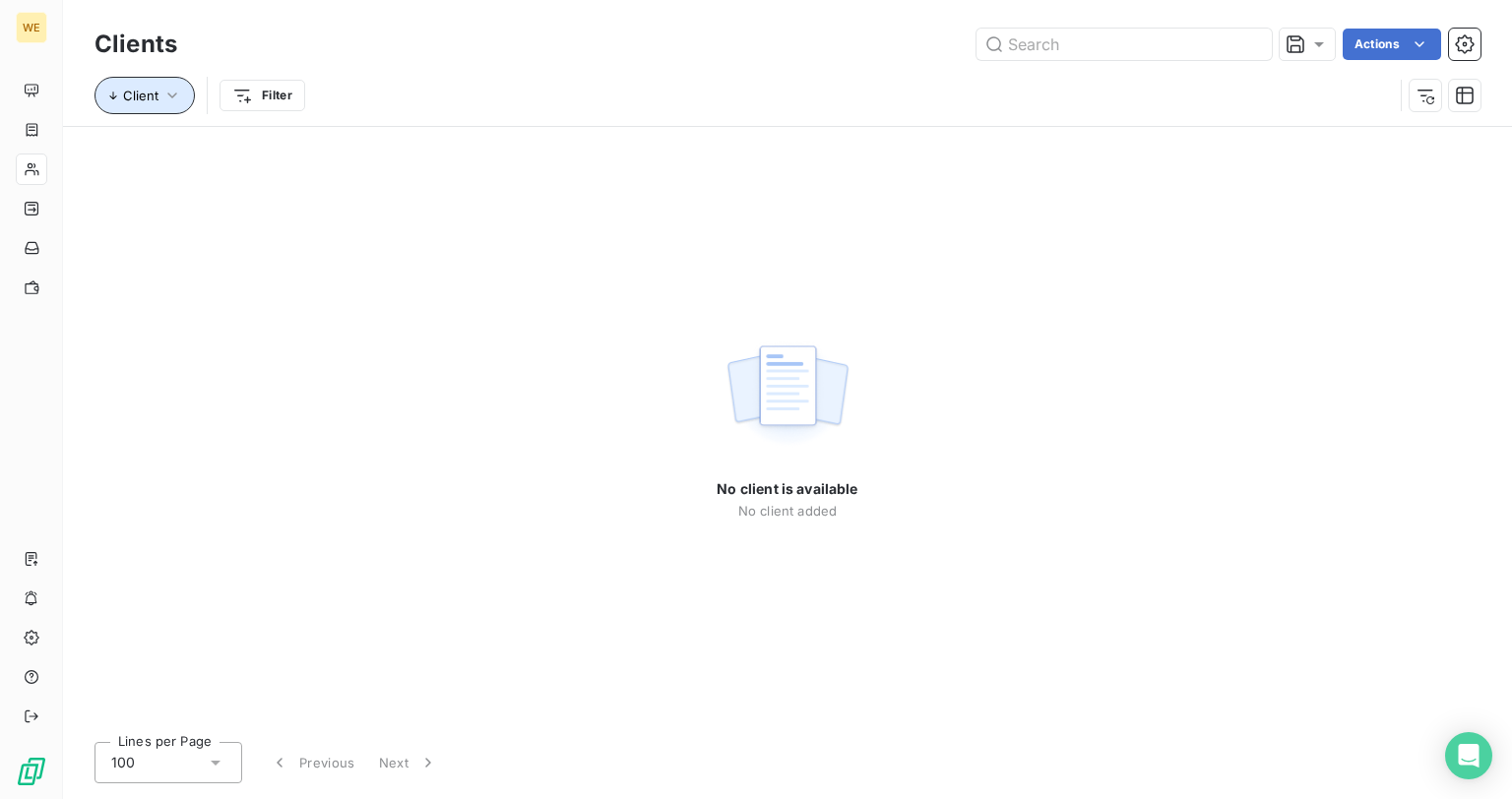 click on "Client" at bounding box center (141, 95) 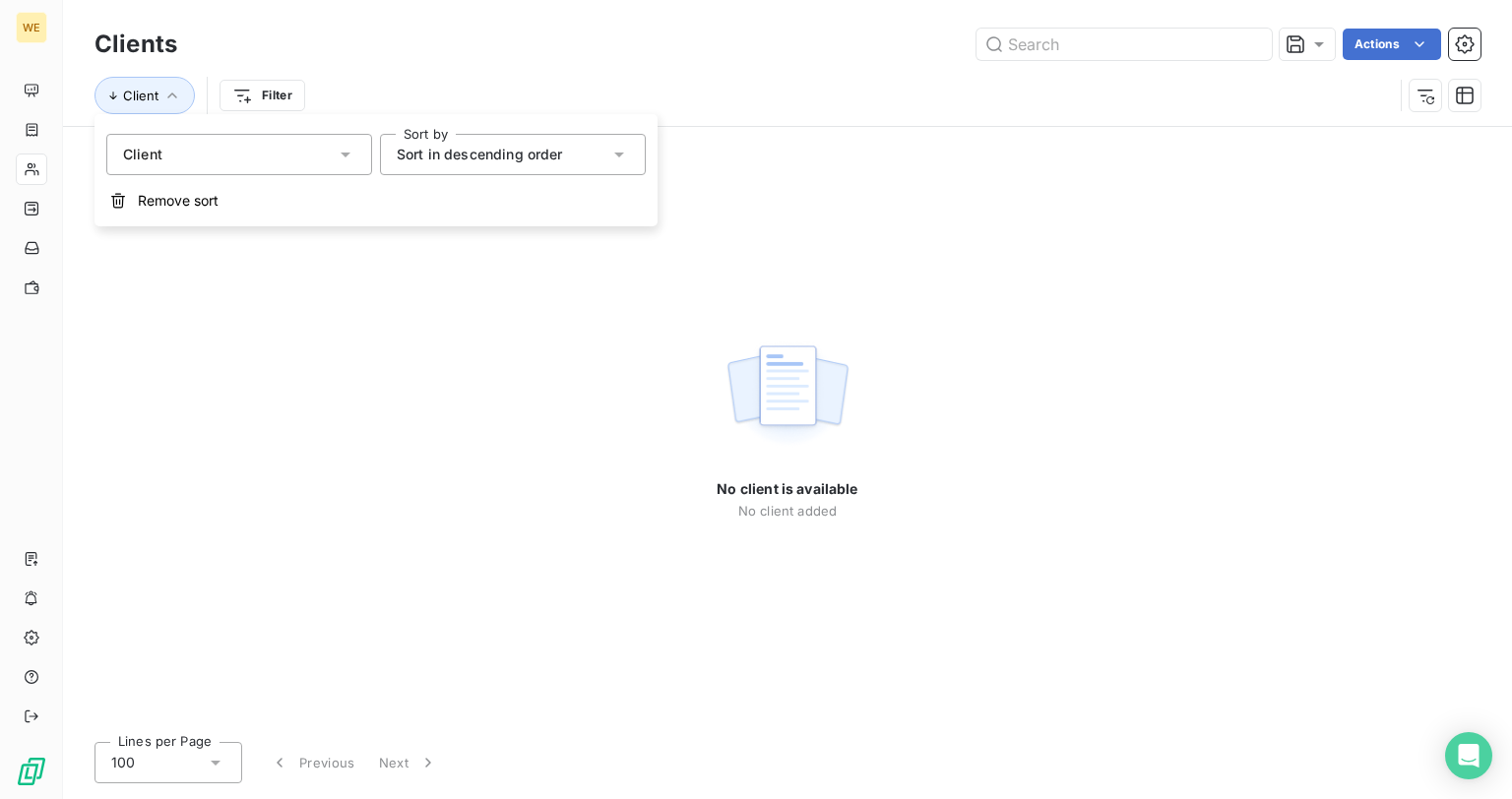 click on "Sort in descending order" at bounding box center (479, 154) 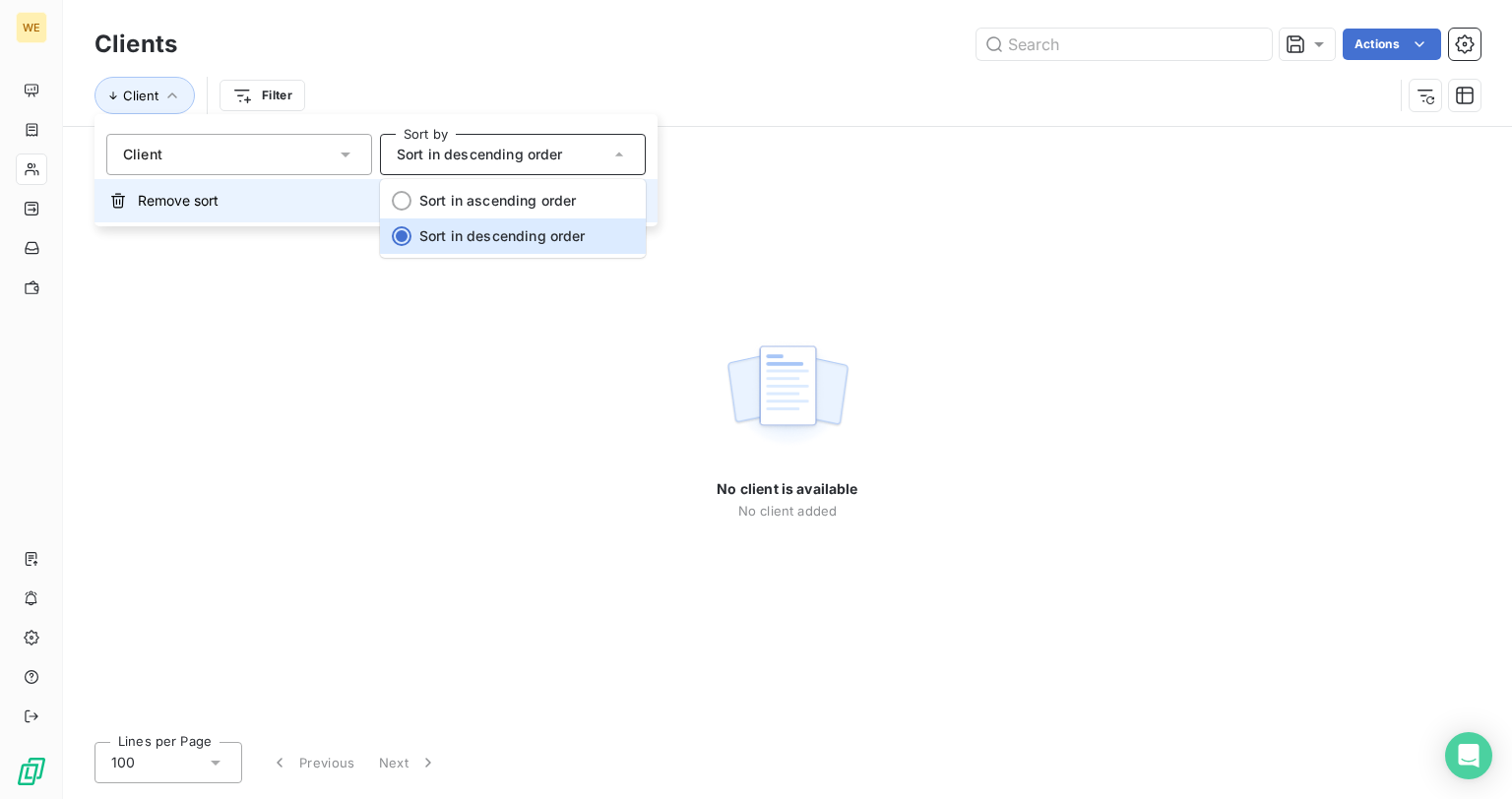 click on "Remove sort" at bounding box center (178, 201) 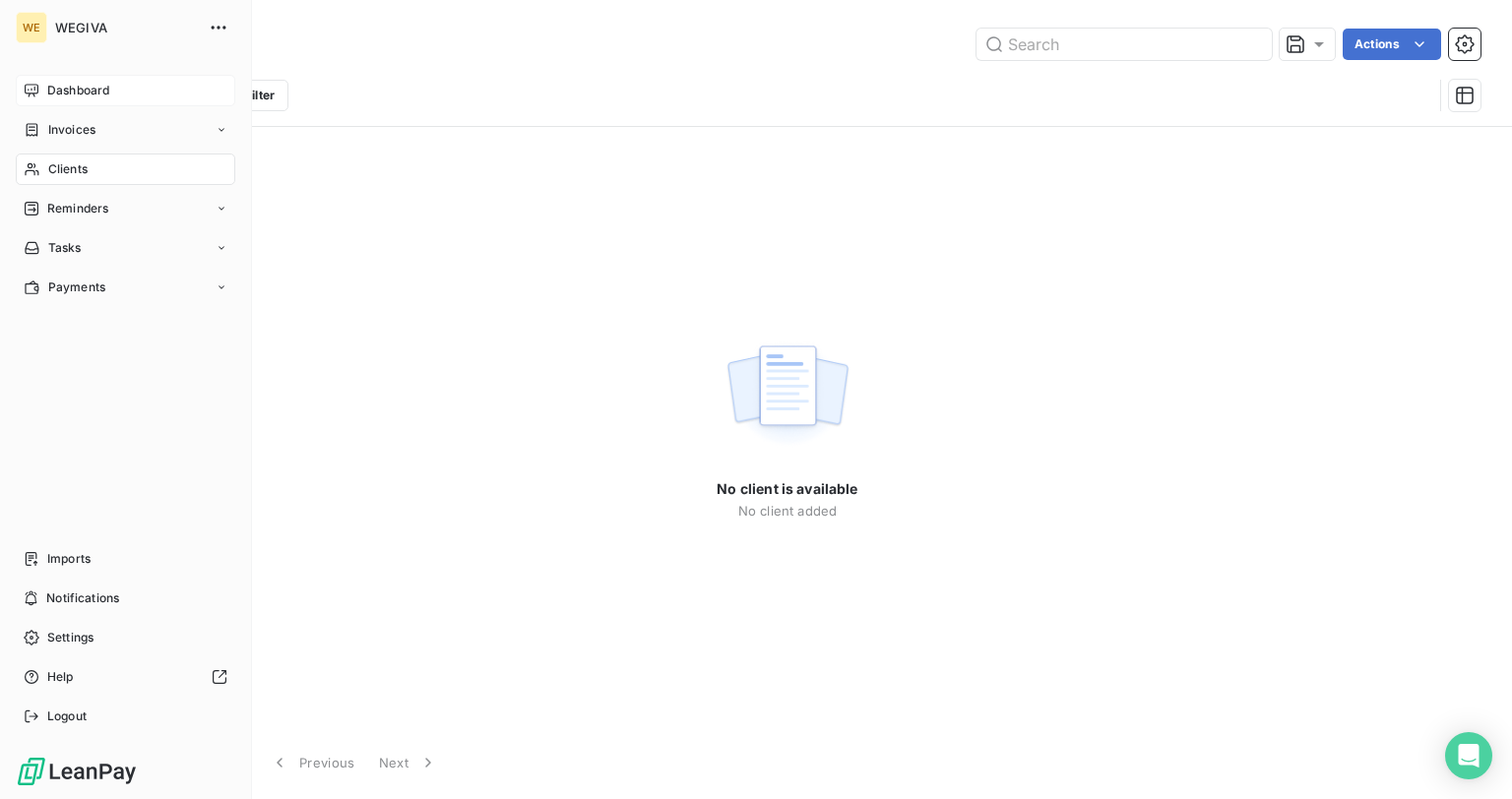 click on "Dashboard" at bounding box center [125, 91] 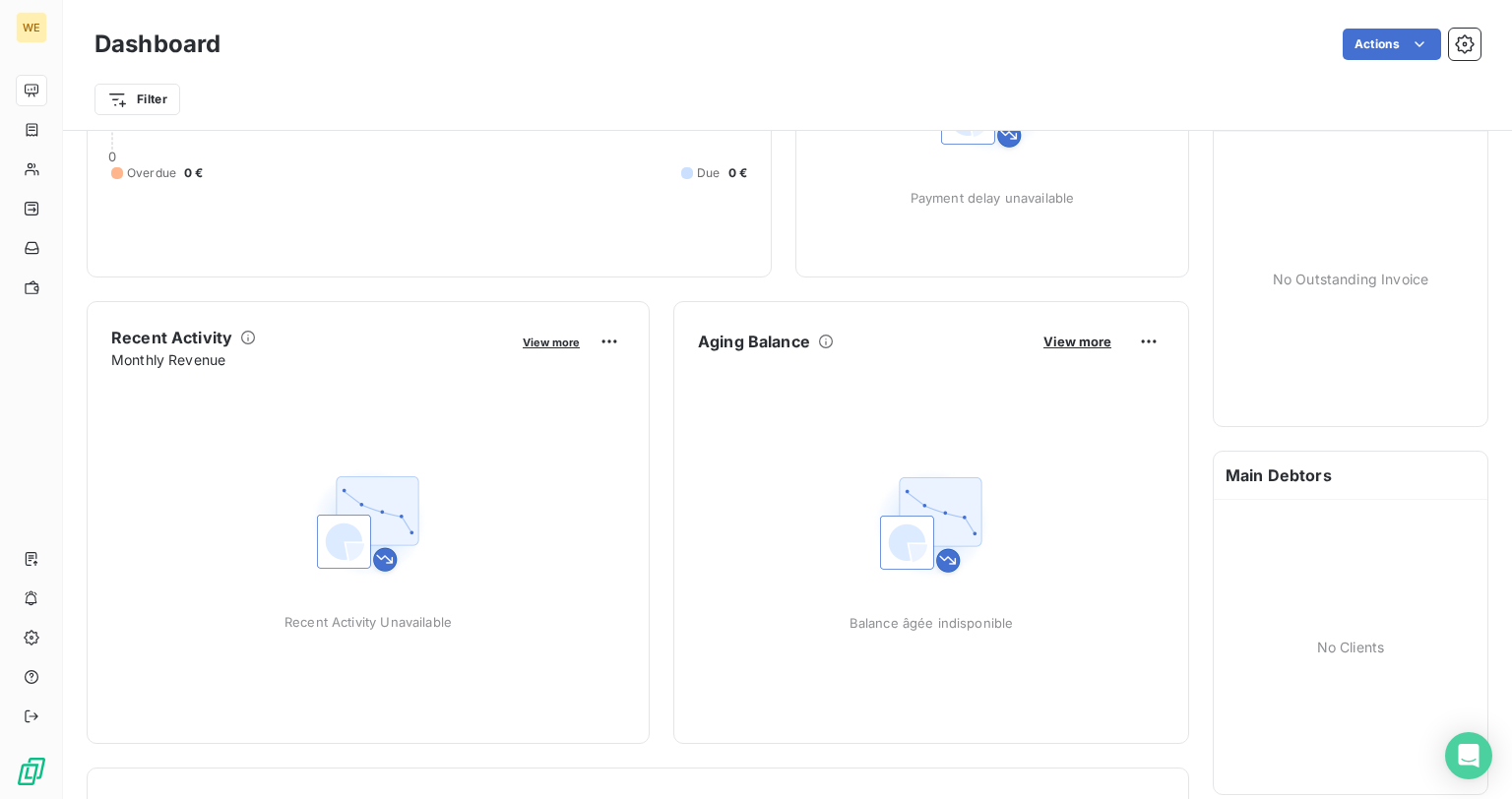 scroll, scrollTop: 0, scrollLeft: 0, axis: both 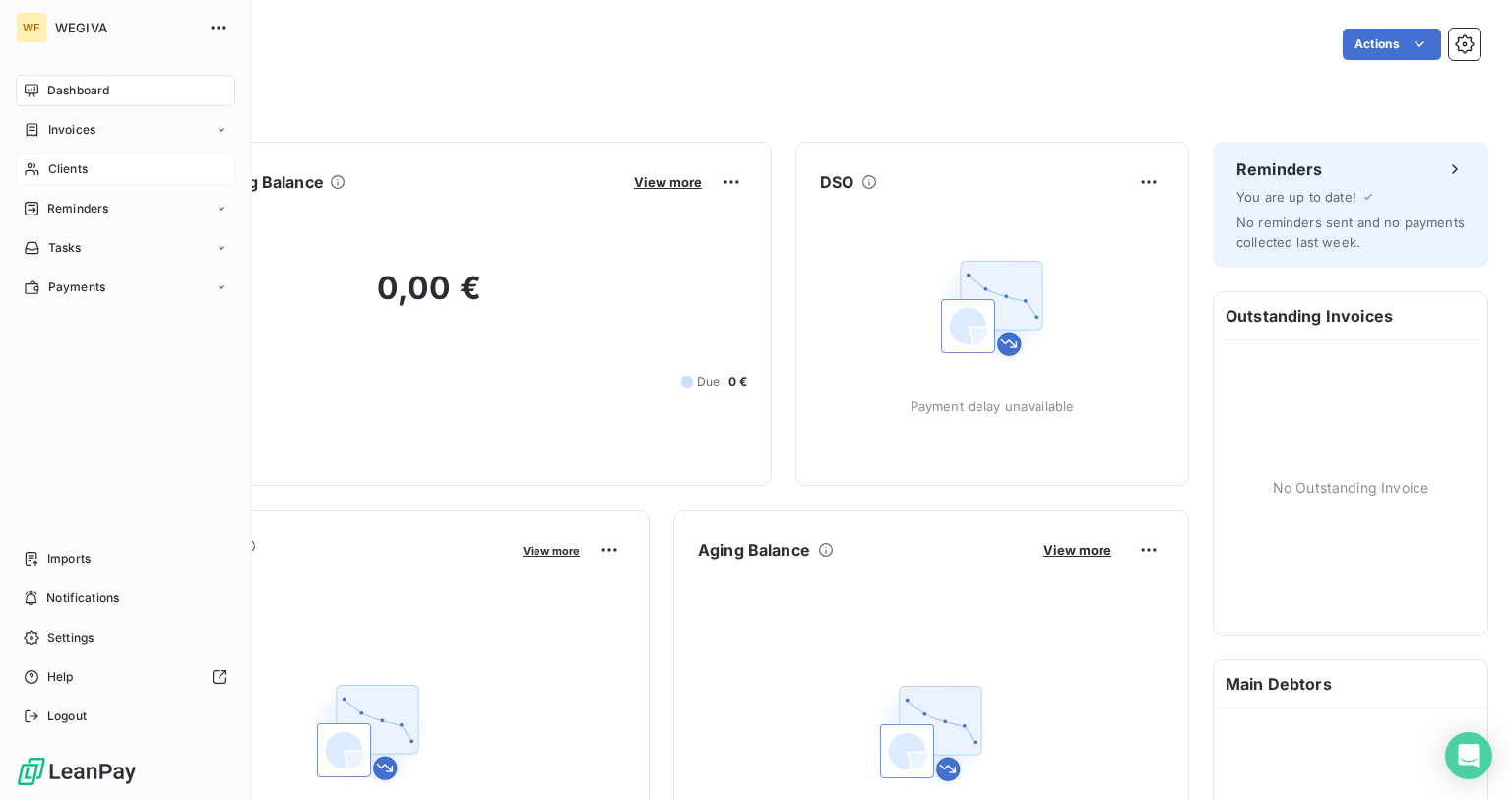 click on "Clients" at bounding box center [68, 169] 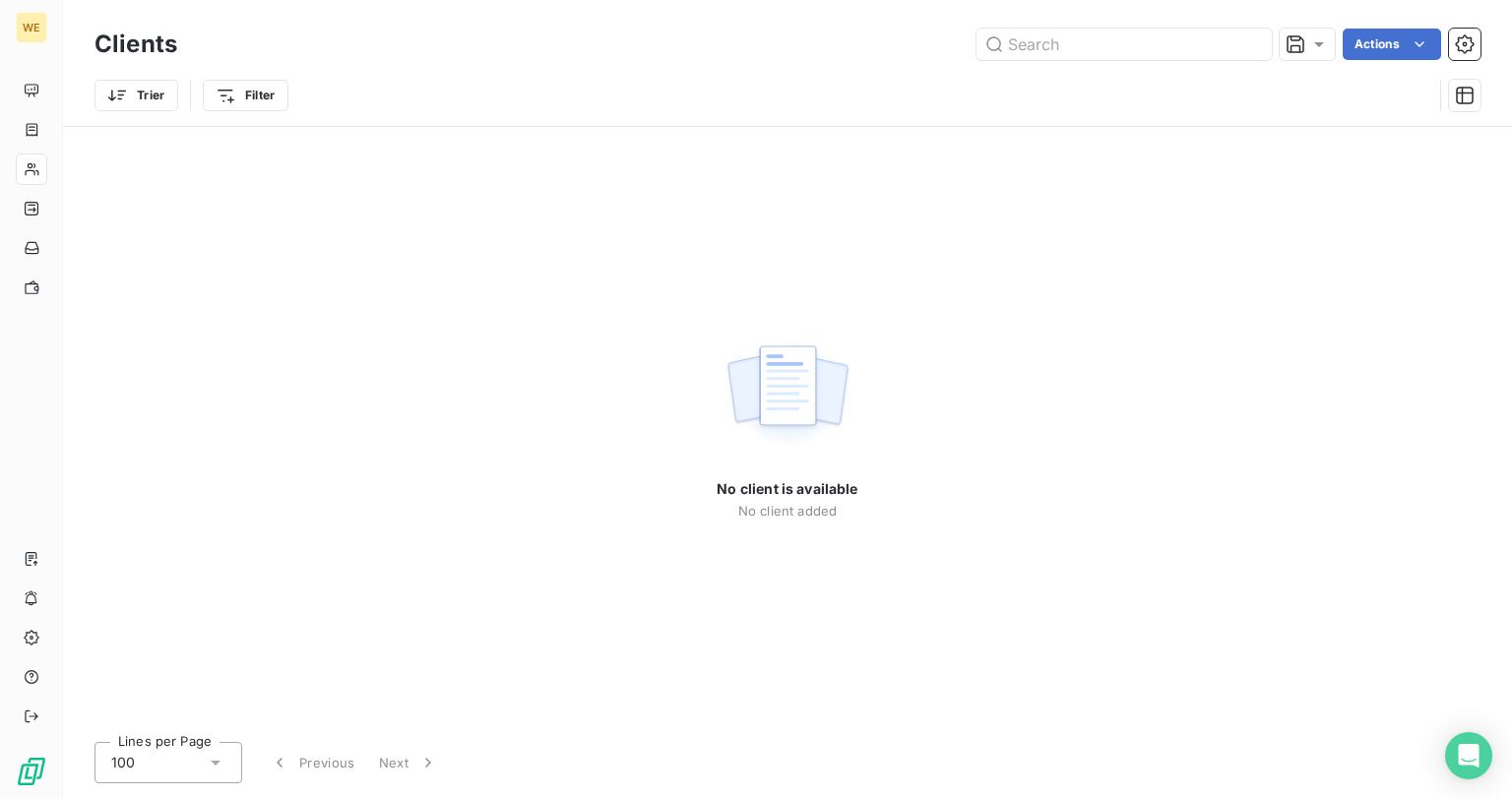 click on "No client added" at bounding box center [788, 511] 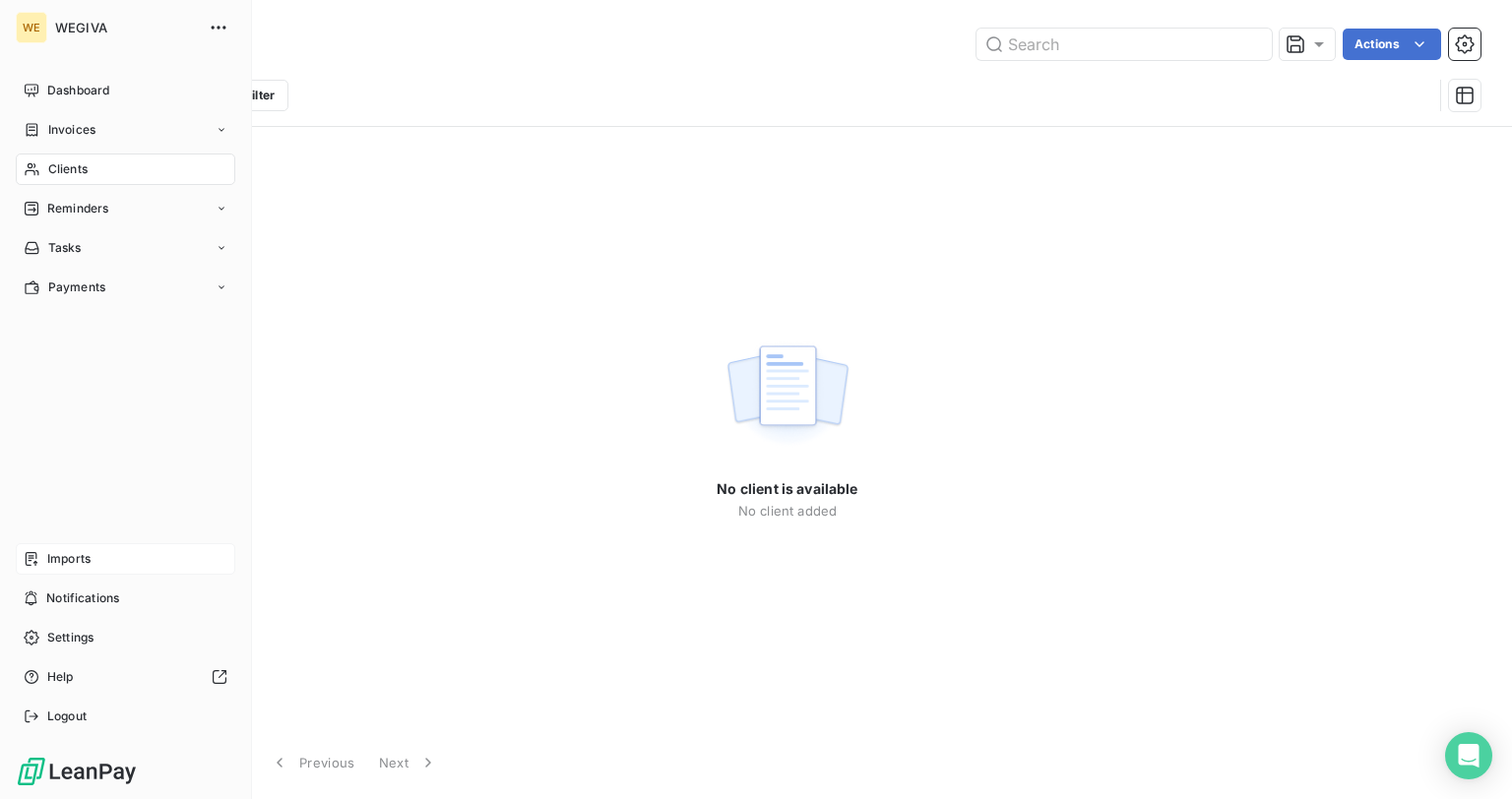 click on "Imports" at bounding box center [69, 559] 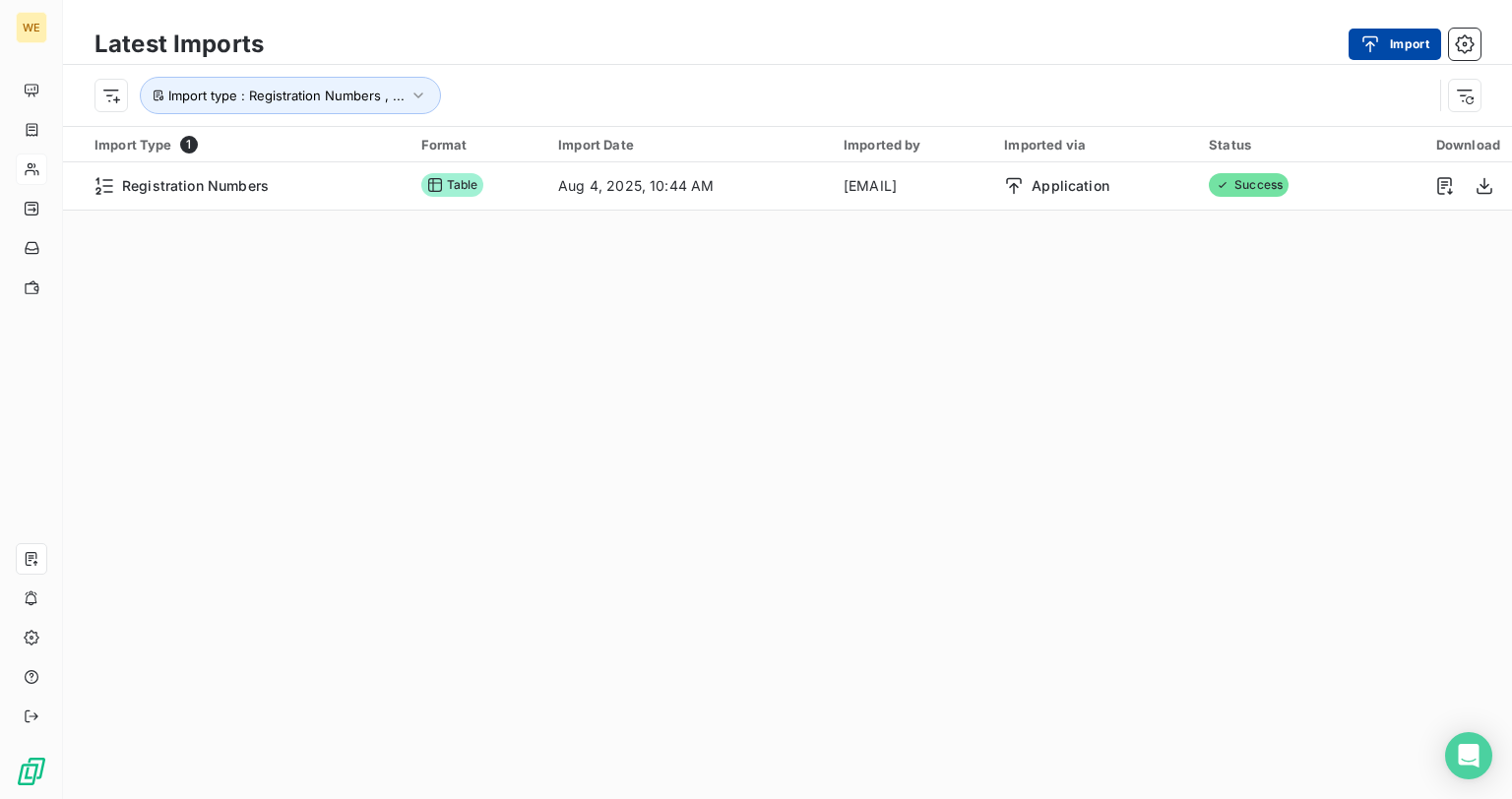 click at bounding box center (1375, 44) 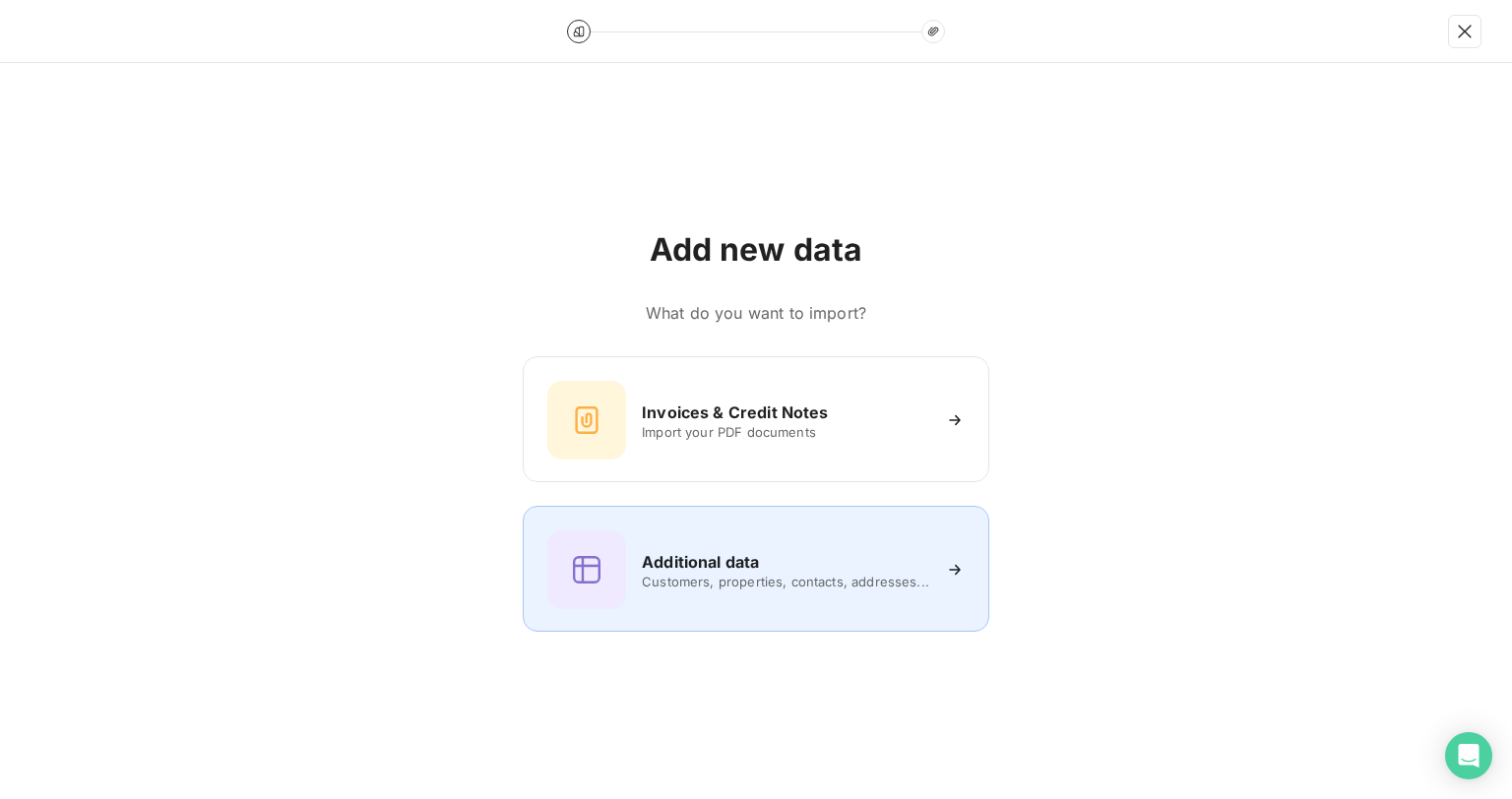 click on "Additional data" at bounding box center [786, 562] 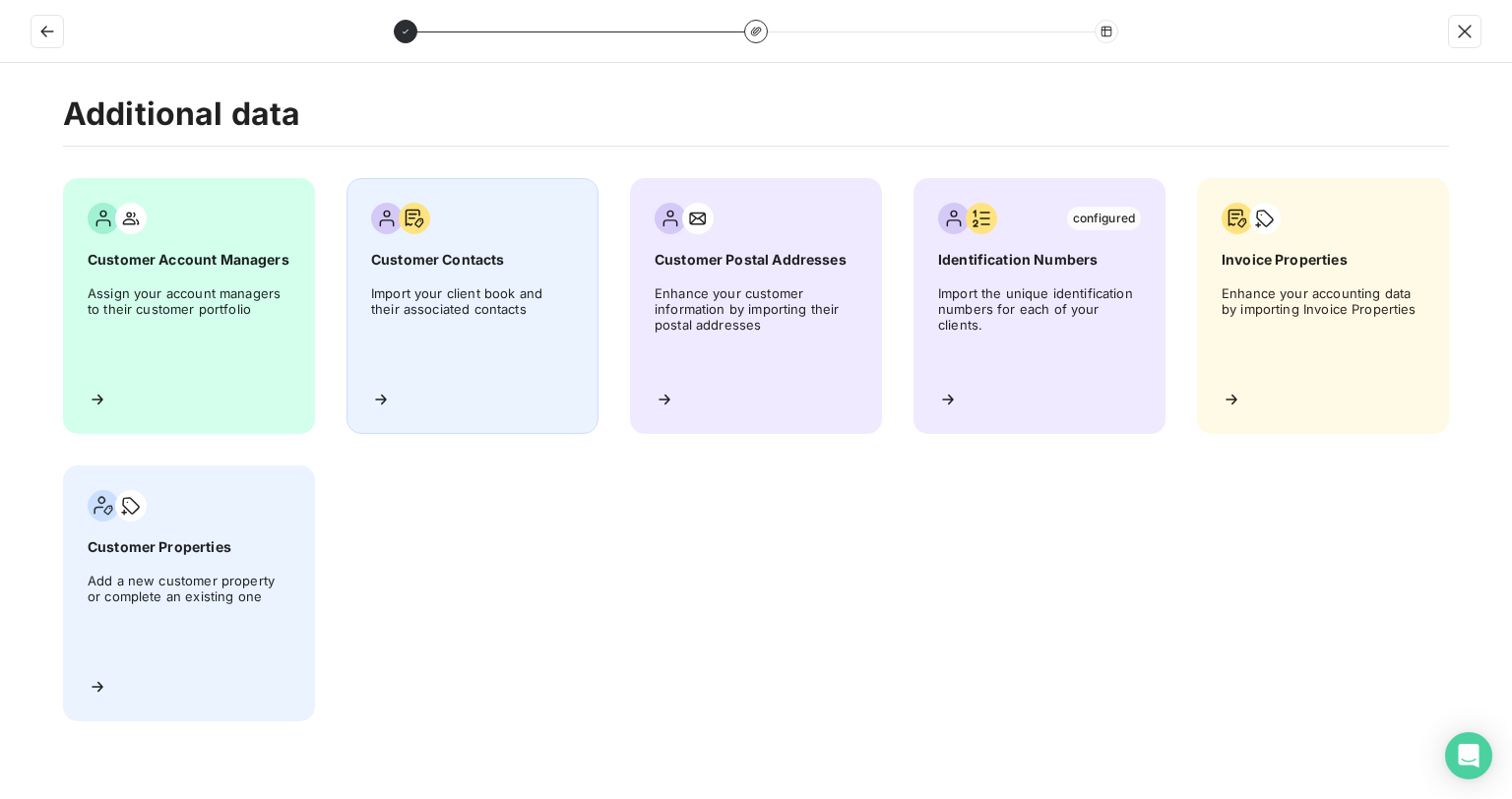 click on "Import your client book and their associated contacts" at bounding box center (472, 330) 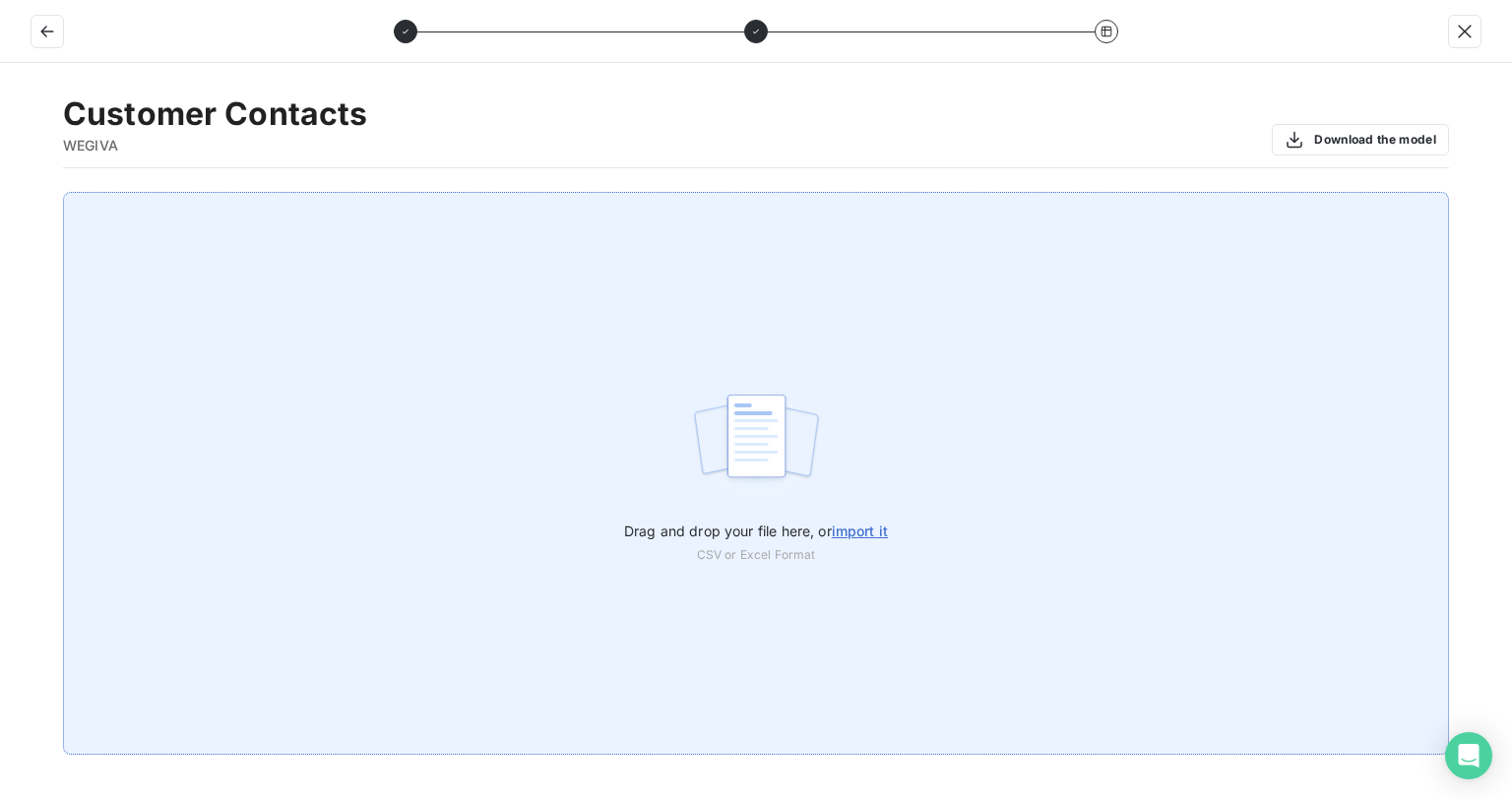 click on "import it" at bounding box center [859, 530] 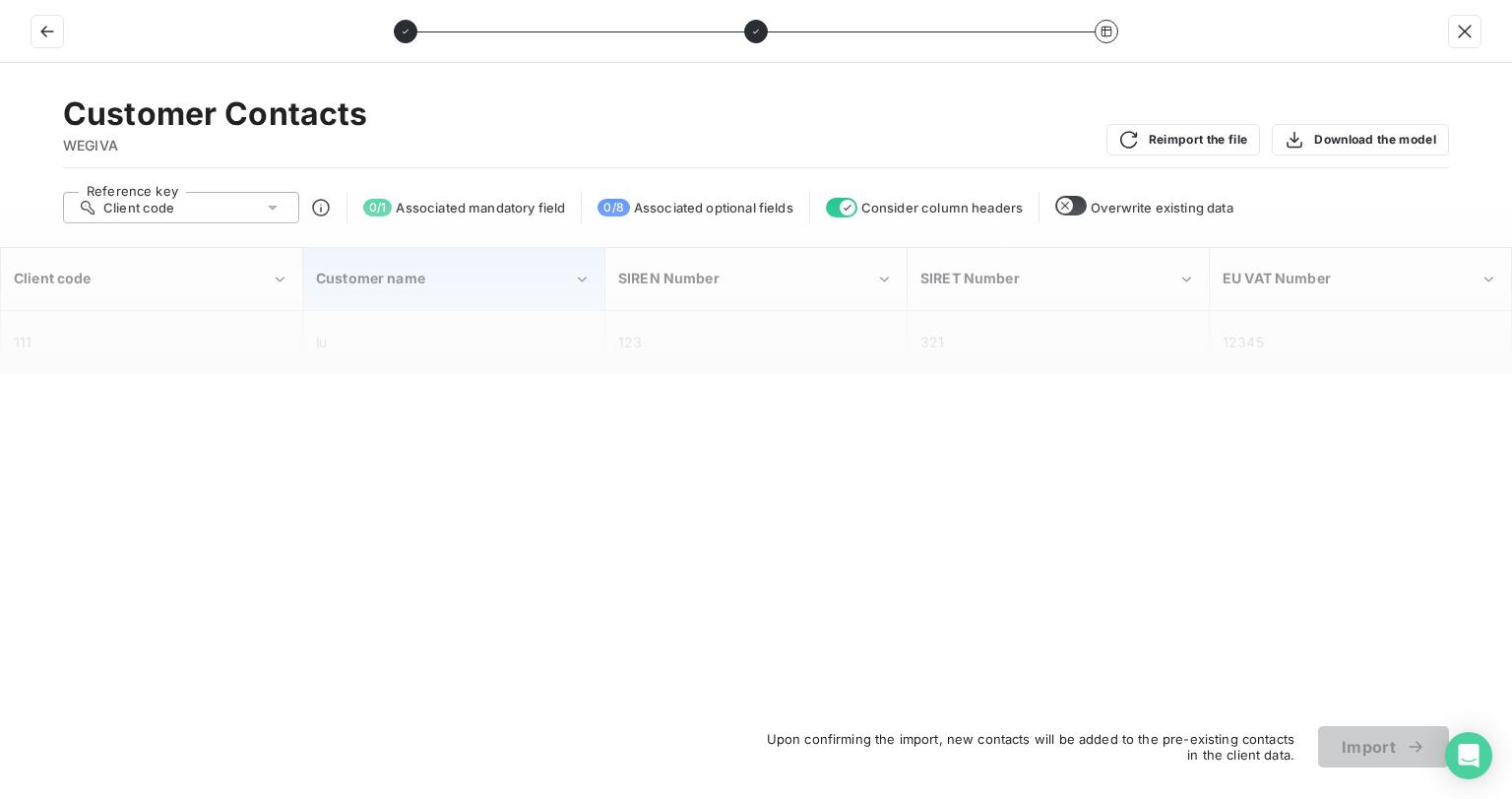click on "Customer name" at bounding box center [444, 278] 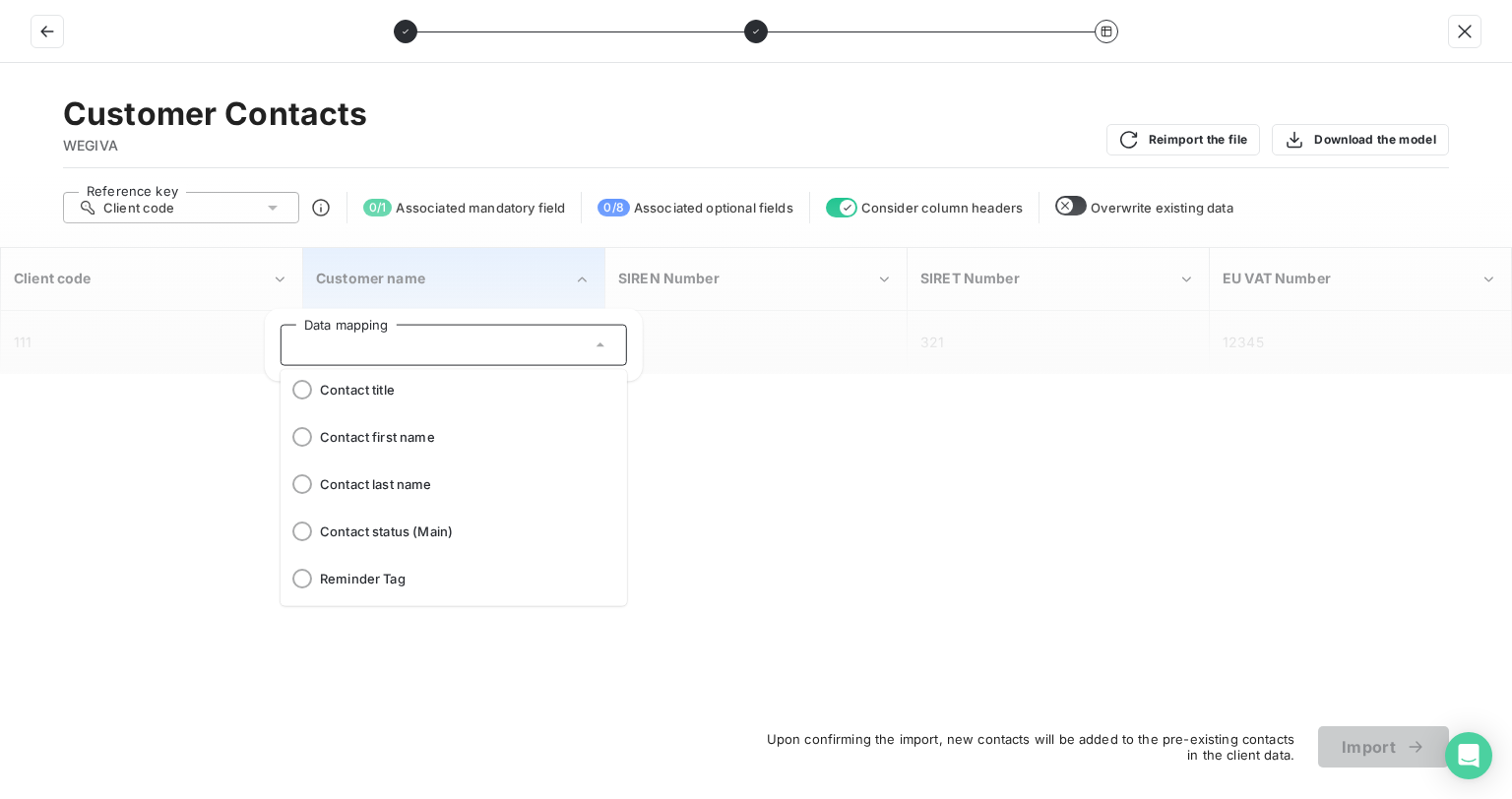 scroll, scrollTop: 243, scrollLeft: 0, axis: vertical 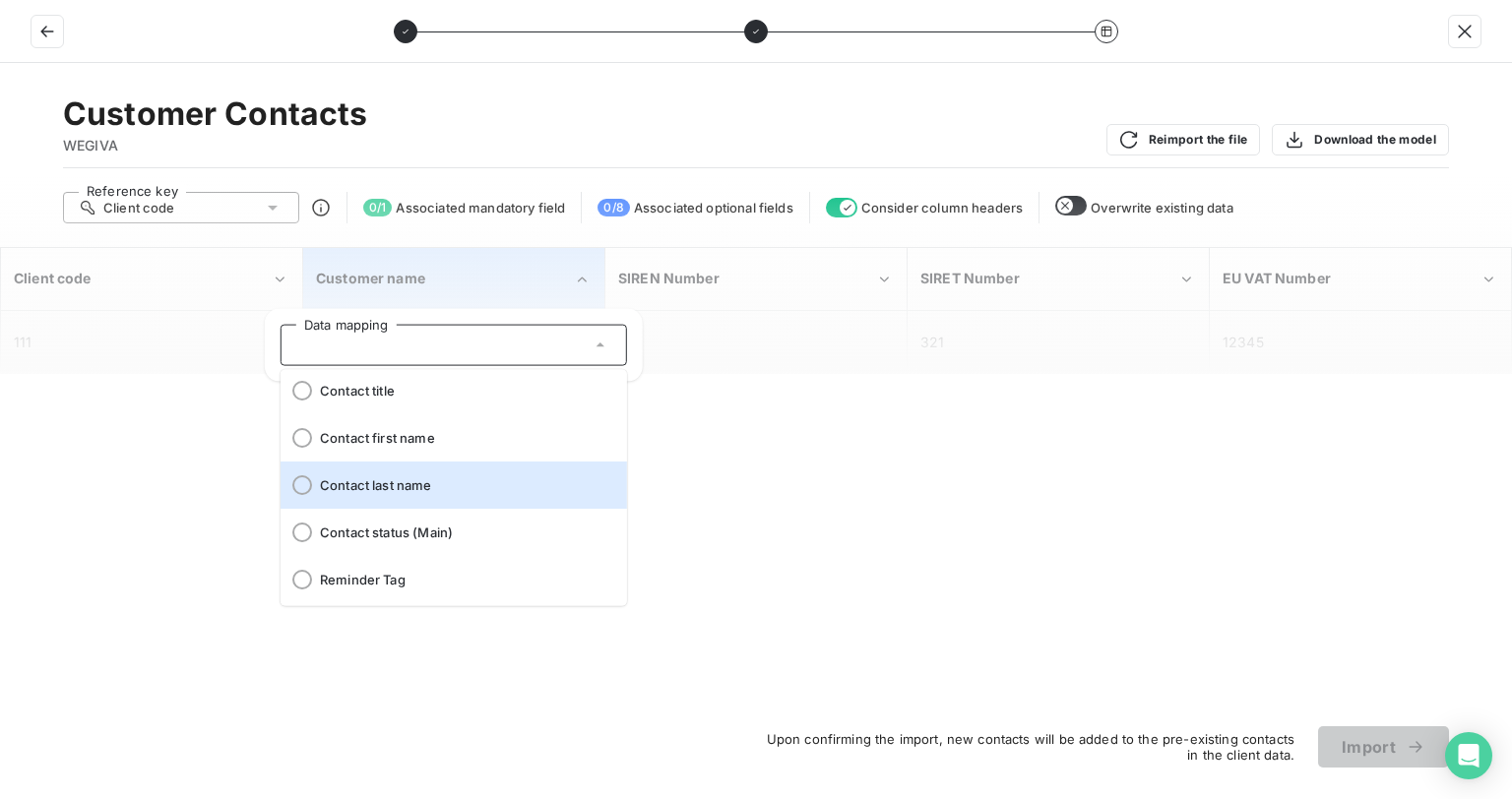 click on "Contact last name" at bounding box center [466, 485] 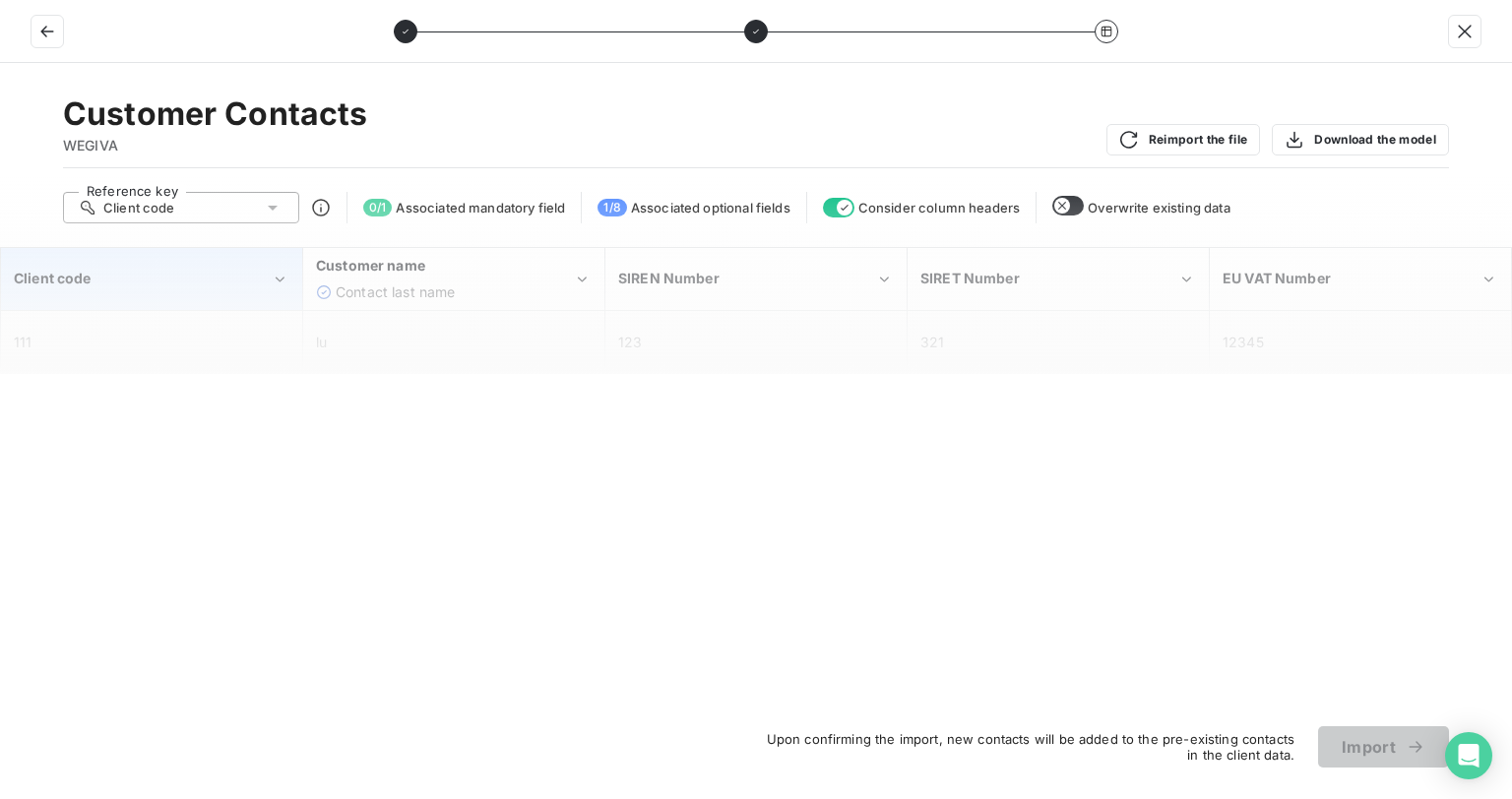 click on "Client code" at bounding box center (152, 278) 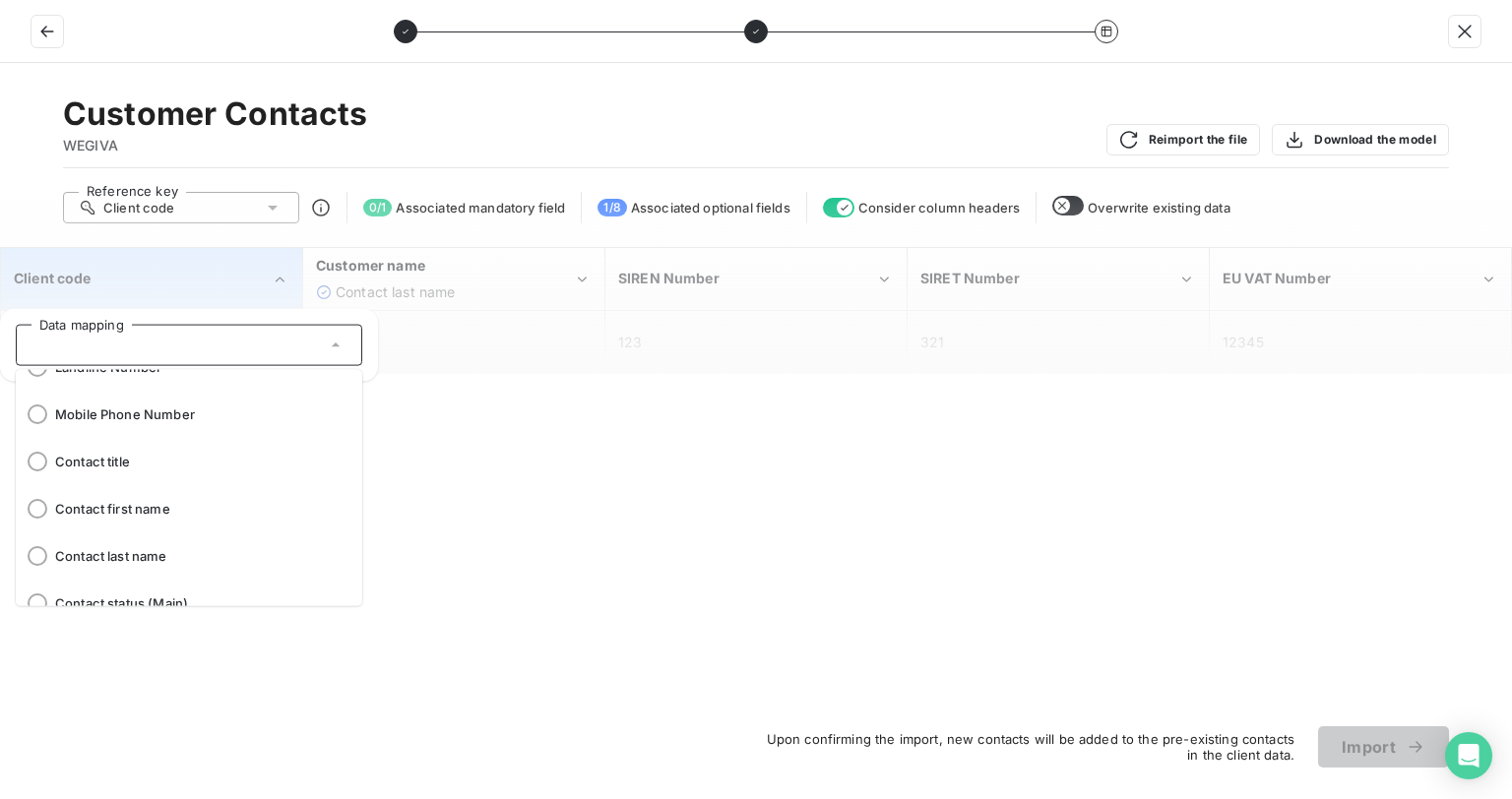 scroll, scrollTop: 169, scrollLeft: 0, axis: vertical 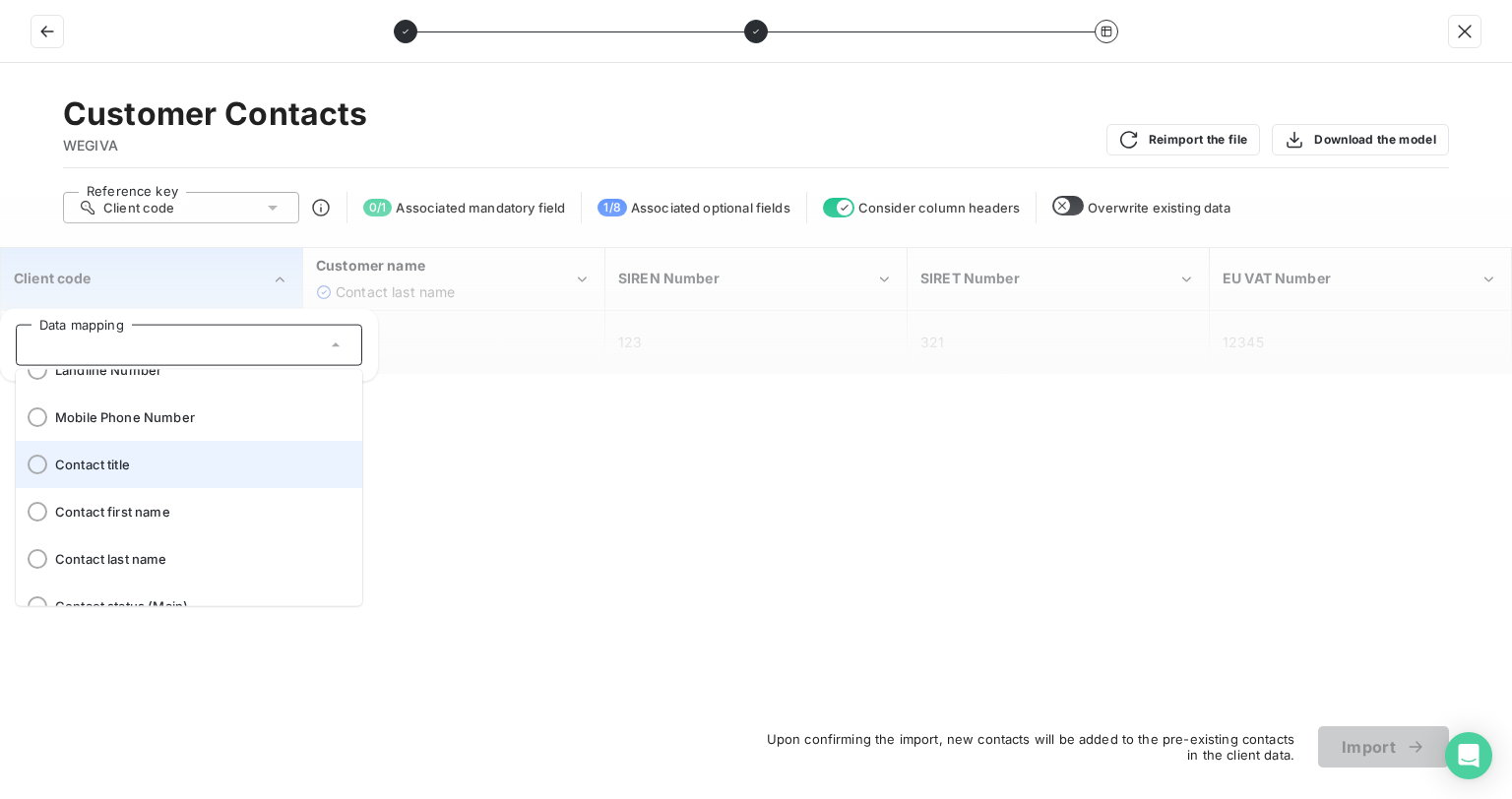 click on "Contact title" at bounding box center [201, 464] 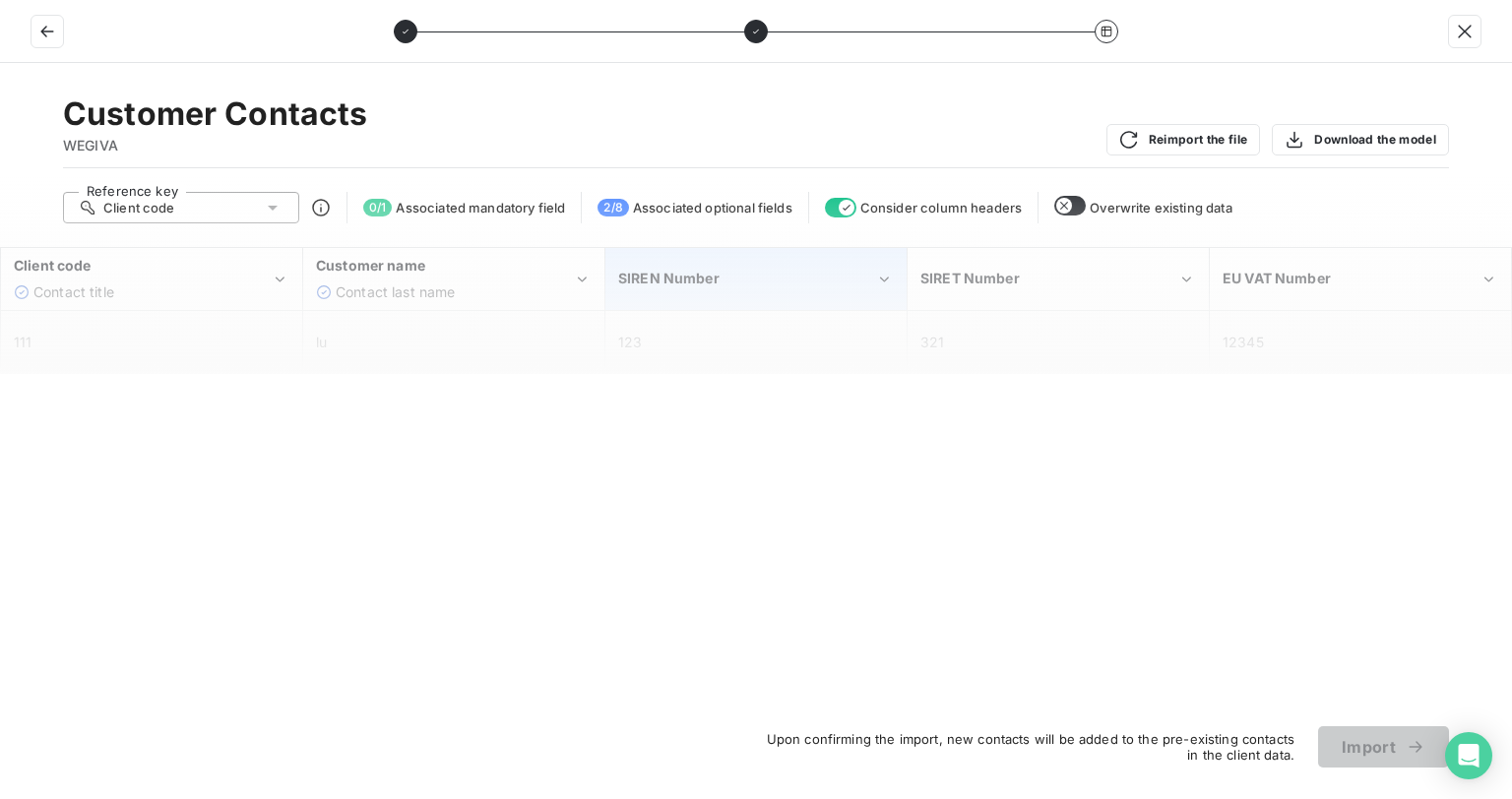 click on "SIREN Number" at bounding box center (756, 278) 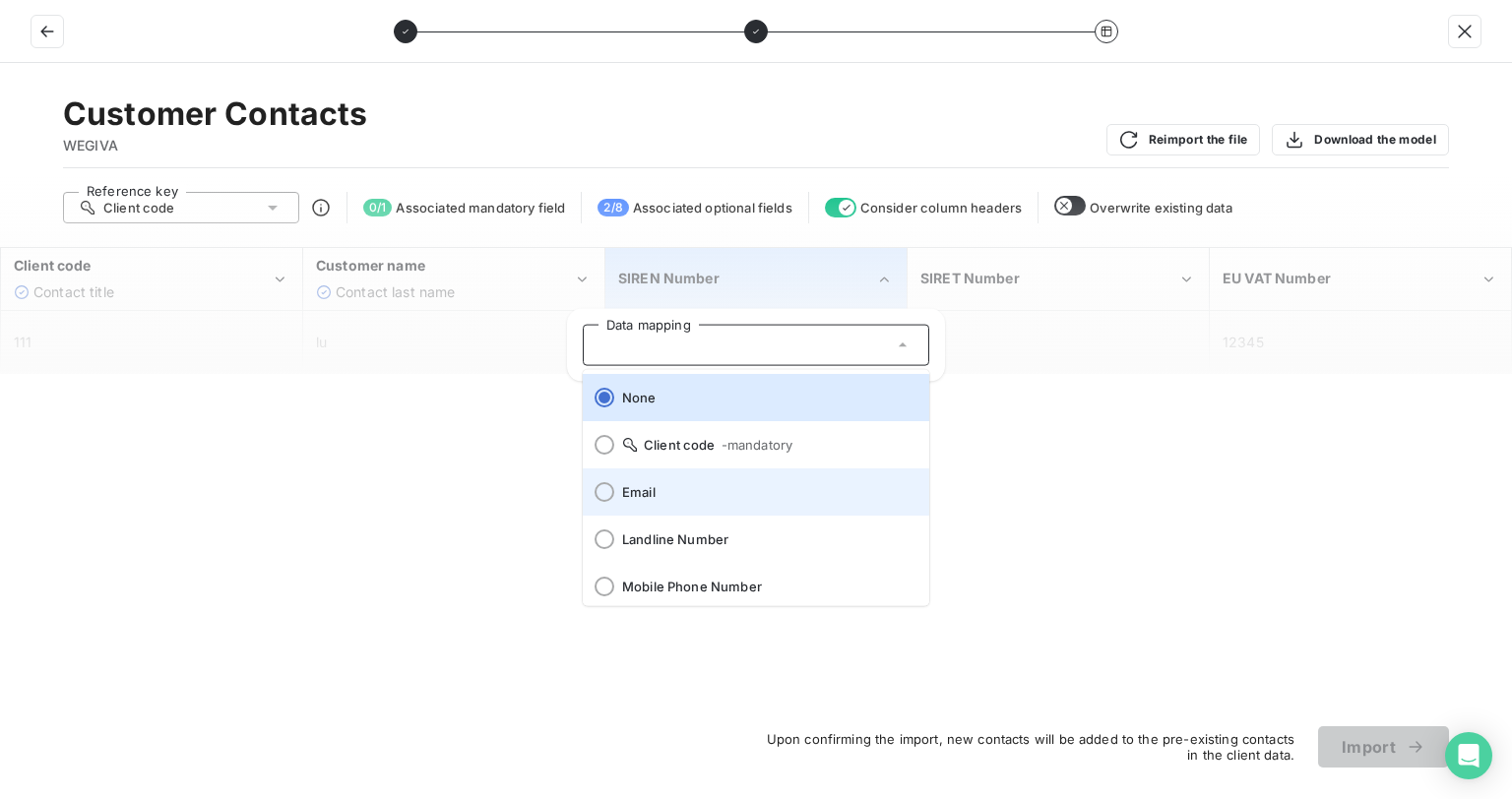 click on "Email" at bounding box center (756, 492) 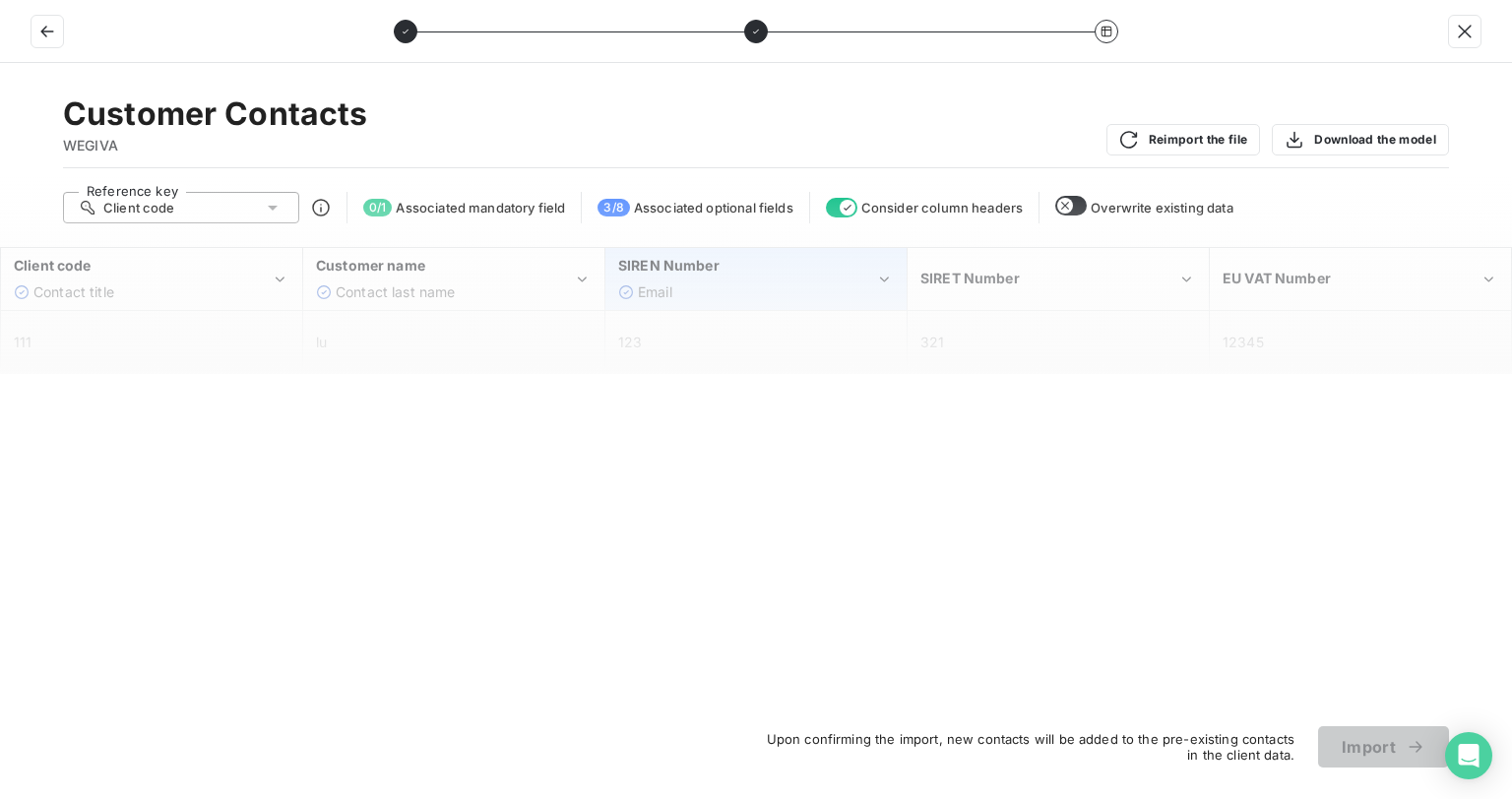 click on "SIREN Number" at bounding box center (746, 266) 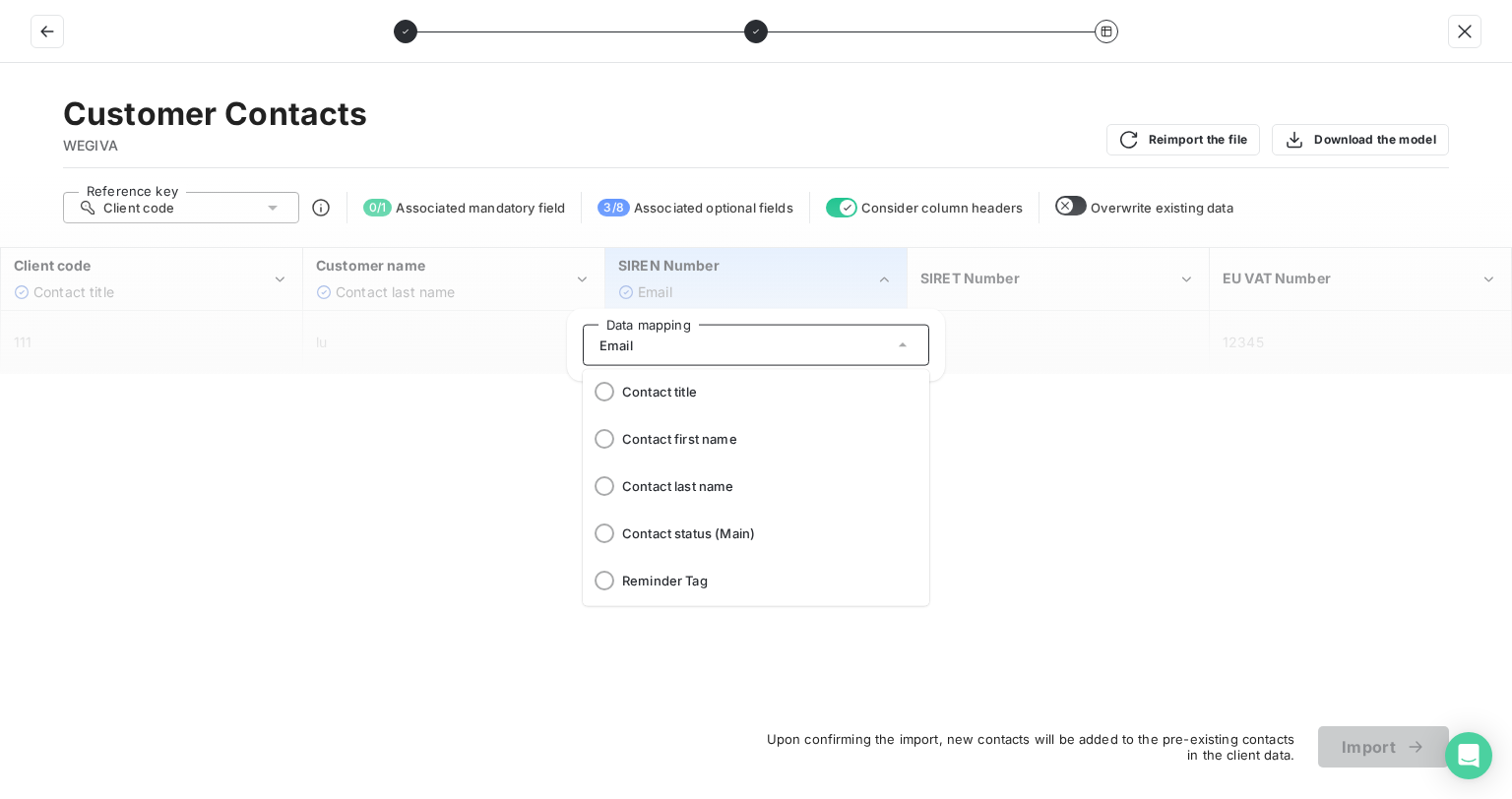 scroll, scrollTop: 0, scrollLeft: 0, axis: both 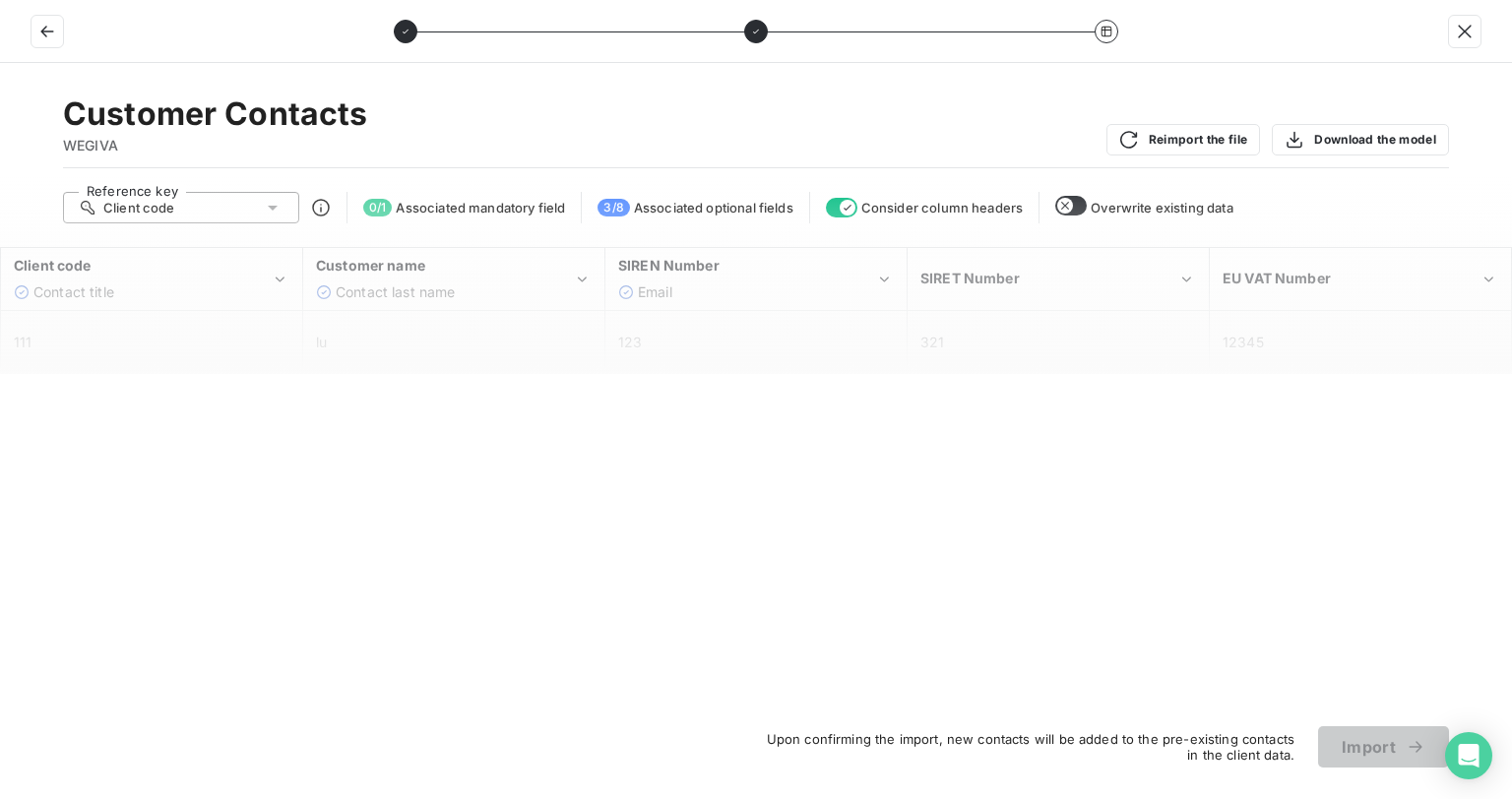 click on "Customer Contacts WEGIVA Reimport the file Download the model Reference key Client code 0 / 1 Associated mandatory field 3 / 8 Associated optional fields Consider column headers Overwrite existing data Client code Contact title Customer name Contact last name SIREN Number Email SIRET Number EU VAT Number 111 lu 123 321 12345 Upon confirming the import, new contacts will be added to the pre-existing contacts in the client data. Import" at bounding box center [756, 431] 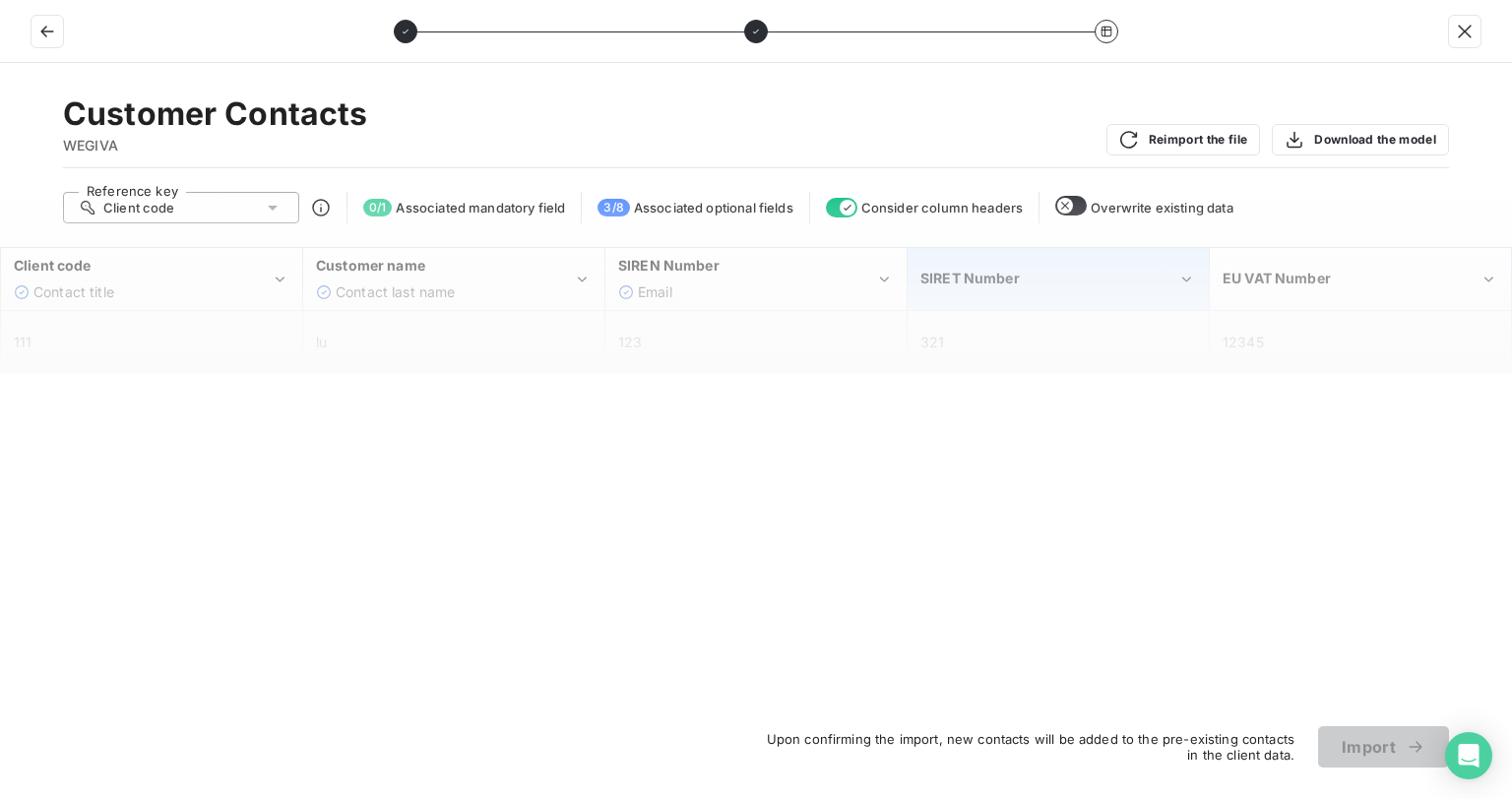 click on "SIRET Number" at bounding box center [1048, 278] 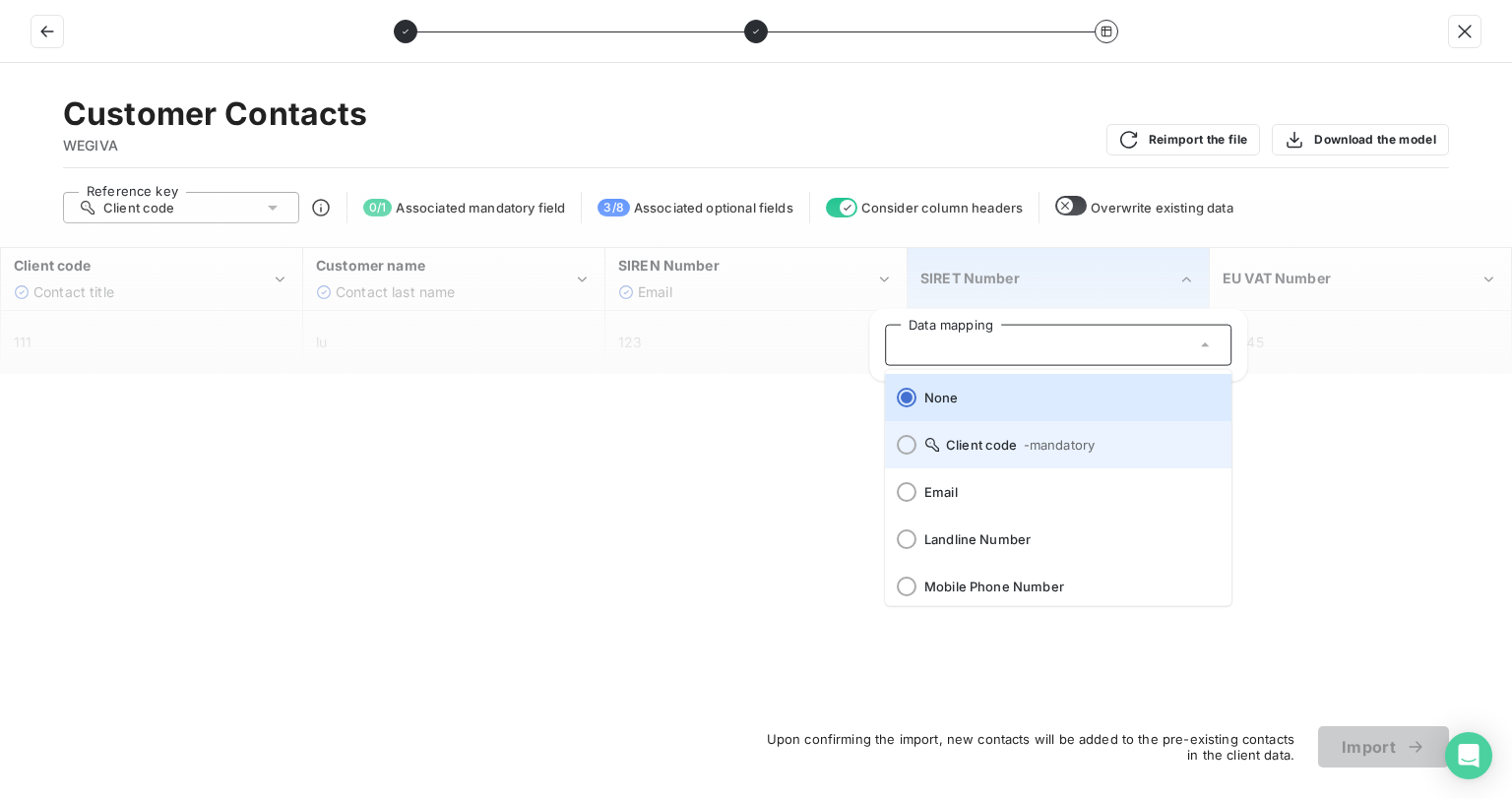 click on "Client code -  mandatory" at bounding box center [1058, 445] 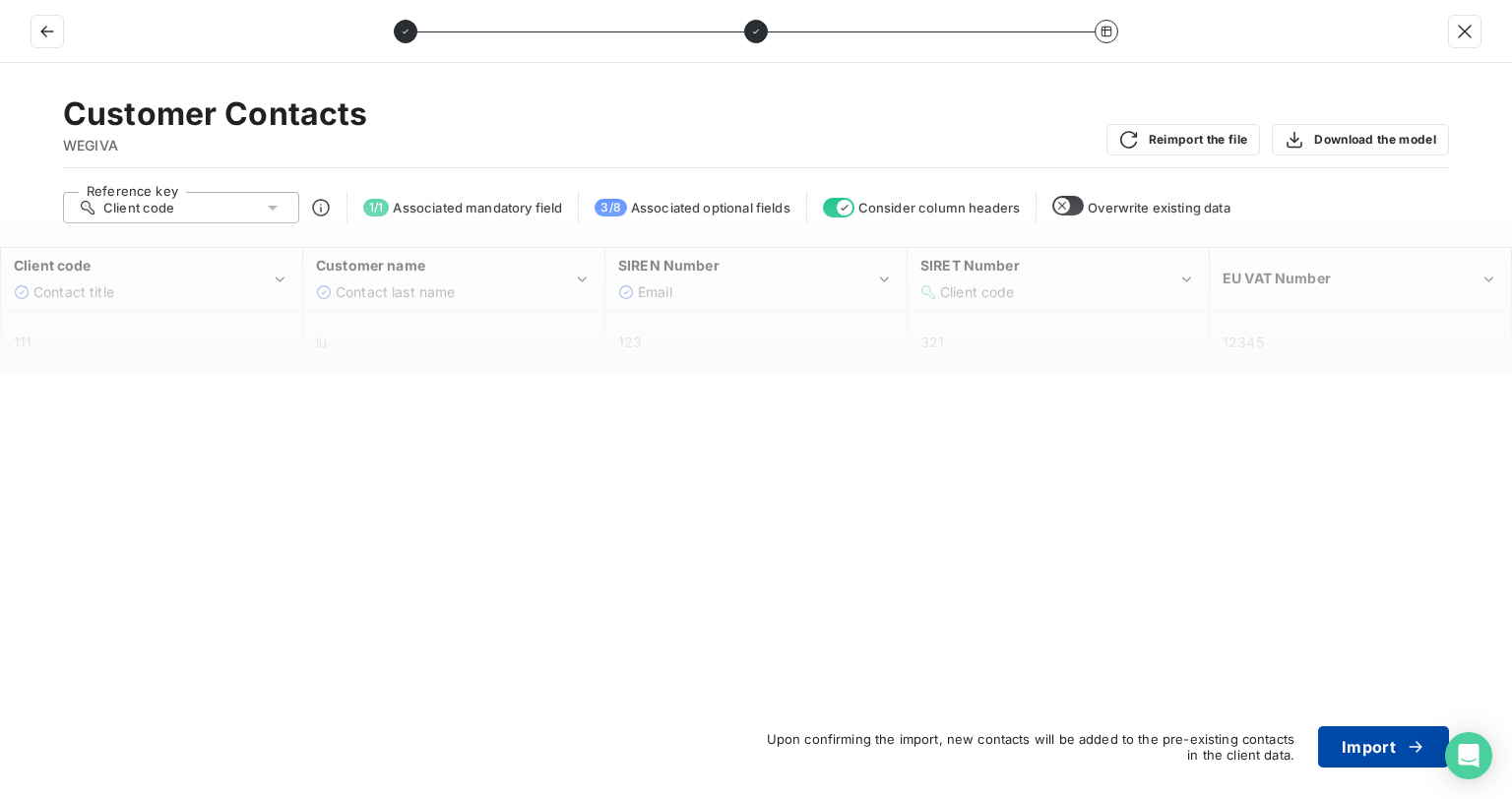 click on "Import" at bounding box center [1383, 747] 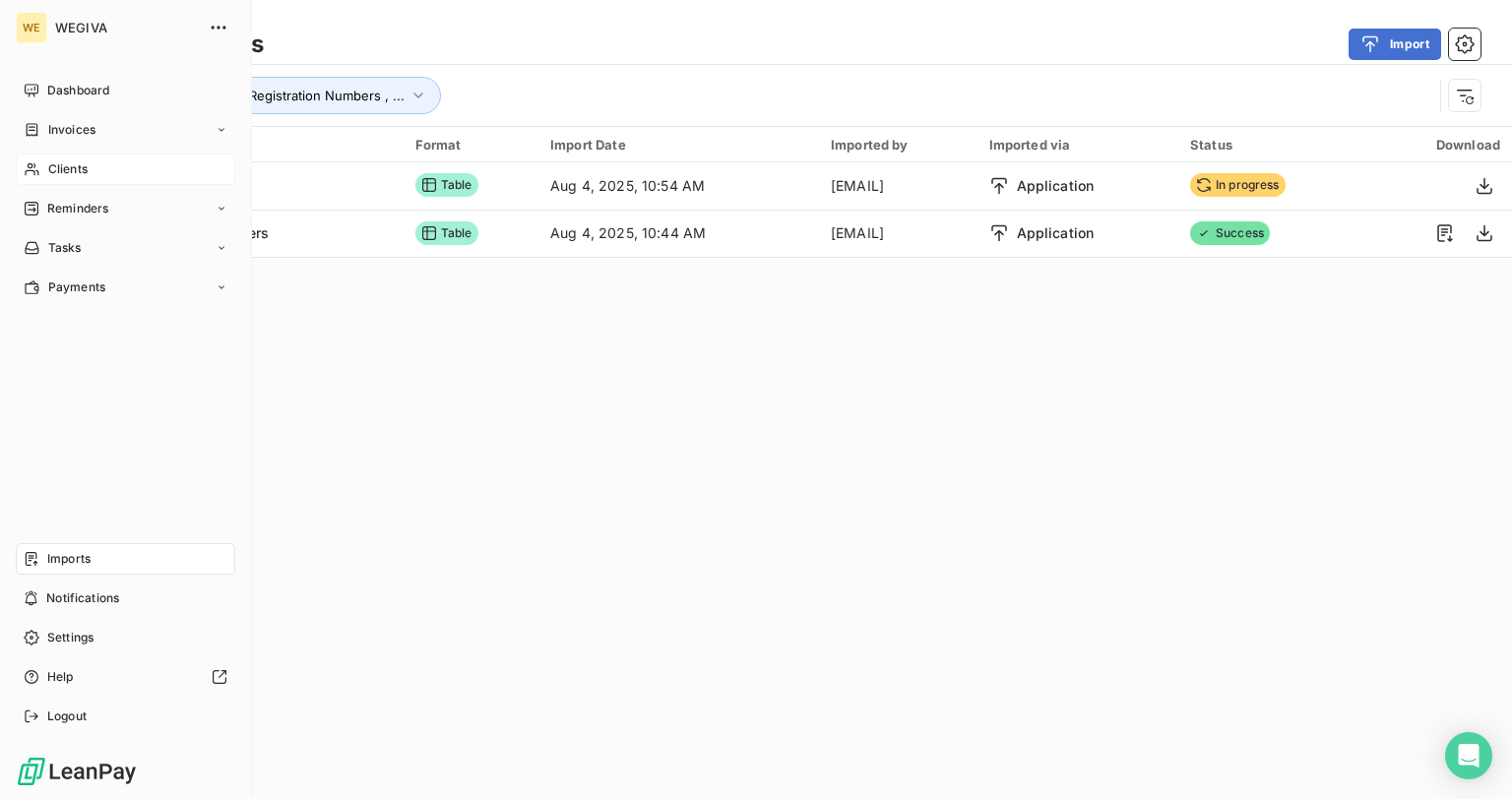 click on "Clients" at bounding box center (125, 169) 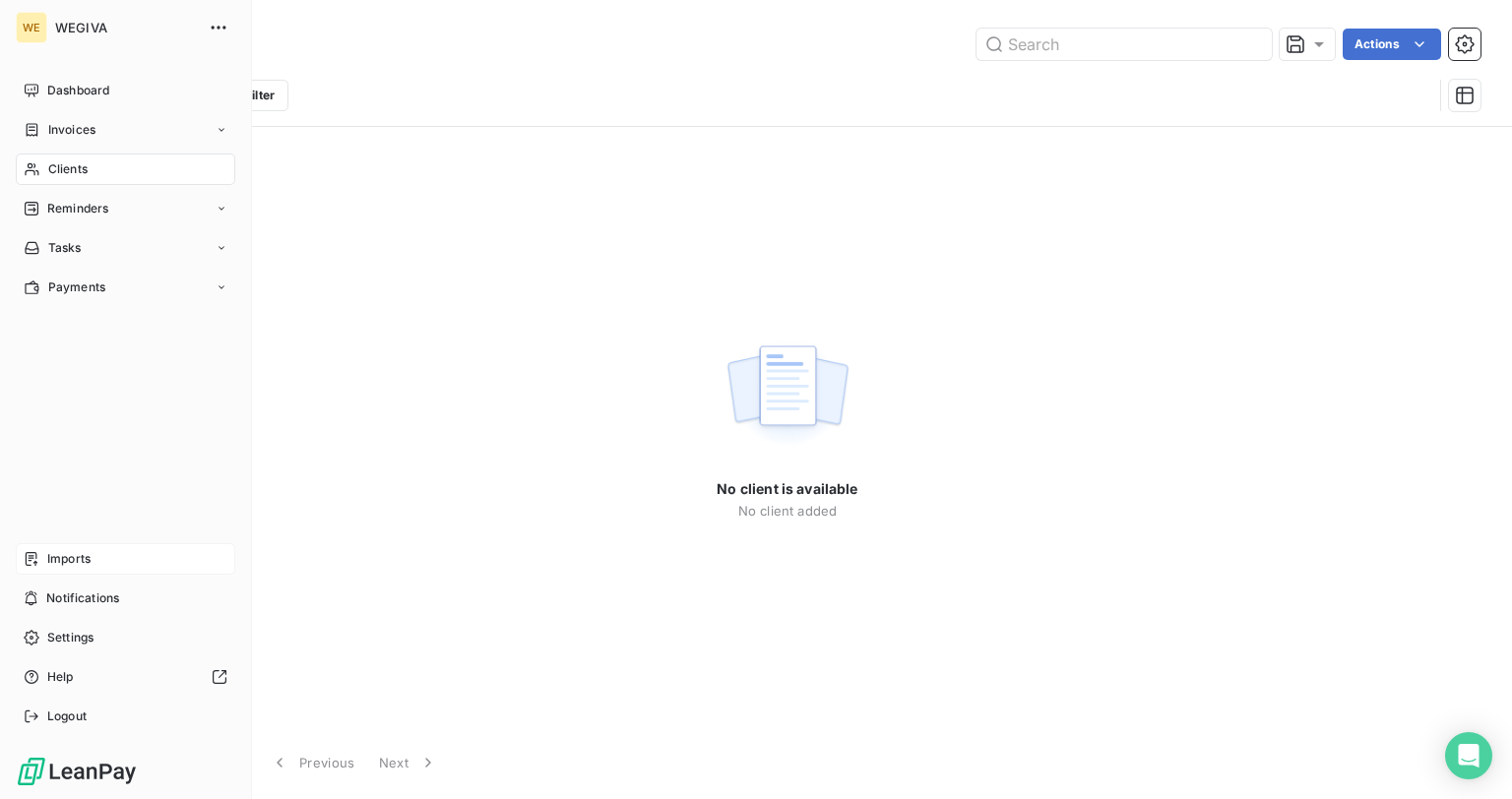 click on "Imports" at bounding box center [125, 559] 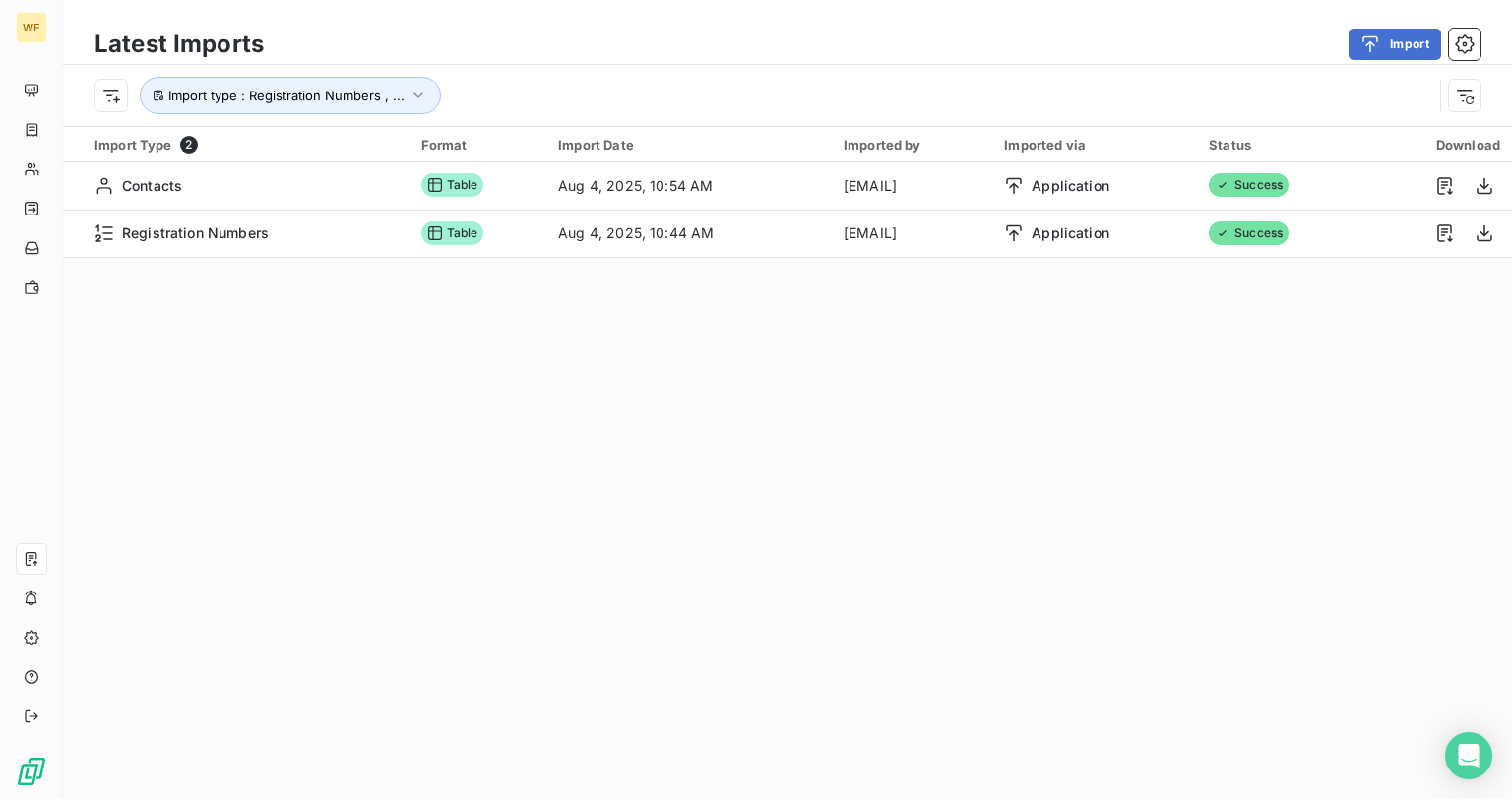 click on "Latest Imports Import Import type  : Registration Numbers , ... Import Type 2 Format Import Date Imported by Imported via Status Download Contacts Table Aug 4, 2025, 10:54 AM ulinkova@wegiva.com   Application Success Registration Numbers Table Aug 4, 2025, 10:44 AM ulinkova@wegiva.com   Application Success Lines per Page 100 Previous 1 Next" at bounding box center [788, 400] 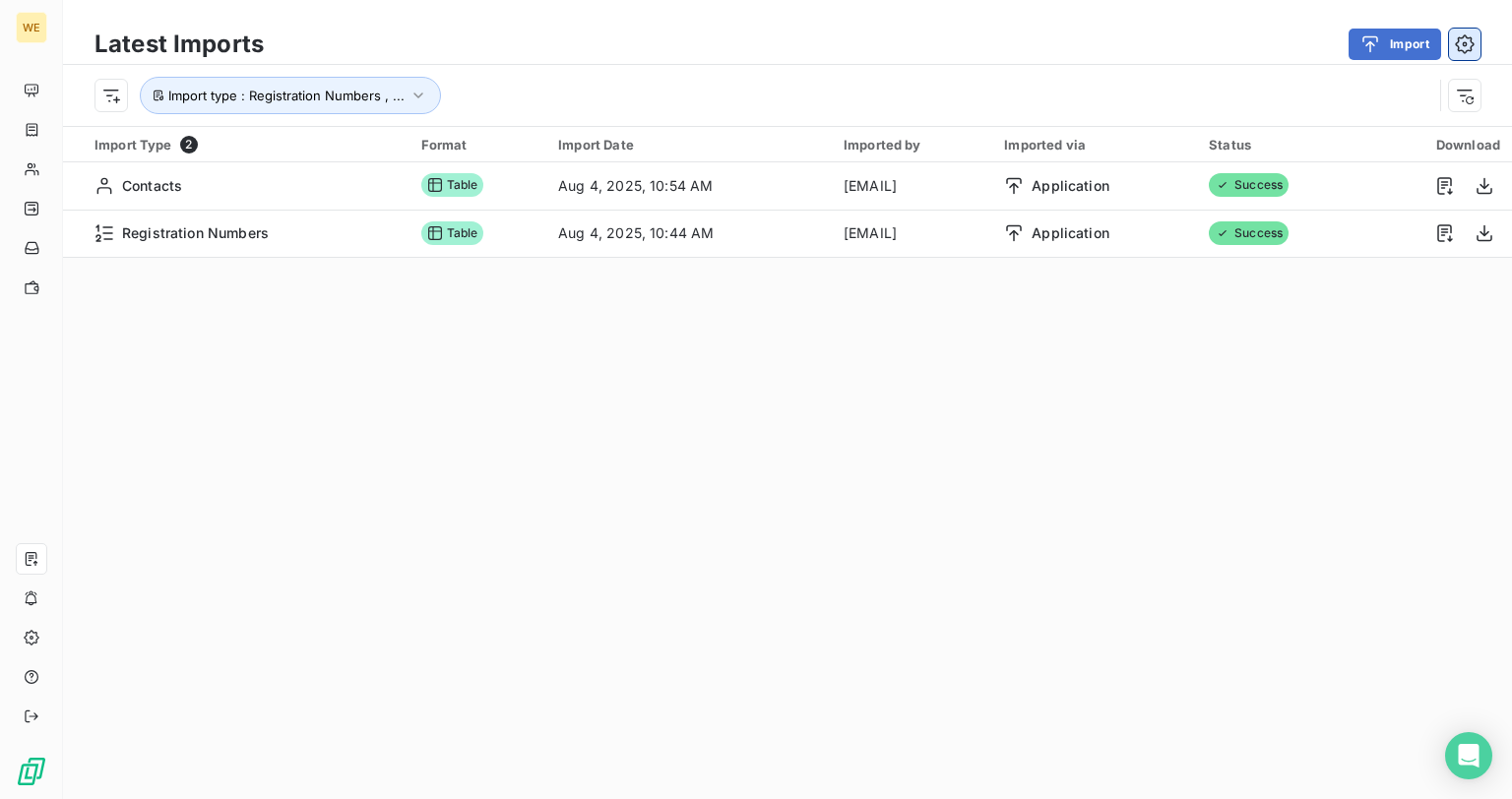 click 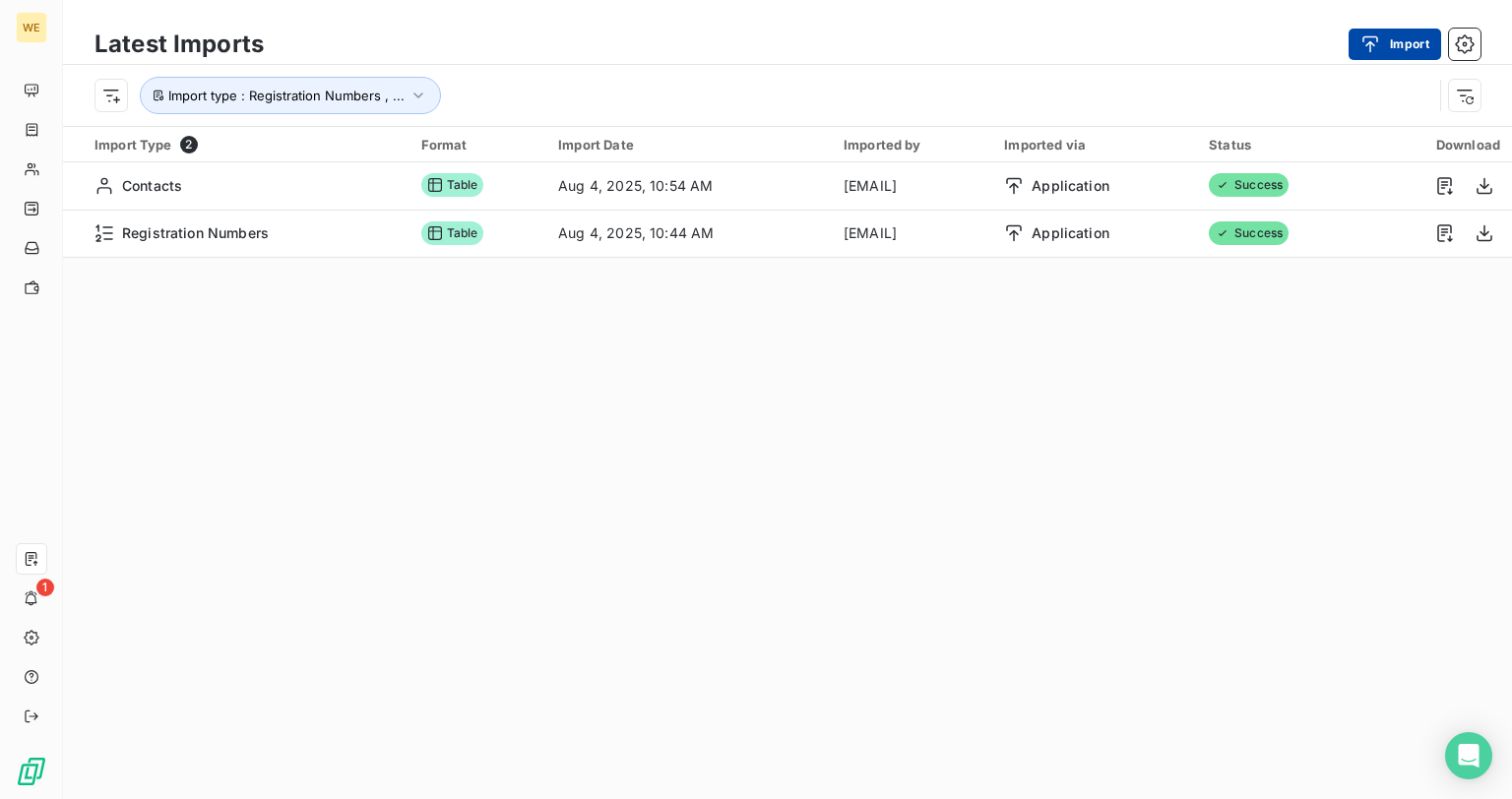 click on "Import" at bounding box center [1395, 44] 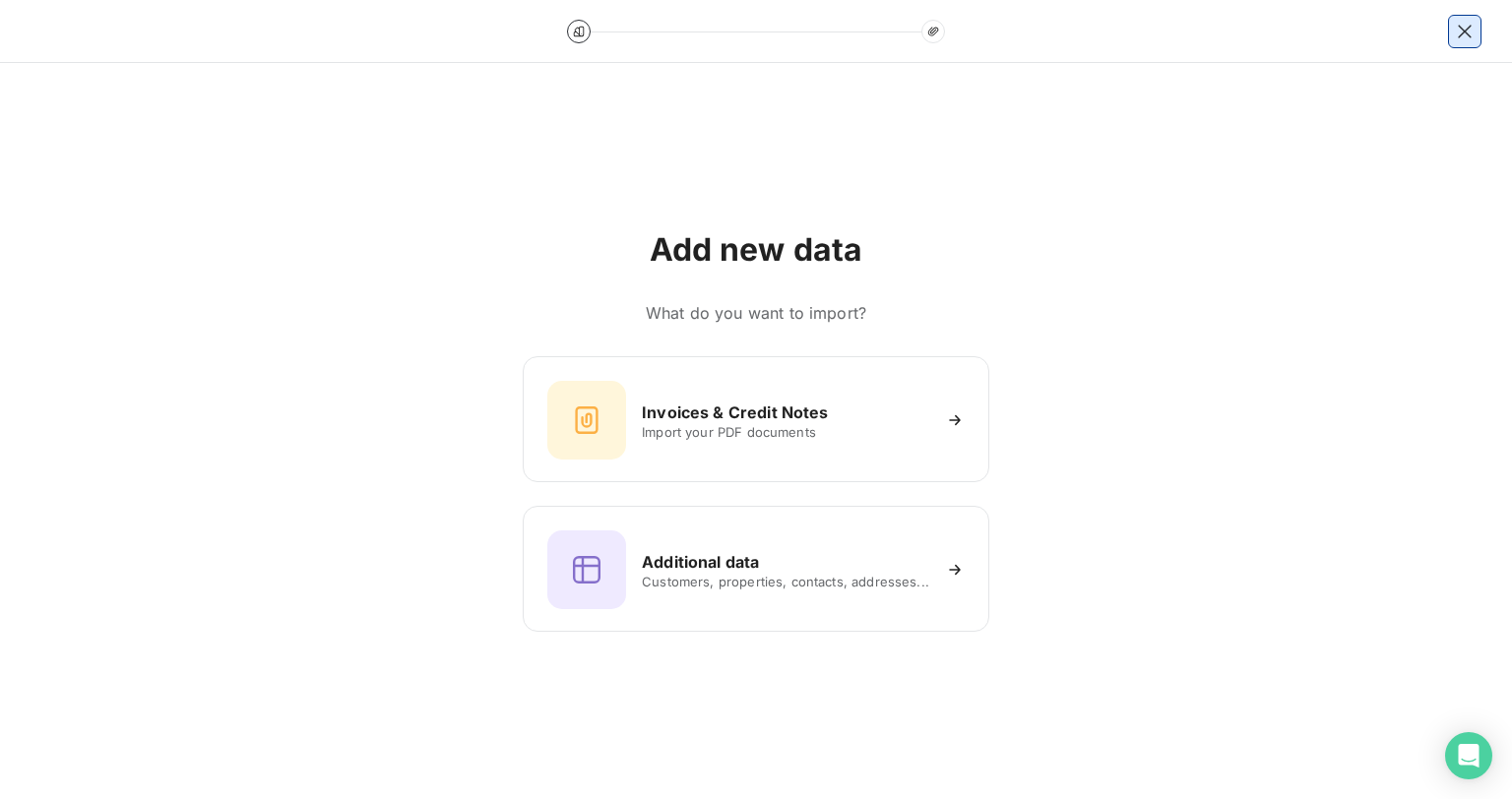 click 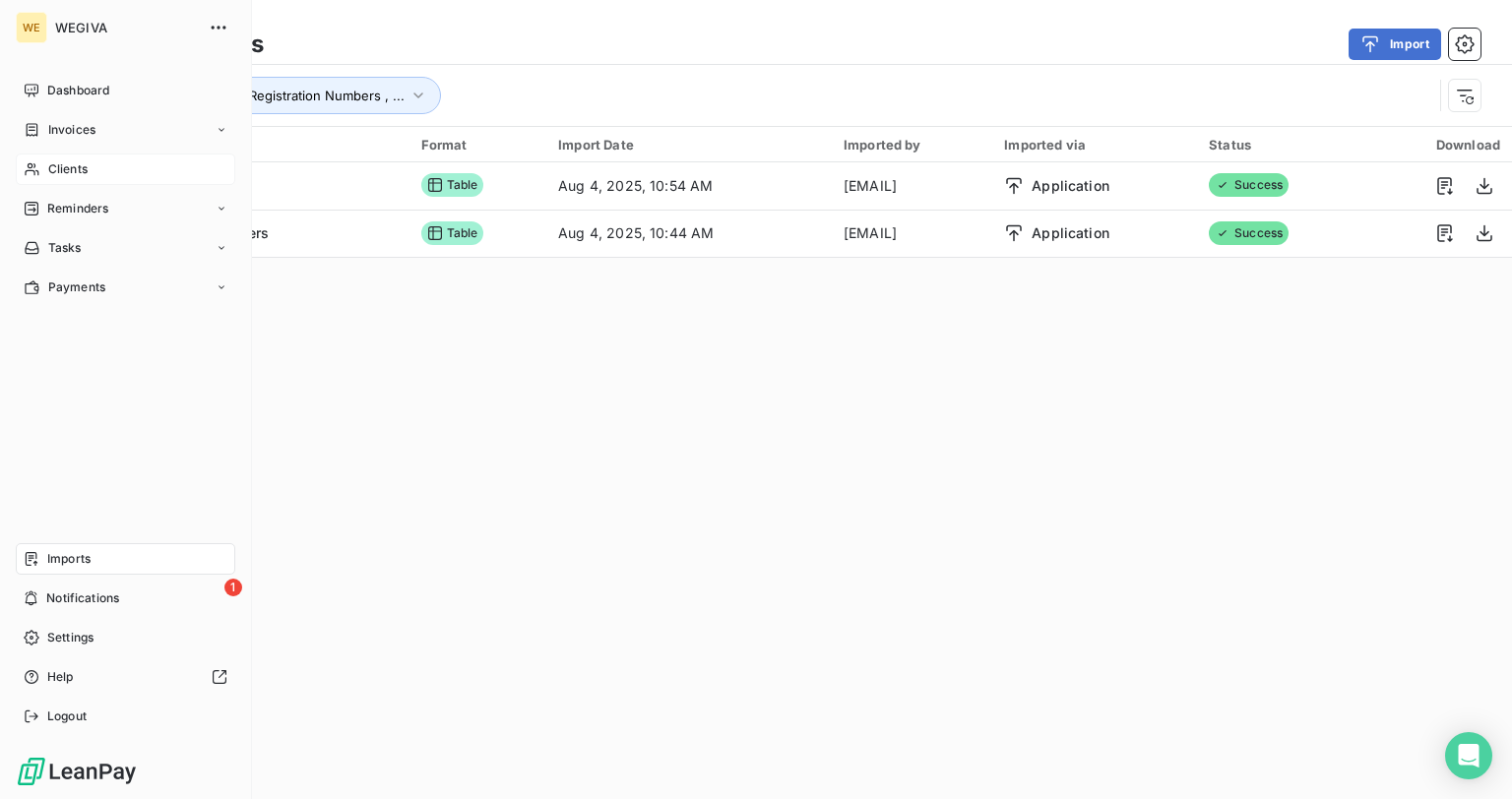 click on "Clients" at bounding box center [125, 169] 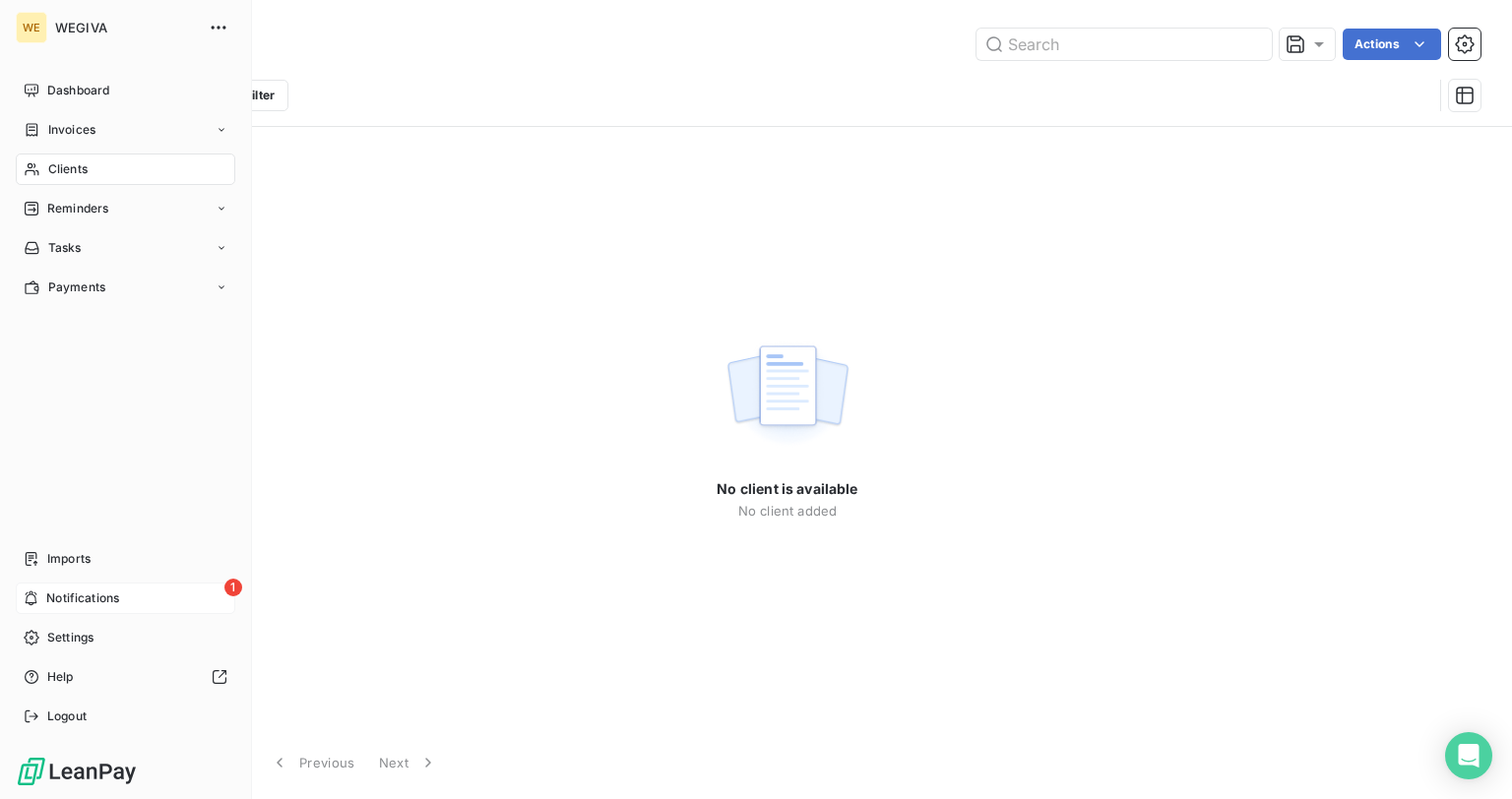 click 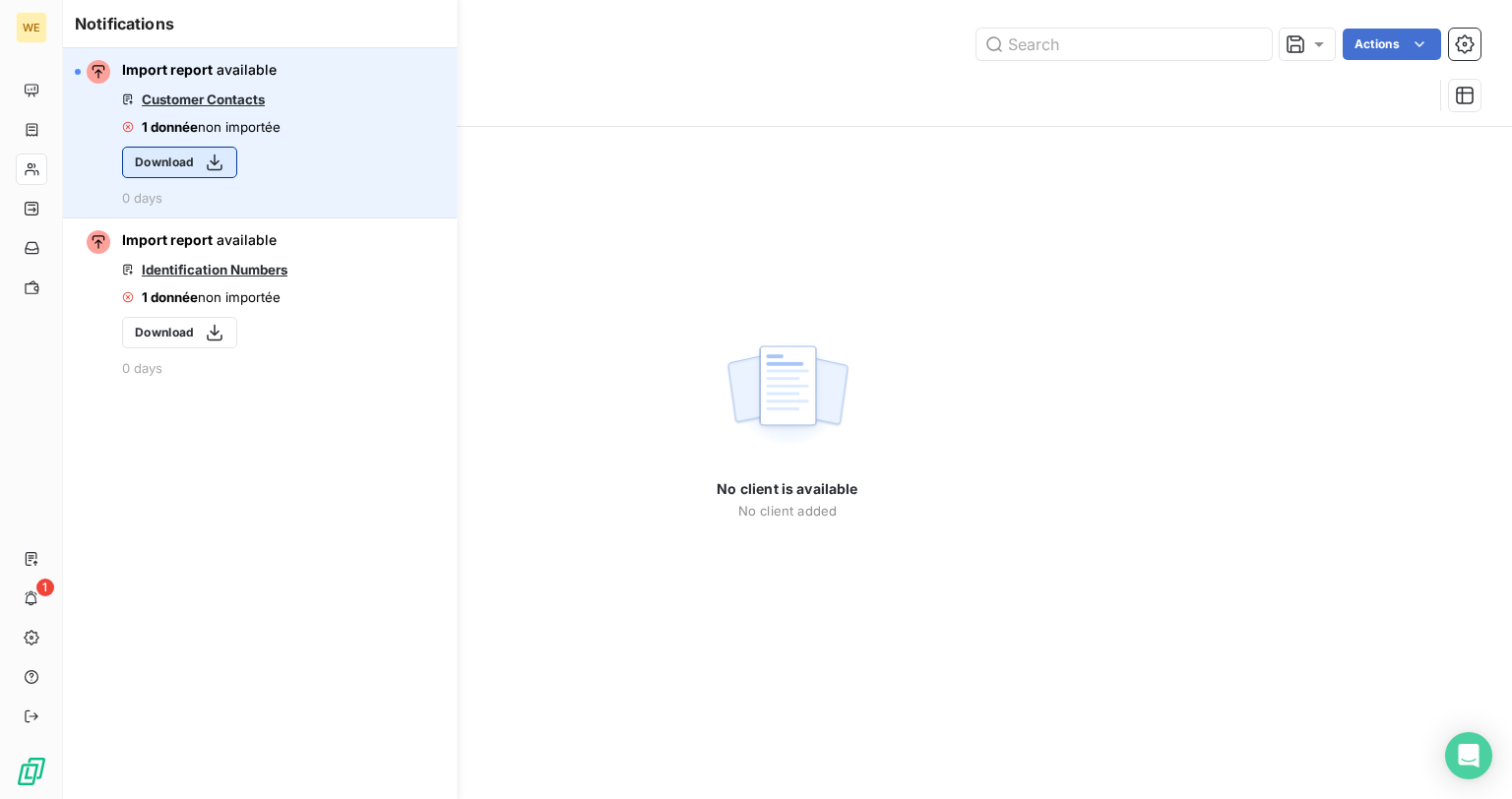 click 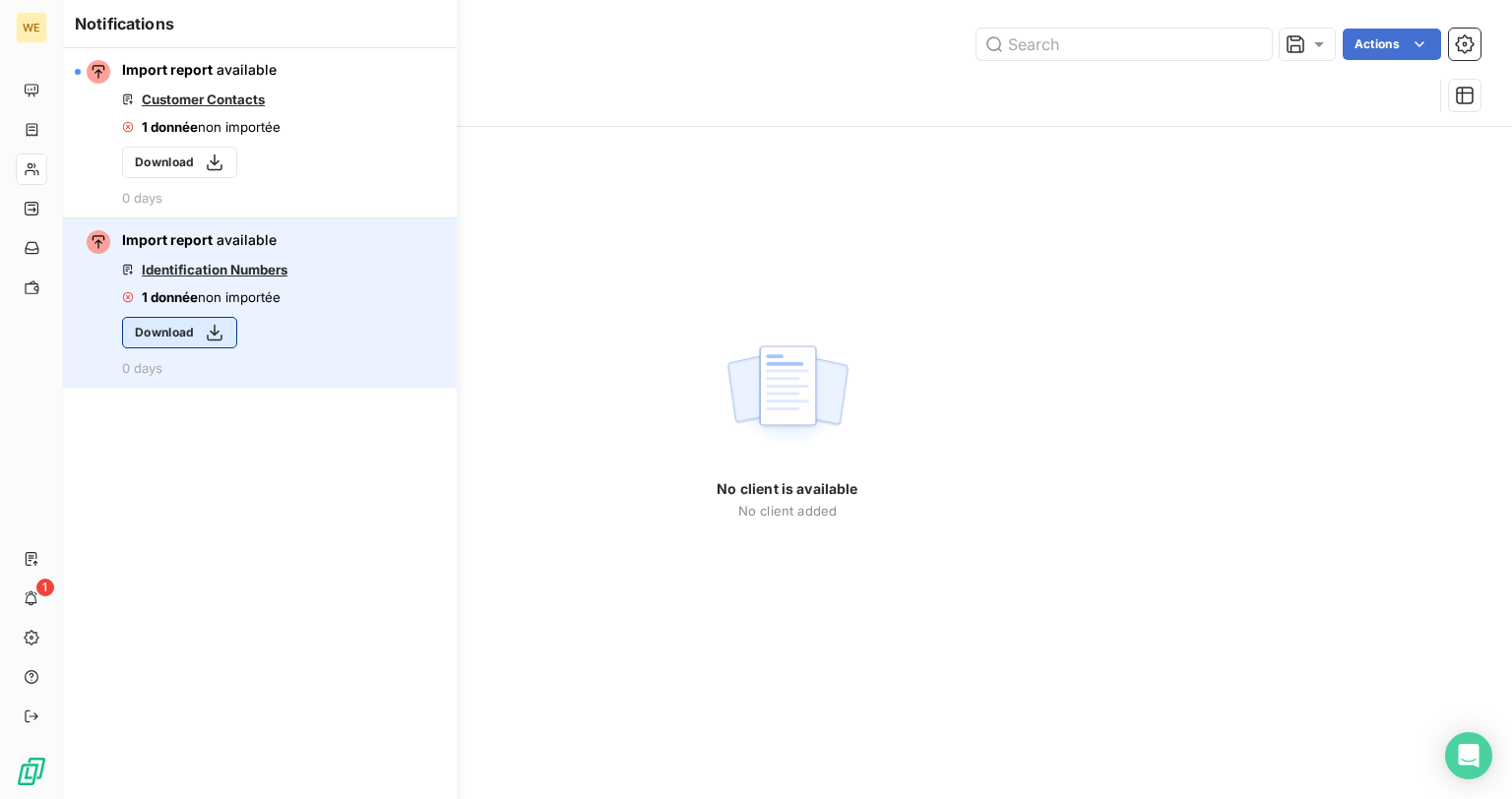 click on "Download" at bounding box center [179, 333] 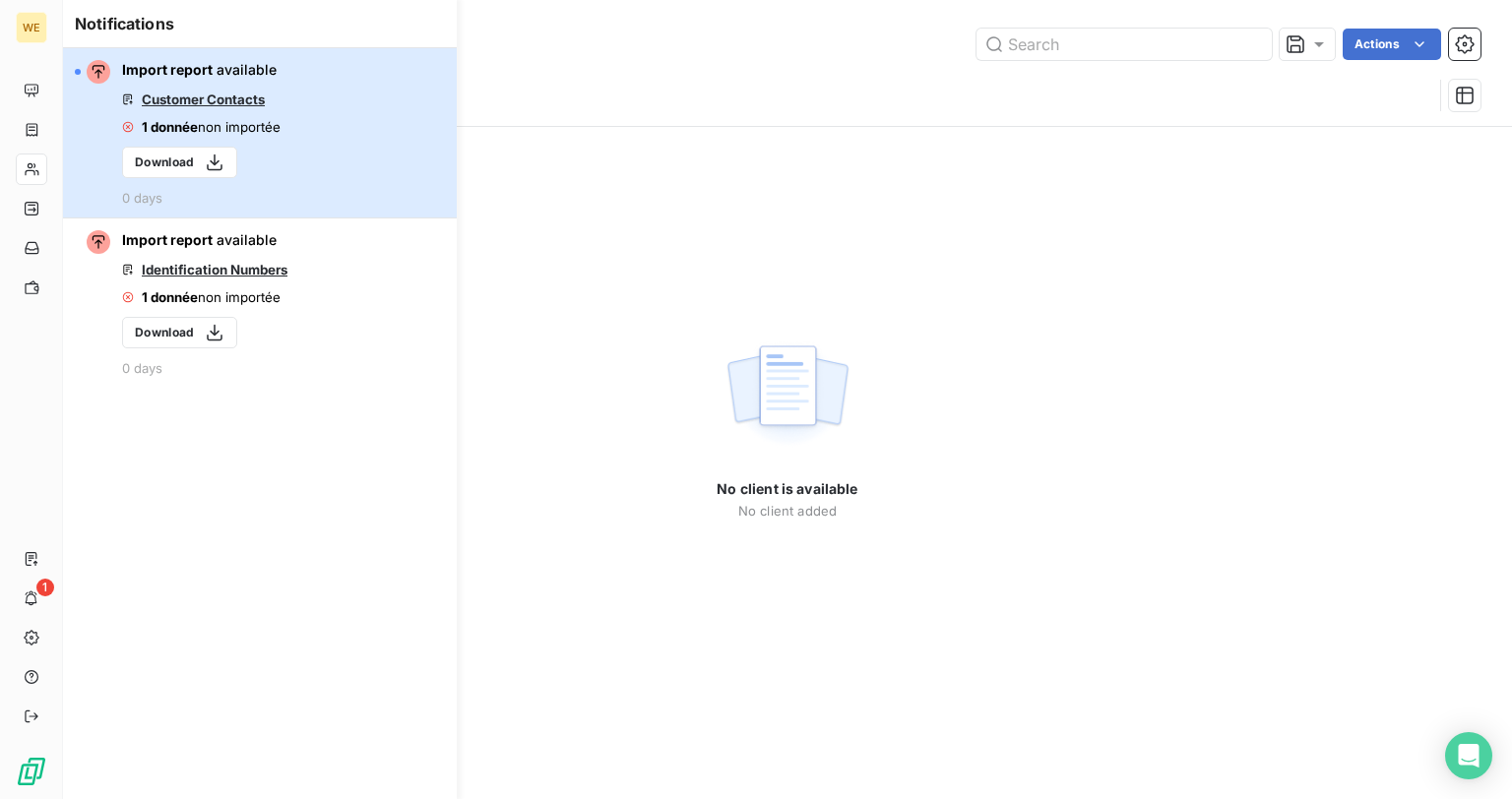 click on "Import report   available Customer Contacts 1 donnée  non importée Download 0 days" at bounding box center [260, 133] 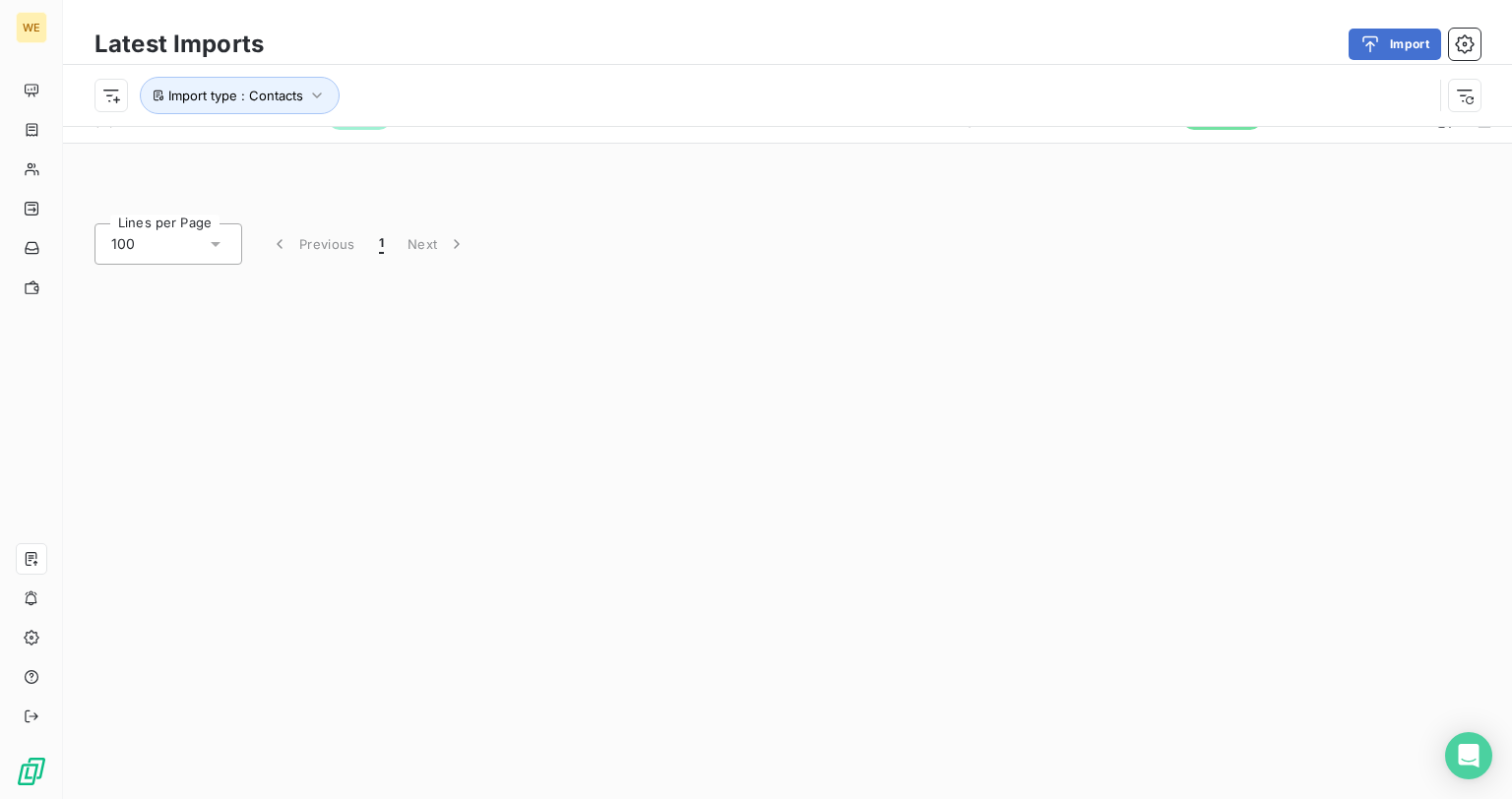 scroll, scrollTop: 0, scrollLeft: 0, axis: both 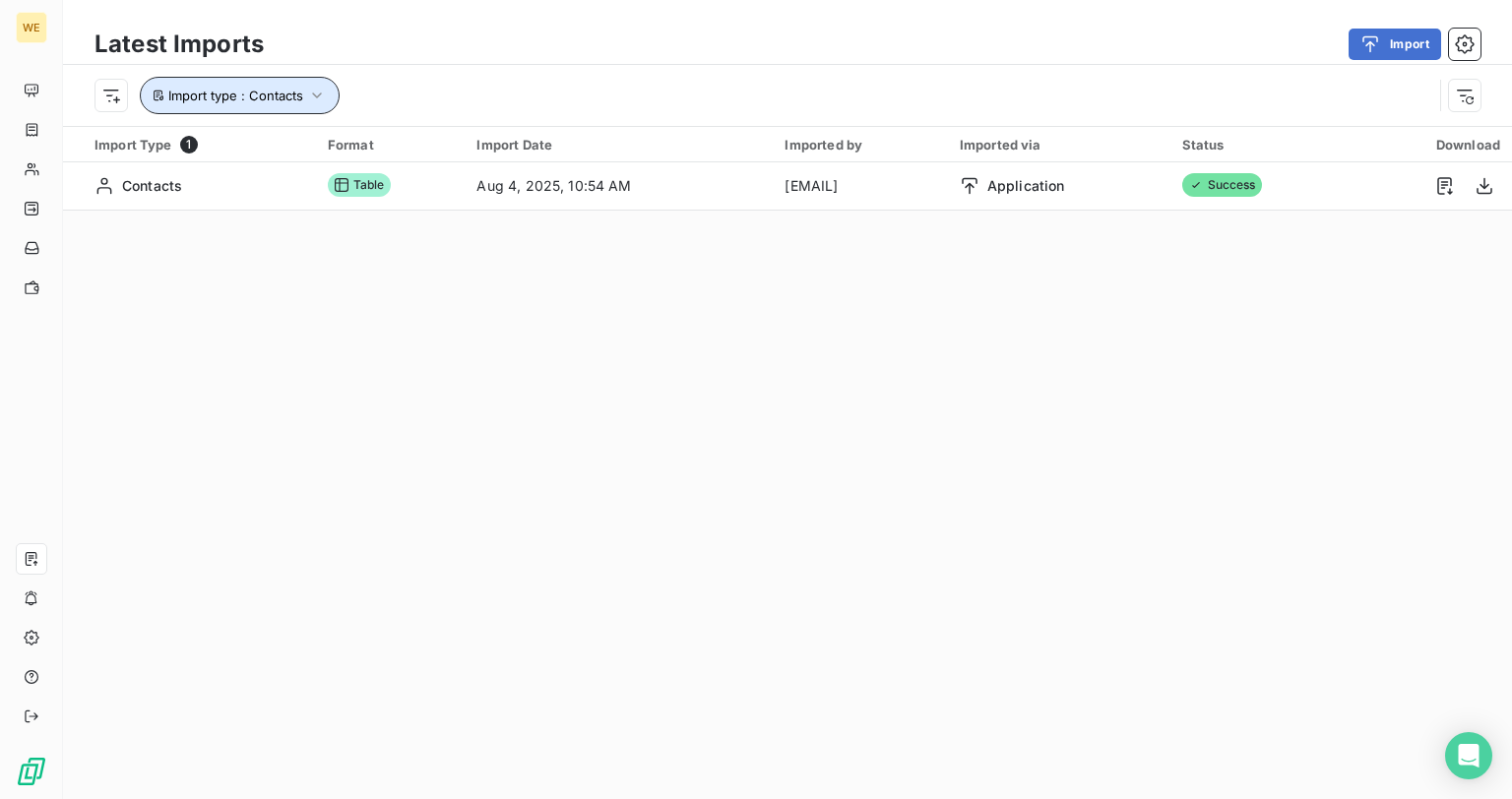 click on "Import type  : Contacts" at bounding box center (239, 95) 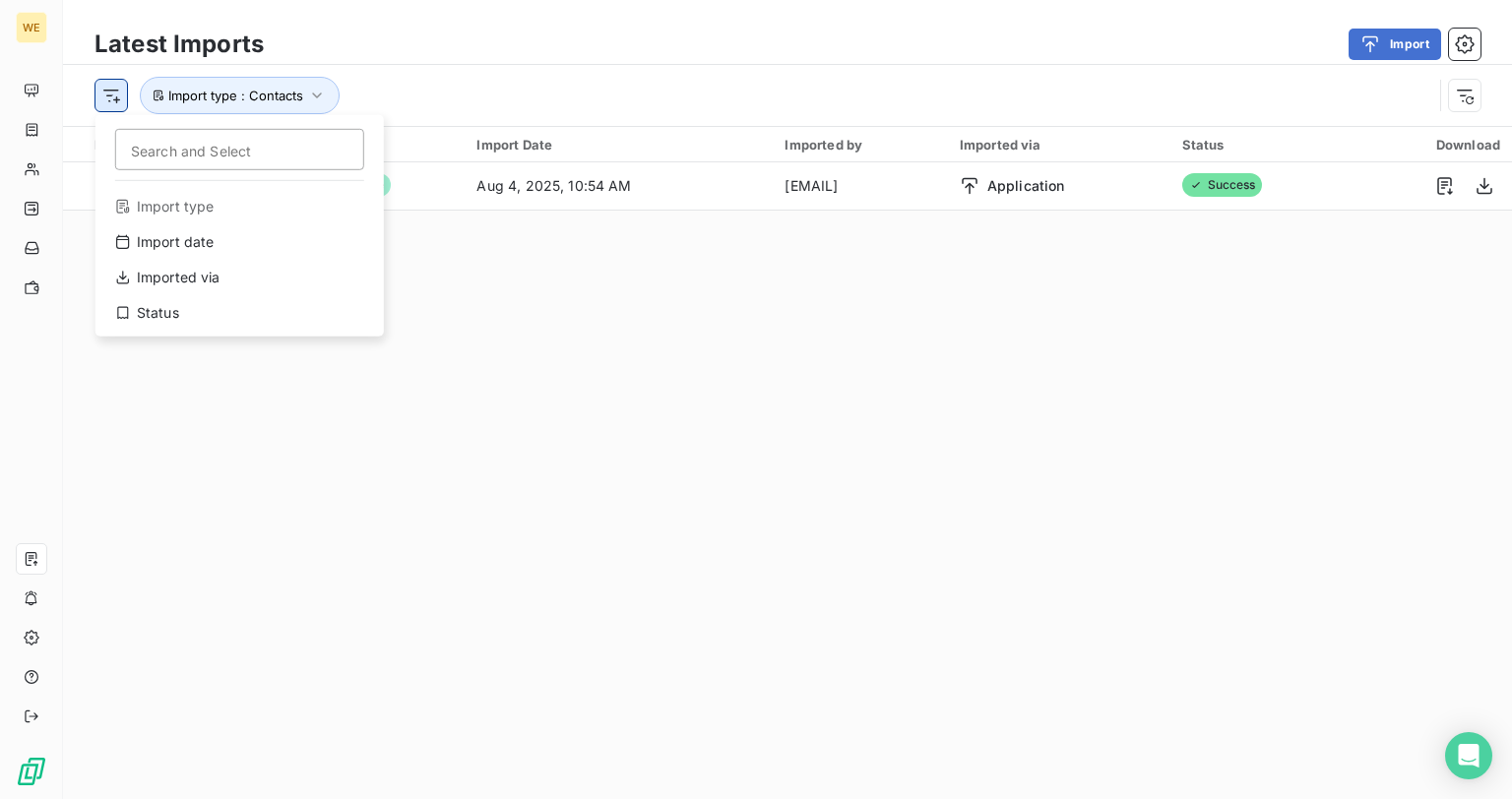 click on "WE Latest Imports Import Search and Select Import type Import date Imported via Status Import type  : Contacts  Import Type 1 Format Import Date Imported by Imported via Status Download Contacts Table Aug 4, 2025, 10:54 AM ulinkova@wegiva.com   Application Success Lines per Page 100 Previous 1 Next" at bounding box center (756, 400) 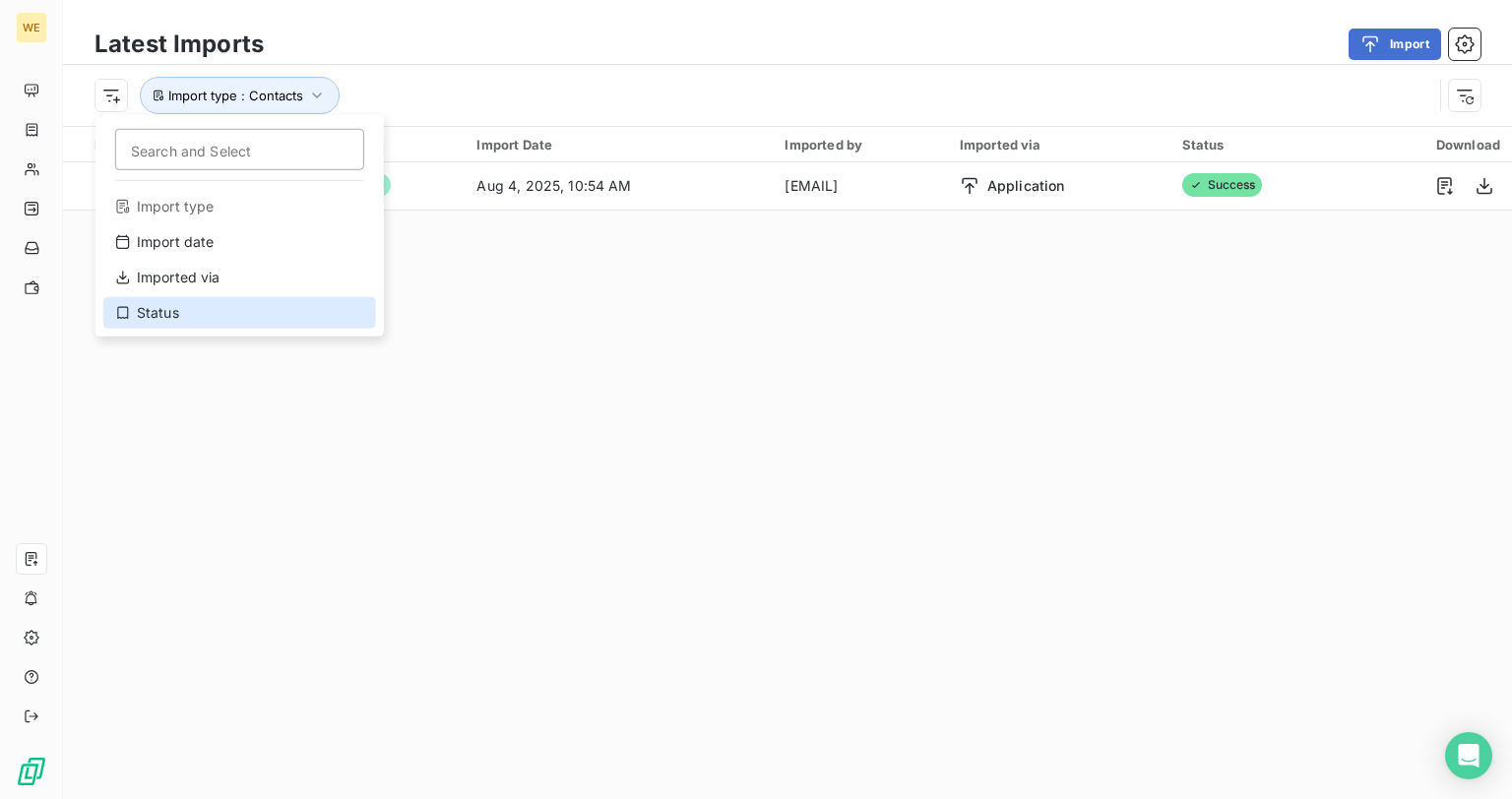 click on "Status" at bounding box center [239, 313] 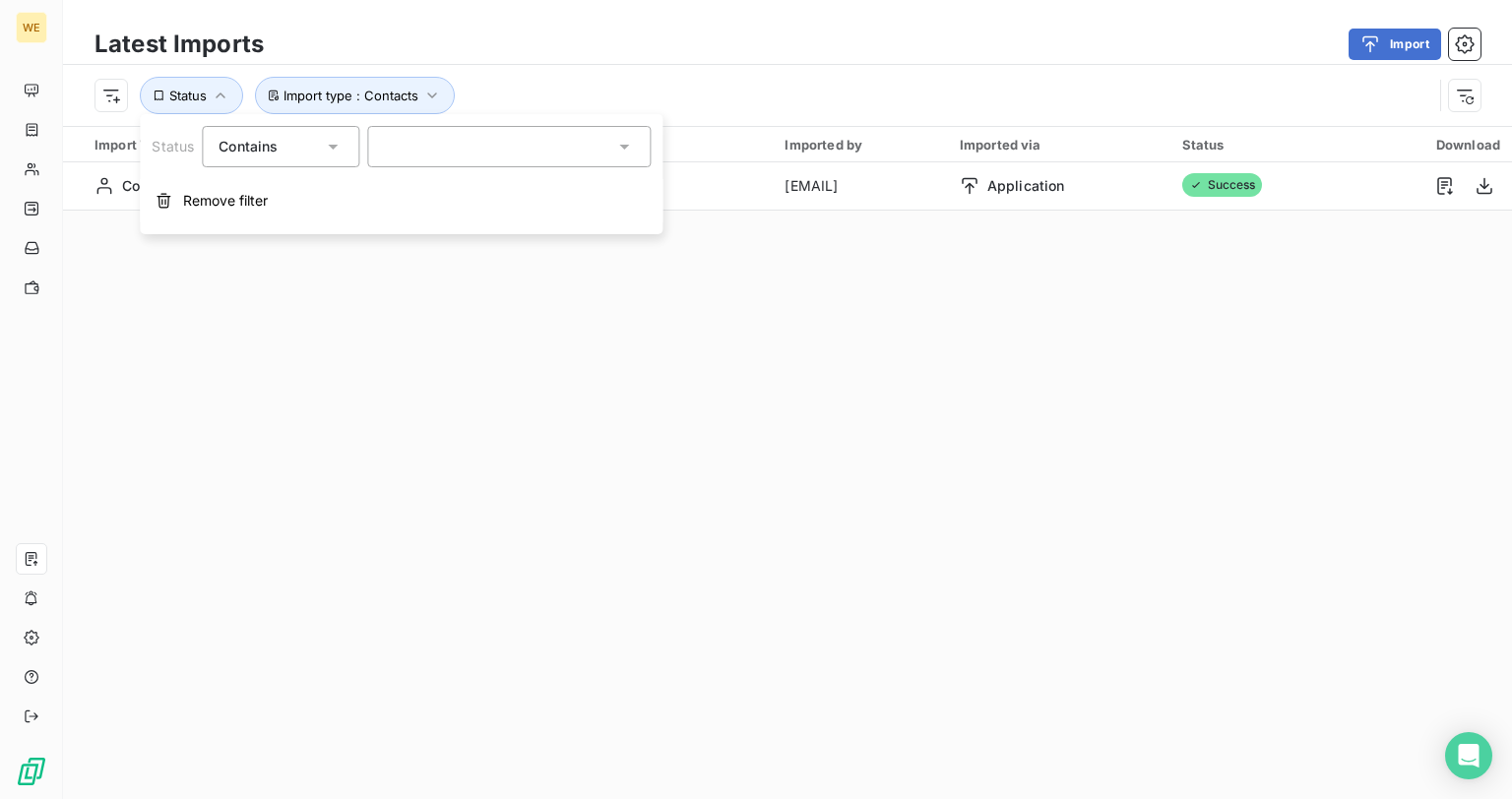 click on "Contains is" at bounding box center [271, 147] 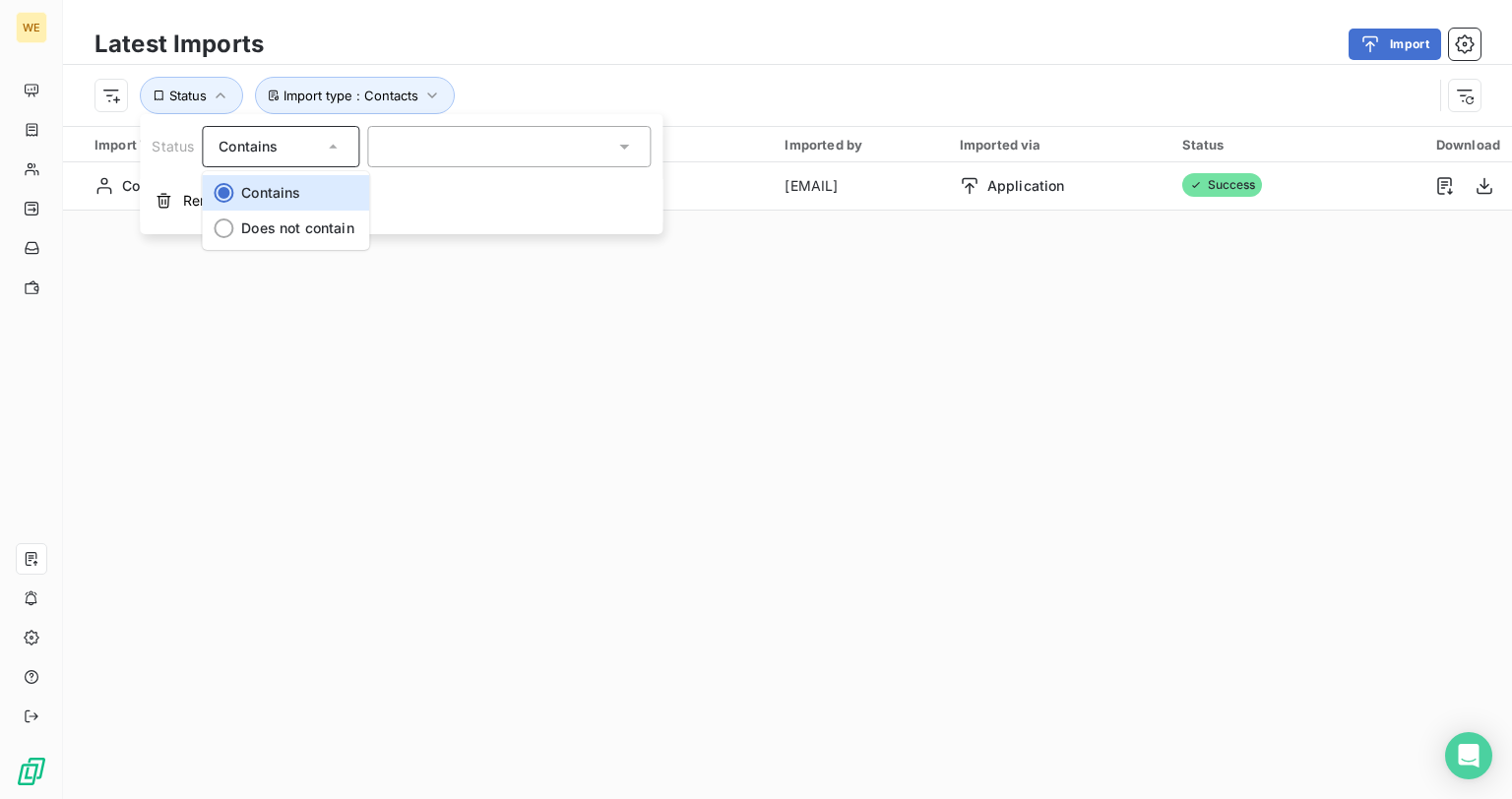 click on "Latest Imports Import Import type  : Contacts  Status  Import Type 1 Format Import Date Imported by Imported via Status Download Contacts Table Aug 4, 2025, 10:54 AM ulinkova@wegiva.com   Application Success Lines per Page 100 Previous 1 Next" at bounding box center (788, 400) 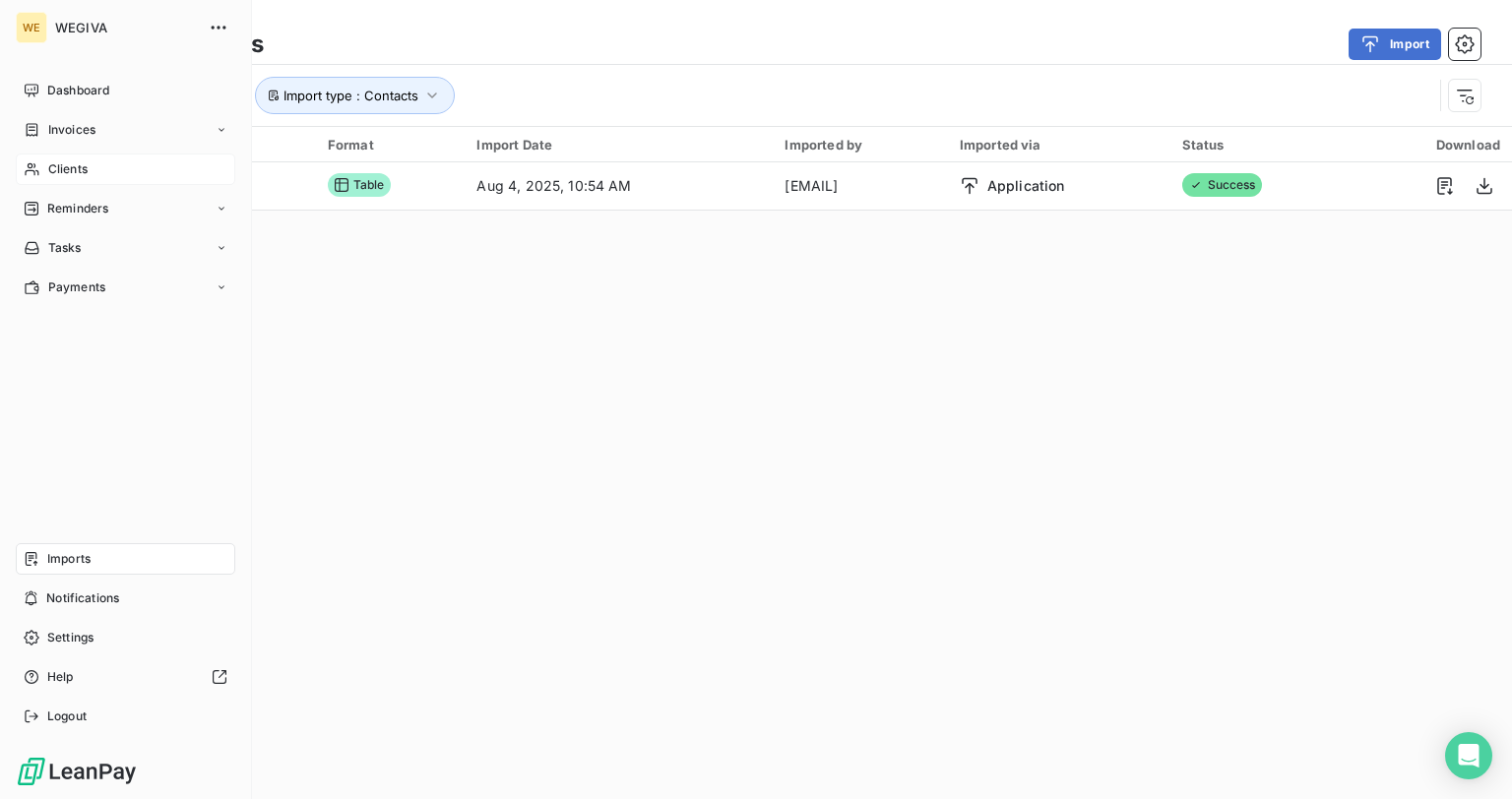 click on "Clients" at bounding box center [68, 169] 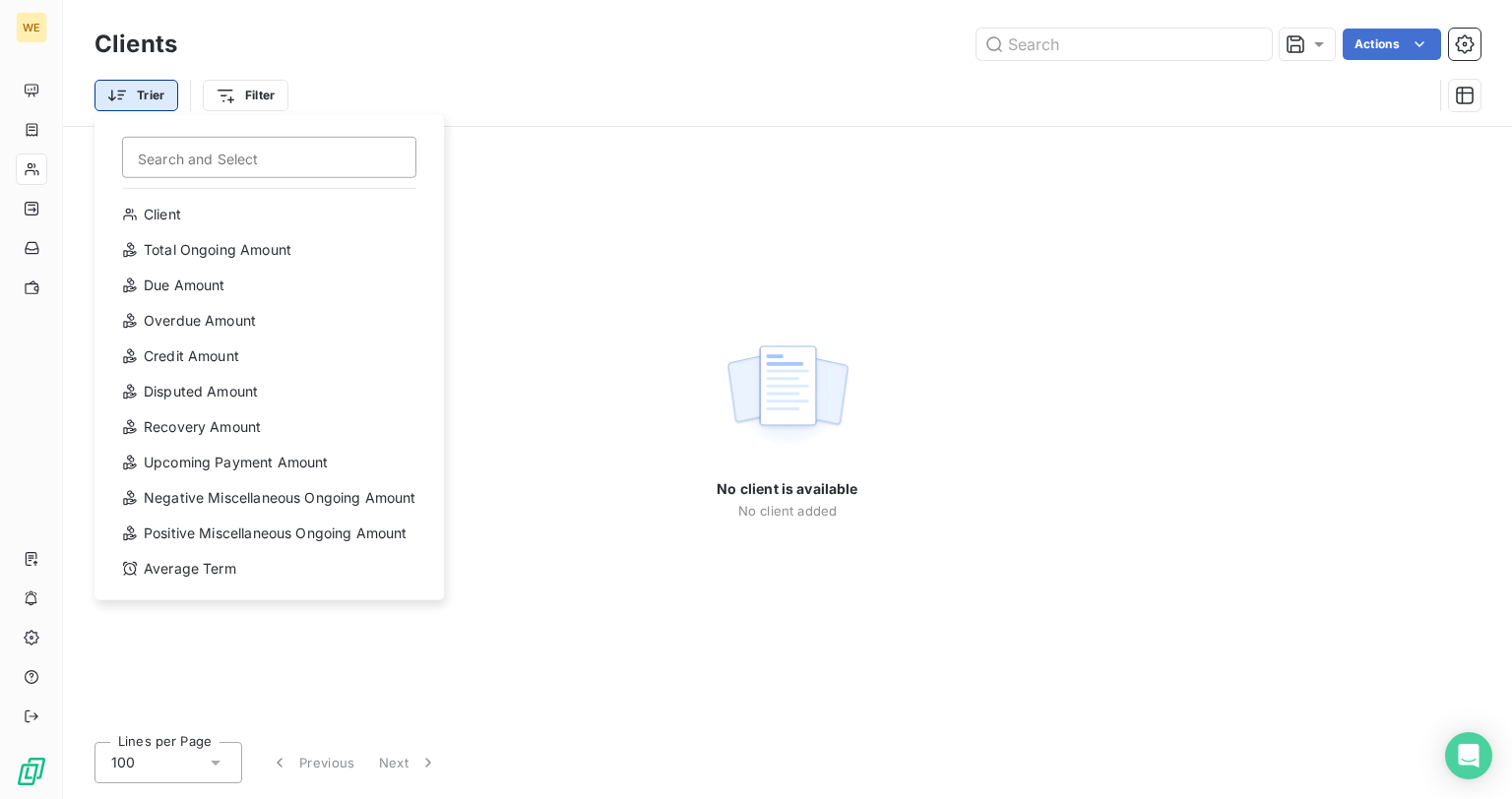 click on "WE Clients Actions Trier Search and Select Client Total Ongoing Amount Due Amount Overdue Amount Credit Amount Disputed Amount Recovery Amount Upcoming Payment Amount Negative Miscellaneous Ongoing Amount Positive Miscellaneous Ongoing Amount Average Term Filter No client is available No client added Lines per Page 100 Previous Next" at bounding box center [756, 400] 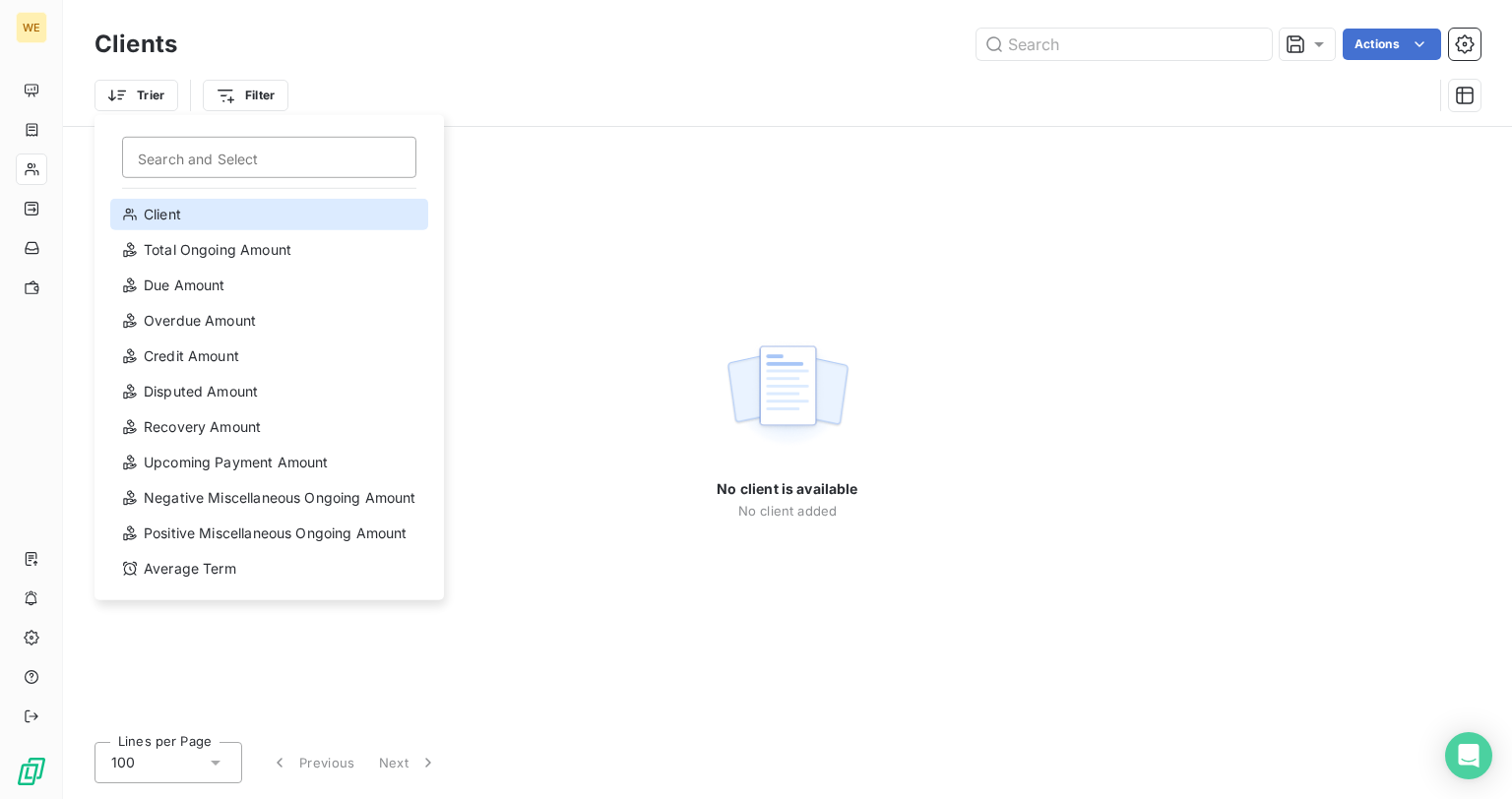 click on "Client" at bounding box center [269, 215] 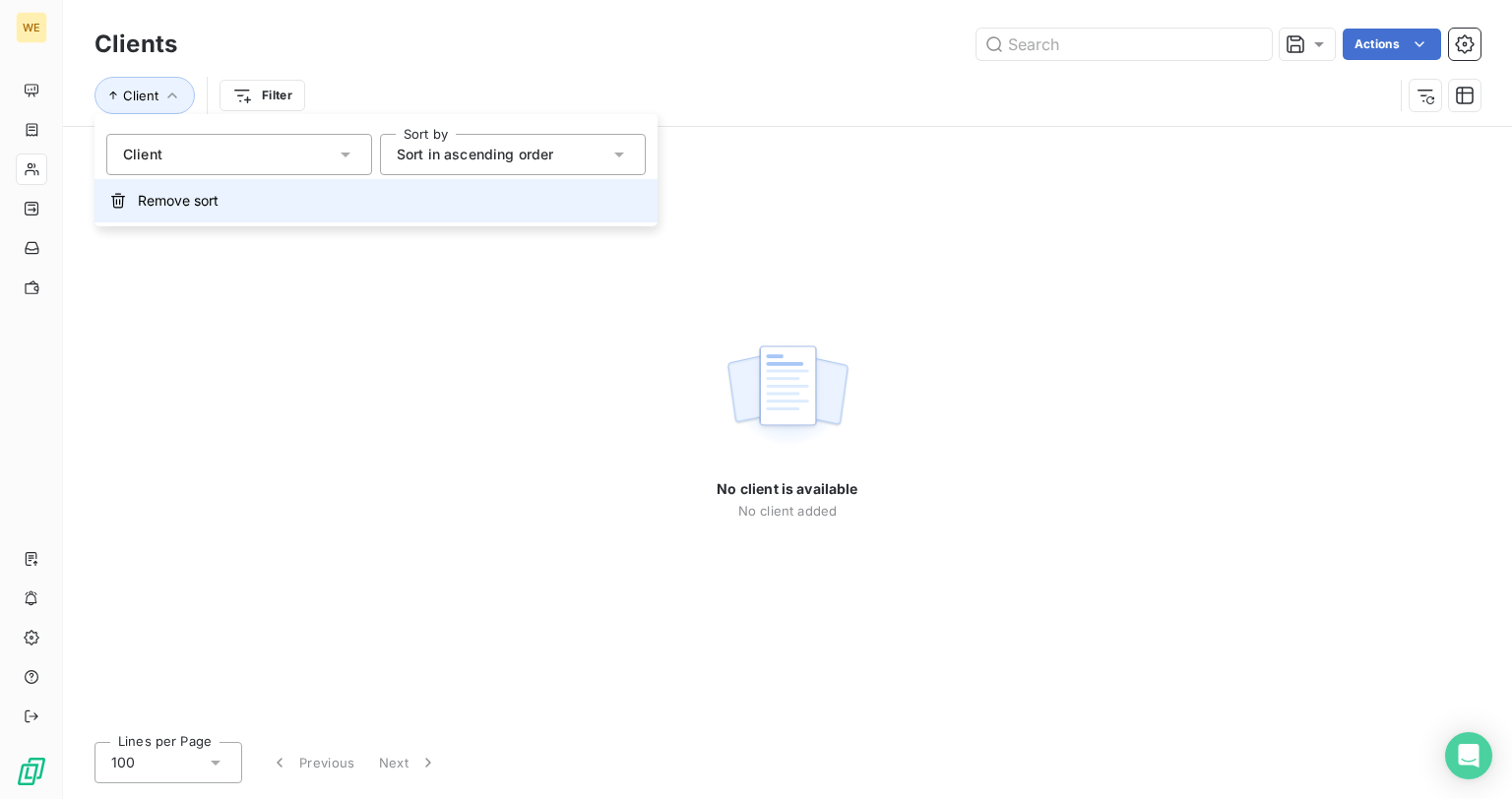 click on "Remove sort" at bounding box center [376, 201] 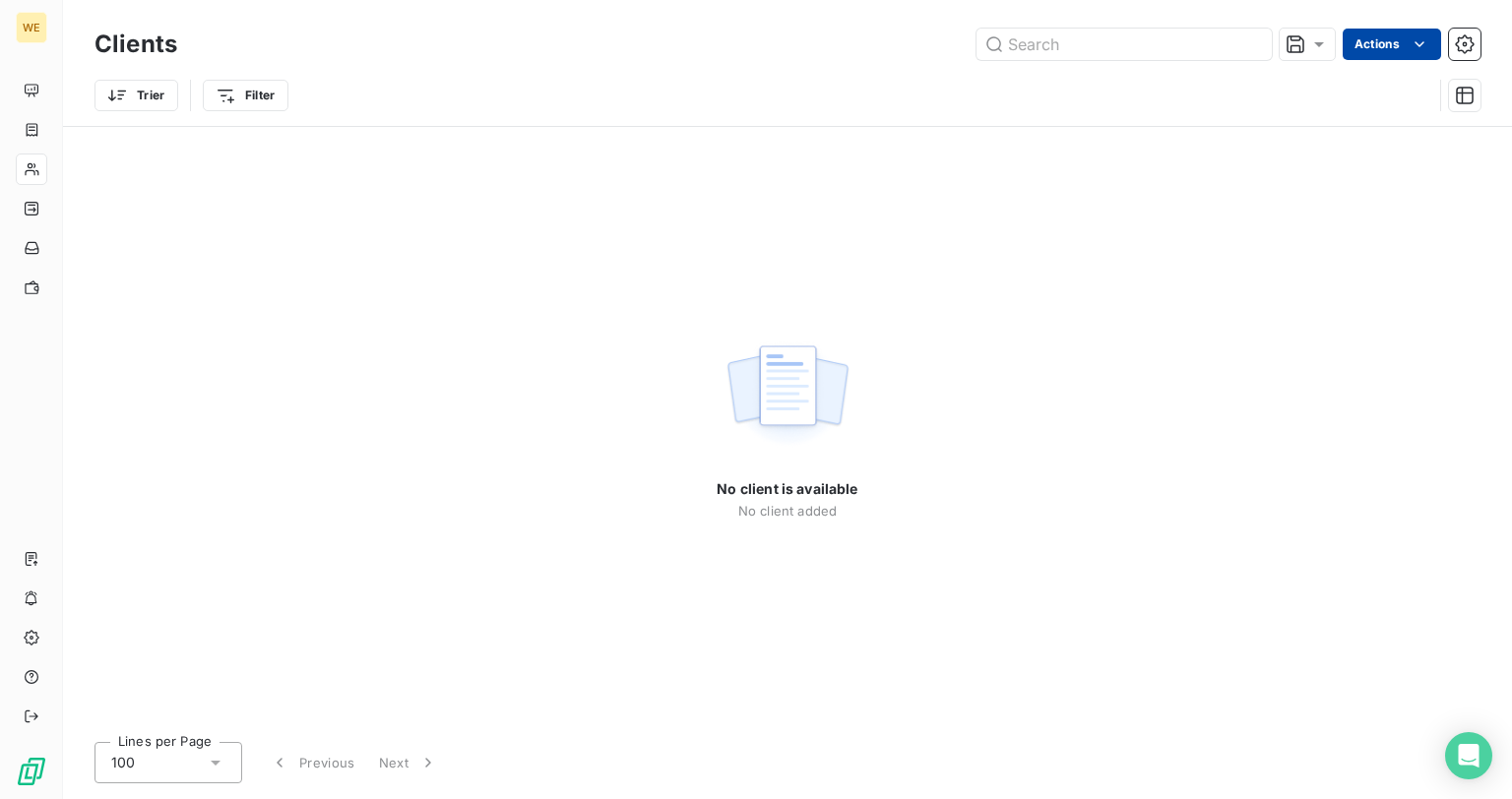 click on "WE Clients Actions Trier Filter No client is available No client added Lines per Page 100 Previous Next" at bounding box center (756, 400) 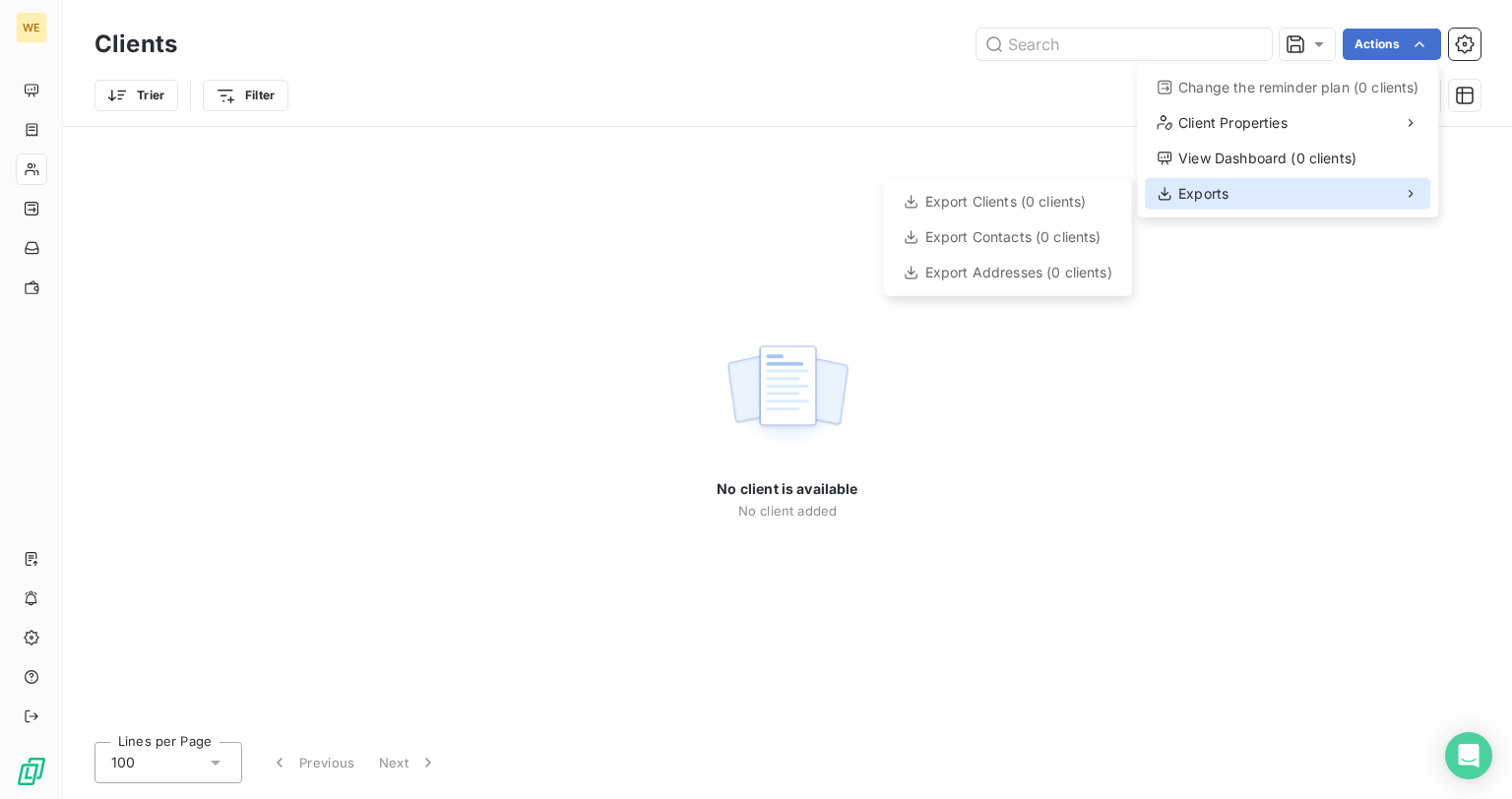 click on "Exports" at bounding box center [1288, 194] 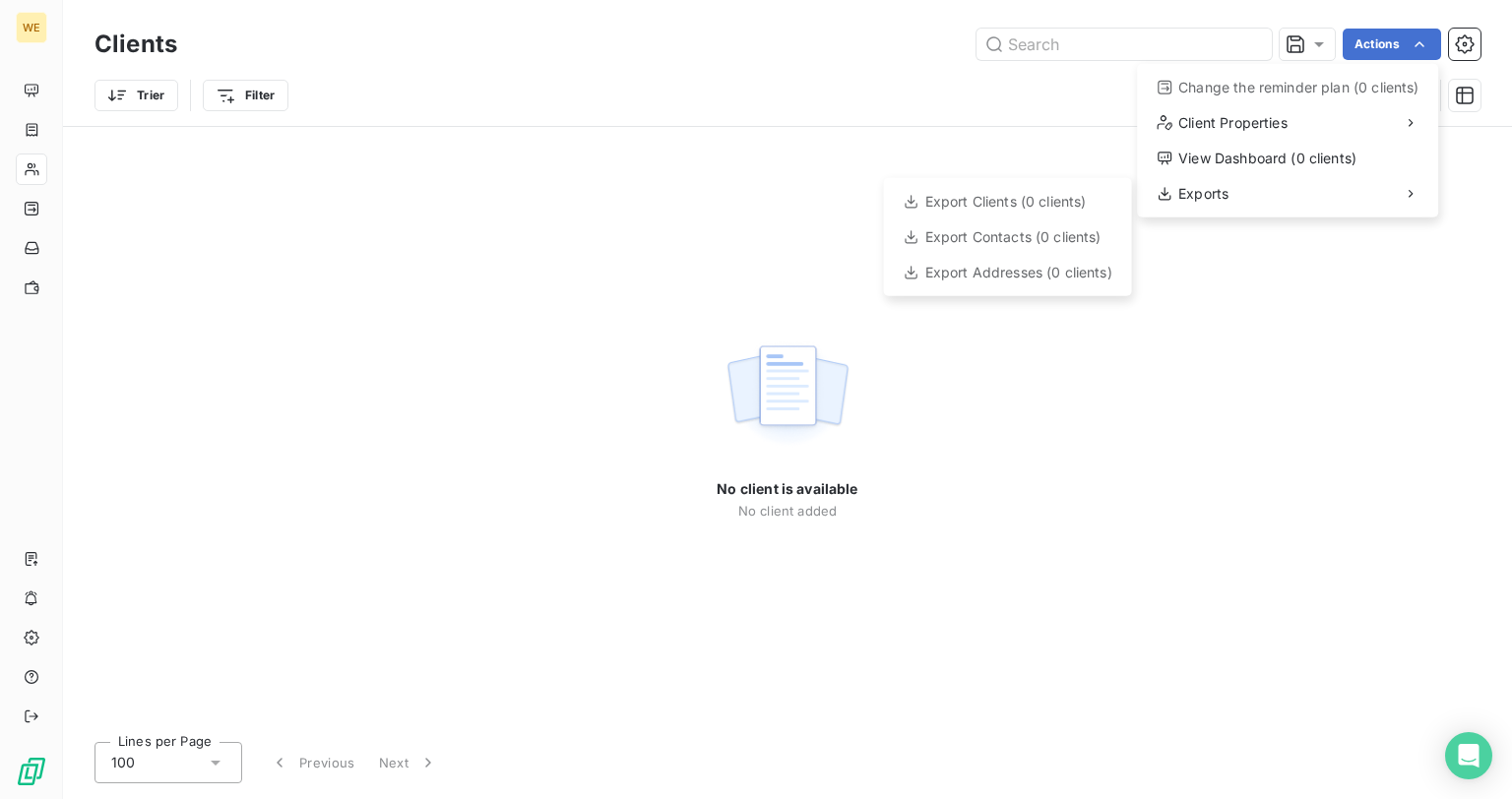 click on "WE Clients Actions Change the reminder plan (0 clients) Client Properties View Dashboard (0 clients) Exports Export Clients (0 clients) Export Contacts (0 clients) Export Addresses (0 clients) Trier Filter No client is available No client added Lines per Page 100 Previous Next" at bounding box center [756, 400] 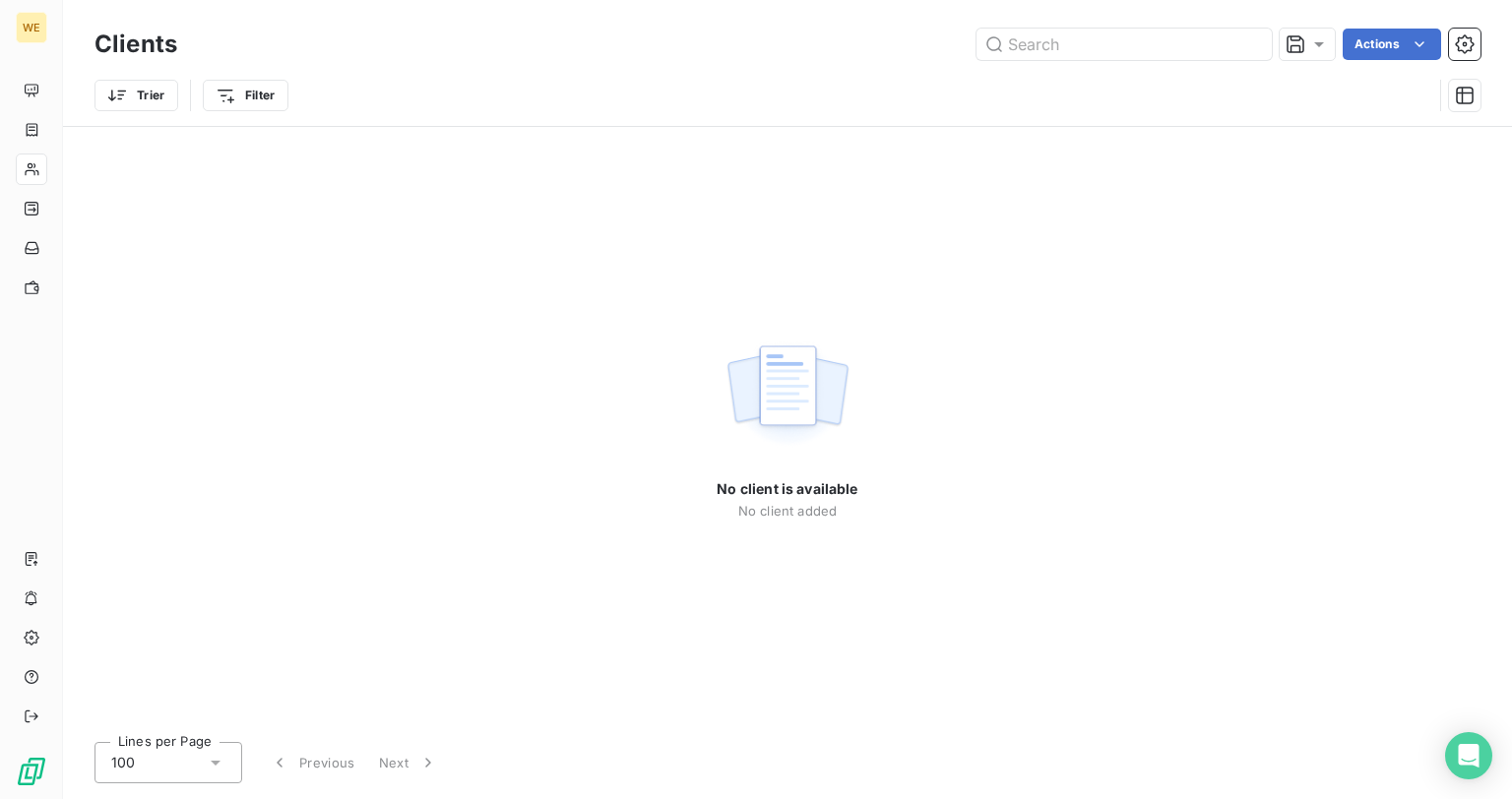 click on "No client is available No client added" at bounding box center (788, 426) 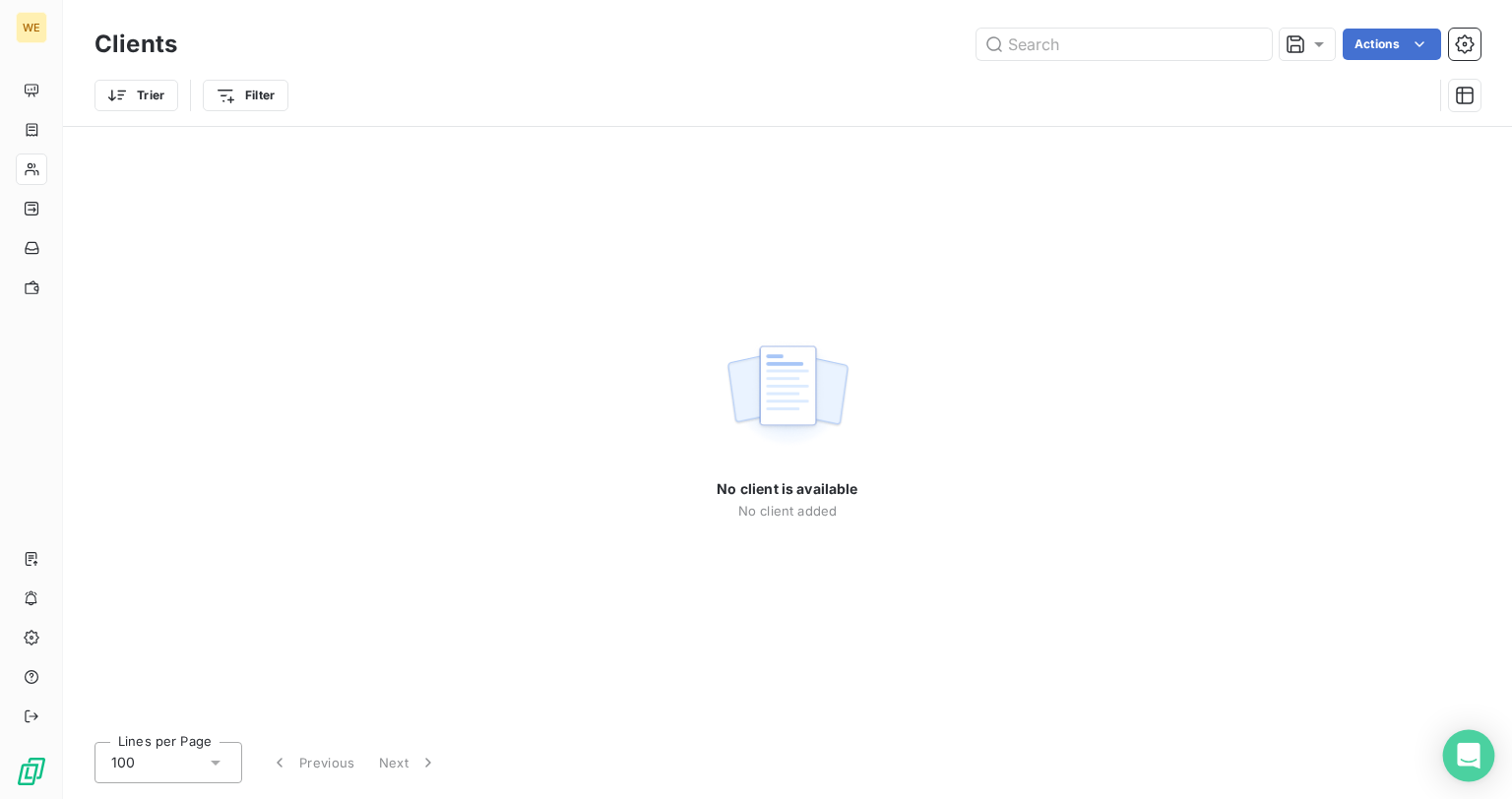 click at bounding box center [1469, 756] 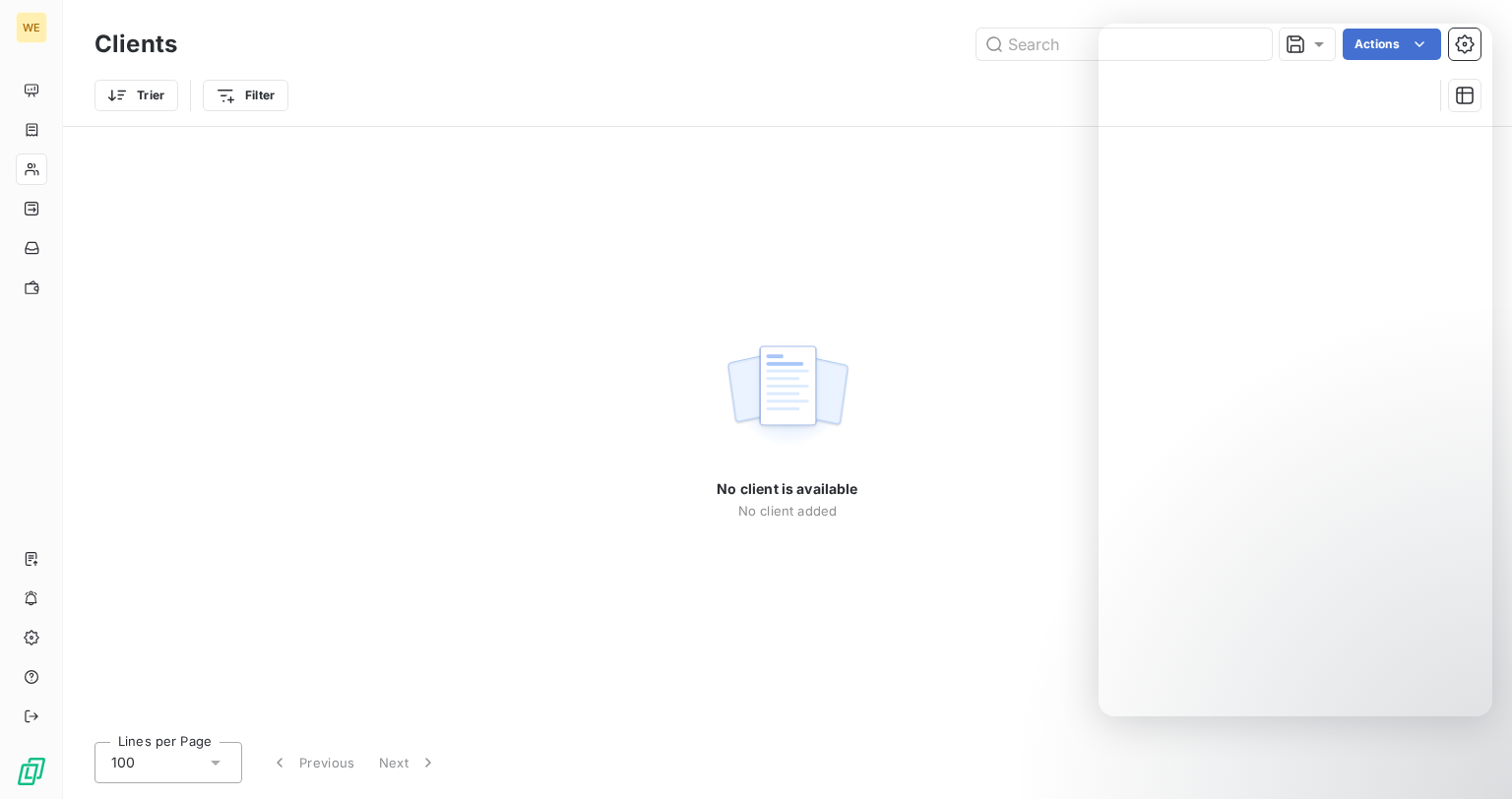 click on "No client is available No client added" at bounding box center [788, 426] 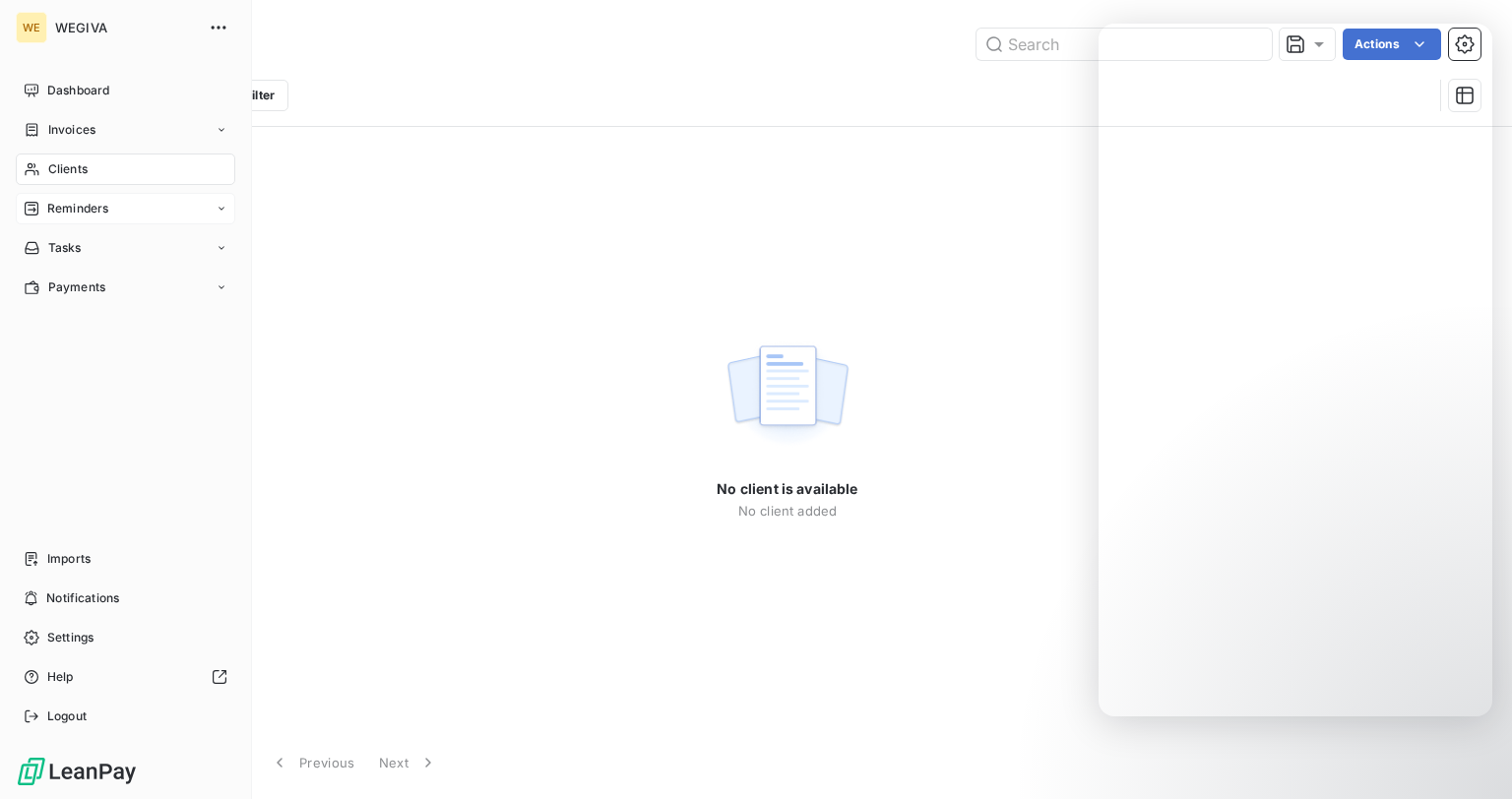 click 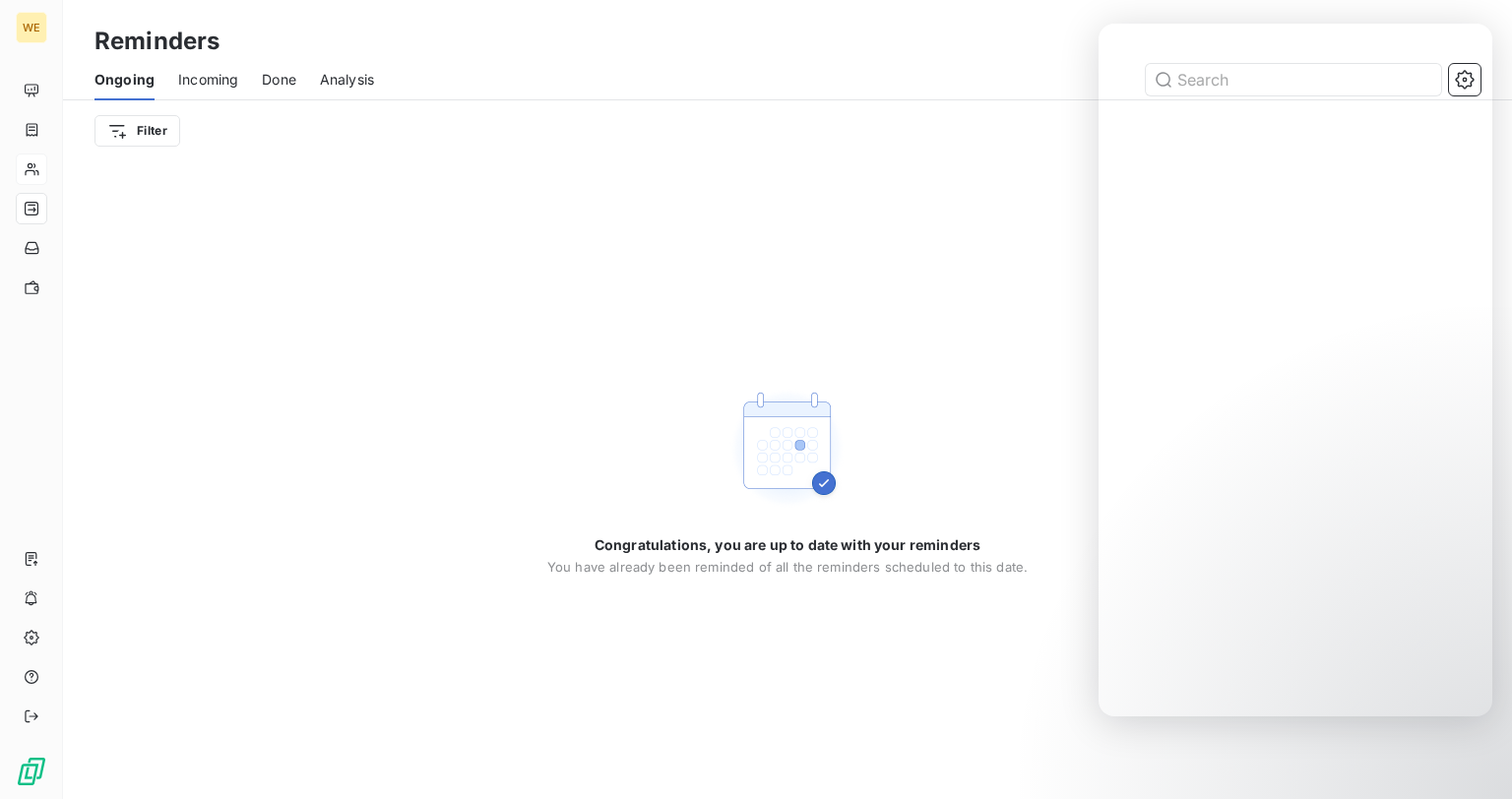 click on "Congratulations, you are up to date with your reminders You have already been reminded of all the reminders scheduled to this date." at bounding box center [788, 480] 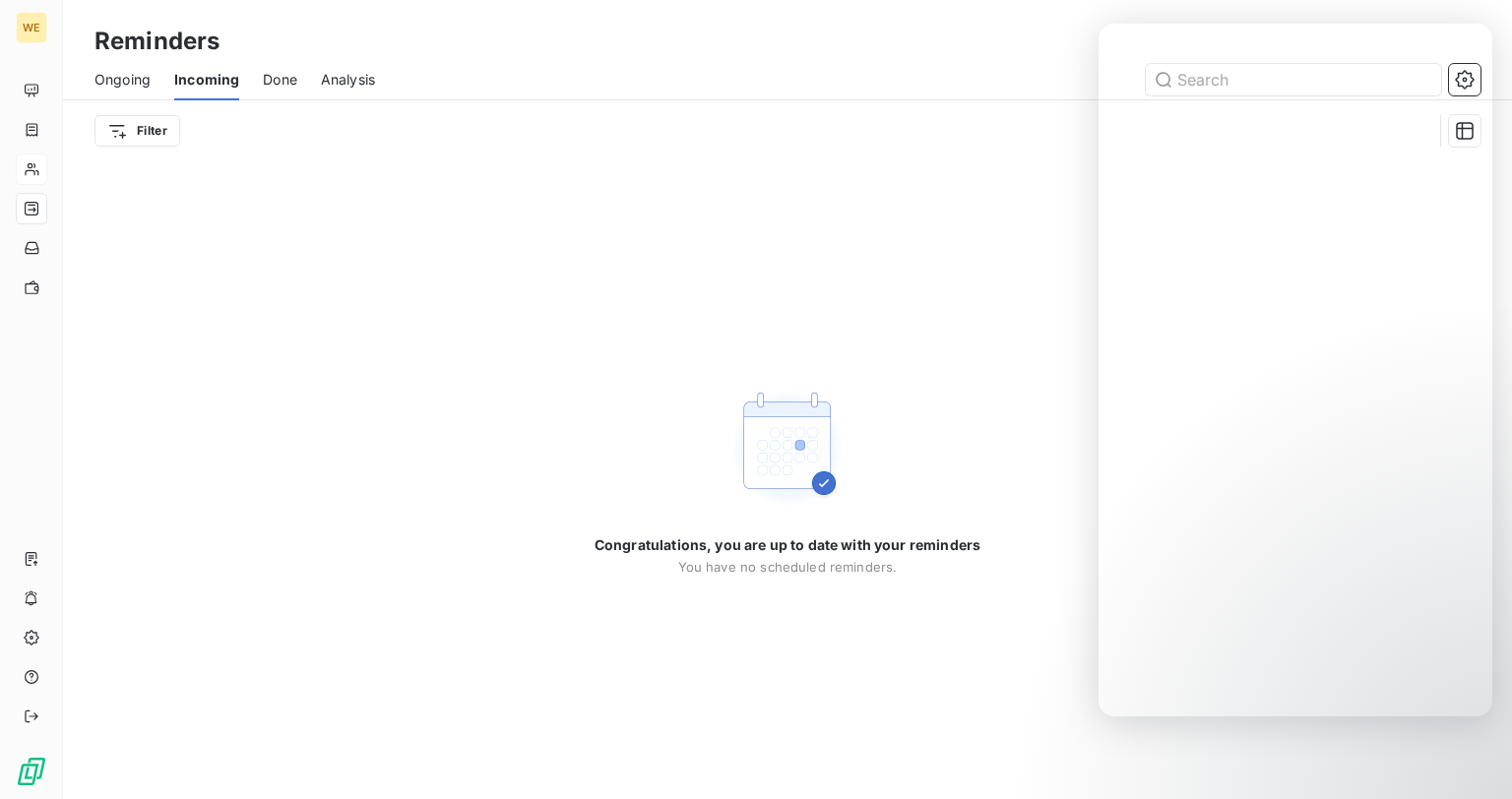 click on "Done" at bounding box center [280, 80] 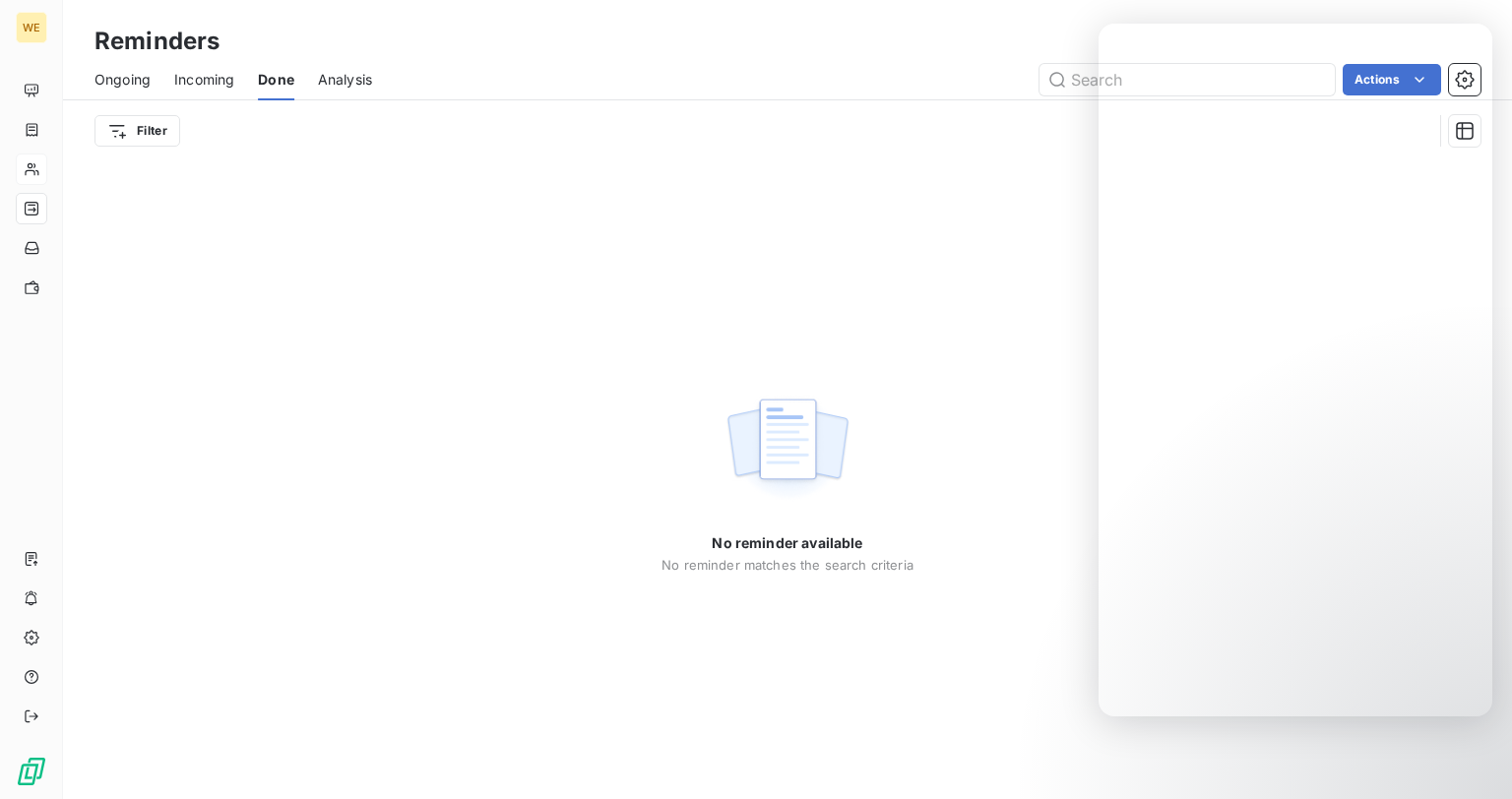 click on "Analysis" at bounding box center (345, 80) 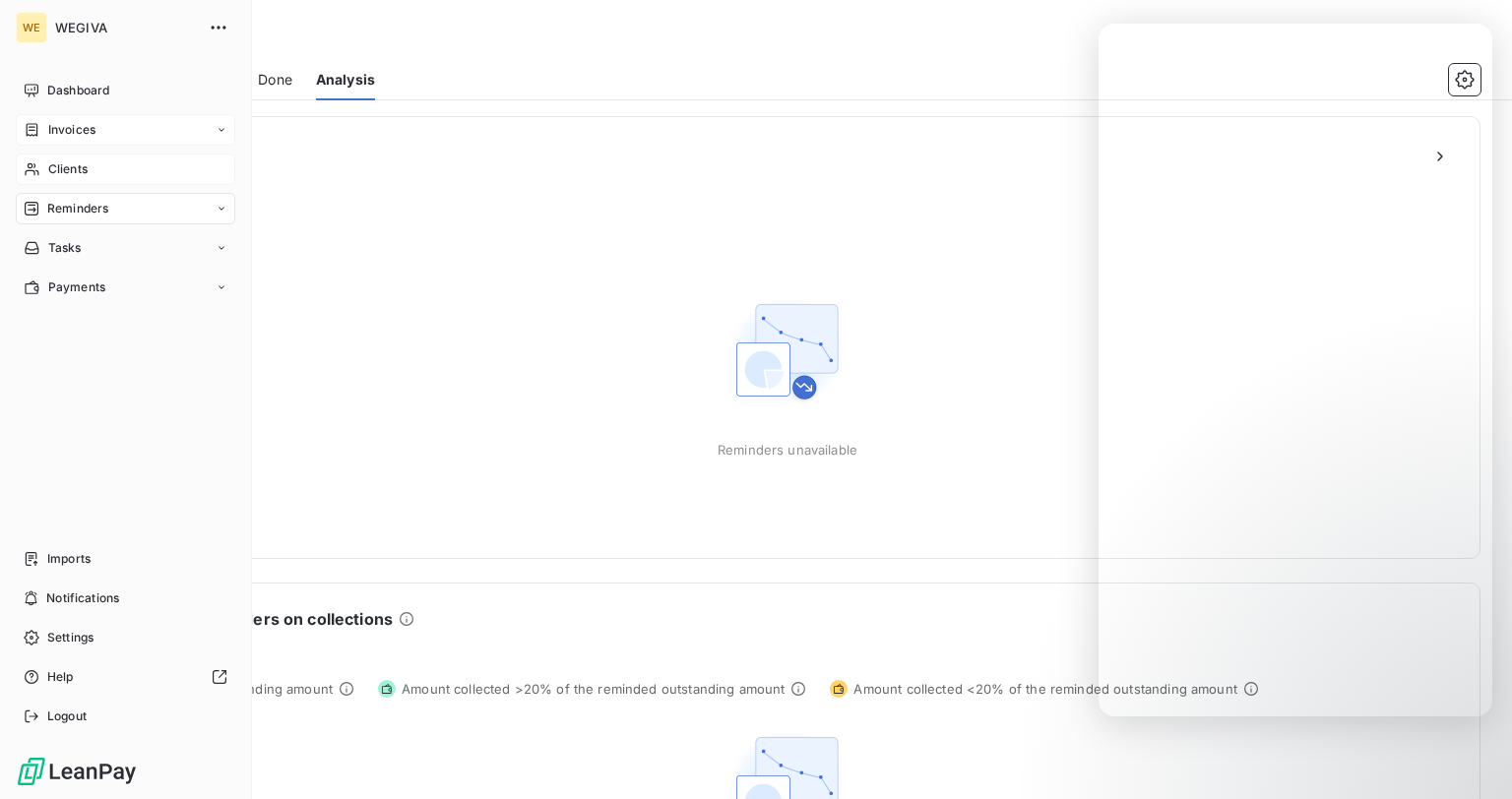 click on "Invoices" at bounding box center [72, 130] 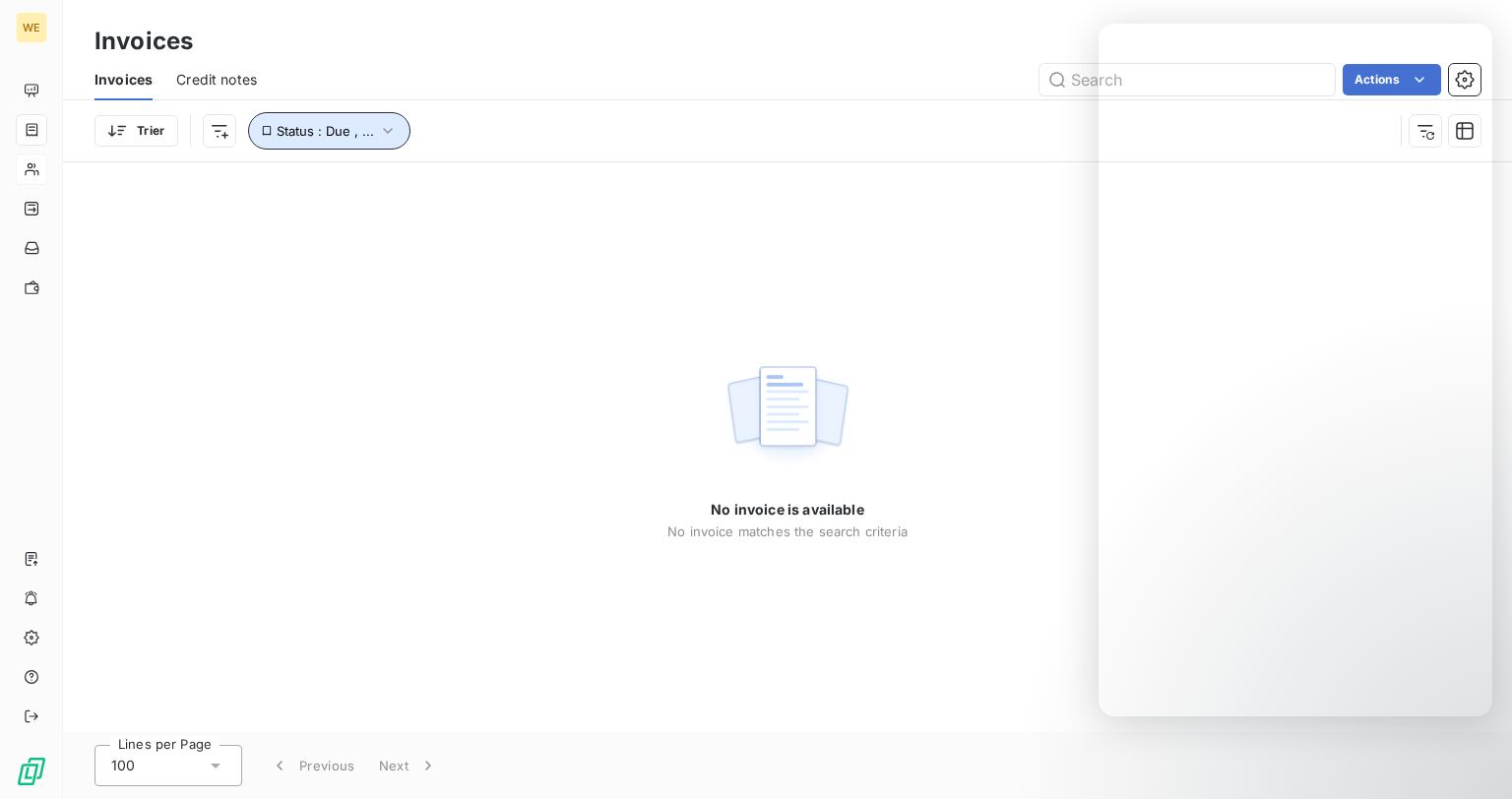 click on "Status  : Due , ..." at bounding box center (330, 131) 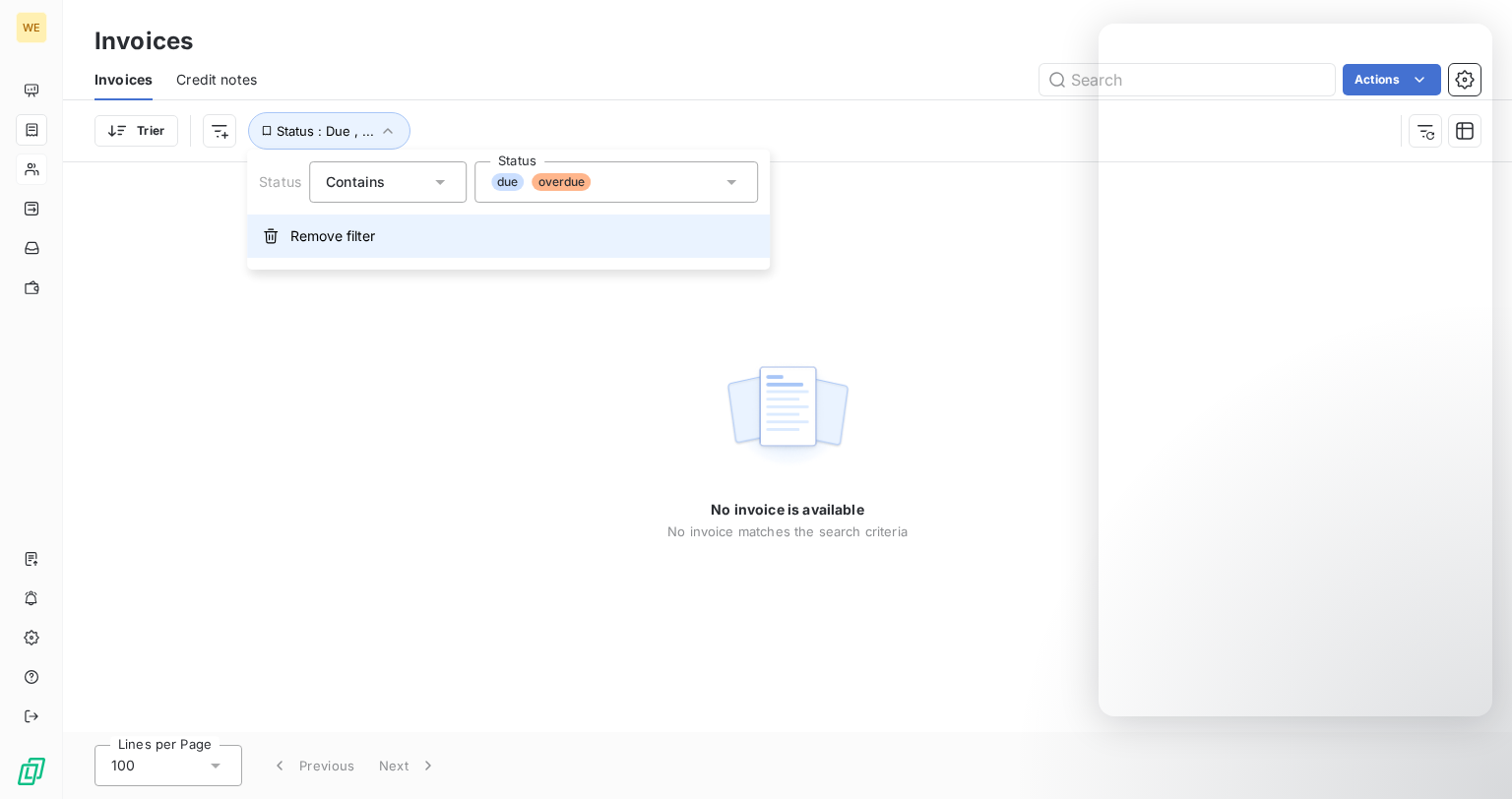 click on "Remove filter" at bounding box center (508, 236) 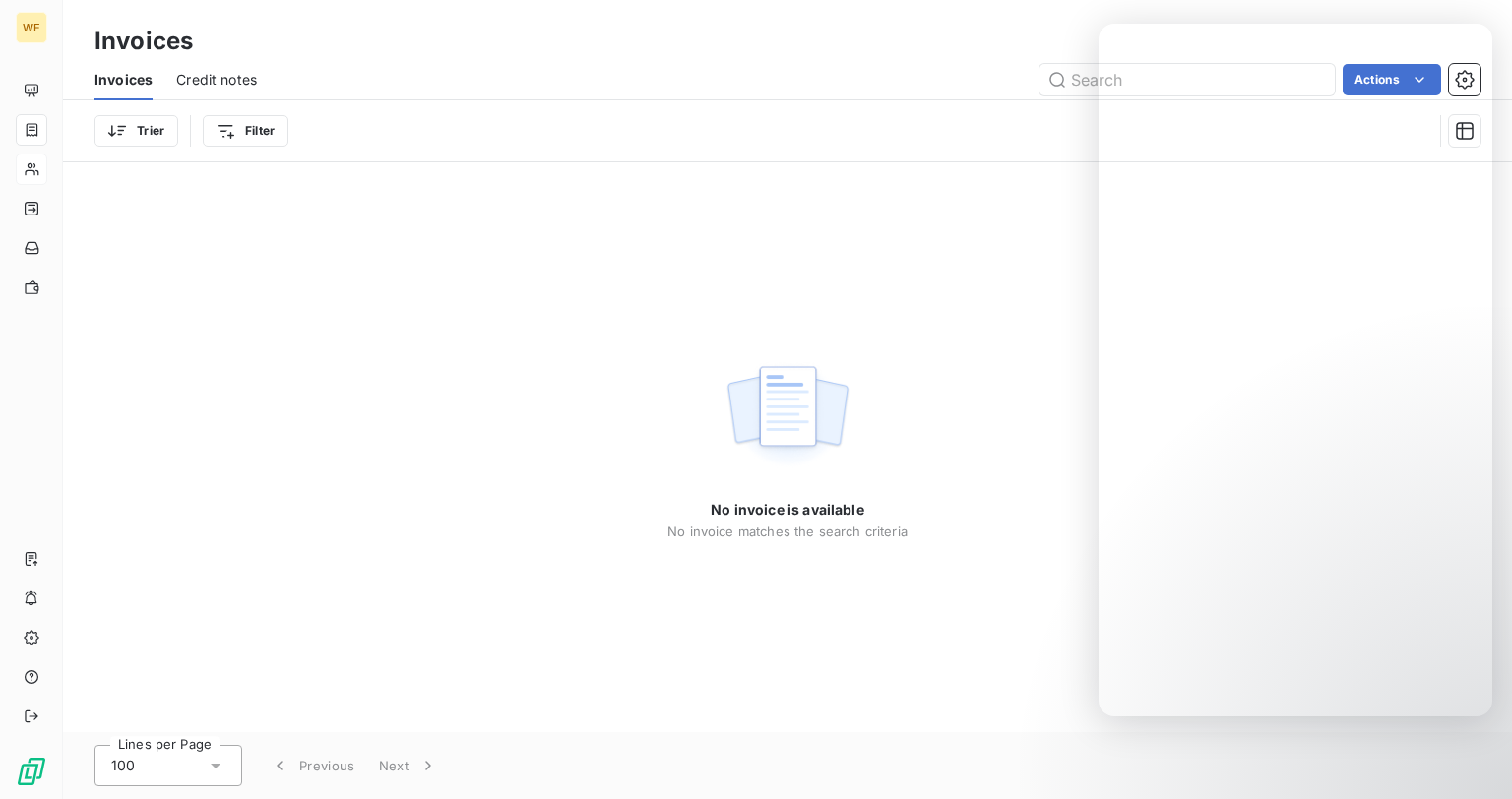 click on "No invoice is available No invoice matches the search criteria" at bounding box center [788, 447] 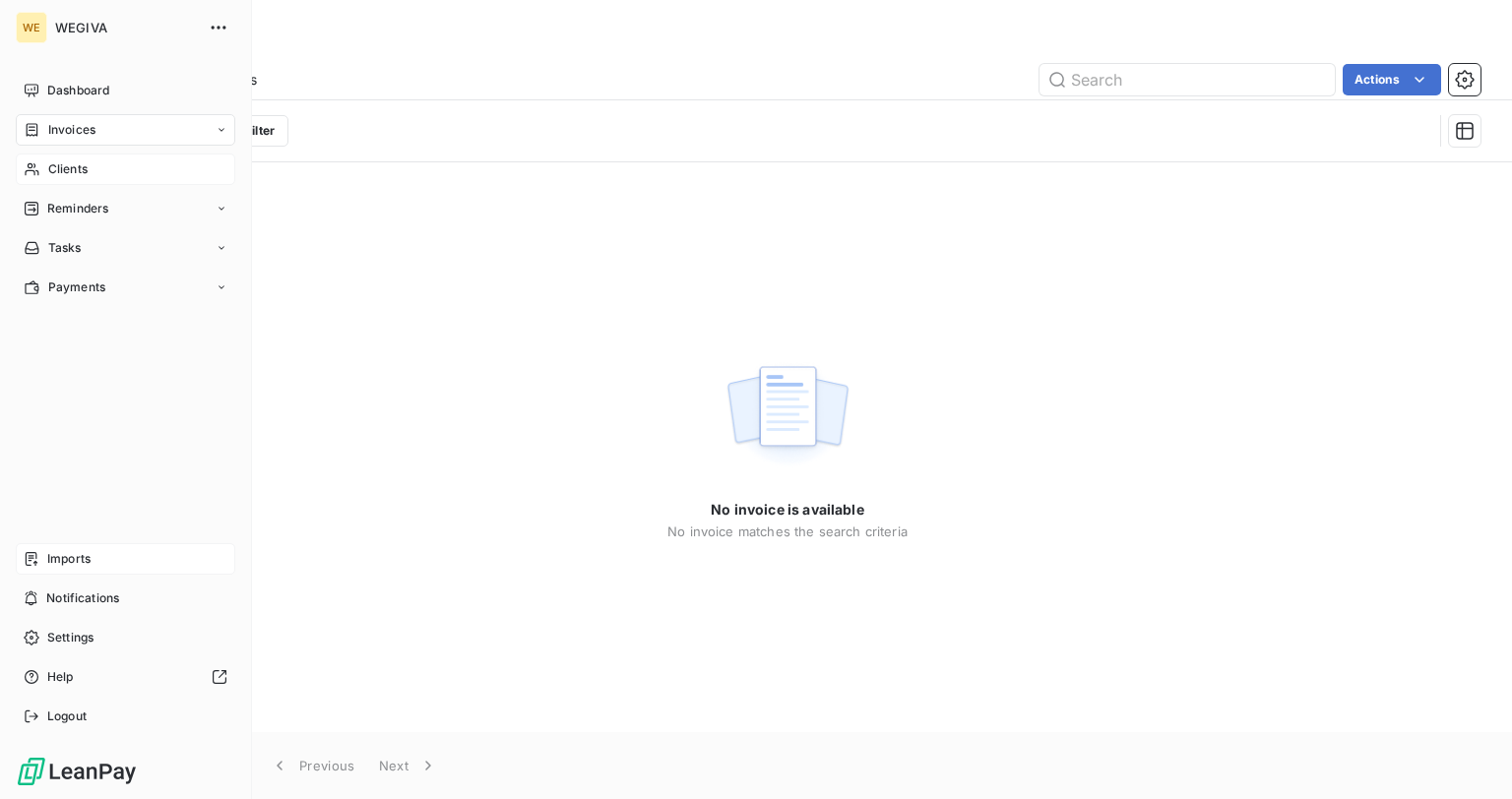 click on "Imports" at bounding box center [69, 559] 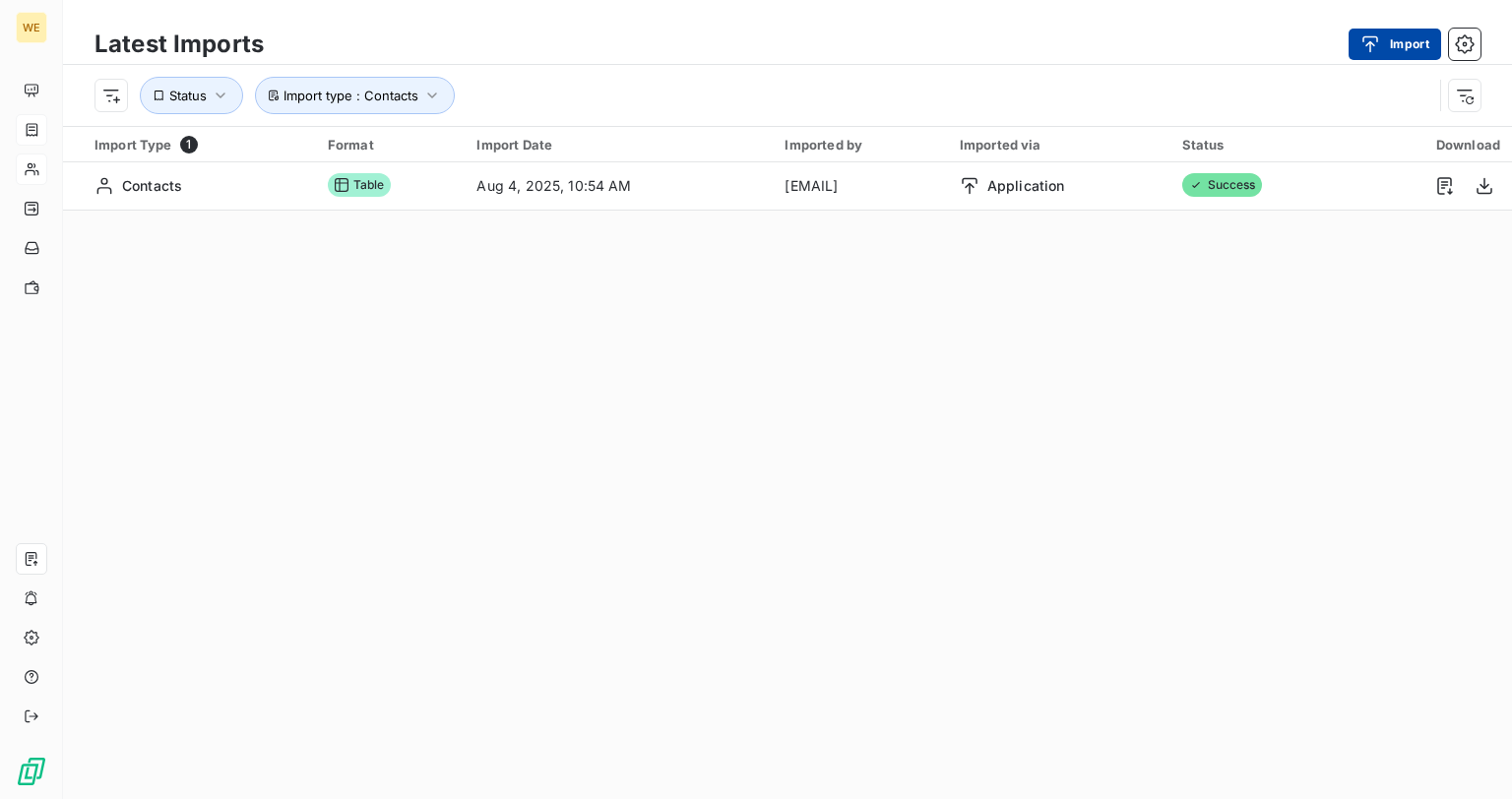 click at bounding box center [1375, 44] 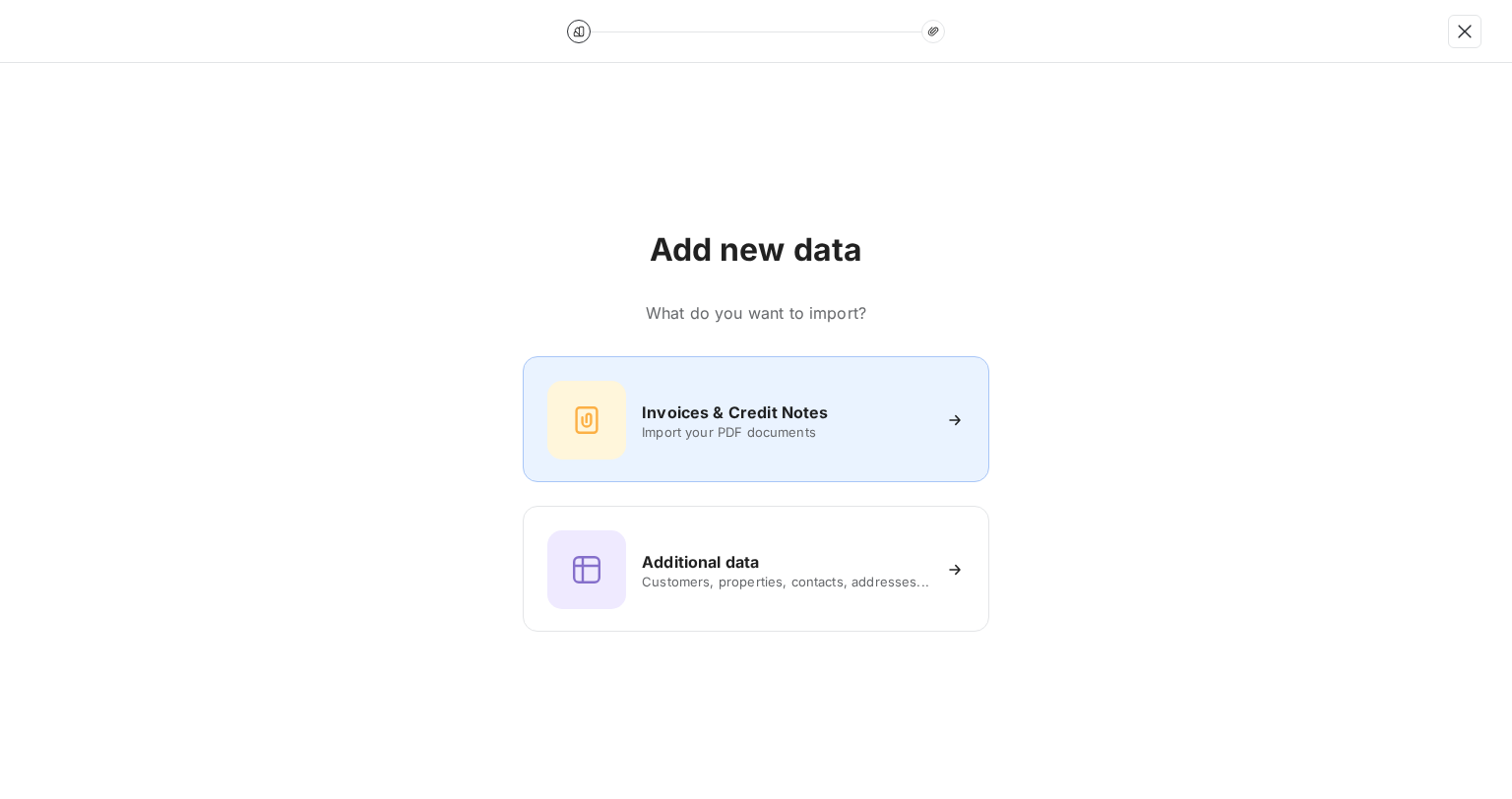 click on "Invoices & Credit Notes Import your PDF documents" at bounding box center (756, 420) 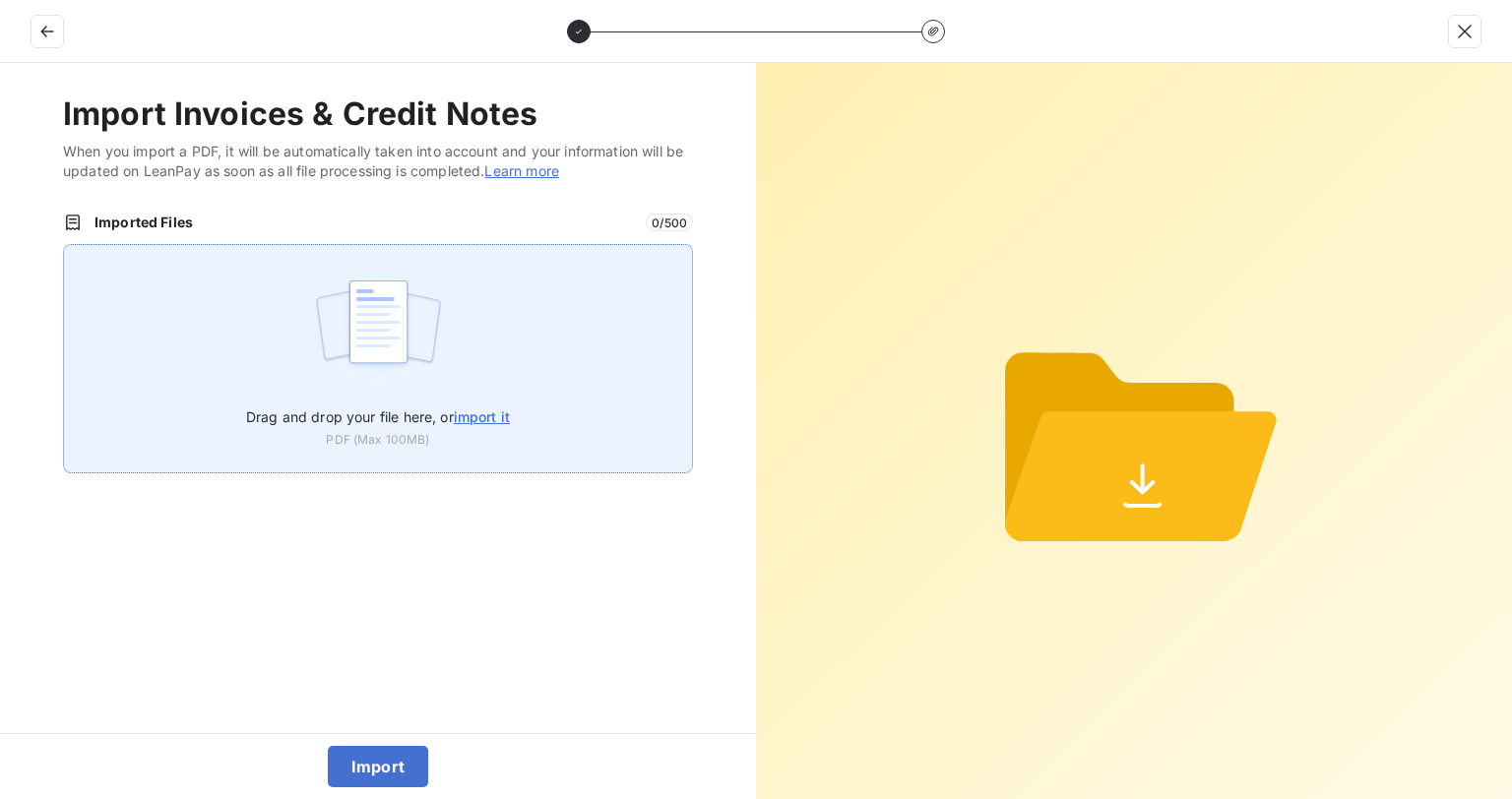 click on "import it" at bounding box center (481, 416) 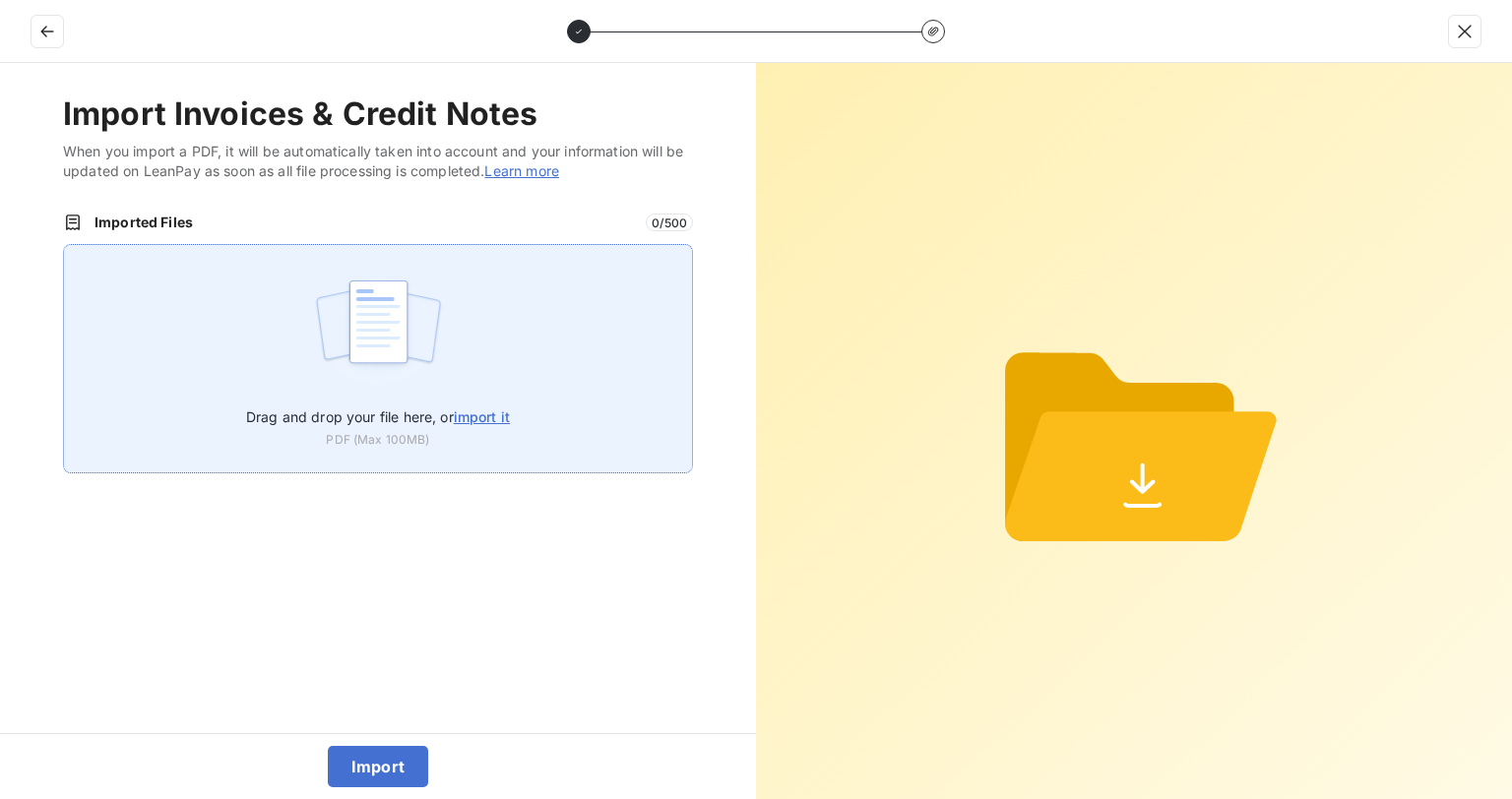 type on "C:\fakepath\db9b5b23c0a648119e9391839dab701a.pdf" 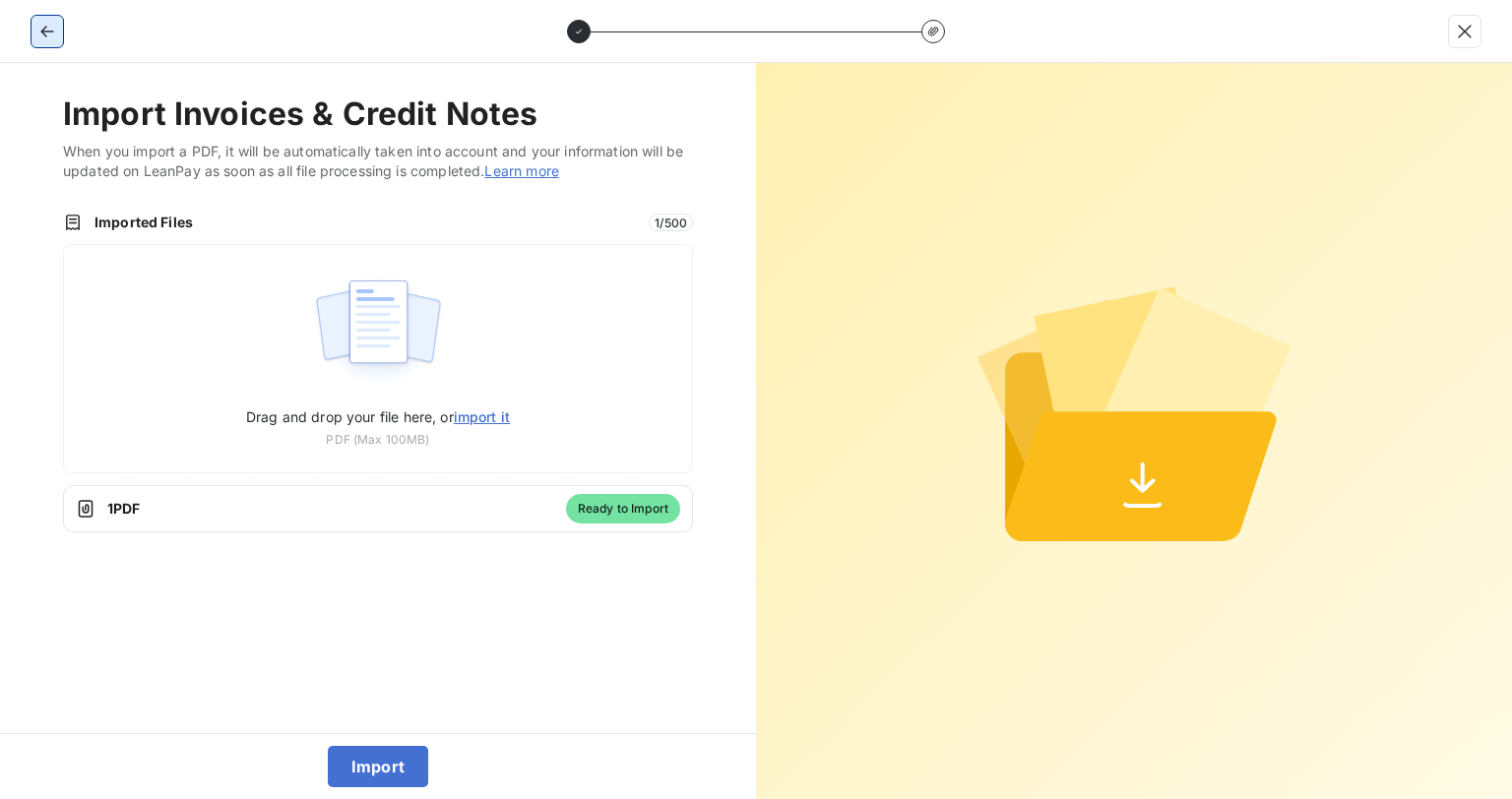 click 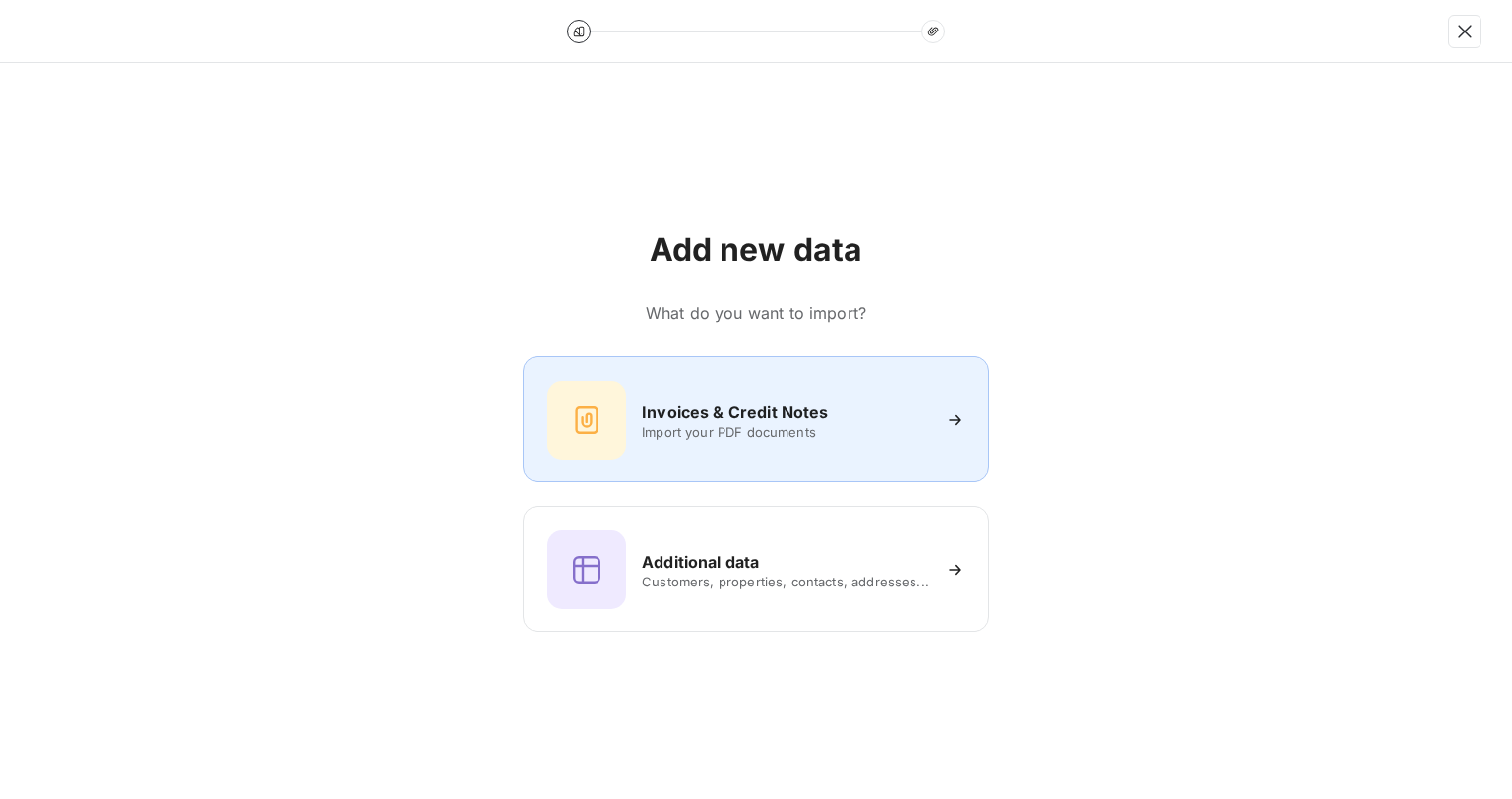 click on "Invoices & Credit Notes" at bounding box center (734, 412) 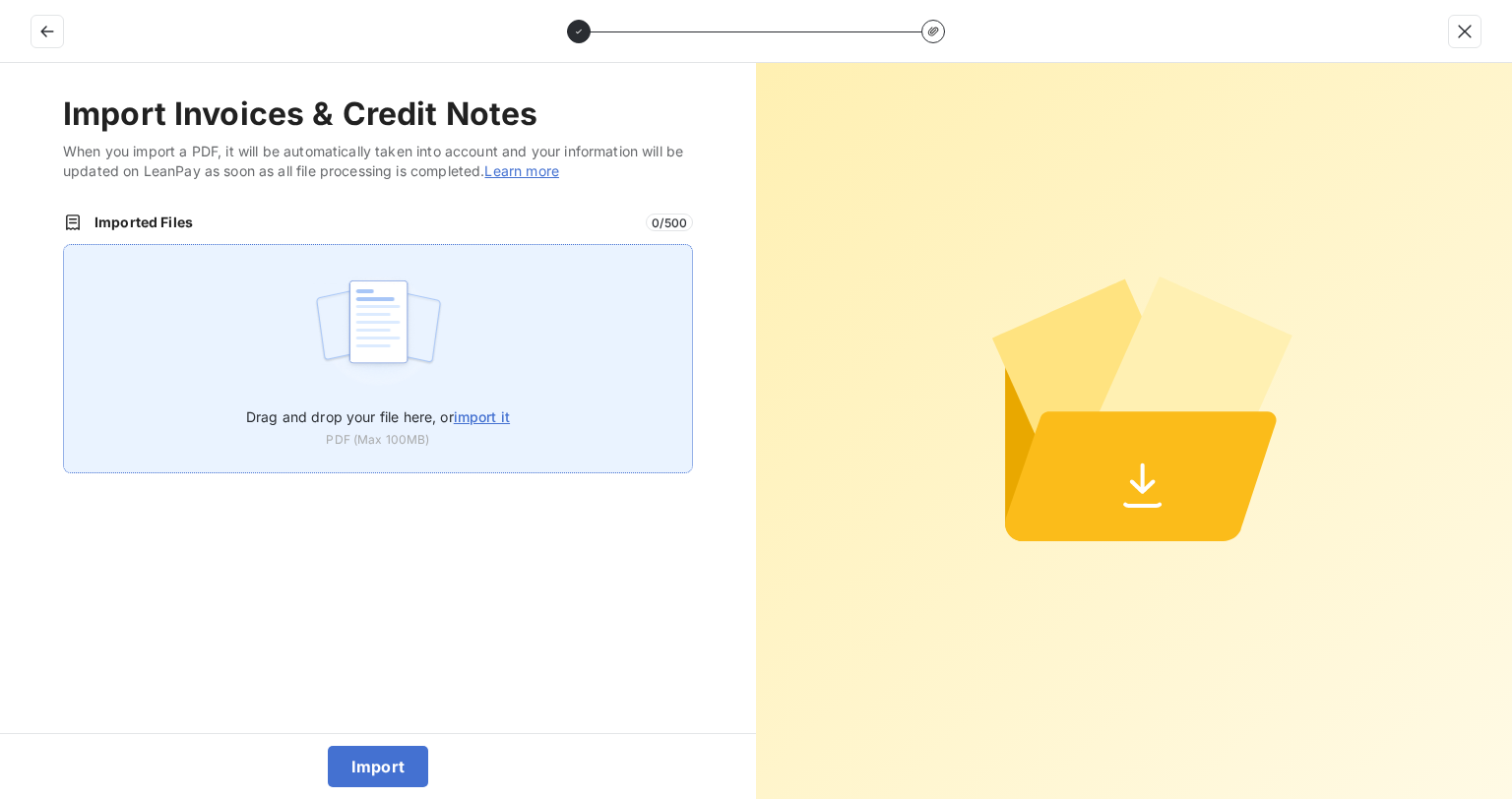 click on "import it" at bounding box center [481, 416] 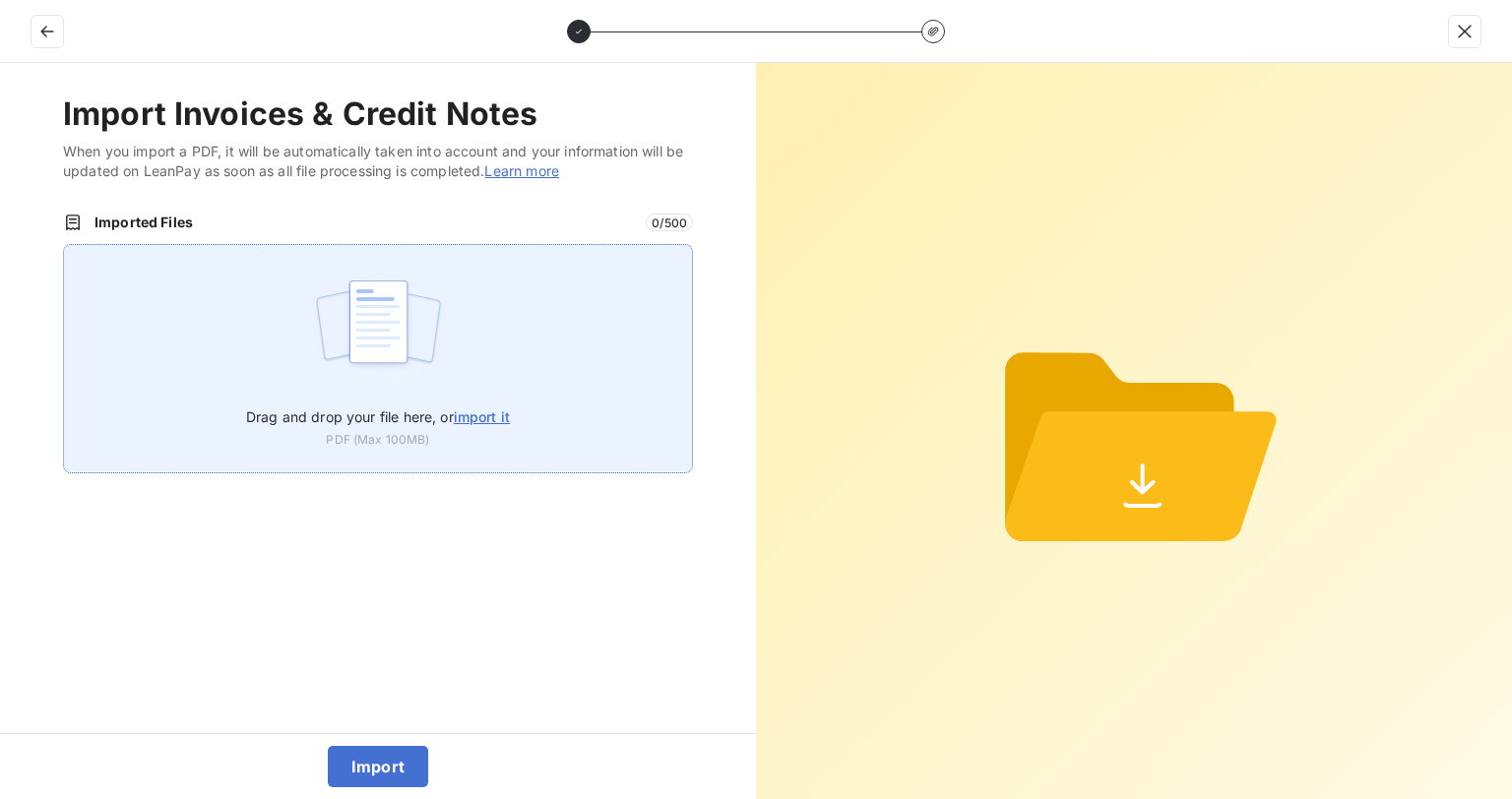 type on "C:\fakepath\db9b5b23c0a648119e9391839dab701a.pdf" 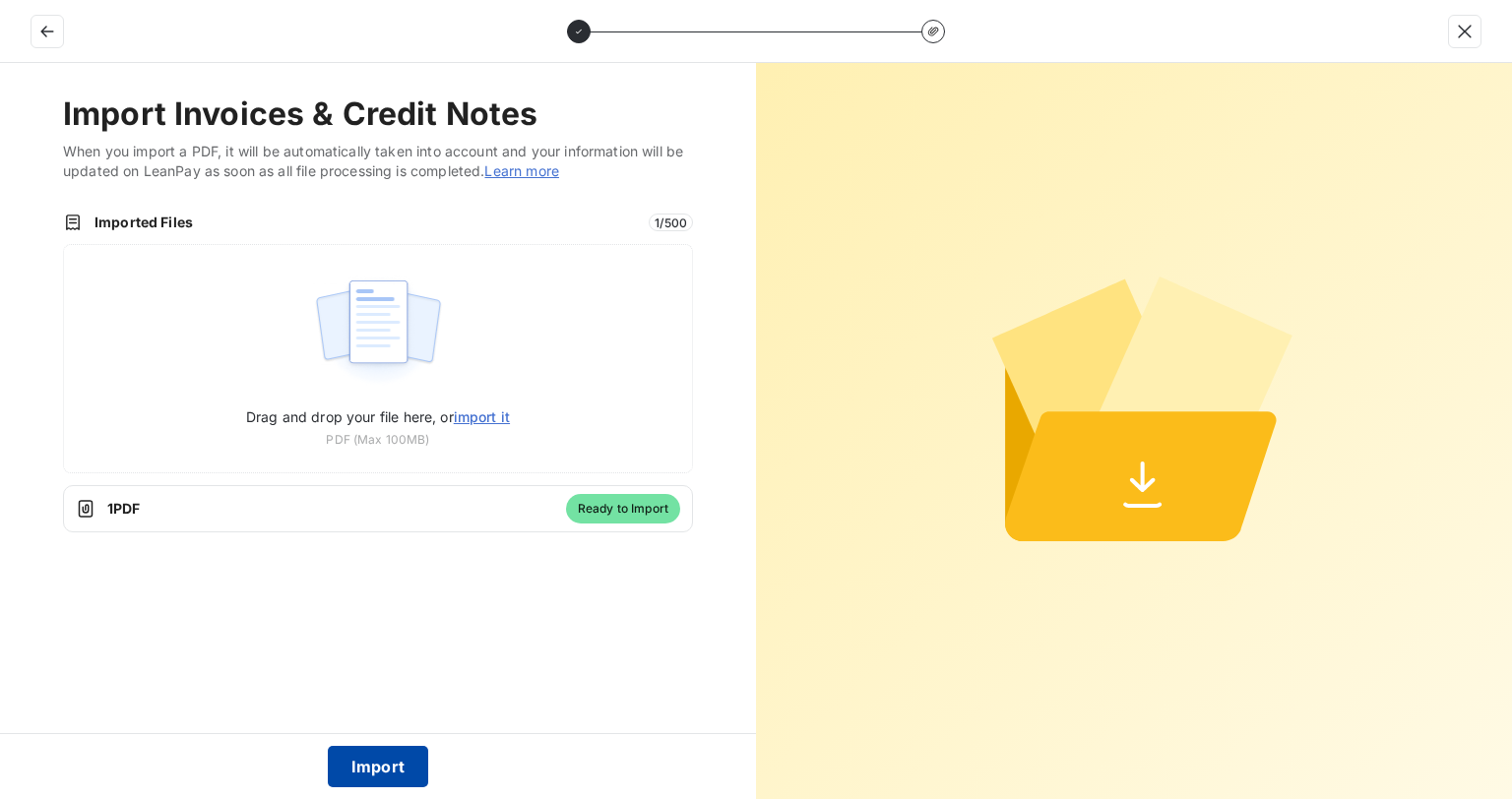 click on "Import" at bounding box center (378, 767) 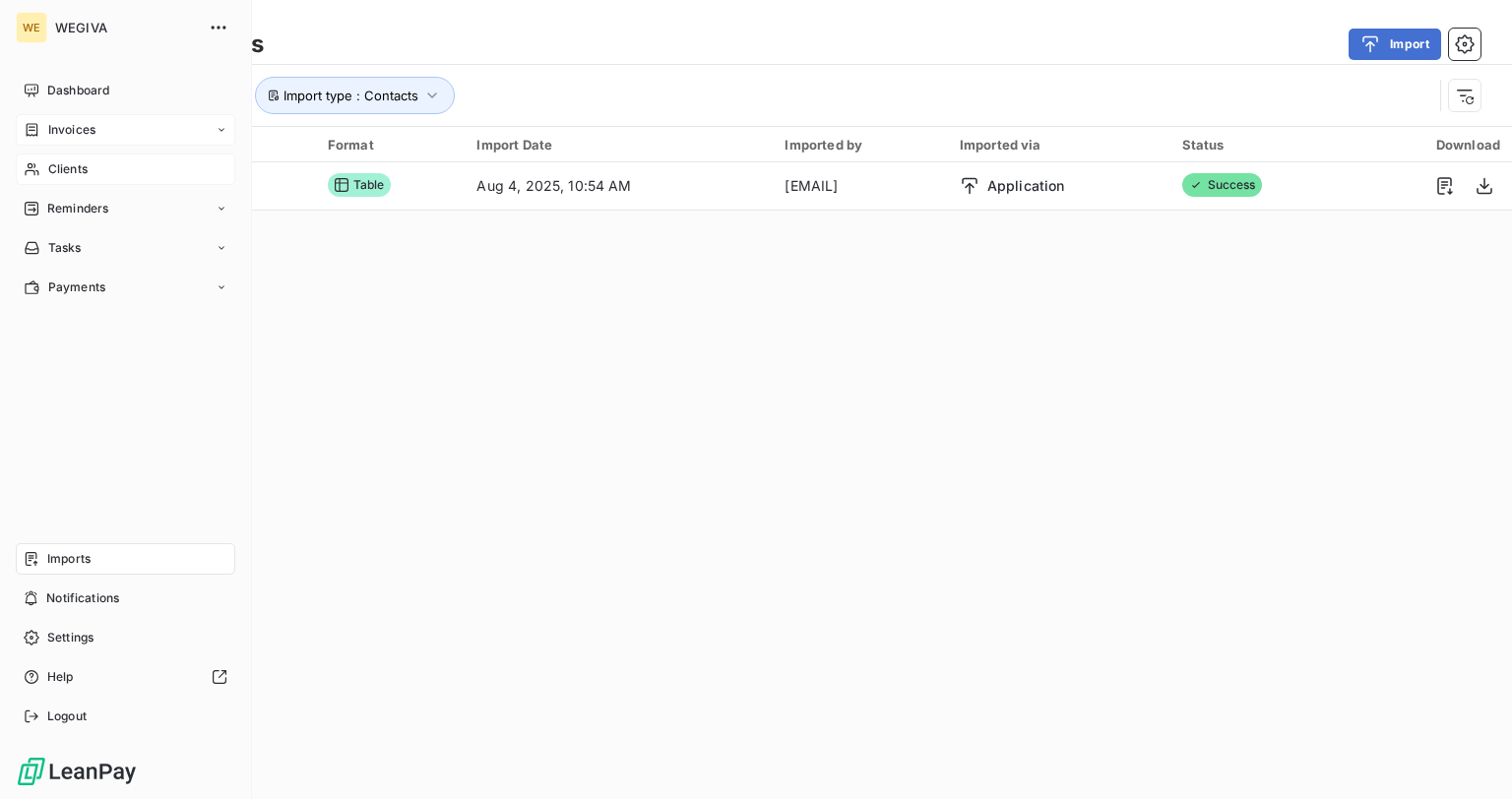 click on "Invoices" at bounding box center [72, 130] 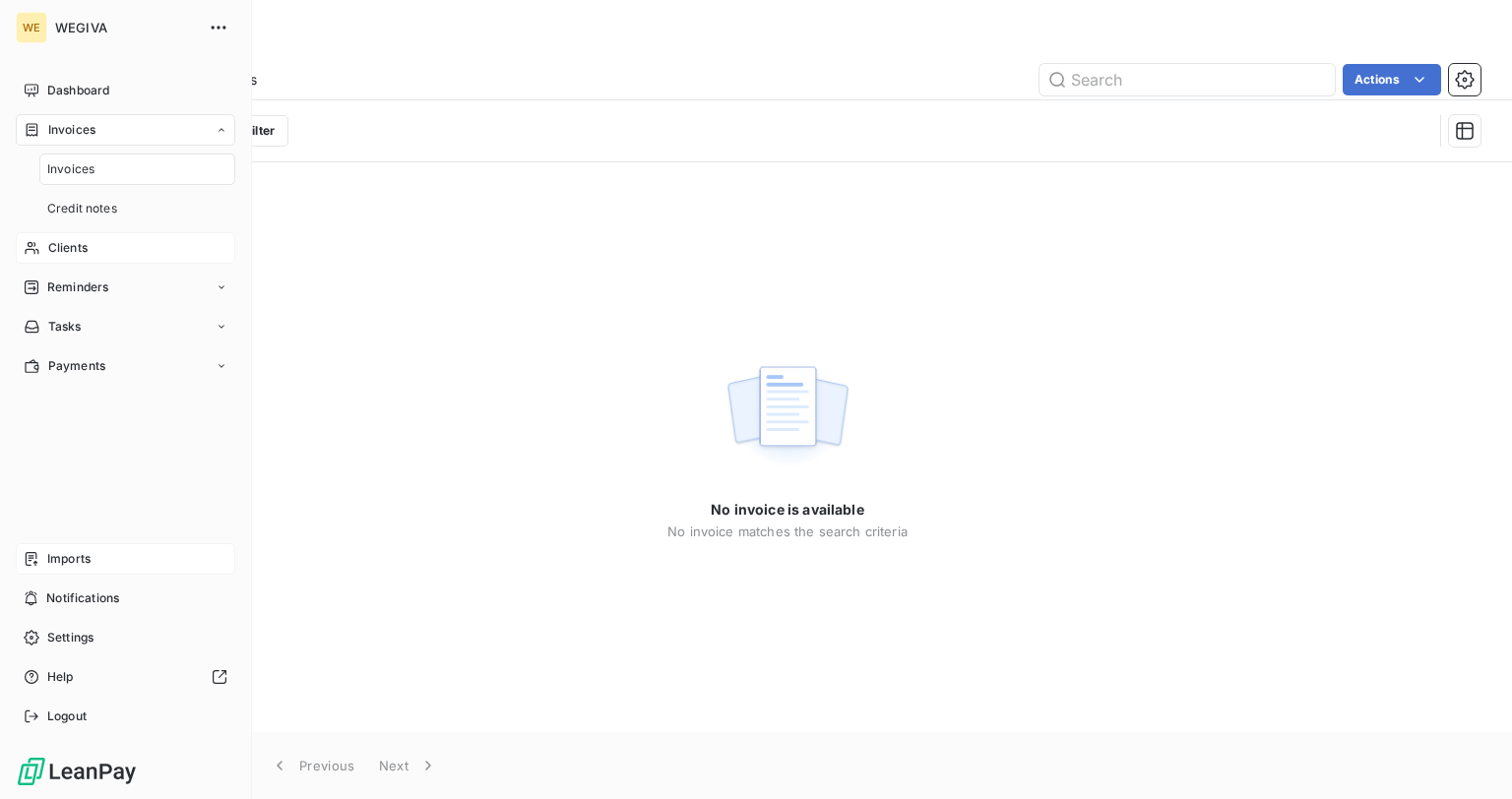 click on "Invoices" at bounding box center (71, 169) 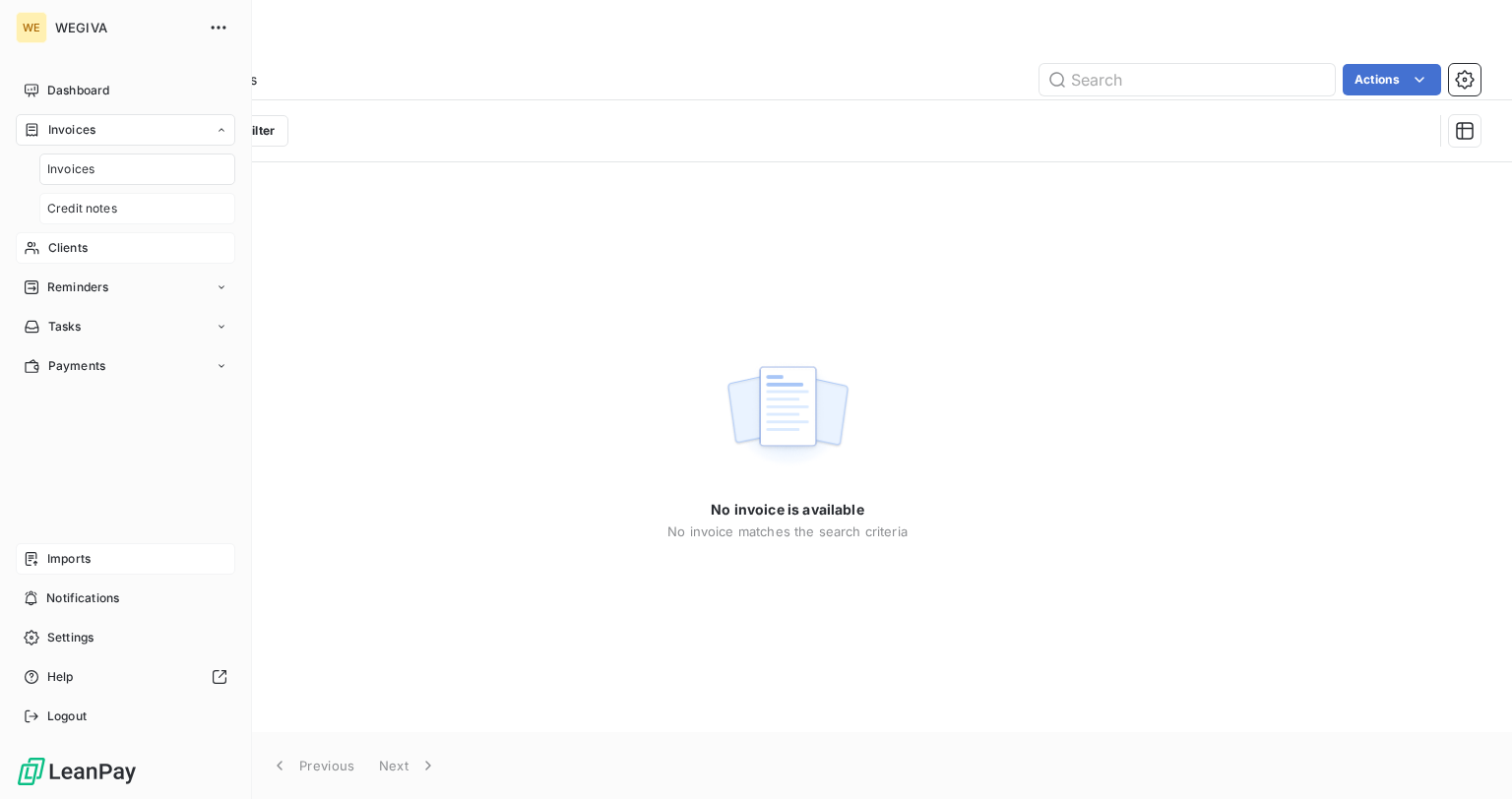 click on "Credit notes" at bounding box center (82, 209) 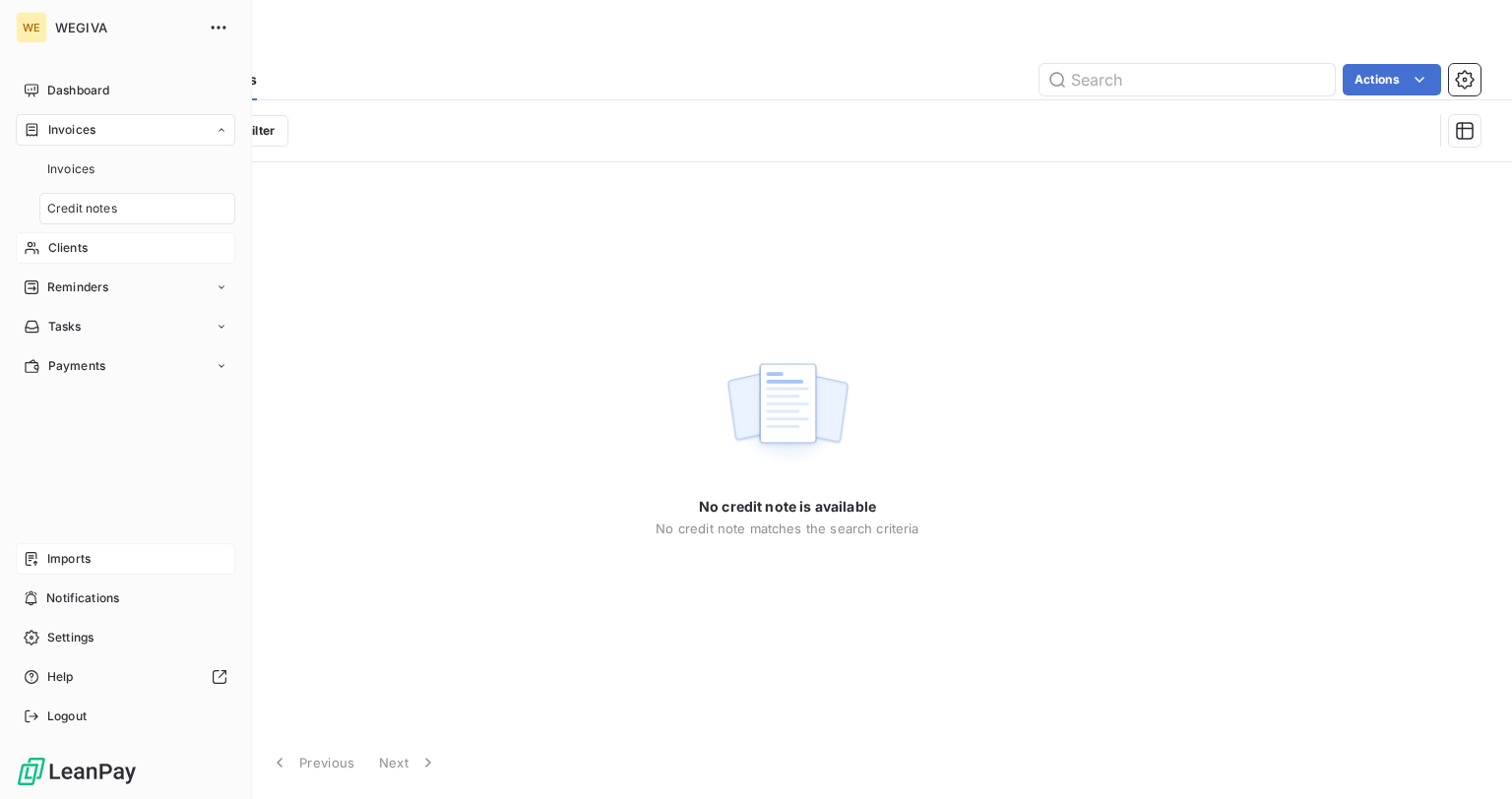 click on "Imports" at bounding box center (125, 559) 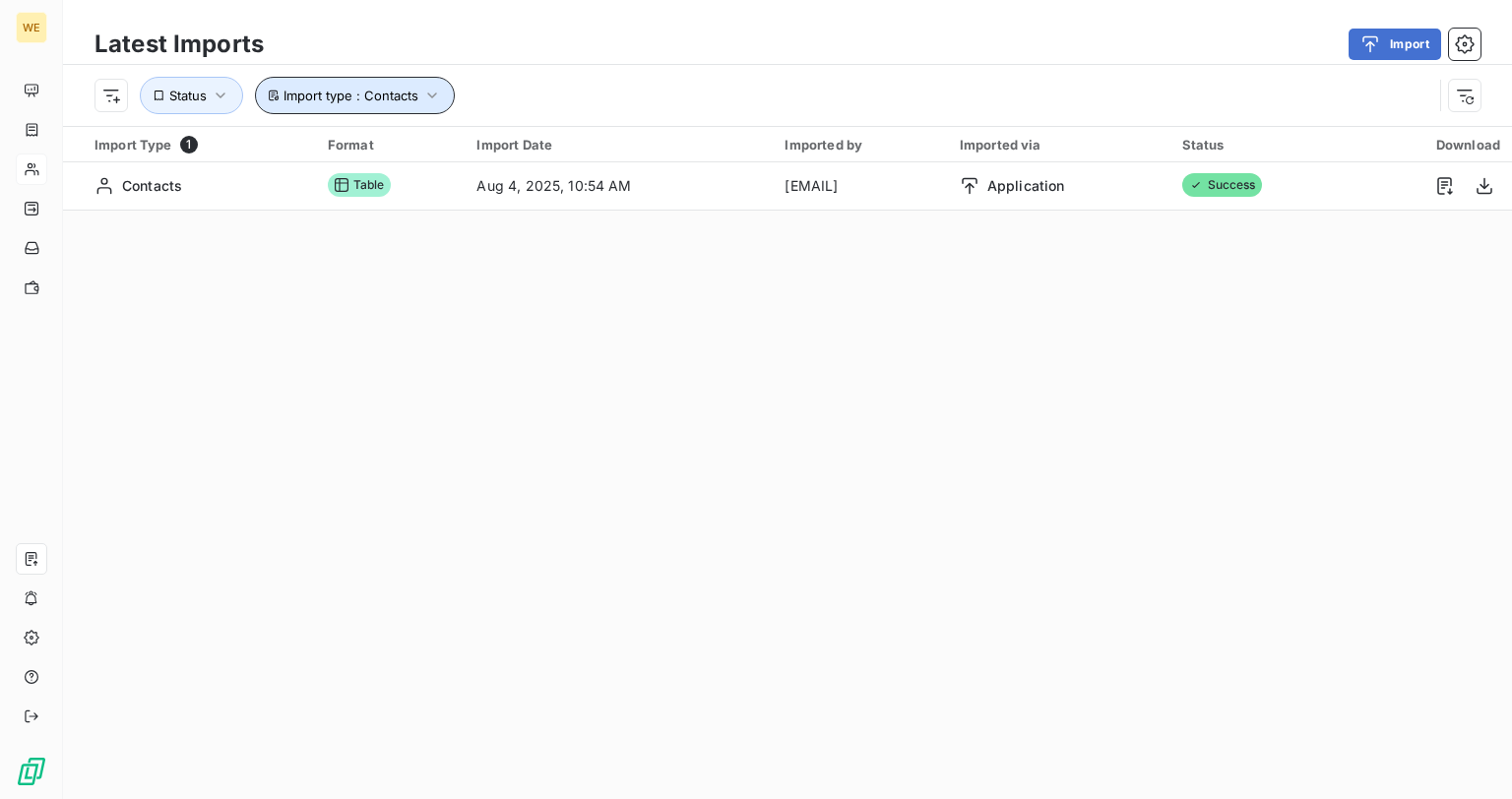 click 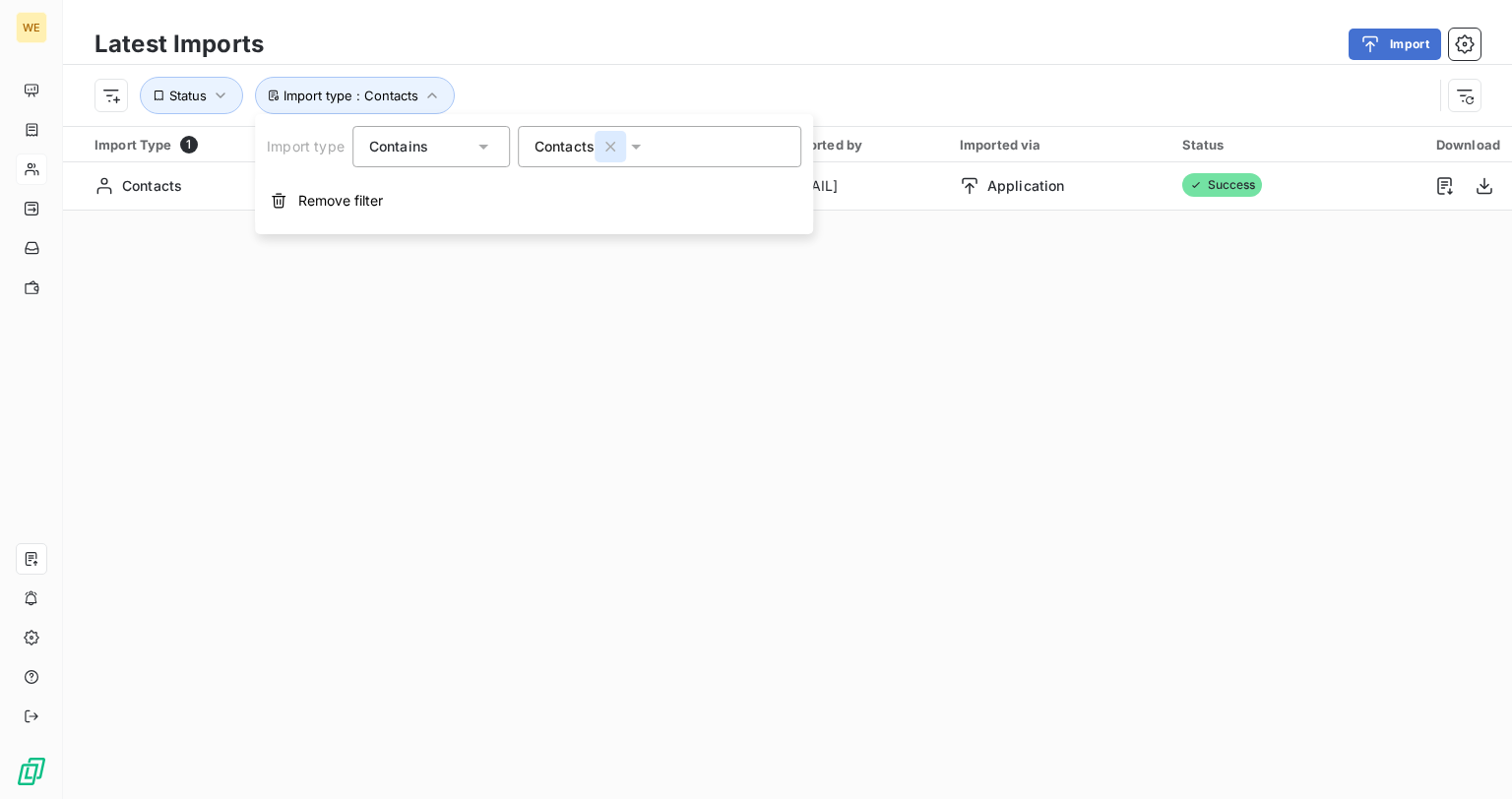 click 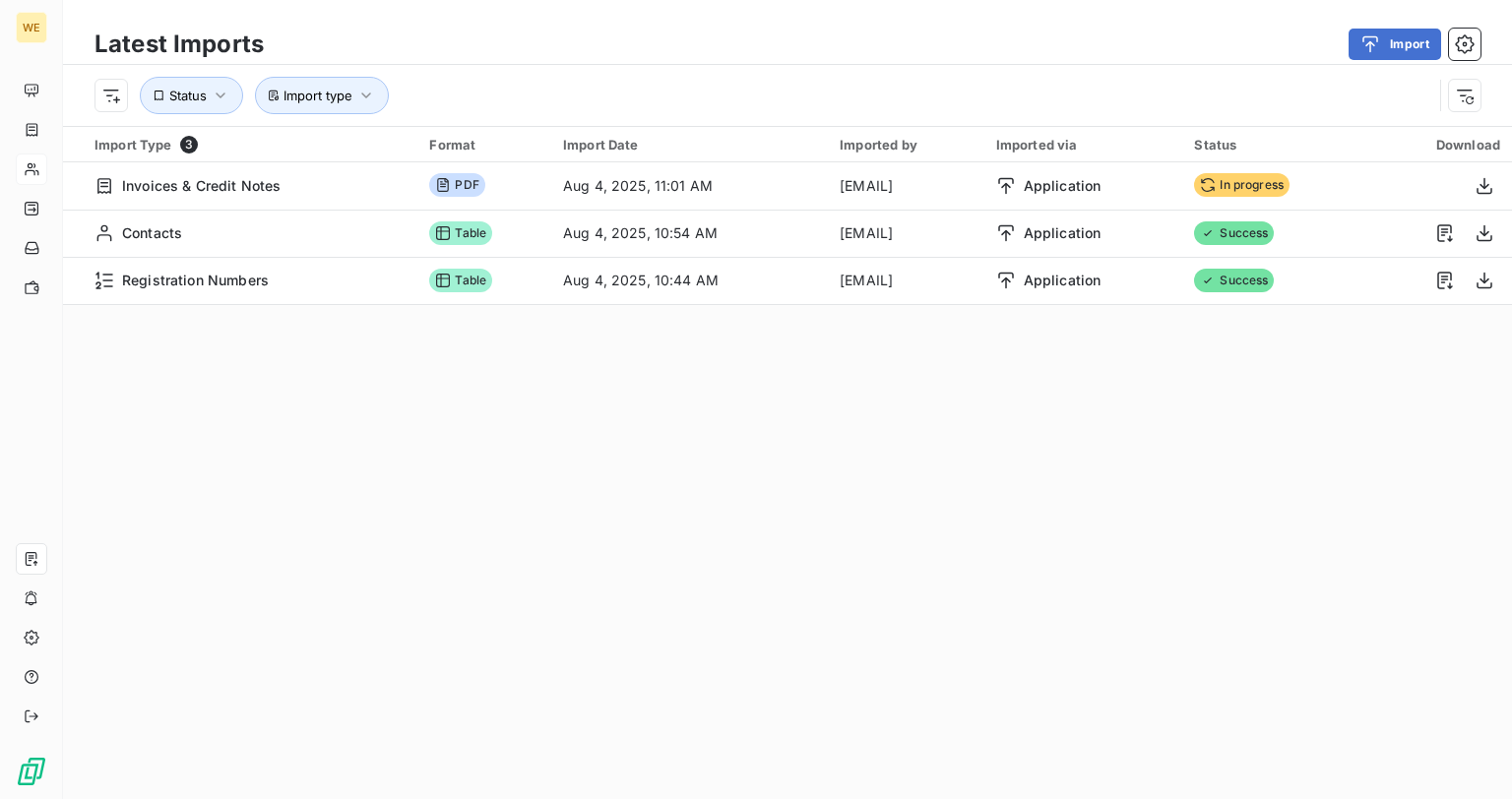 click on "Latest Imports Import Import type  Status  Import Type 3 Format Import Date Imported by Imported via Status Download Invoices & Credit Notes PDF Aug 4, 2025, 11:01 AM ulinkova@wegiva.com   Application In progress Contacts Table Aug 4, 2025, 10:54 AM ulinkova@wegiva.com   Application Success Registration Numbers Table Aug 4, 2025, 10:44 AM ulinkova@wegiva.com   Application Success Lines per Page 100 Previous 1 Next" at bounding box center (788, 400) 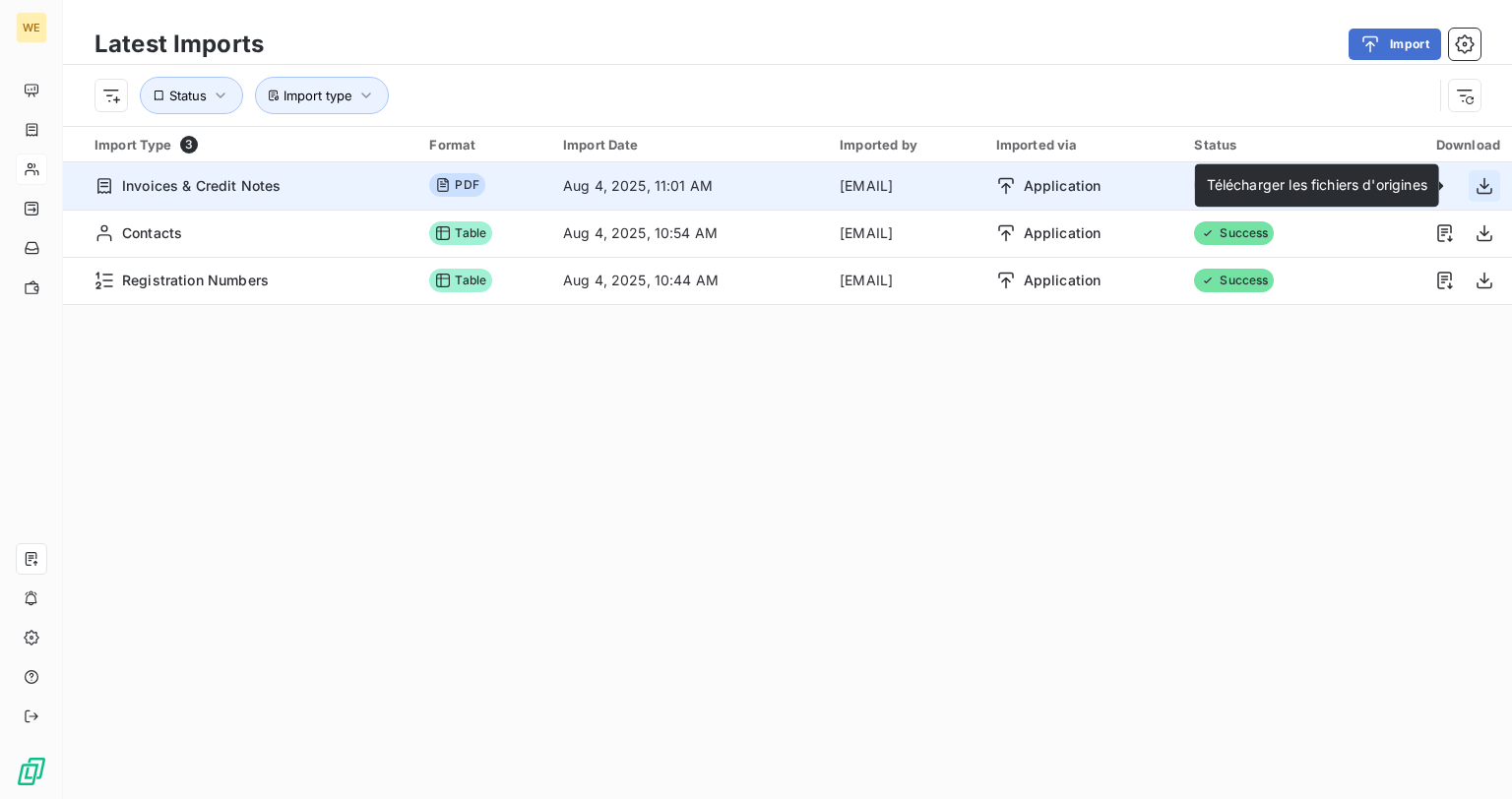 click 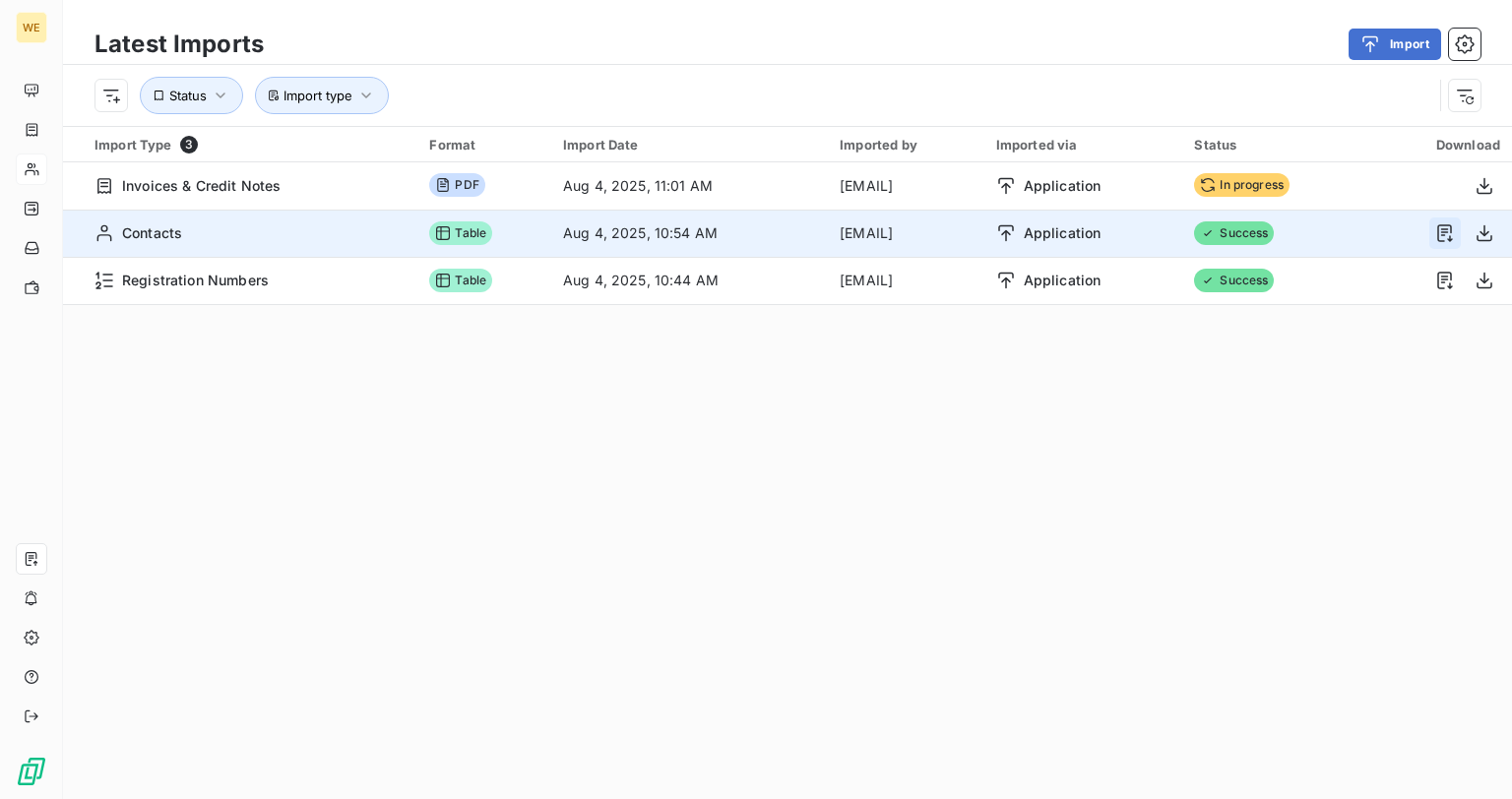 click 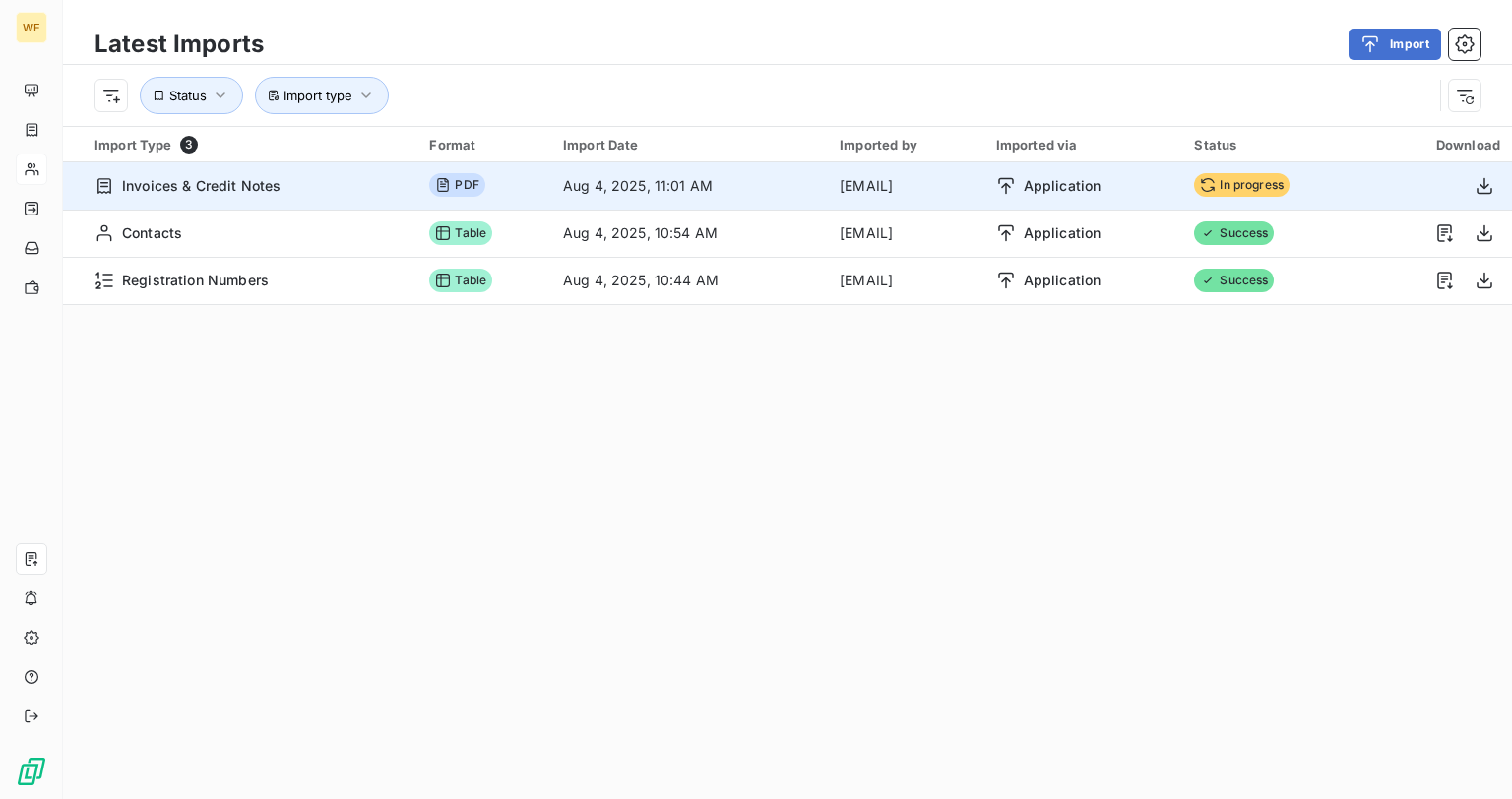 click 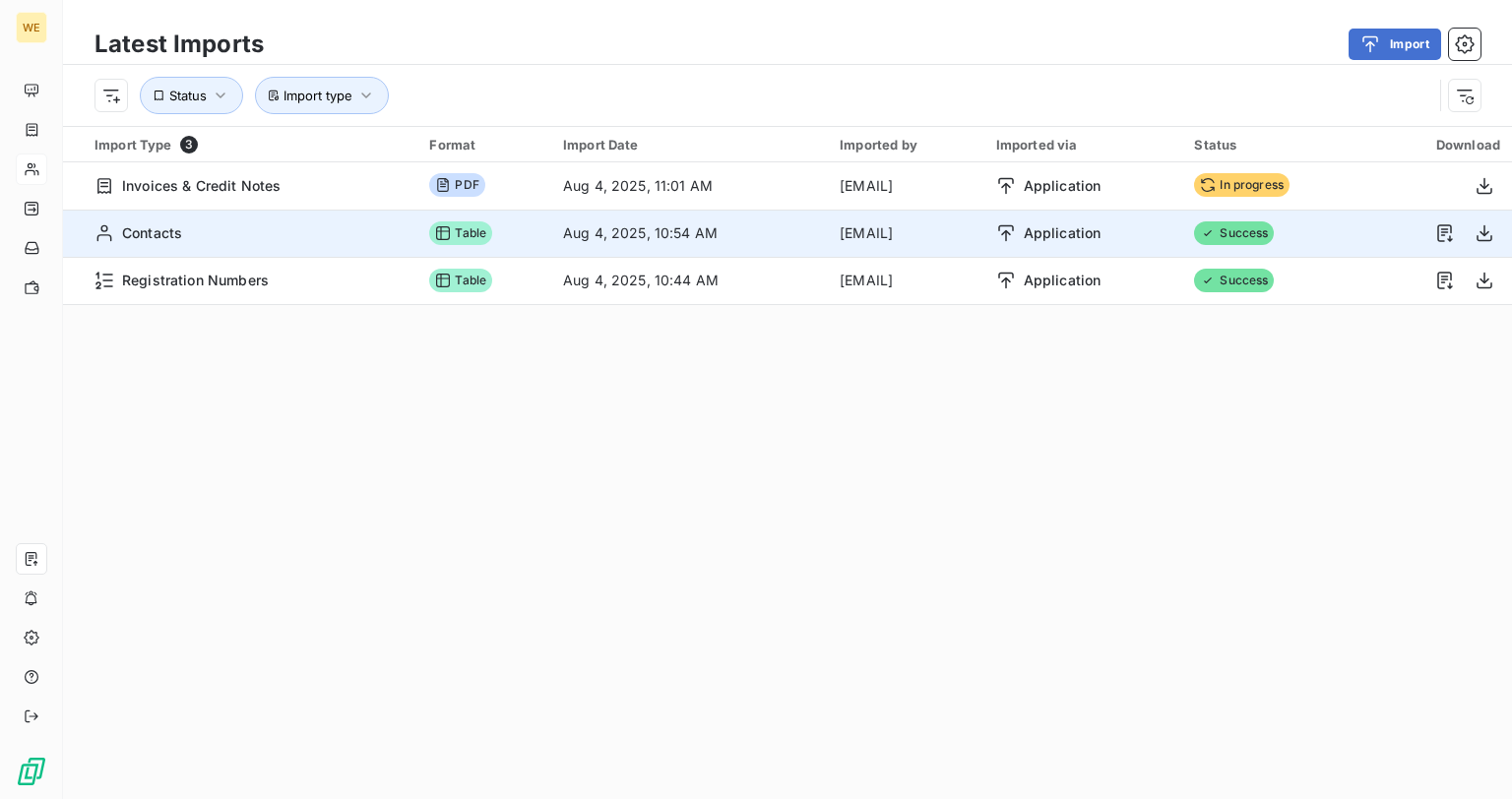 click 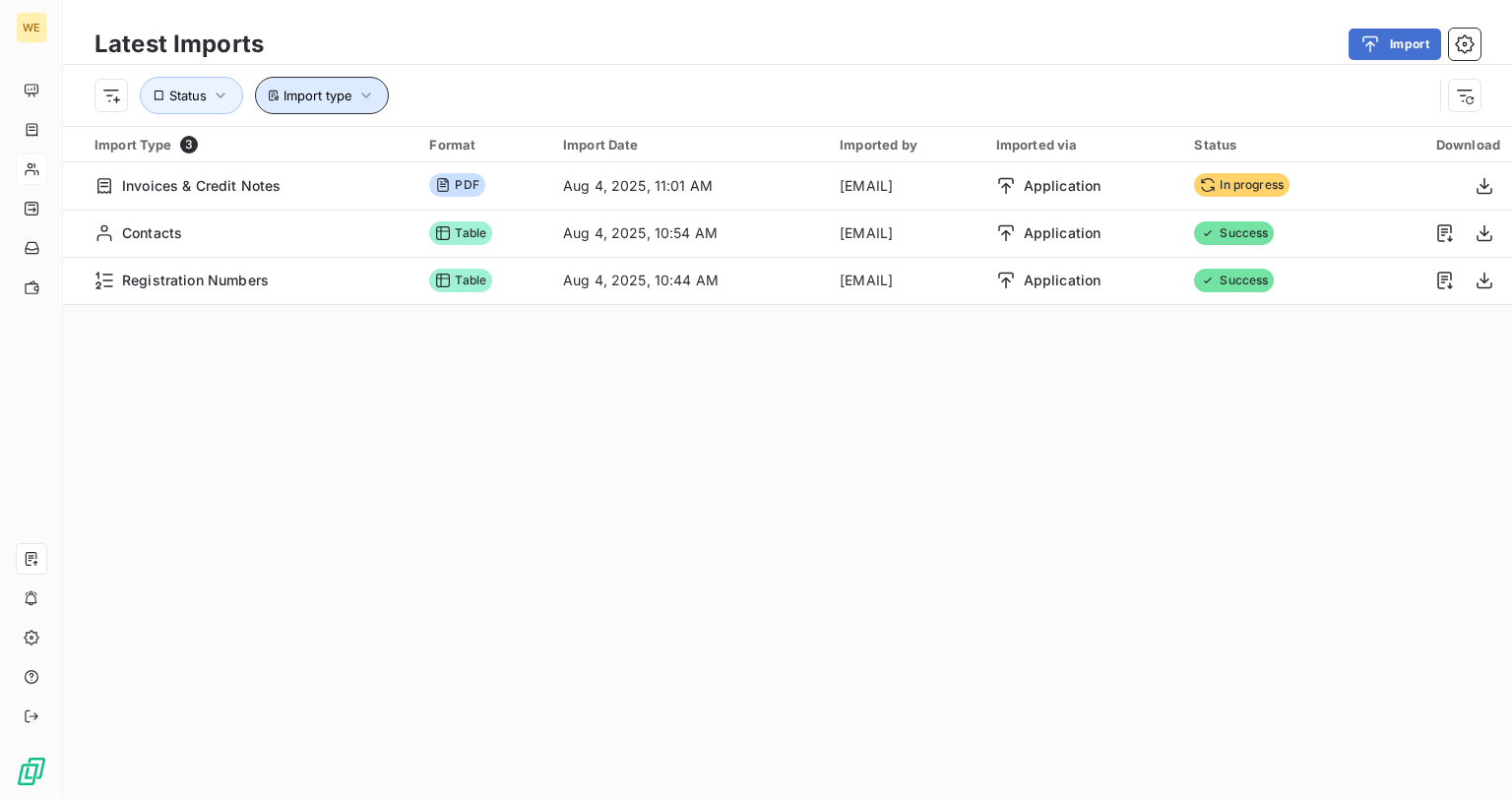 click on "Import type" at bounding box center [318, 95] 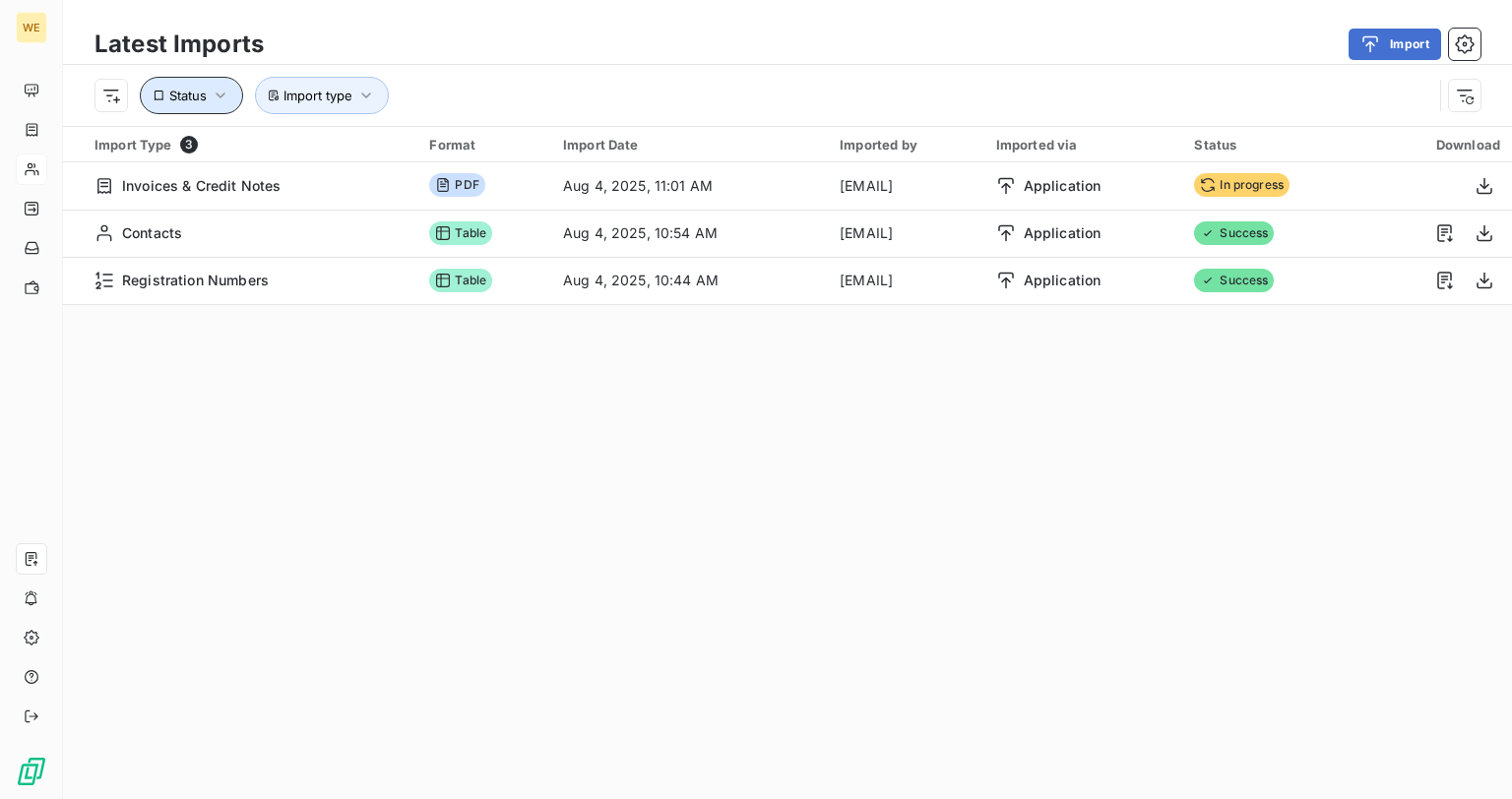 click 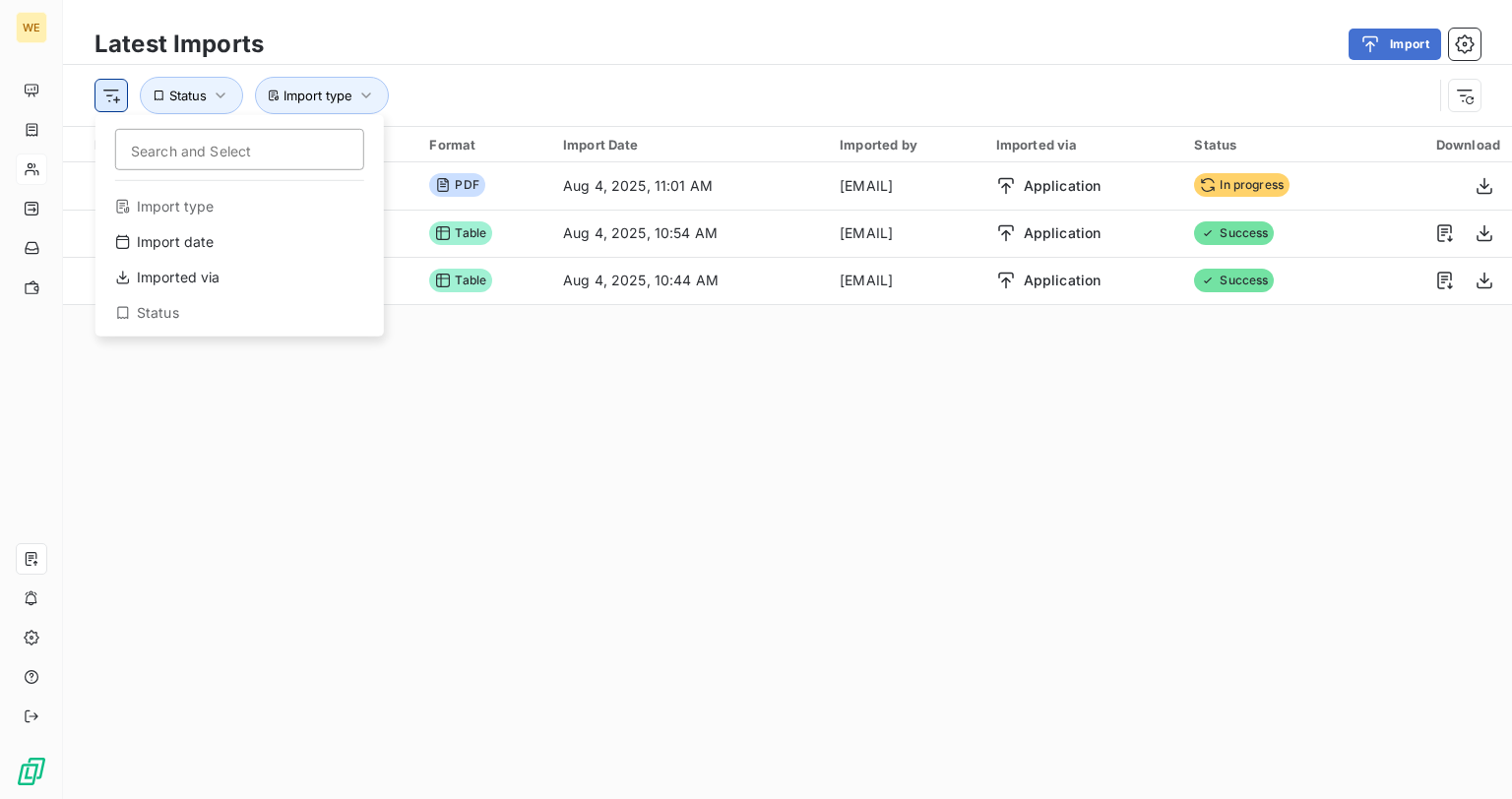 click on "WE Latest Imports Import Search and Select Import type Import date Imported via Status Import type  Status  Import Type 3 Format Import Date Imported by Imported via Status Download Invoices & Credit Notes PDF Aug 4, 2025, 11:01 AM ulinkova@wegiva.com   Application In progress Contacts Table Aug 4, 2025, 10:54 AM ulinkova@wegiva.com   Application Success Registration Numbers Table Aug 4, 2025, 10:44 AM ulinkova@wegiva.com   Application Success Lines per Page 100 Previous 1 Next" at bounding box center [756, 400] 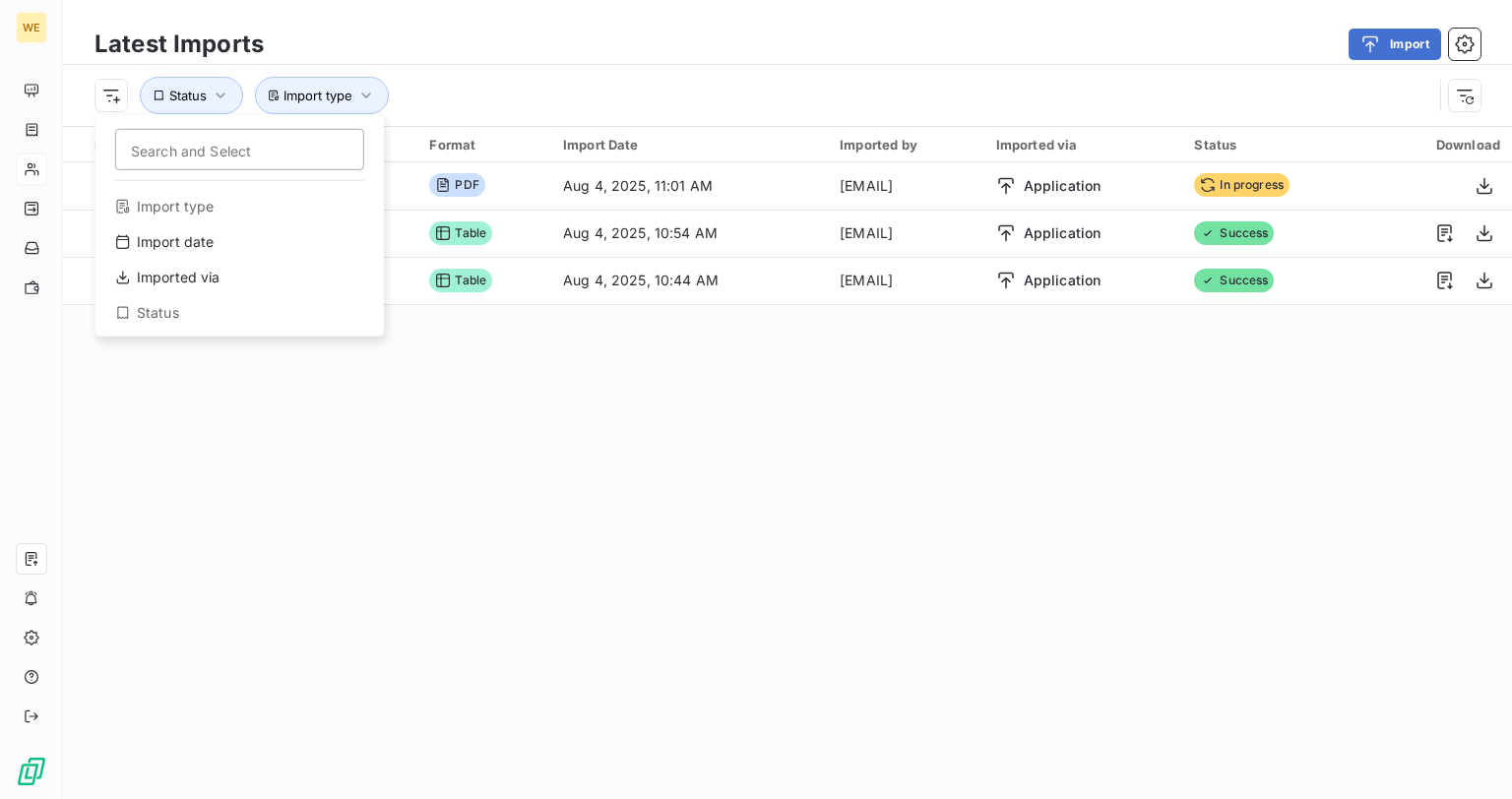 click on "WE Latest Imports Import Search and Select Import type Import date Imported via Status Import type  Status  Import Type 3 Format Import Date Imported by Imported via Status Download Invoices & Credit Notes PDF Aug 4, 2025, 11:01 AM ulinkova@wegiva.com   Application In progress Contacts Table Aug 4, 2025, 10:54 AM ulinkova@wegiva.com   Application Success Registration Numbers Table Aug 4, 2025, 10:44 AM ulinkova@wegiva.com   Application Success Lines per Page 100 Previous 1 Next" at bounding box center [756, 400] 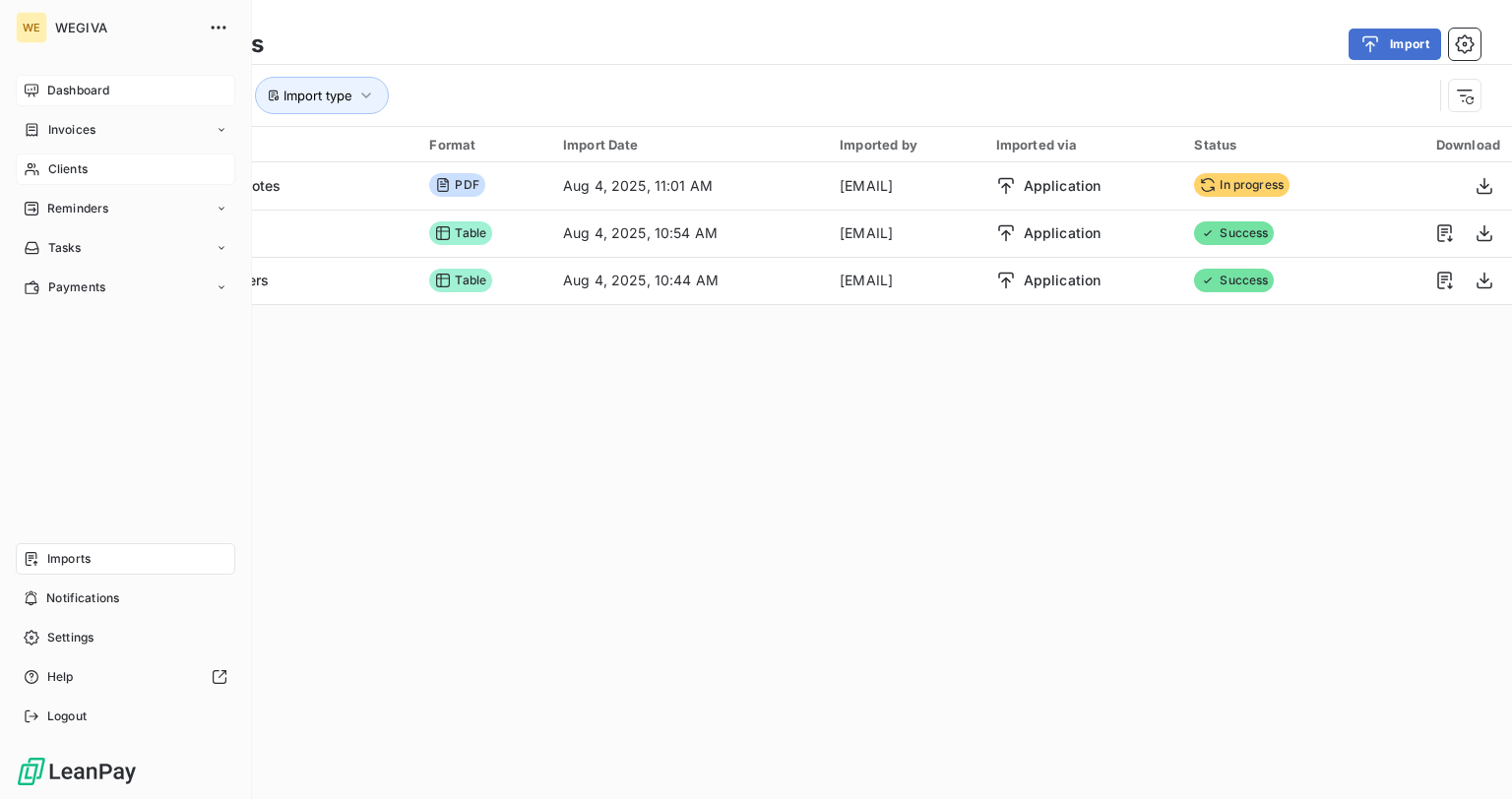 click on "Dashboard" at bounding box center [78, 91] 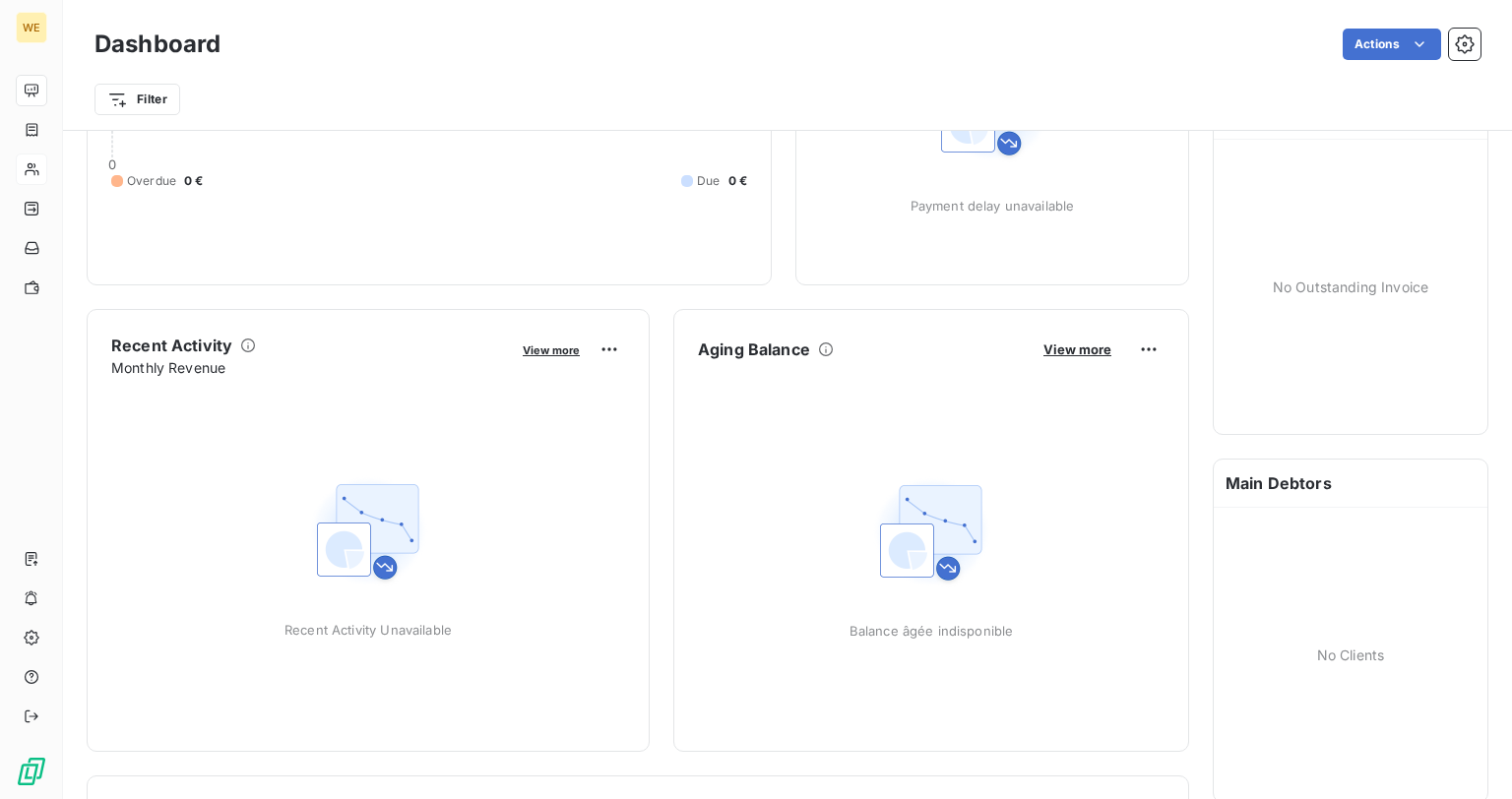 scroll, scrollTop: 210, scrollLeft: 0, axis: vertical 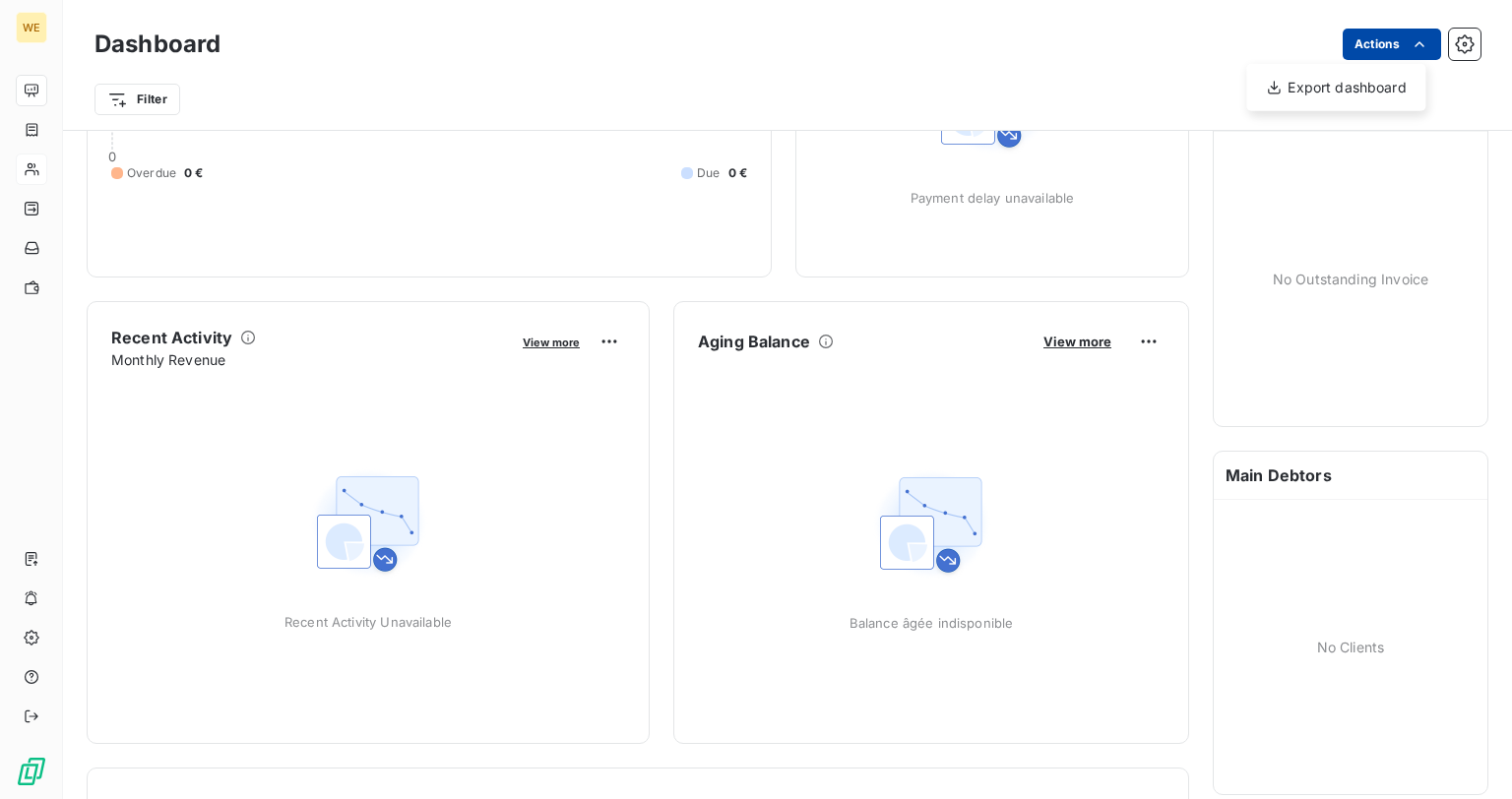 click on "WE Dashboard Actions Export dashboard Filter Client Outstanding Balance   View more 0,00 € 0 Overdue 0 € Due 0 €   DSO Payment delay unavailable Recent Activity Monthly Revenue View more Recent Activity Unavailable Aging Balance View more Balance âgée indisponible Reminders by amount Reminders unavailable Collections Forecast Forecast based on average payment period of the last 3 months Receipts unavailable Reminders You are up to date! No reminders sent and no payments collected last week. Outstanding Invoices No Outstanding Invoice Main Debtors No Clients" at bounding box center [756, 400] 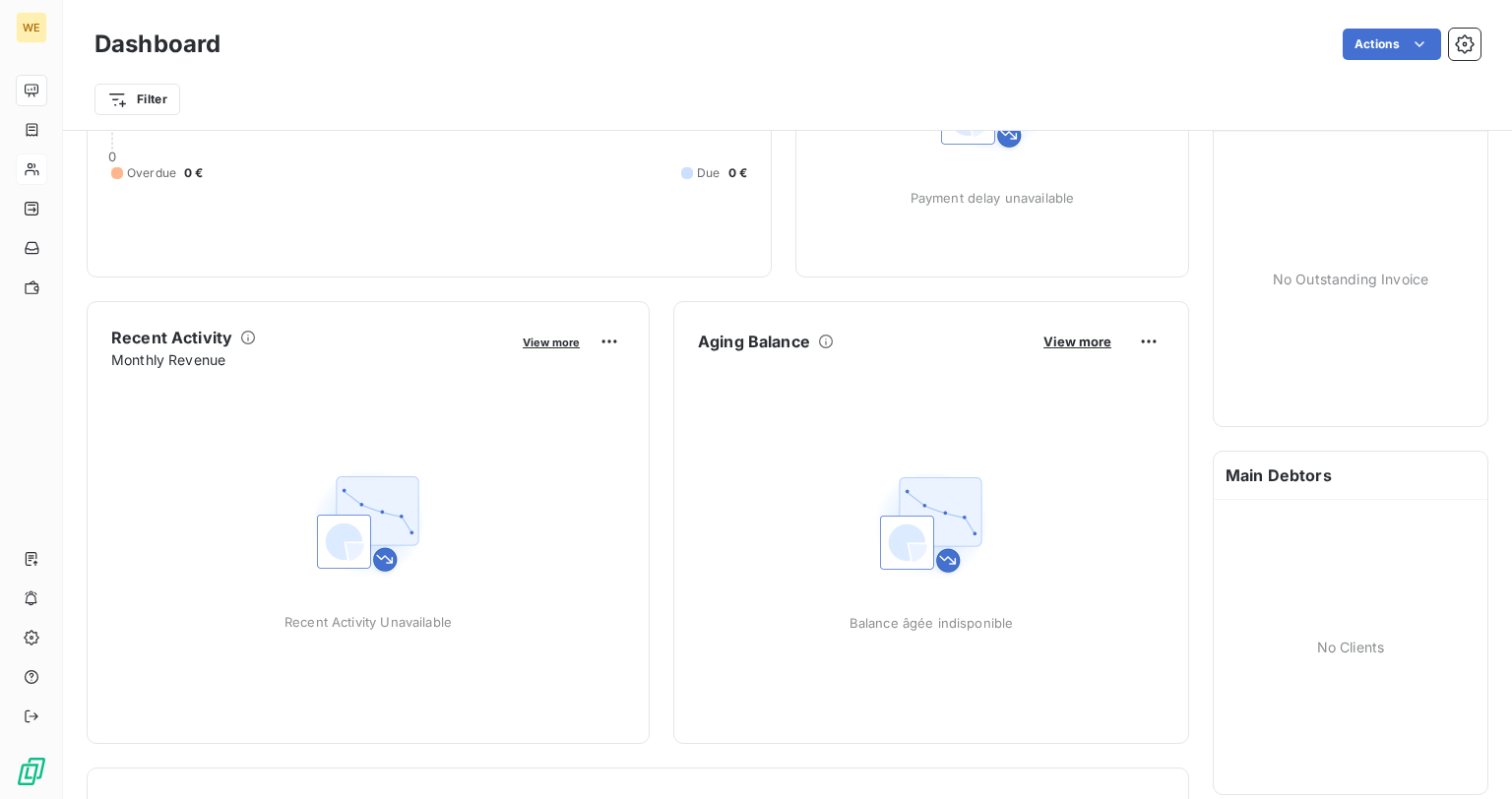 click on "WE Dashboard Actions Filter Client Outstanding Balance   View more 0,00 € 0 Overdue 0 € Due 0 €   DSO Payment delay unavailable Recent Activity Monthly Revenue View more Recent Activity Unavailable Aging Balance View more Balance âgée indisponible Reminders by amount Reminders unavailable Collections Forecast Forecast based on average payment period of the last 3 months Receipts unavailable Reminders You are up to date! No reminders sent and no payments collected last week. Outstanding Invoices No Outstanding Invoice Main Debtors No Clients" at bounding box center (756, 400) 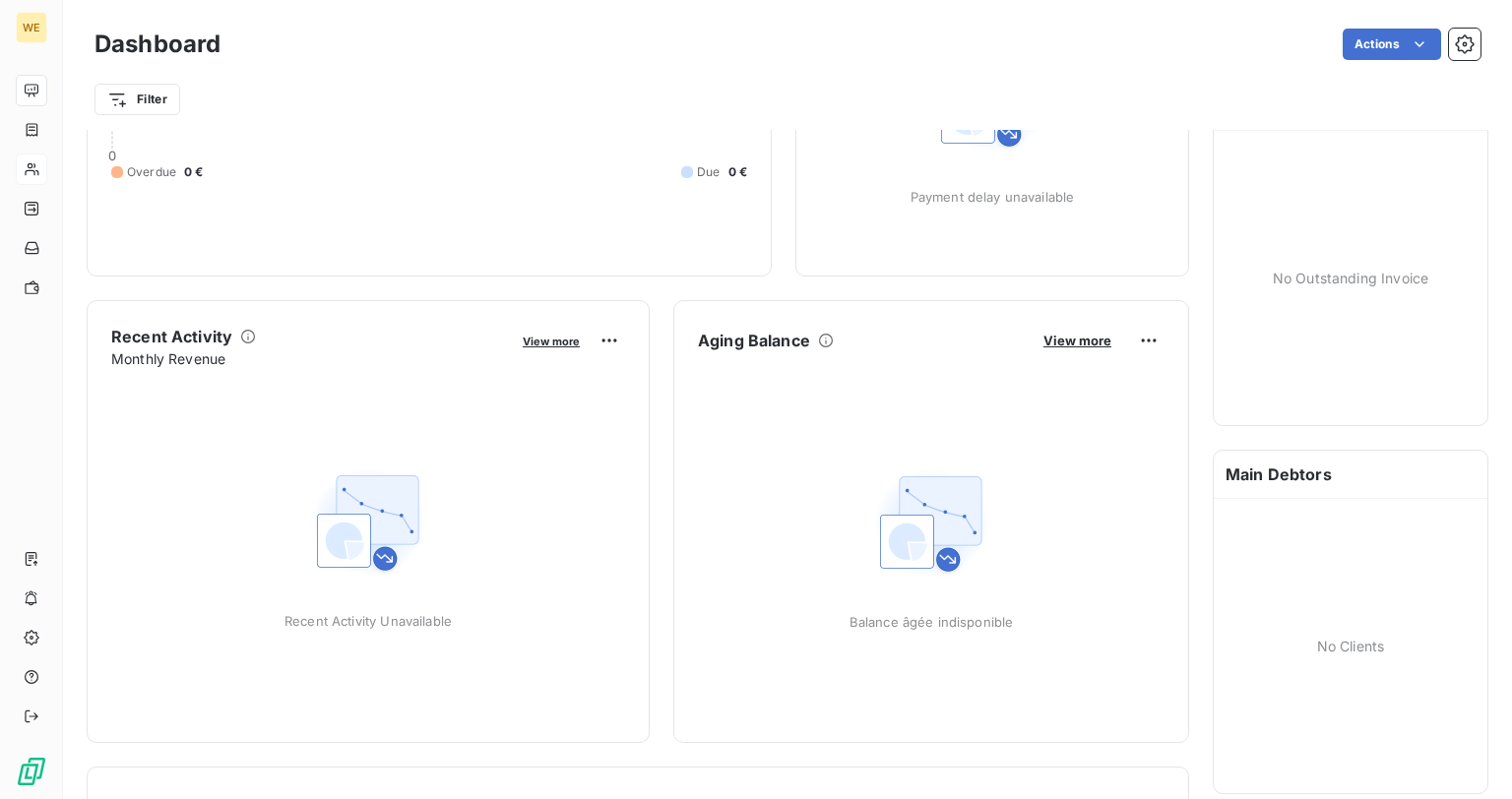 scroll, scrollTop: 0, scrollLeft: 0, axis: both 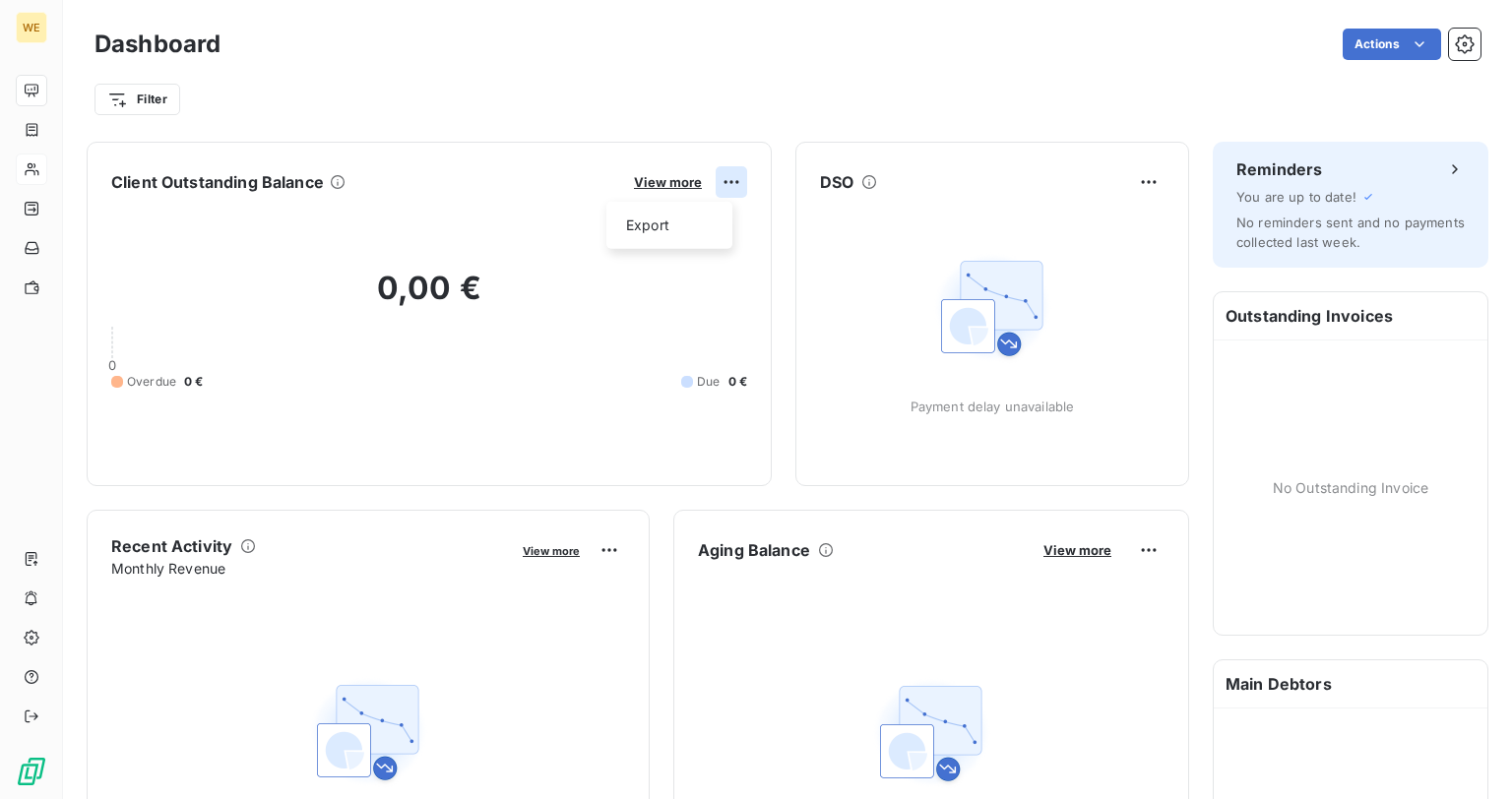 click on "WE Dashboard Actions Filter Client Outstanding Balance   View more Export 0,00 € 0 Overdue 0 € Due 0 €   DSO Payment delay unavailable Recent Activity Monthly Revenue View more Recent Activity Unavailable Aging Balance View more Balance âgée indisponible Reminders by amount Reminders unavailable Collections Forecast Forecast based on average payment period of the last 3 months Receipts unavailable Reminders You are up to date! No reminders sent and no payments collected last week. Outstanding Invoices No Outstanding Invoice Main Debtors No Clients" at bounding box center (756, 400) 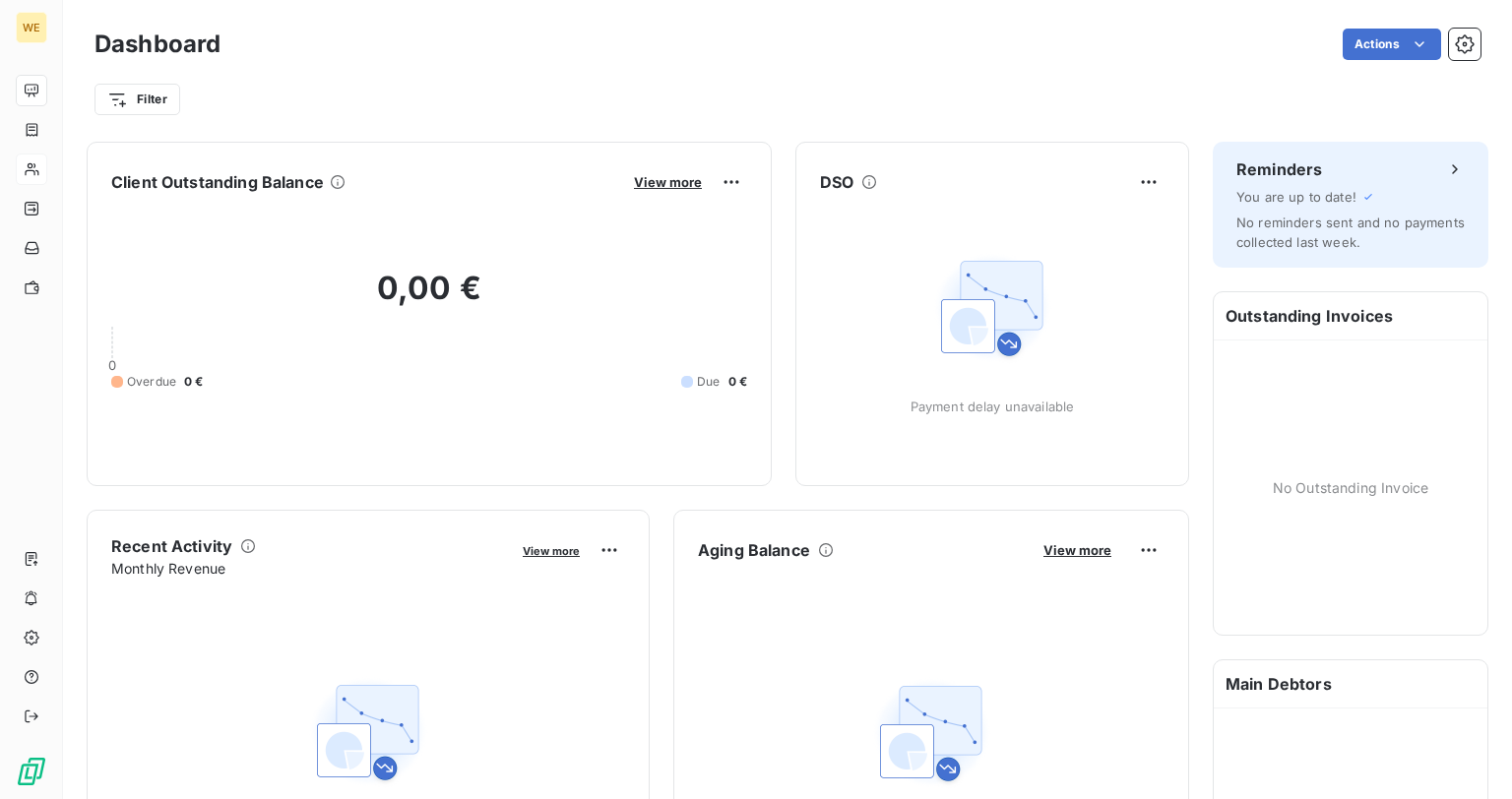 click on "WE Dashboard Actions Filter Client Outstanding Balance   View more 0,00 € 0 Overdue 0 € Due 0 €   DSO Payment delay unavailable Recent Activity Monthly Revenue View more Recent Activity Unavailable Aging Balance View more Balance âgée indisponible Reminders by amount Reminders unavailable Collections Forecast Forecast based on average payment period of the last 3 months Receipts unavailable Reminders You are up to date! No reminders sent and no payments collected last week. Outstanding Invoices No Outstanding Invoice Main Debtors No Clients" at bounding box center (756, 400) 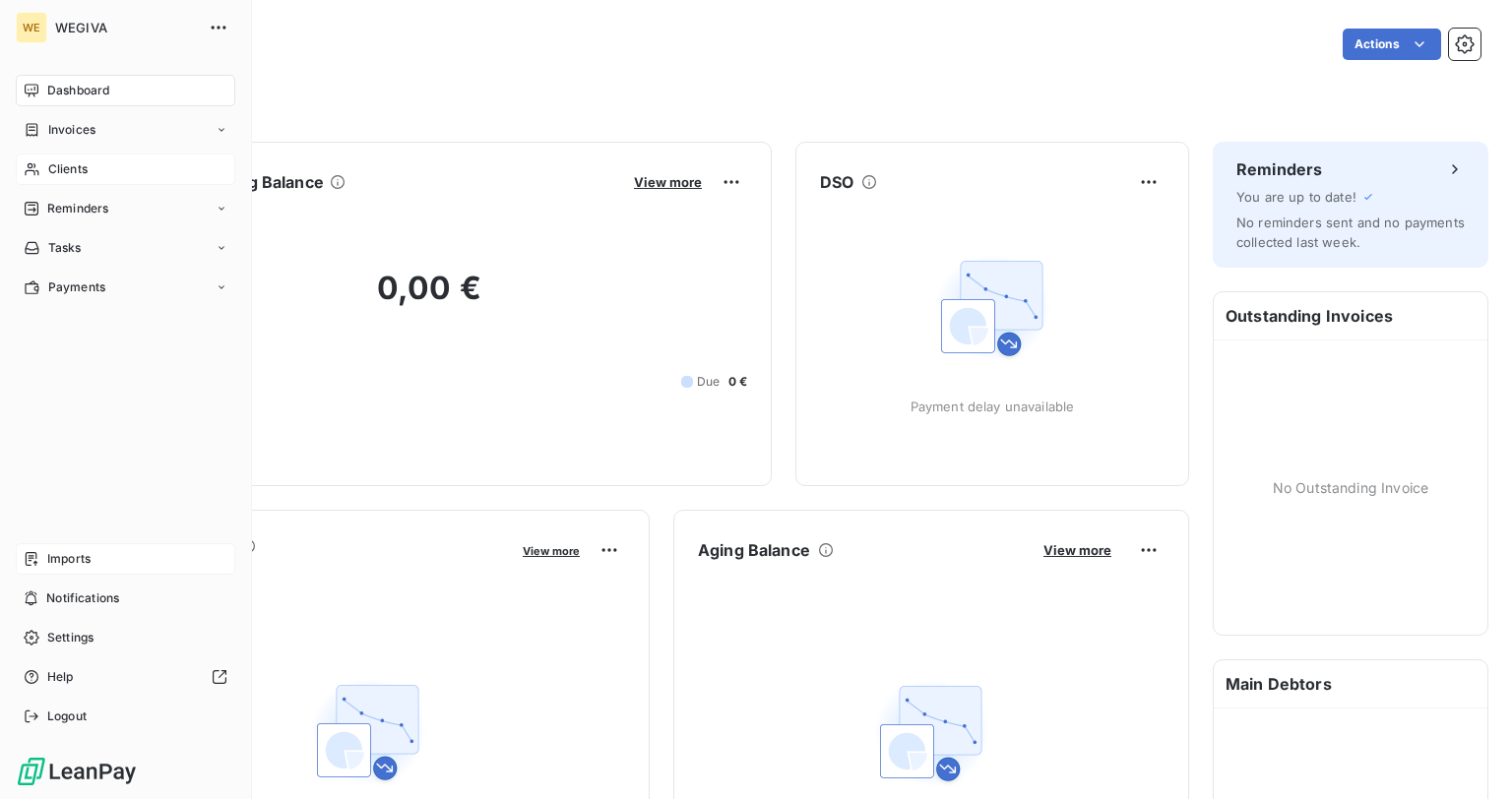 click on "Imports" at bounding box center (69, 559) 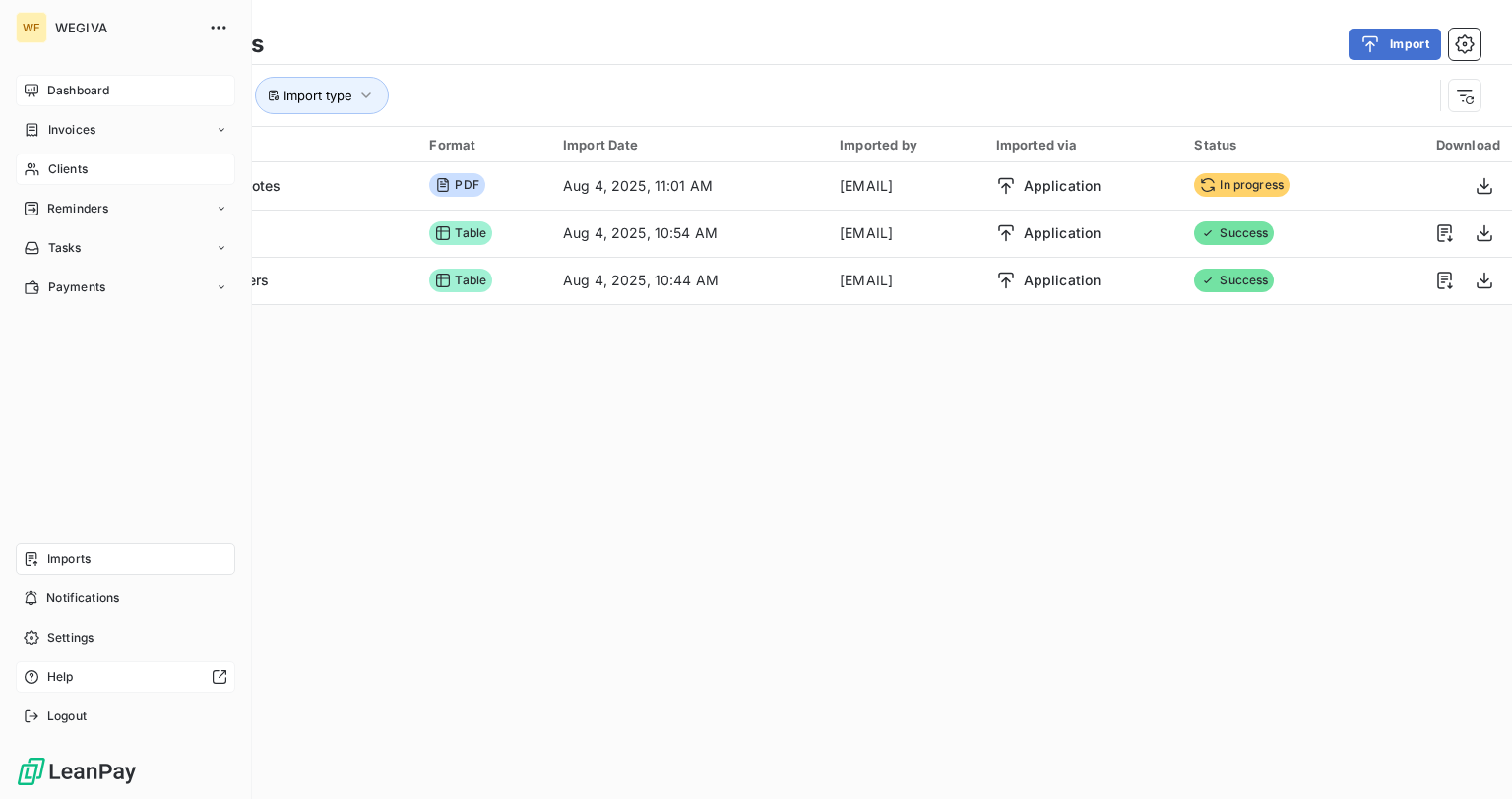 click on "Help" at bounding box center [125, 677] 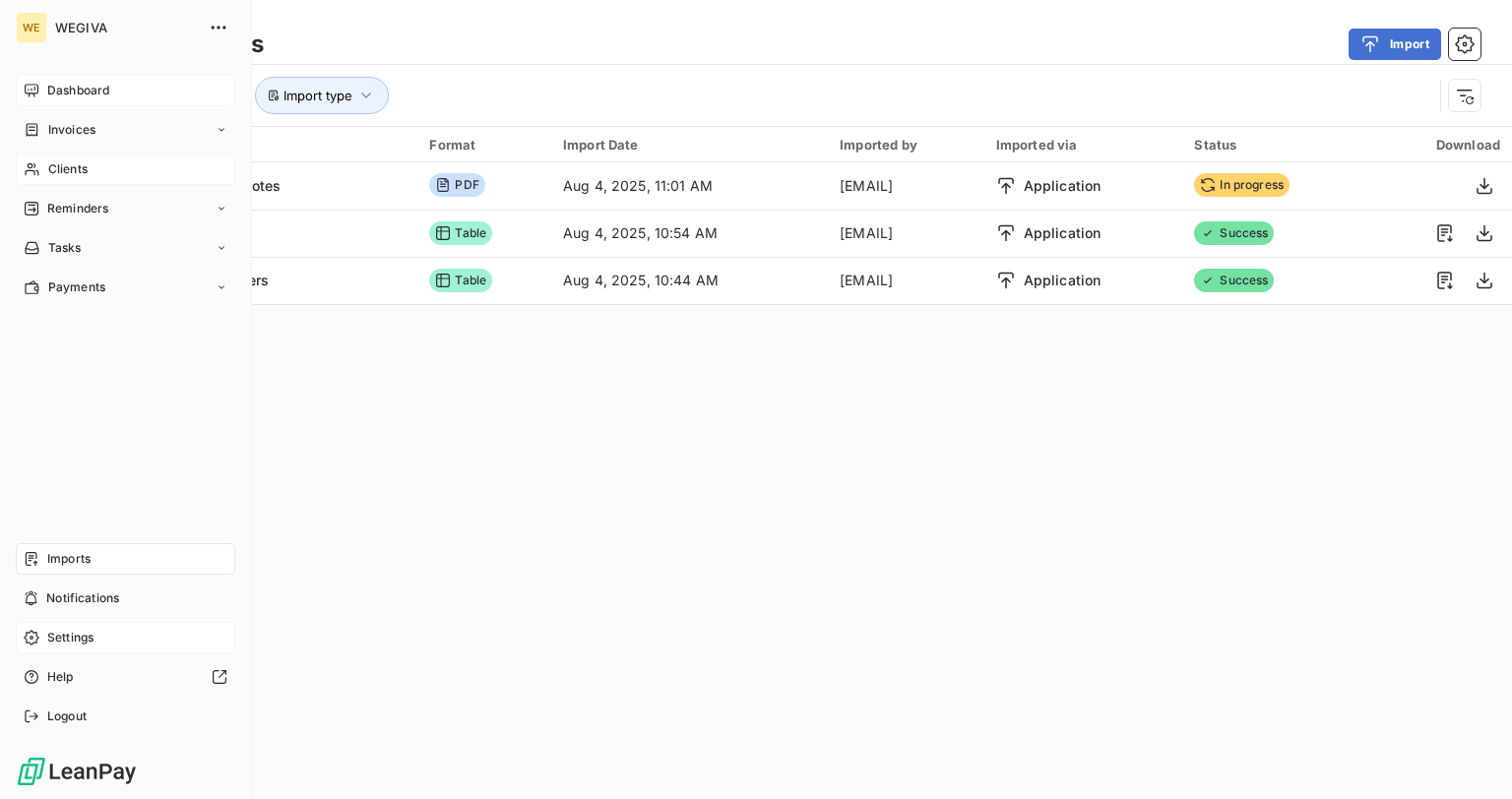 click on "Settings" at bounding box center (125, 638) 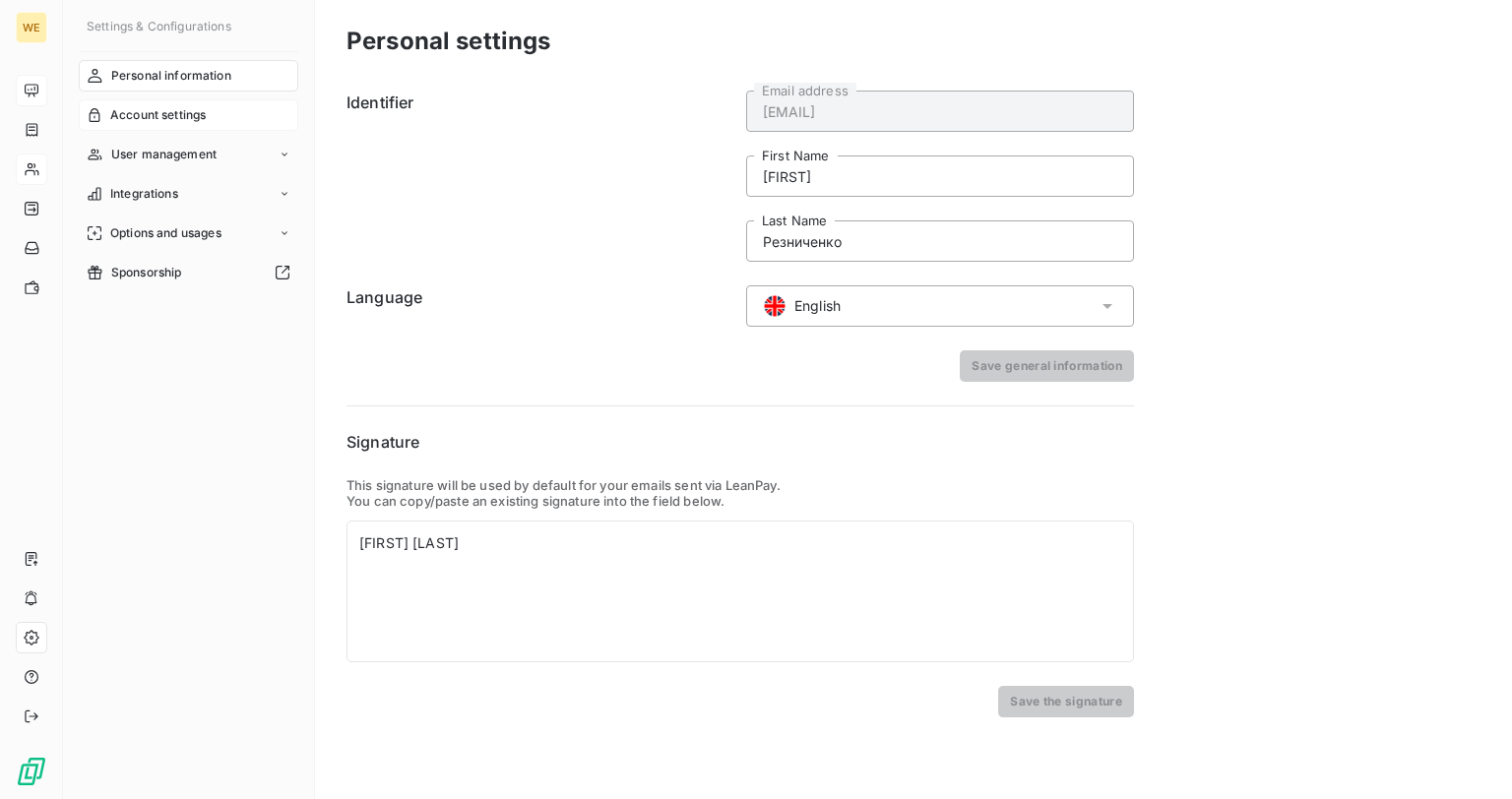 click on "Account settings" at bounding box center [188, 115] 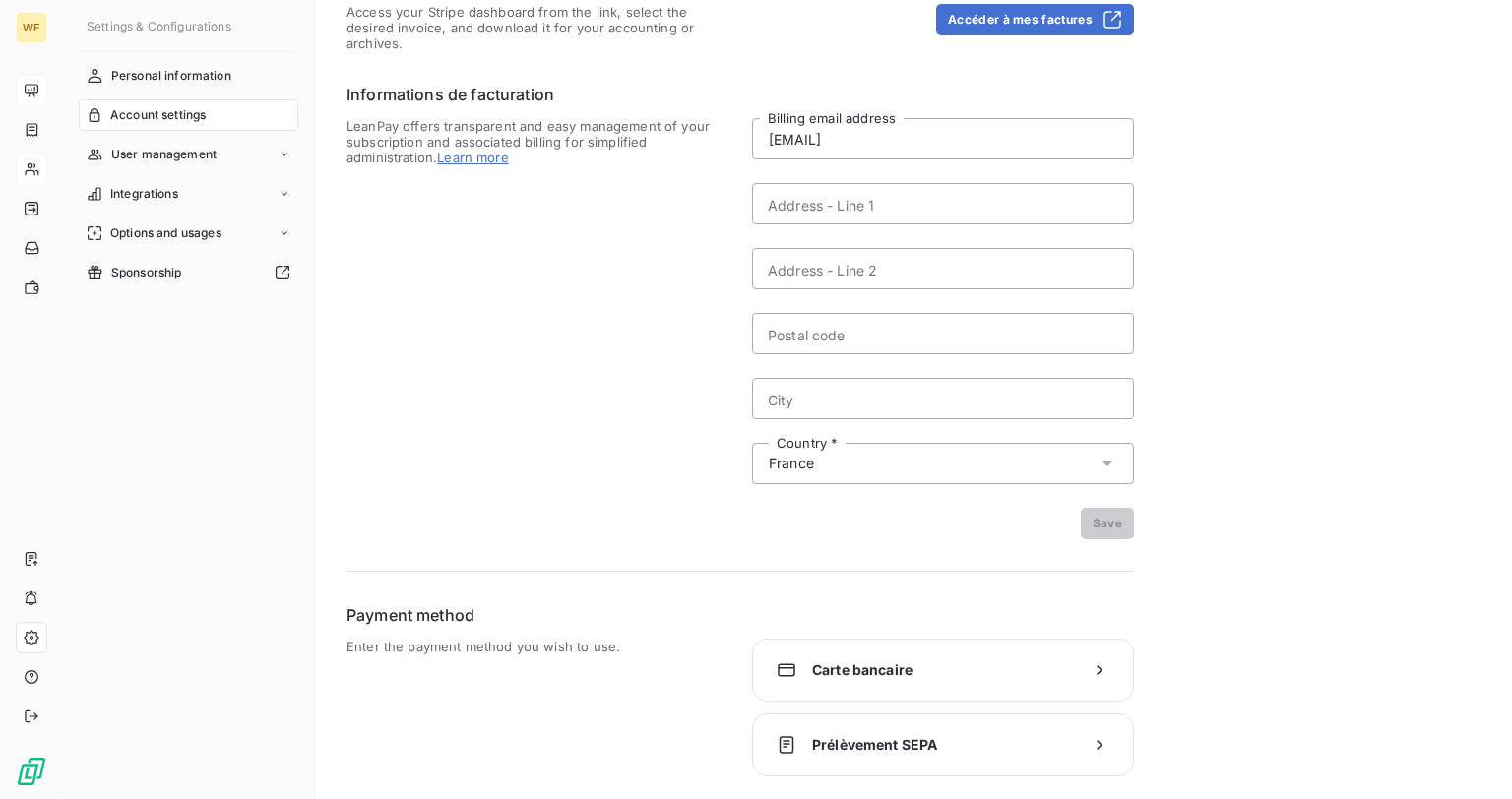 scroll, scrollTop: 114, scrollLeft: 0, axis: vertical 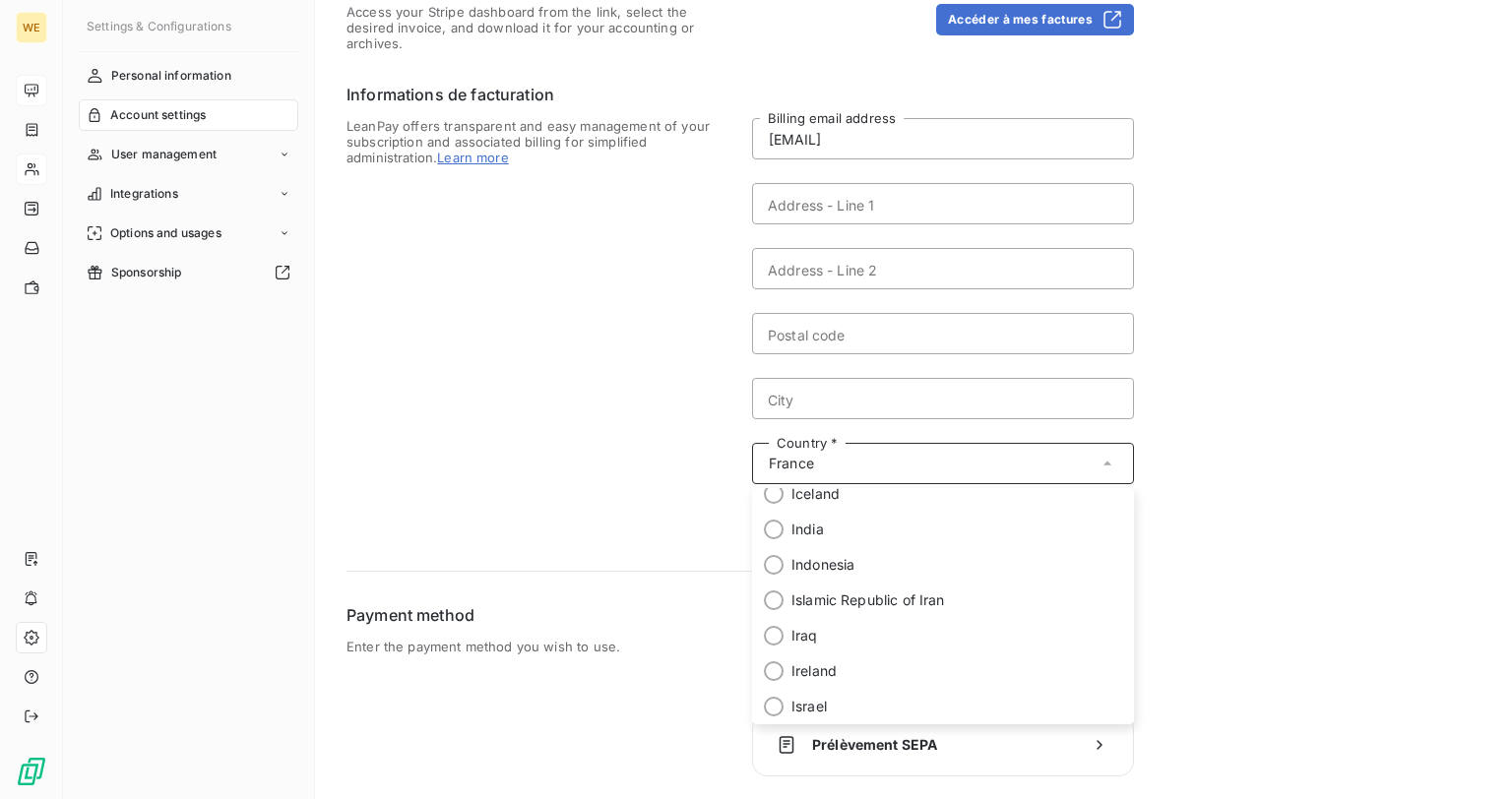click on "Invoices Access your Stripe dashboard from the link, select the desired invoice, and download it for your accounting or archives. Accéder à mes factures Informations de facturation LeanPay offers transparent and easy management of your subscription and associated billing for simplified administration.  Learn more ulinkova@wegiva.com Billing email address Address - Line 1 Address - Line 2 Postal code City Country * France Afghanistan Albania Algeria American Samoa Andorra Angola Anguilla Antarctica Antigua and Barbuda Argentina Armenia Aruba Australia Austria Azerbaijan Bahamas Bahrain Bangladesh Barbados Belarus Belgium Belize Benin Bermuda Bhutan Bolivia Bosnia and Herzegovina Botswana Bouvet Island Brazil British Indian Ocean Territory Brunei Darussalam Bulgaria Burkina Faso Burundi Cambodia Cameroon Canada Cape Verde Cayman Islands Central African Republic Chad Chile People's Republic of China Christmas Island Cocos (Keeling) Islands Colombia Comoros Republic of the Congo Democratic Republic of the Congo" at bounding box center [740, 372] 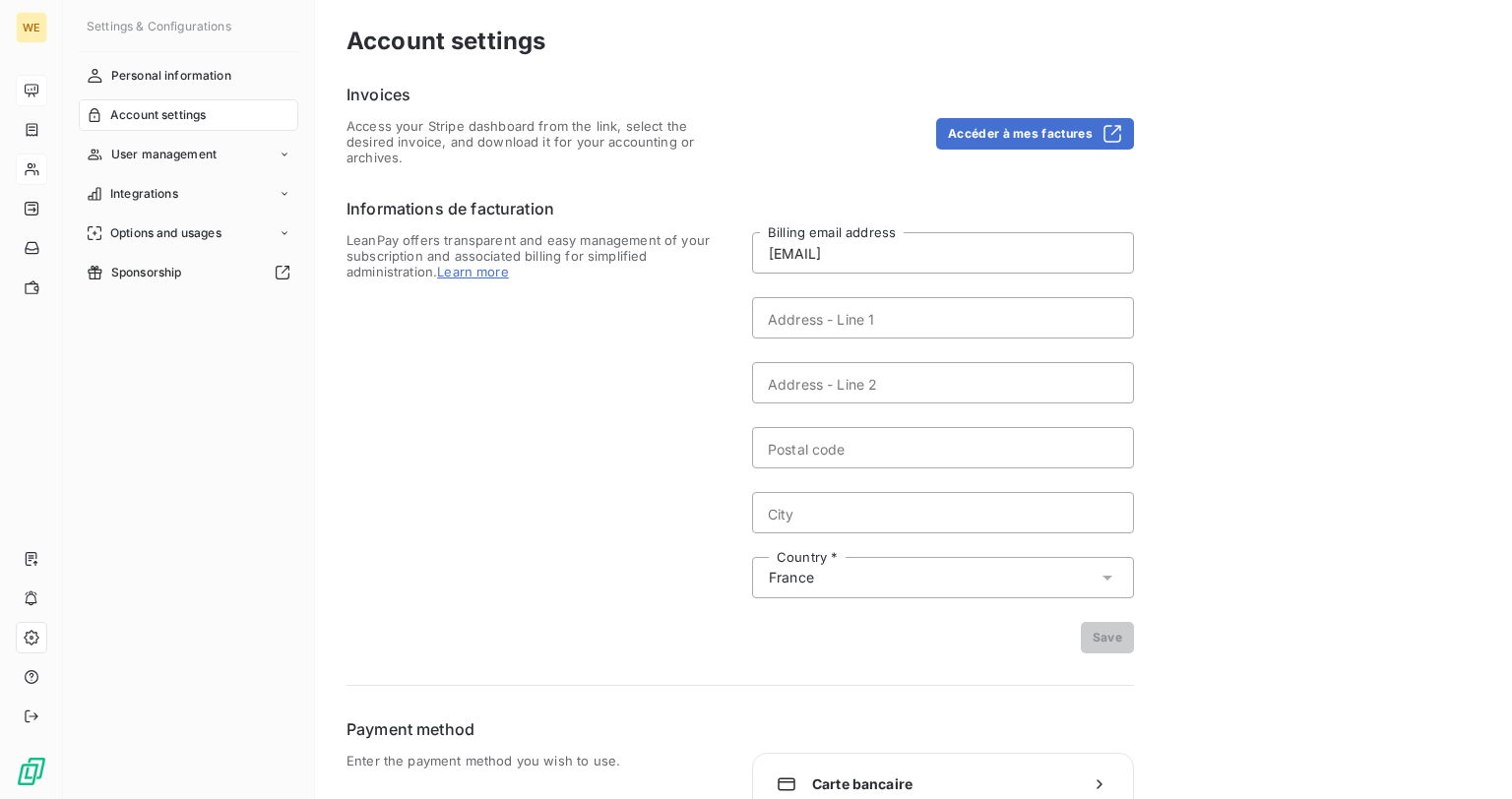 scroll, scrollTop: 0, scrollLeft: 0, axis: both 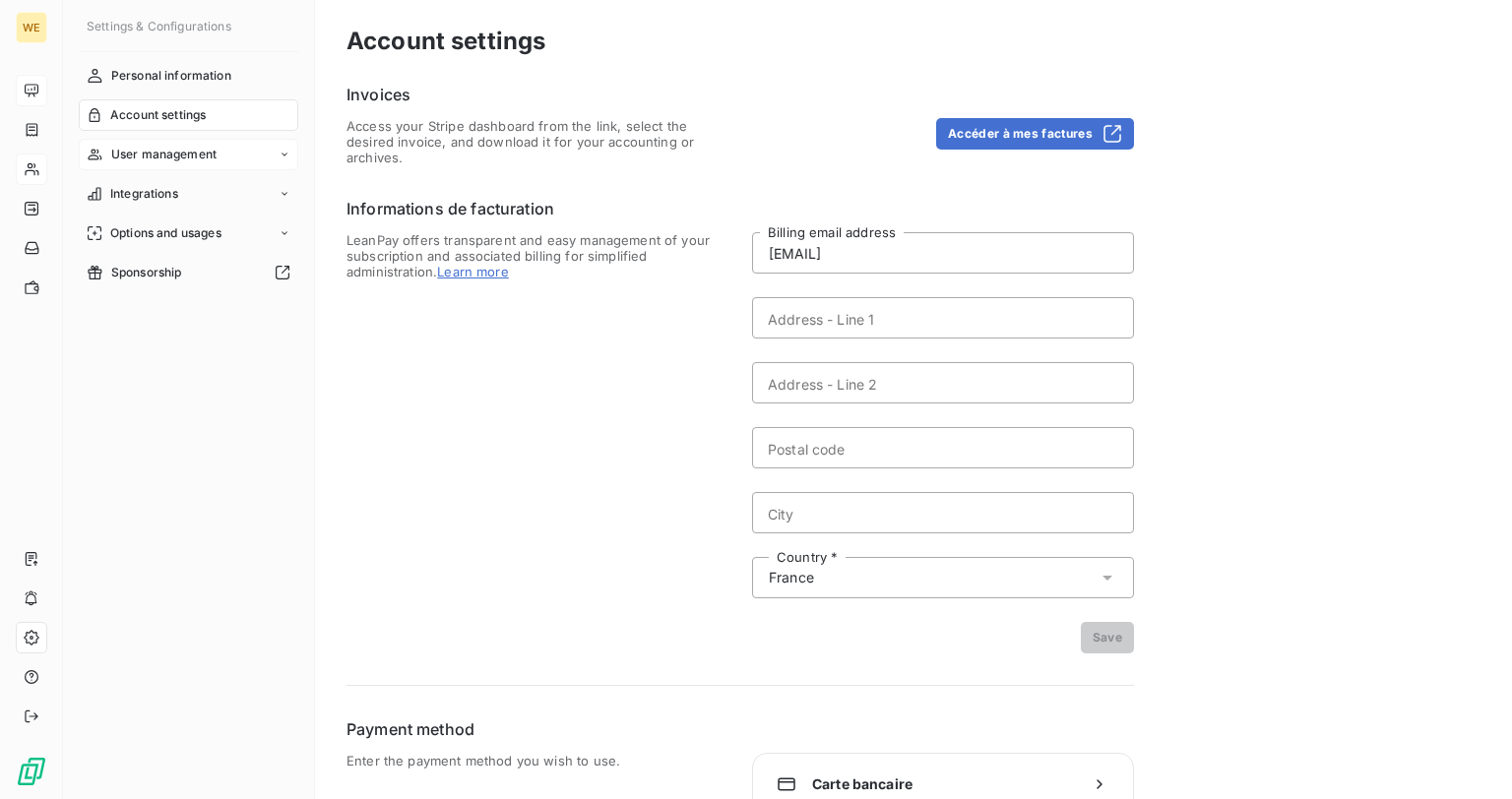 click on "User management" at bounding box center (163, 154) 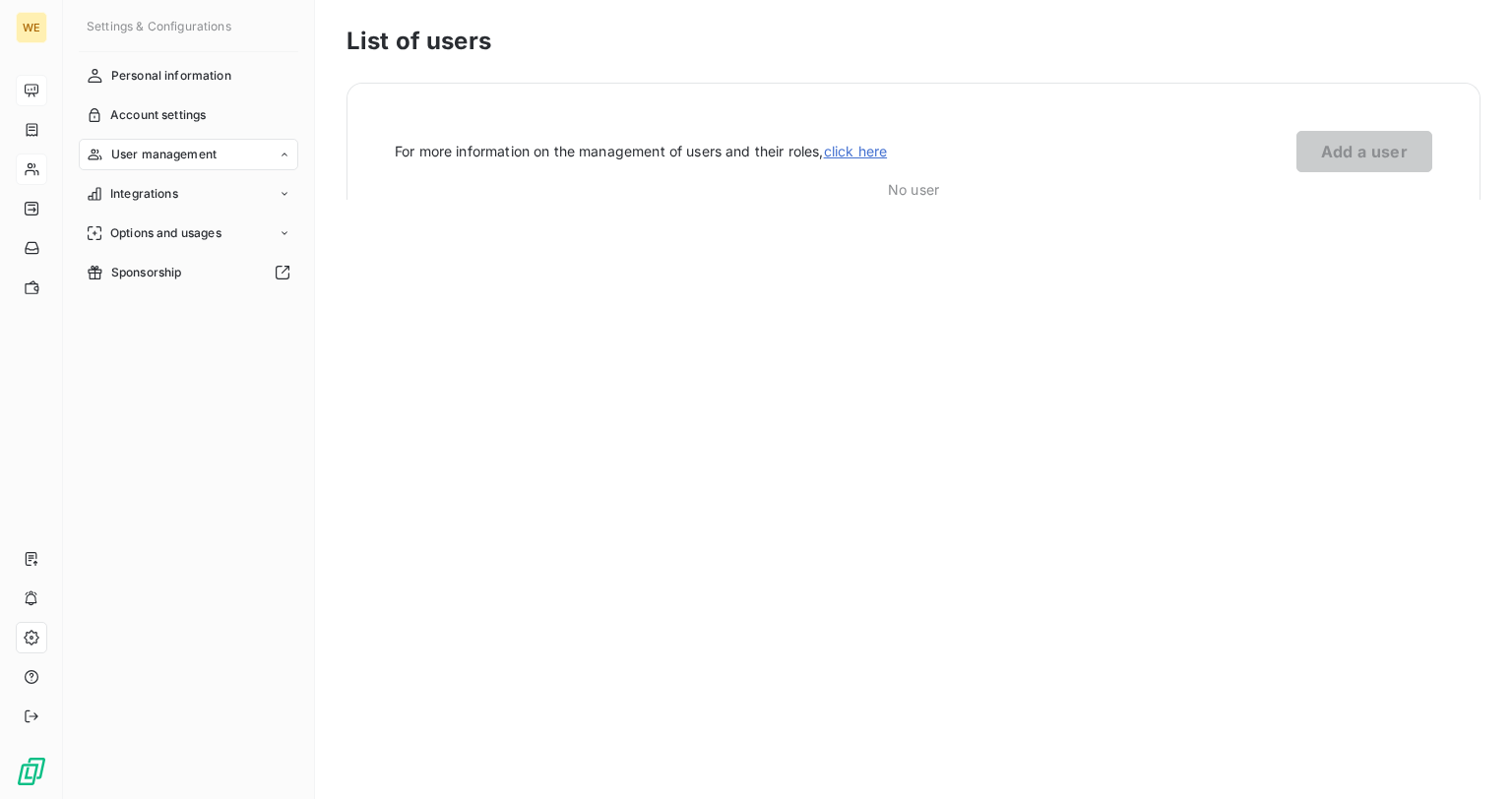 scroll, scrollTop: 0, scrollLeft: 0, axis: both 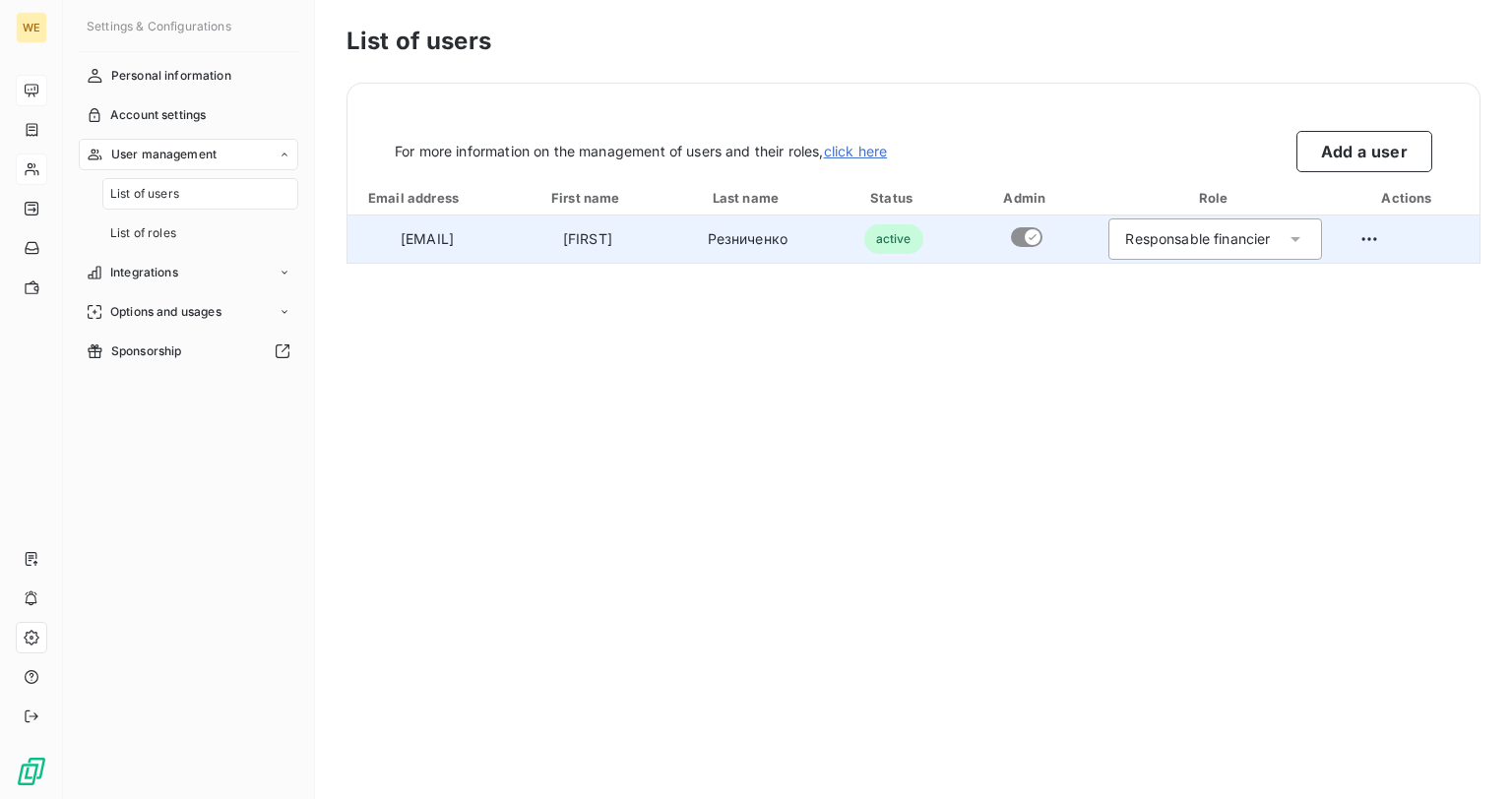 click on "Responsable financier" at bounding box center [1197, 239] 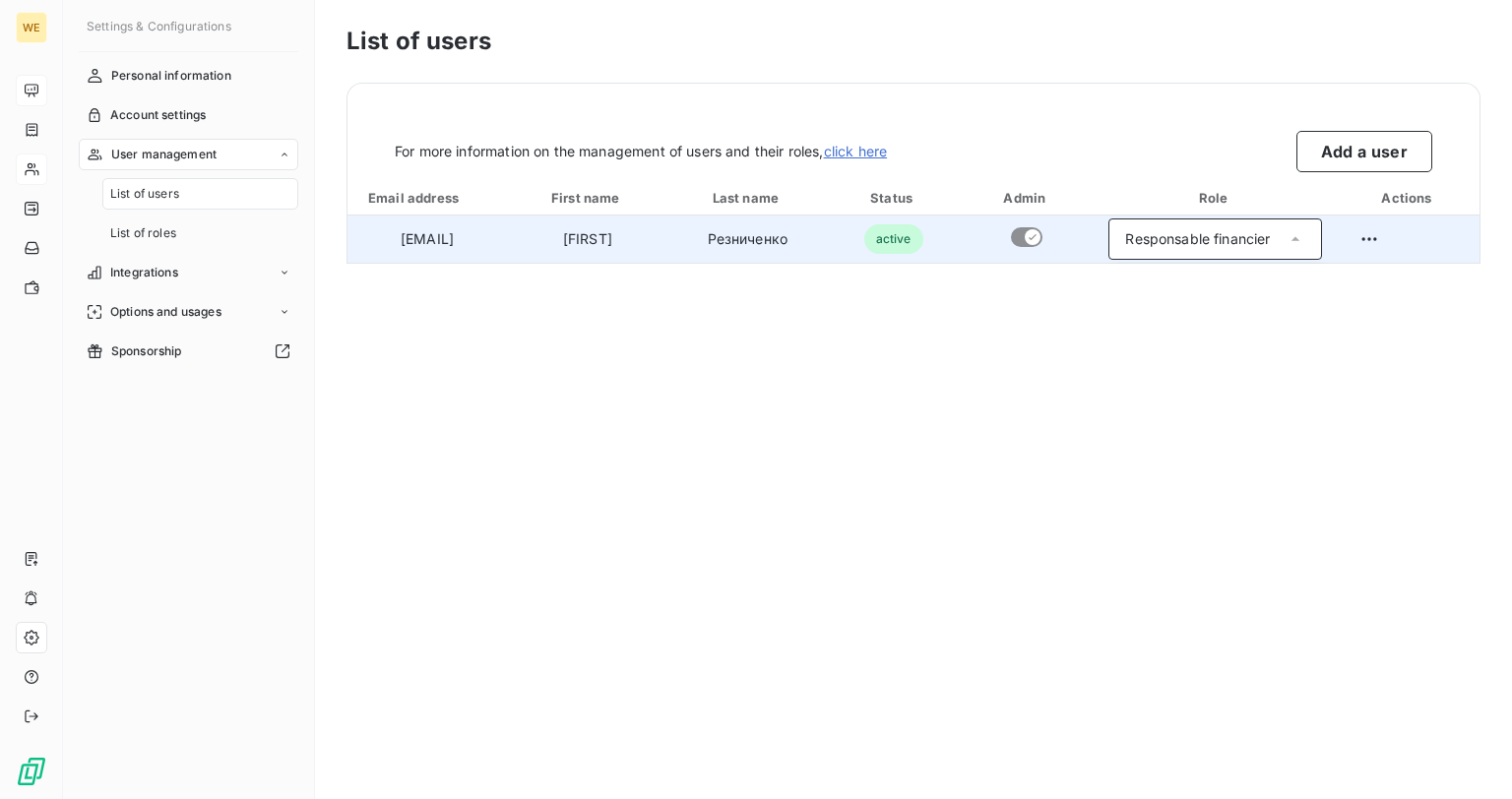 scroll, scrollTop: 35, scrollLeft: 0, axis: vertical 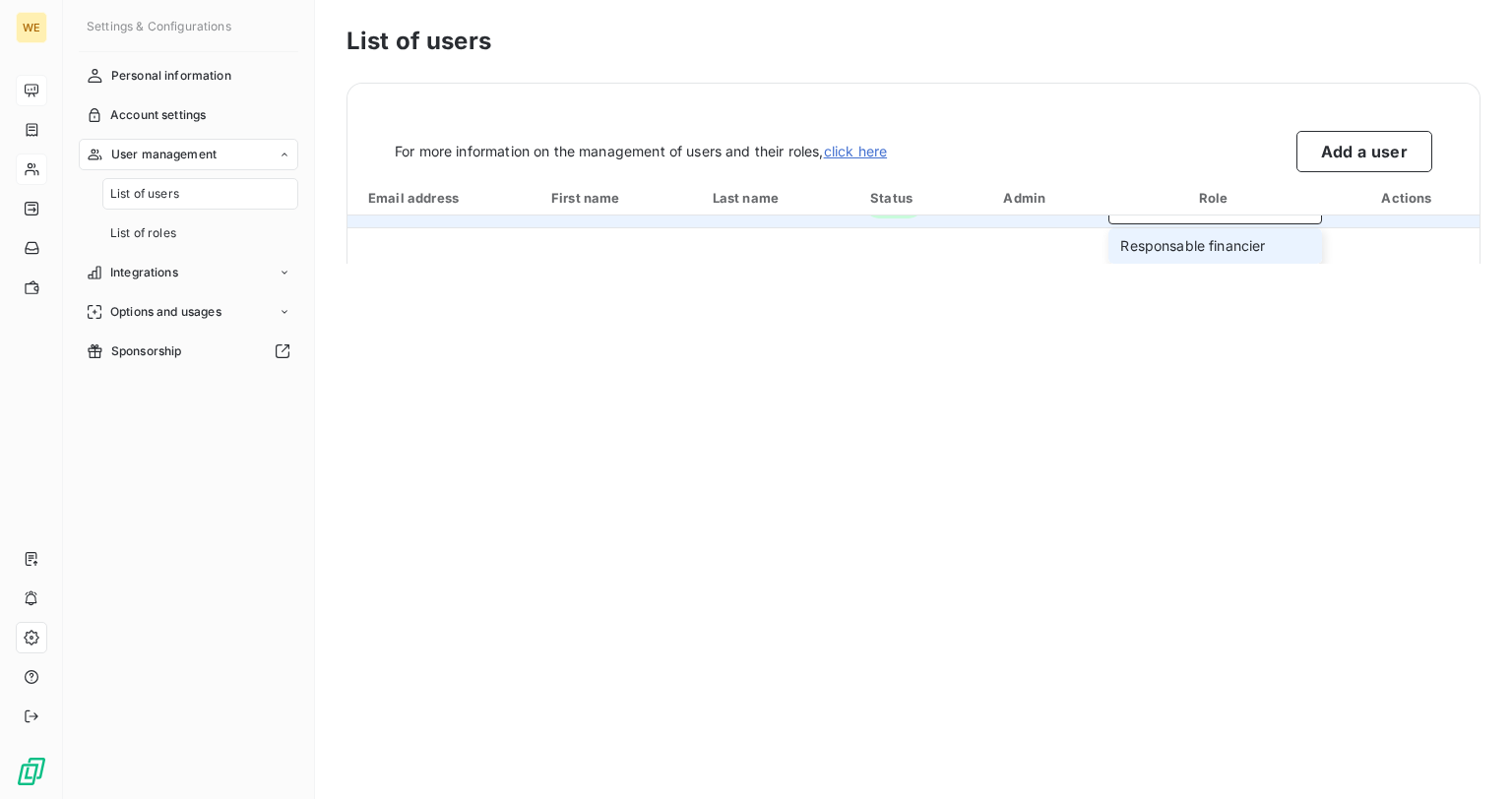 click on "Responsable financier" at bounding box center (1192, 246) 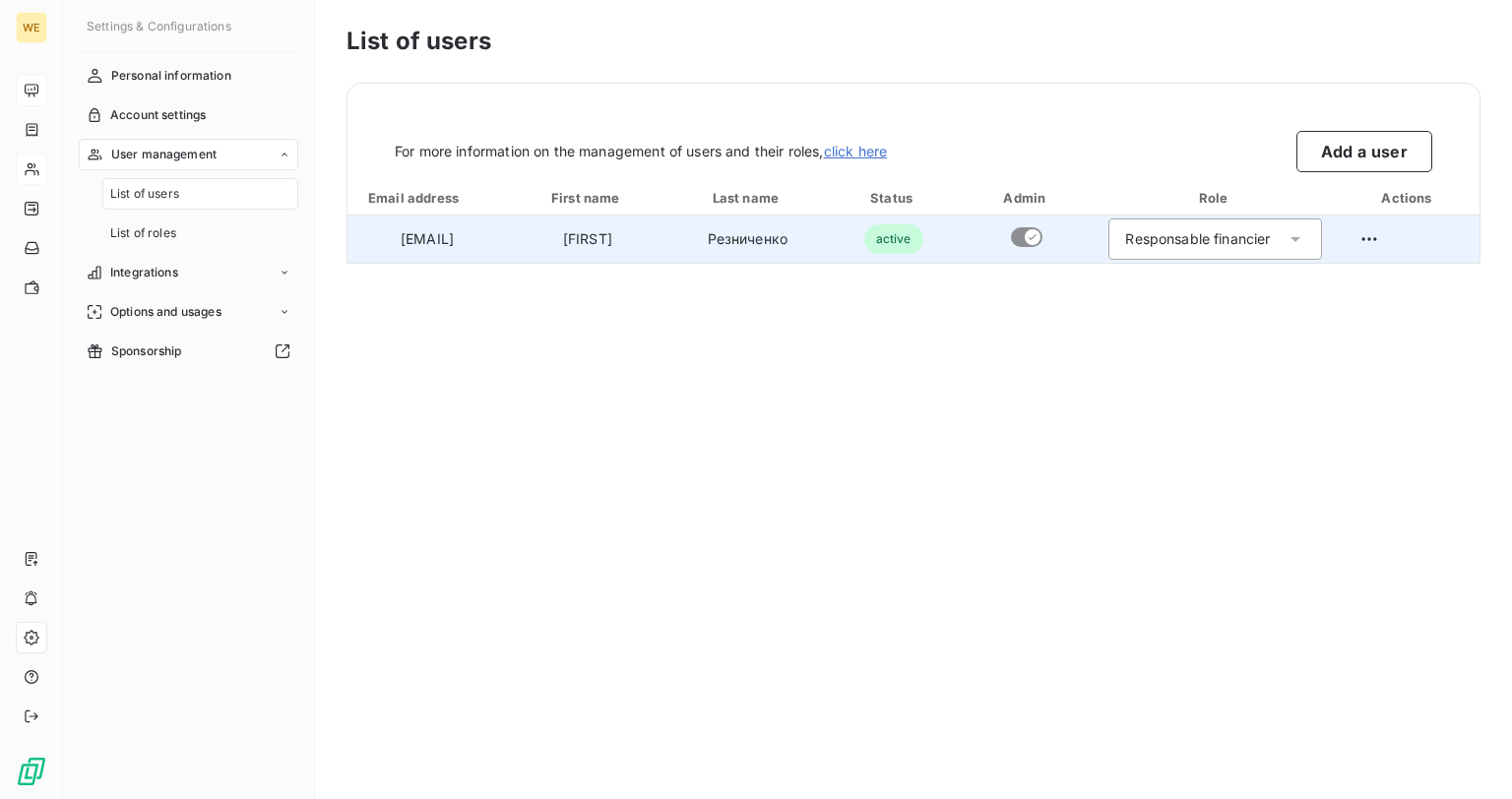 scroll, scrollTop: 0, scrollLeft: 0, axis: both 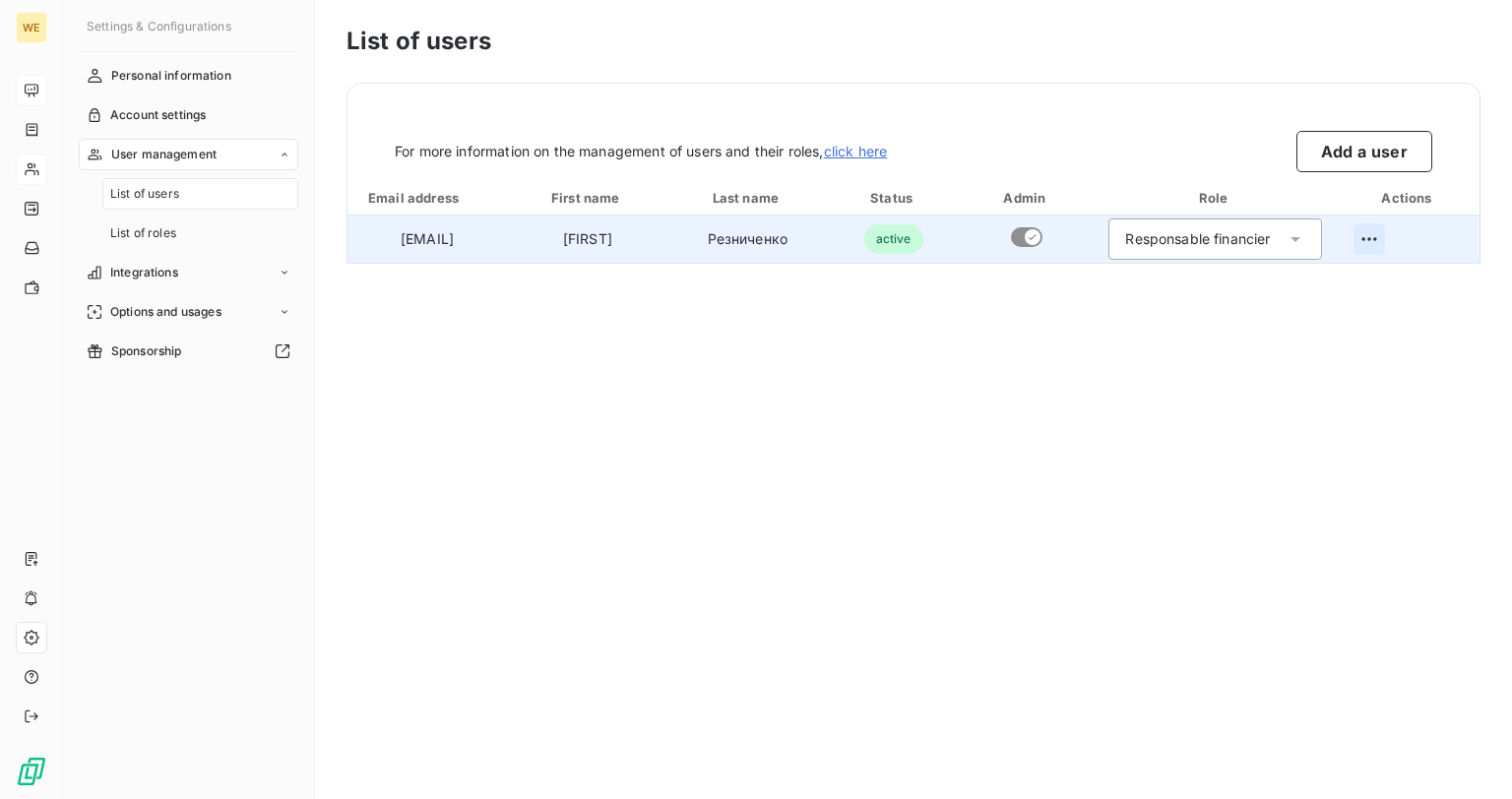 click on "WE Settings & Configurations Personal information Account settings User management List of users List of roles Integrations Options and usages Sponsorship List of users For more information on the management of users and their roles,  click here Add a user Email address First name Last name Status Admin Role Actions ulinkova@wegiva.com Вячеслав Резниченко active Responsable financier" at bounding box center [756, 400] 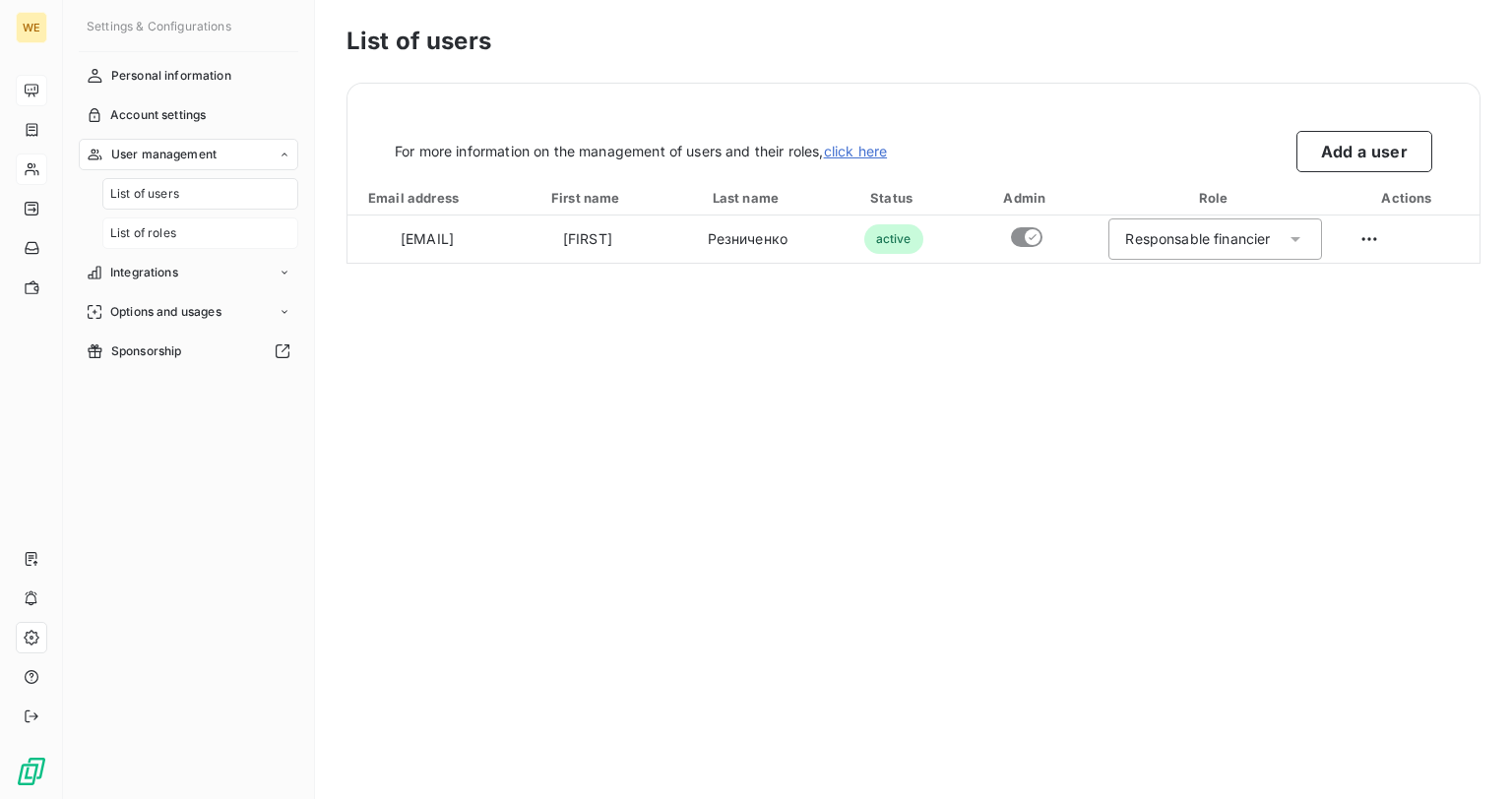 click on "WE Settings & Configurations Personal information Account settings User management List of users List of roles Integrations Options and usages Sponsorship List of users For more information on the management of users and their roles,  click here Add a user Email address First name Last name Status Admin Role Actions ulinkova@wegiva.com Вячеслав Резниченко active Responsable financier" at bounding box center (756, 400) 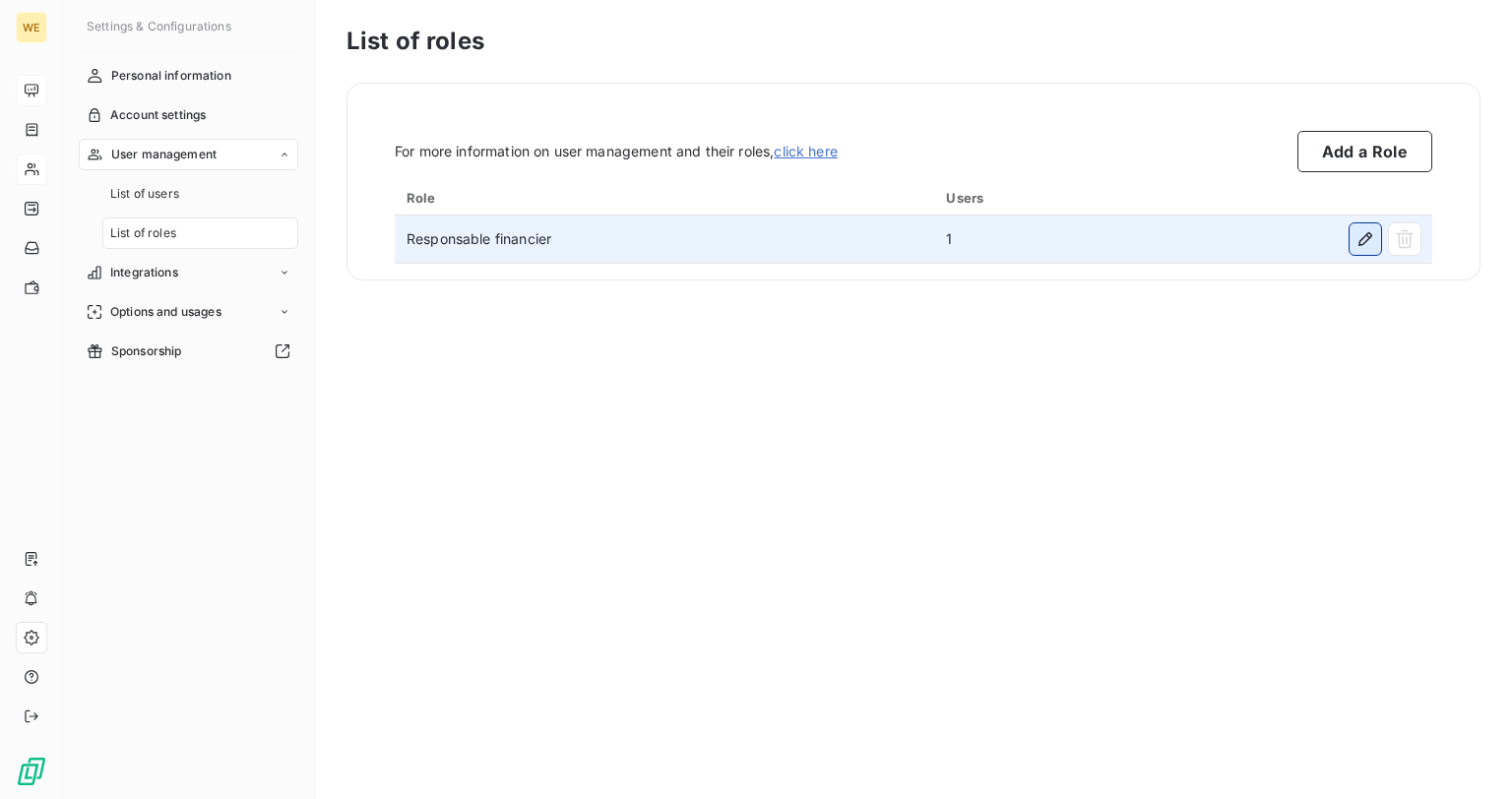 click 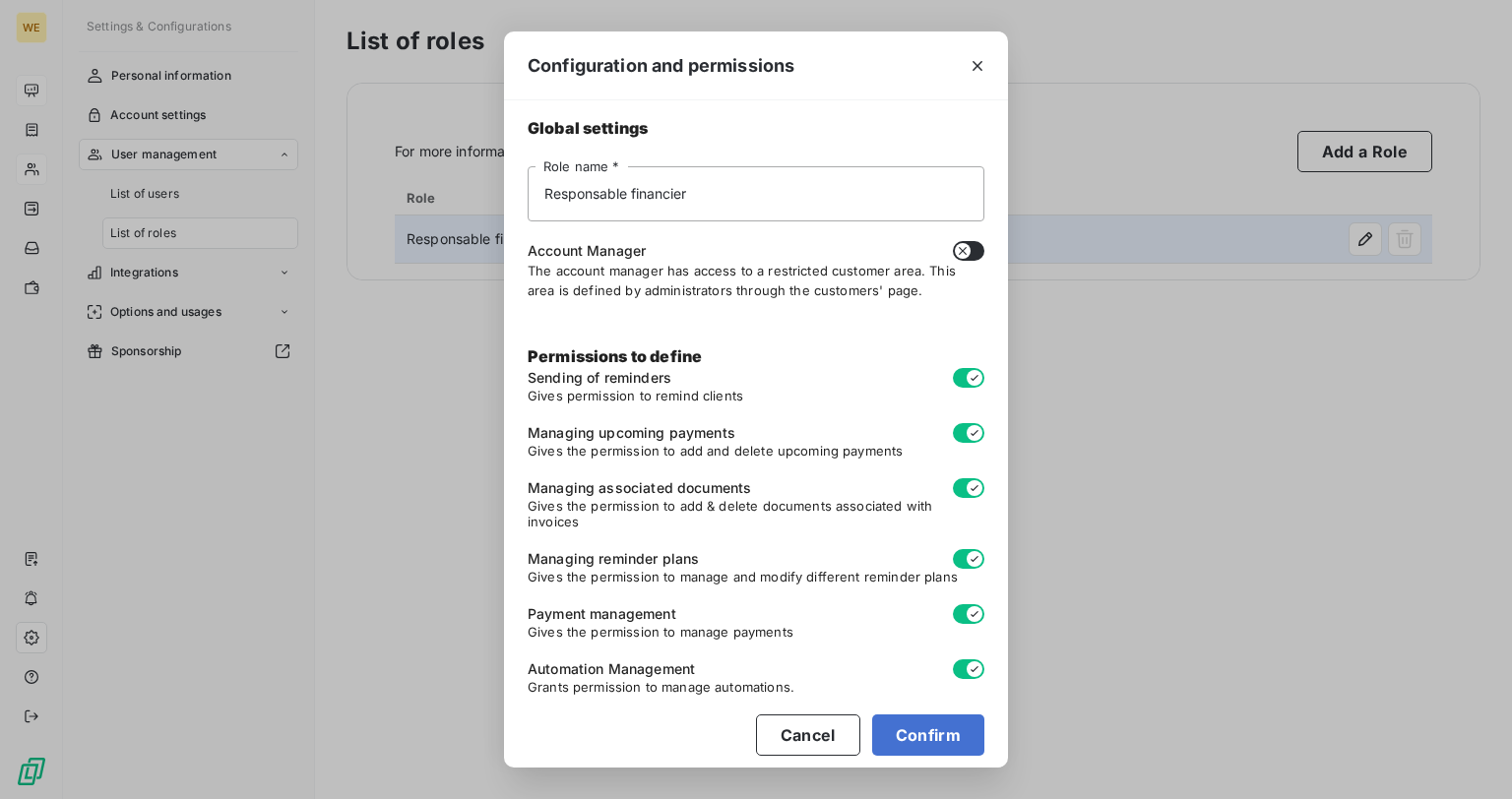 scroll, scrollTop: 18, scrollLeft: 0, axis: vertical 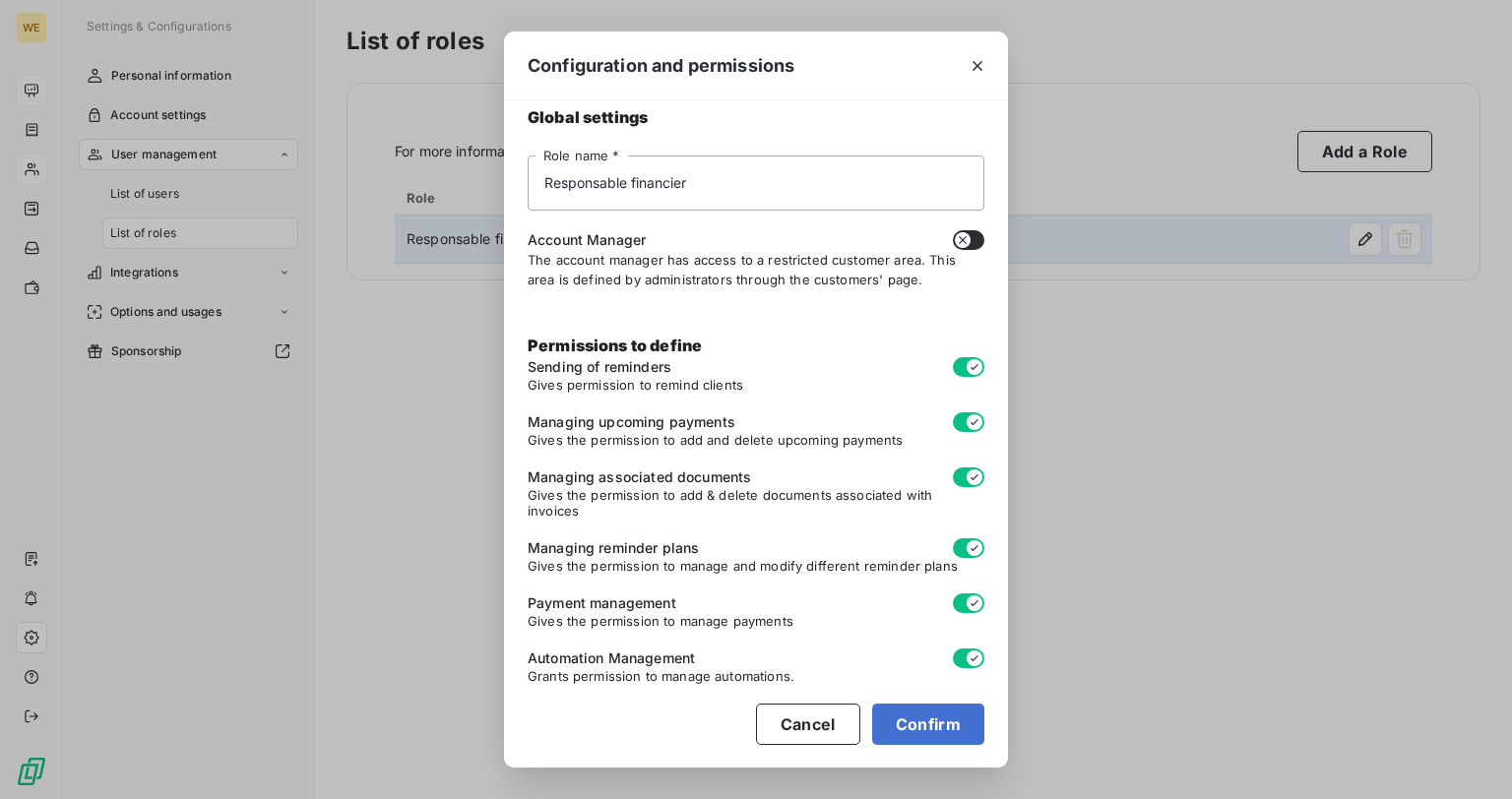 click 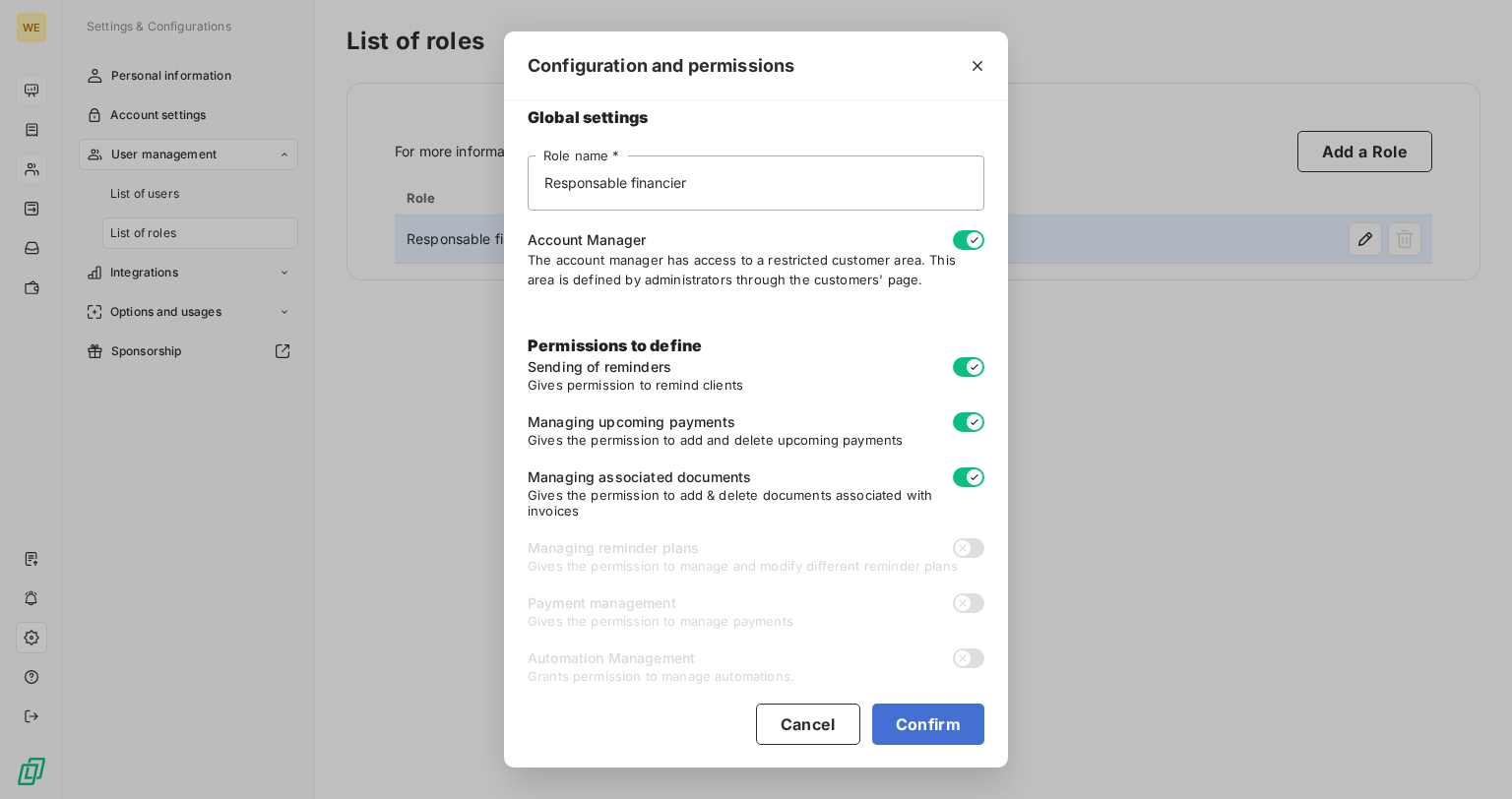 click 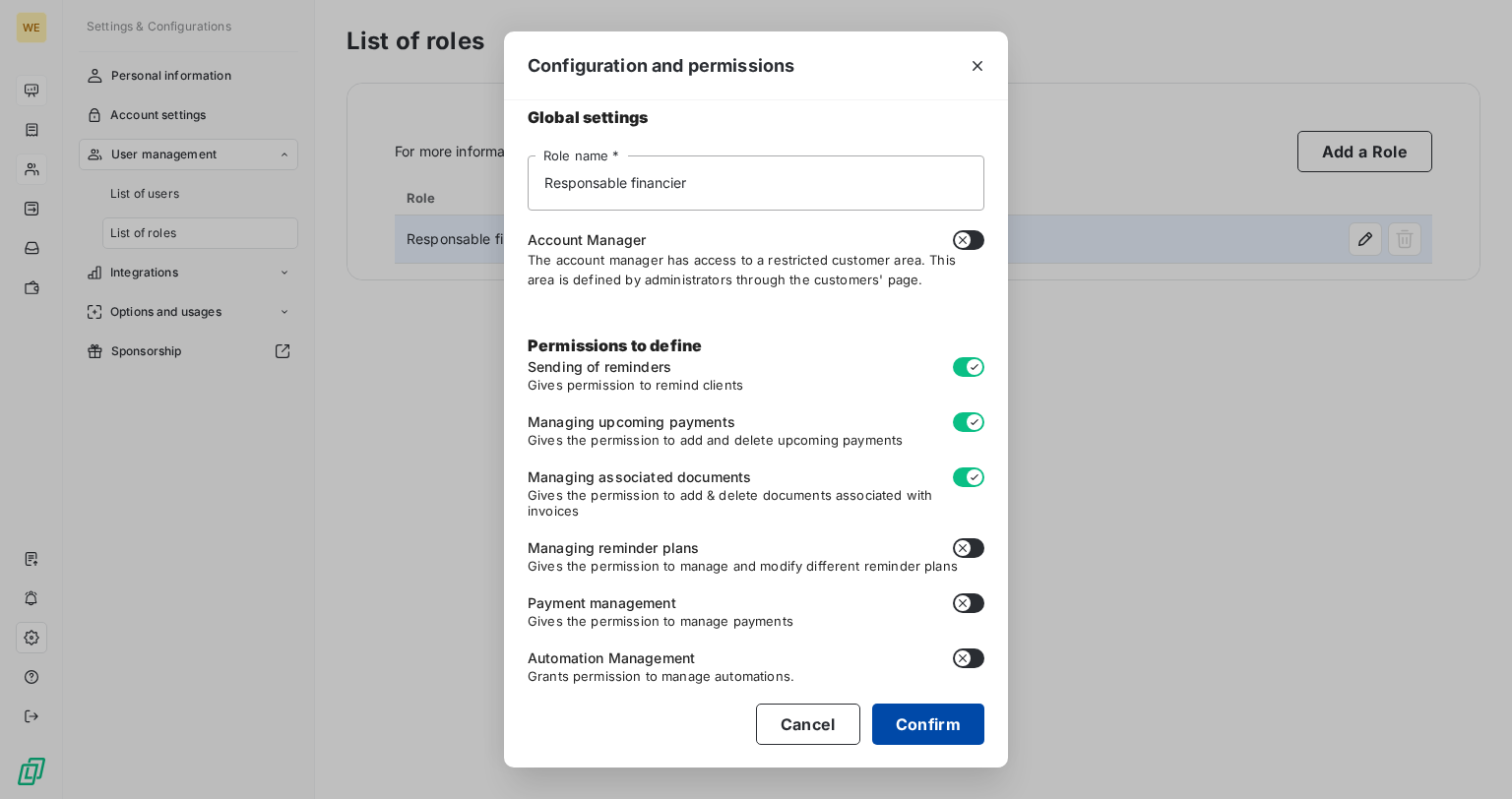 click on "Confirm" at bounding box center [928, 724] 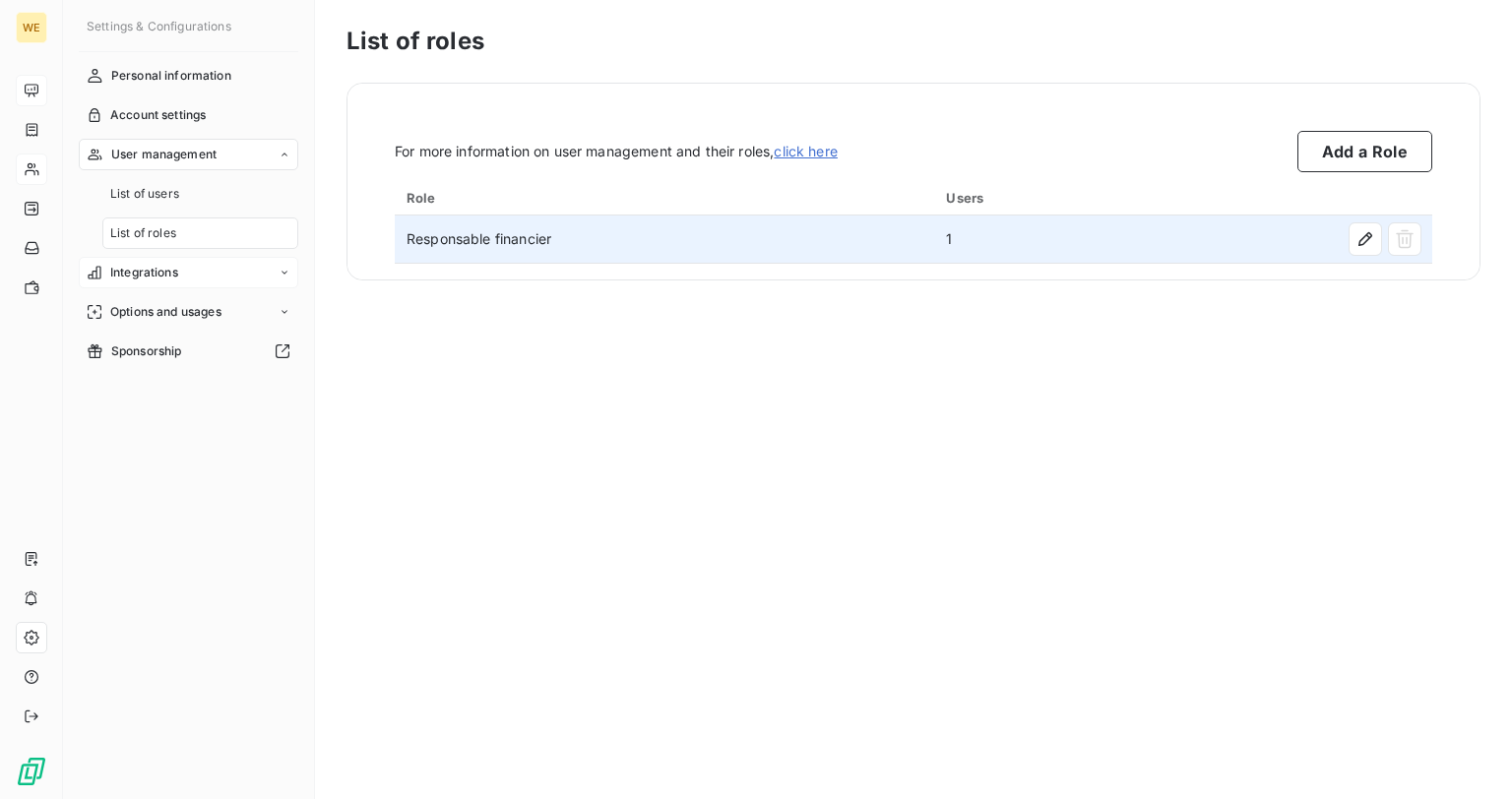 click on "Integrations" at bounding box center (188, 273) 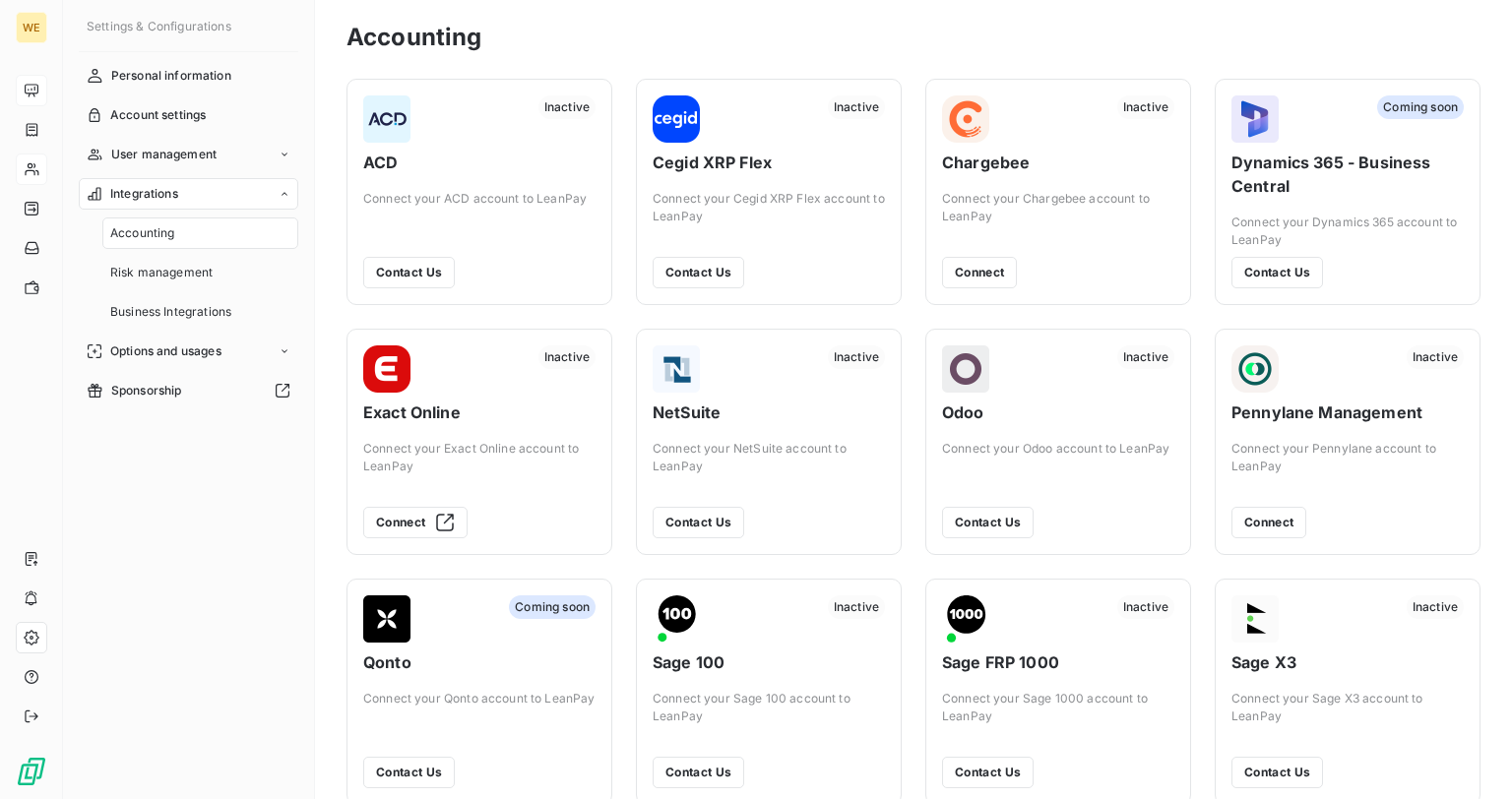 scroll, scrollTop: 283, scrollLeft: 0, axis: vertical 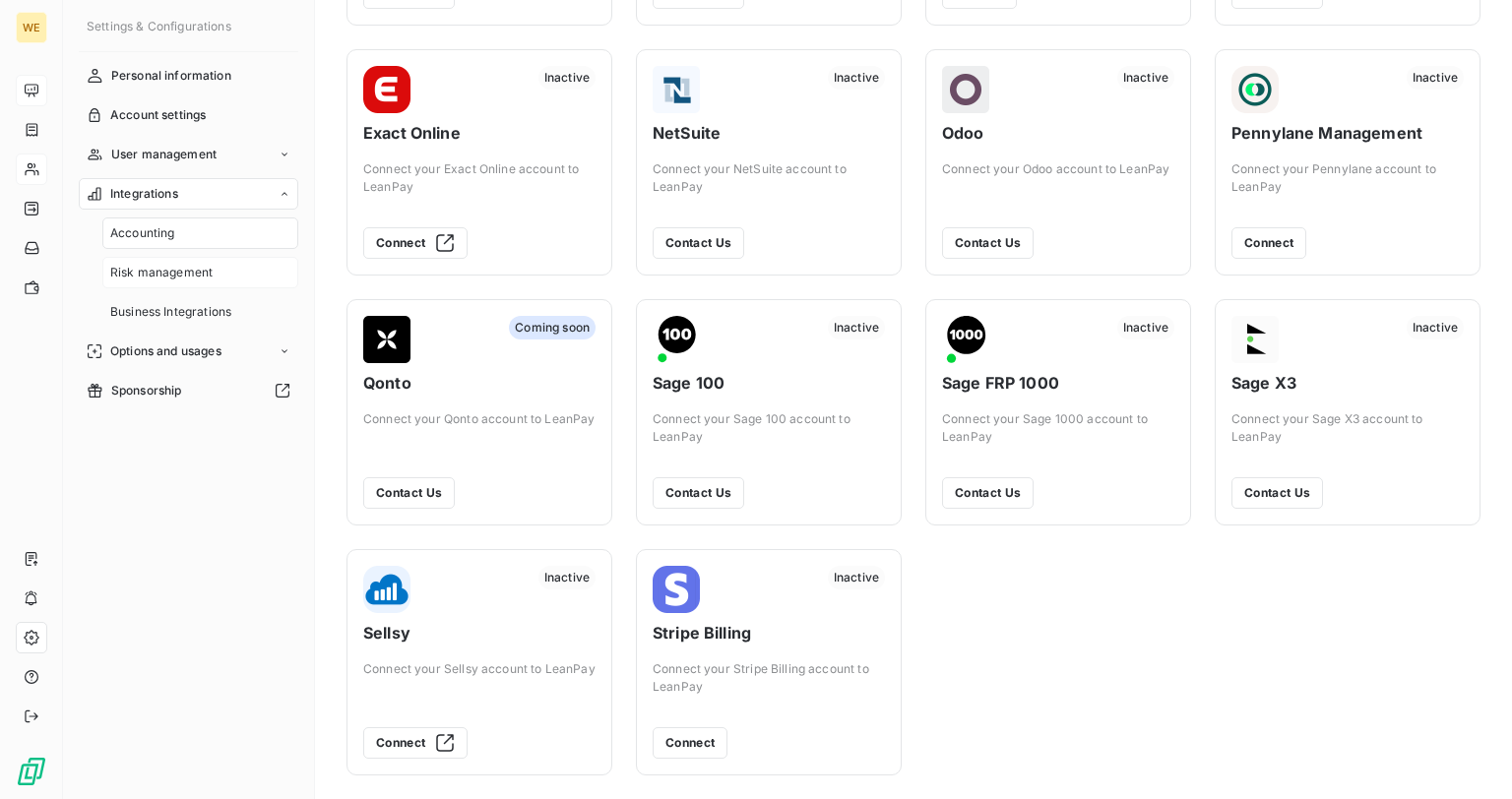 click on "Risk management" at bounding box center [161, 273] 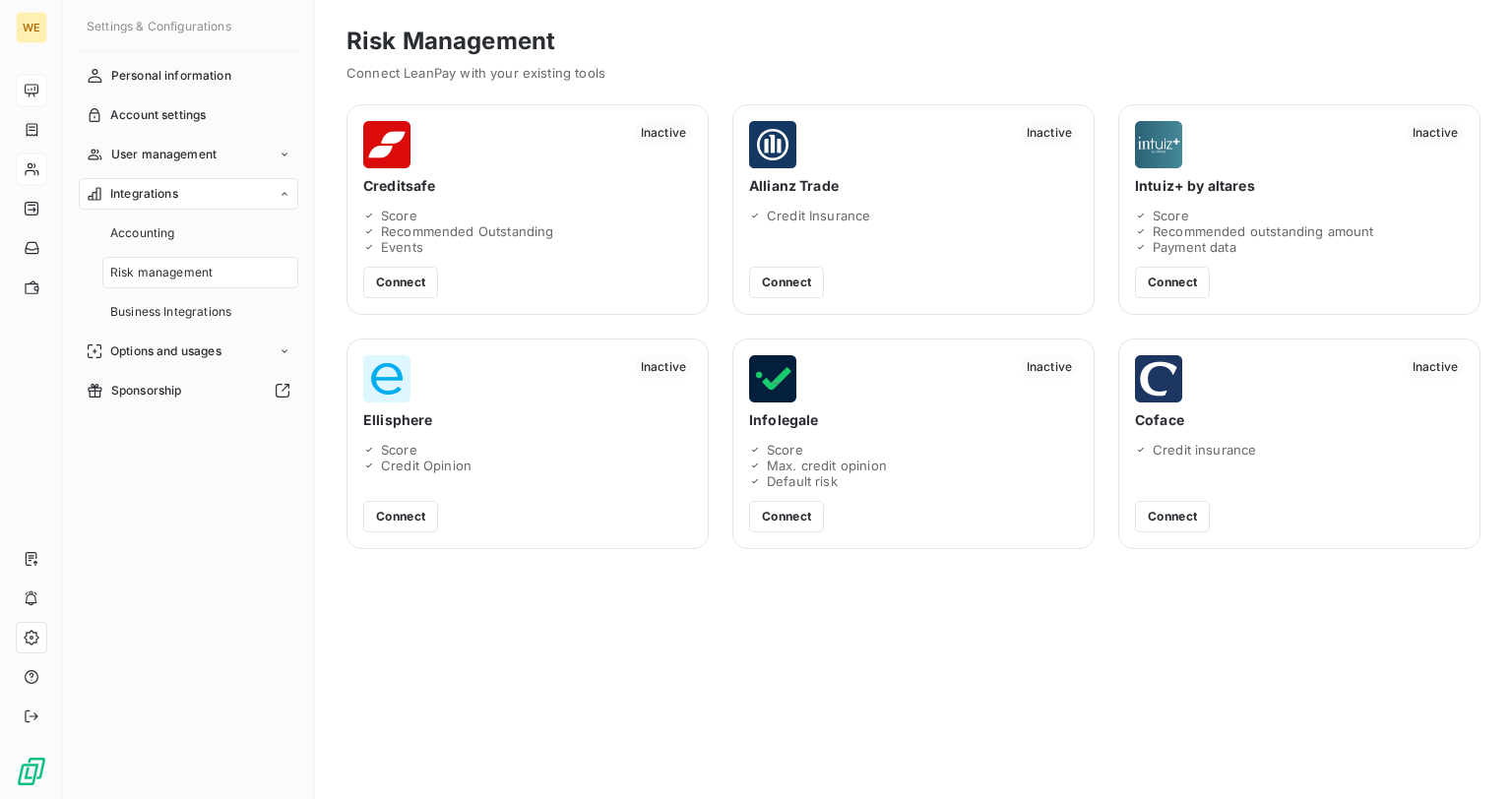 scroll, scrollTop: 0, scrollLeft: 0, axis: both 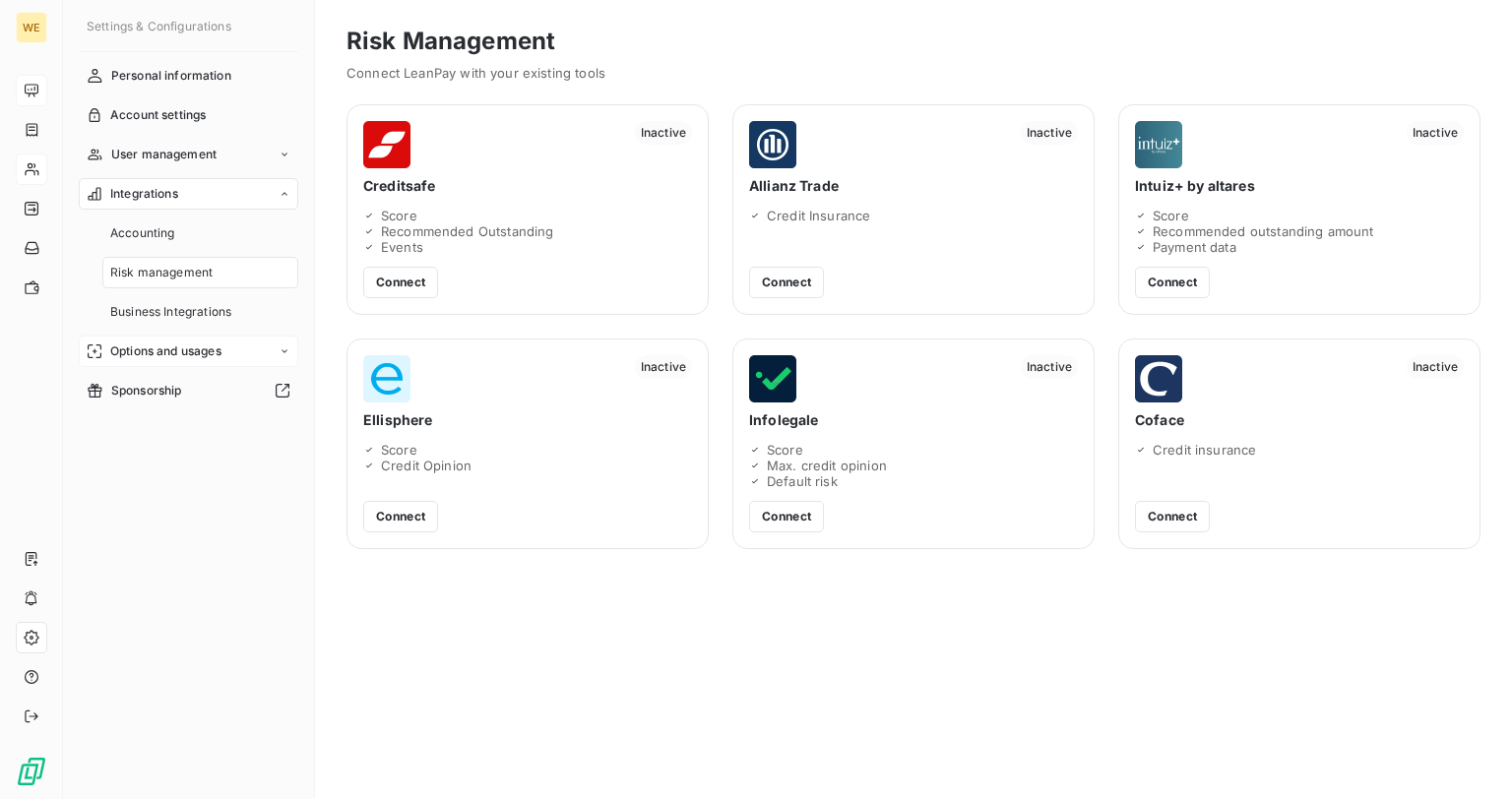click on "Options and usages" at bounding box center [165, 351] 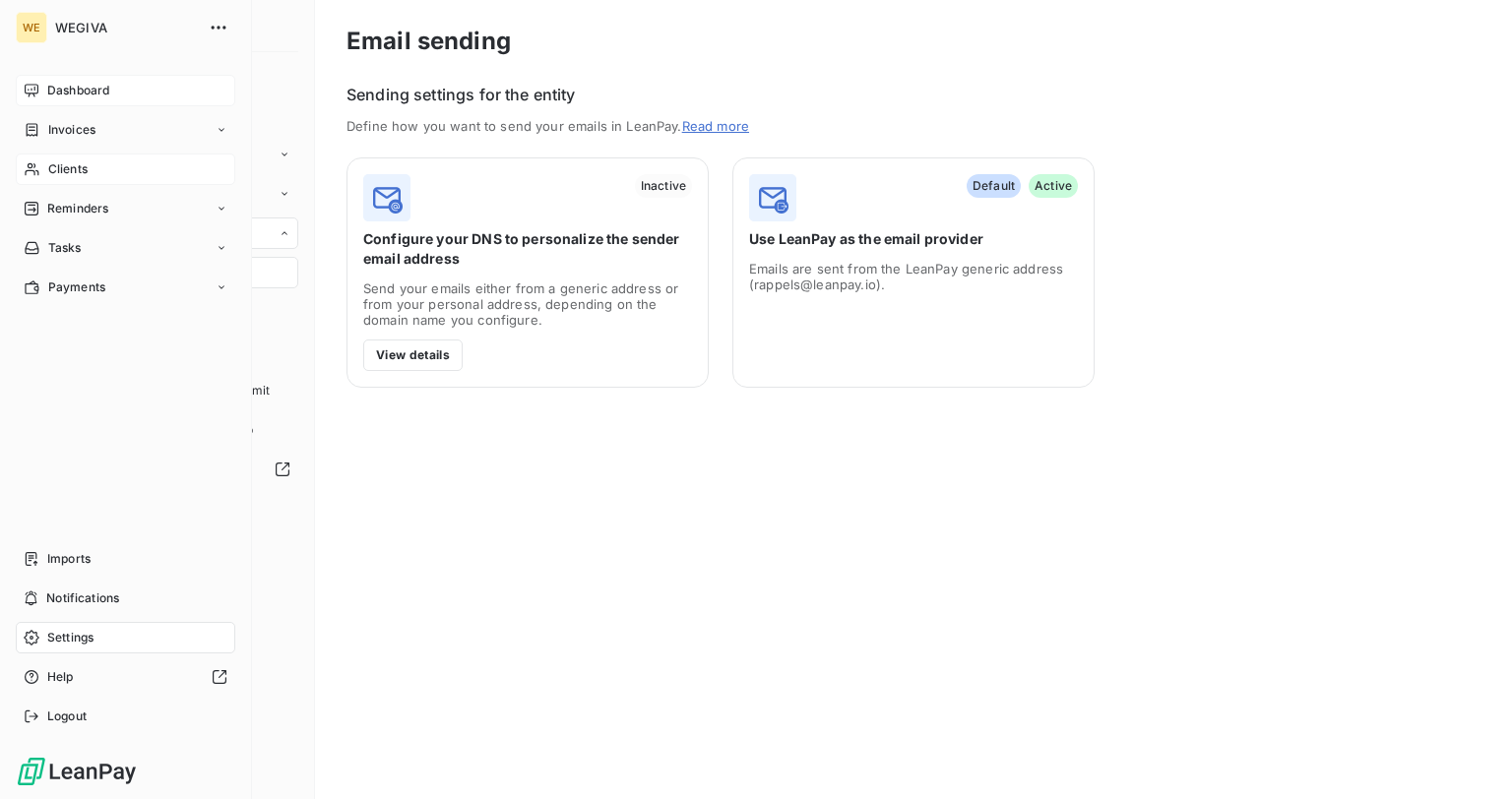 click on "Clients" at bounding box center [125, 169] 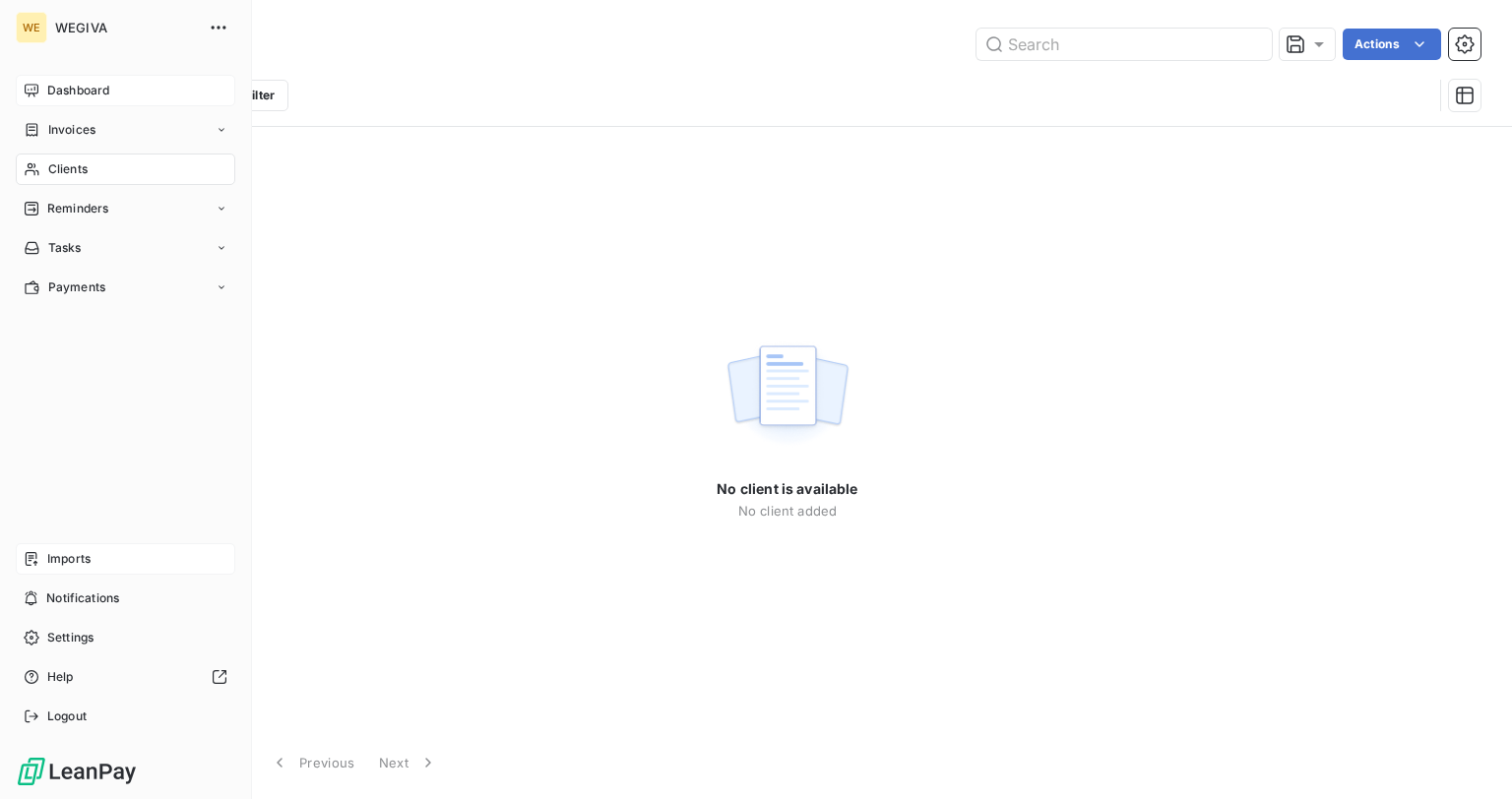 click on "Imports" at bounding box center [125, 559] 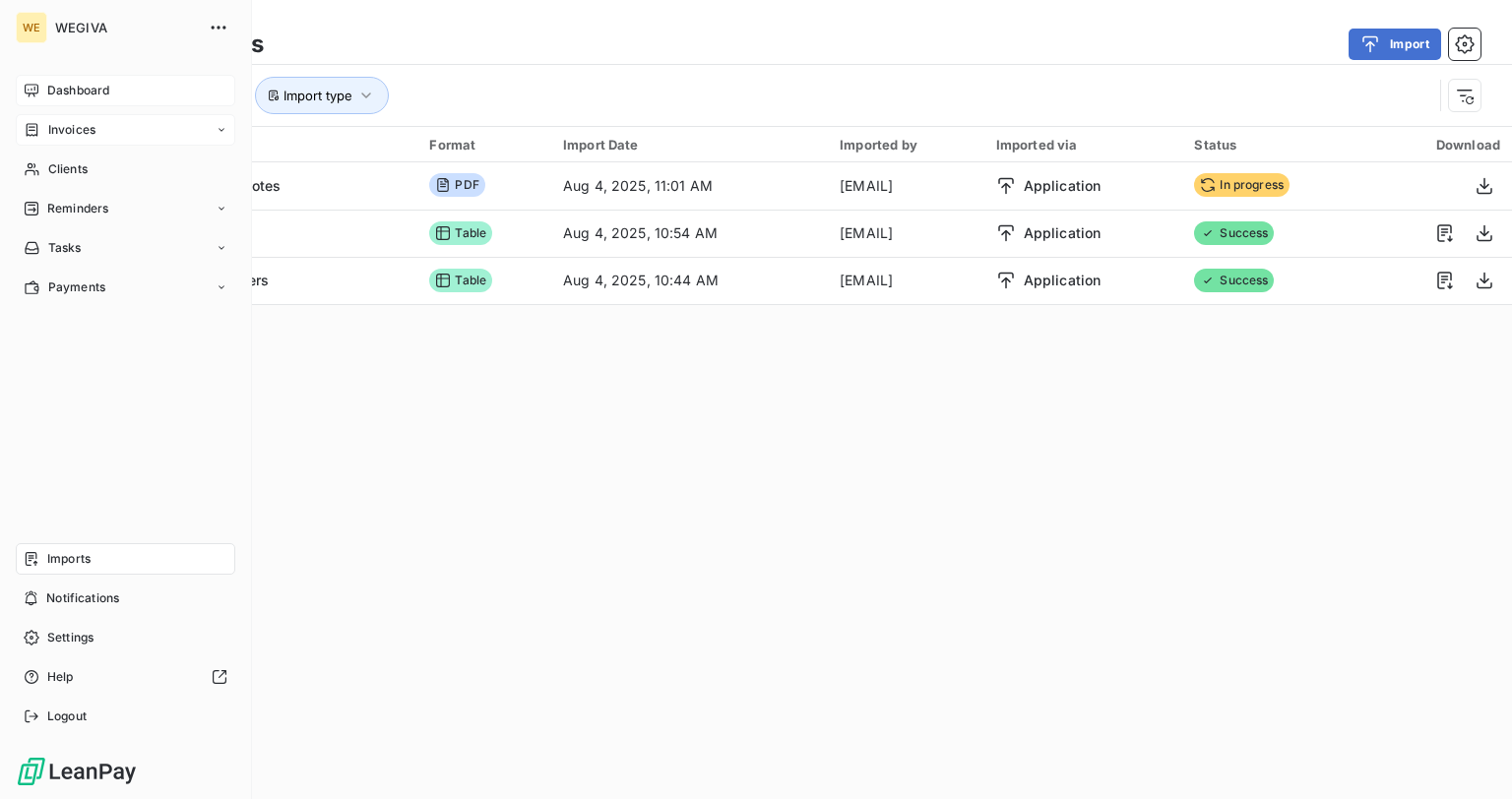 click 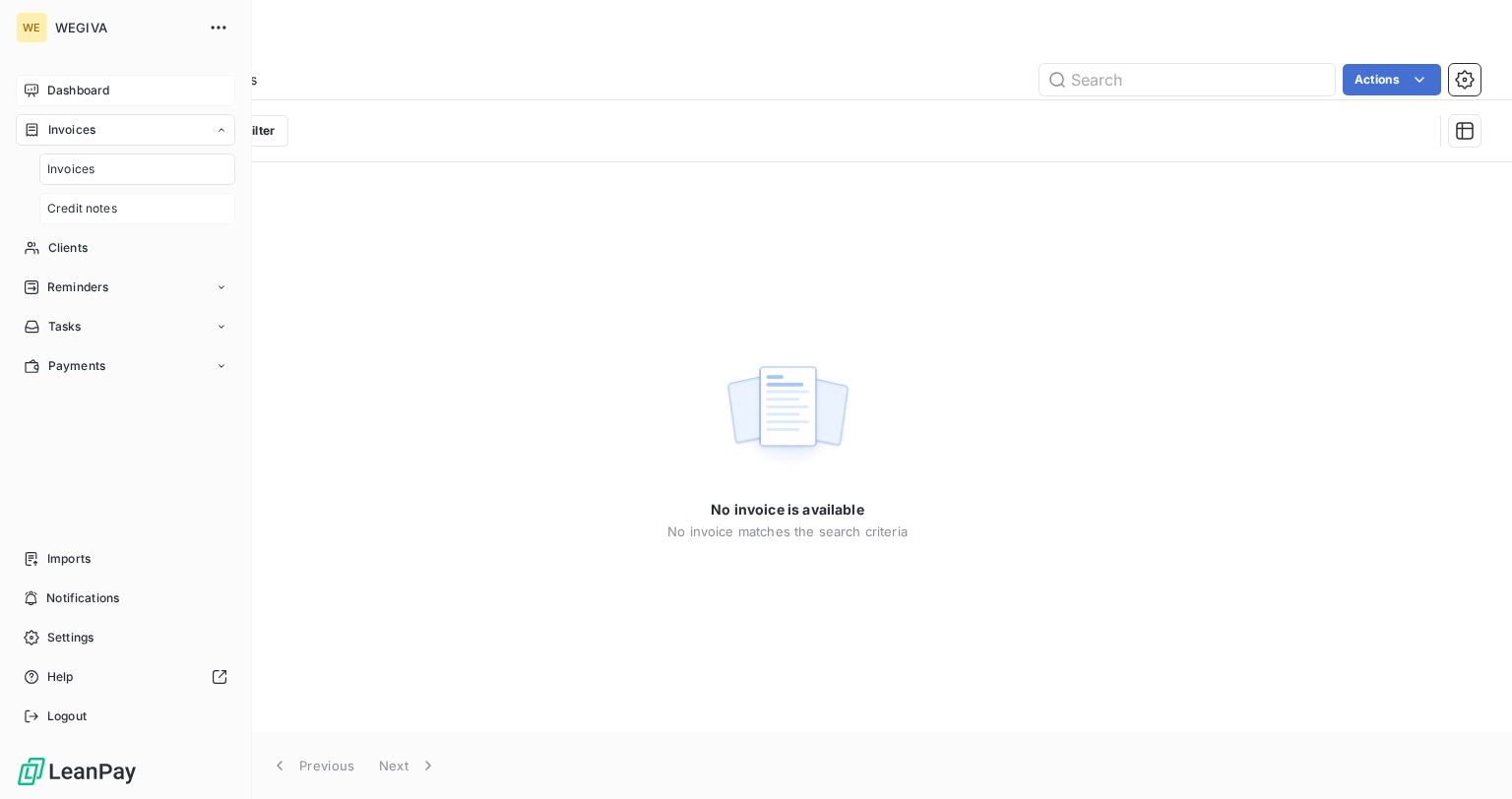 click on "Credit notes" at bounding box center (82, 209) 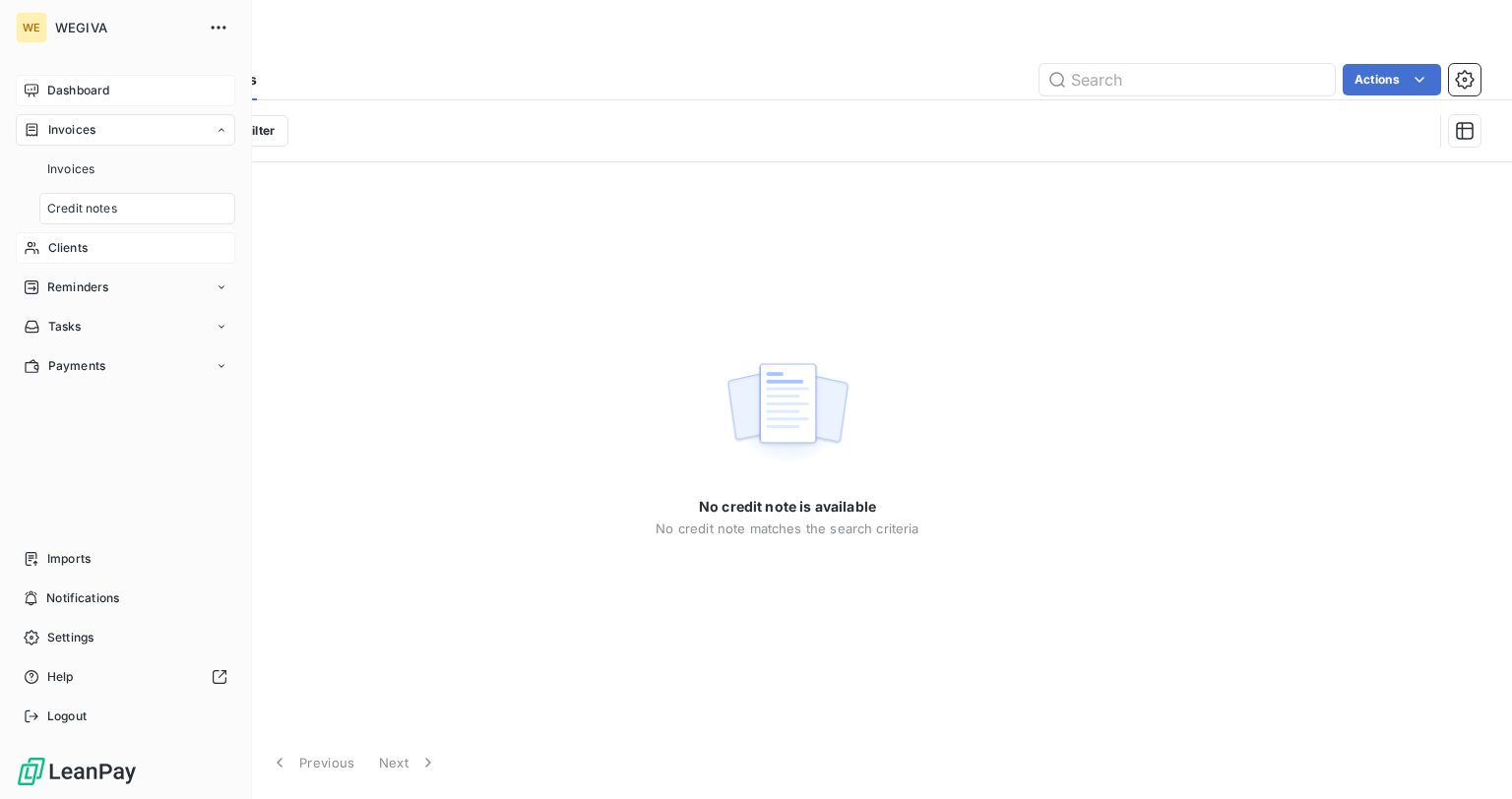 click on "Clients" at bounding box center [125, 248] 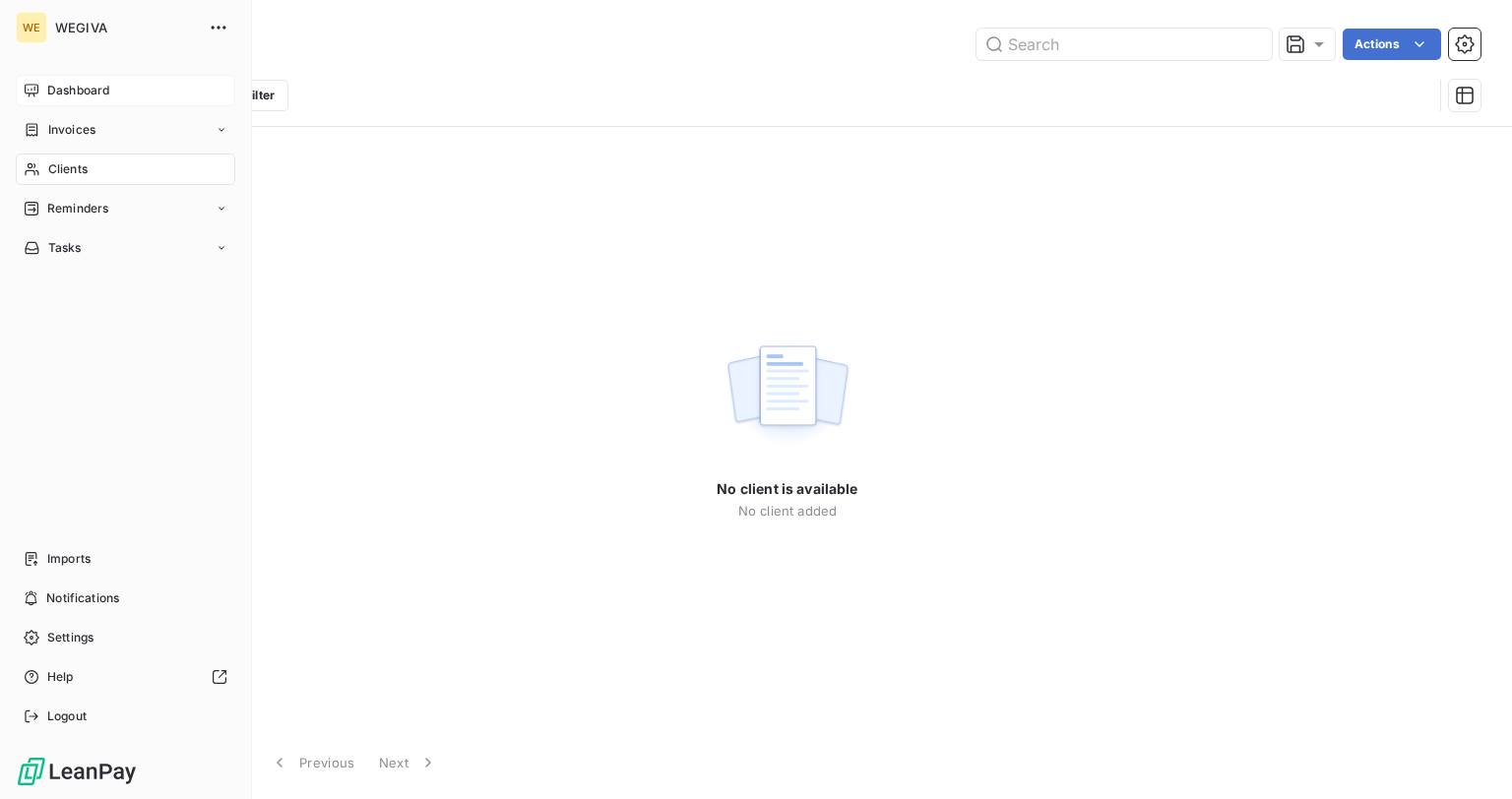 click on "Clients" at bounding box center [68, 169] 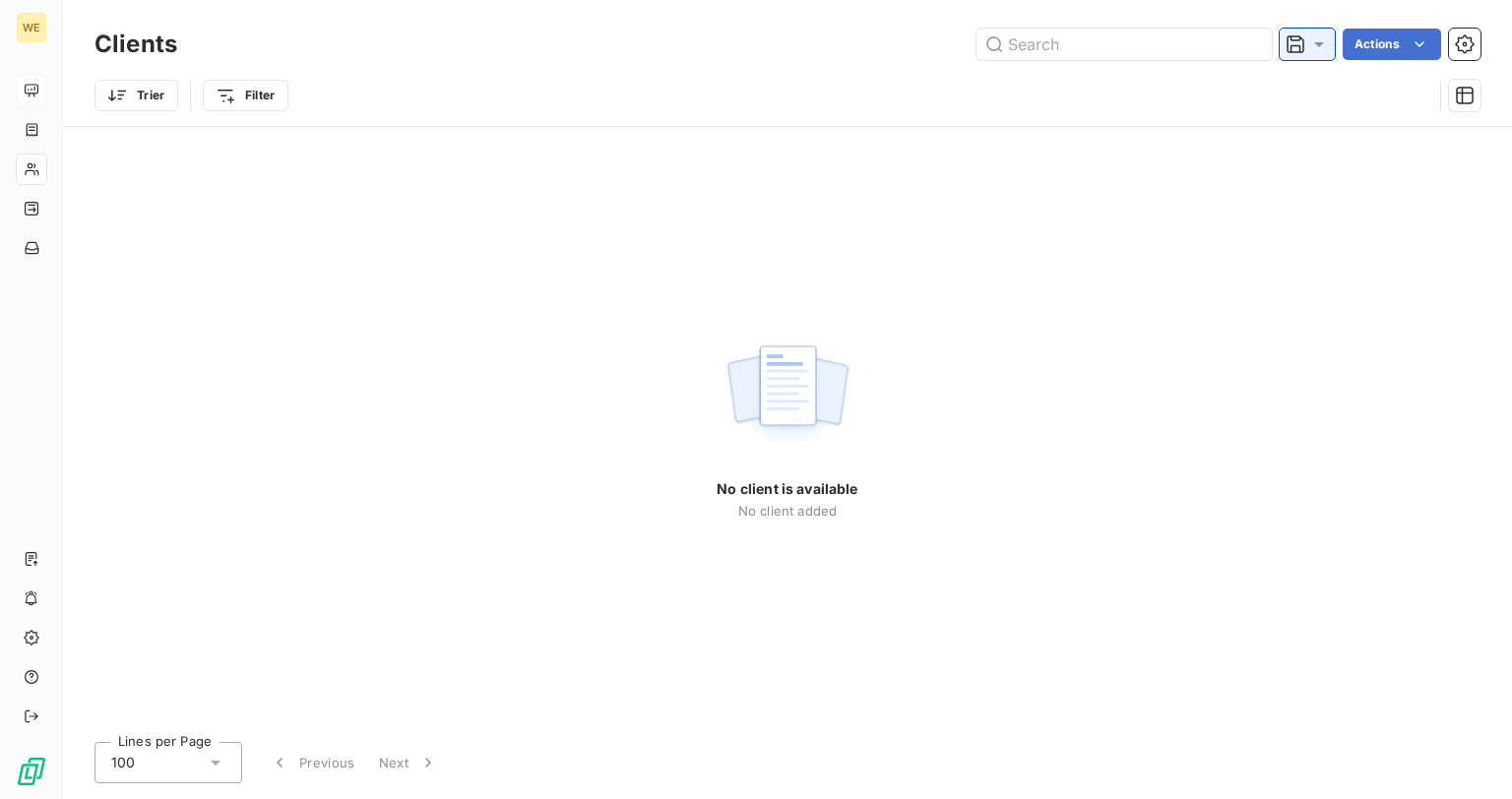 click 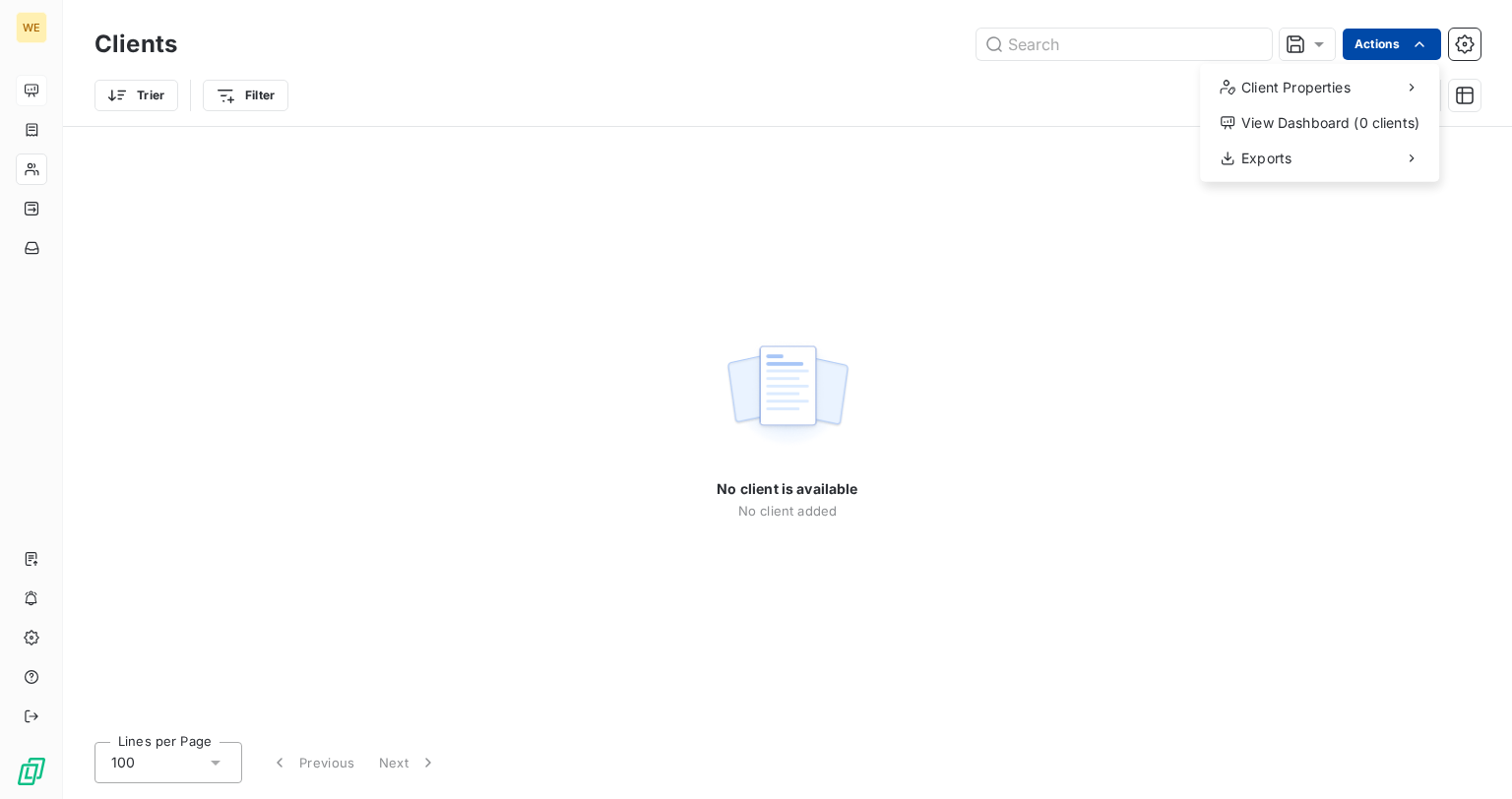click on "WE Clients Actions Client Properties View Dashboard (0 clients) Exports Trier Filter No client is available No client added Lines per Page 100 Previous Next" at bounding box center [756, 400] 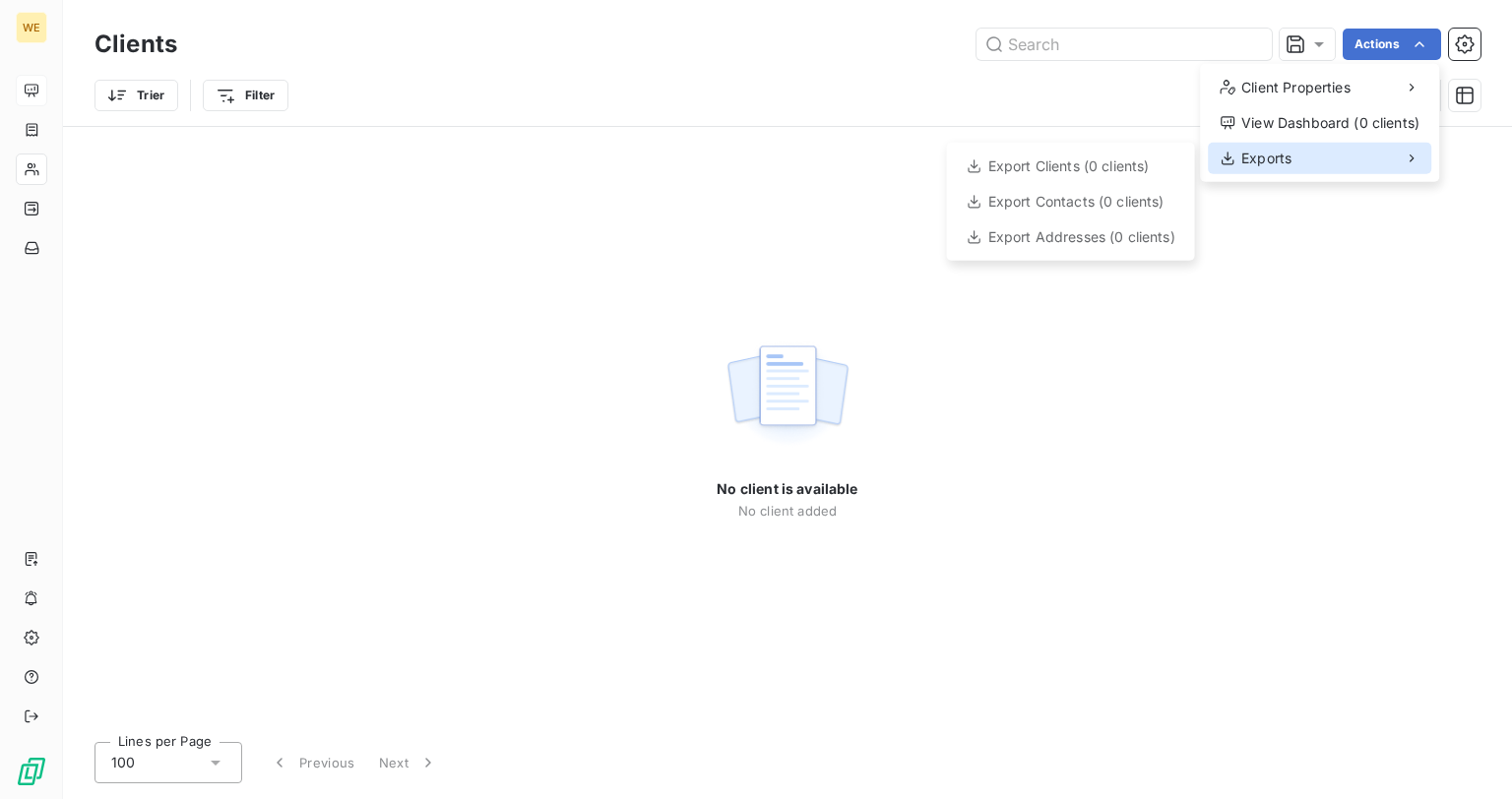 click on "Exports" at bounding box center [1319, 158] 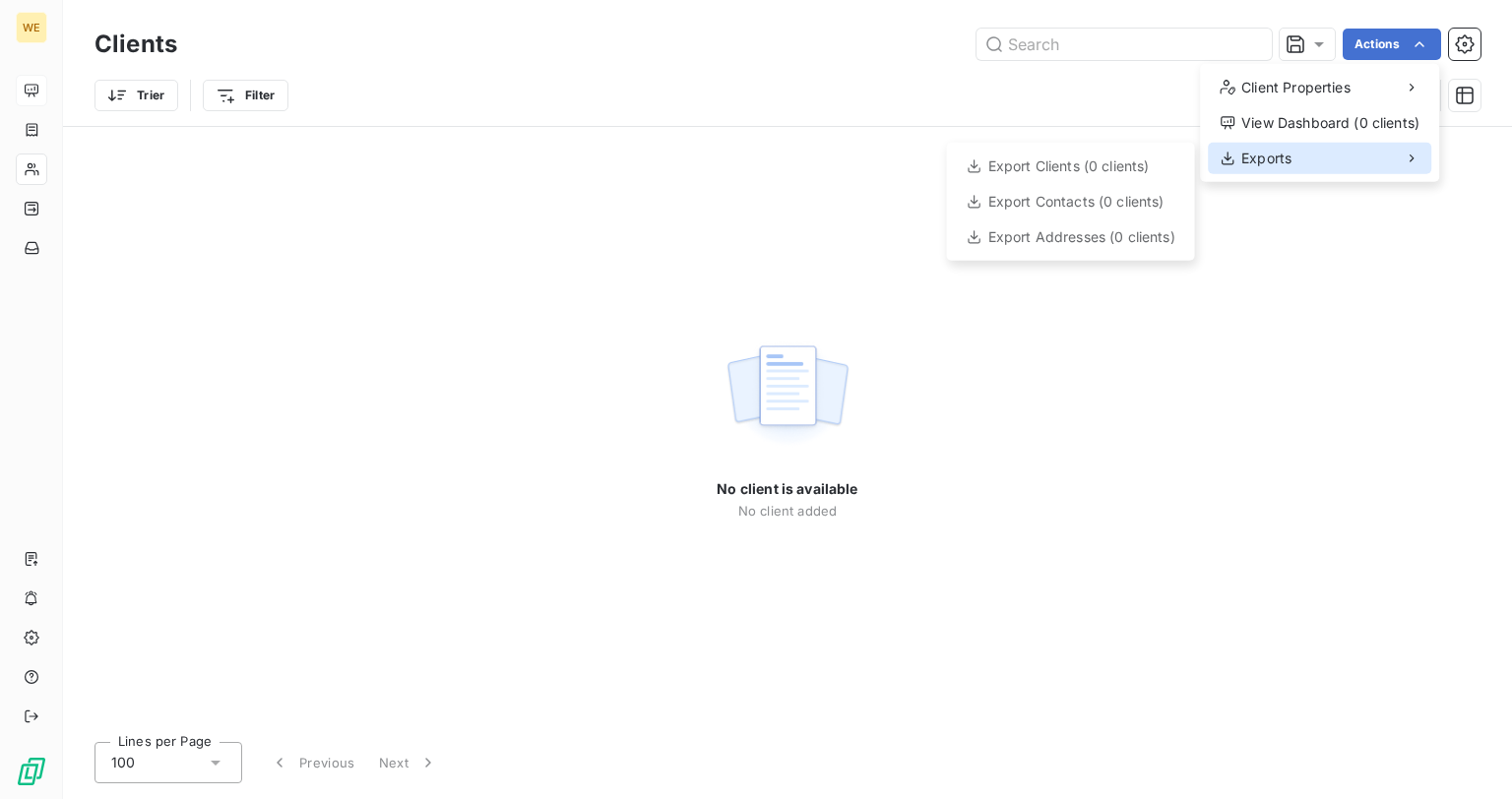 click 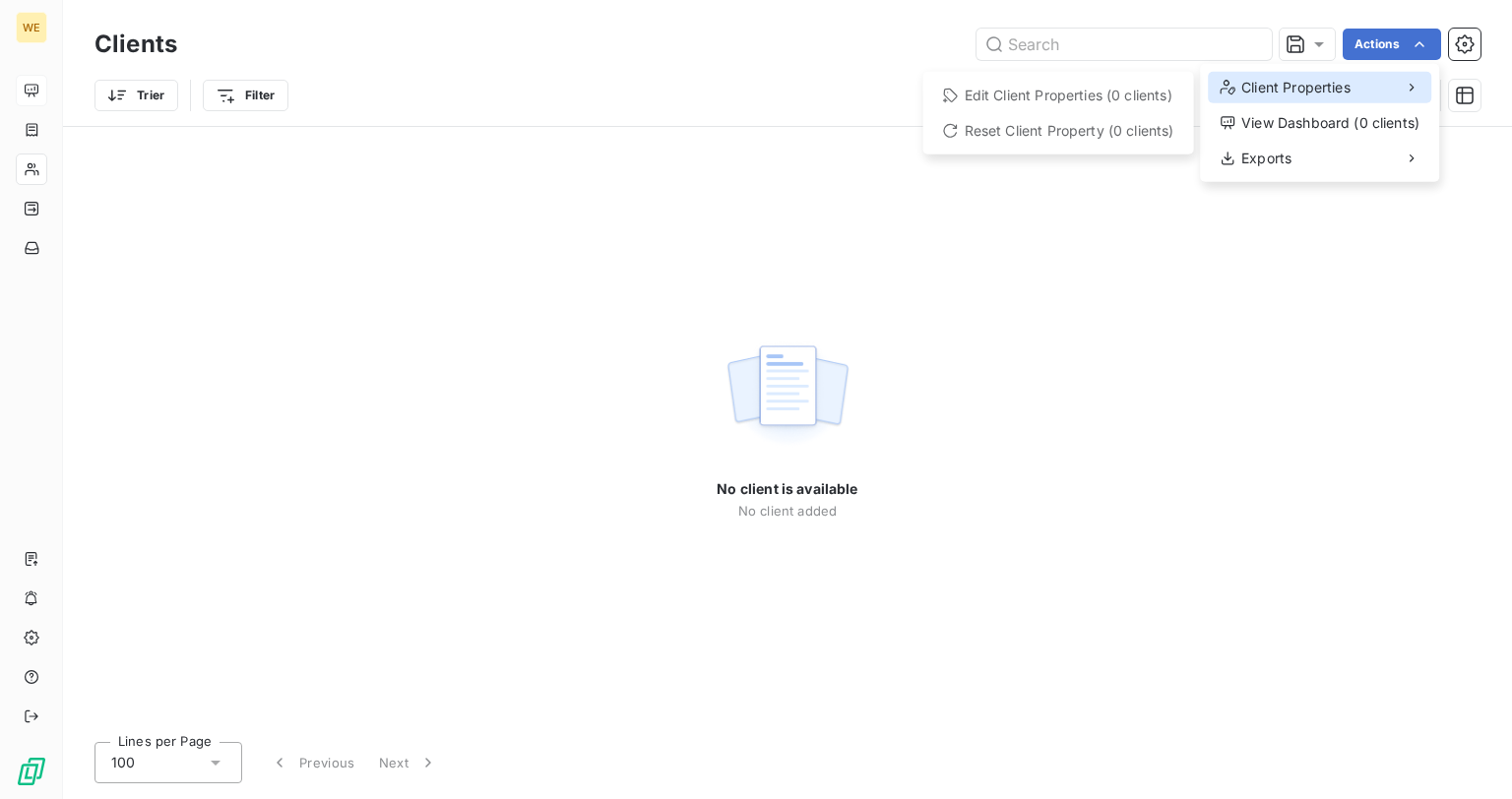 click on "Client Properties" at bounding box center (1295, 88) 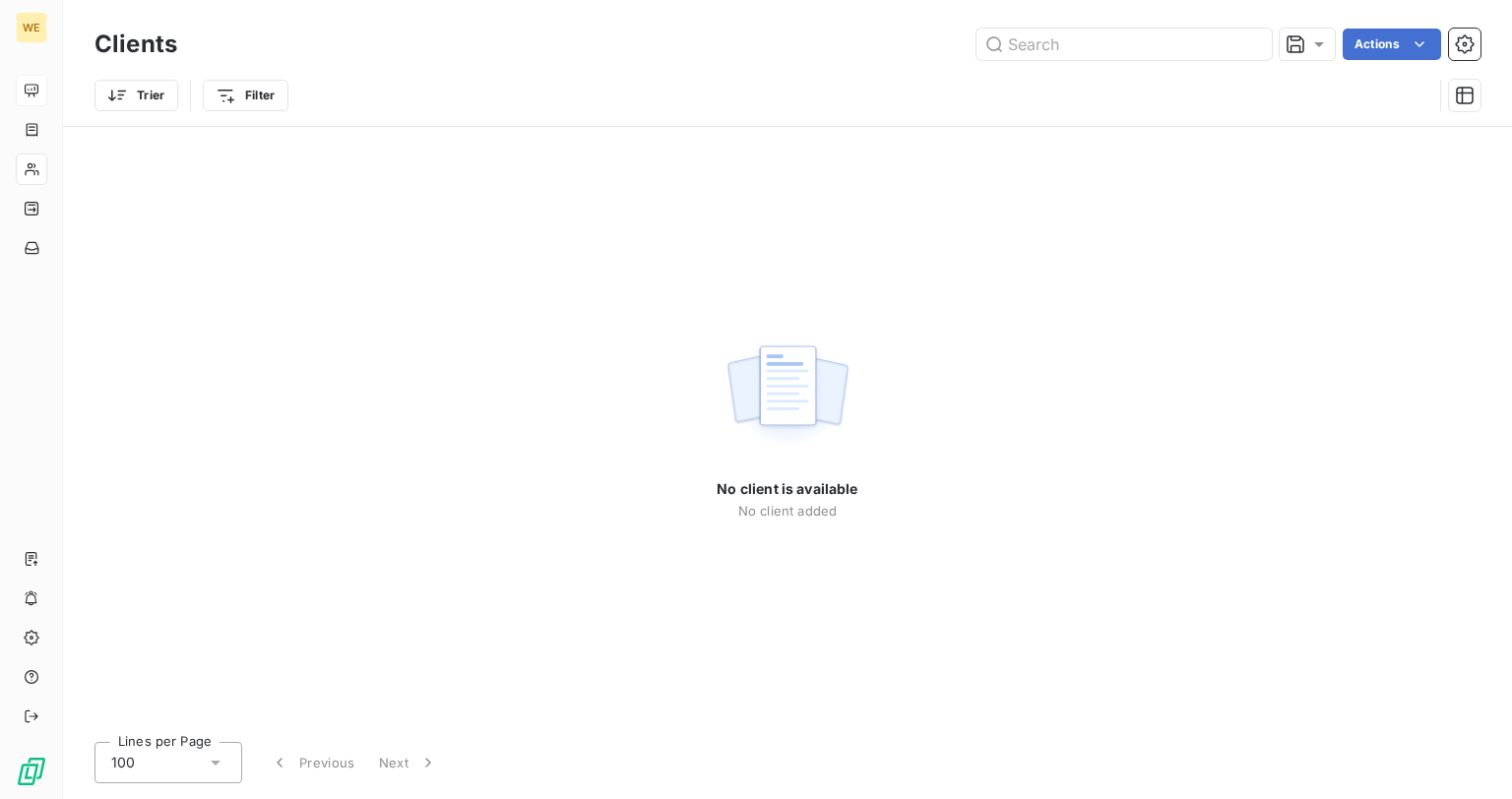 click on "WE Clients Actions Trier Filter No client is available No client added Lines per Page 100 Previous Next" at bounding box center (756, 400) 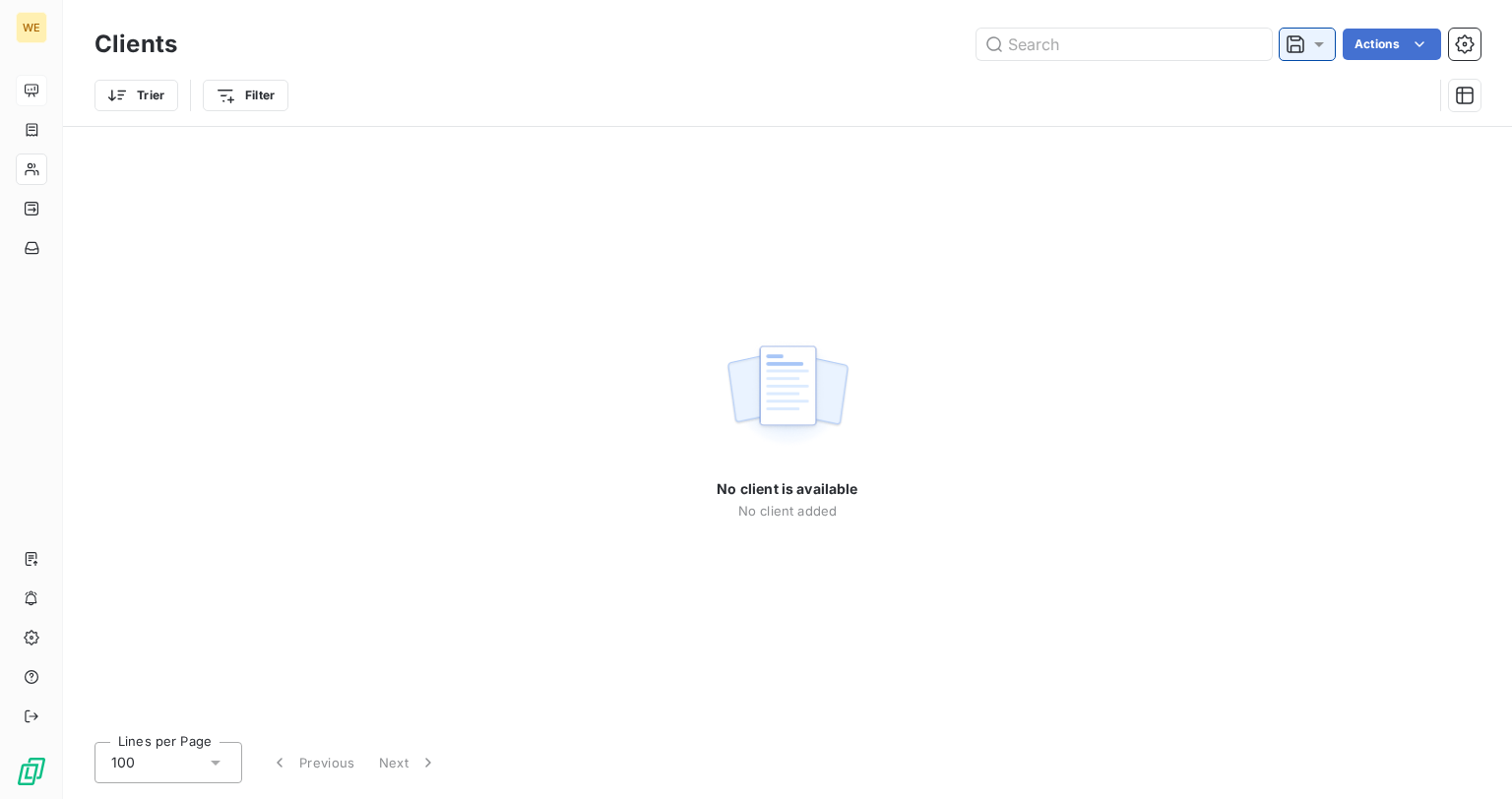 click 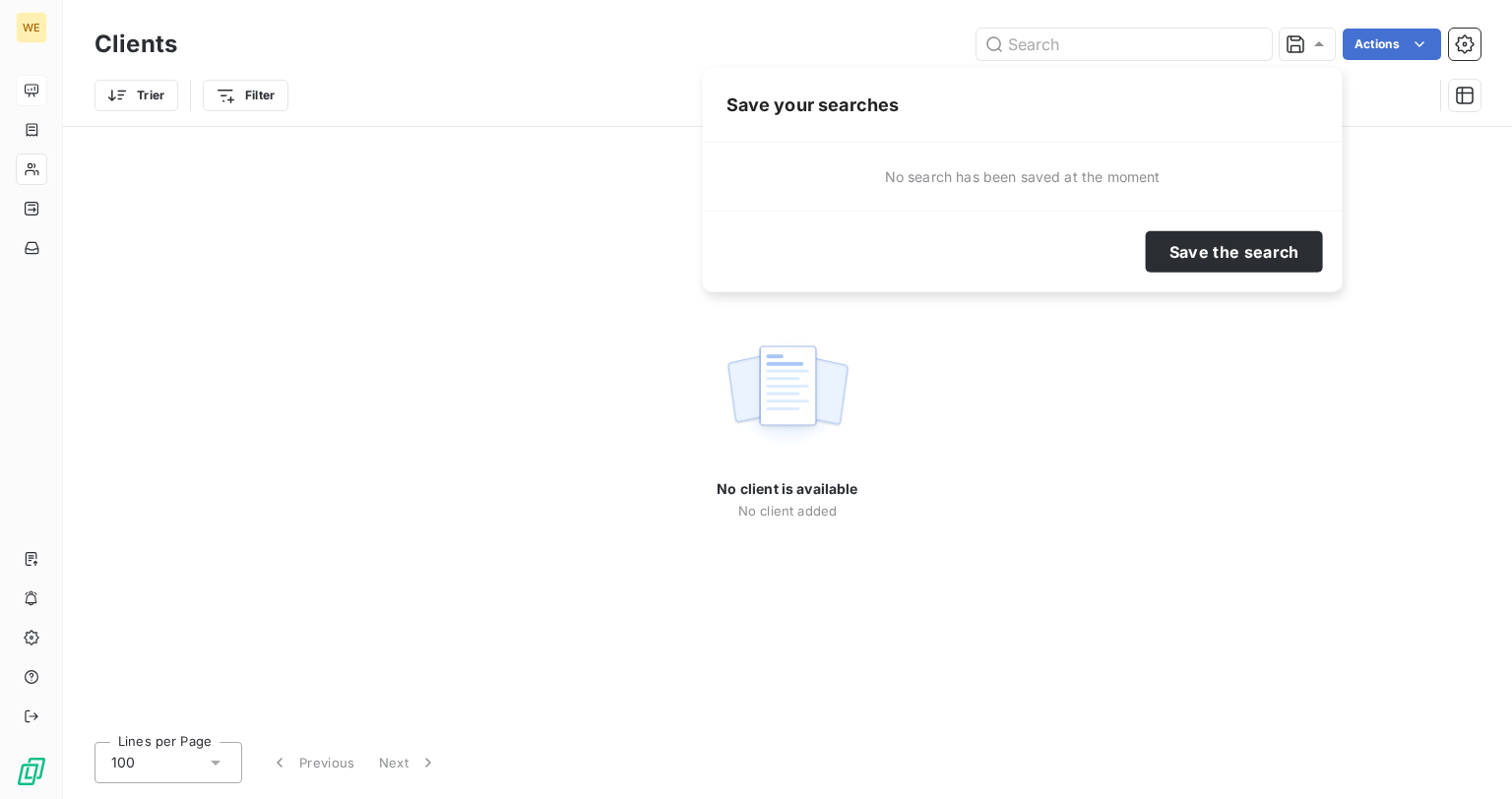 click on "No client is available No client added" at bounding box center (788, 426) 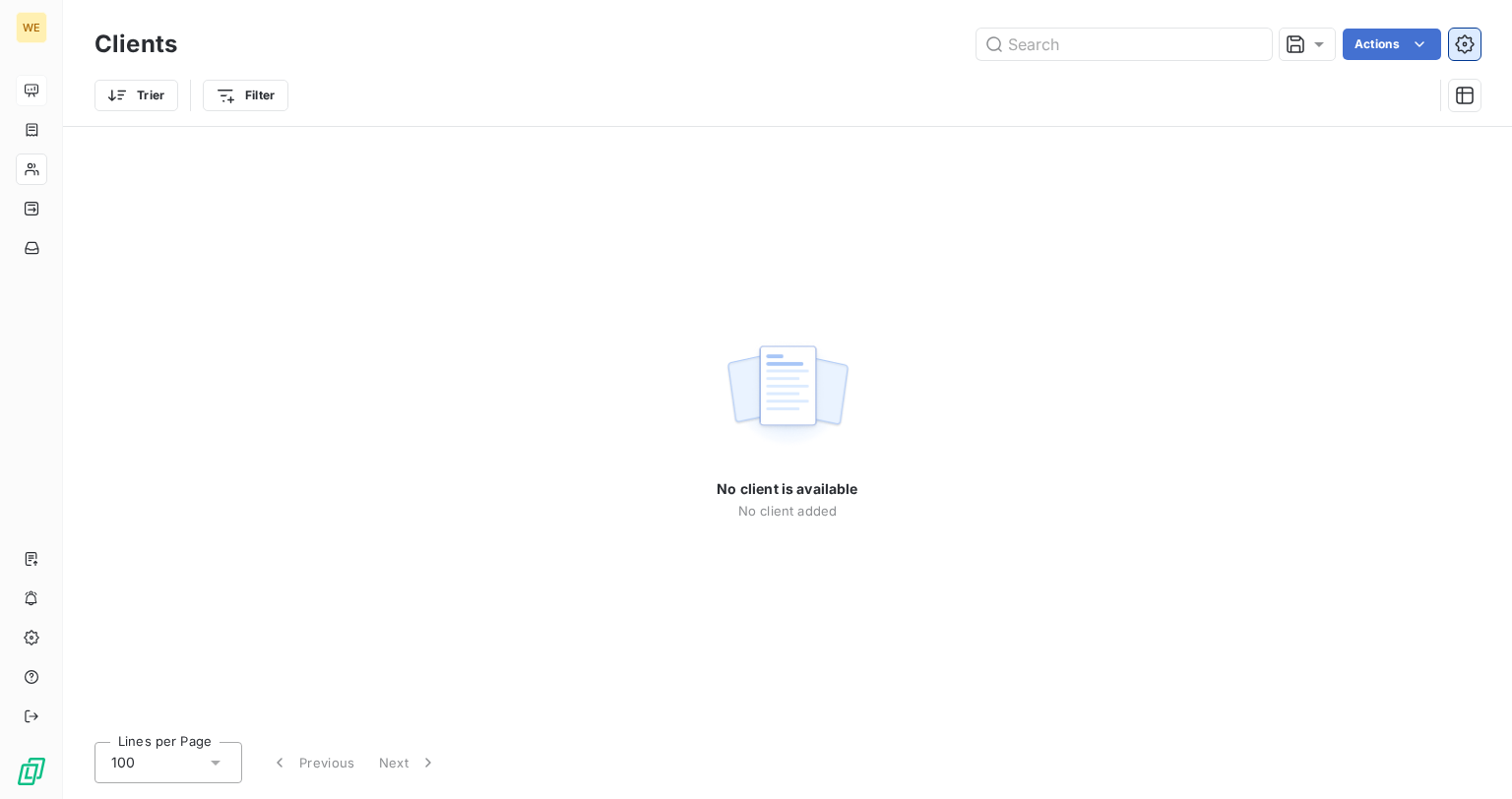 click 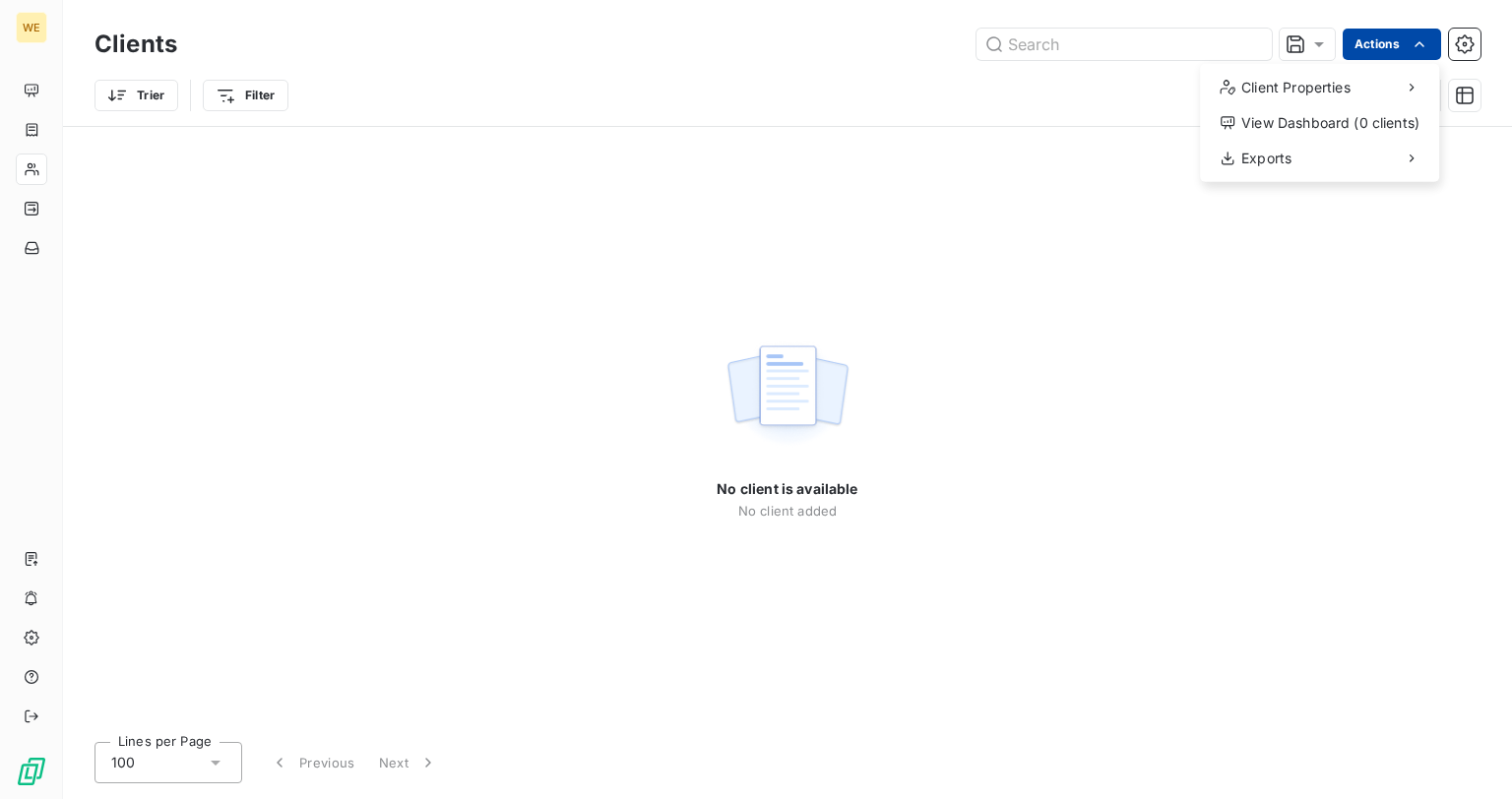 click on "WE Clients Actions Client Properties View Dashboard (0 clients) Exports Trier Filter No client is available No client added Lines per Page 100 Previous Next" at bounding box center (756, 400) 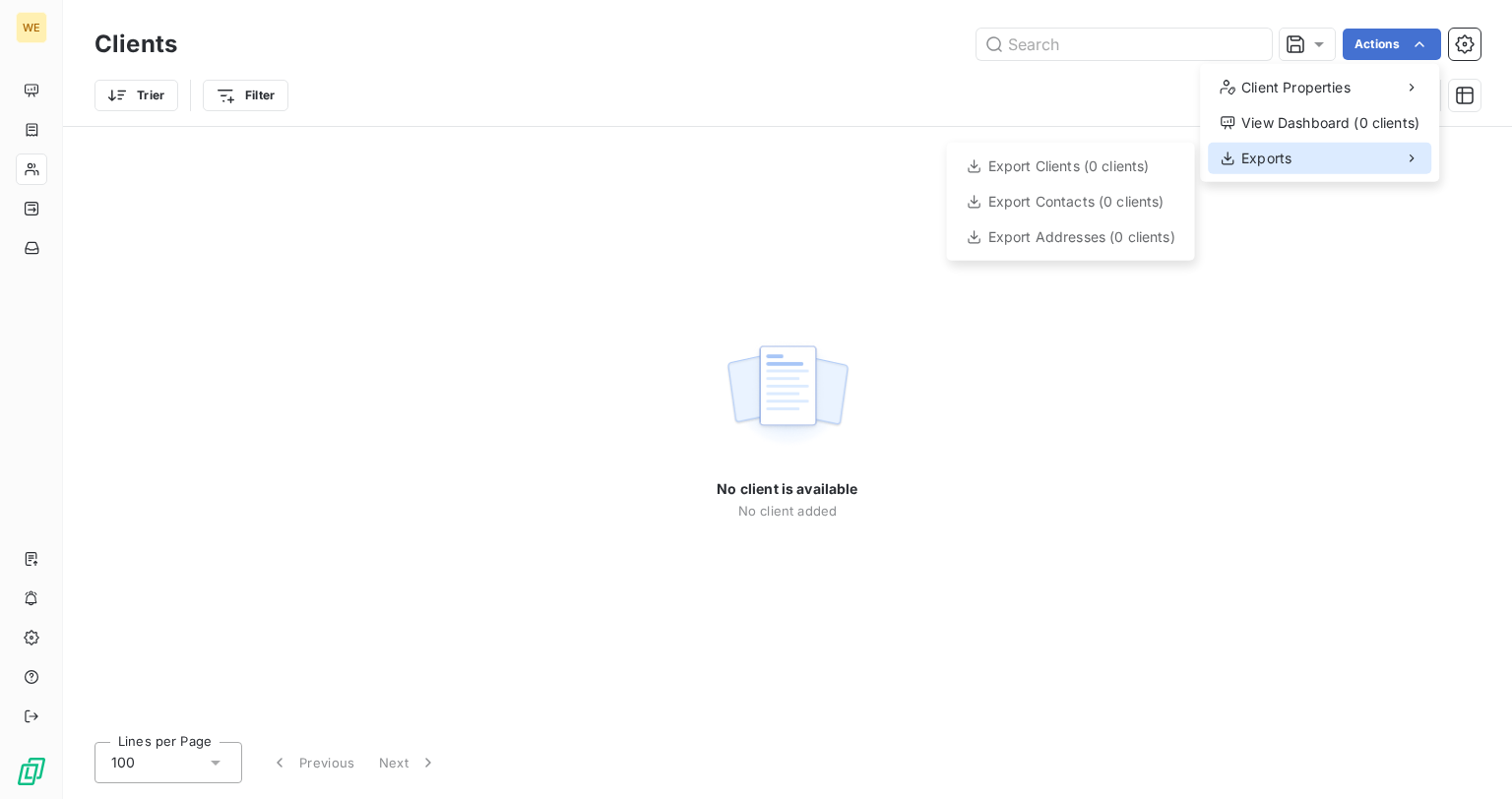 click on "Exports" at bounding box center (1319, 158) 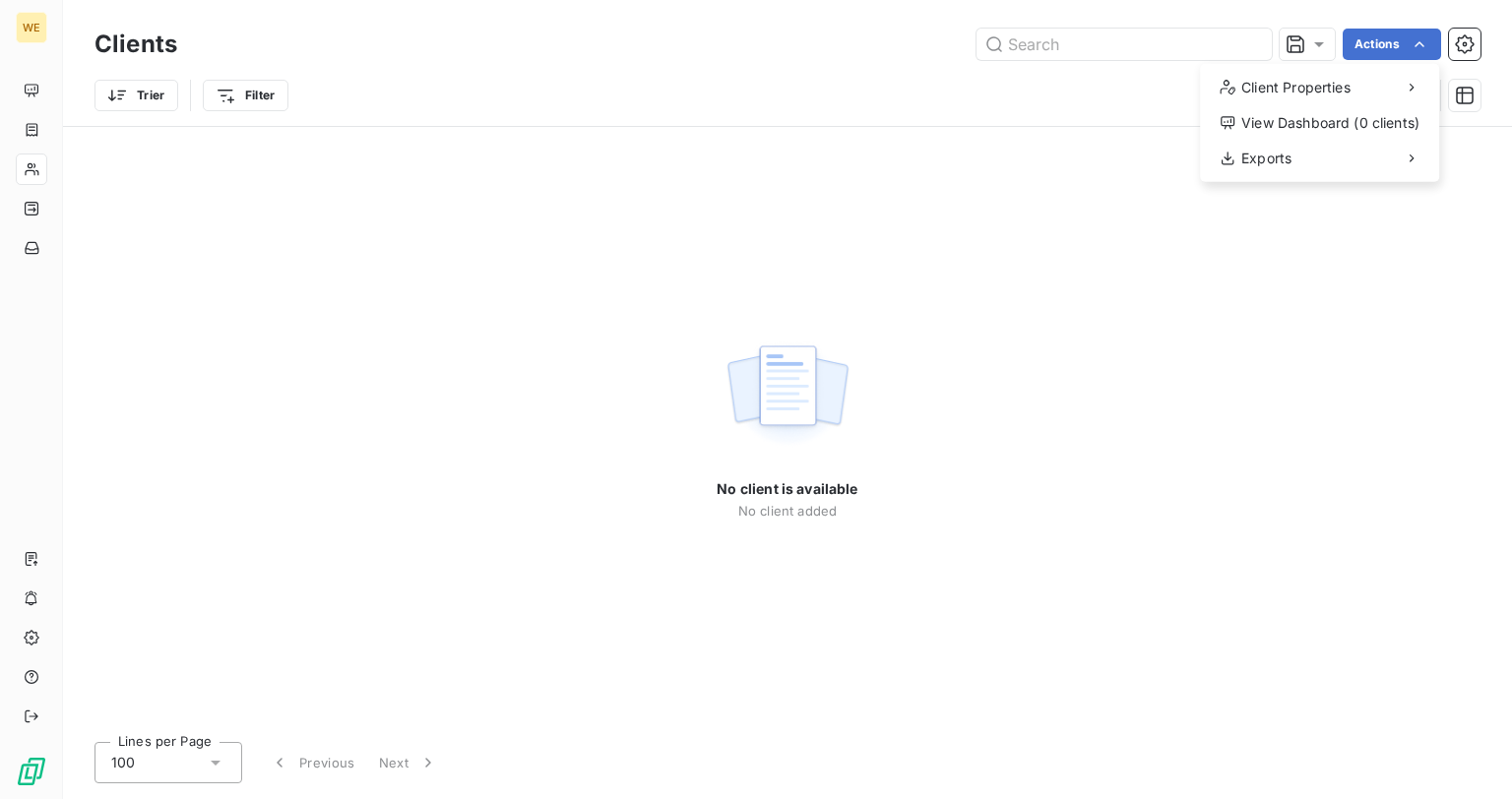 click on "WE Clients Actions Client Properties View Dashboard (0 clients) Exports Trier Filter No client is available No client added Lines per Page 100 Previous Next" at bounding box center (756, 400) 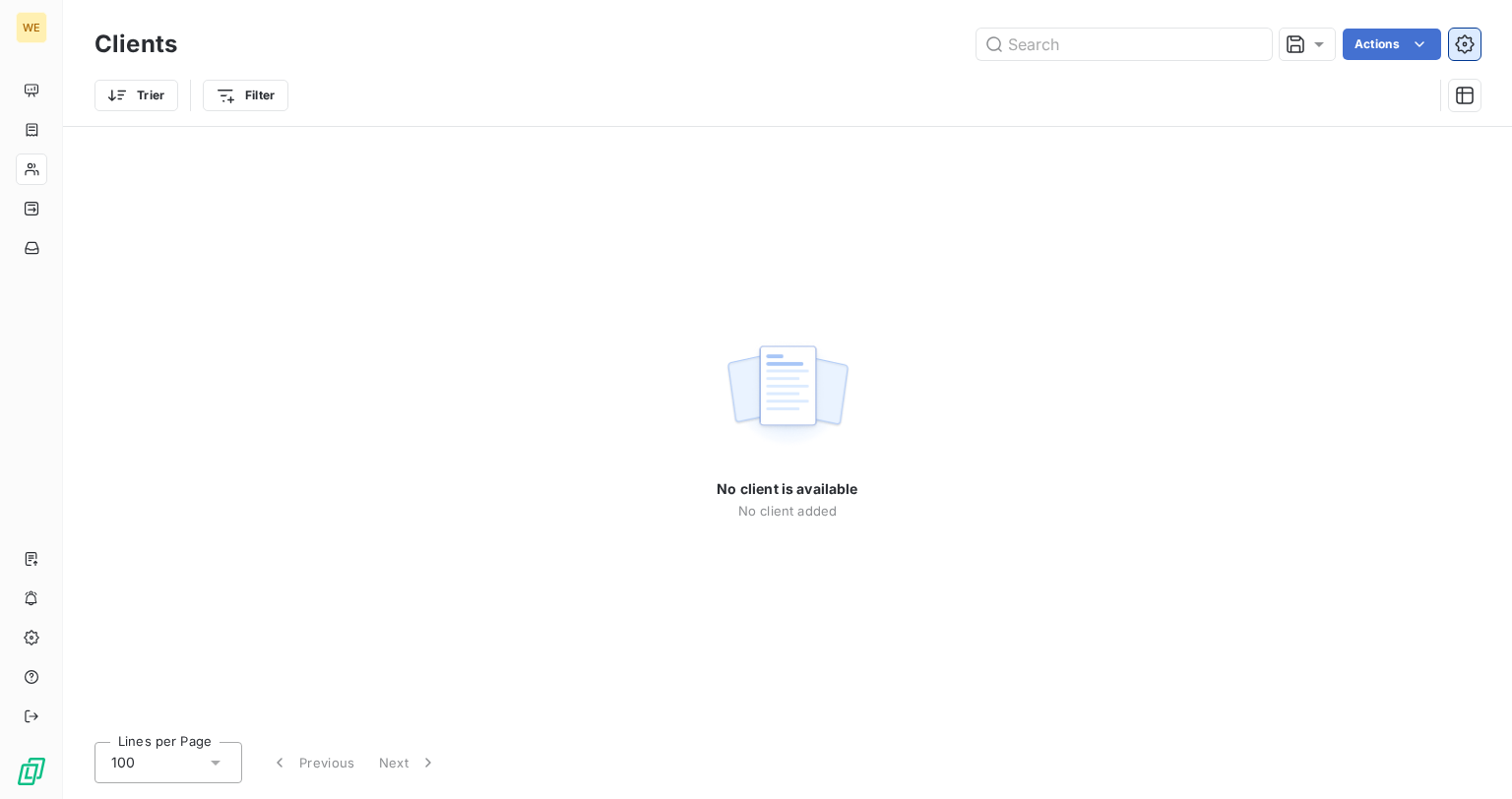 click at bounding box center [1465, 44] 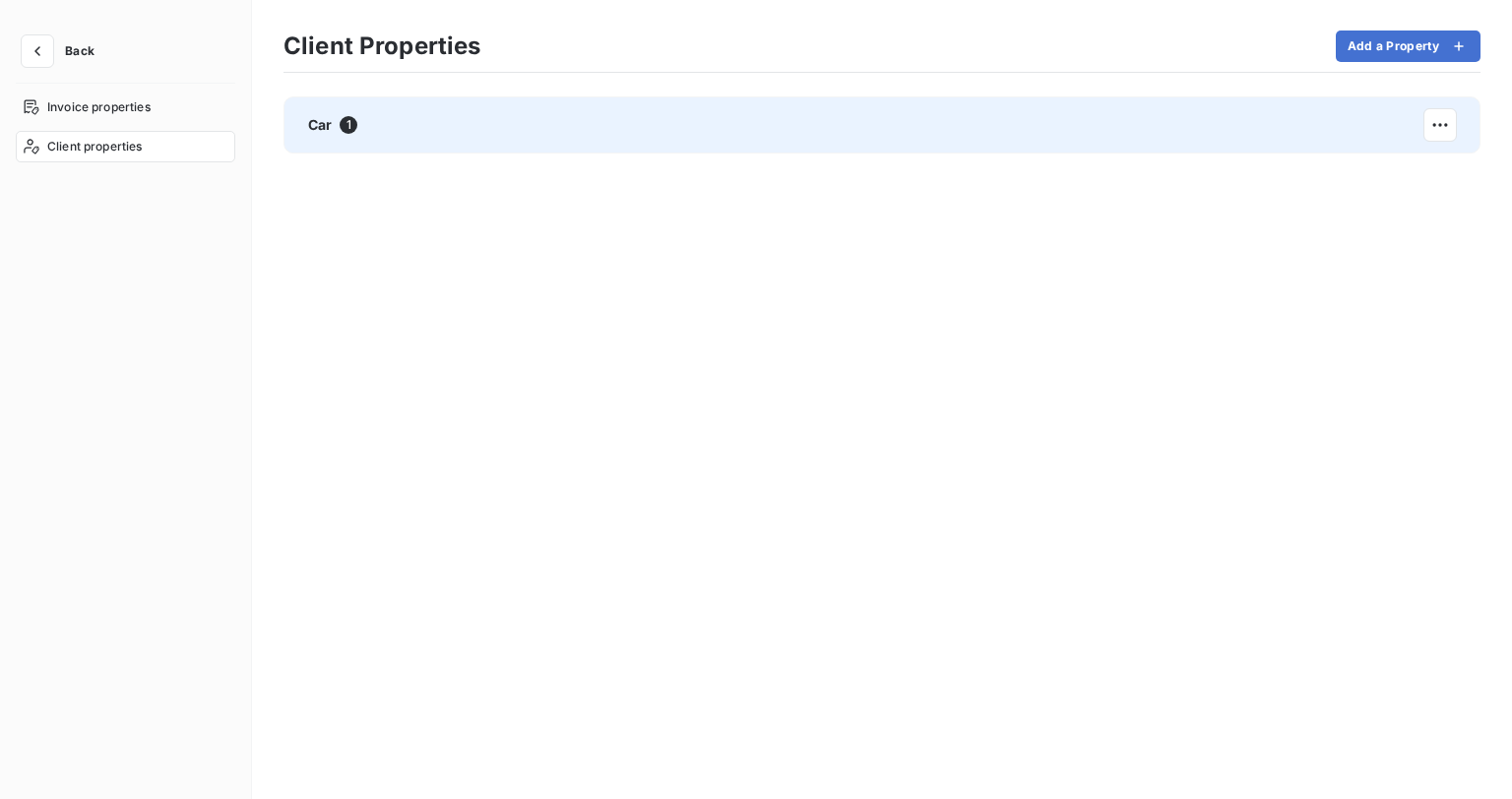 click on "Car 1" at bounding box center (882, 125) 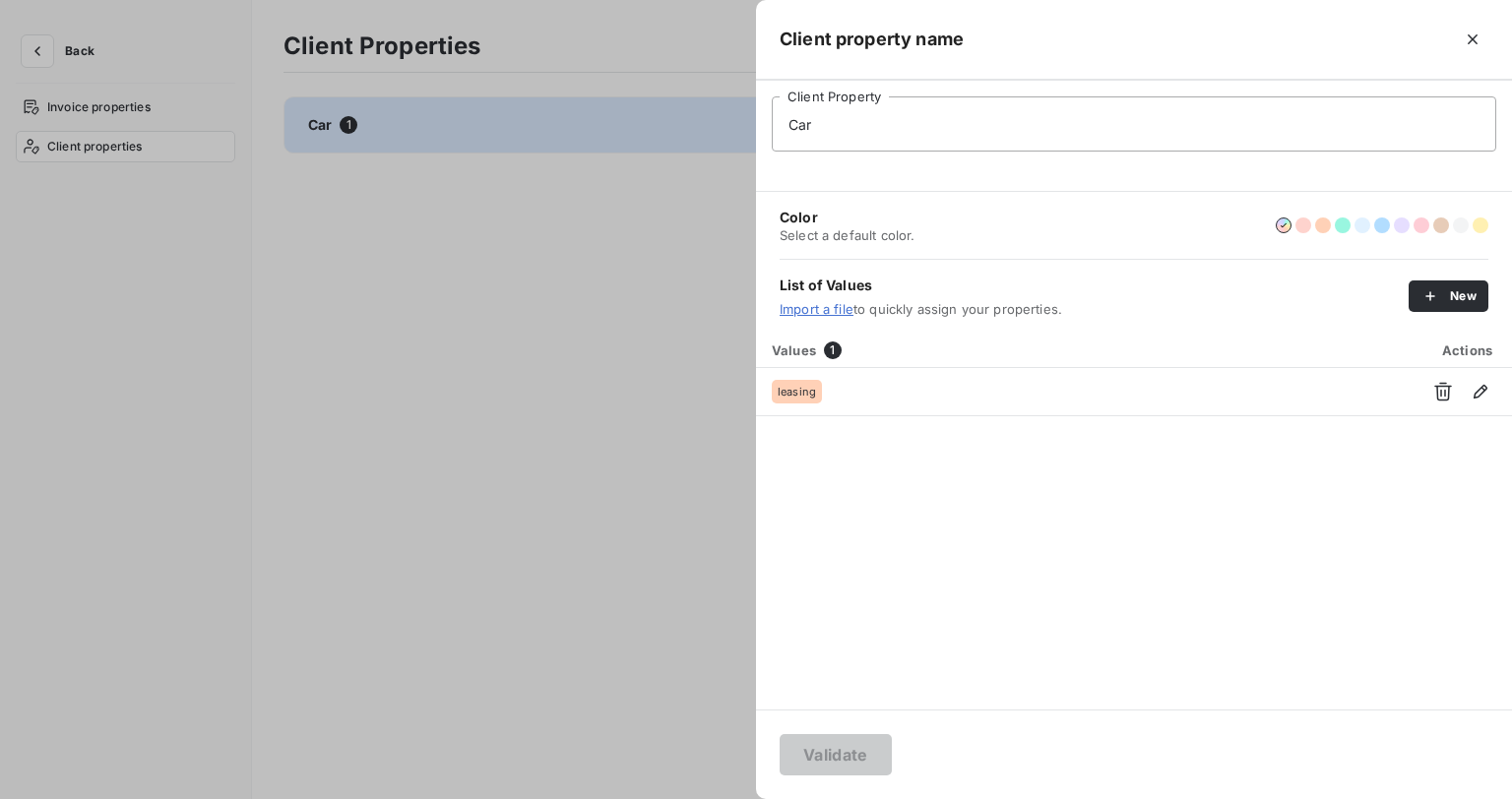click at bounding box center (756, 400) 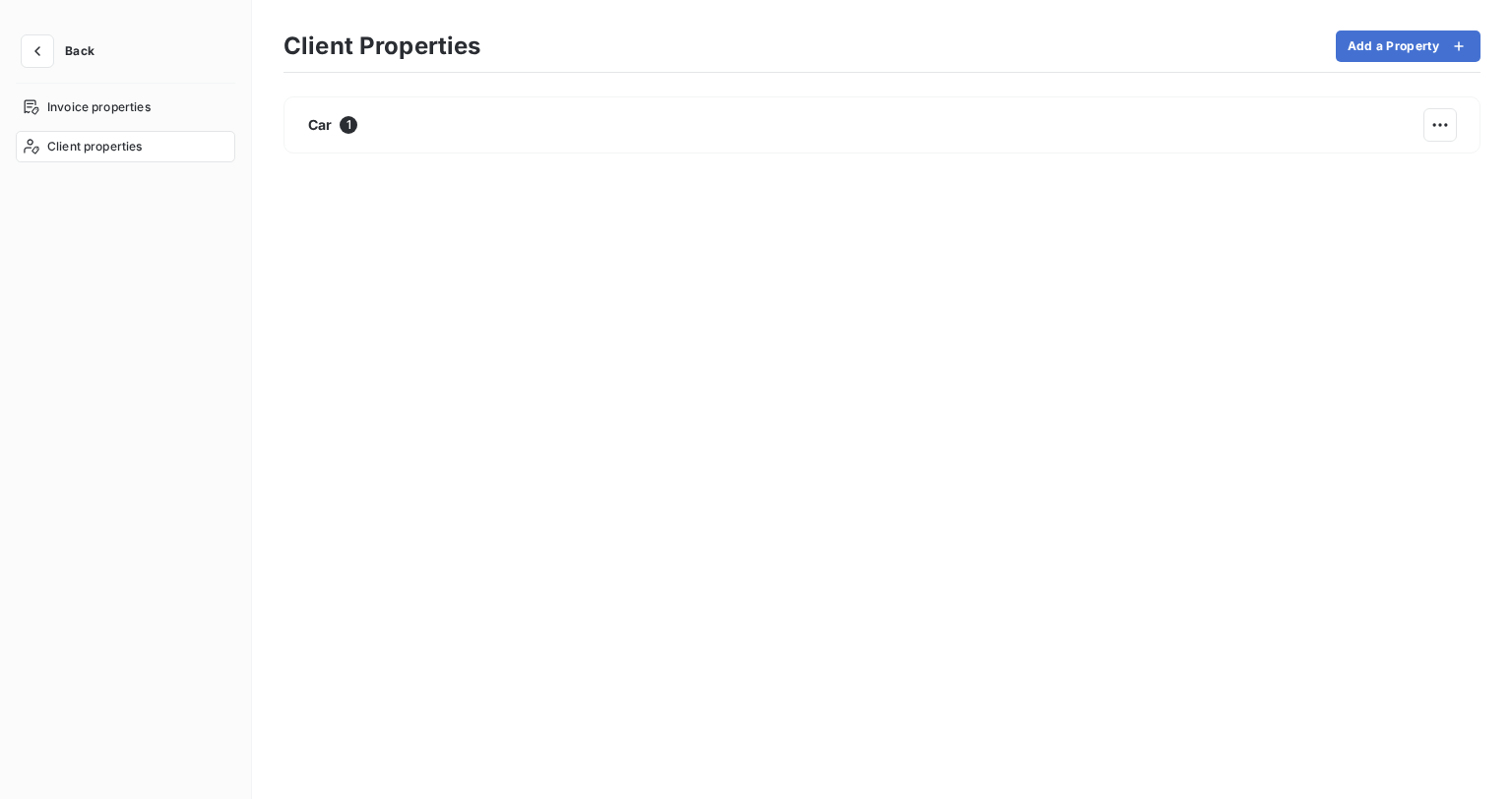 click on "Invoice properties Client properties" at bounding box center (125, 127) 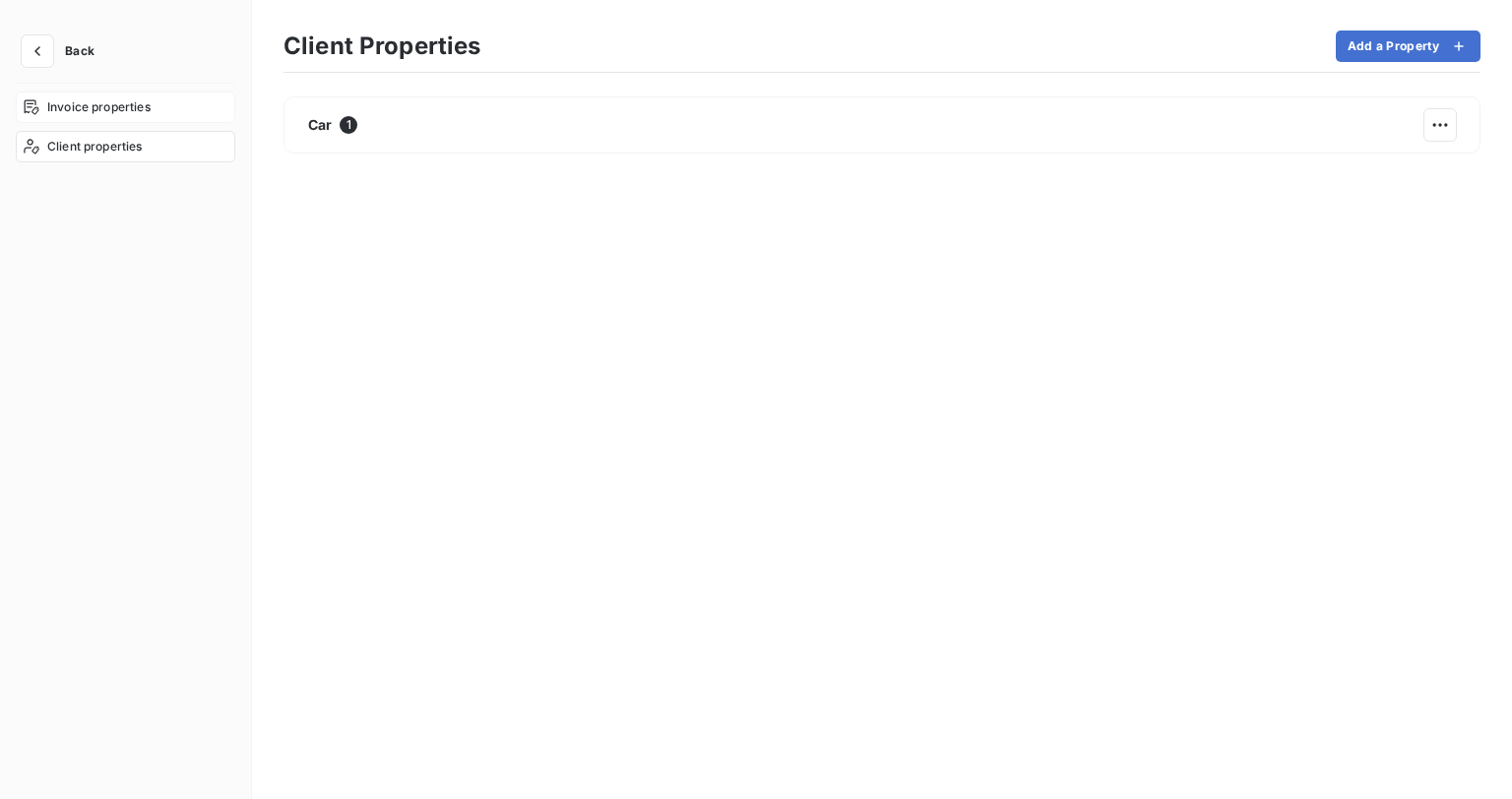 click on "Invoice properties" at bounding box center (98, 107) 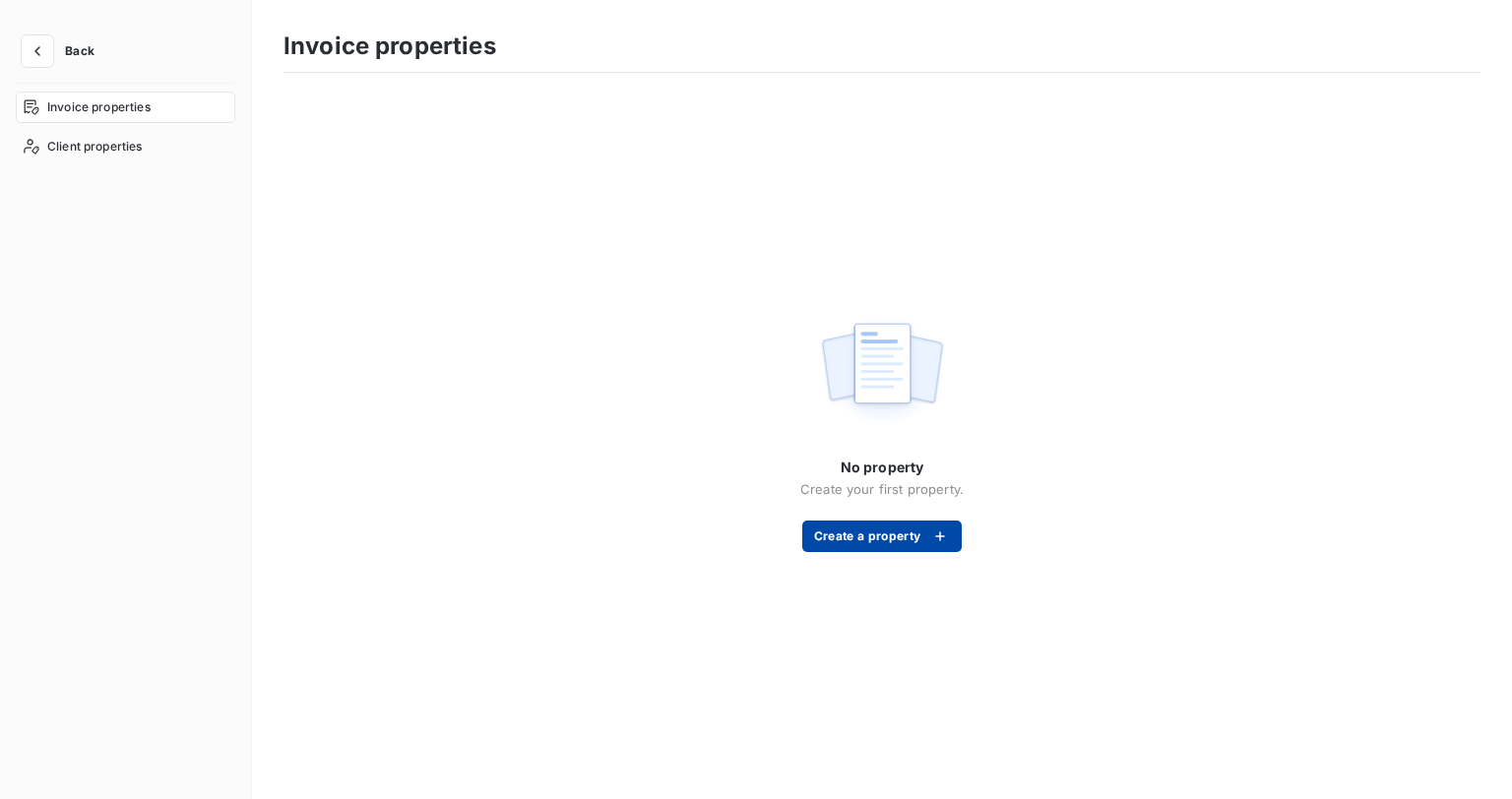 click on "Create a property" at bounding box center [882, 536] 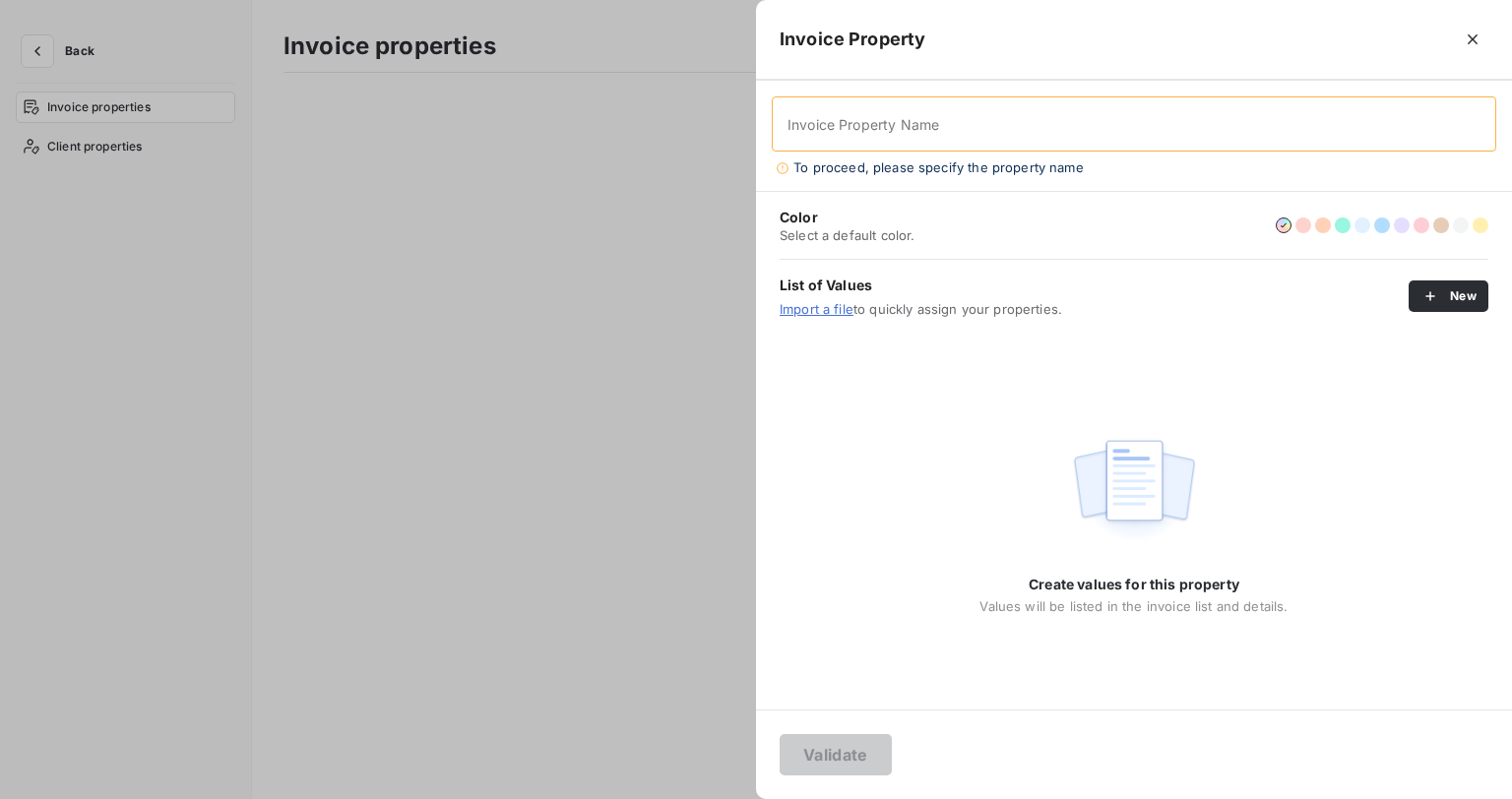 click on "Color Select a default color." at bounding box center (1134, 225) 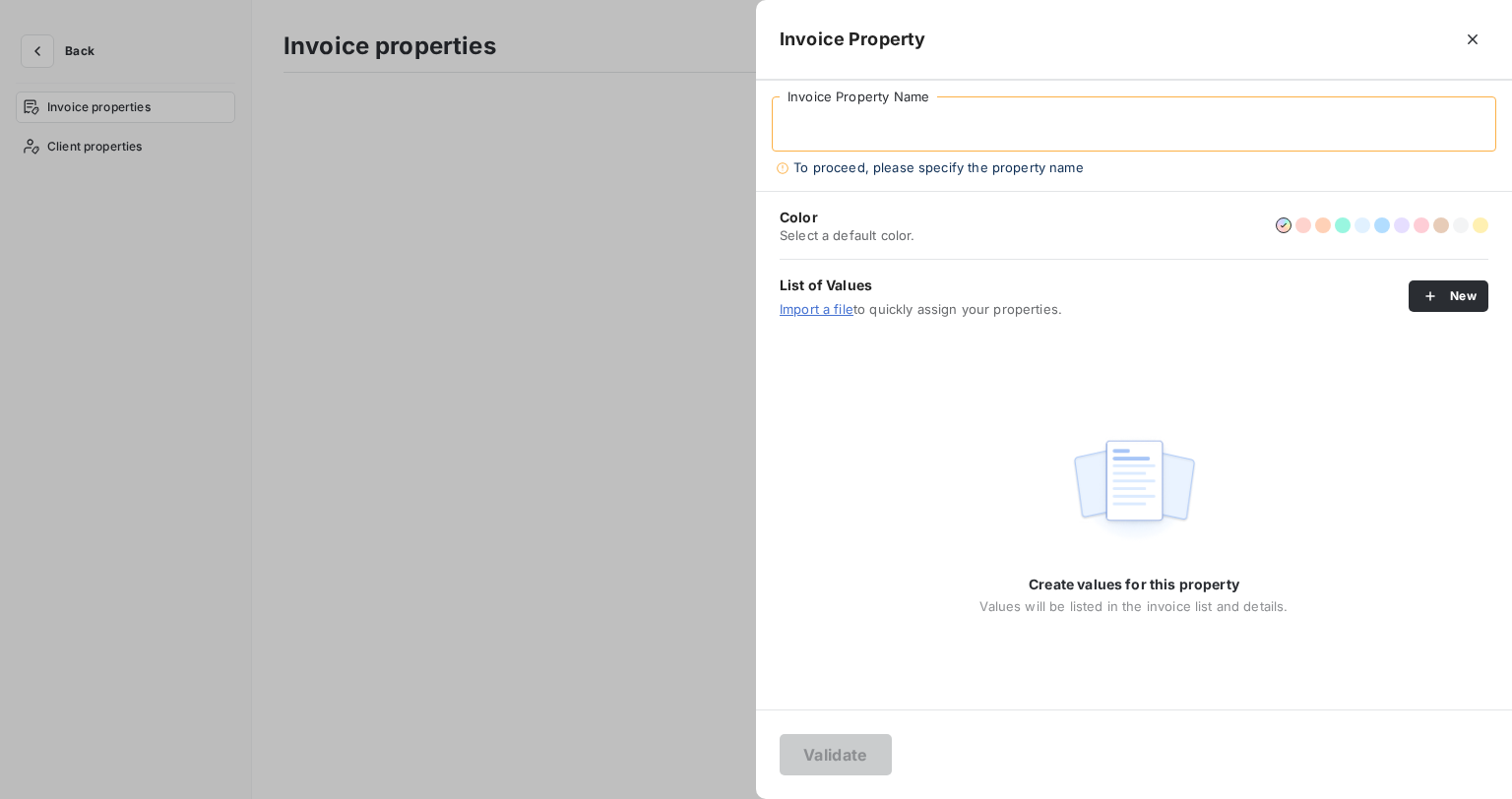 click on "Invoice Property Name" at bounding box center [1134, 124] 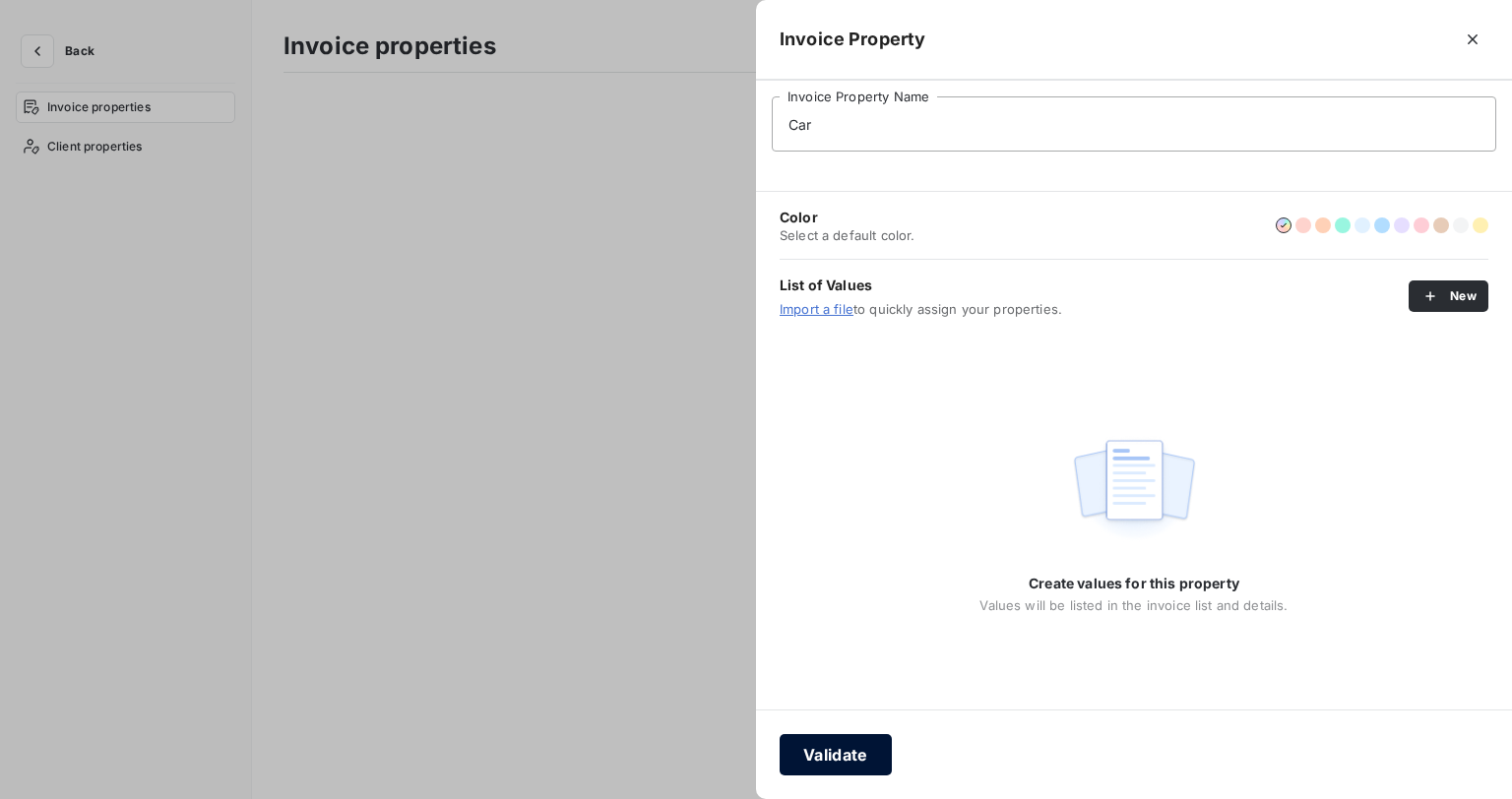 click on "Validate" at bounding box center (836, 755) 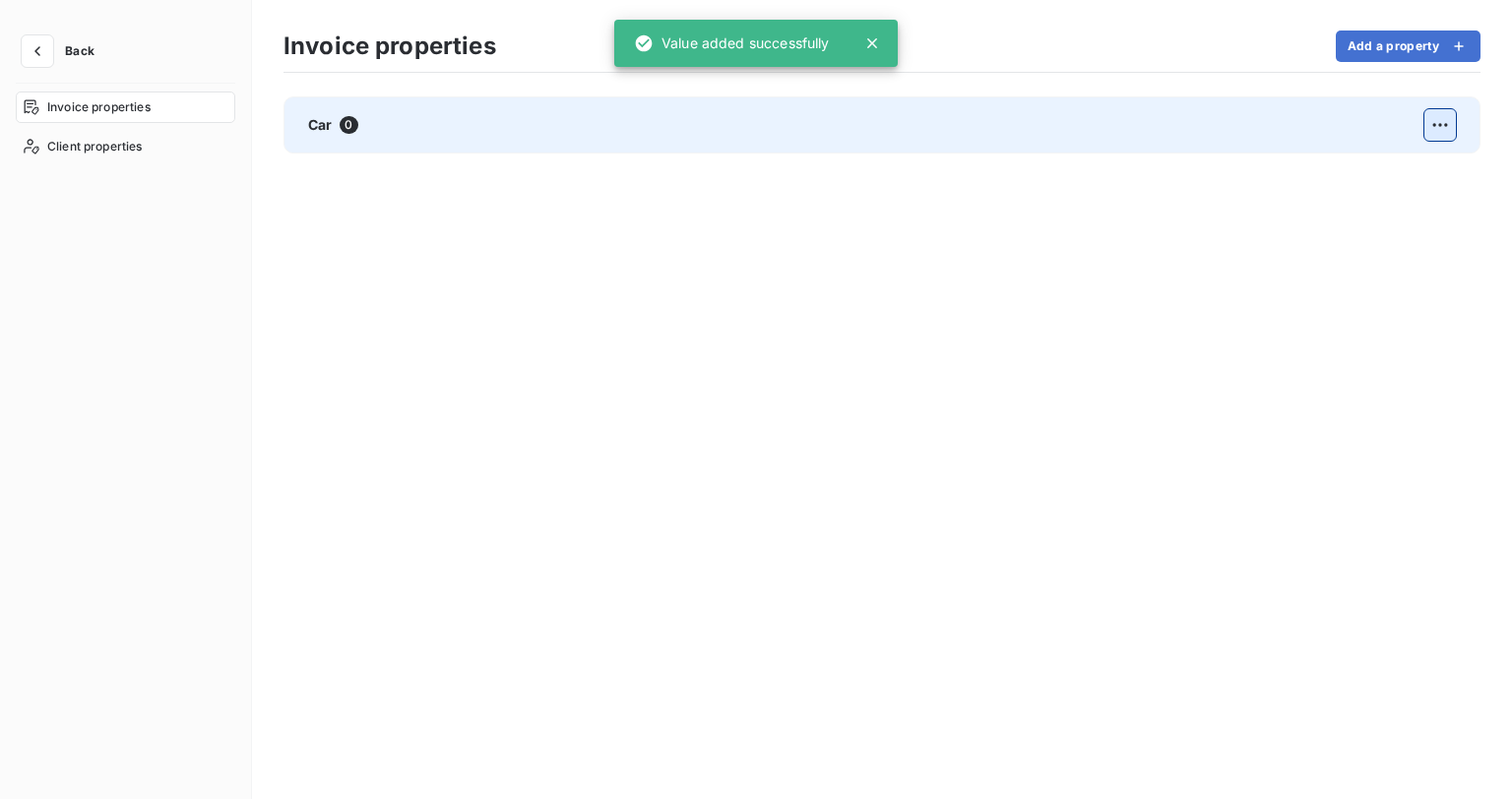 click on "Back Invoice properties Client properties Invoice properties Add a property Car 0 Value added successfully" at bounding box center (756, 400) 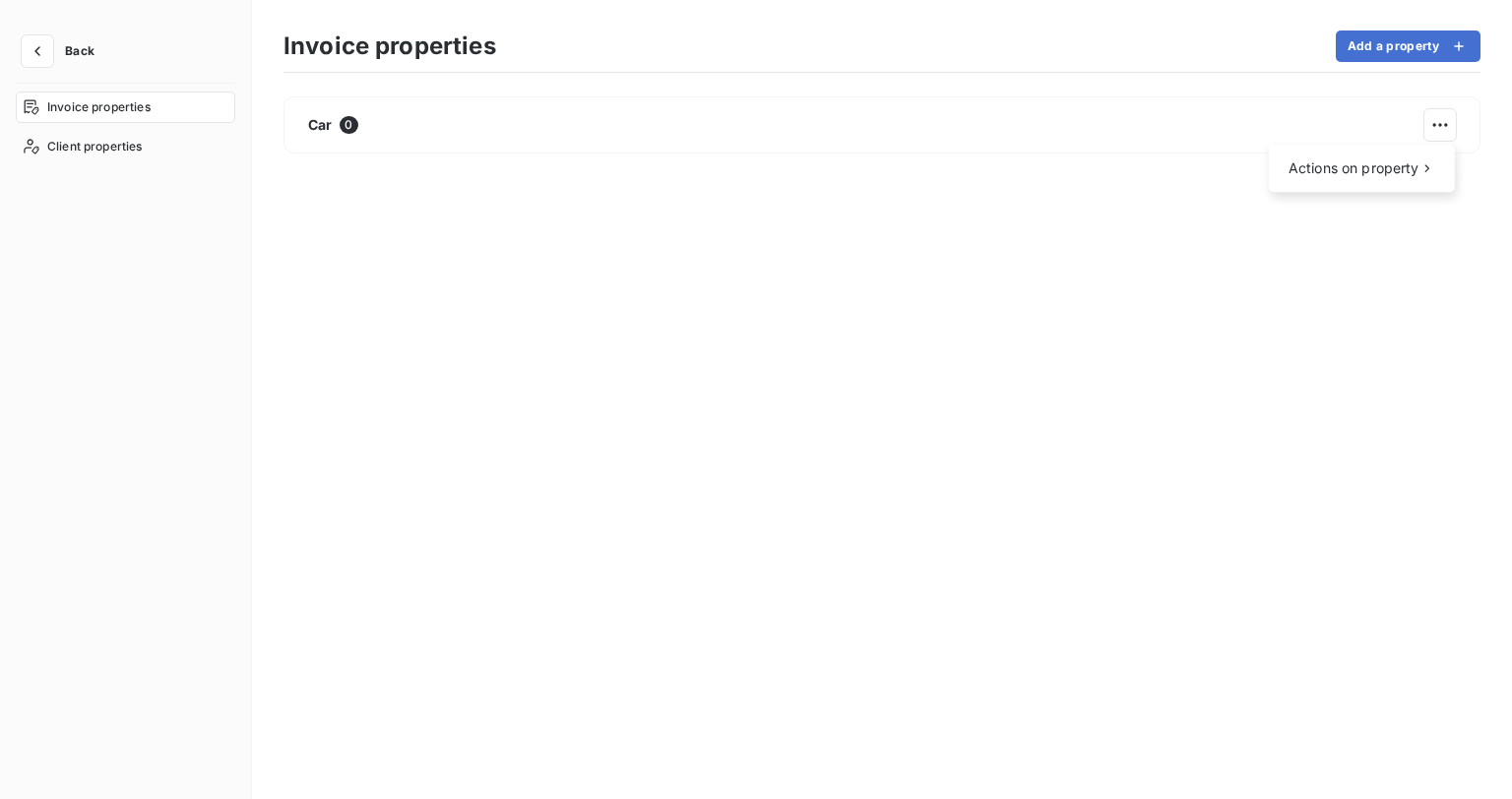click on "Back Invoice properties Client properties Invoice properties Add a property Car 0 Actions on property" at bounding box center [756, 400] 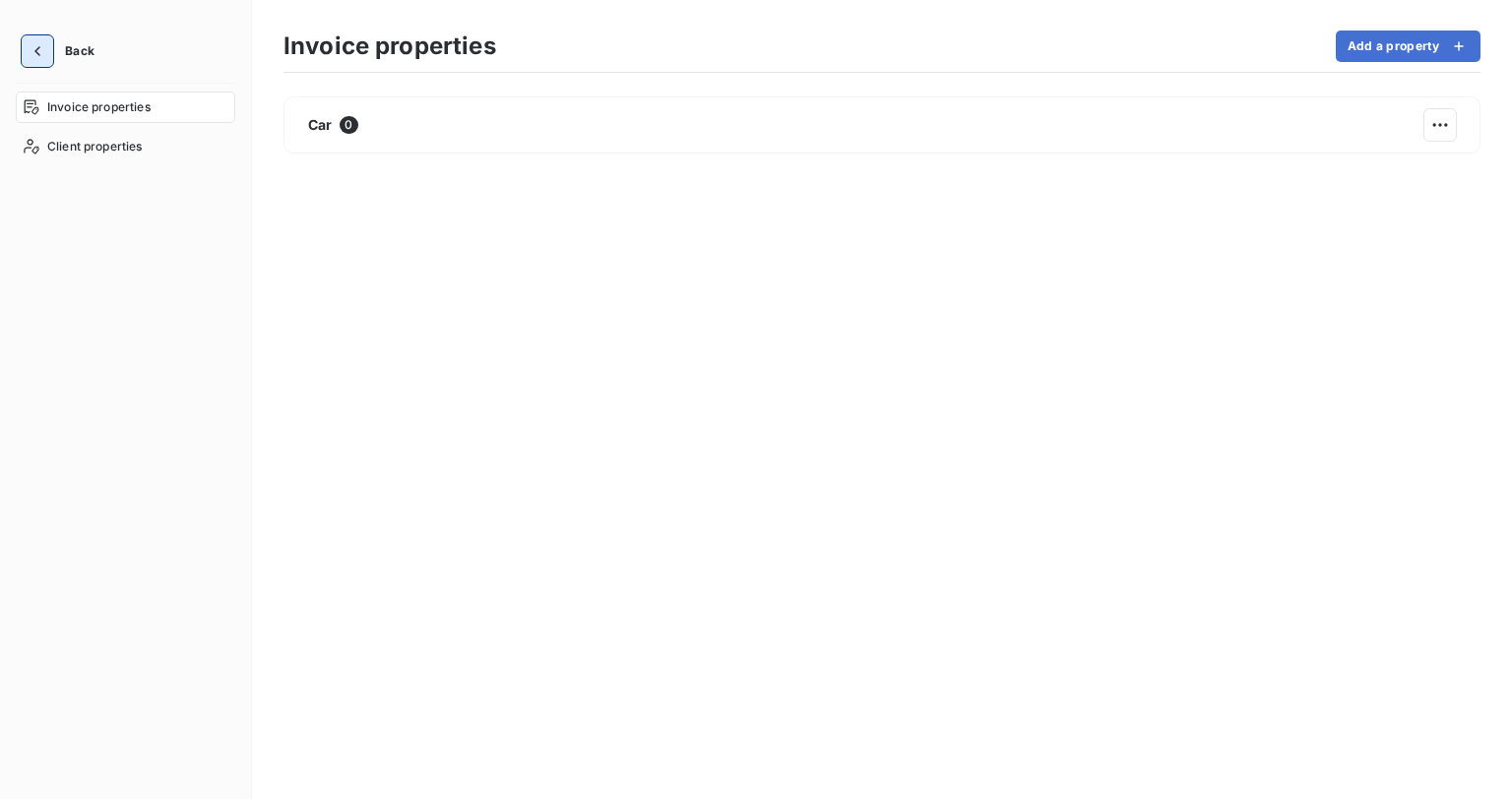 click at bounding box center [37, 51] 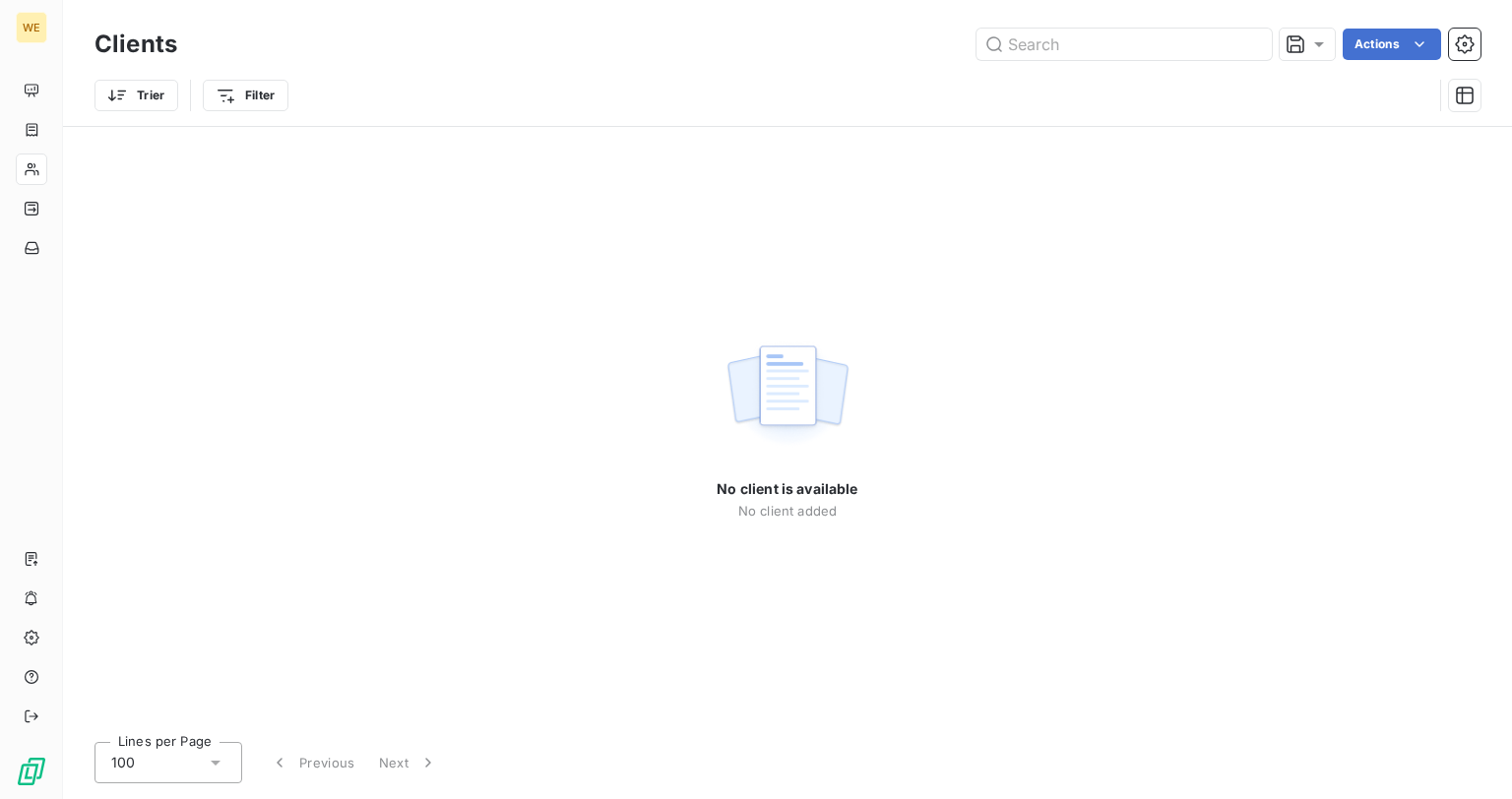 click on "No client is available No client added" at bounding box center [787, 499] 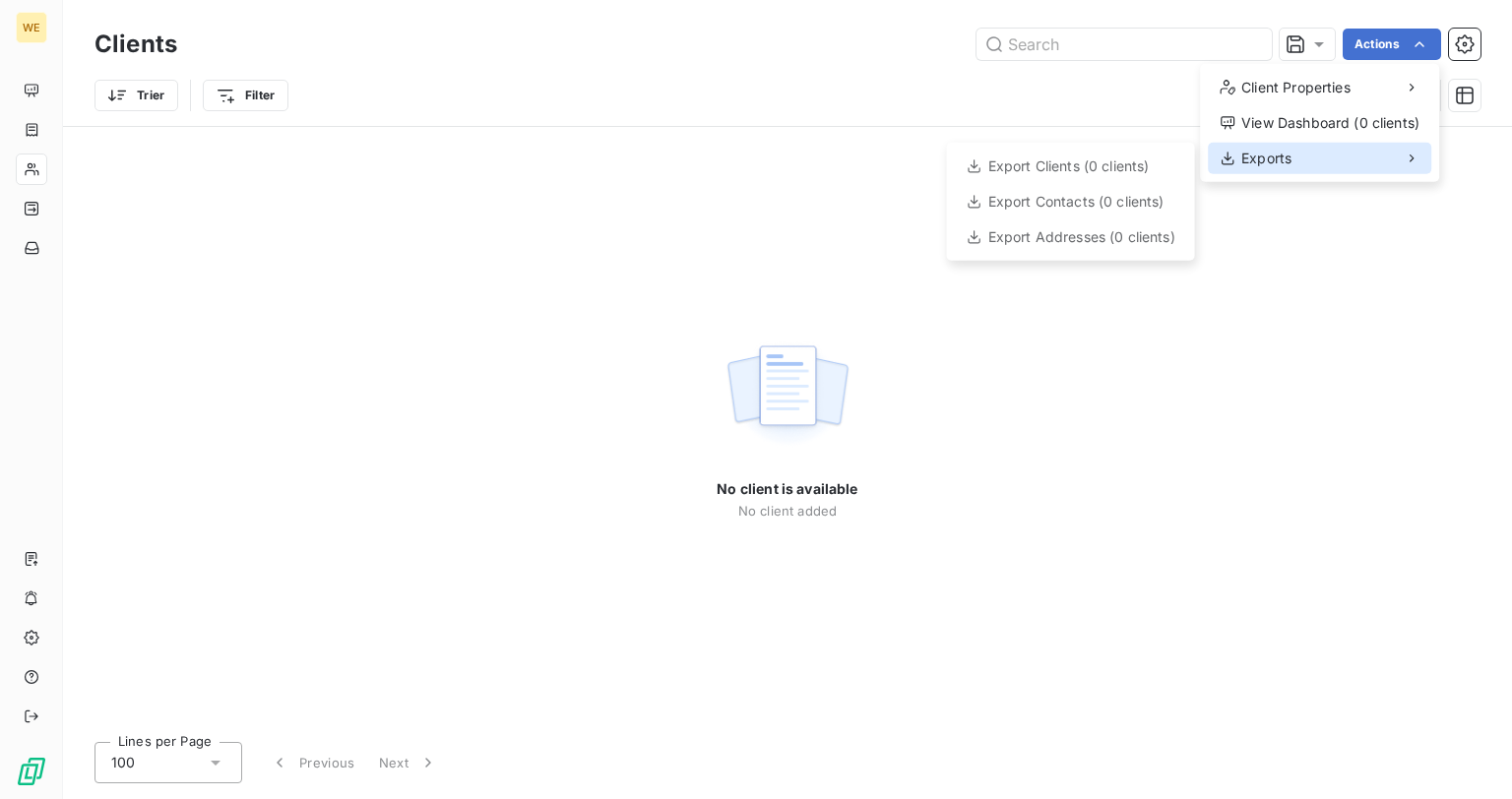 click on "Exports" at bounding box center [1319, 158] 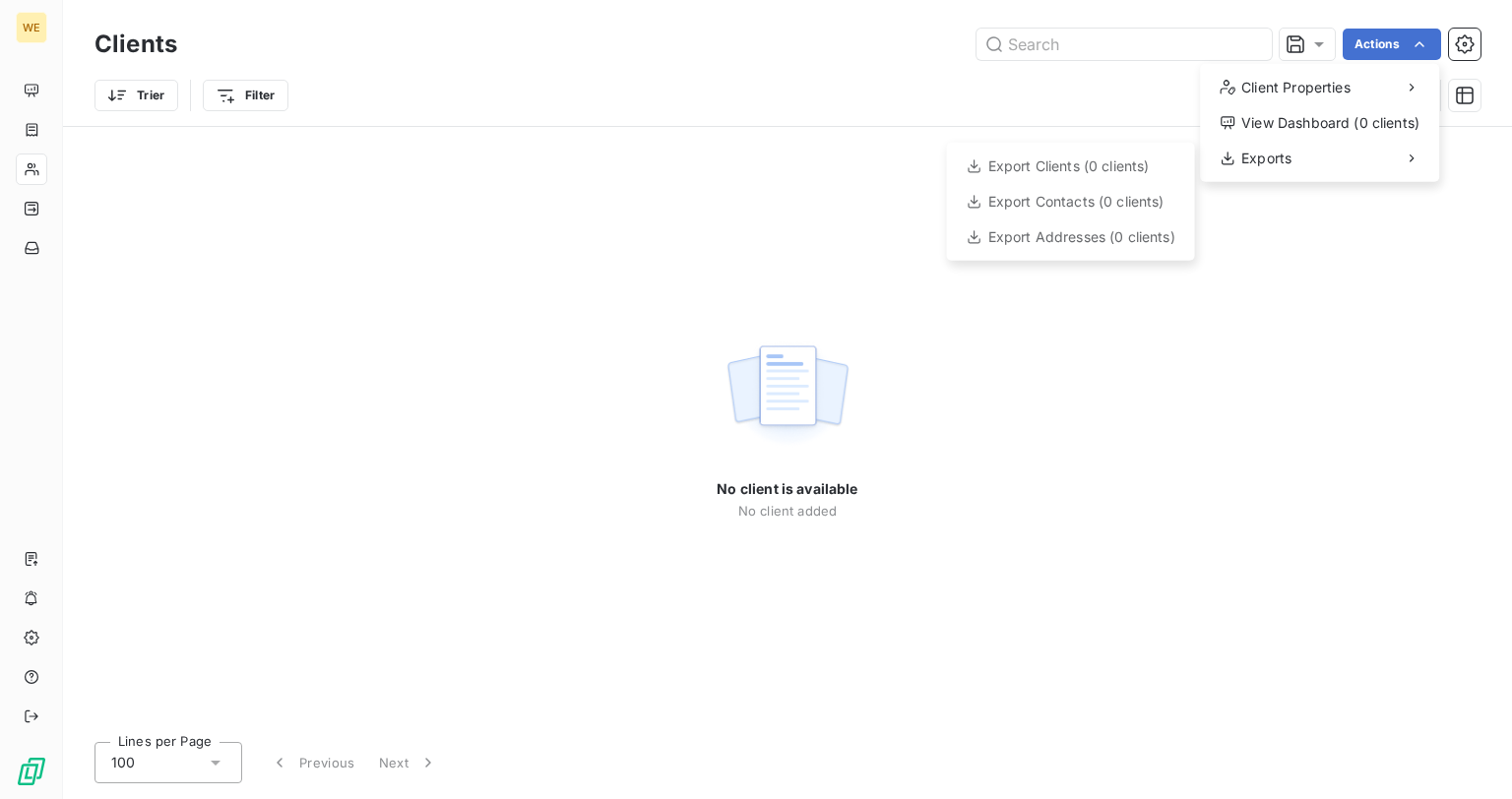 click on "Export Clients (0 clients)" at bounding box center [1071, 166] 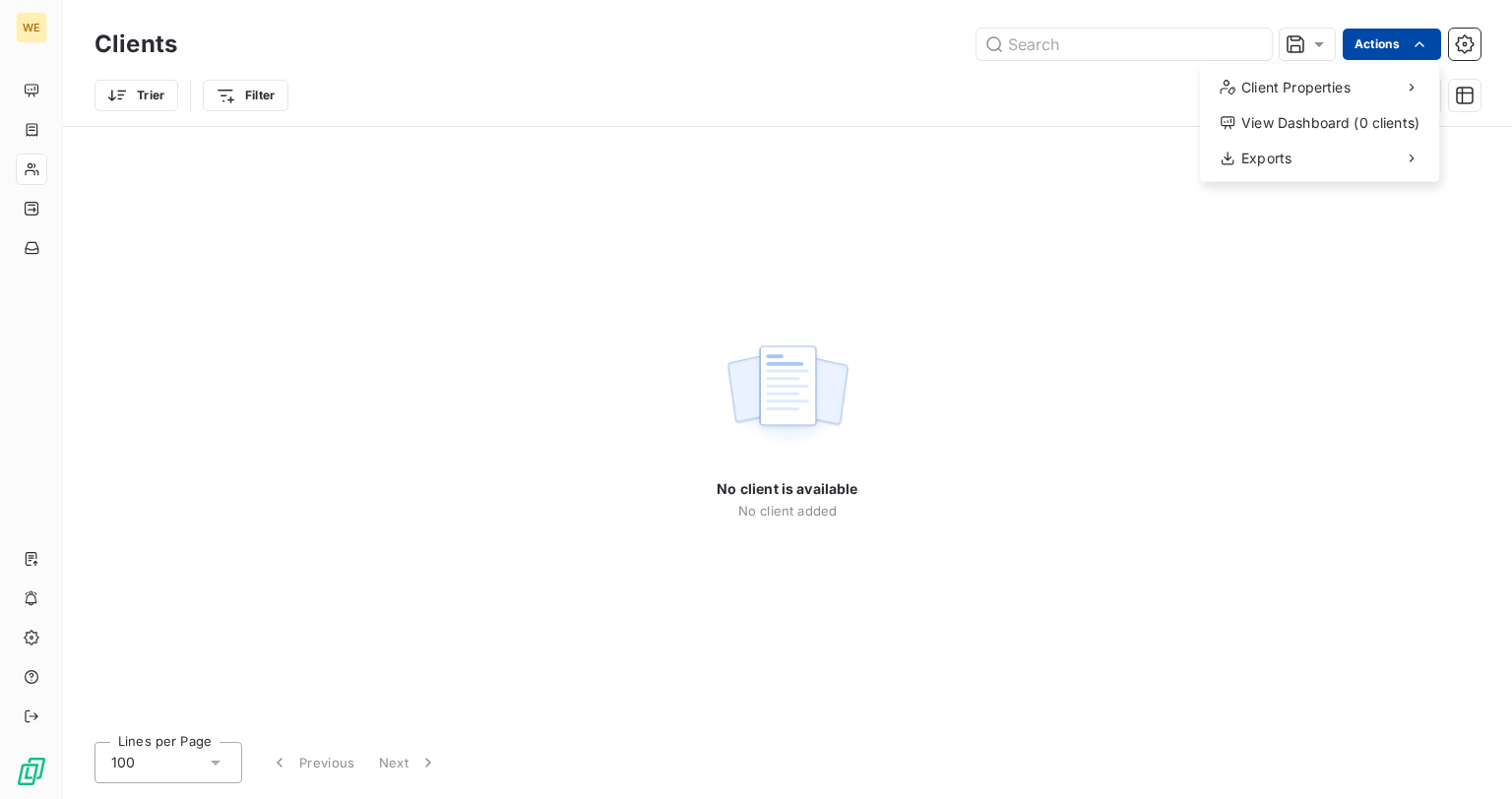 click on "WE Clients Actions Client Properties View Dashboard (0 clients) Exports Trier Filter No client is available No client added Lines per Page 100 Previous Next" at bounding box center (756, 400) 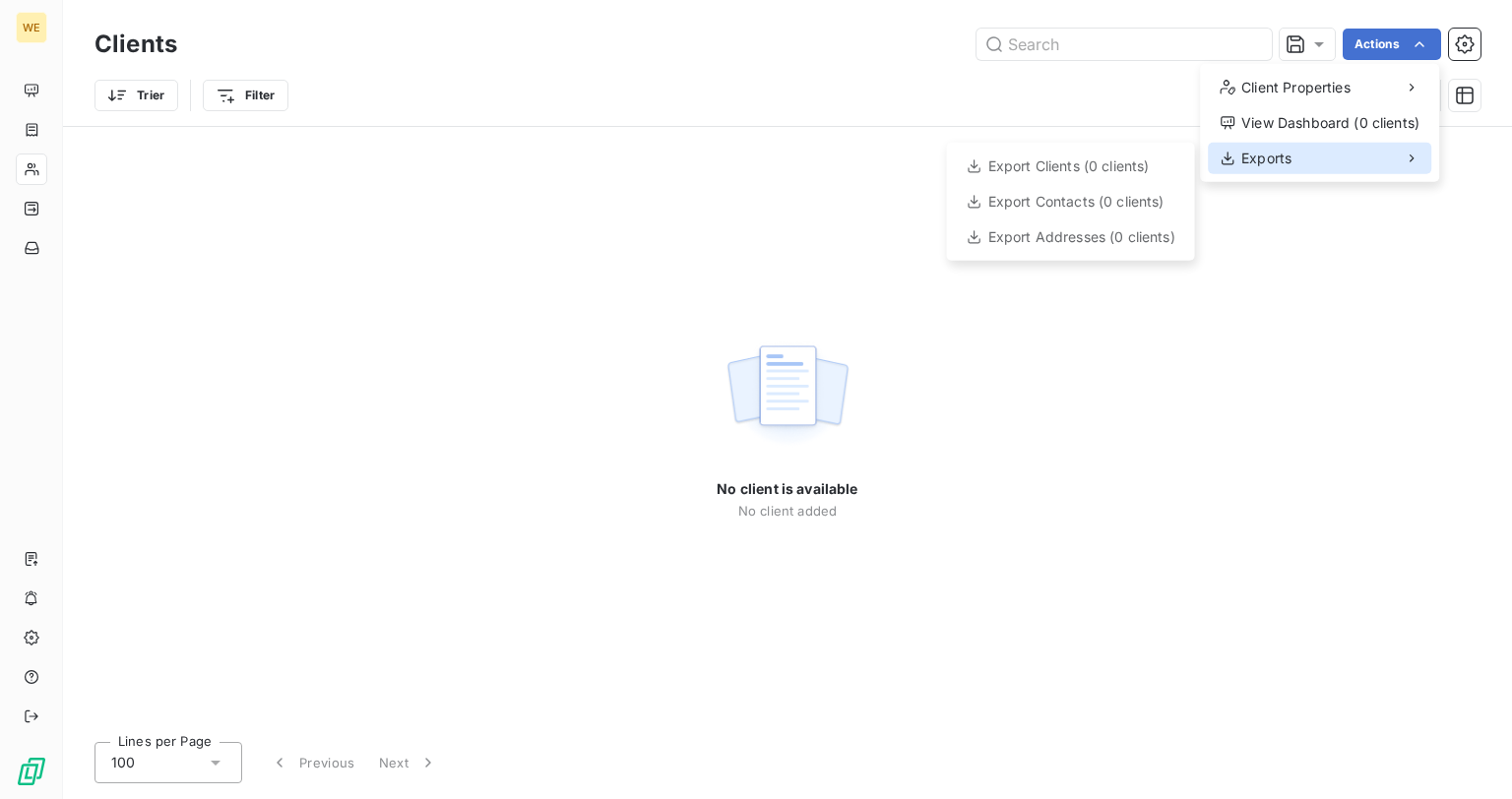 click on "Exports" at bounding box center [1319, 158] 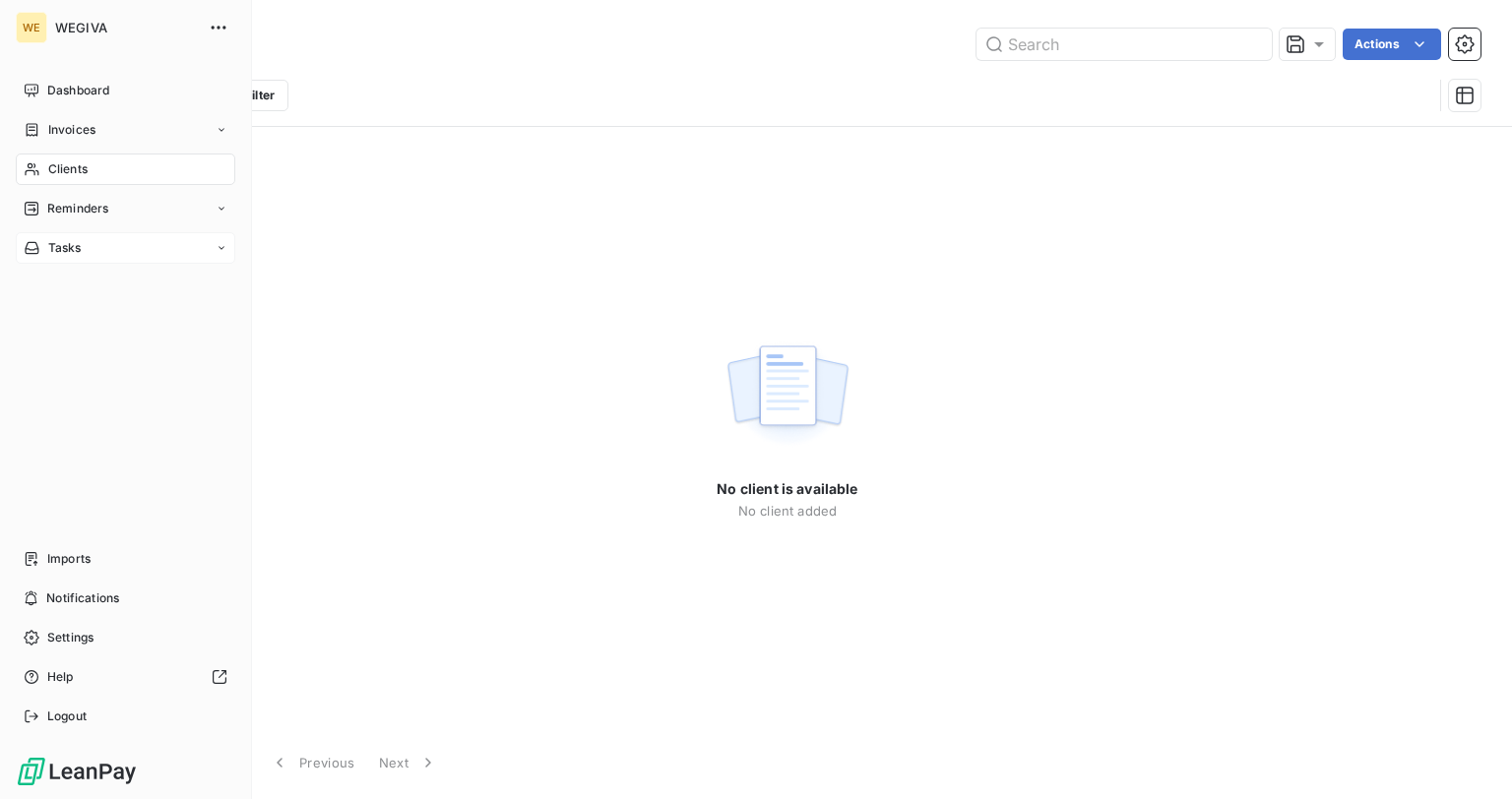 click on "WE WEGIVA Dashboard Invoices Clients Reminders Tasks Imports Notifications Settings Help Logout Clients Actions Trier Filter No client is available No client added Lines per Page 100 Previous Next" at bounding box center (756, 400) 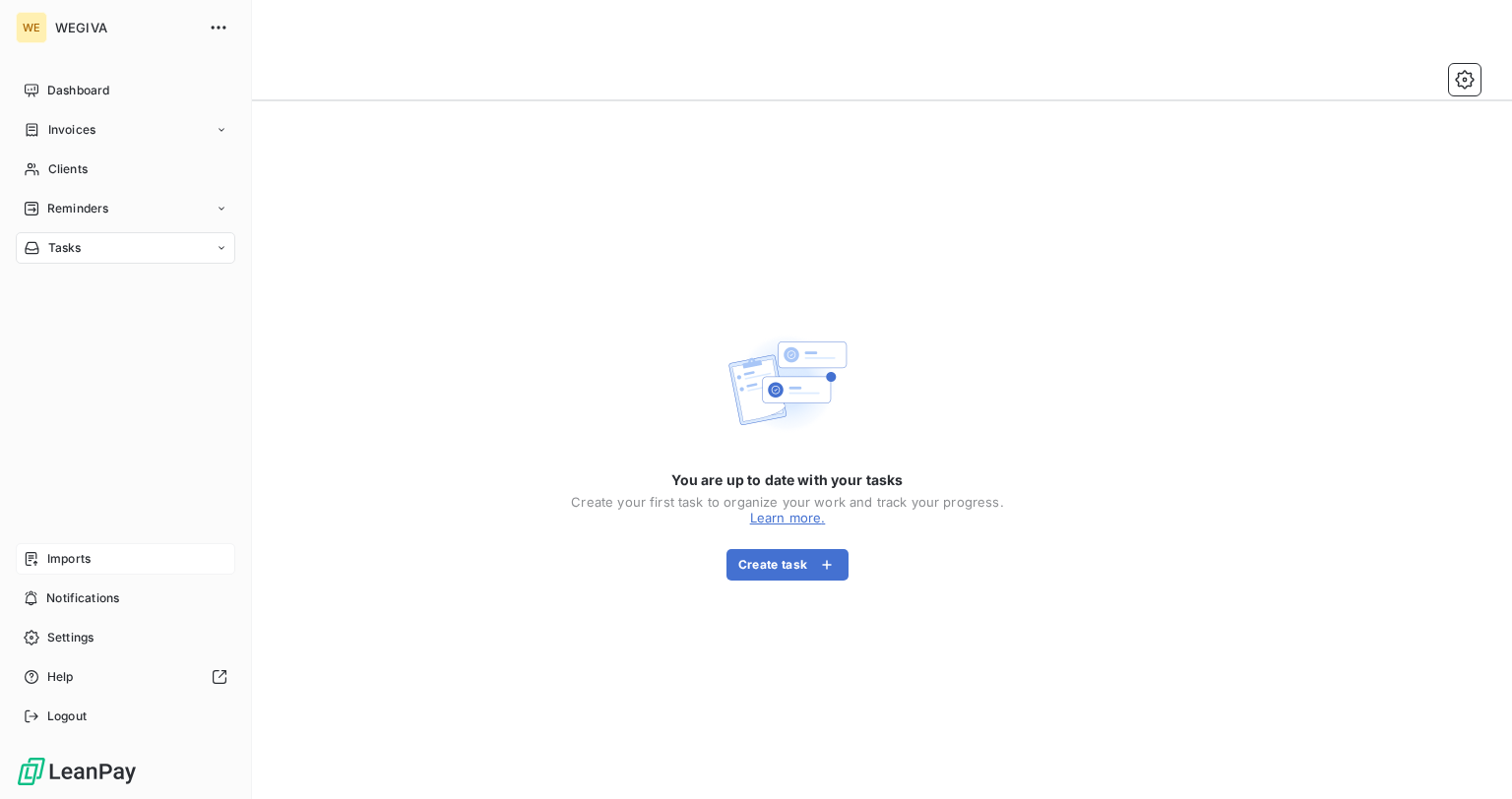click on "Imports" at bounding box center (69, 559) 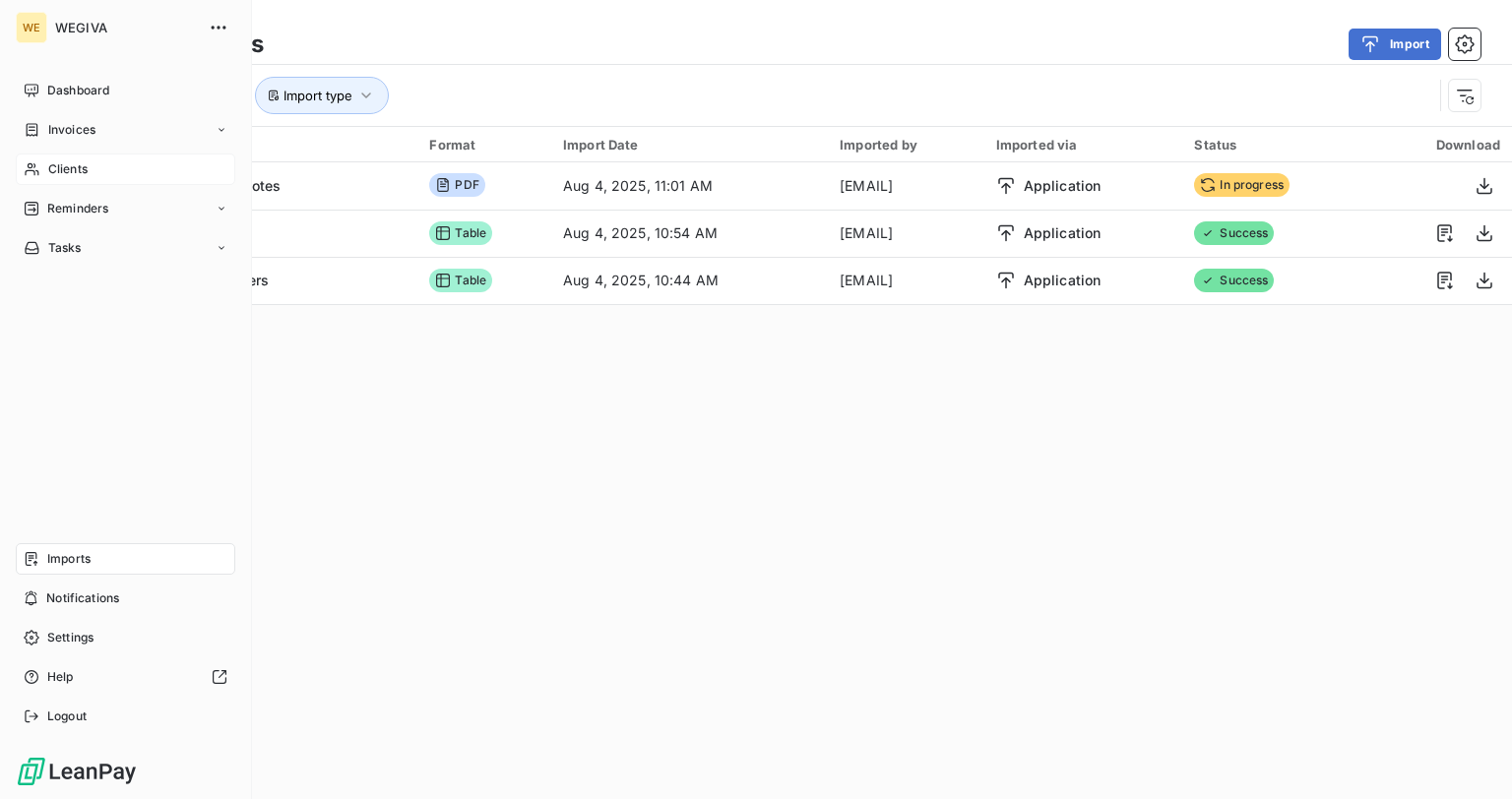 click on "Clients" at bounding box center [68, 169] 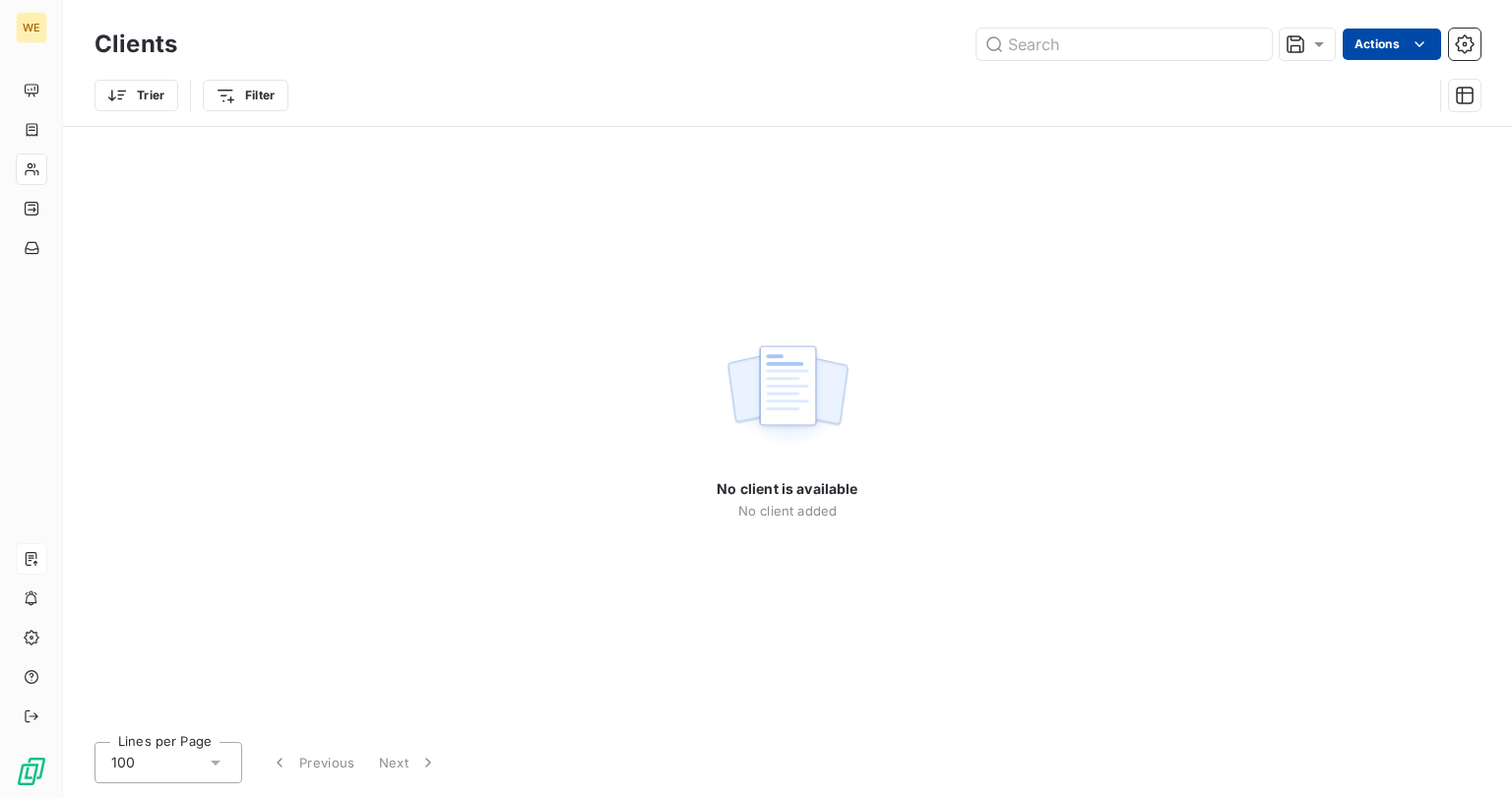 click on "WE Clients Actions Trier Filter No client is available No client added Lines per Page 100 Previous Next" at bounding box center [756, 400] 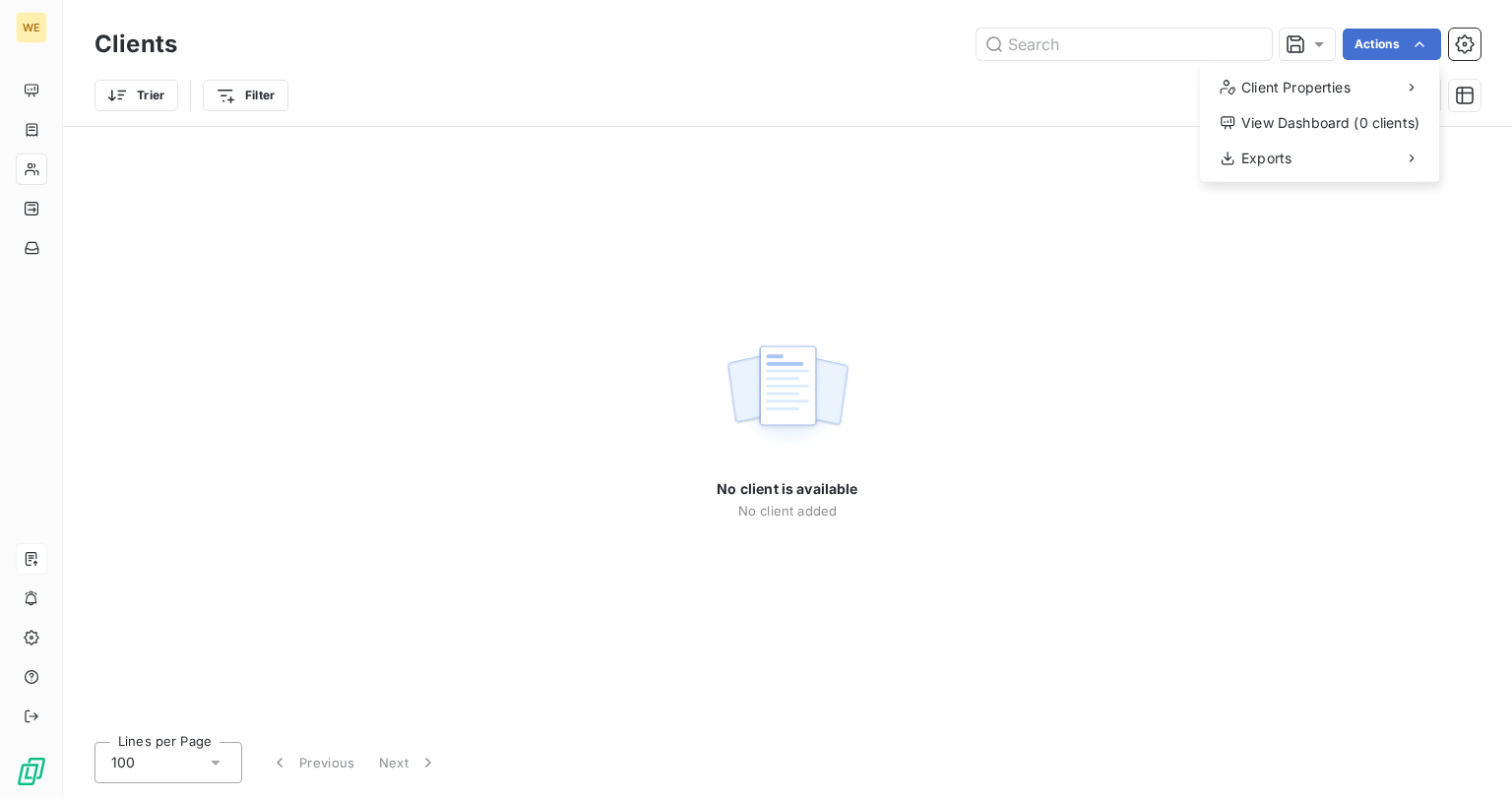 click on "WE Clients Actions Client Properties View Dashboard (0 clients) Exports Trier Filter No client is available No client added Lines per Page 100 Previous Next" at bounding box center (756, 400) 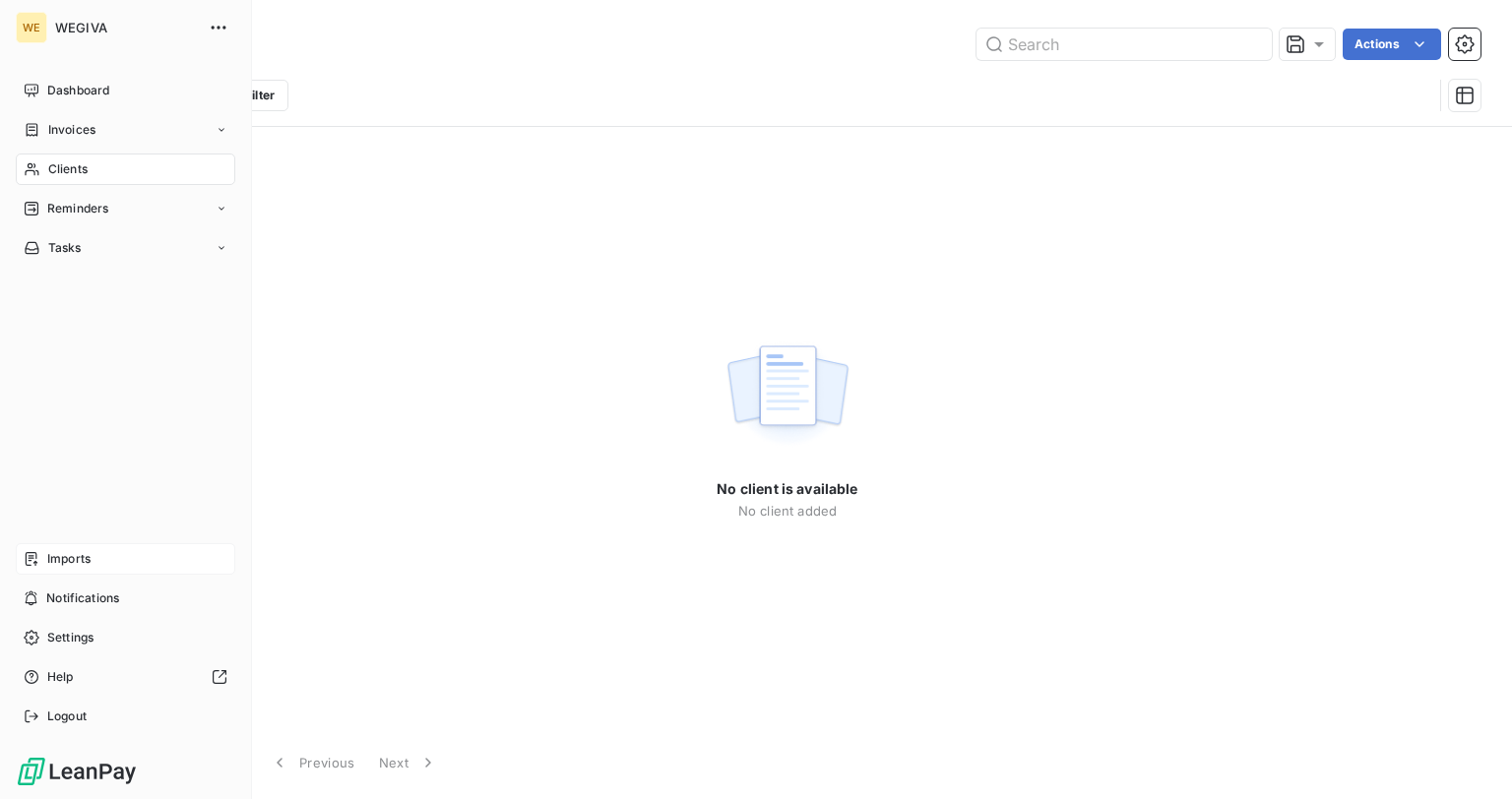 click on "Imports" at bounding box center [69, 559] 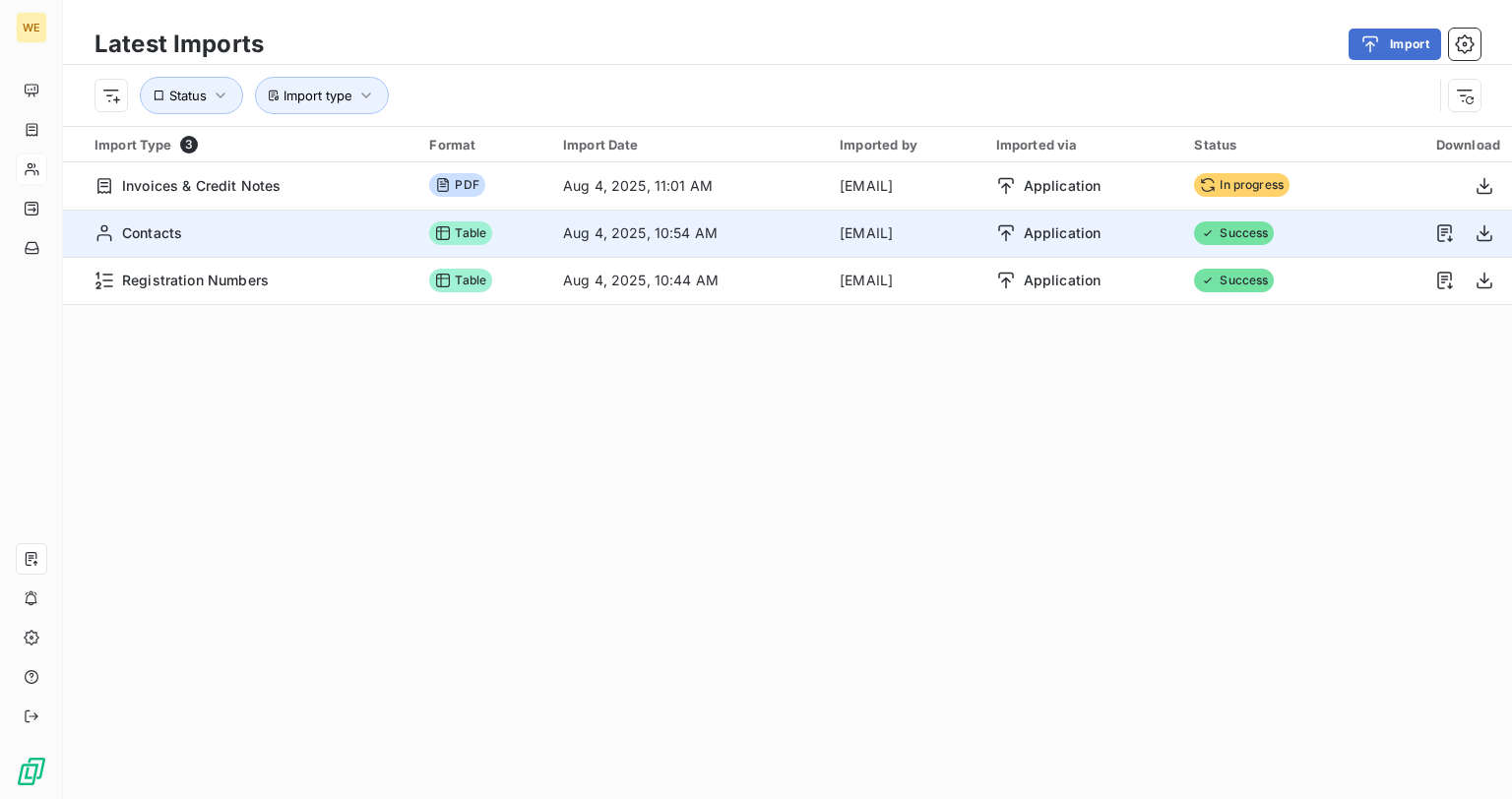 click on "Success" at bounding box center (1233, 233) 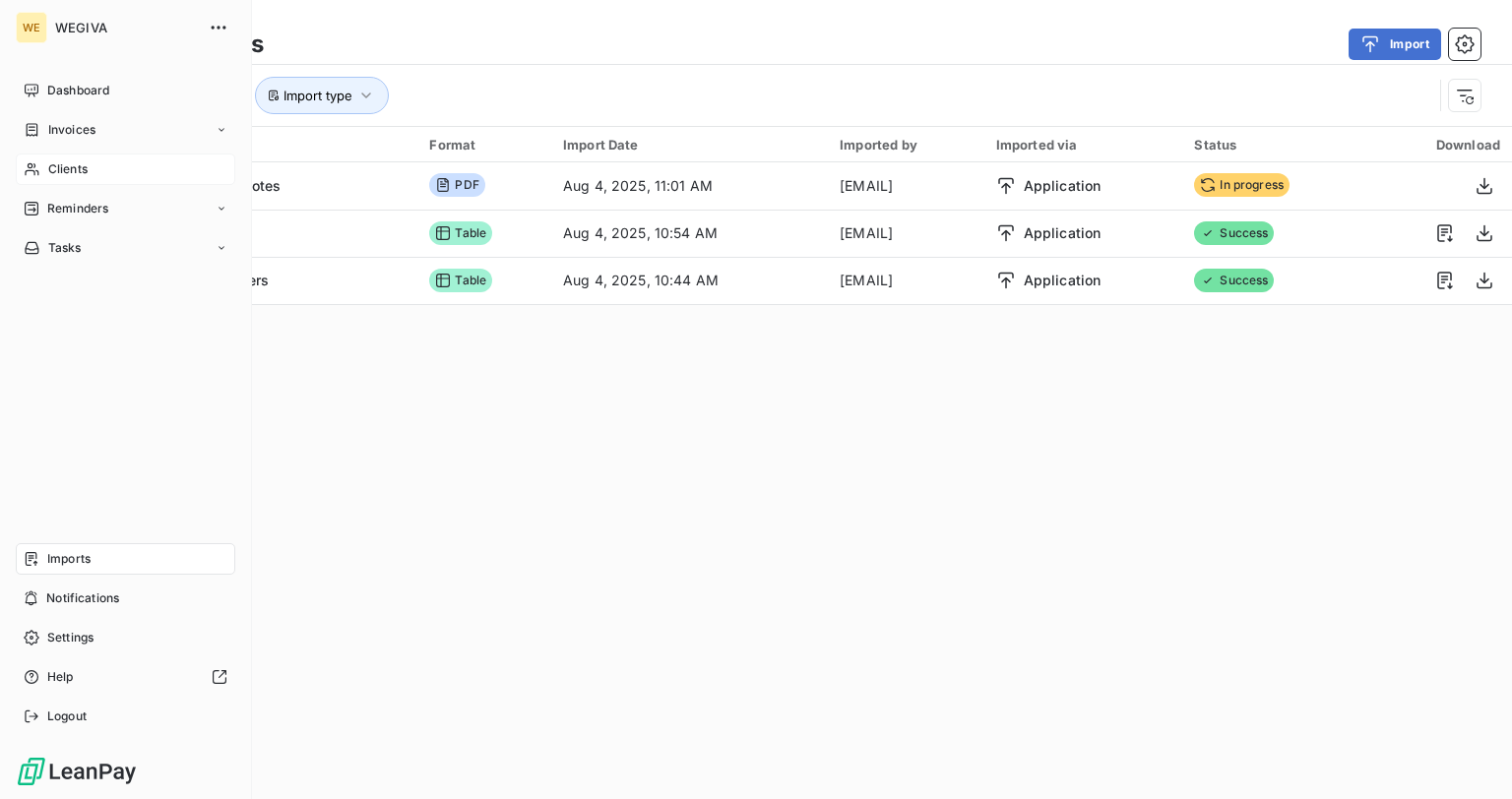 click on "Clients" at bounding box center [68, 169] 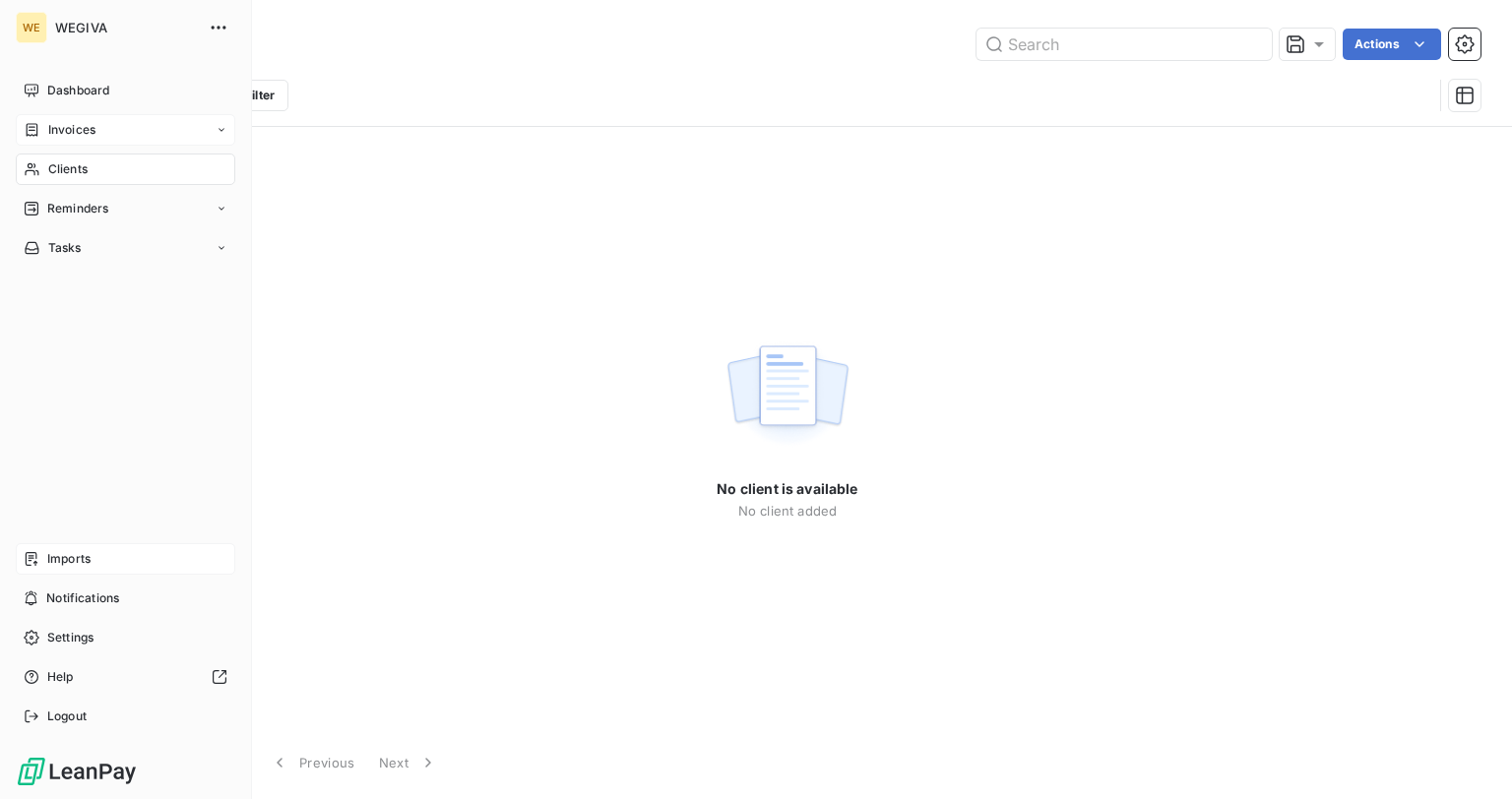 click on "Invoices" at bounding box center (125, 130) 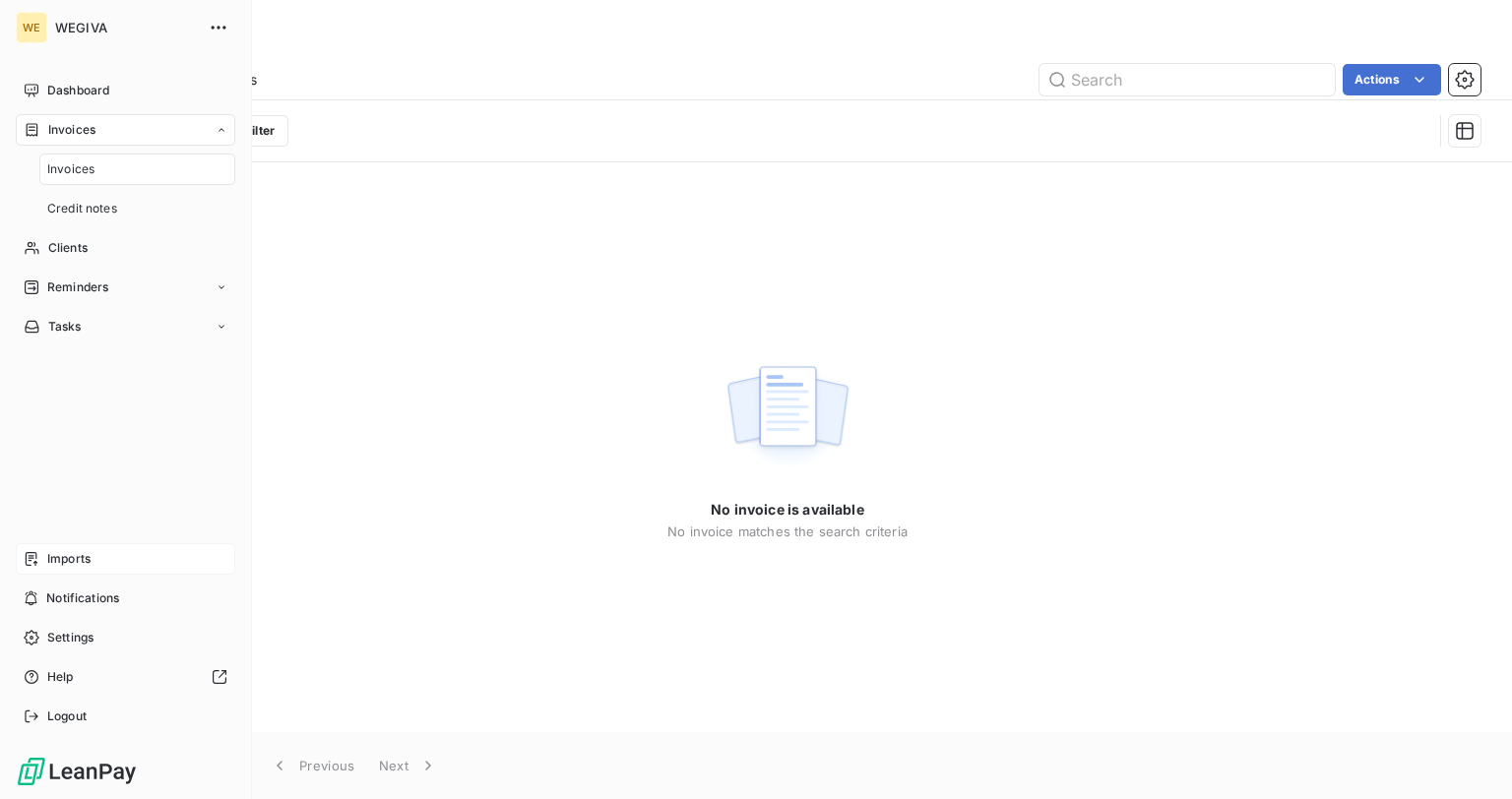 click on "Invoices" at bounding box center [137, 169] 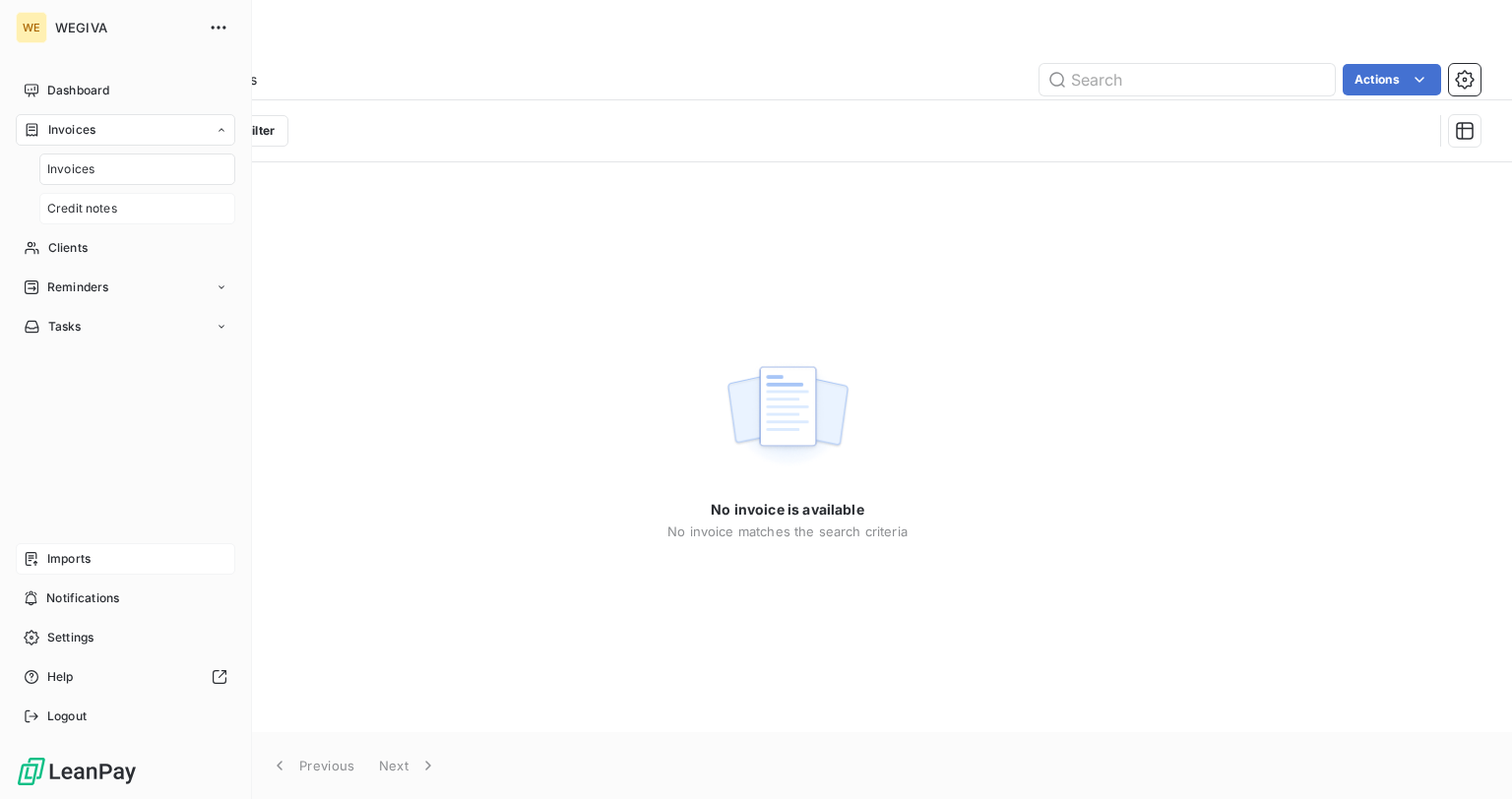 click on "Credit notes" at bounding box center (82, 209) 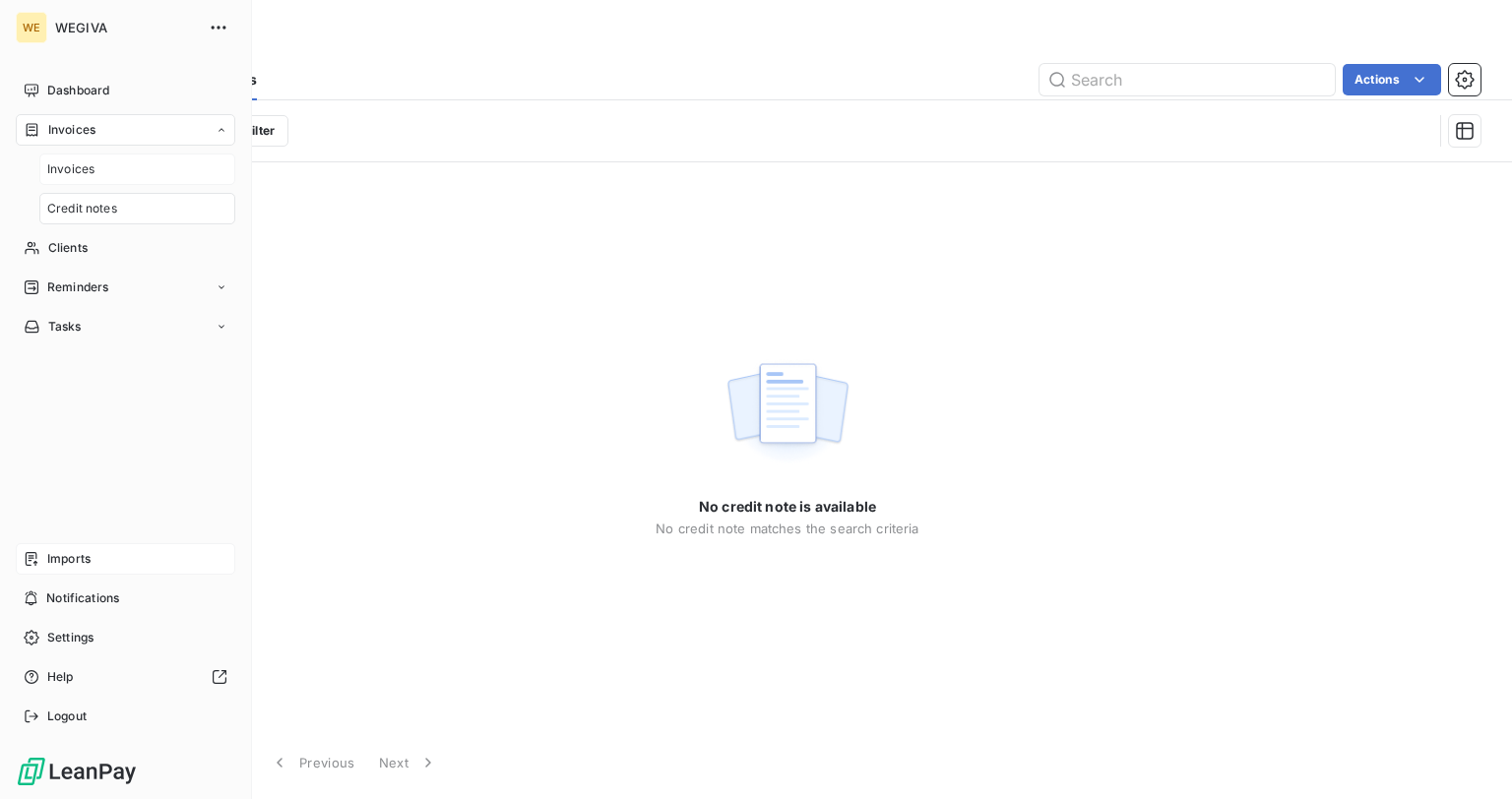 click on "Invoices" at bounding box center [71, 169] 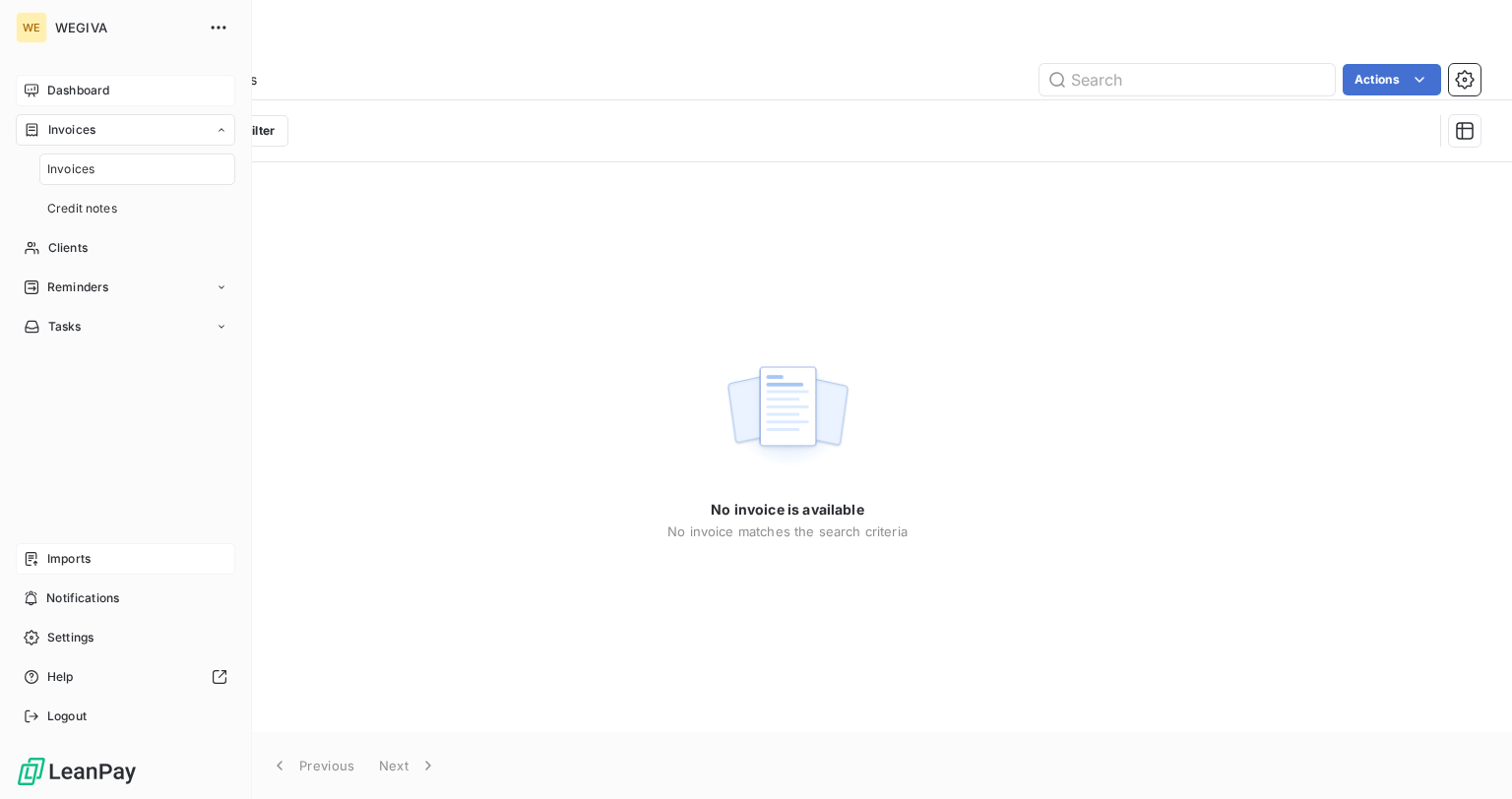 click on "Dashboard" at bounding box center (78, 91) 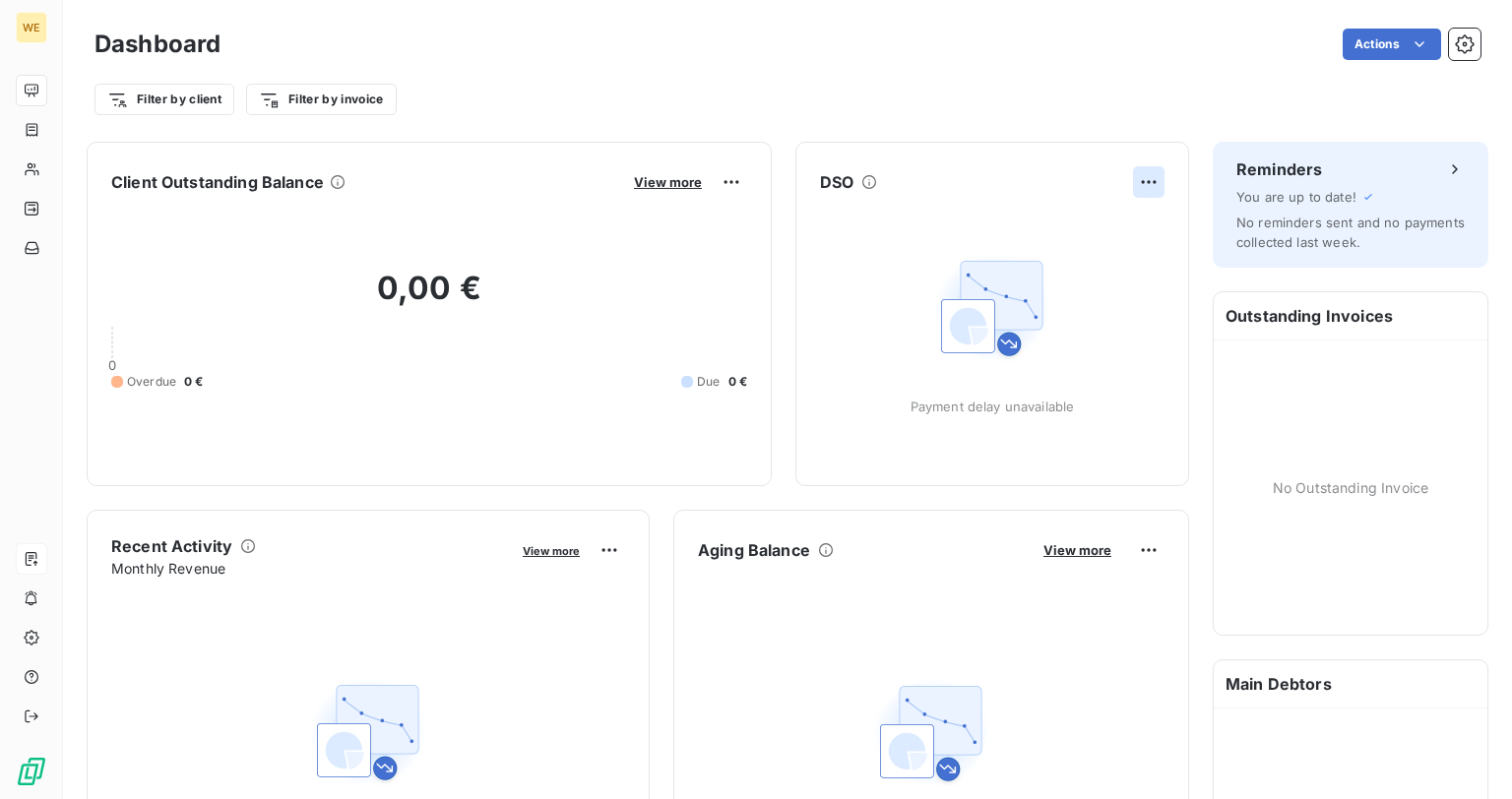 click on "WE Dashboard Actions Filter by client Filter by invoice Client Outstanding Balance   View more 0,00 € 0 Overdue 0 € Due 0 €   DSO Payment delay unavailable Recent Activity Monthly Revenue View more Recent Activity Unavailable Aging Balance View more Balance âgée indisponible Reminders by amount Reminders unavailable Collections Forecast Forecast based on average payment period of the last 3 months Receipts unavailable Reminders You are up to date! No reminders sent and no payments collected last week. Outstanding Invoices No Outstanding Invoice Main Debtors No Clients" at bounding box center (756, 400) 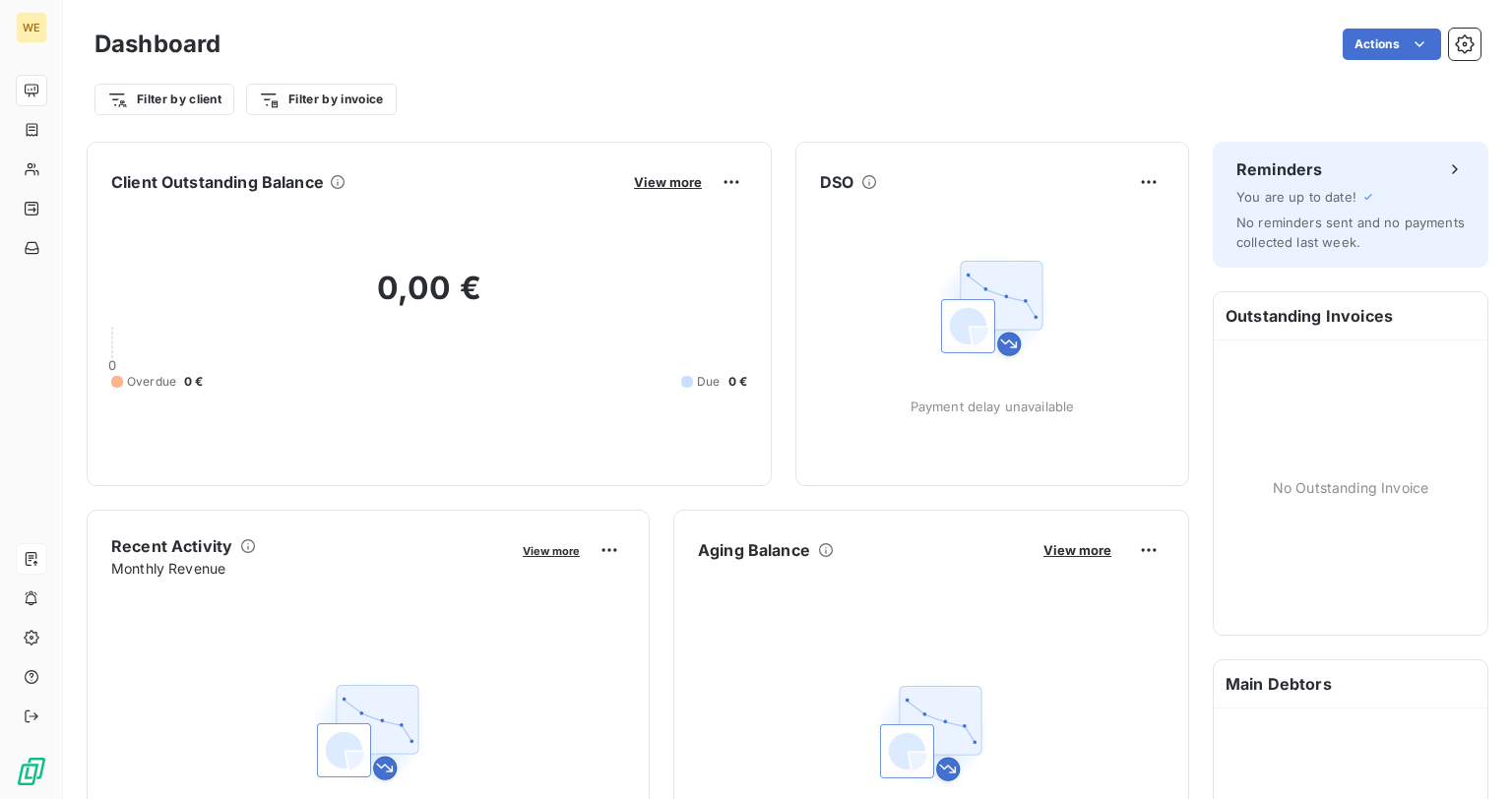 click on "WE Dashboard Actions Filter by client Filter by invoice Client Outstanding Balance   View more 0,00 € 0 Overdue 0 € Due 0 €   DSO Payment delay unavailable Recent Activity Monthly Revenue View more Recent Activity Unavailable Aging Balance View more Balance âgée indisponible Reminders by amount Reminders unavailable Collections Forecast Forecast based on average payment period of the last 3 months Receipts unavailable Reminders You are up to date! No reminders sent and no payments collected last week. Outstanding Invoices No Outstanding Invoice Main Debtors No Clients" at bounding box center [756, 400] 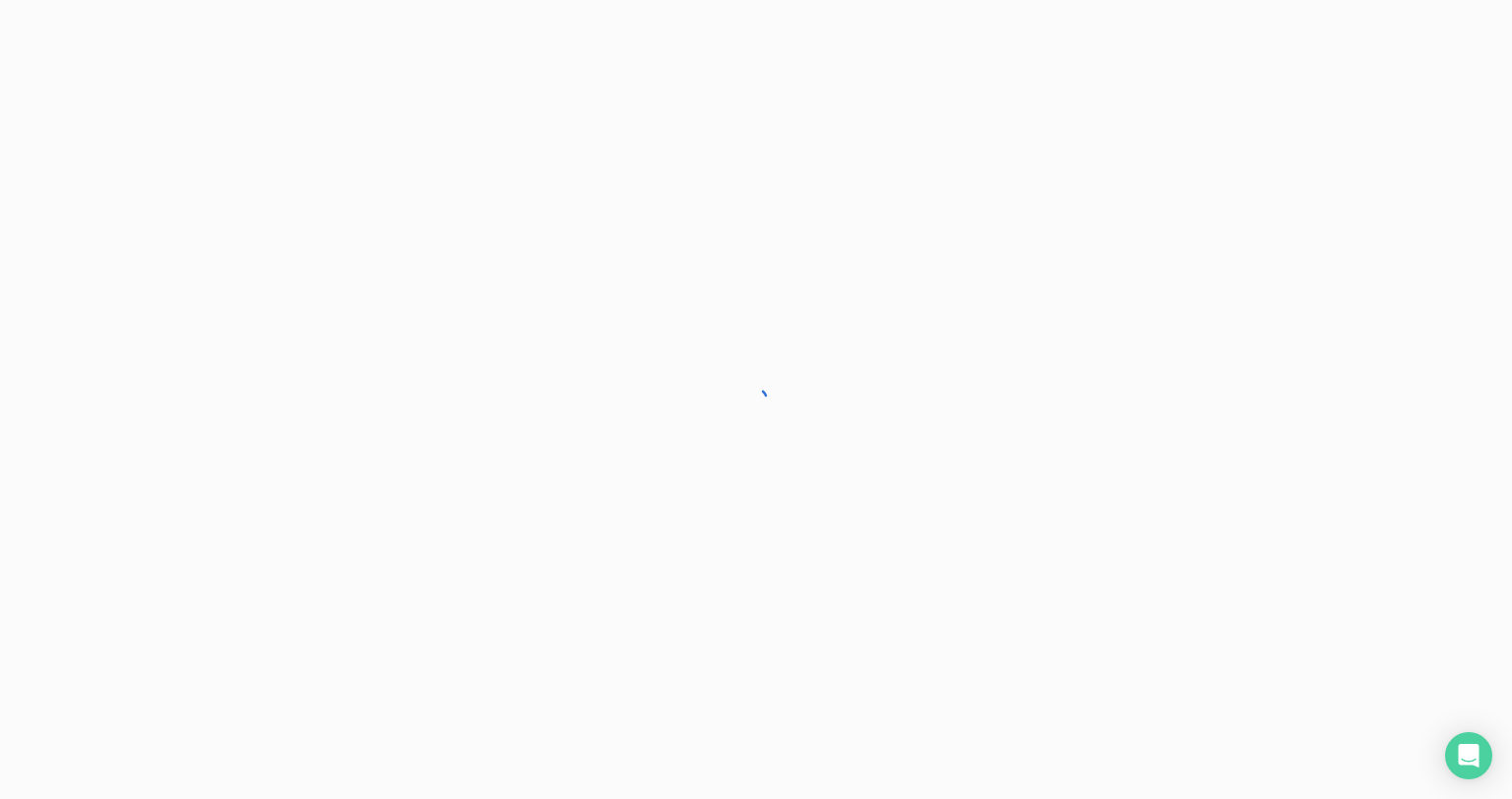 scroll, scrollTop: 0, scrollLeft: 0, axis: both 